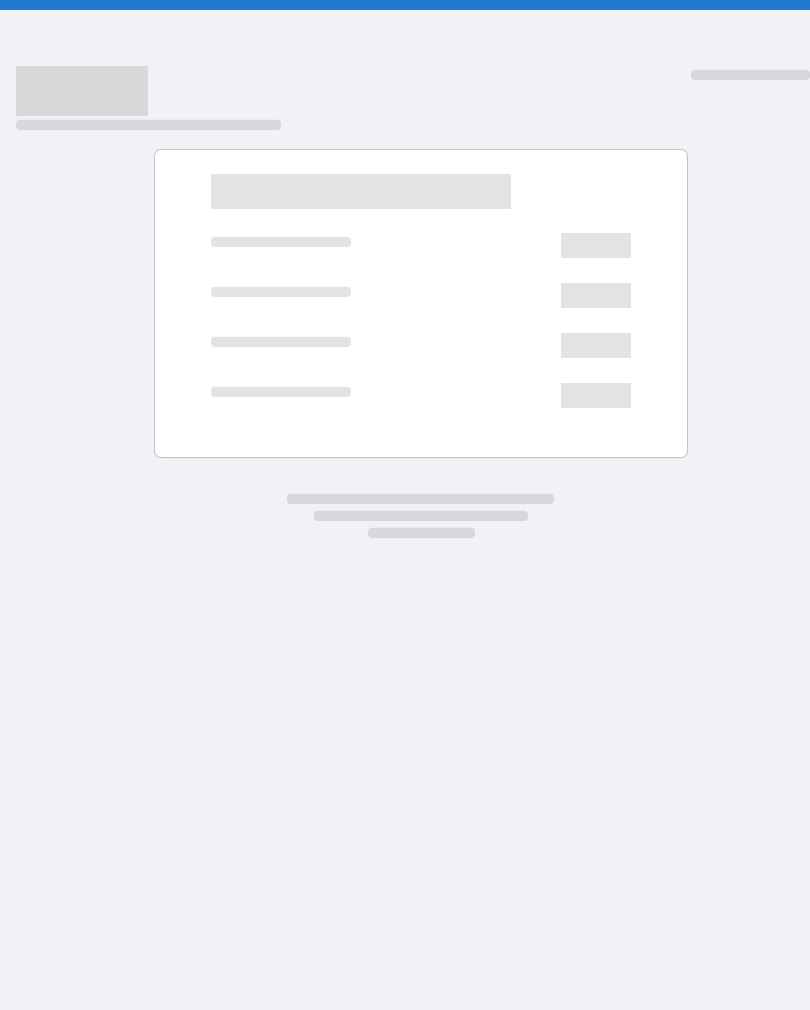 scroll, scrollTop: 0, scrollLeft: 0, axis: both 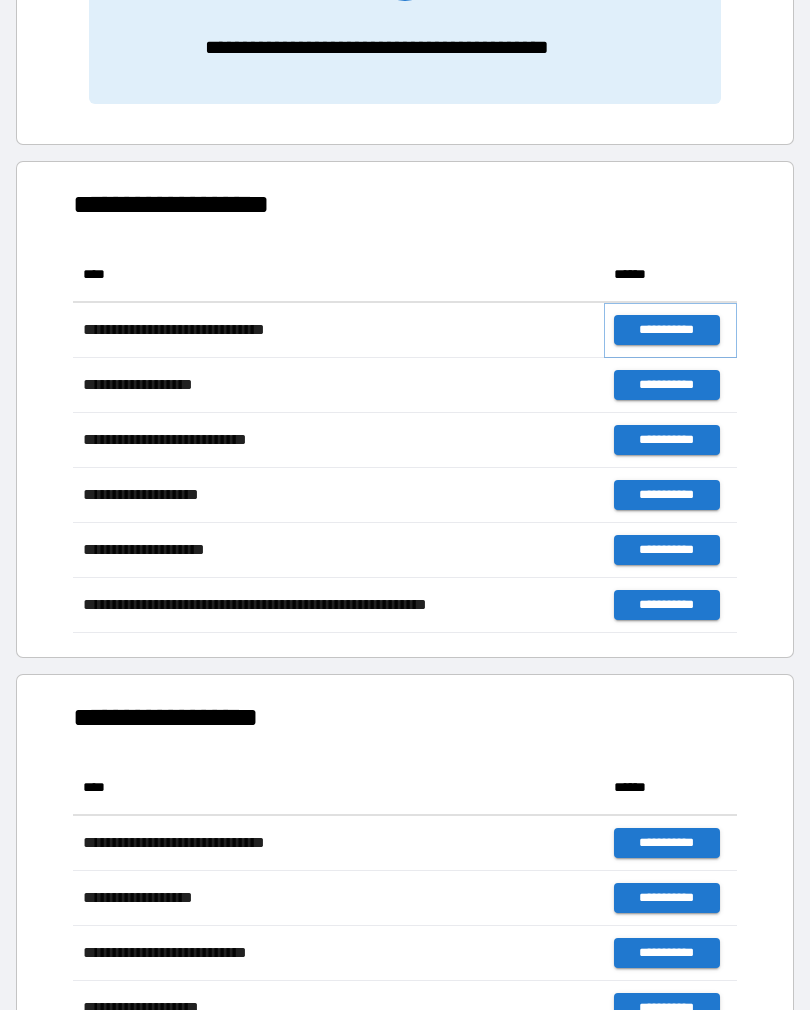 click on "**********" at bounding box center [666, 330] 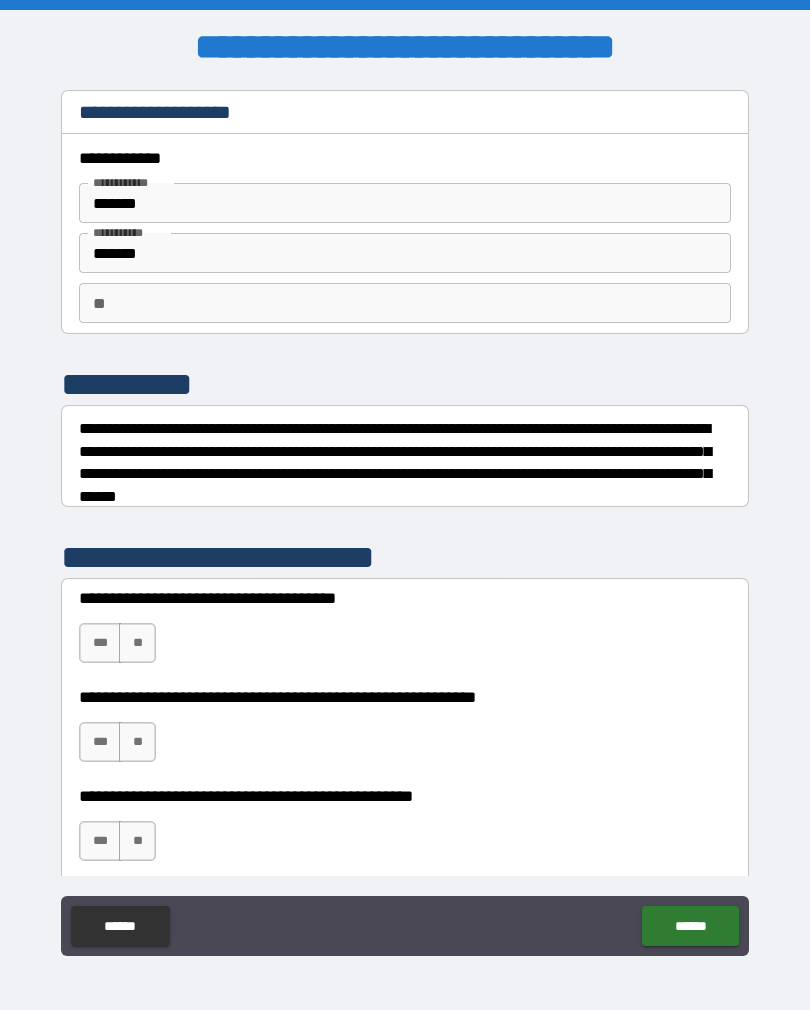 click on "**" at bounding box center (405, 303) 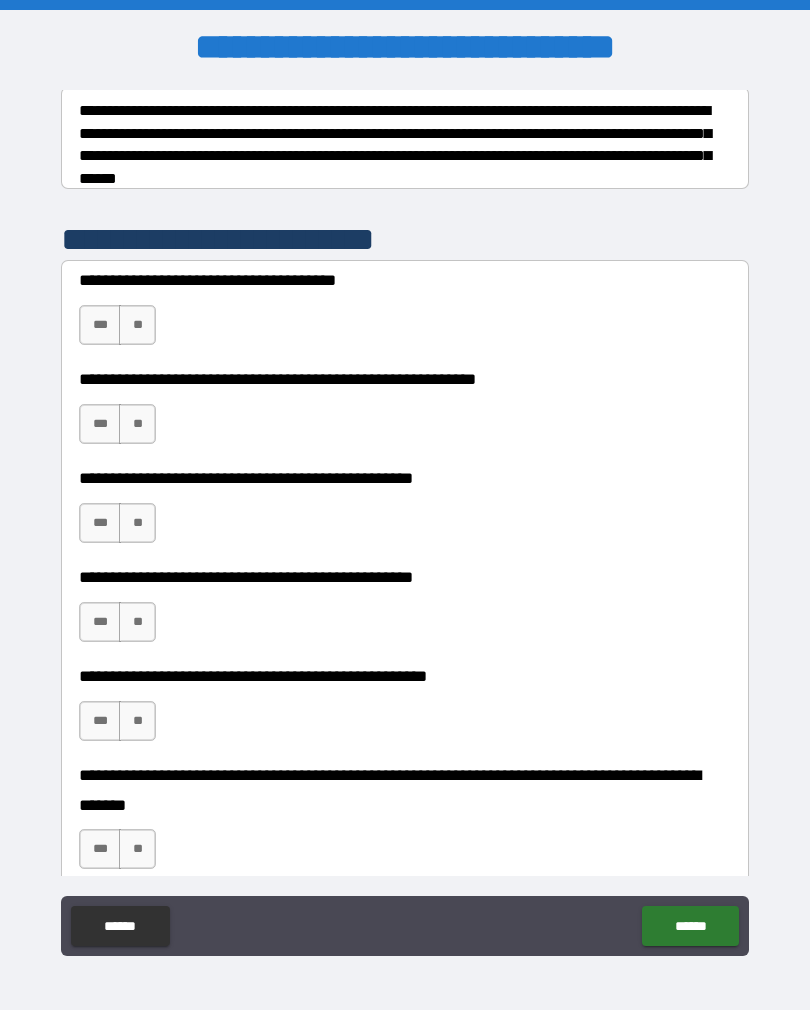 scroll, scrollTop: 330, scrollLeft: 0, axis: vertical 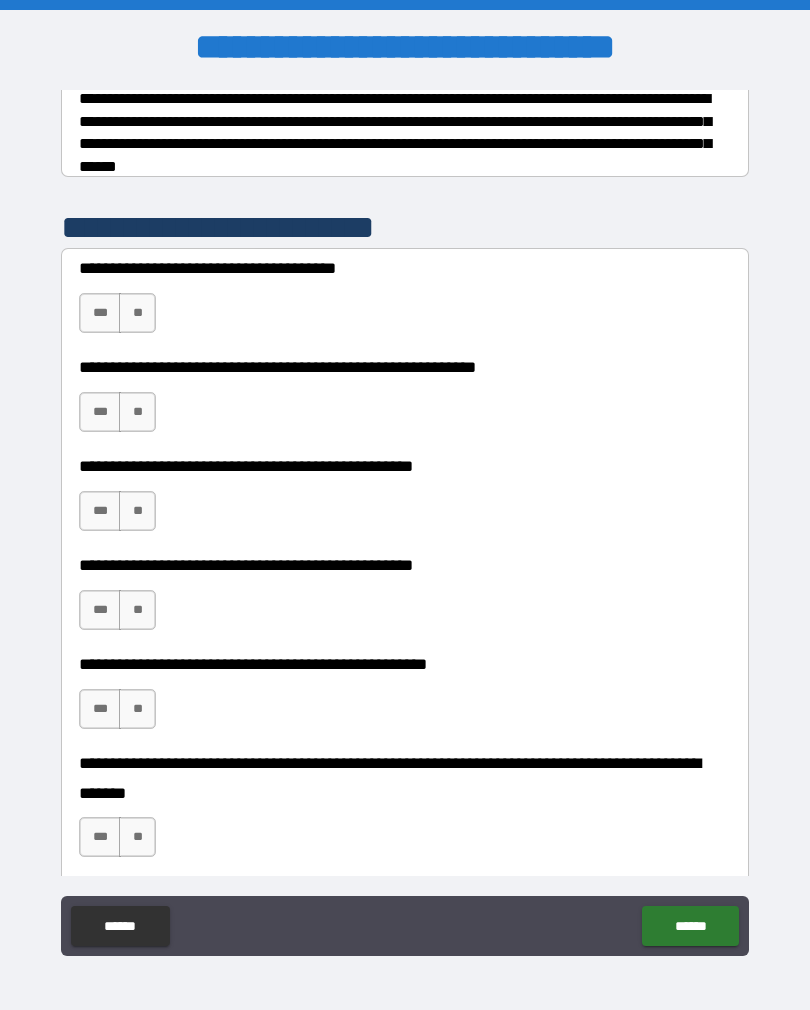type on "*" 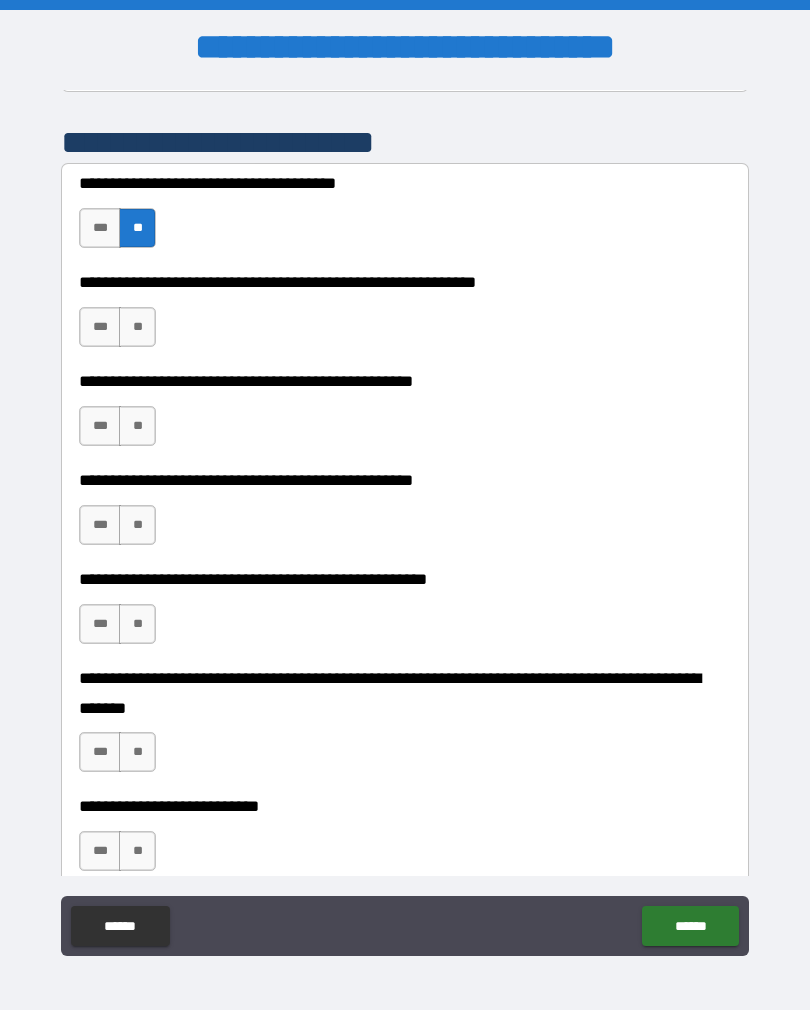 scroll, scrollTop: 416, scrollLeft: 0, axis: vertical 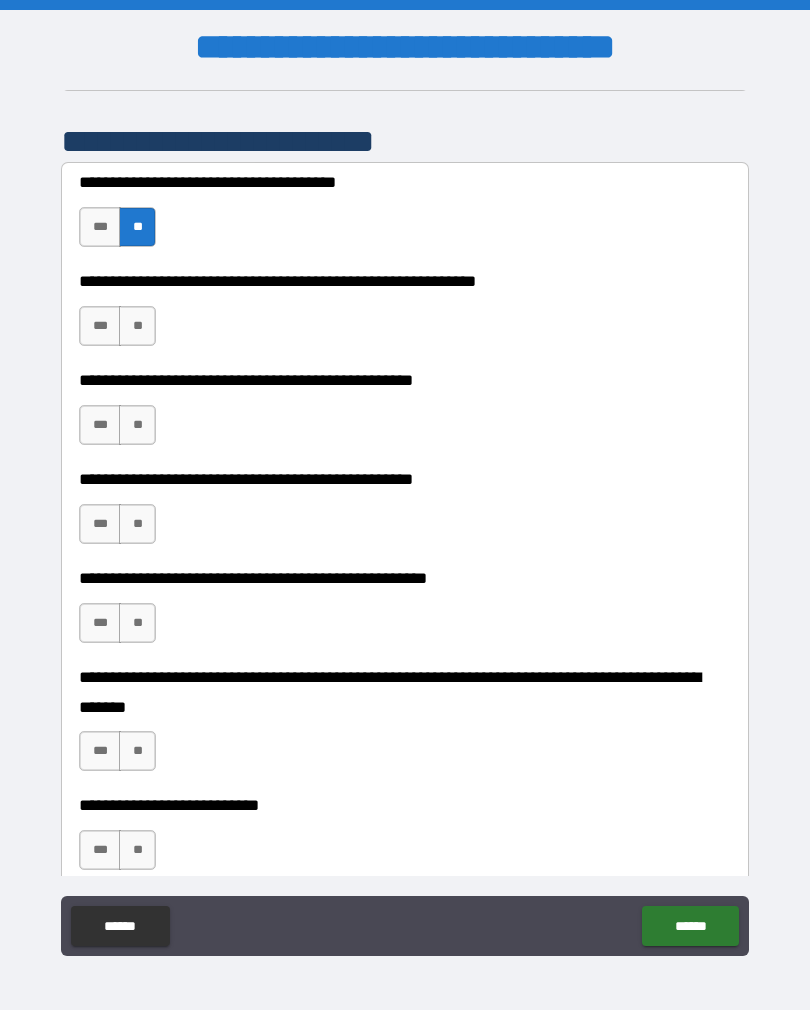 click on "**" at bounding box center [137, 326] 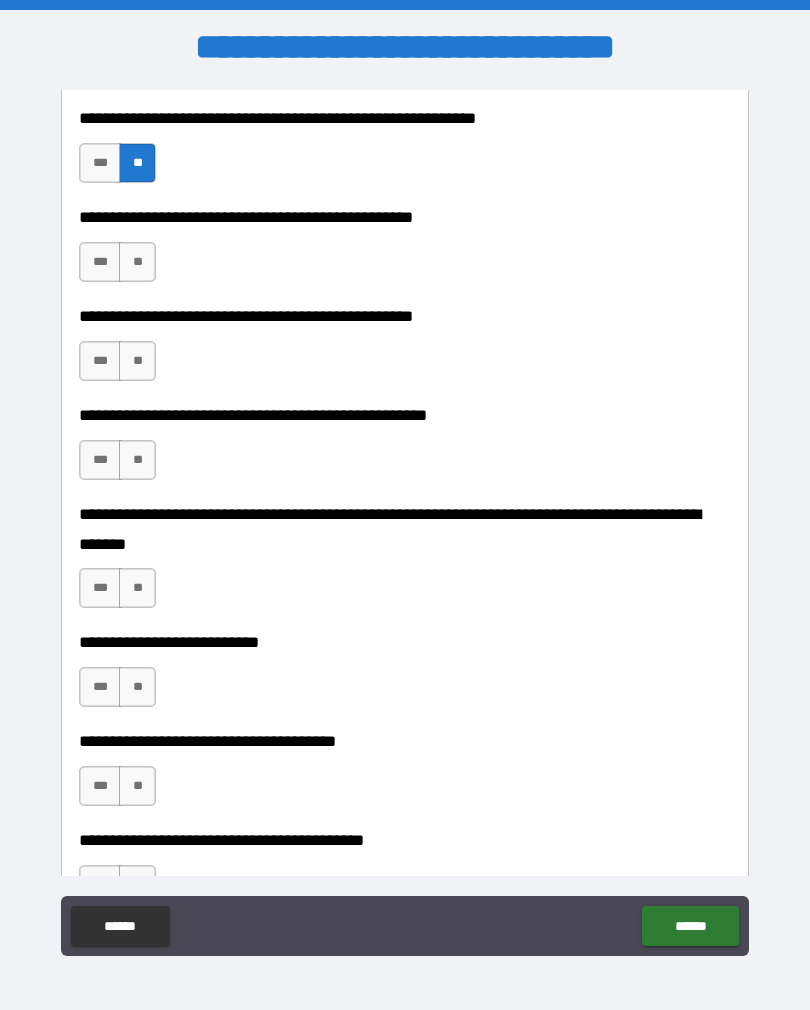 scroll, scrollTop: 580, scrollLeft: 0, axis: vertical 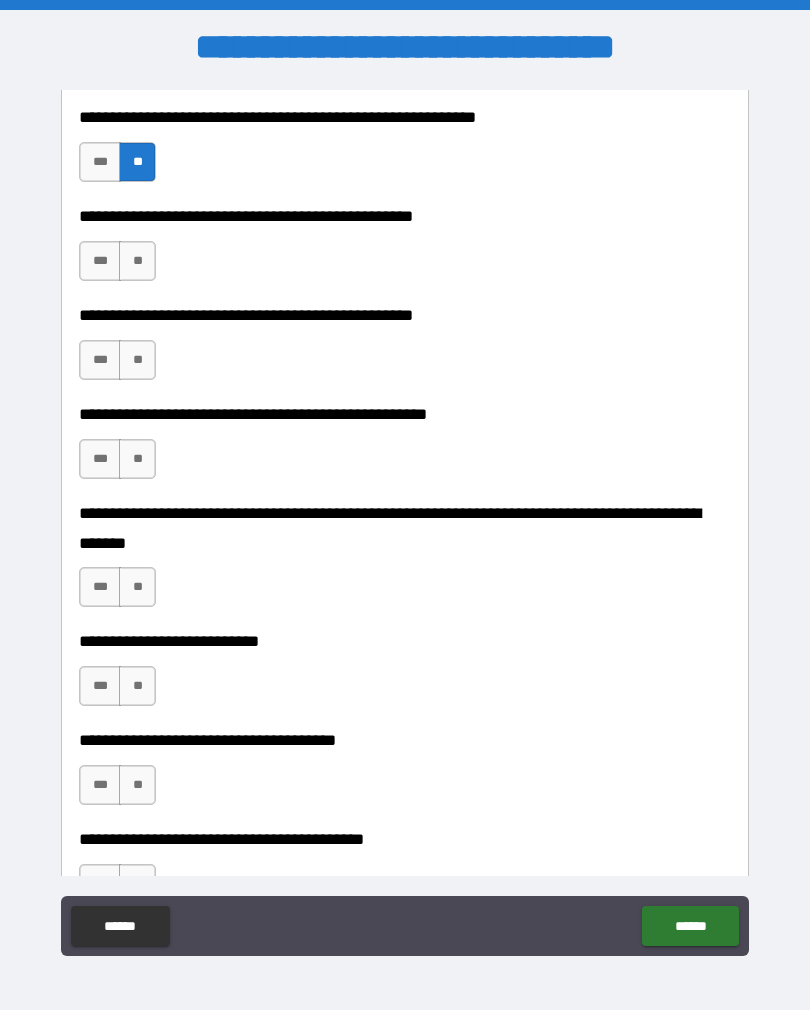 click on "**" at bounding box center (137, 261) 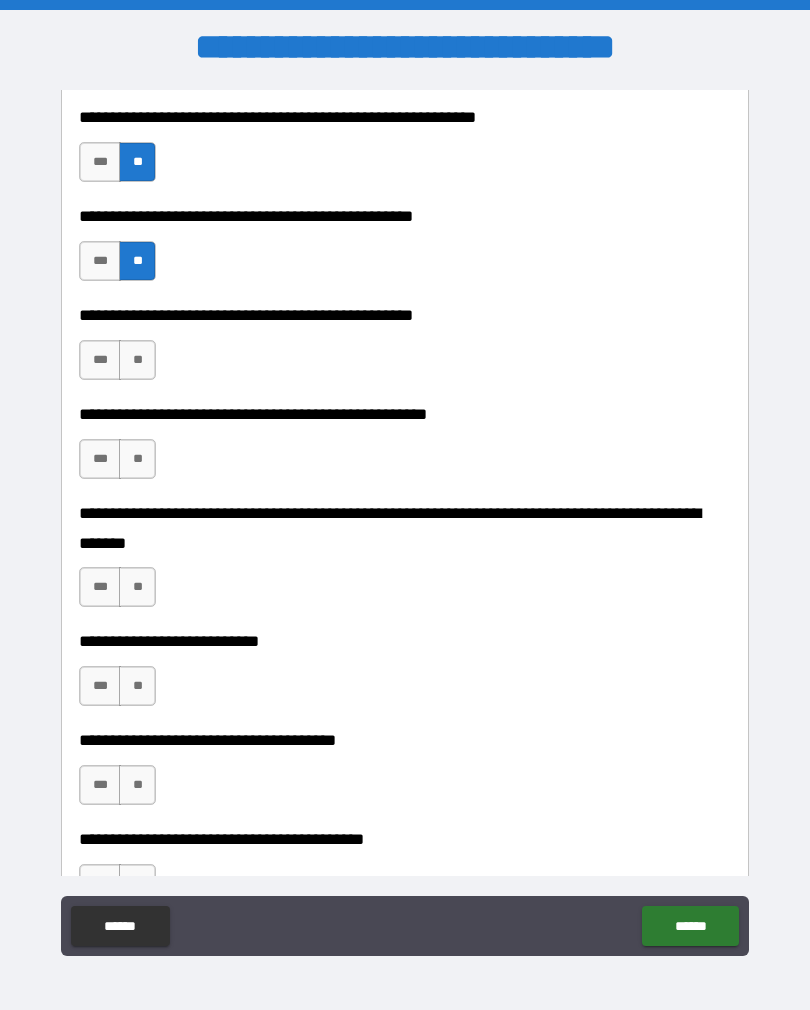 click on "**" at bounding box center (137, 360) 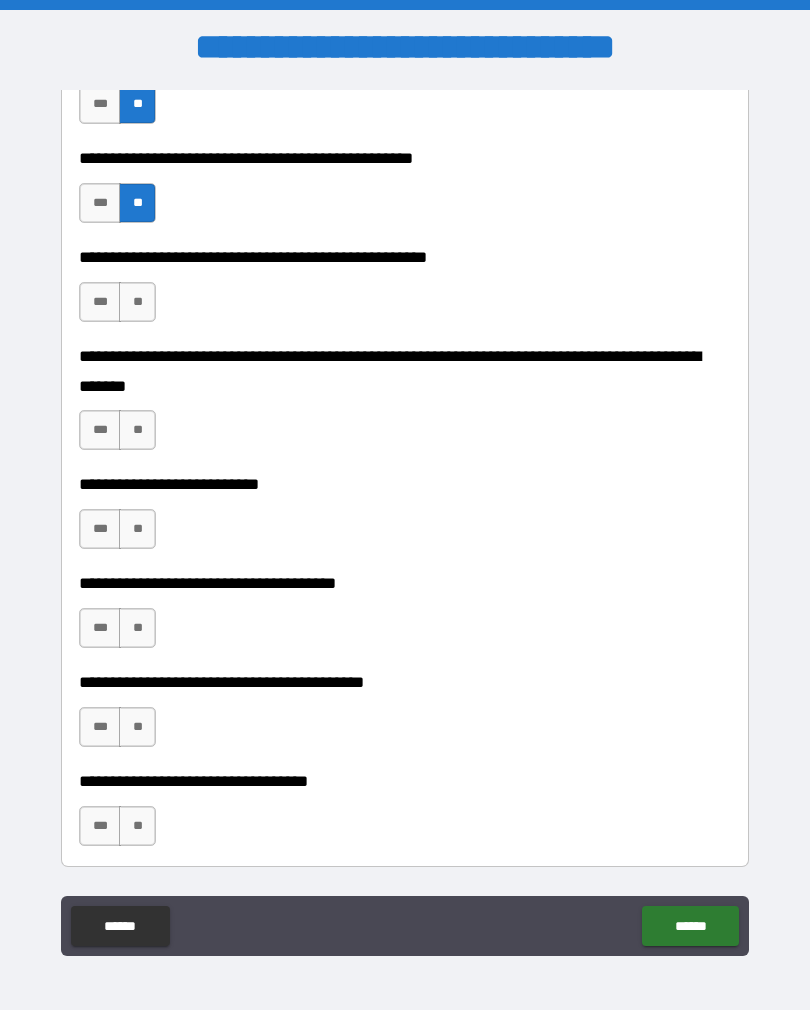 scroll, scrollTop: 741, scrollLeft: 0, axis: vertical 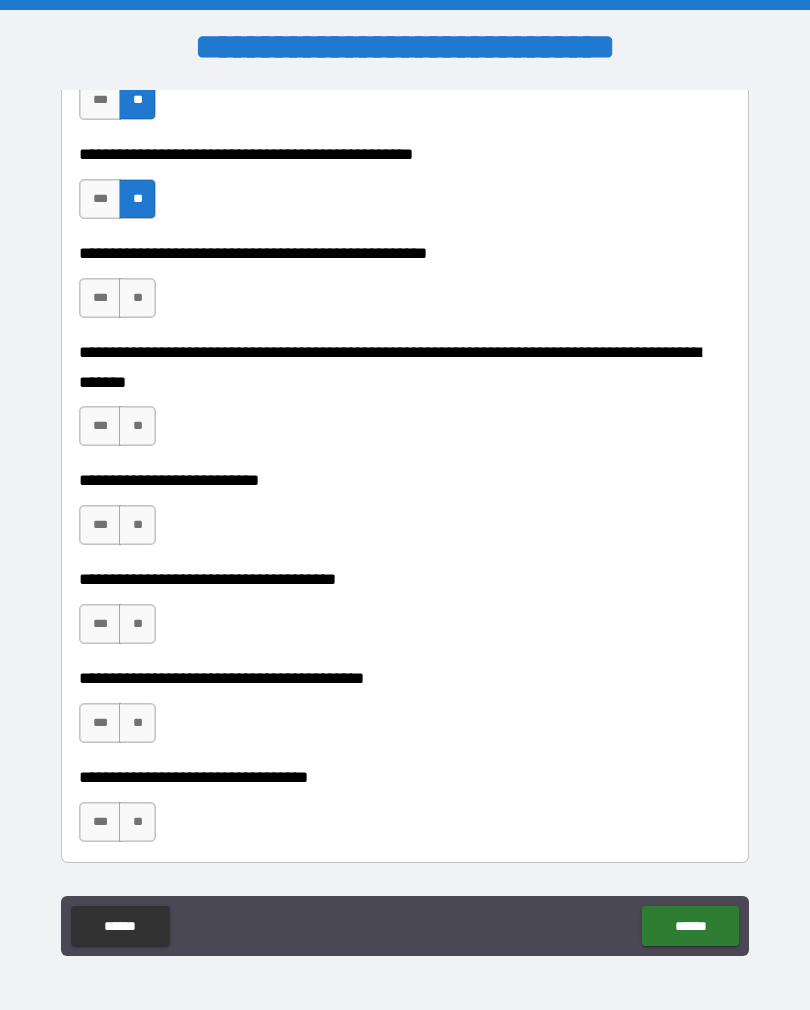click on "**" at bounding box center [137, 298] 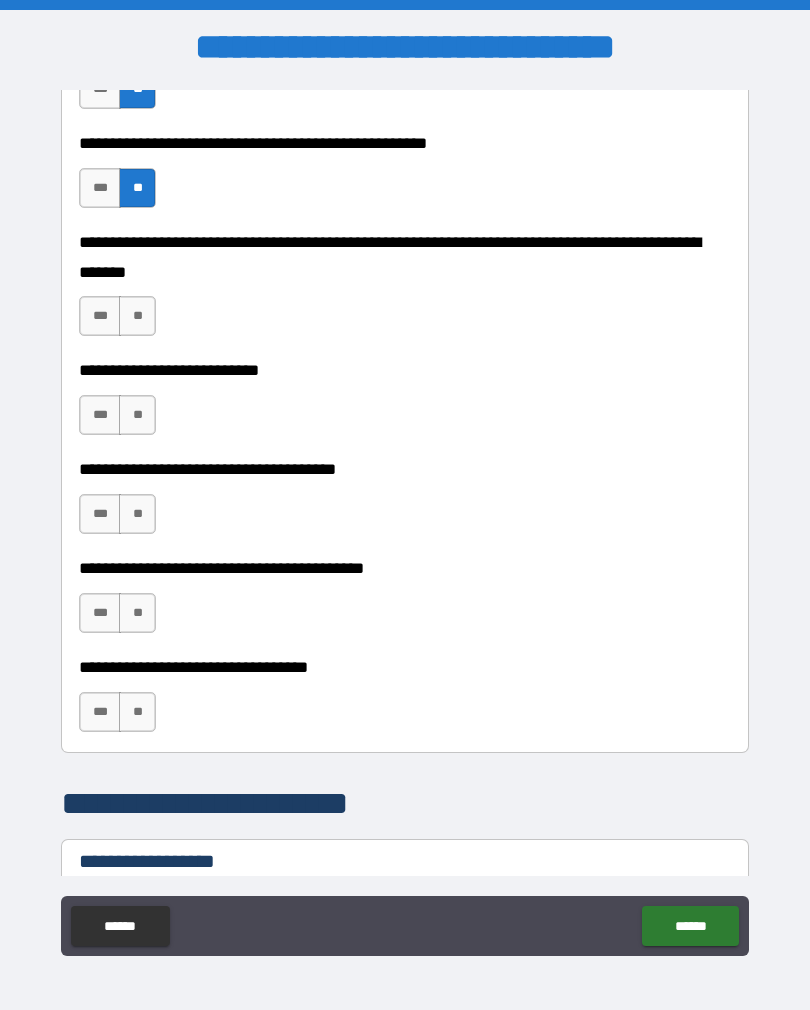 scroll, scrollTop: 854, scrollLeft: 0, axis: vertical 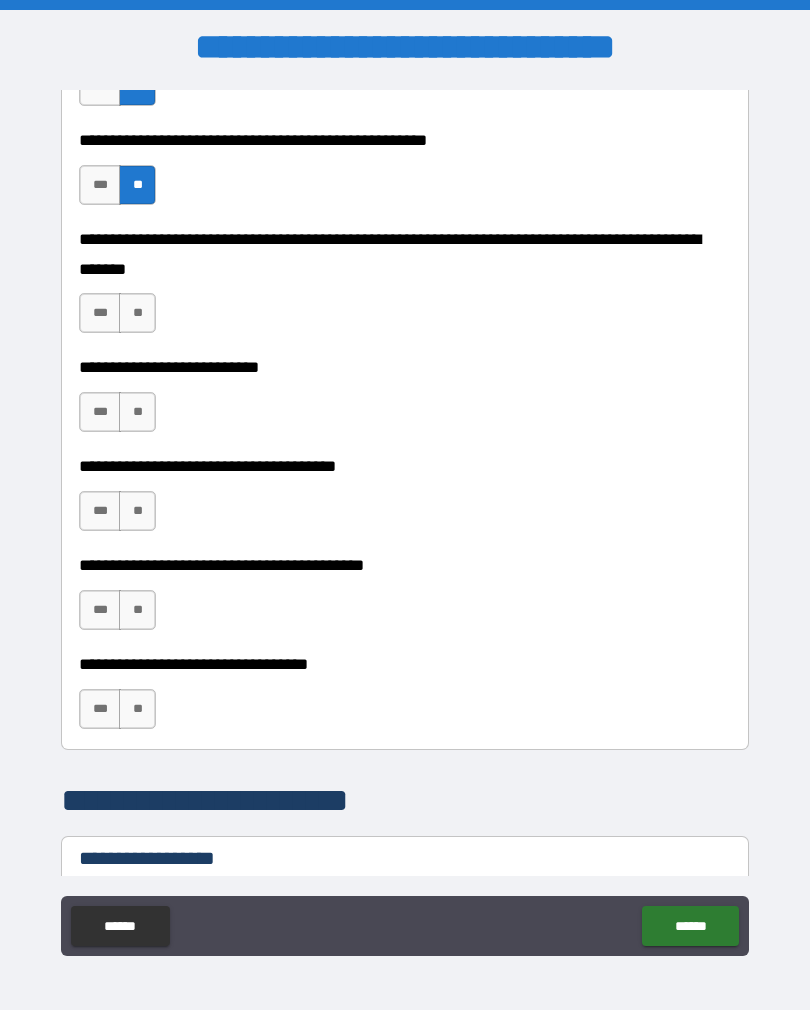 click on "**" at bounding box center [137, 313] 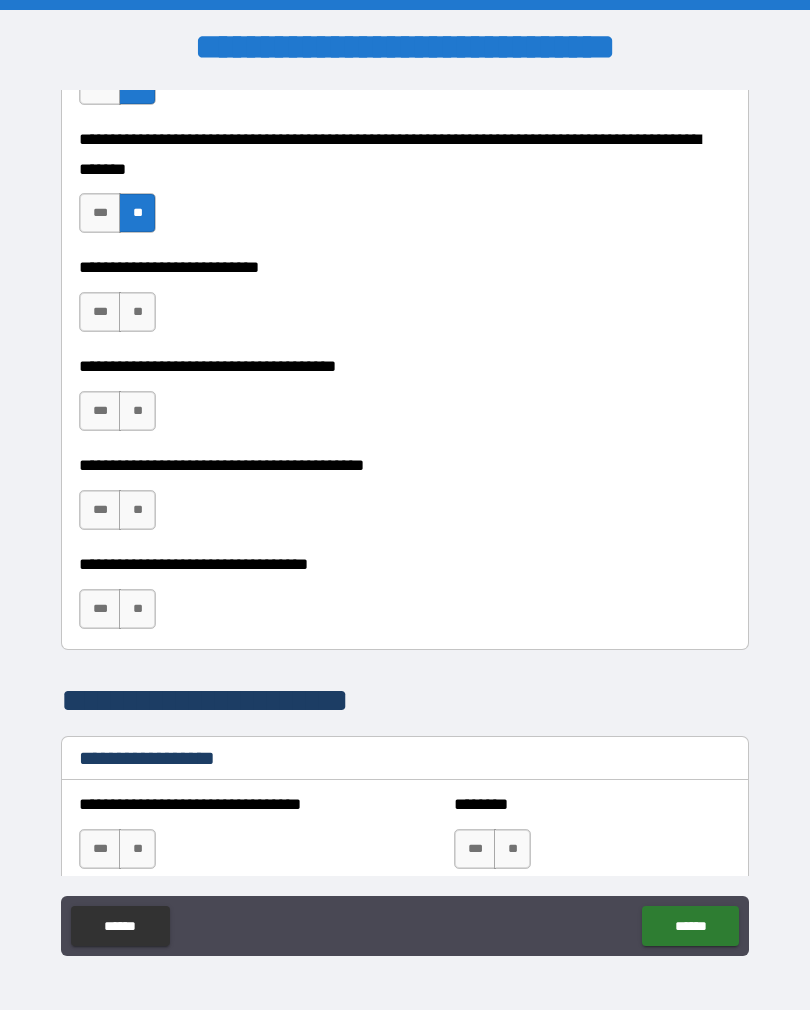 scroll, scrollTop: 958, scrollLeft: 0, axis: vertical 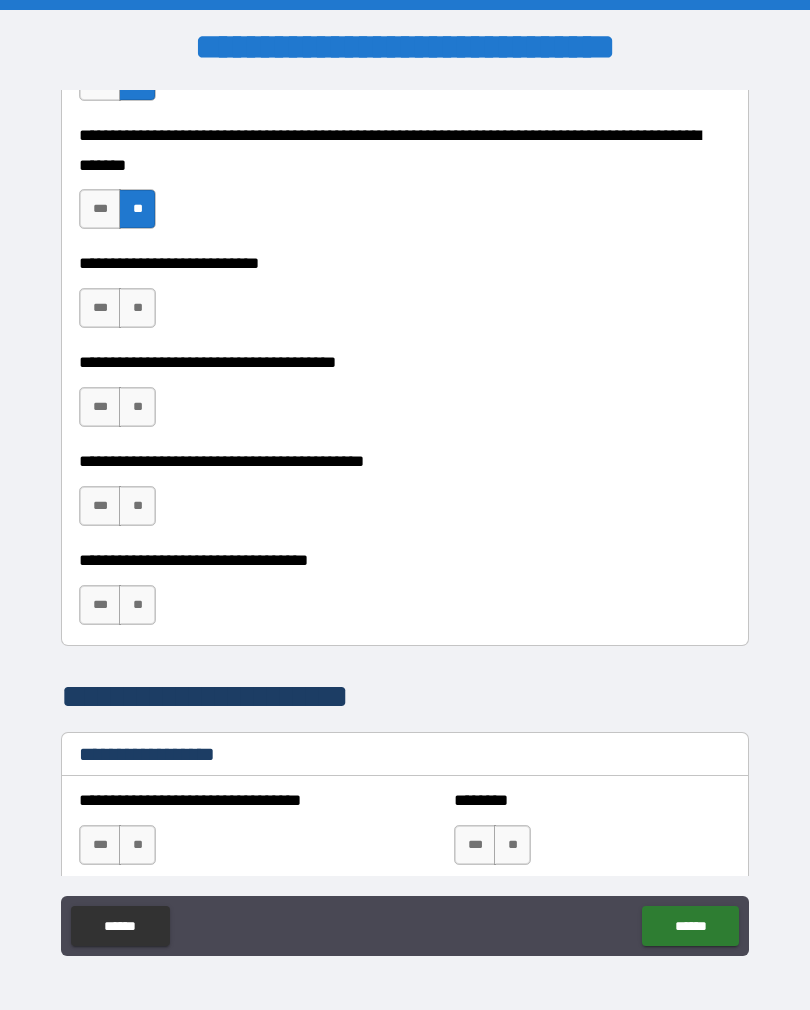 click on "**" at bounding box center [137, 308] 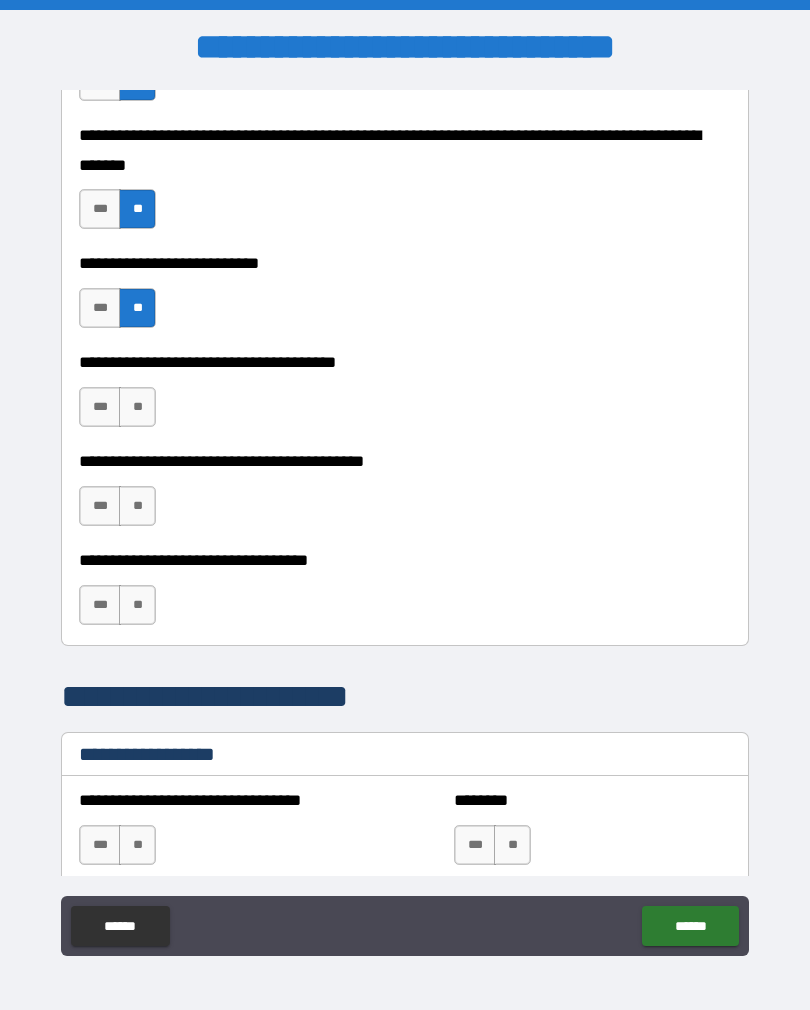 click on "**" at bounding box center [137, 407] 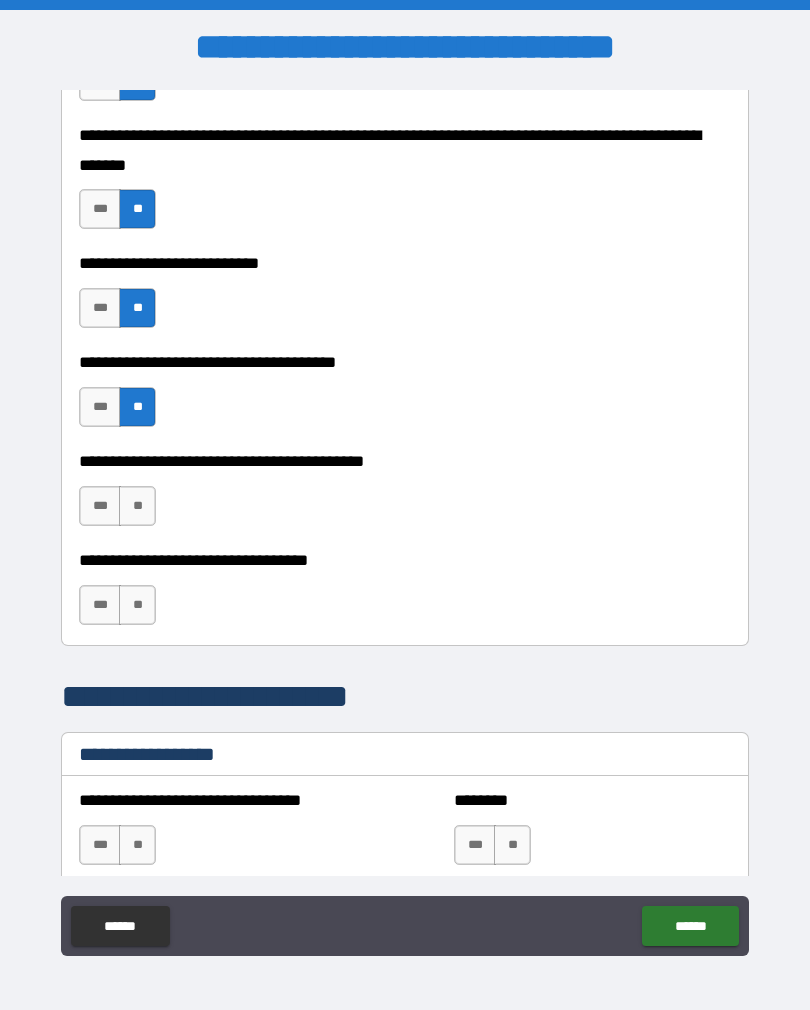 click on "**" at bounding box center (137, 506) 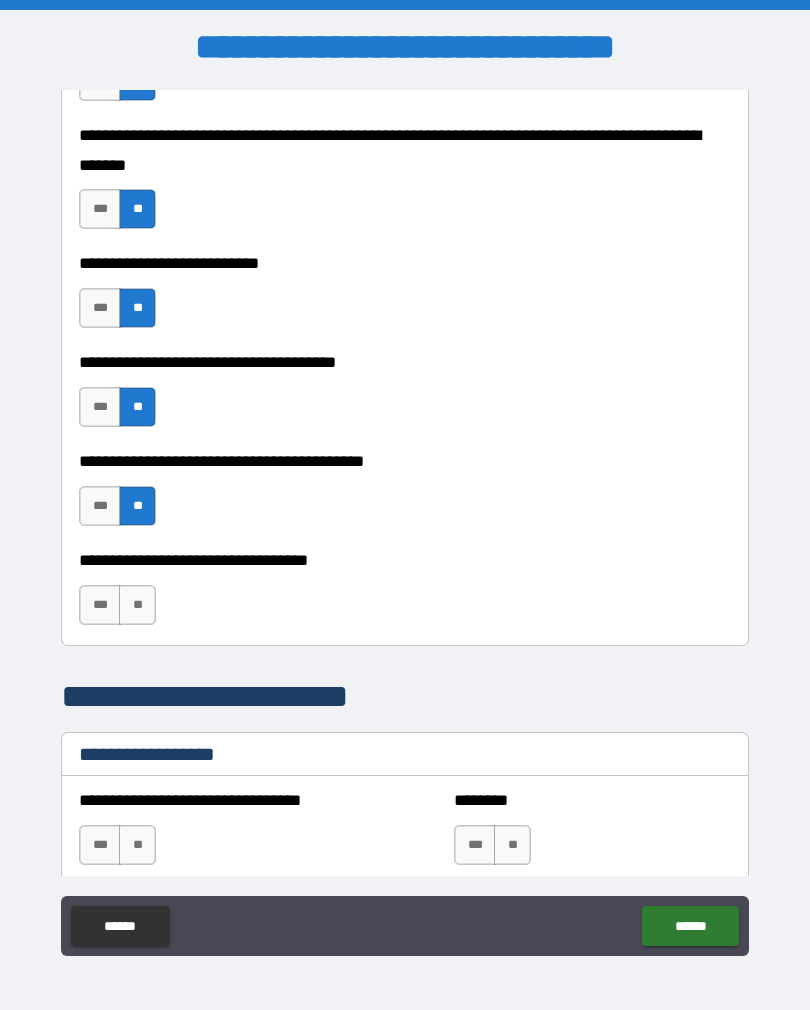 click on "**" at bounding box center (137, 605) 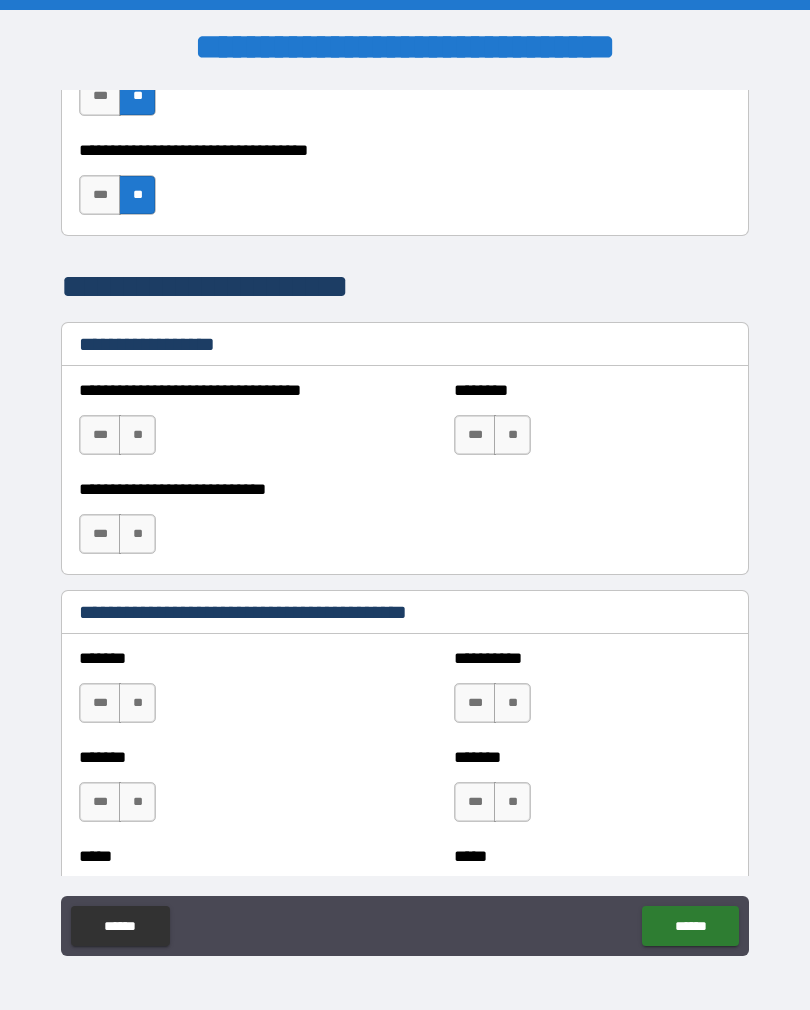 scroll, scrollTop: 1372, scrollLeft: 0, axis: vertical 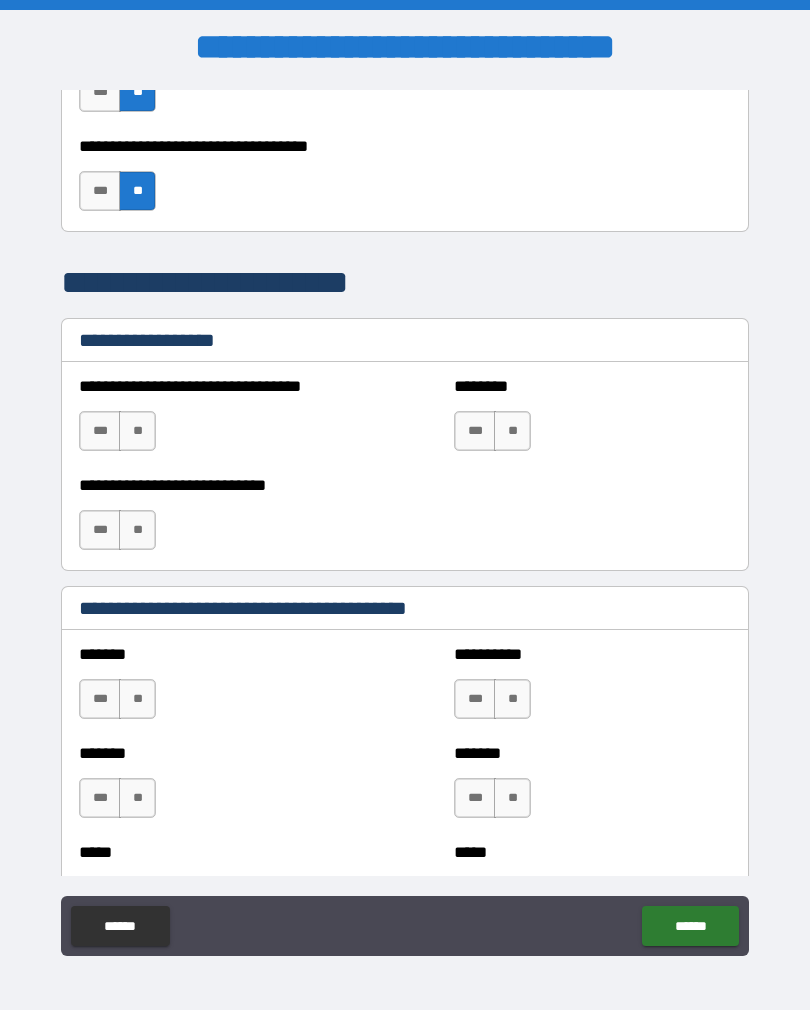 click on "**" at bounding box center [137, 431] 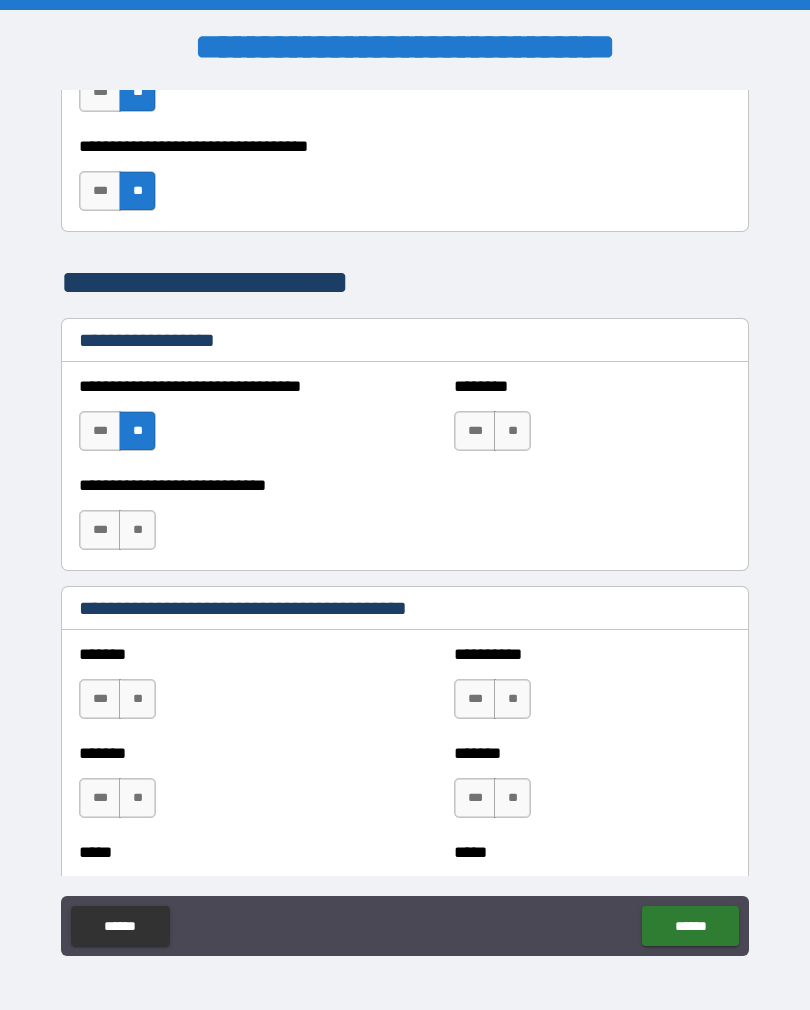 click on "**" at bounding box center (512, 431) 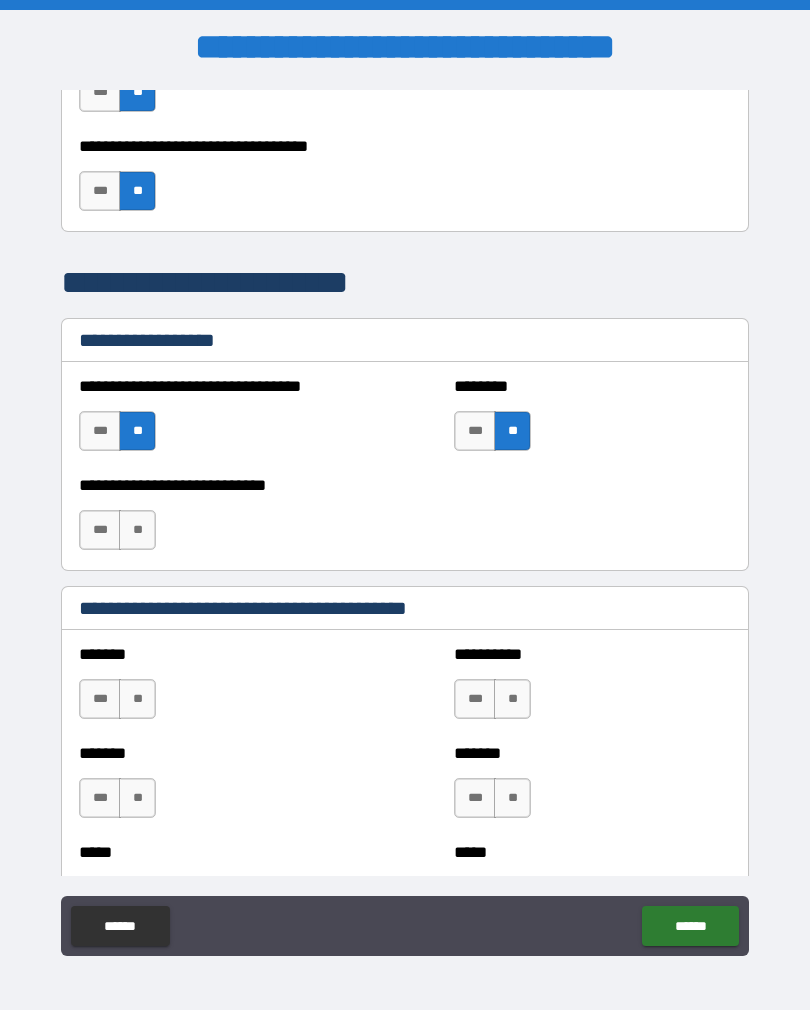 click on "**" at bounding box center [137, 530] 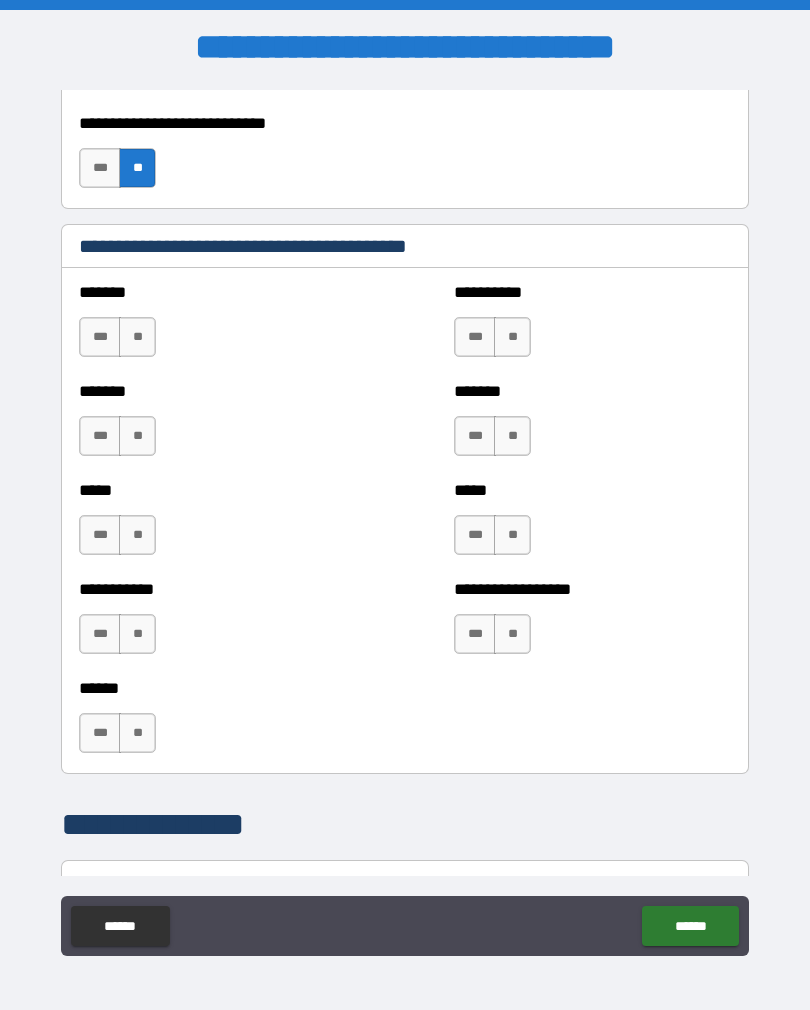 scroll, scrollTop: 1735, scrollLeft: 0, axis: vertical 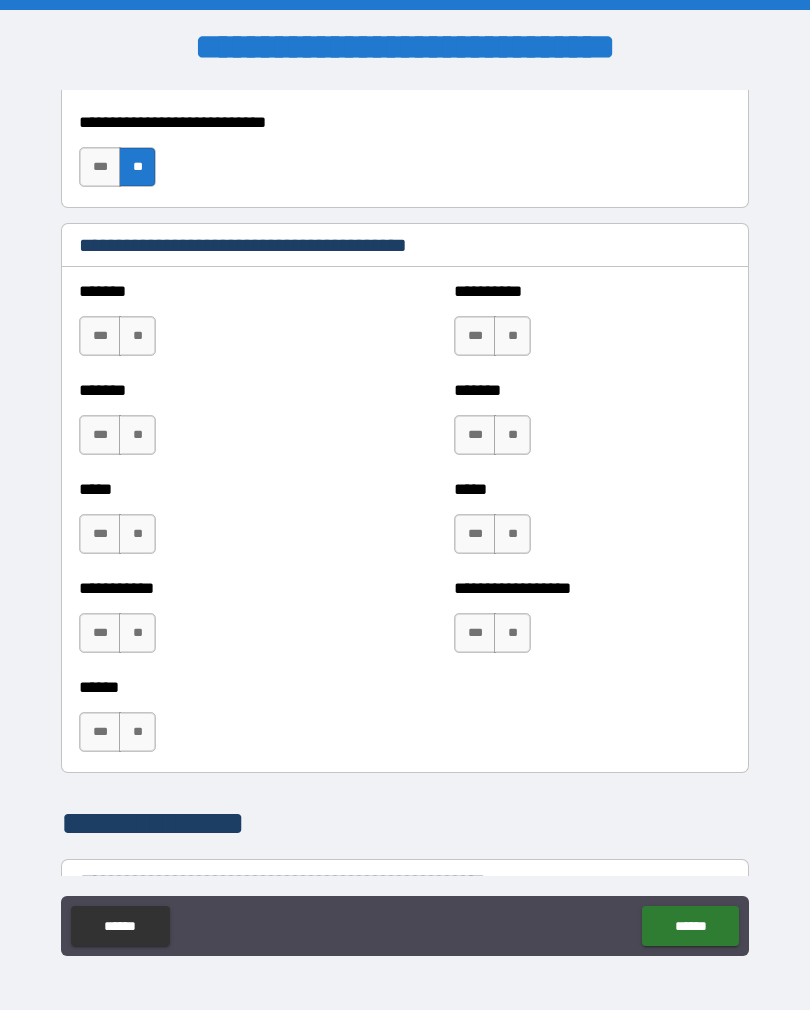 click on "**" at bounding box center (137, 336) 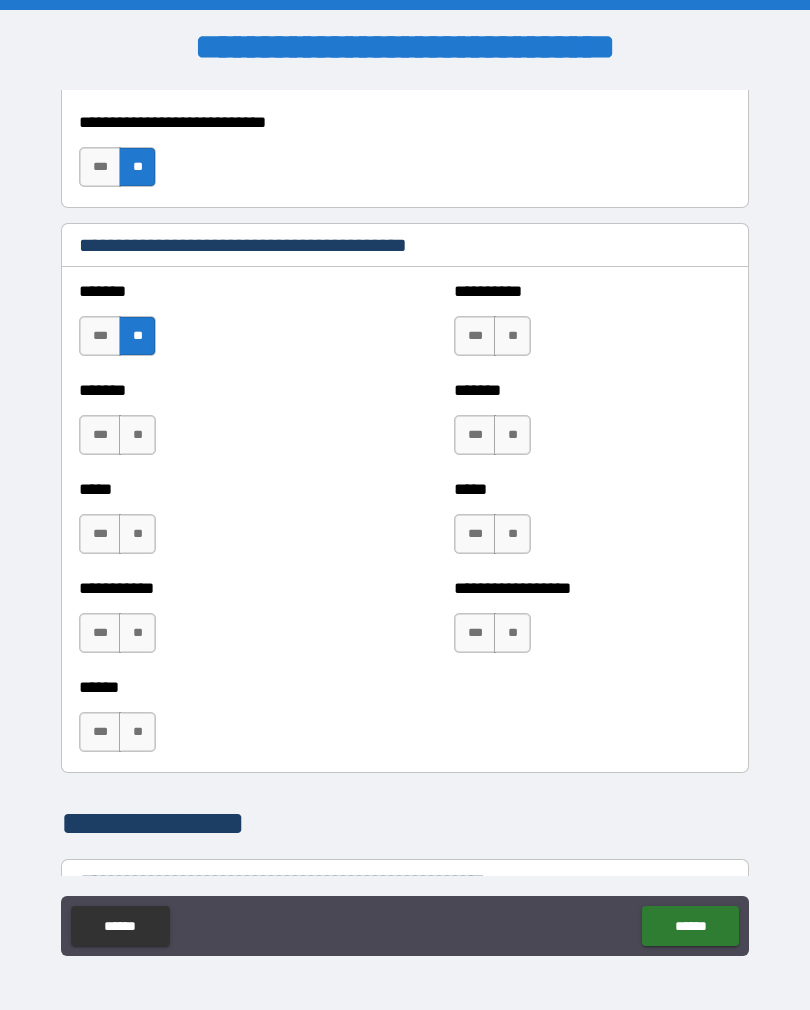 click on "**" at bounding box center (137, 435) 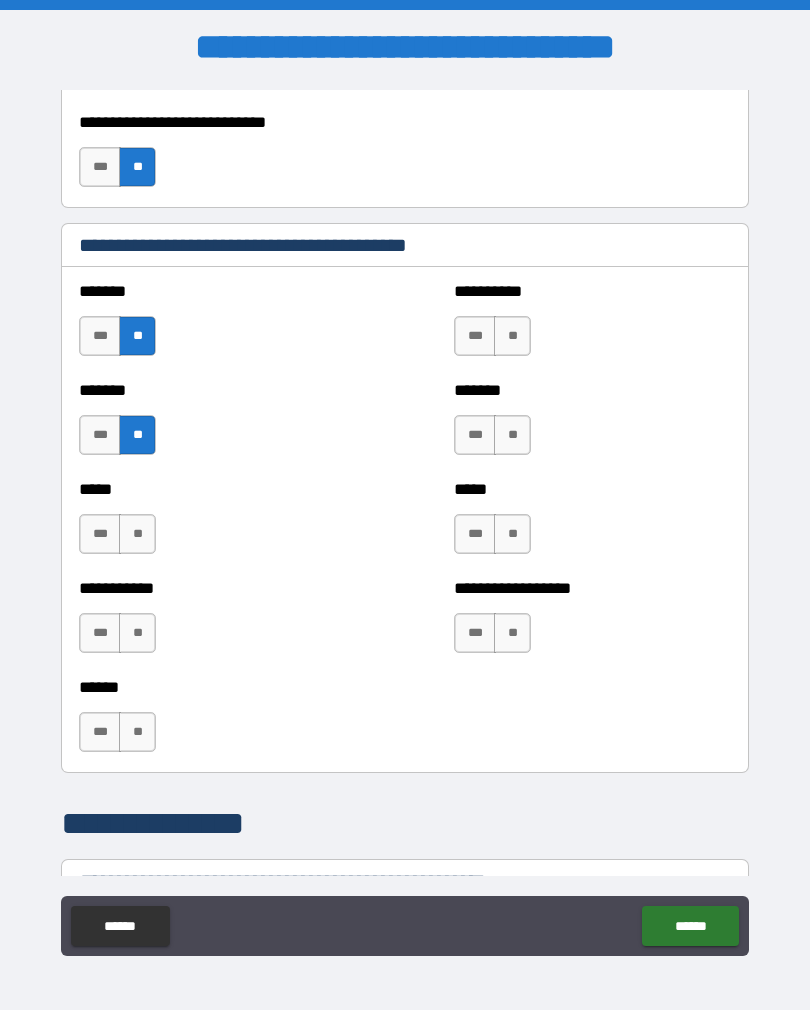 click on "**" at bounding box center (137, 534) 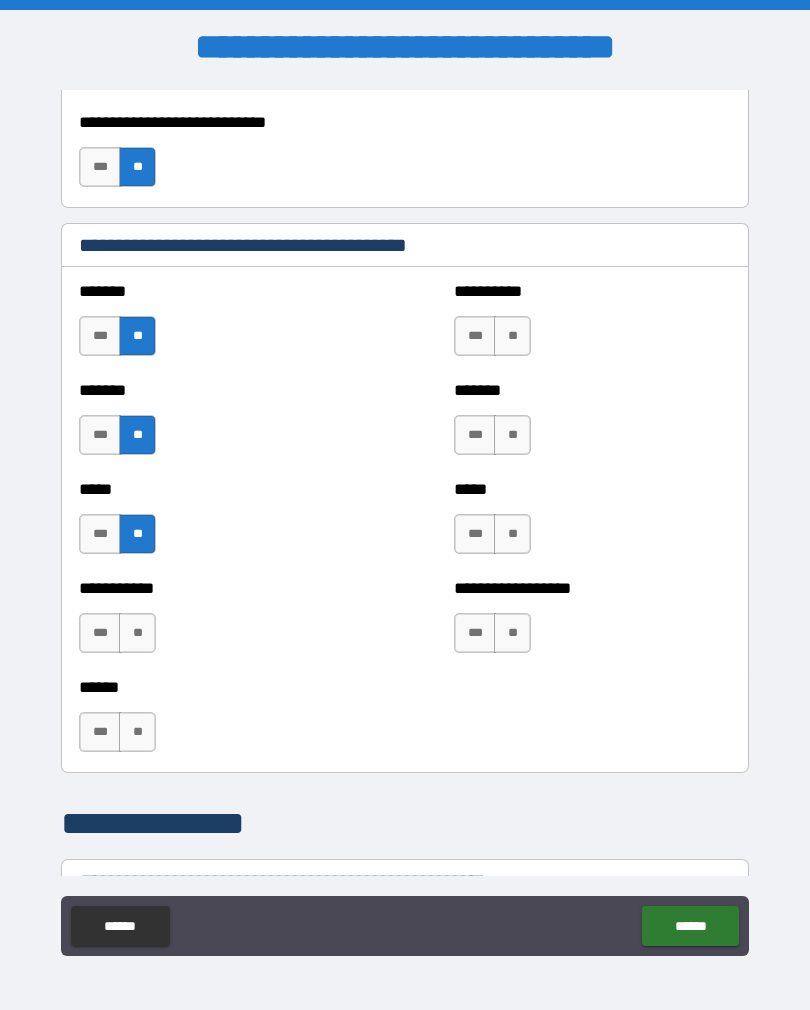 click on "**" at bounding box center (137, 633) 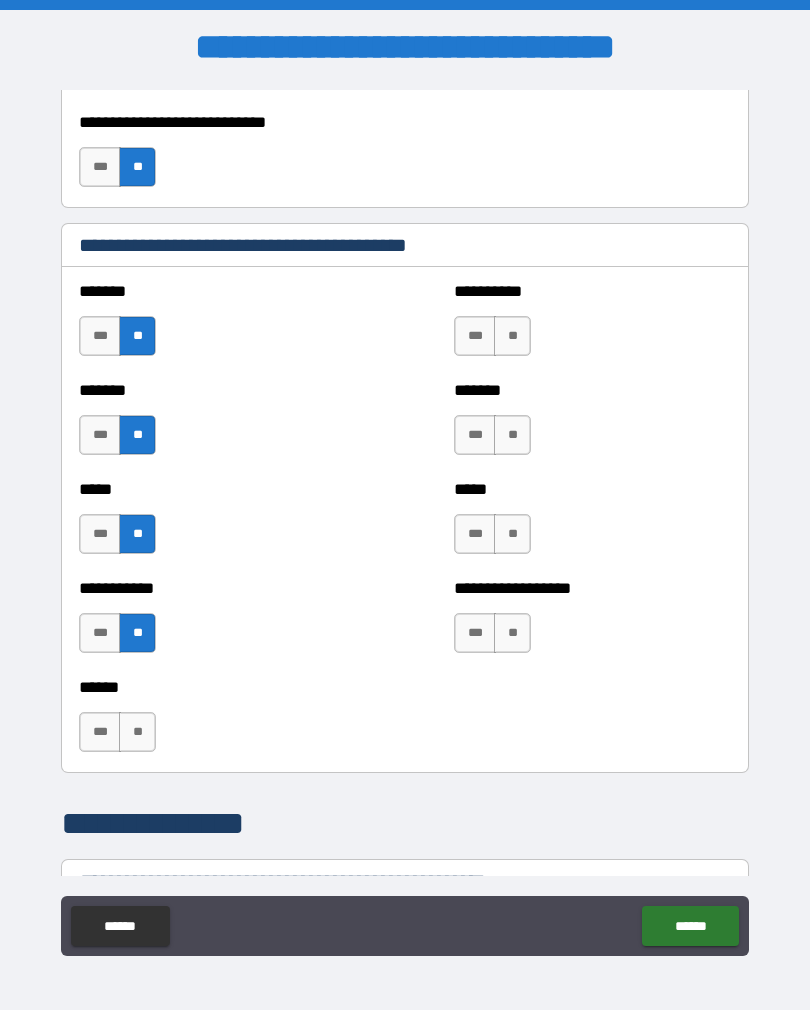 click on "**" at bounding box center [137, 732] 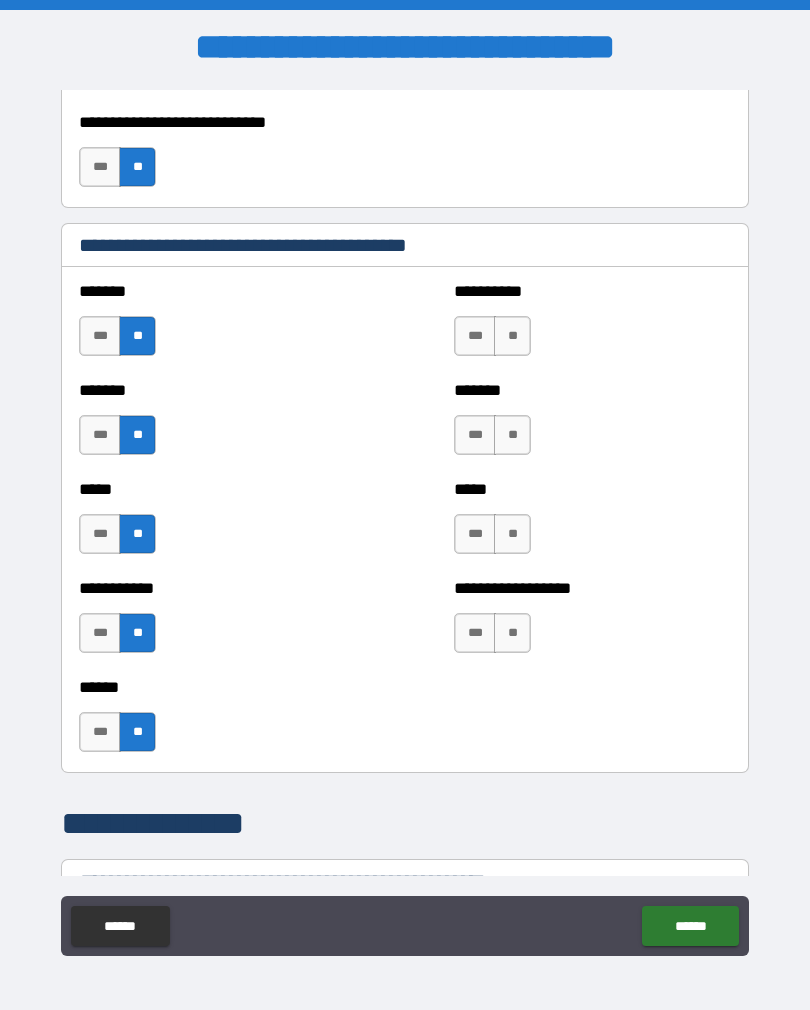 click on "***" at bounding box center [475, 336] 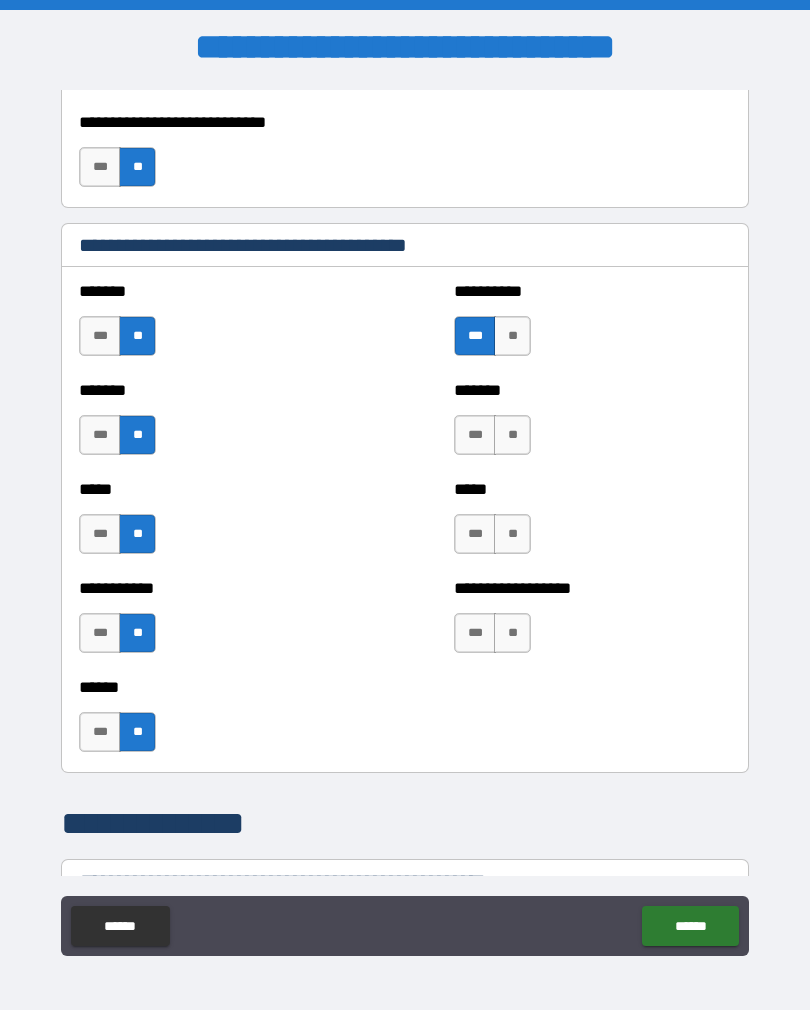 click on "**" at bounding box center (512, 435) 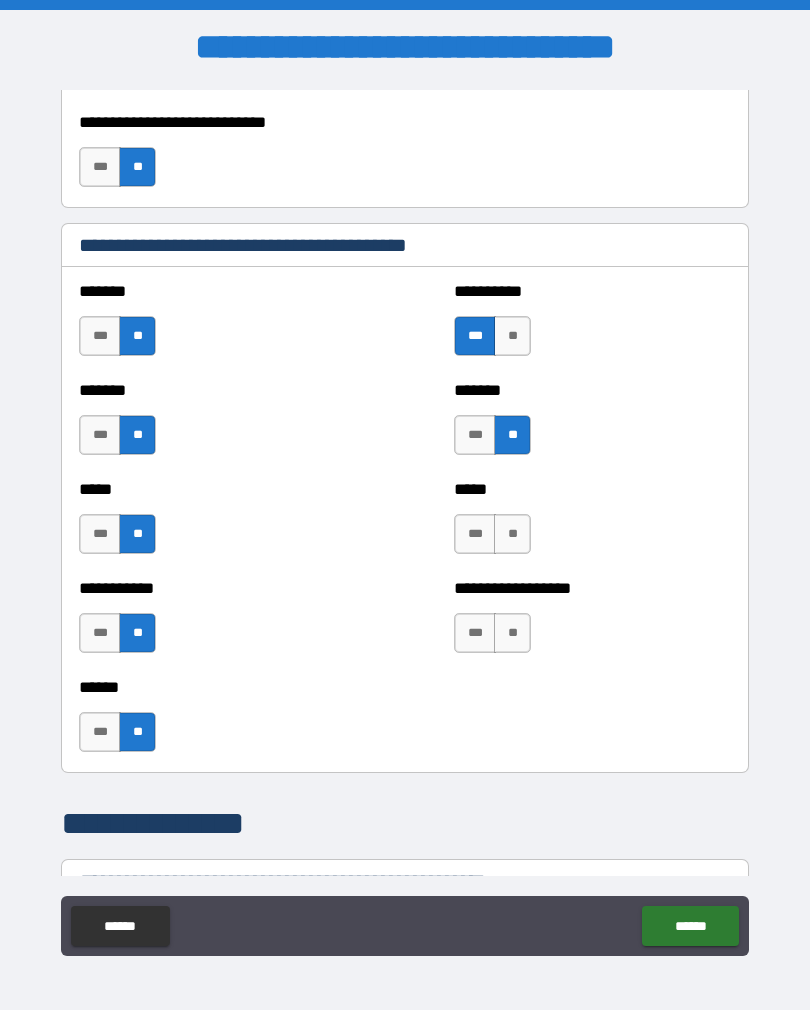 click on "**" at bounding box center [512, 534] 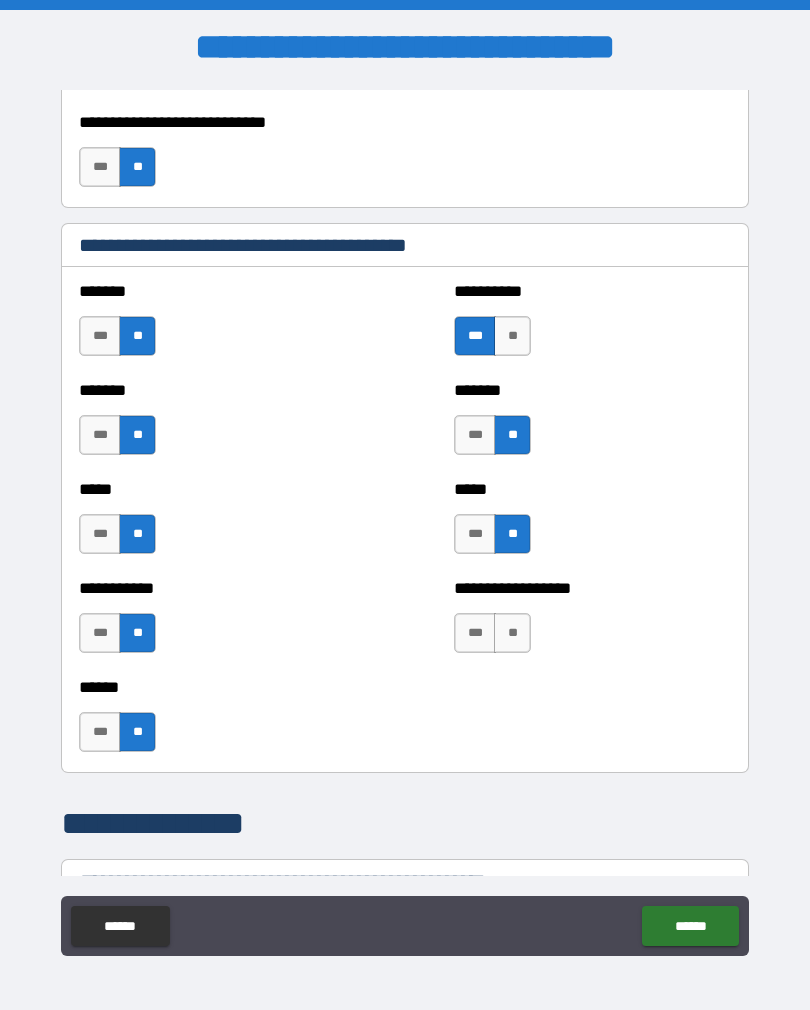 click on "**" at bounding box center (512, 633) 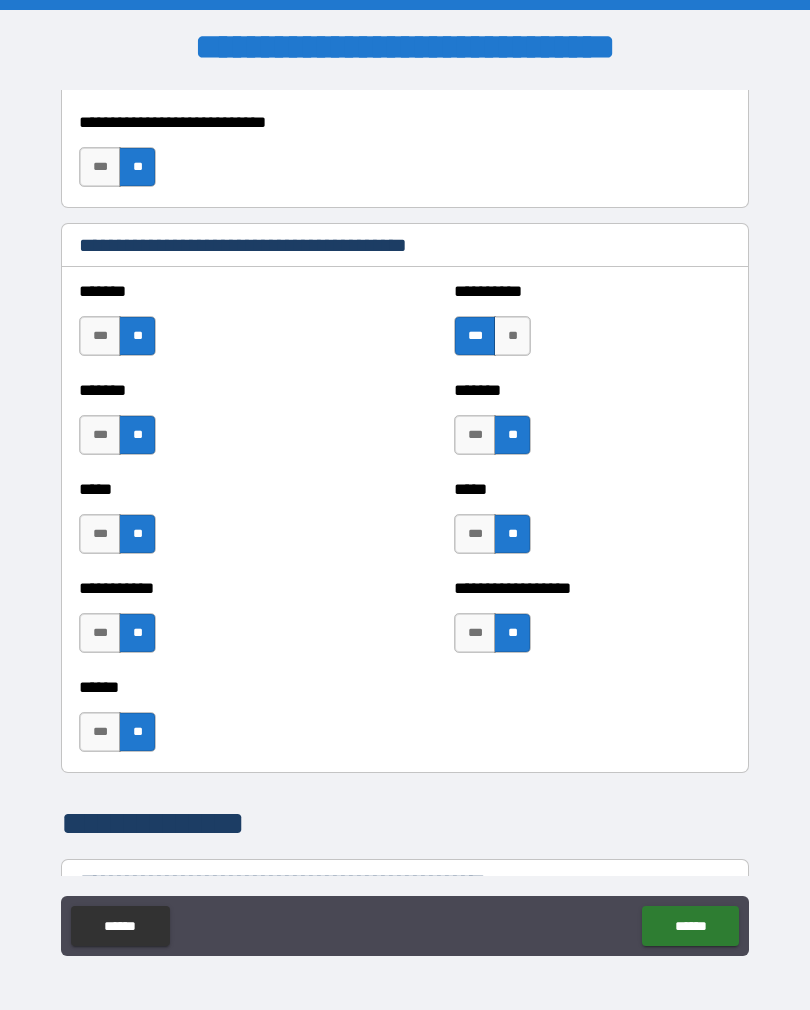 click on "***" at bounding box center (100, 732) 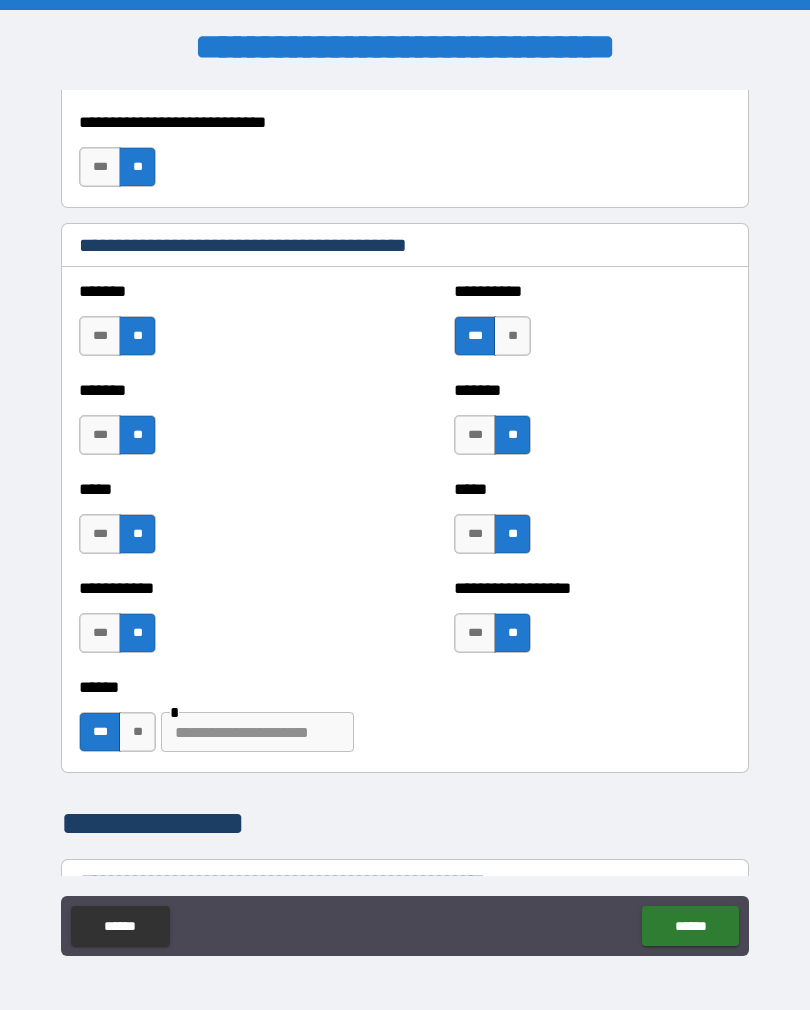 click on "****** *** ** *" at bounding box center (405, 722) 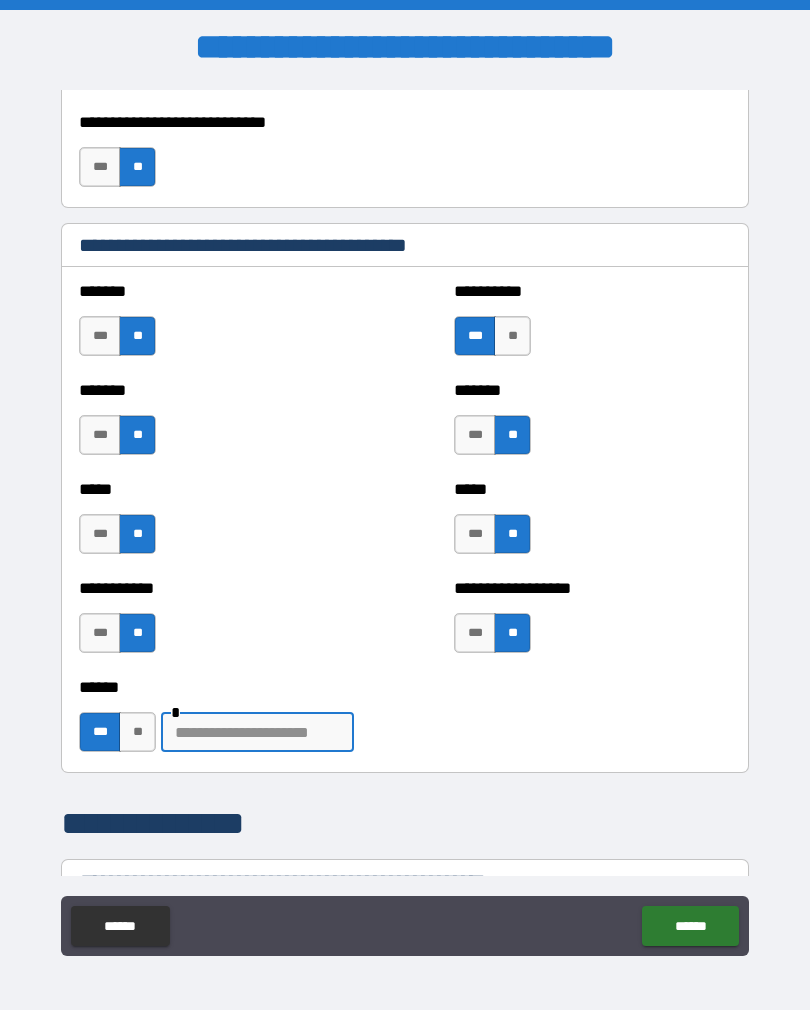 scroll, scrollTop: 31, scrollLeft: 0, axis: vertical 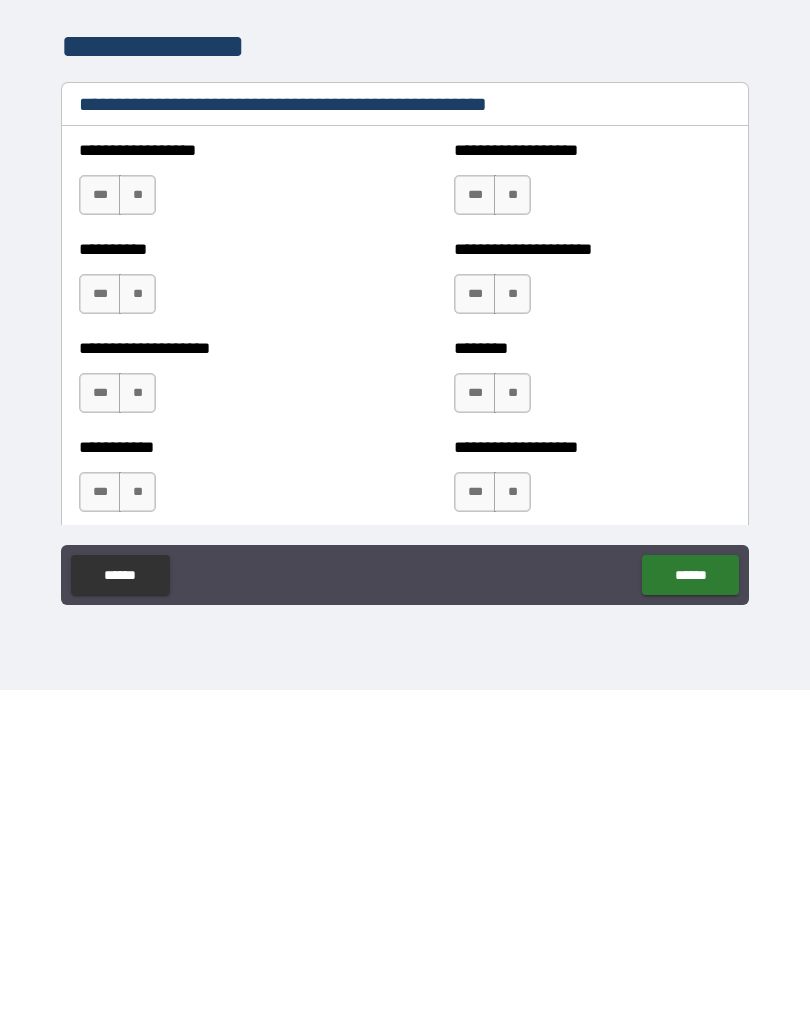 type on "**********" 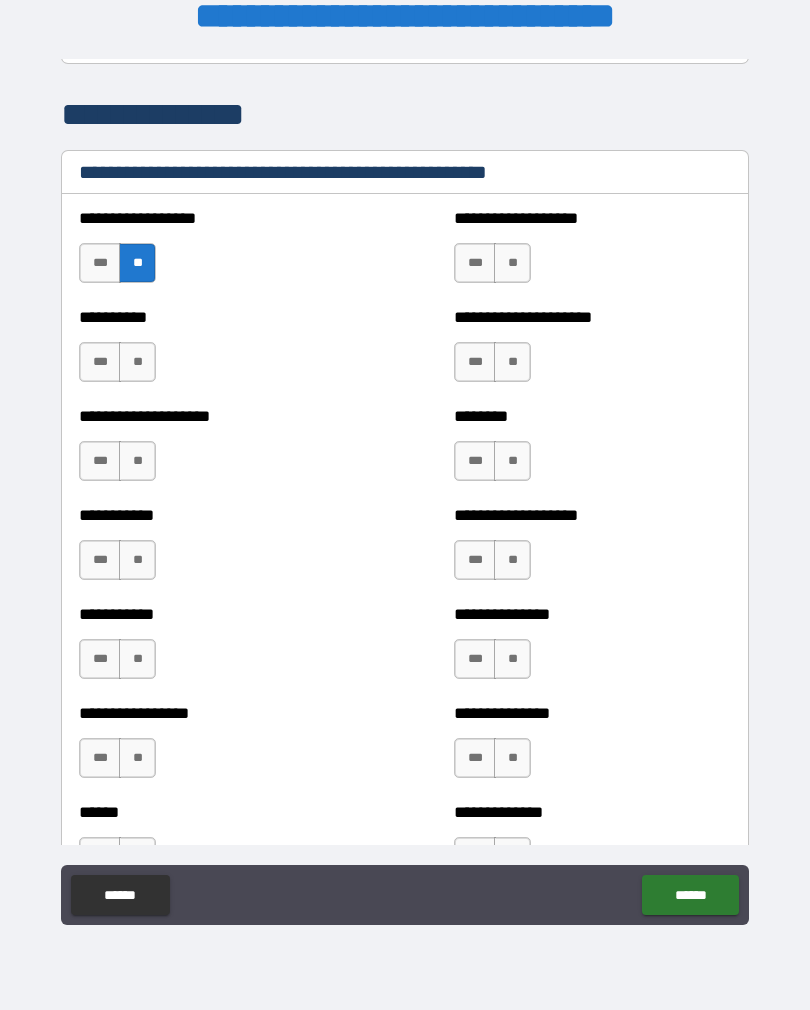 scroll, scrollTop: 2433, scrollLeft: 0, axis: vertical 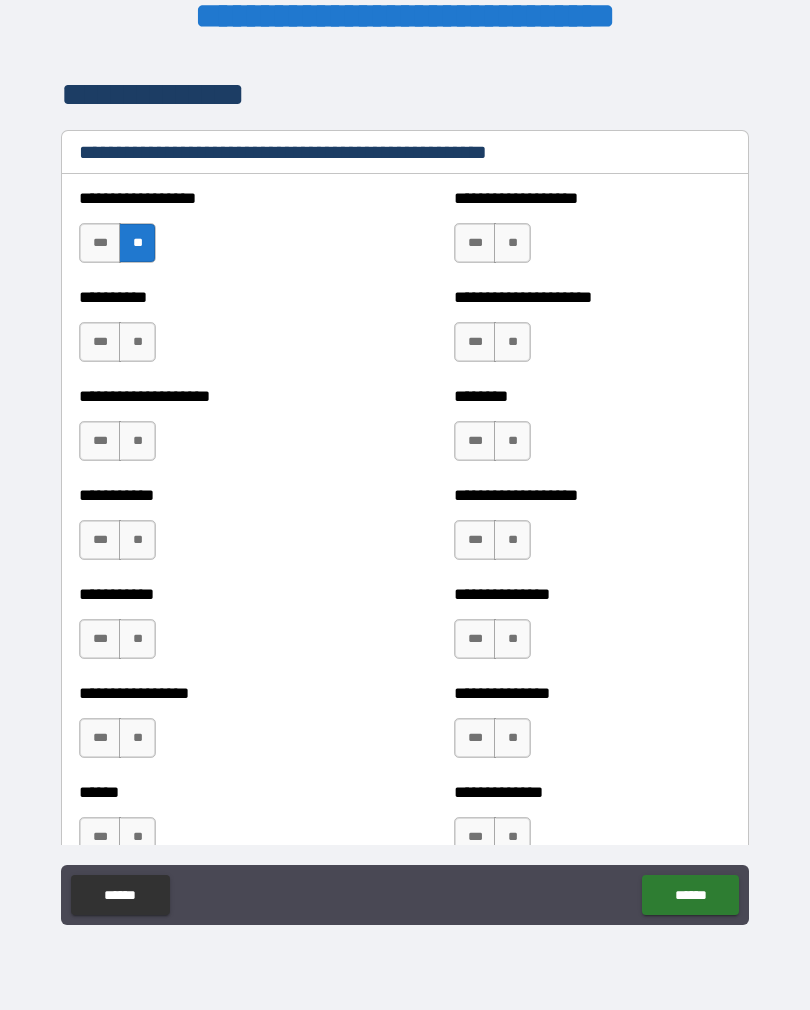 click on "**" at bounding box center [137, 342] 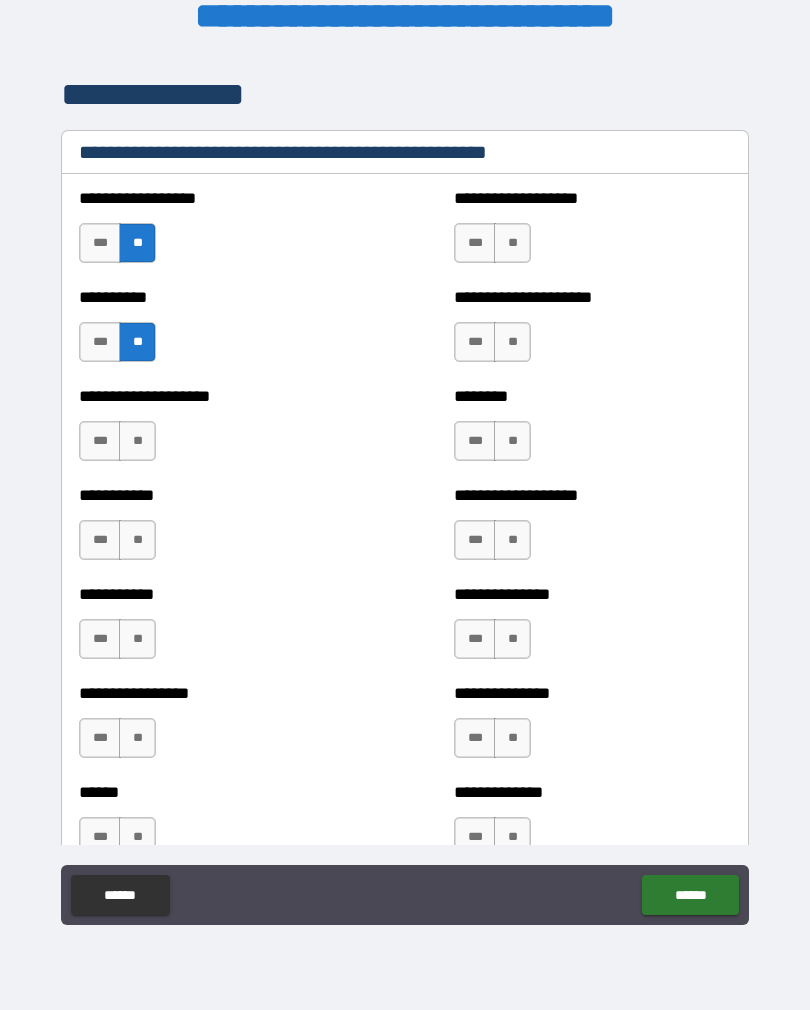 click on "**" at bounding box center [512, 243] 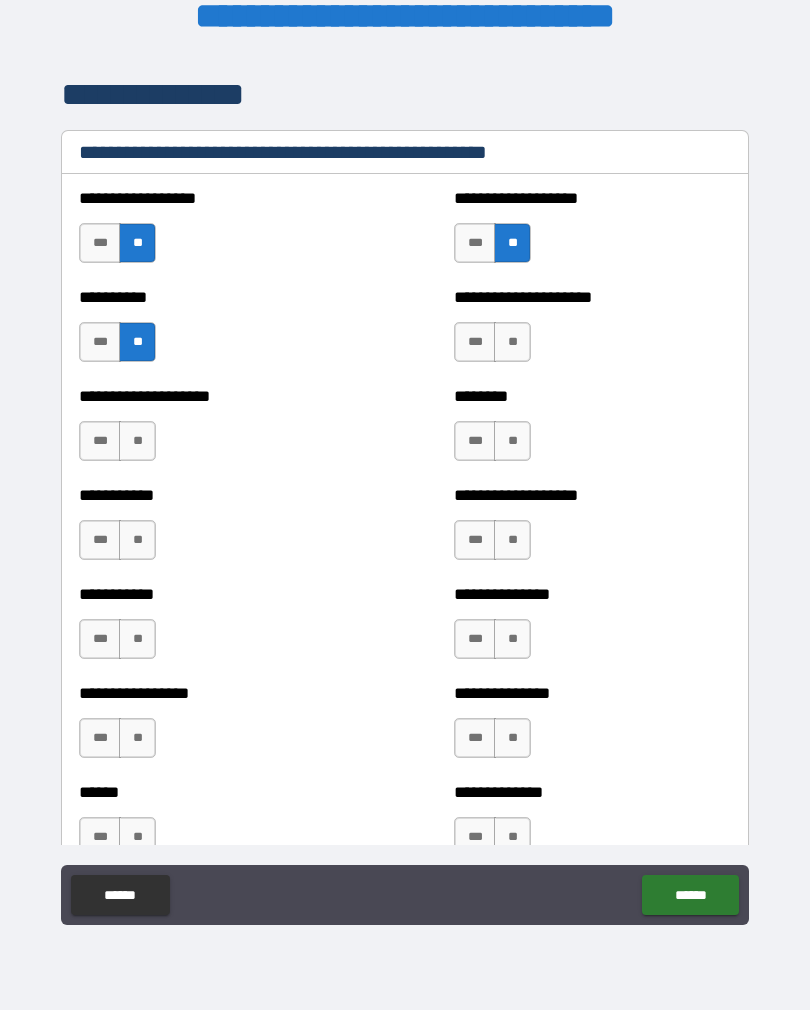 click on "**" at bounding box center [512, 342] 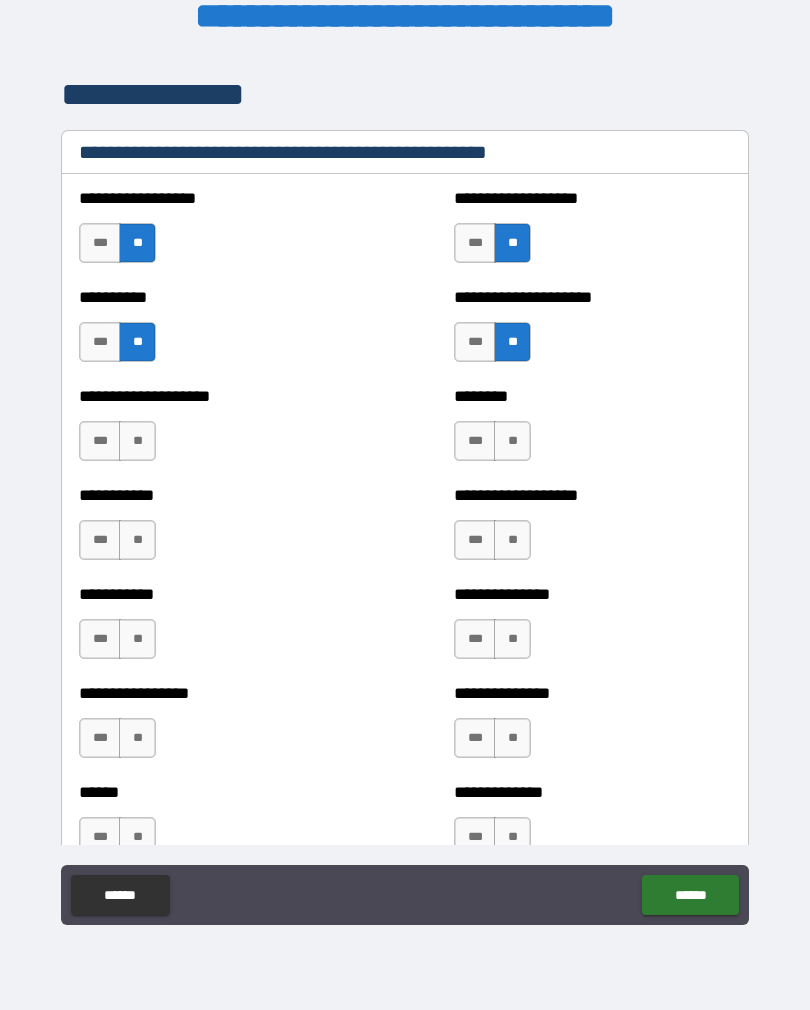 click on "**" at bounding box center [512, 441] 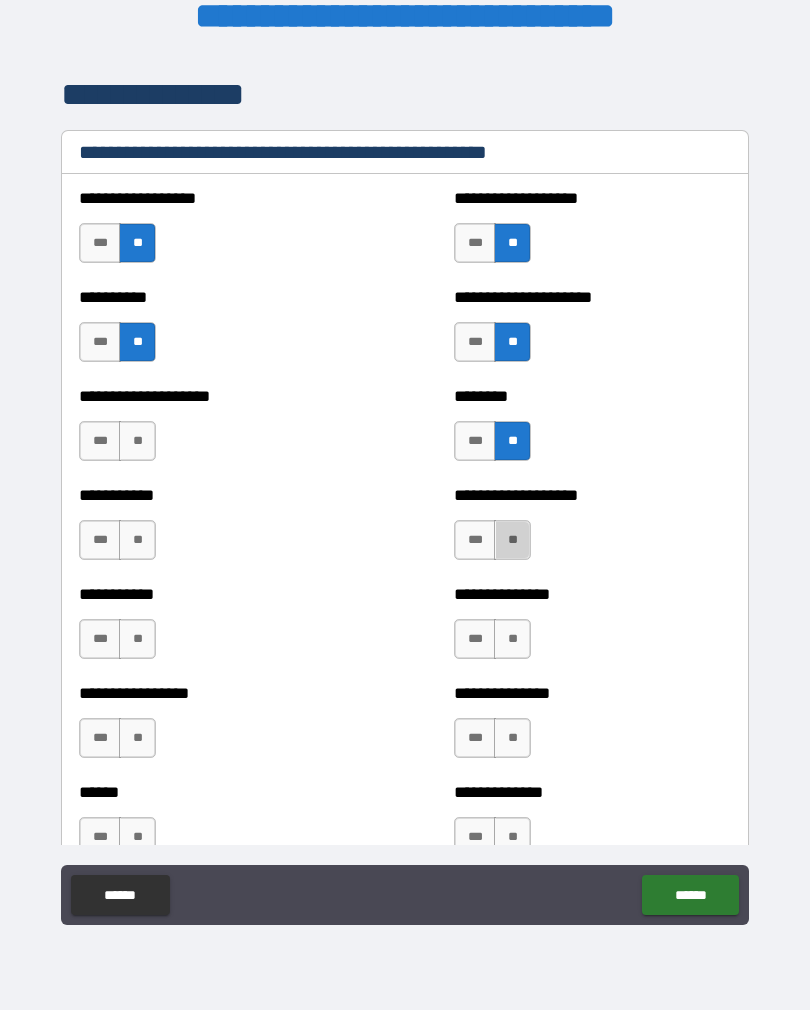 click on "**" at bounding box center (512, 639) 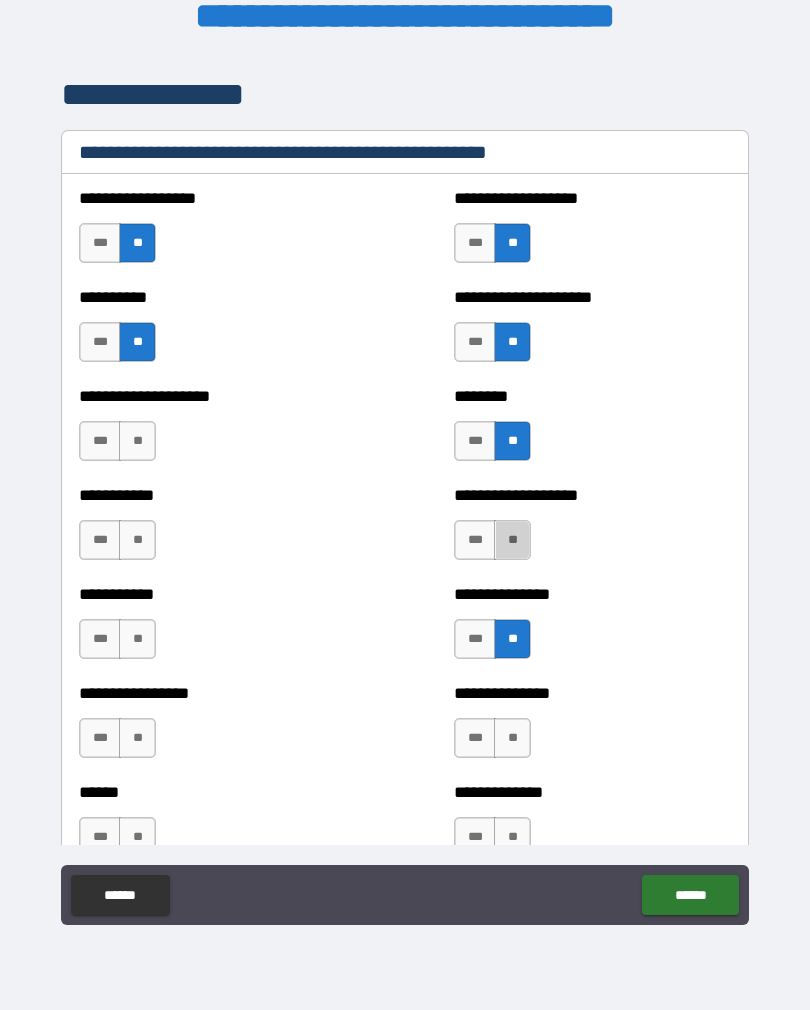 click on "**" at bounding box center (137, 540) 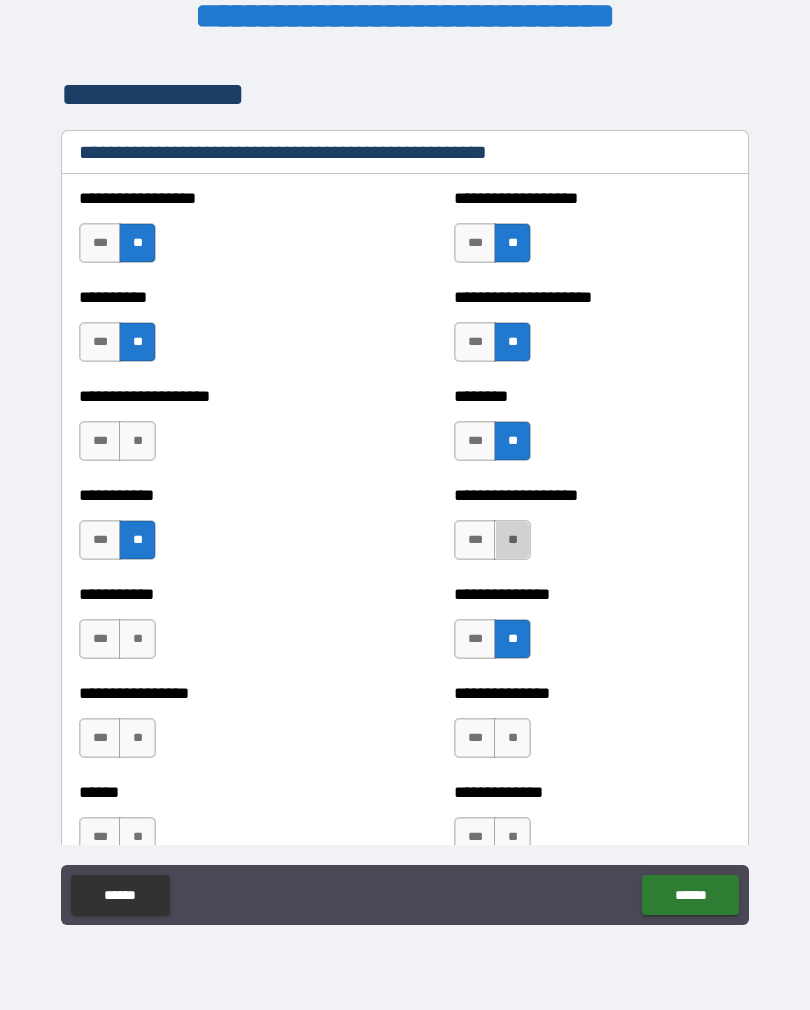 click on "**" at bounding box center (137, 441) 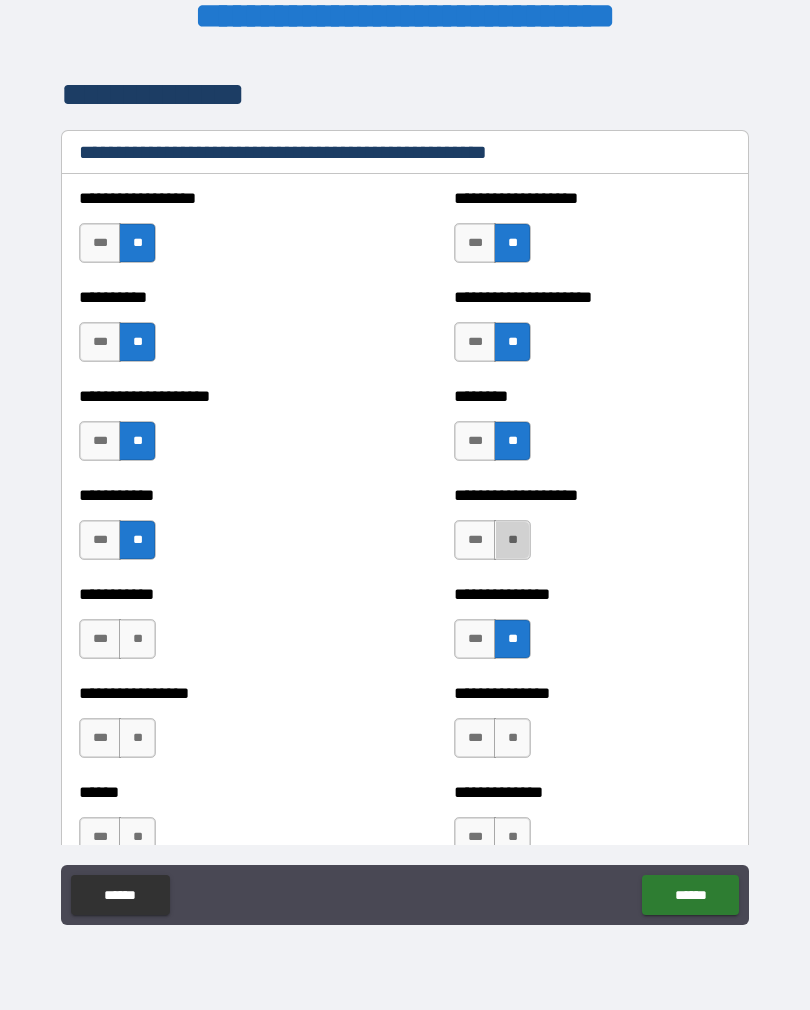 click on "**" at bounding box center (137, 639) 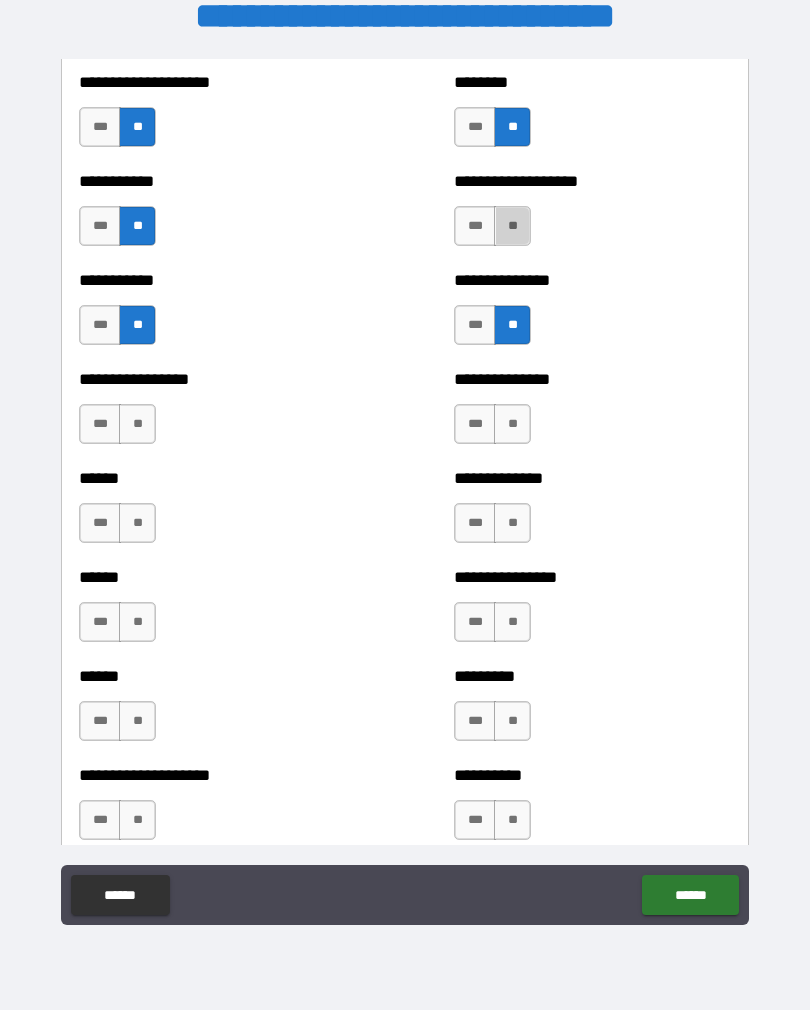 scroll, scrollTop: 2761, scrollLeft: 0, axis: vertical 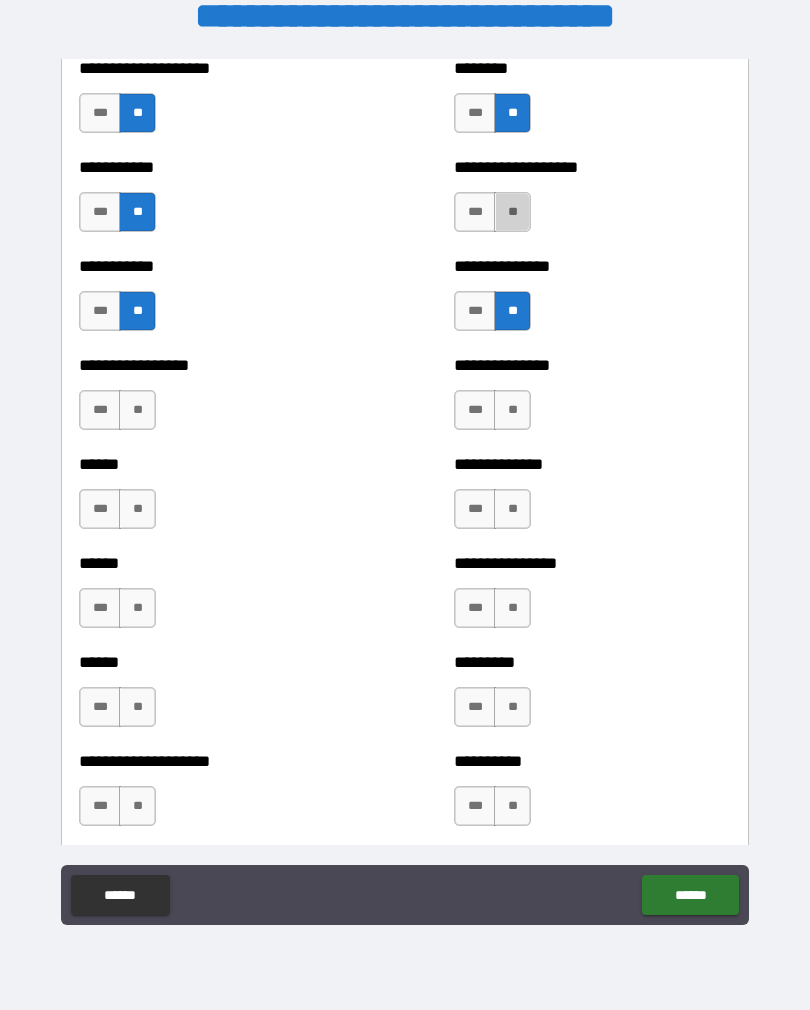 click on "**" at bounding box center [137, 410] 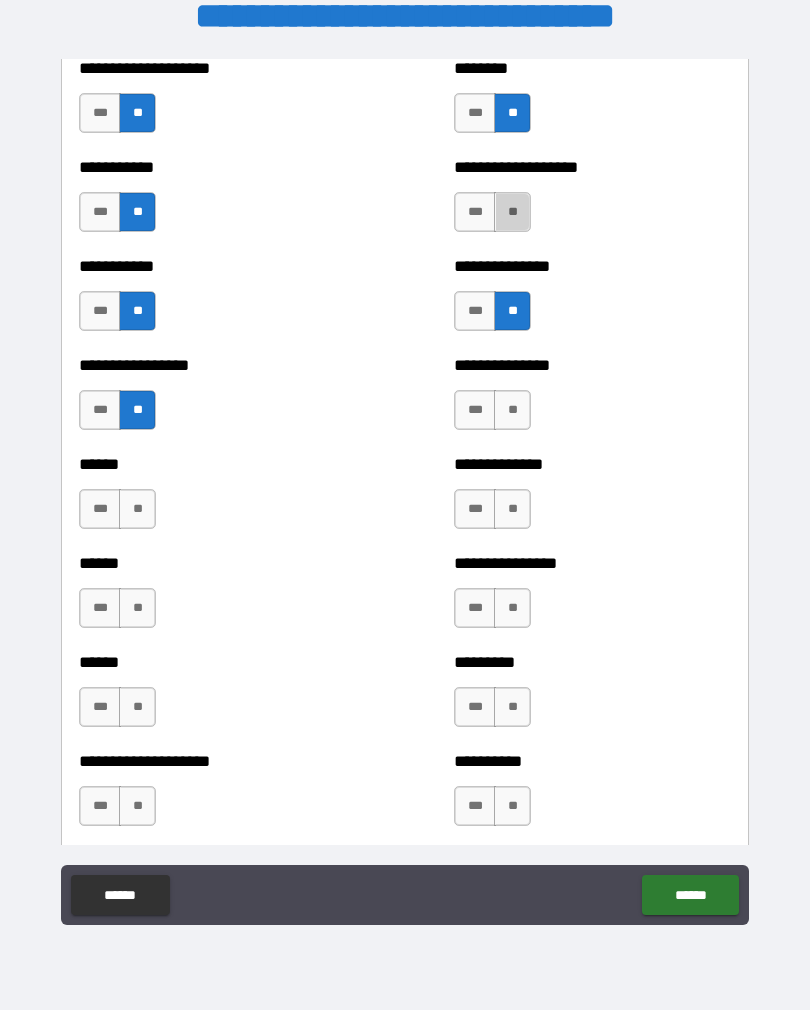 click on "**" at bounding box center [137, 509] 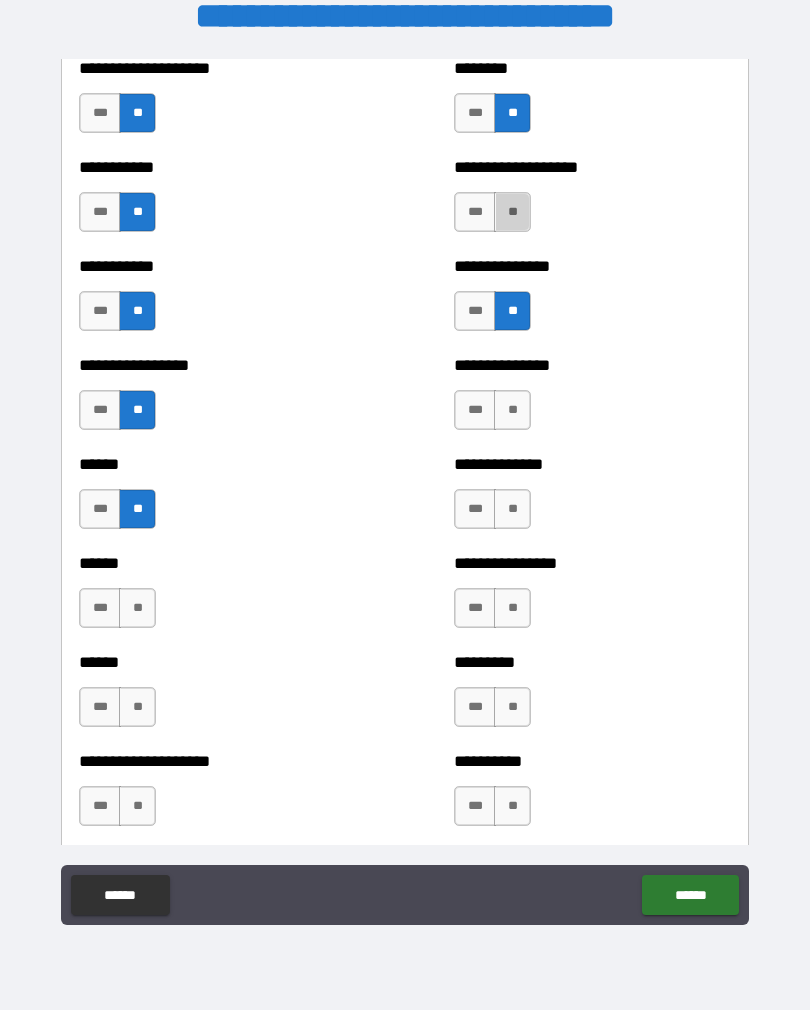 click on "**" at bounding box center (137, 608) 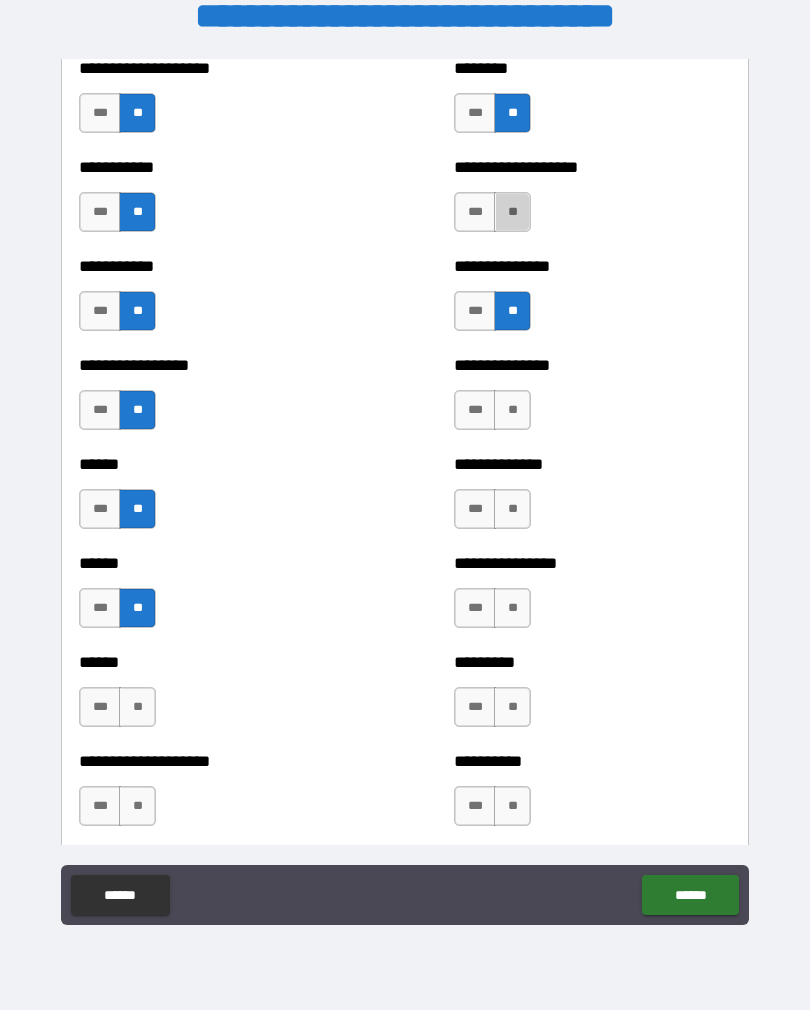 click on "**" at bounding box center (512, 410) 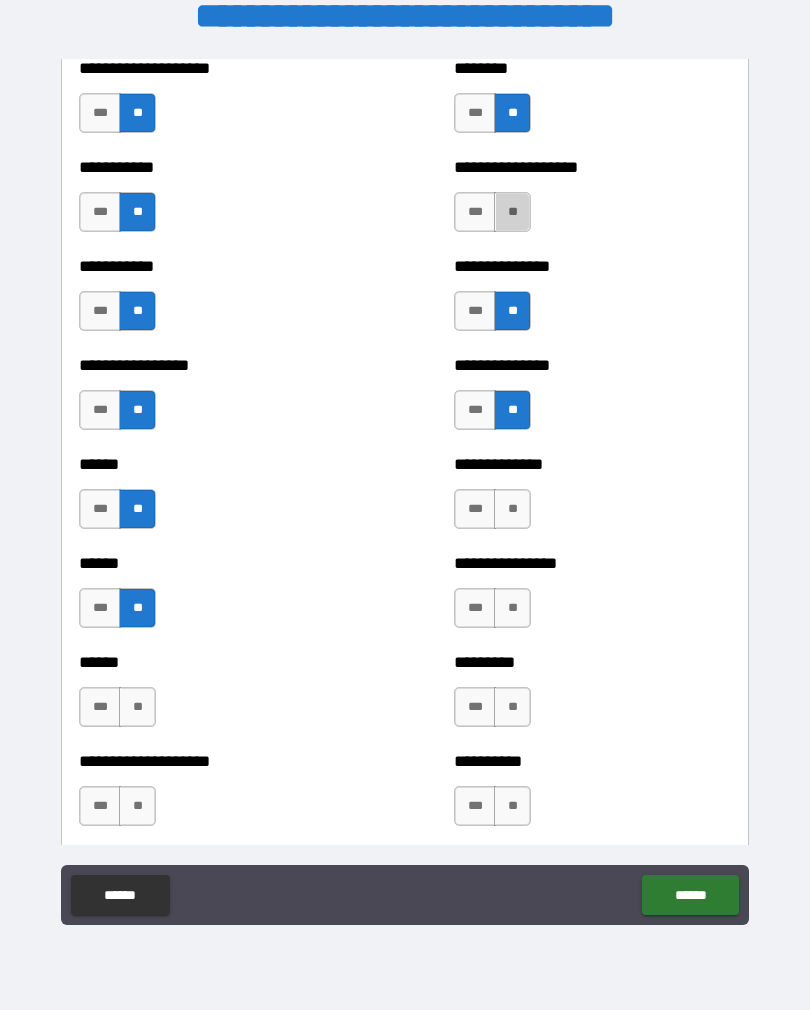 click on "**" at bounding box center (512, 509) 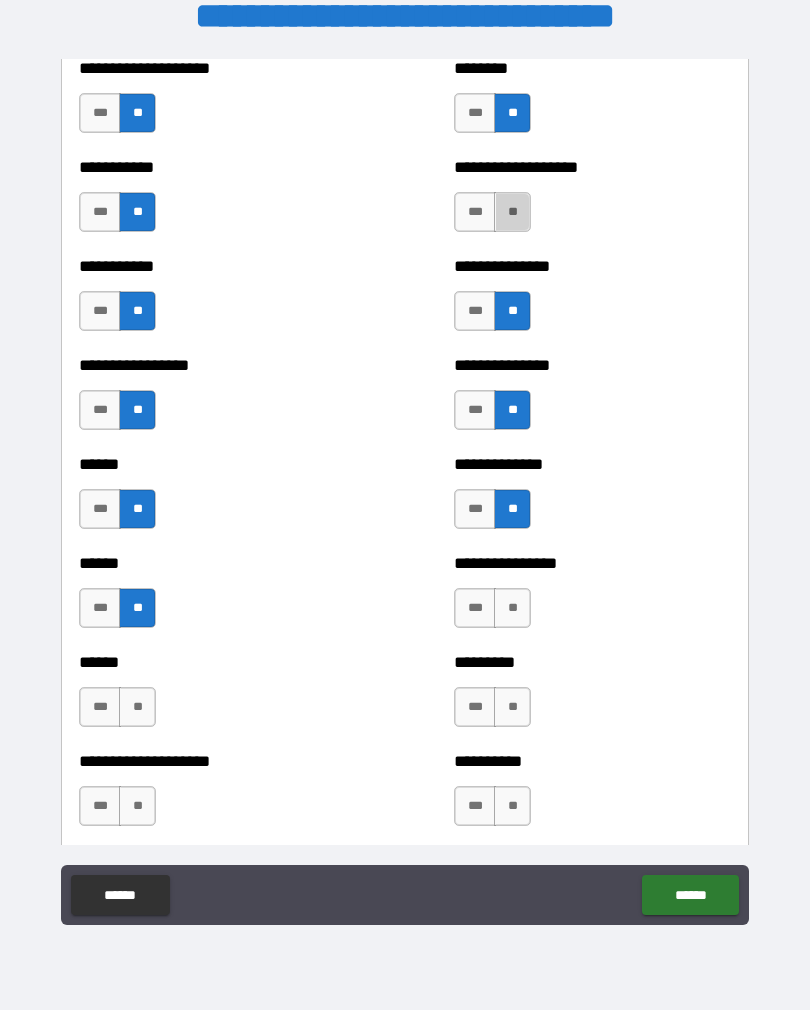 click on "**" at bounding box center [512, 608] 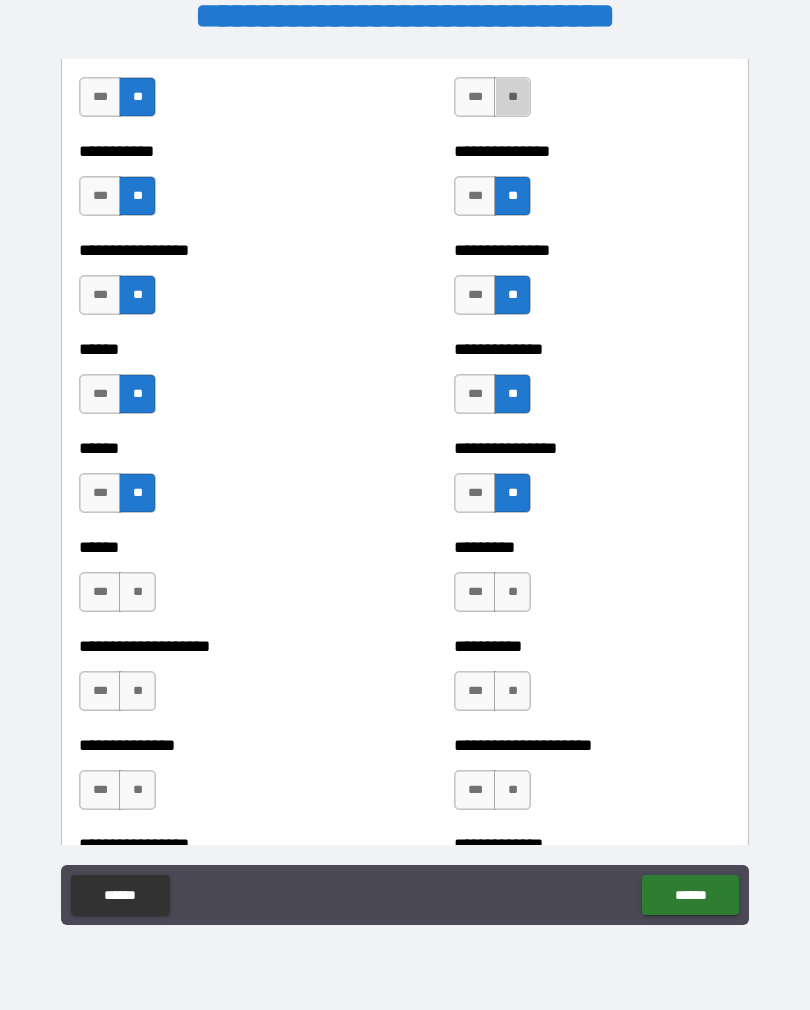scroll, scrollTop: 2873, scrollLeft: 0, axis: vertical 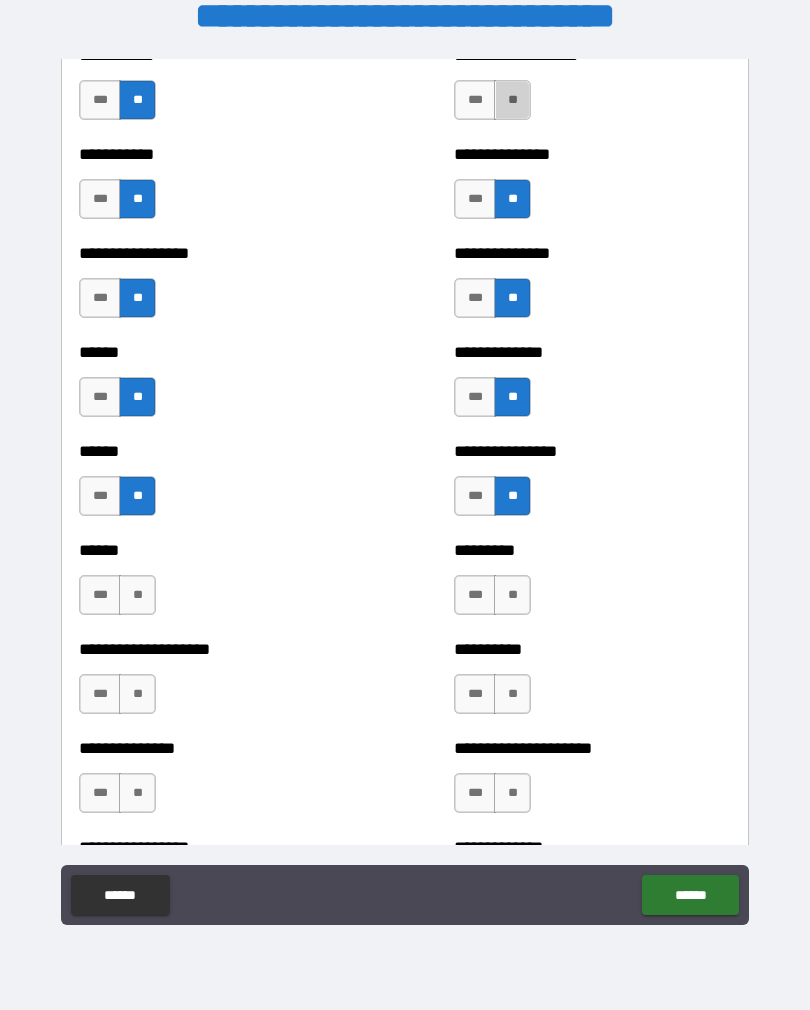 click on "**" at bounding box center [137, 595] 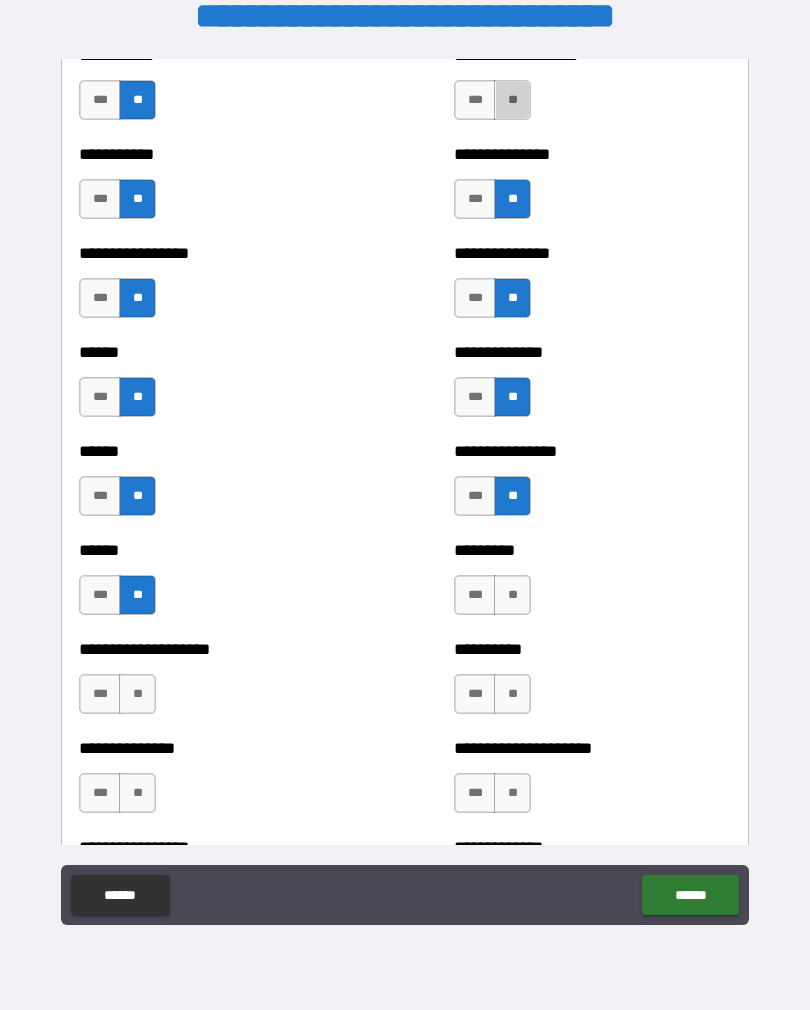 click on "**" at bounding box center [512, 595] 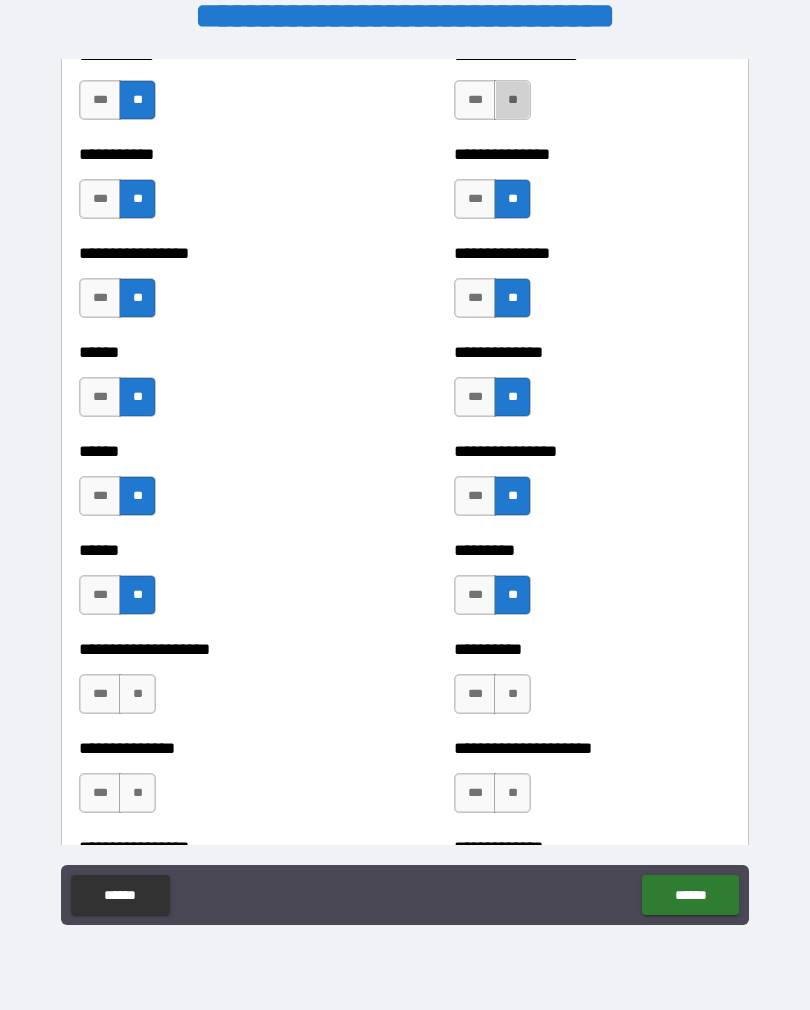click on "**" at bounding box center [137, 694] 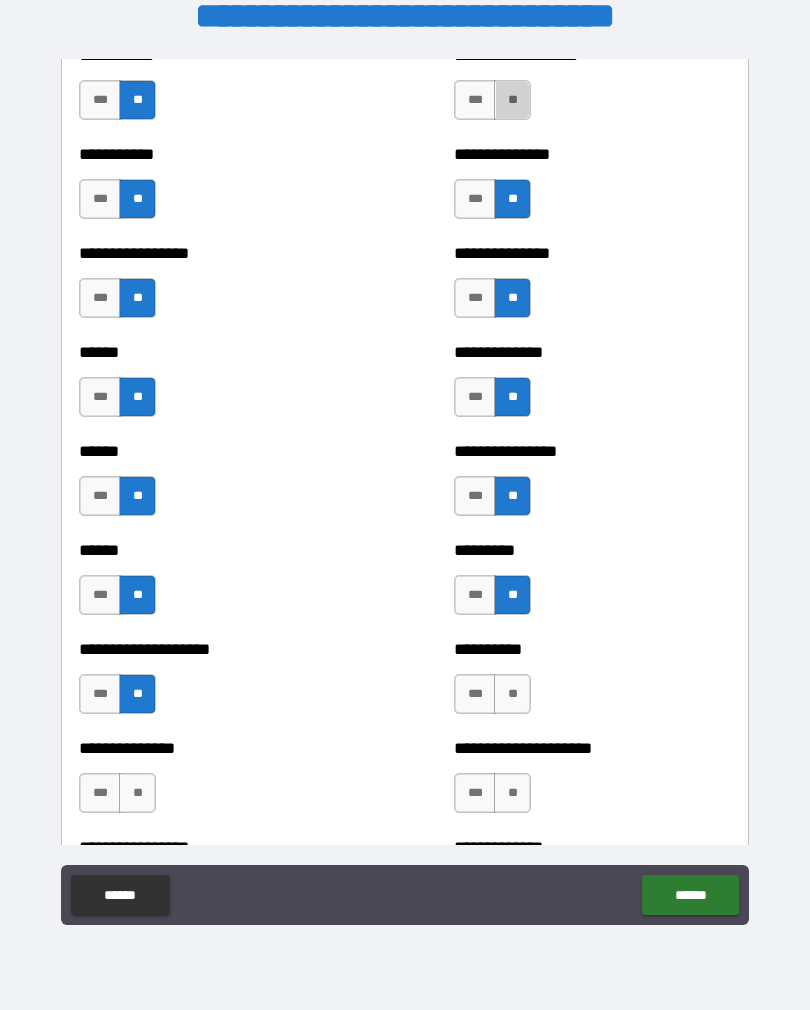 click on "**" at bounding box center (512, 694) 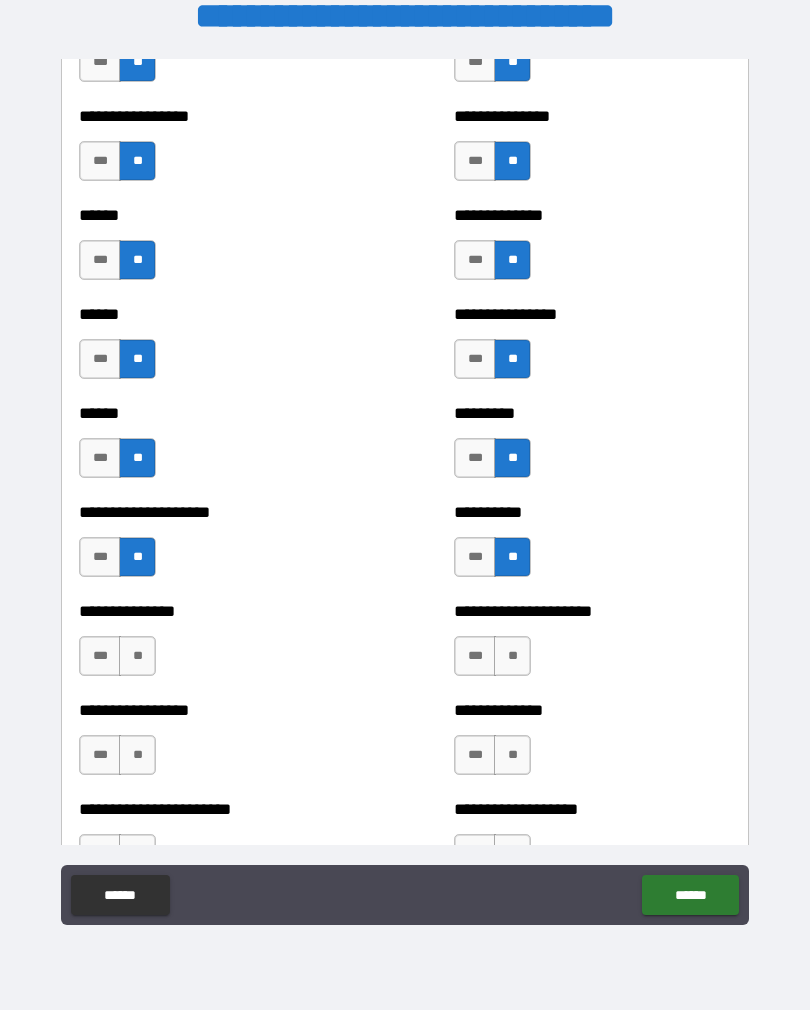scroll, scrollTop: 3049, scrollLeft: 0, axis: vertical 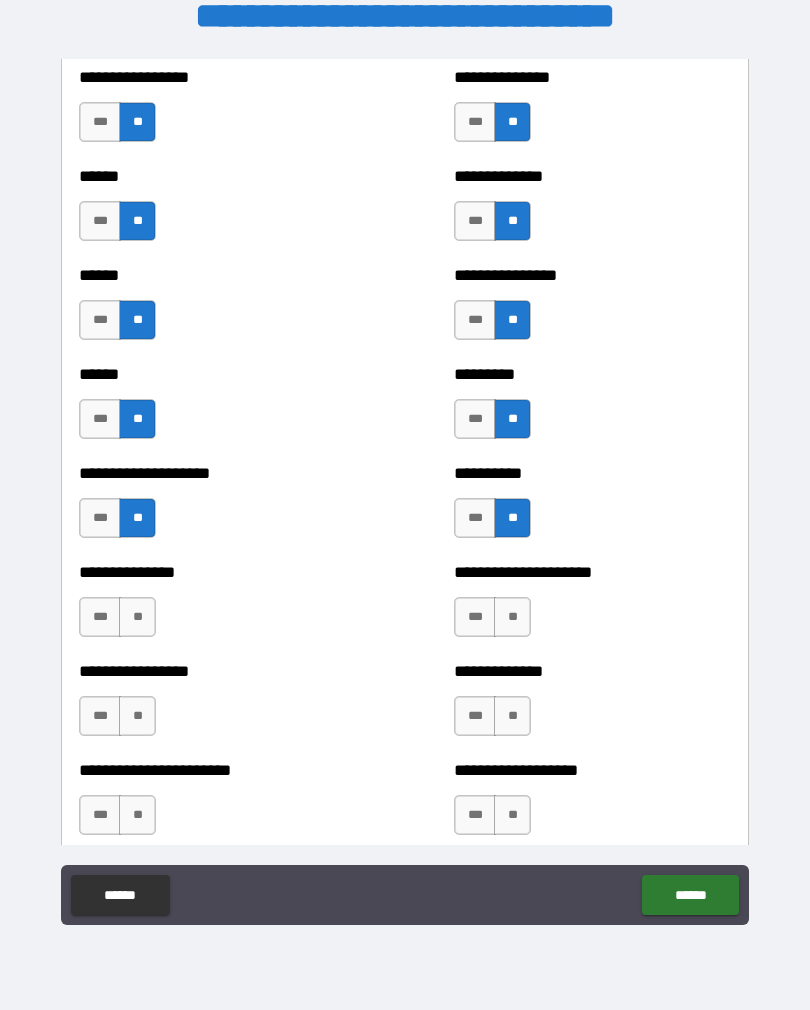 click on "**" at bounding box center [137, 617] 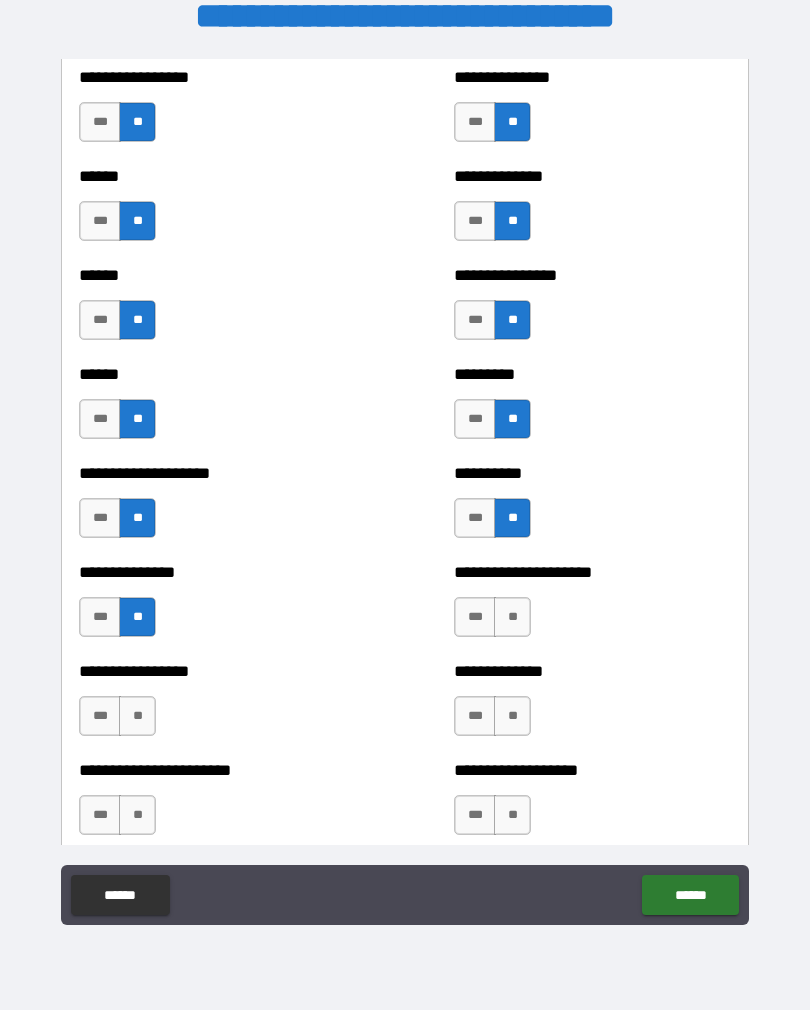 click on "**" at bounding box center (512, 617) 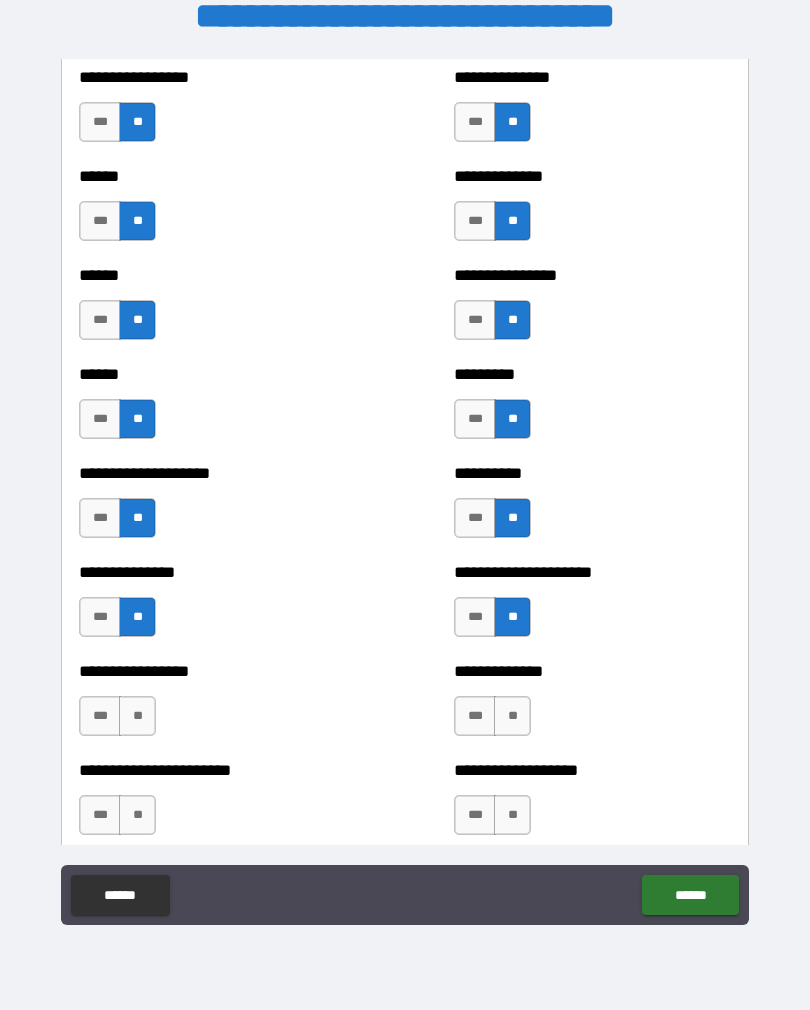 click on "**" at bounding box center [137, 716] 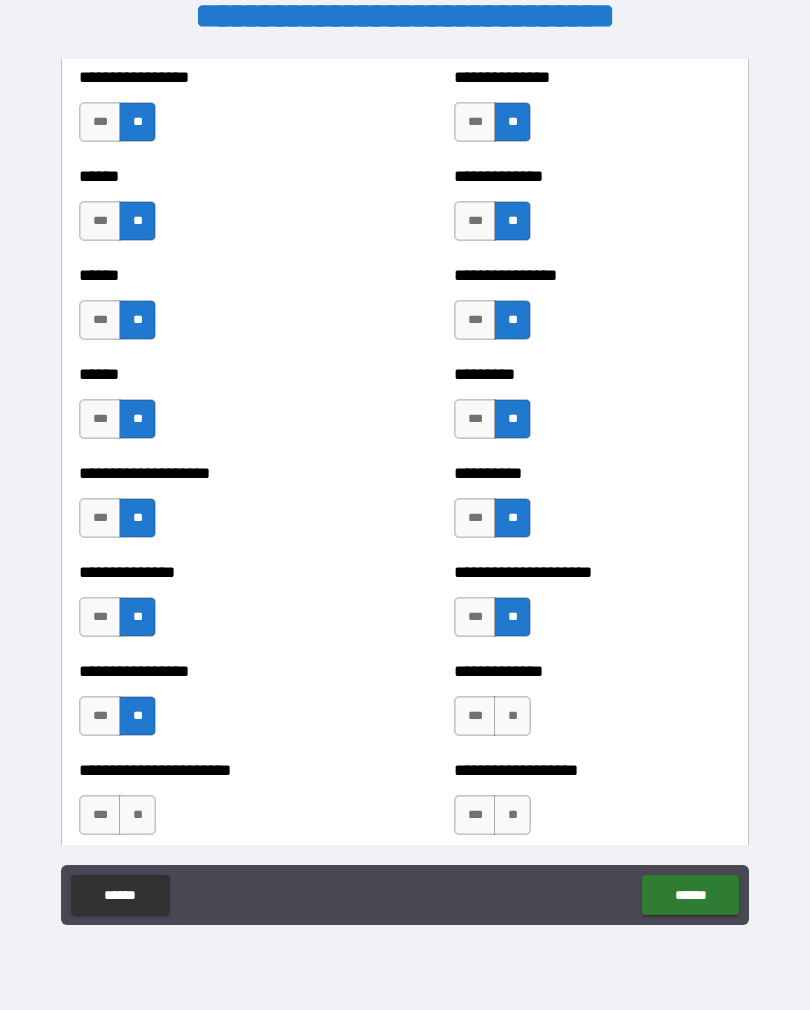 click on "**" at bounding box center (512, 716) 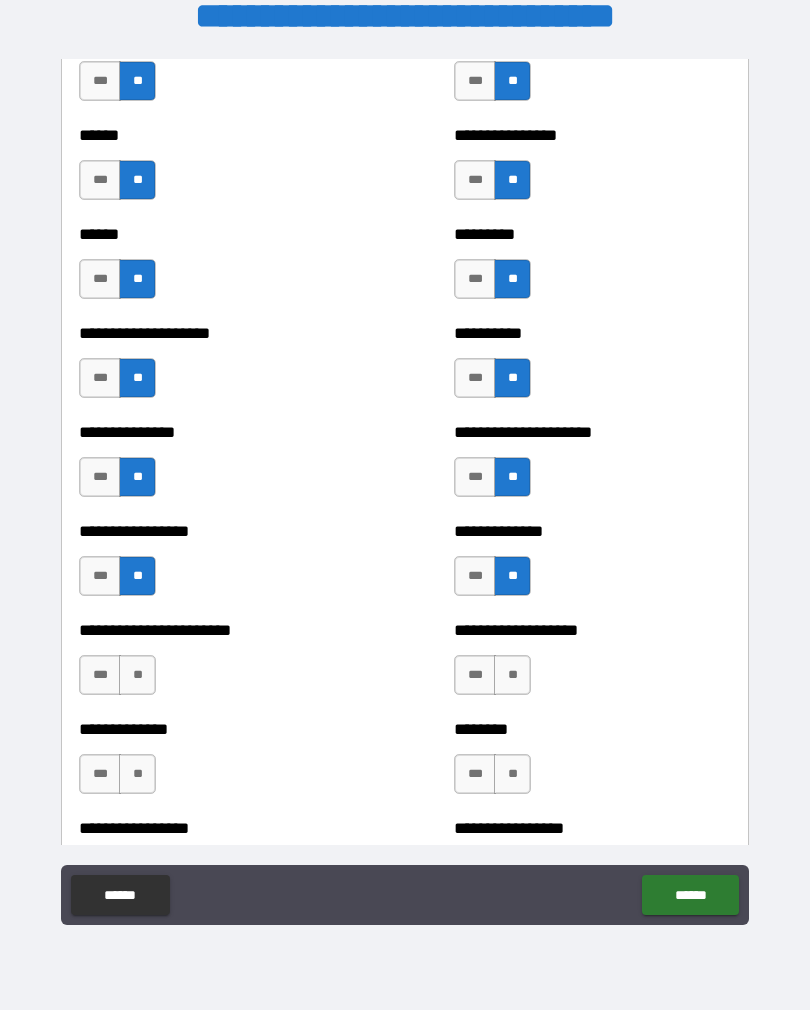 scroll, scrollTop: 3205, scrollLeft: 0, axis: vertical 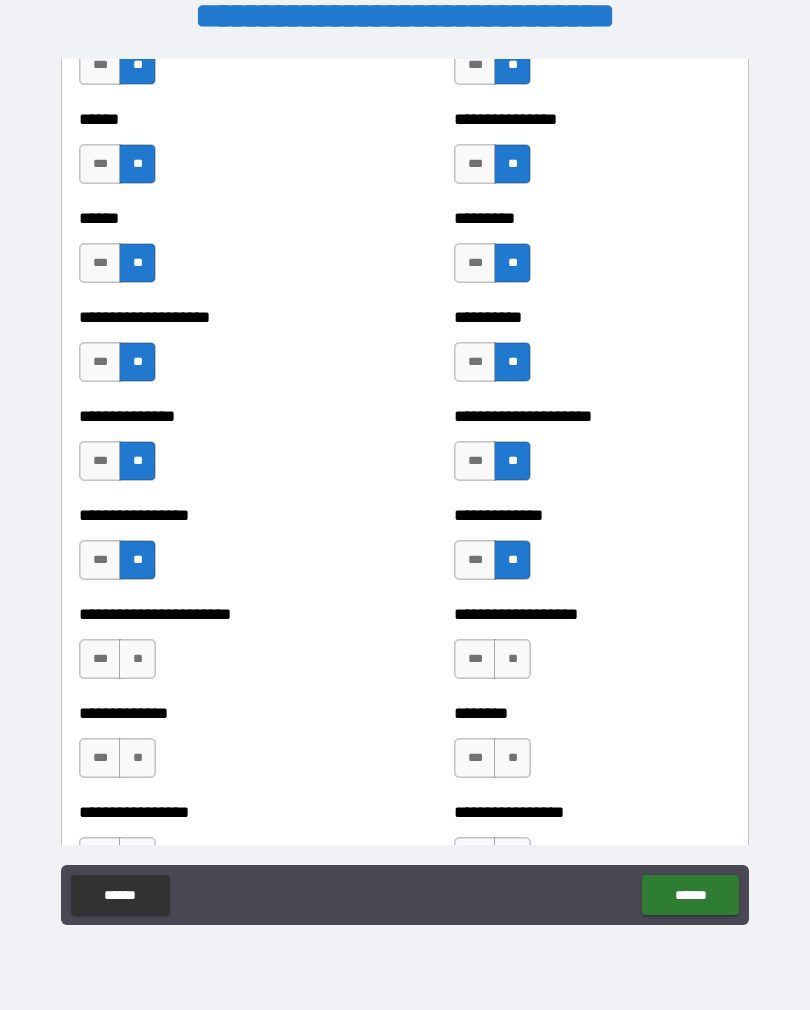click on "**" at bounding box center (137, 659) 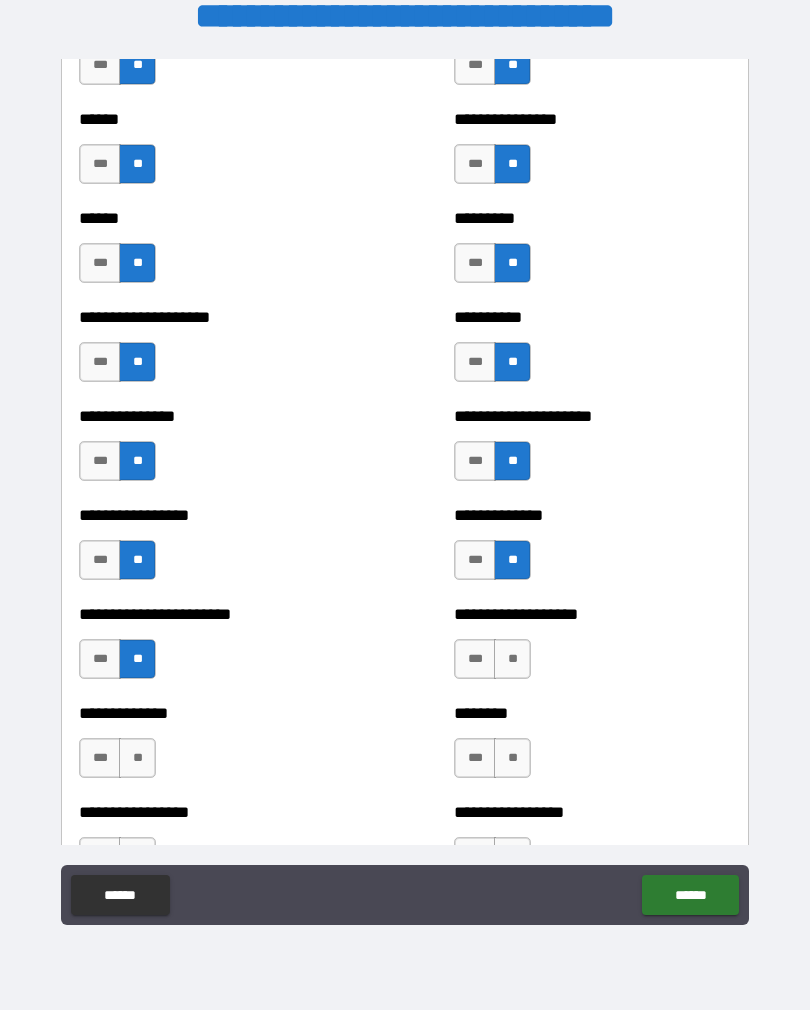 click on "**" at bounding box center [512, 659] 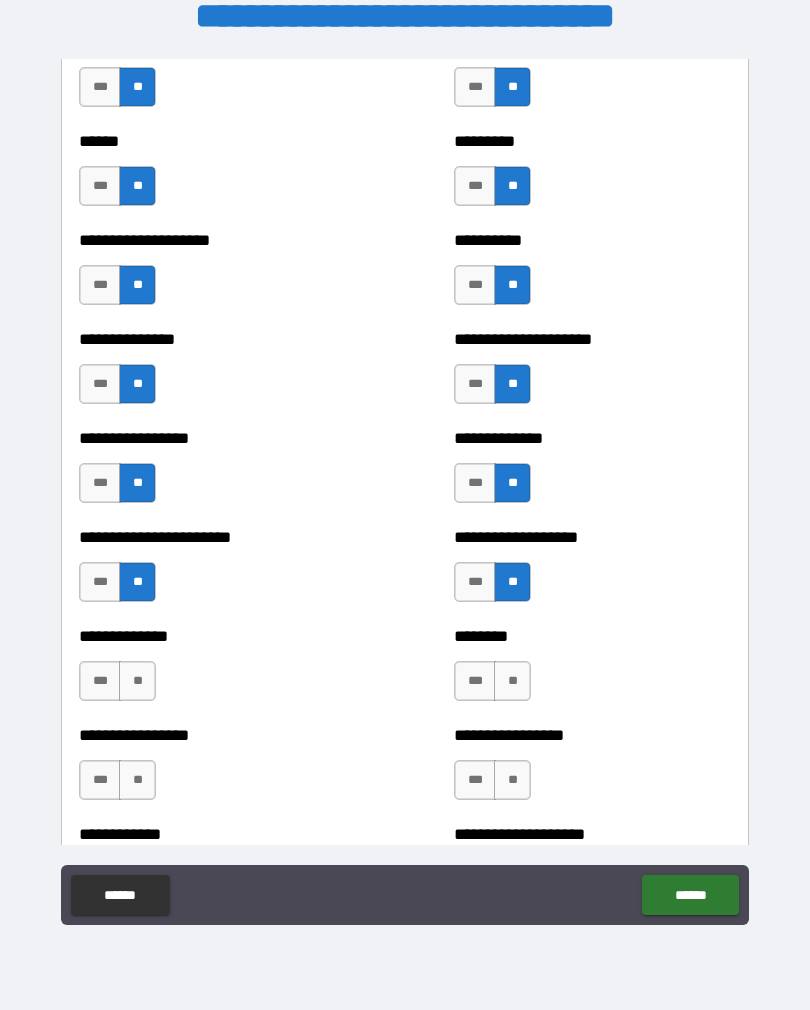 scroll, scrollTop: 3357, scrollLeft: 0, axis: vertical 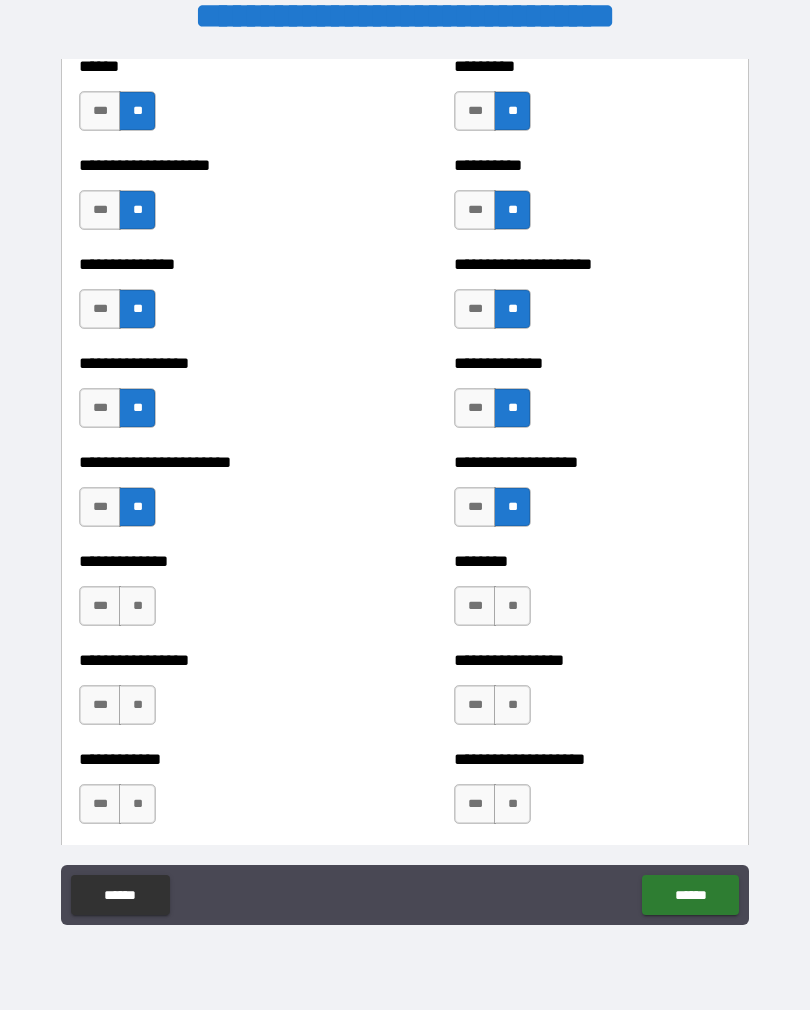 click on "**" at bounding box center [137, 606] 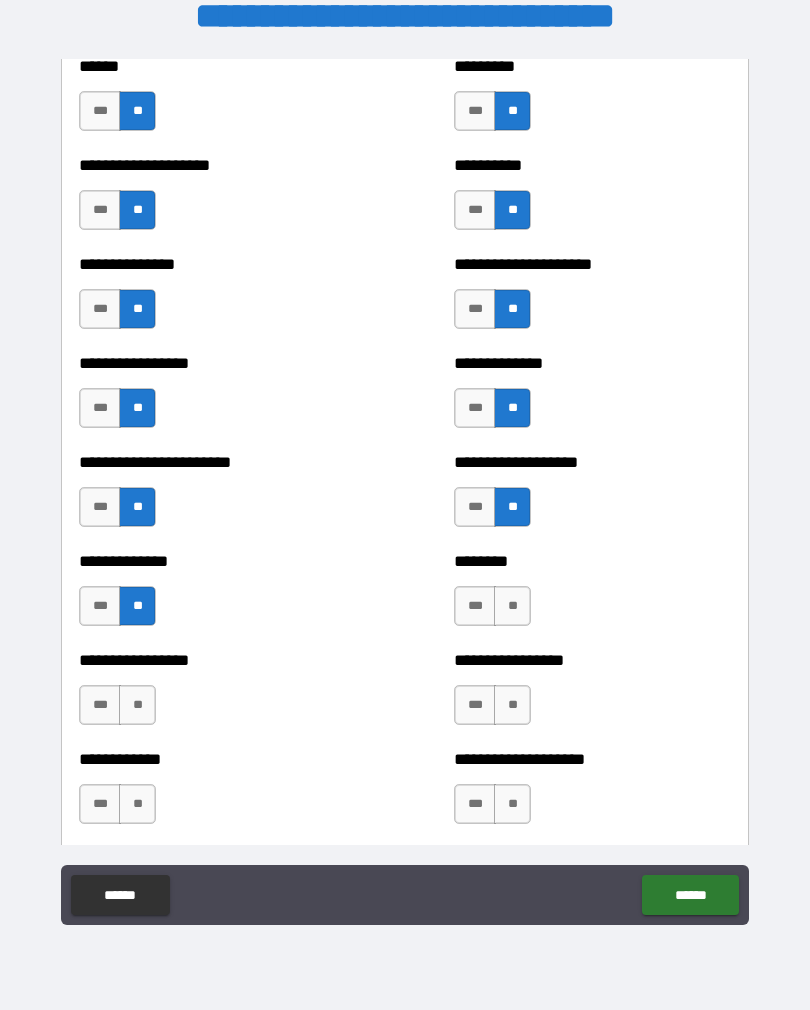 click on "**" at bounding box center [512, 606] 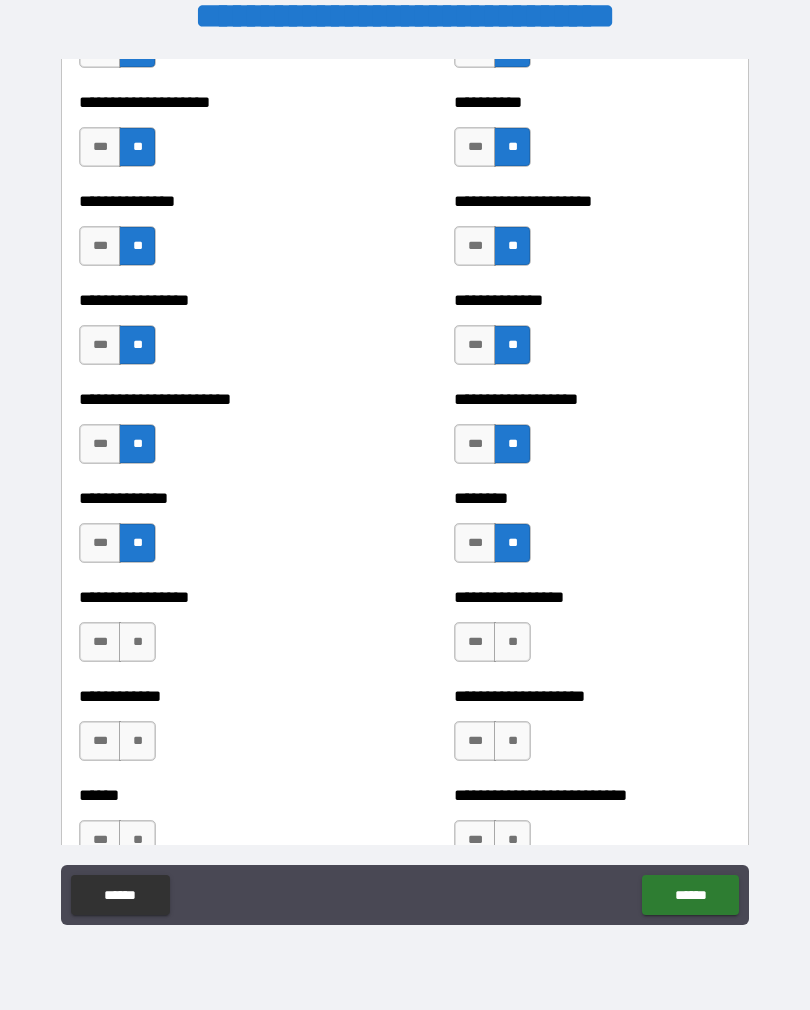 scroll, scrollTop: 3420, scrollLeft: 0, axis: vertical 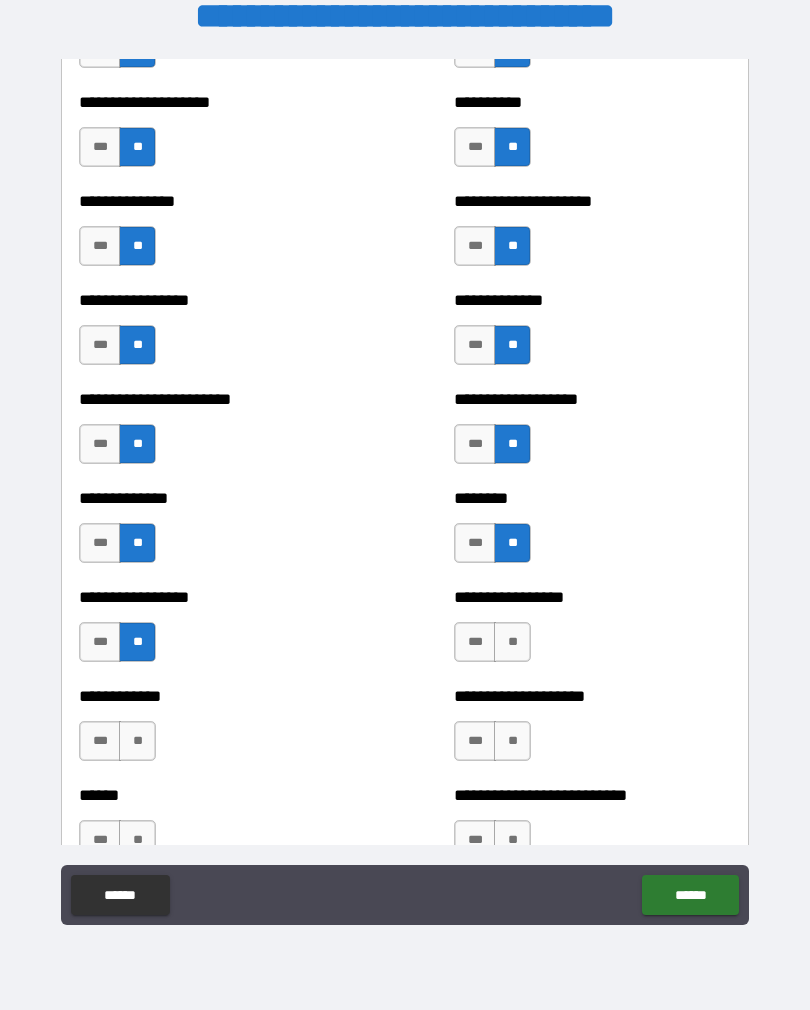 click on "**" at bounding box center (512, 642) 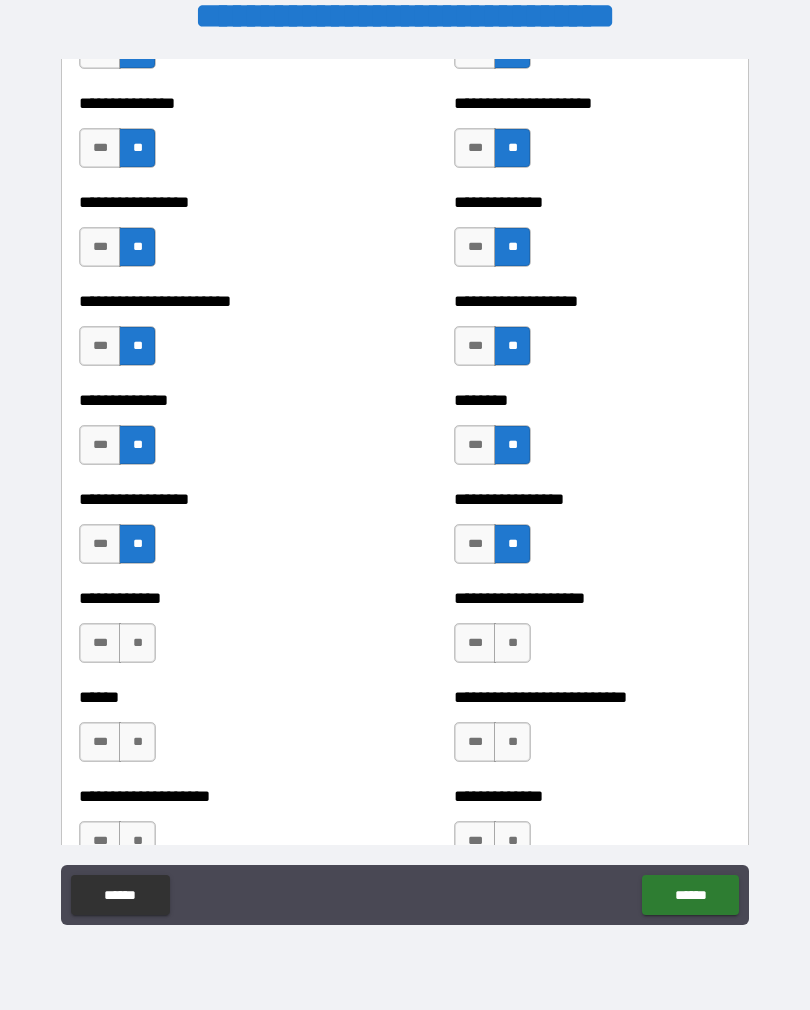 scroll, scrollTop: 3519, scrollLeft: 0, axis: vertical 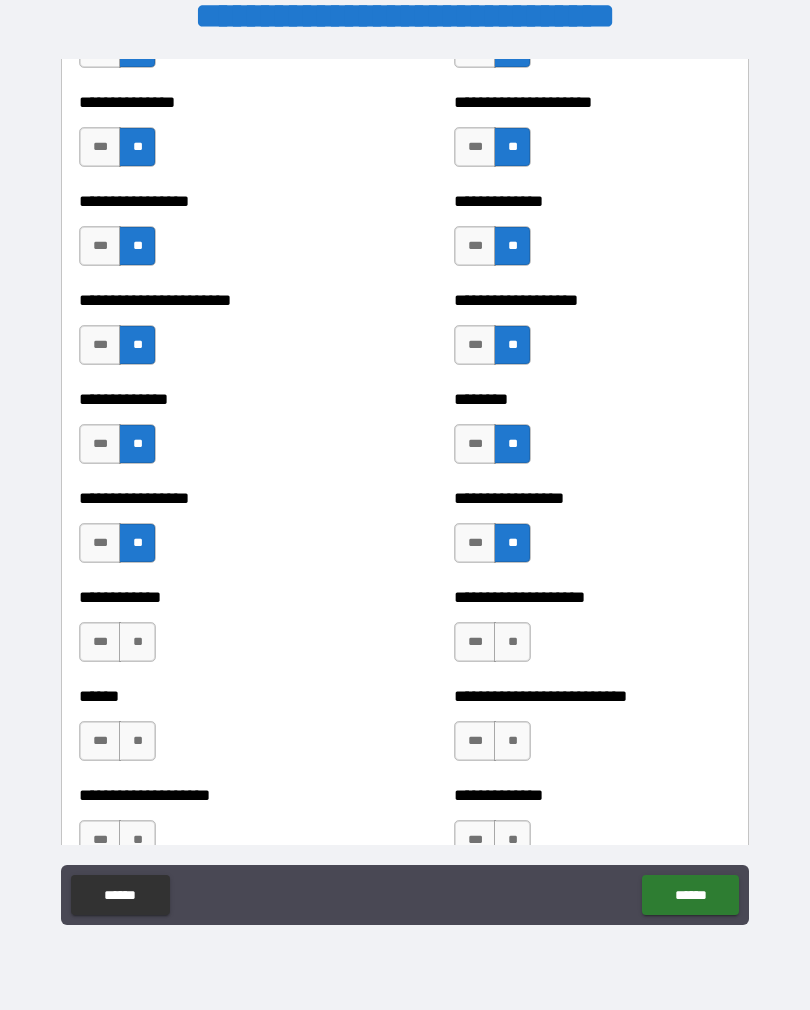 click on "**" at bounding box center (137, 642) 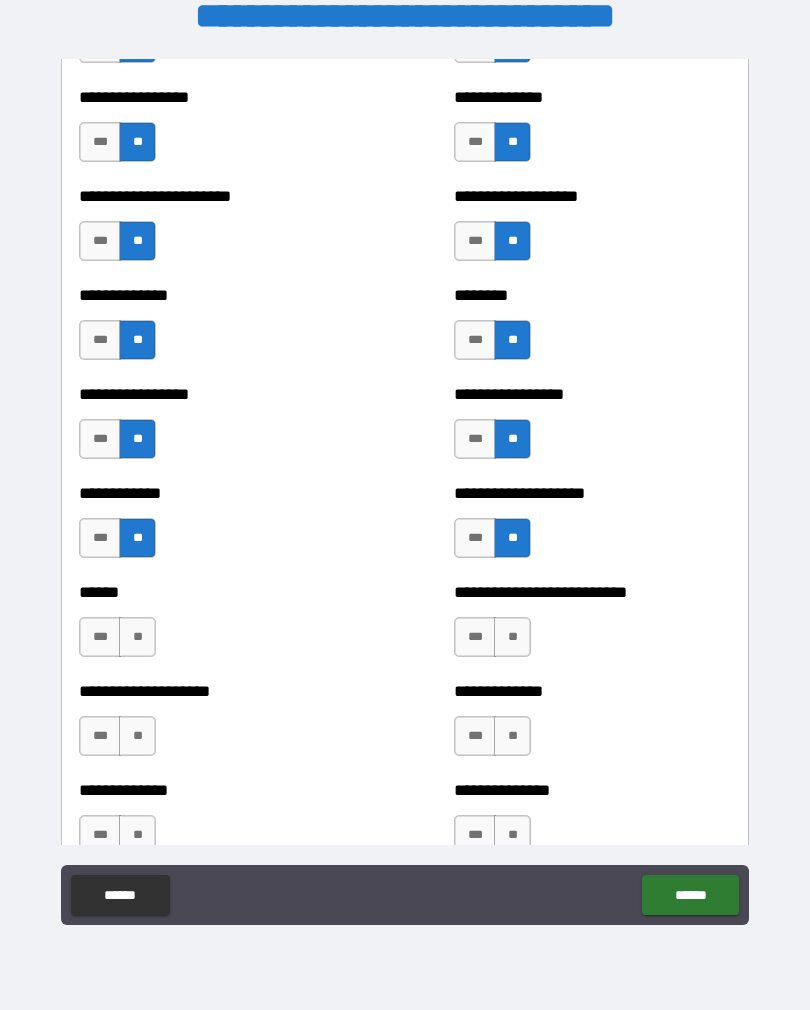 scroll, scrollTop: 3625, scrollLeft: 0, axis: vertical 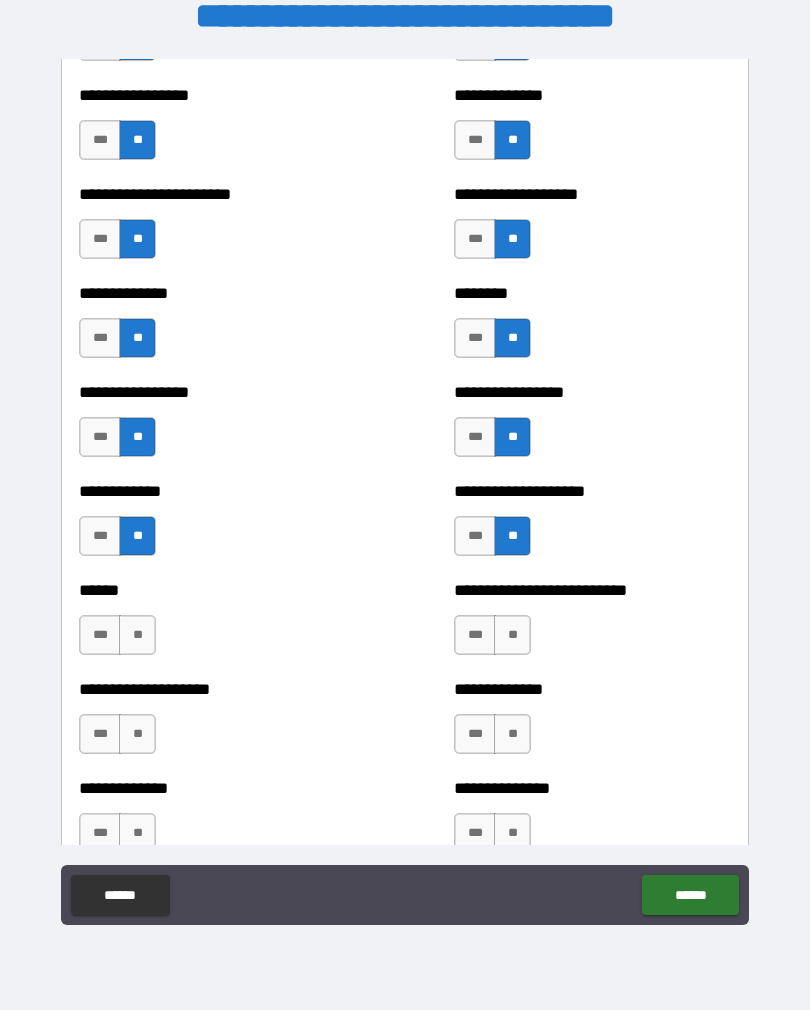 click on "**" at bounding box center [137, 635] 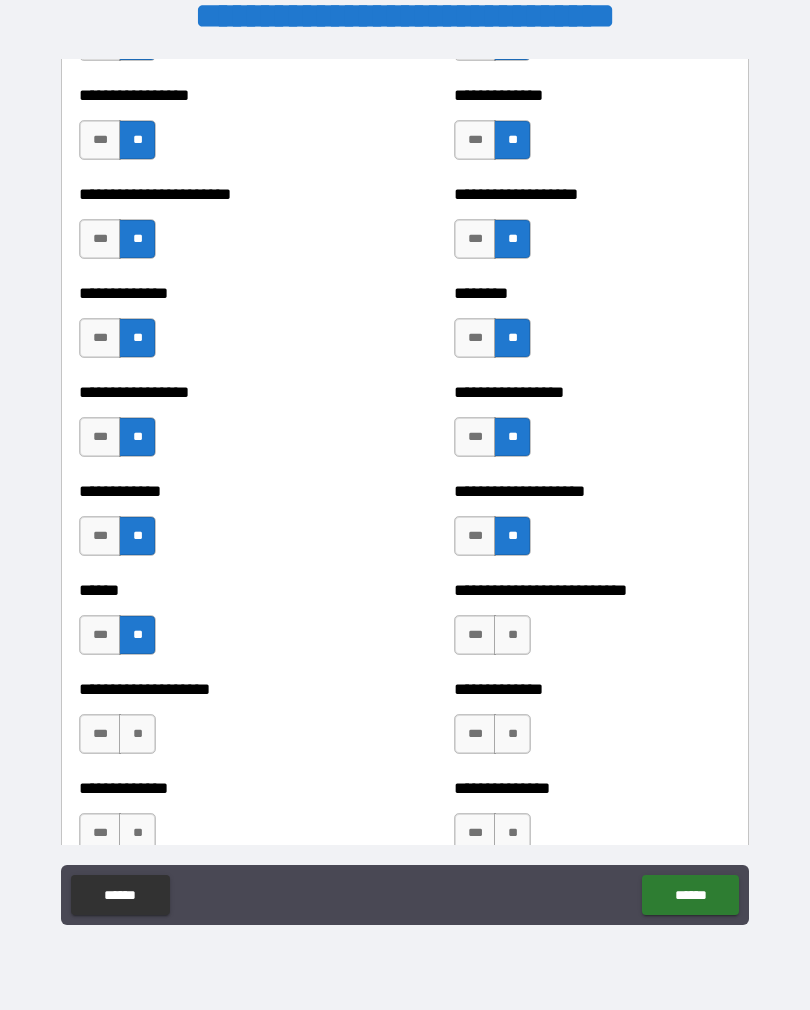 click on "**" at bounding box center (512, 635) 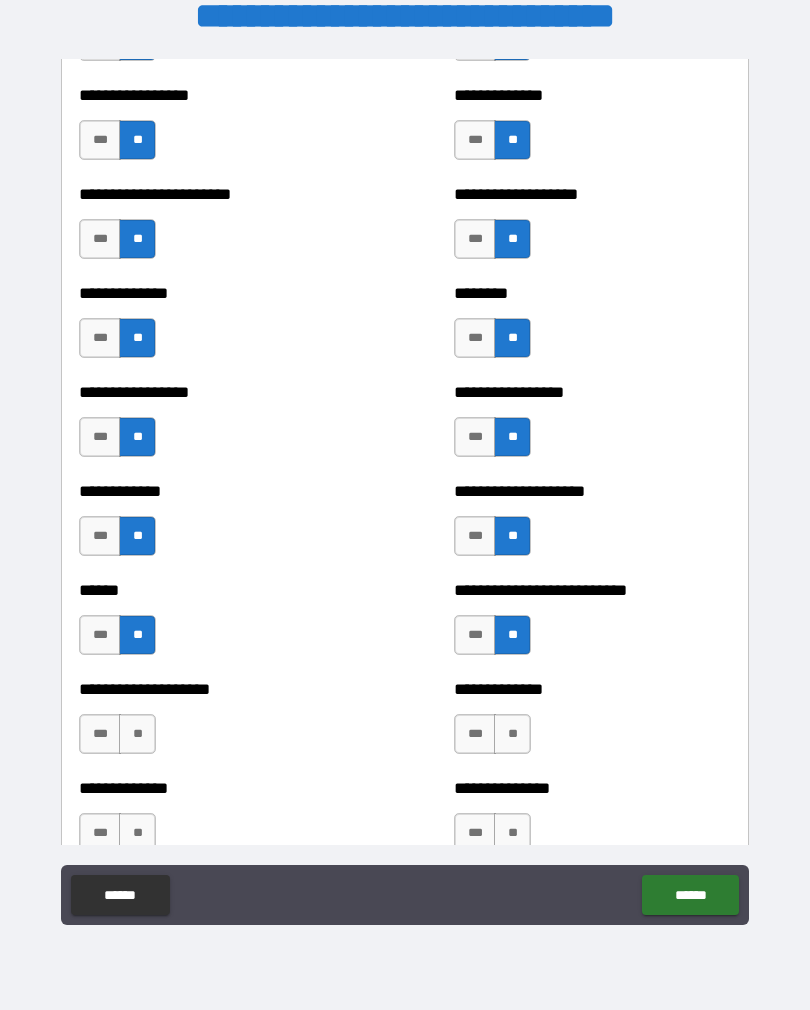 scroll, scrollTop: 3709, scrollLeft: 0, axis: vertical 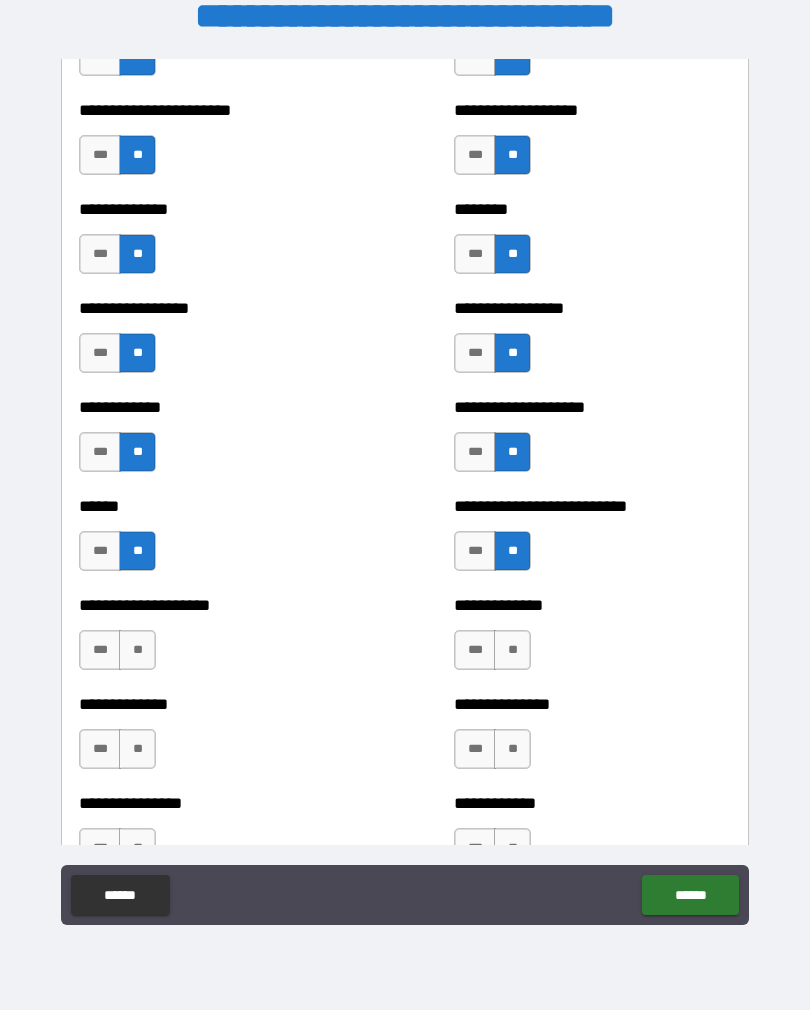 click on "**" at bounding box center [137, 650] 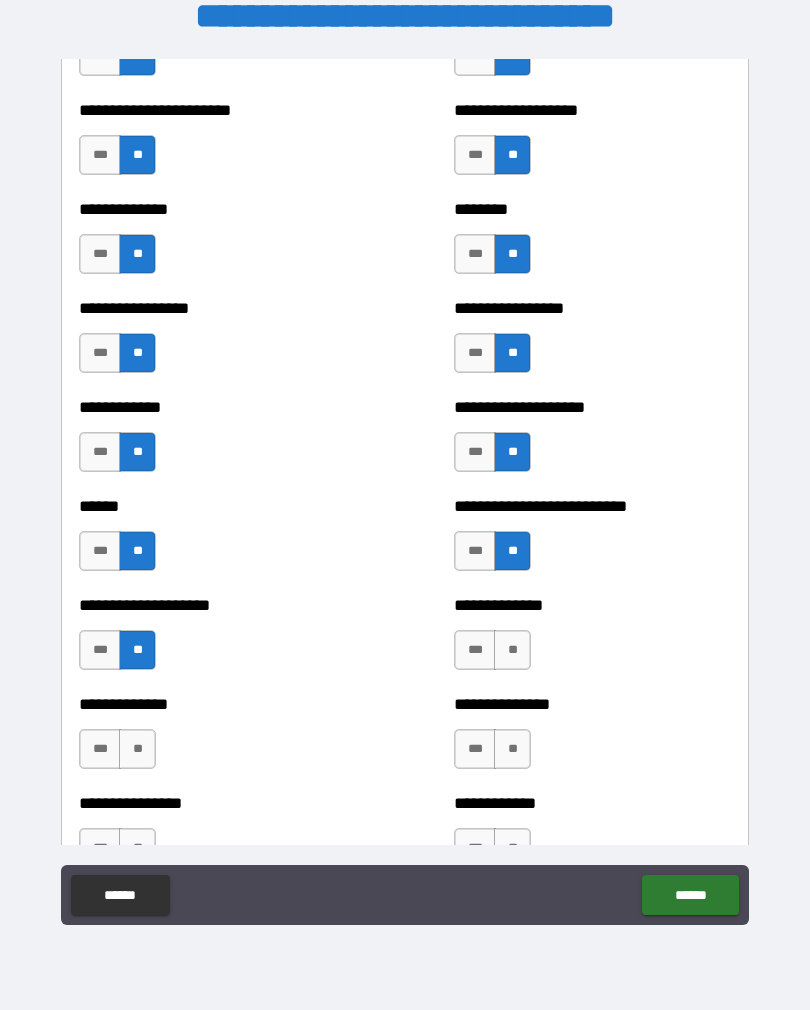click on "**" at bounding box center [512, 650] 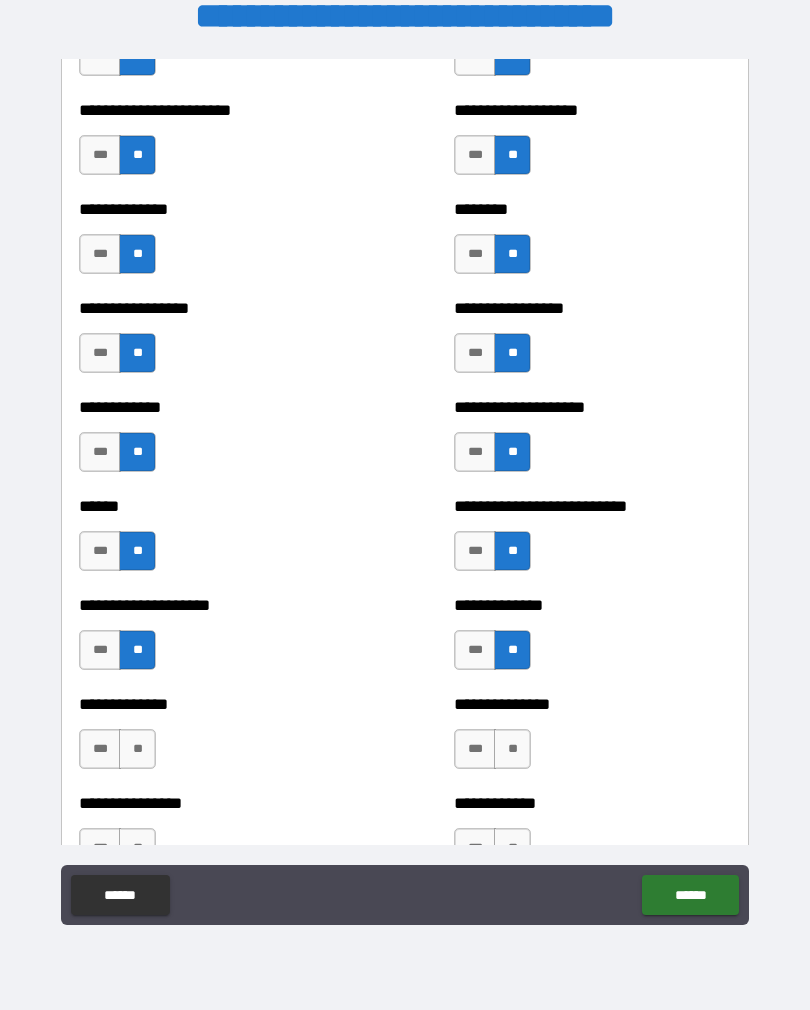 scroll, scrollTop: 3834, scrollLeft: 0, axis: vertical 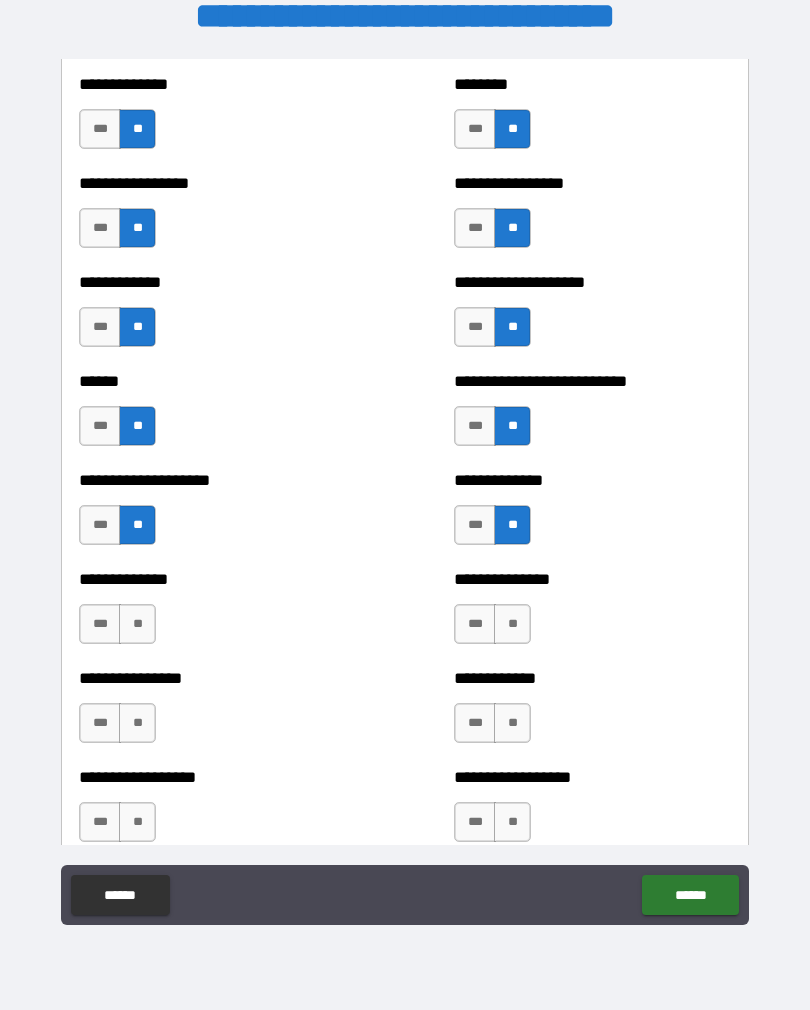click on "**" at bounding box center (137, 624) 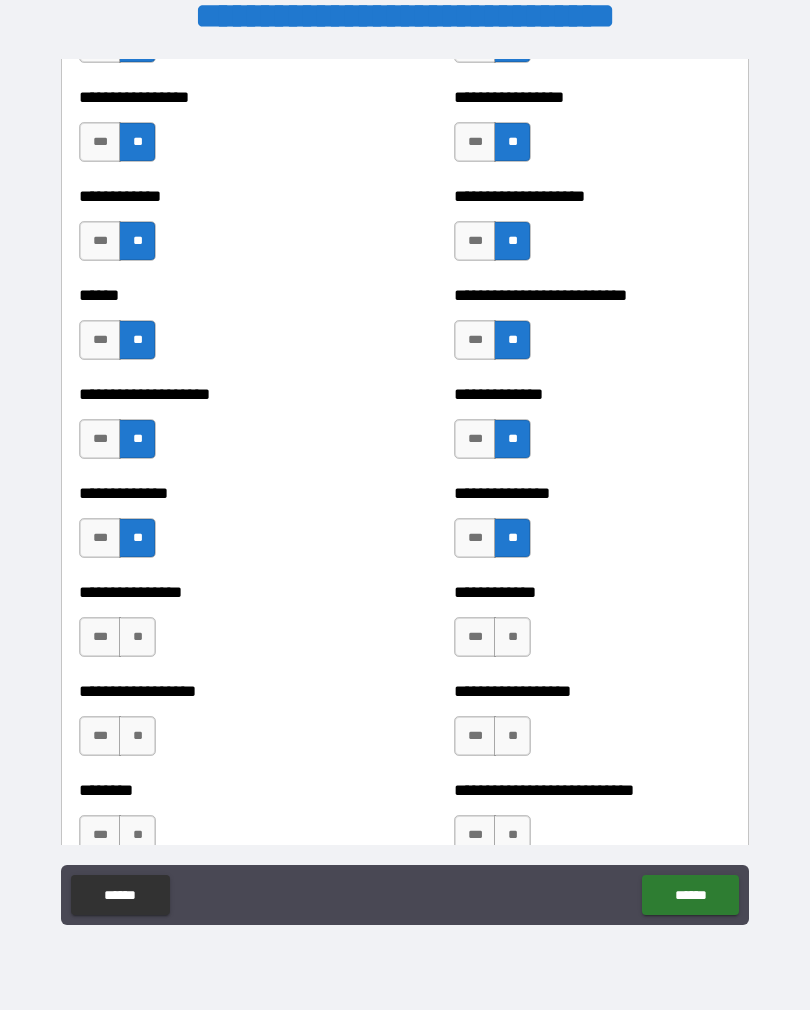 click on "**" at bounding box center [137, 637] 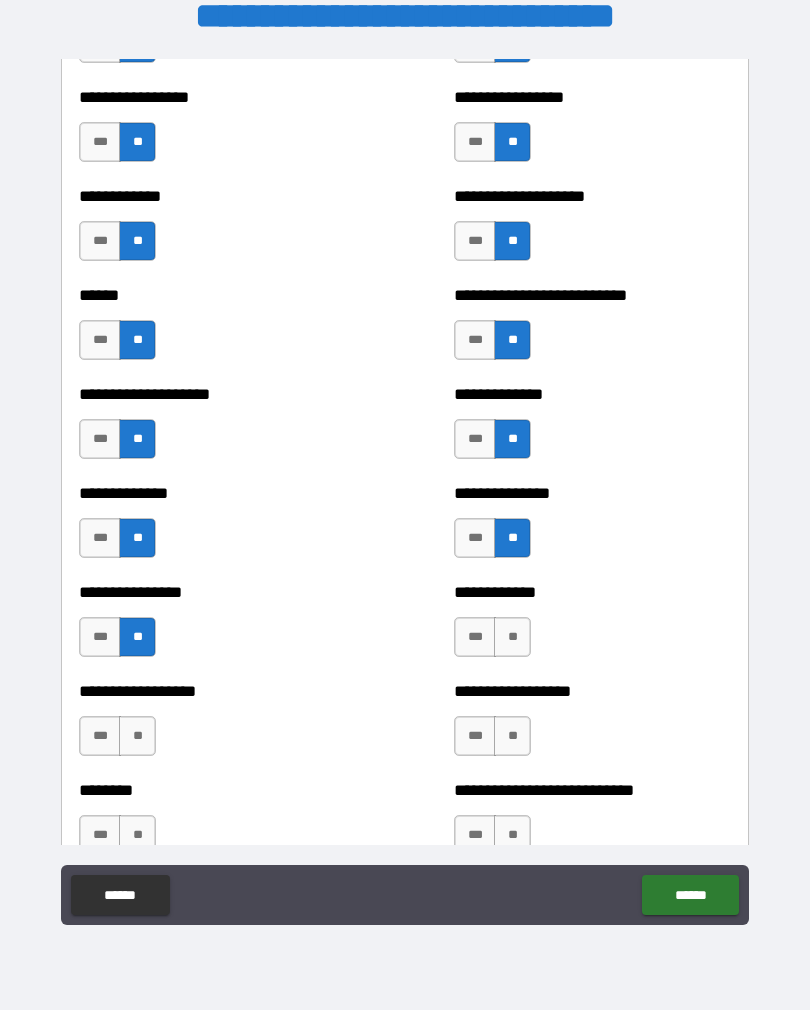 click on "**" at bounding box center (512, 637) 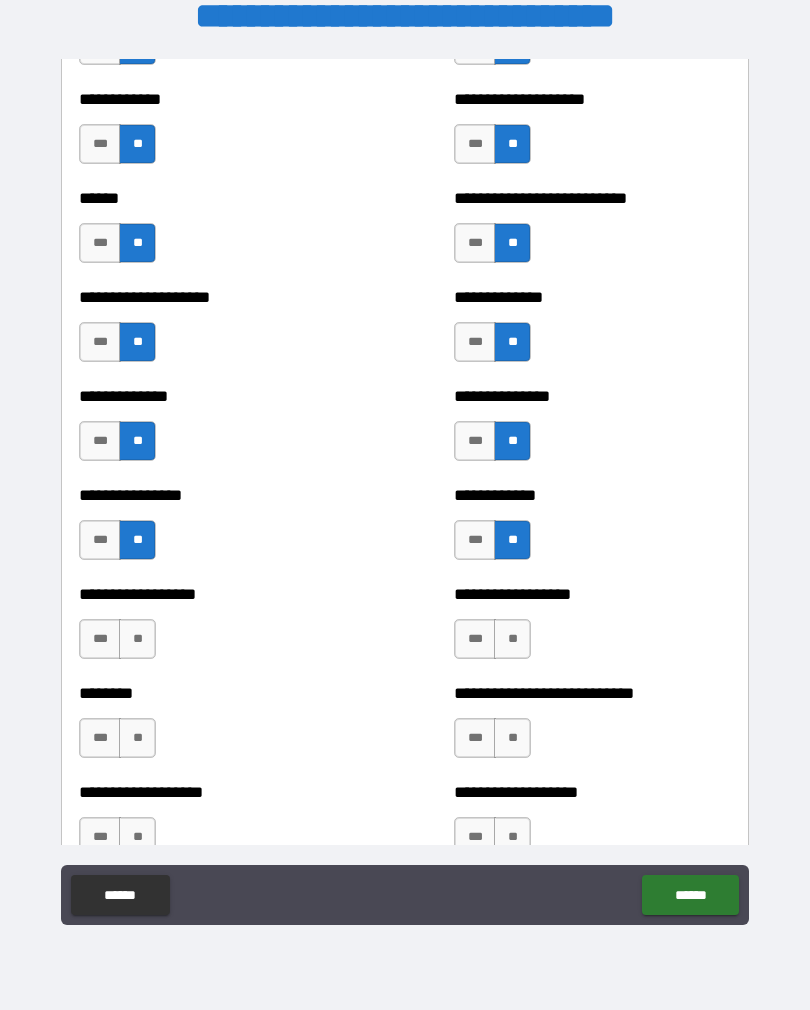 scroll, scrollTop: 4031, scrollLeft: 0, axis: vertical 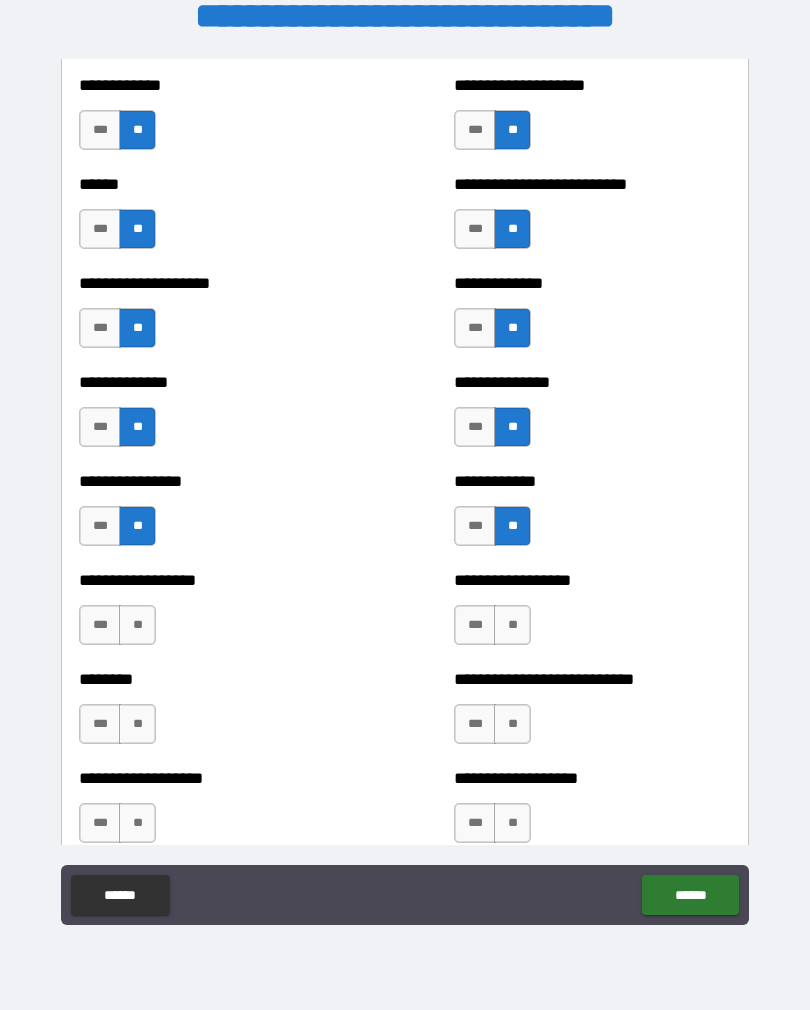click on "**" at bounding box center [137, 625] 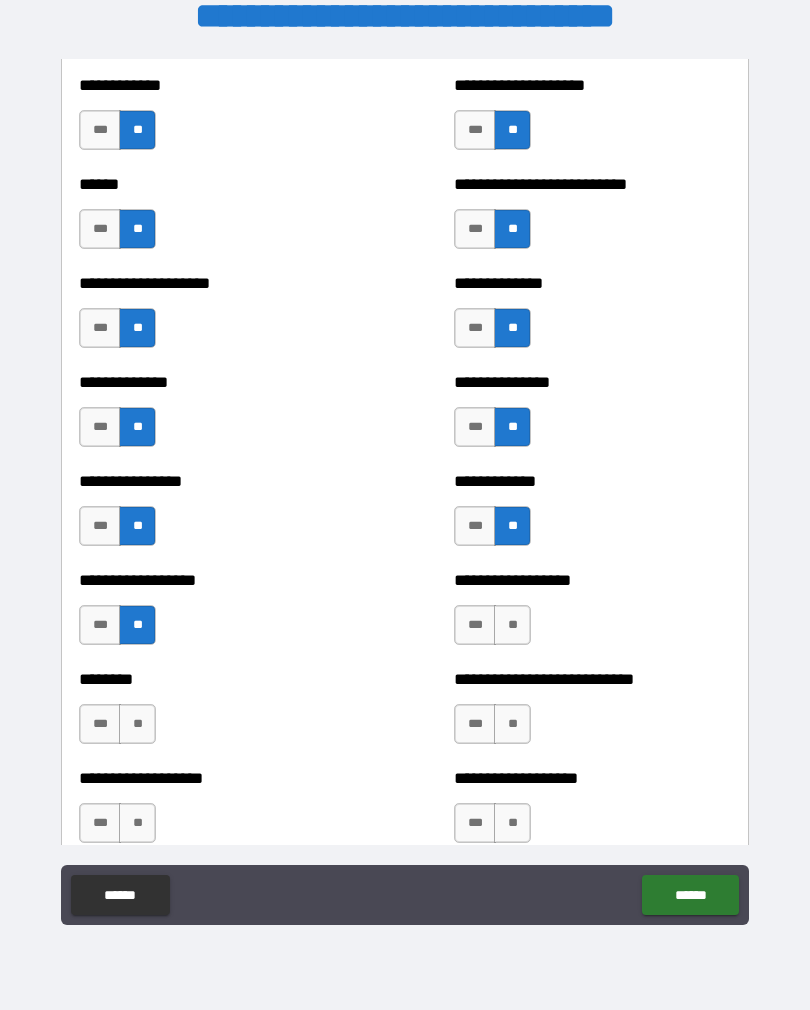 click on "**" at bounding box center [512, 625] 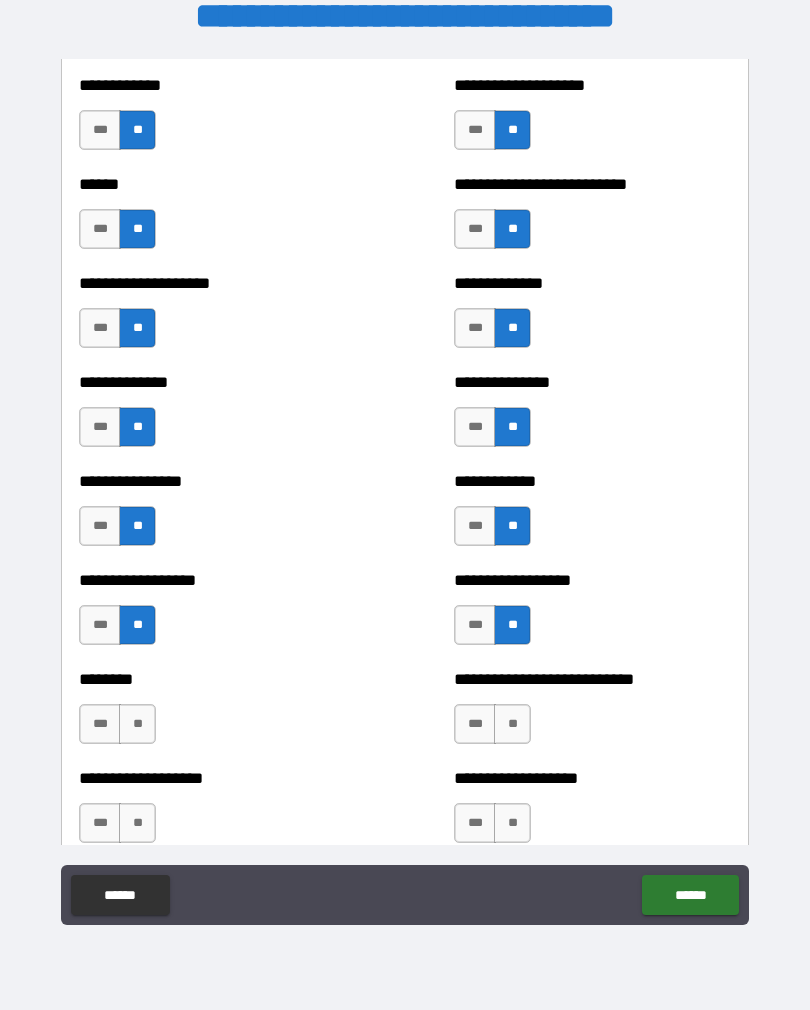 scroll, scrollTop: 4114, scrollLeft: 0, axis: vertical 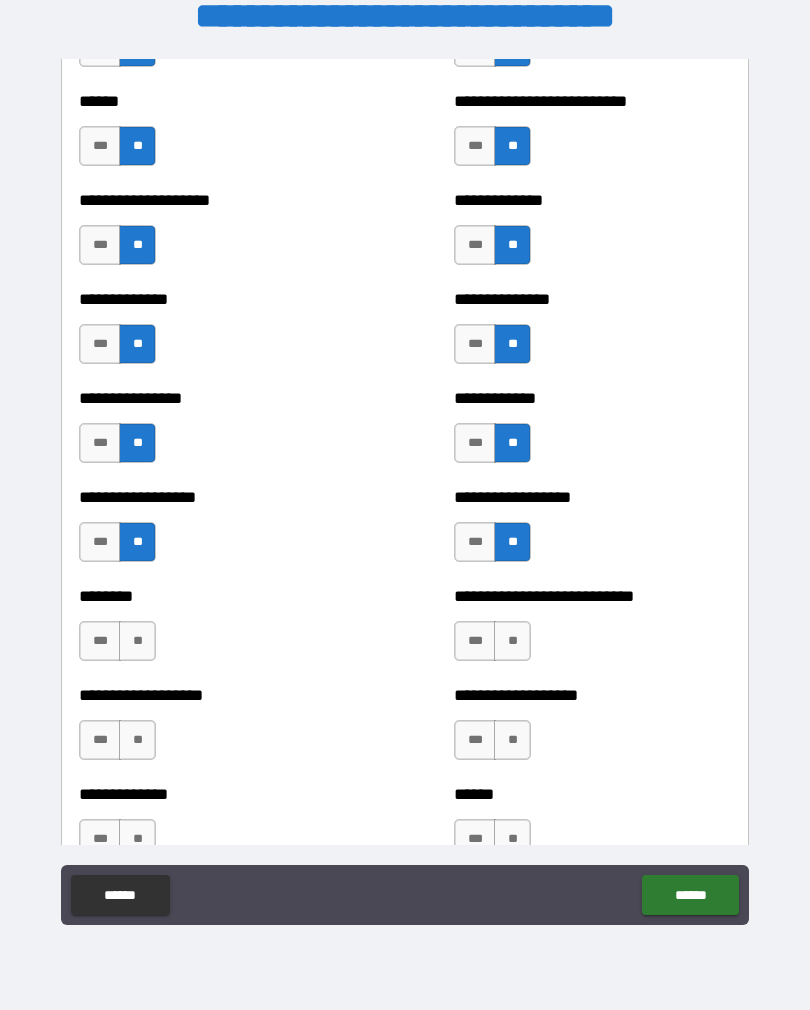 click on "**" at bounding box center (137, 641) 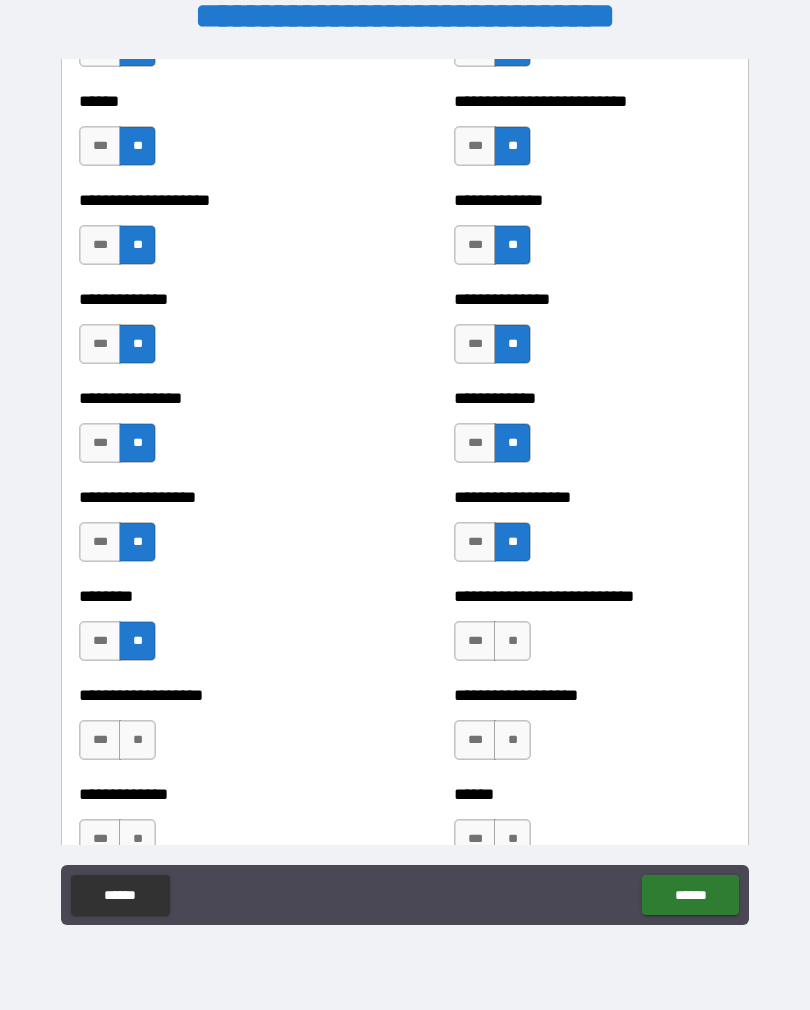 click on "**" at bounding box center (512, 641) 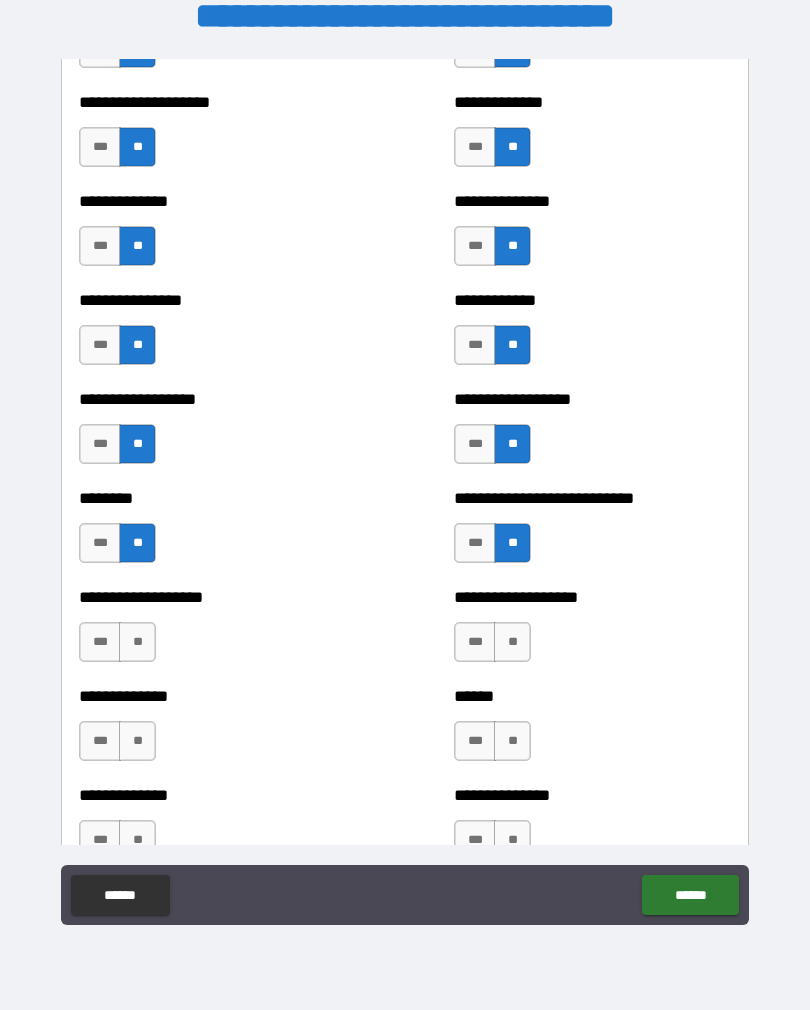 scroll, scrollTop: 4233, scrollLeft: 0, axis: vertical 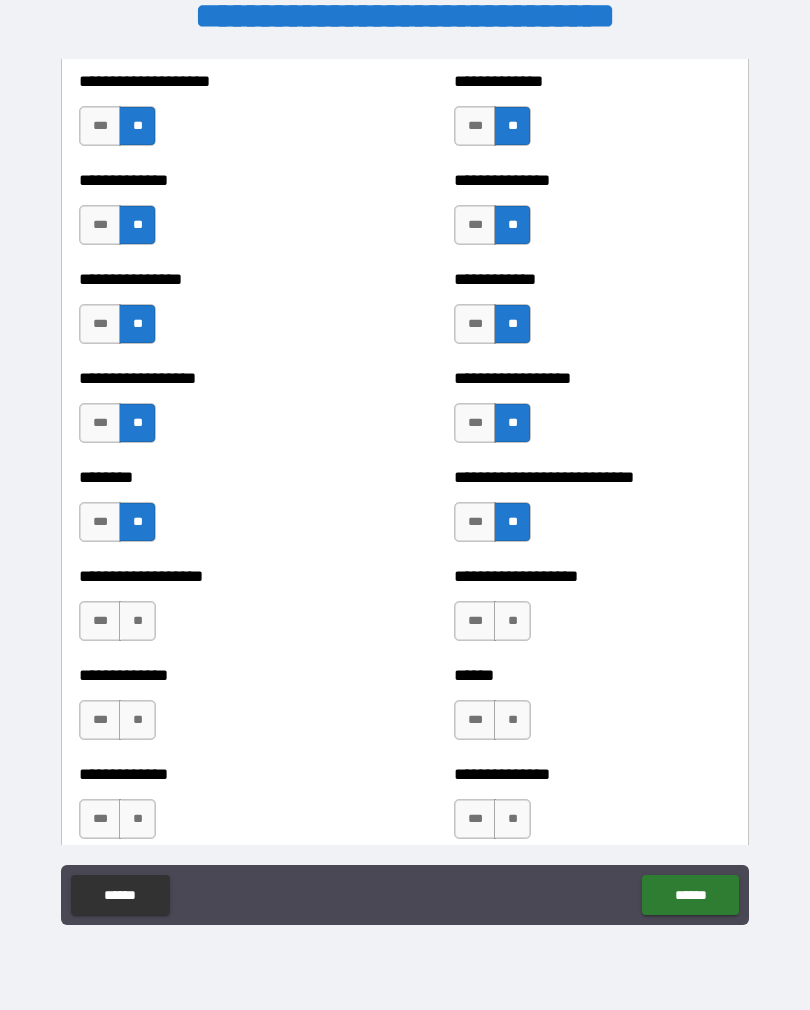 click on "**" at bounding box center (137, 621) 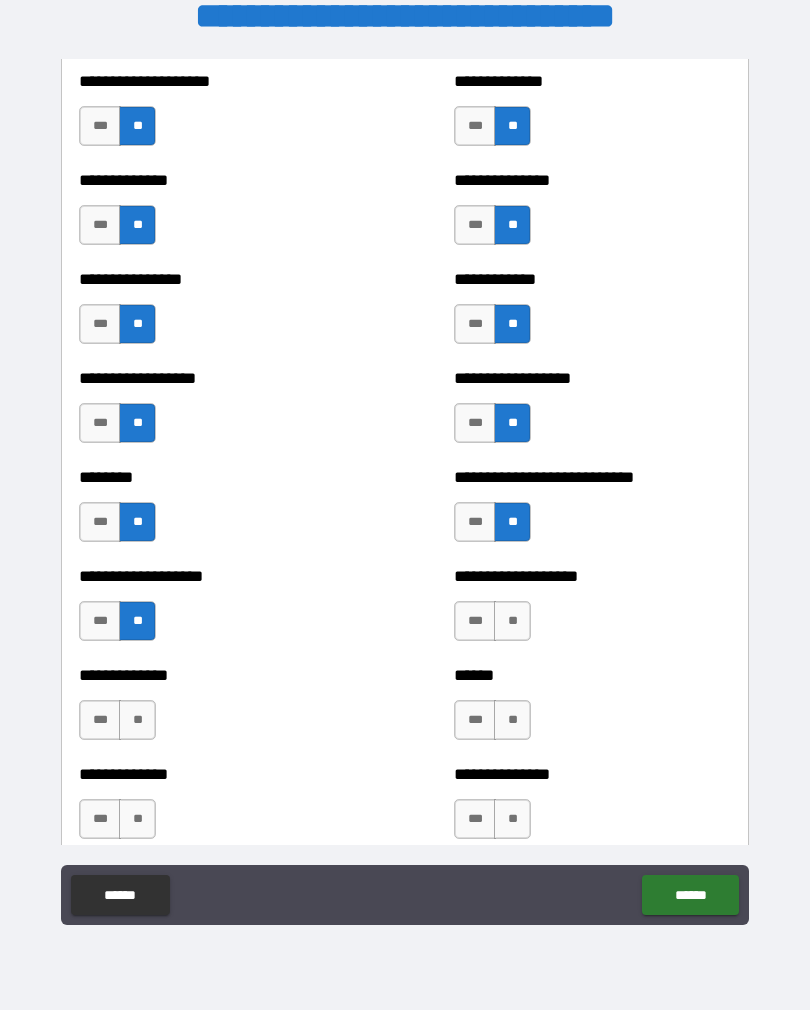 click on "**" at bounding box center [512, 621] 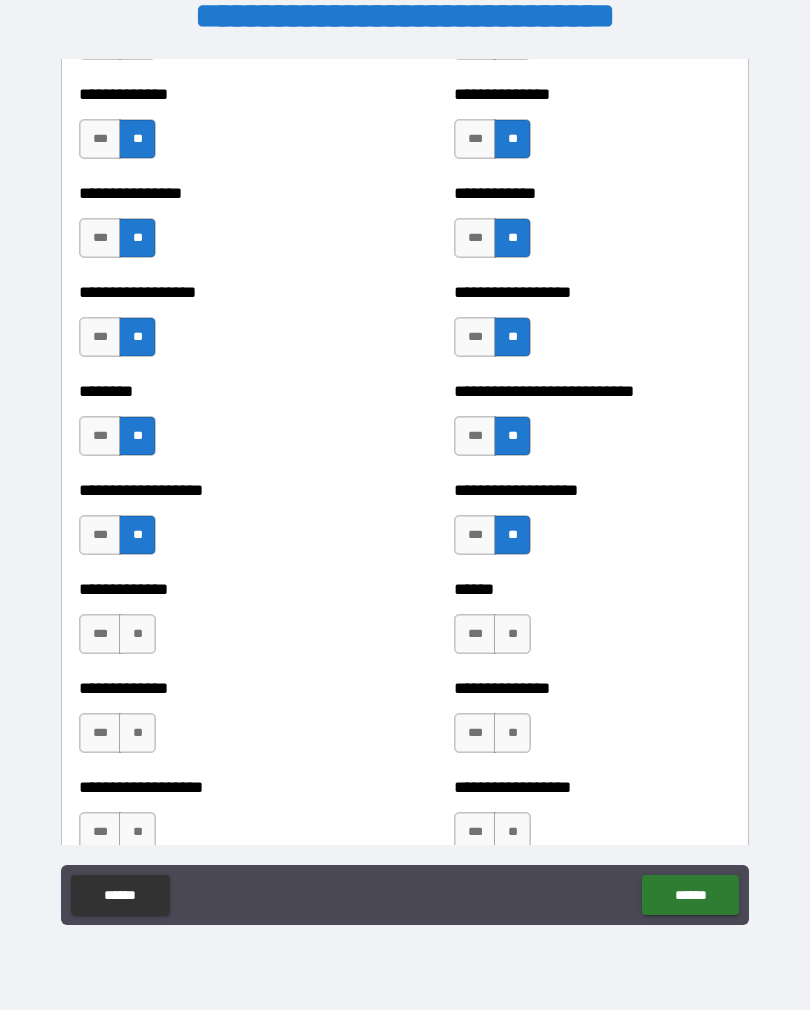 scroll, scrollTop: 4323, scrollLeft: 0, axis: vertical 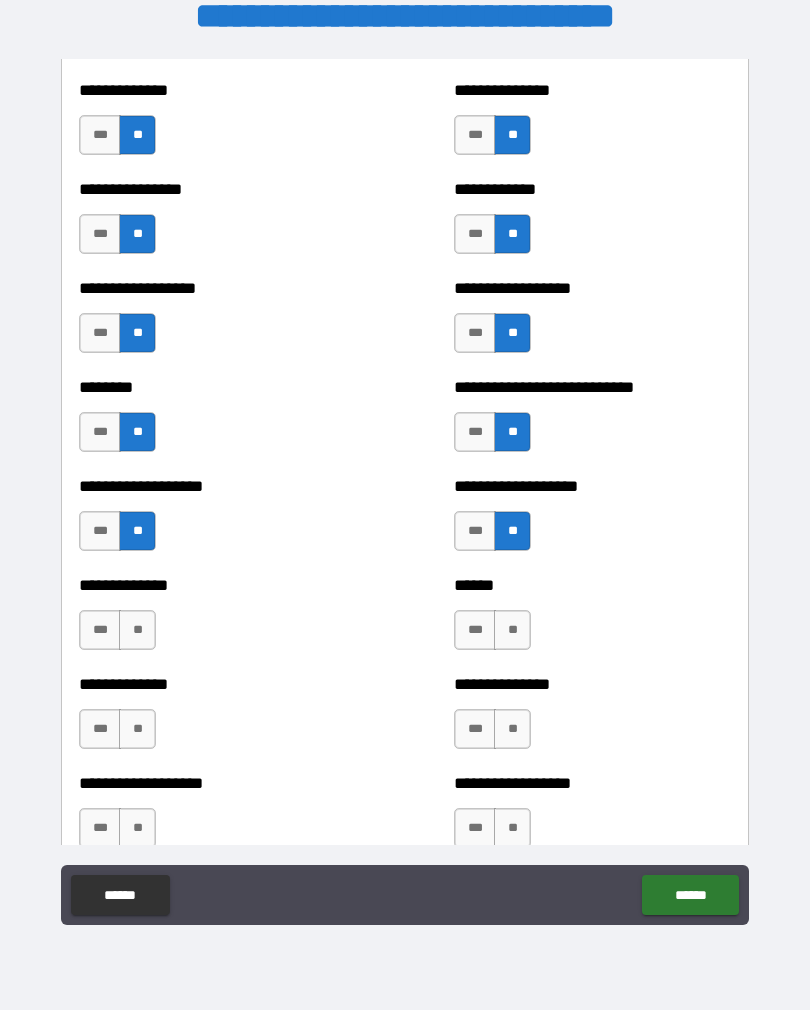 click on "**" at bounding box center [137, 630] 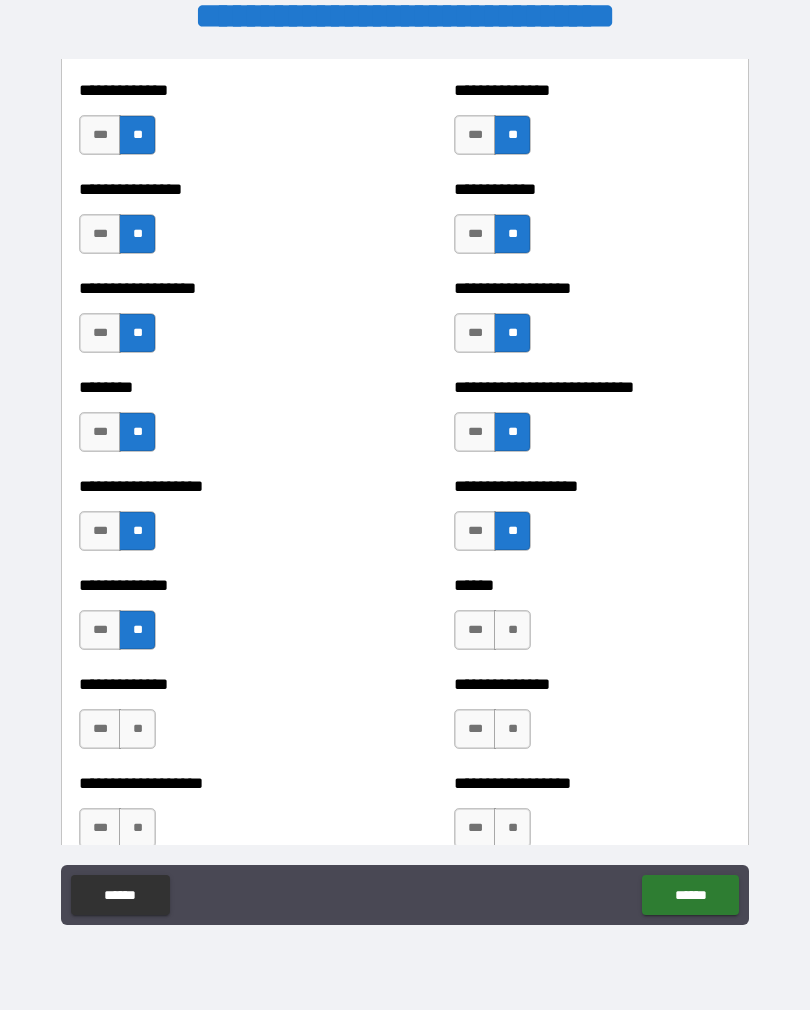 click on "**" at bounding box center (512, 630) 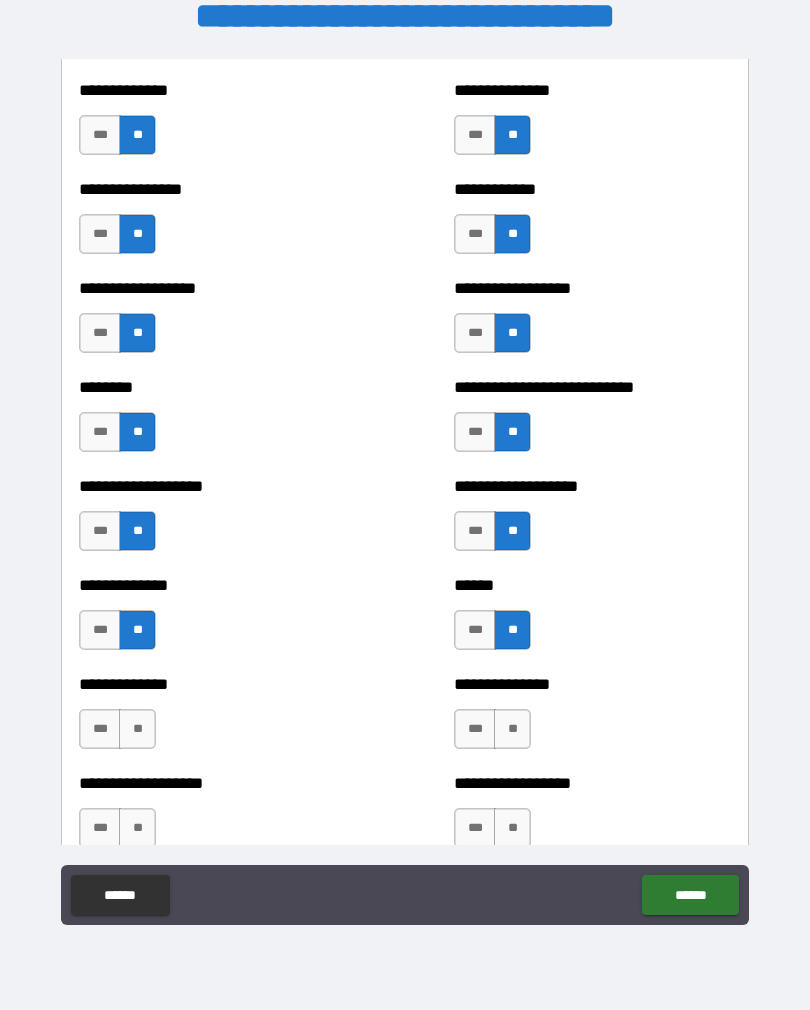 click on "**" at bounding box center [137, 729] 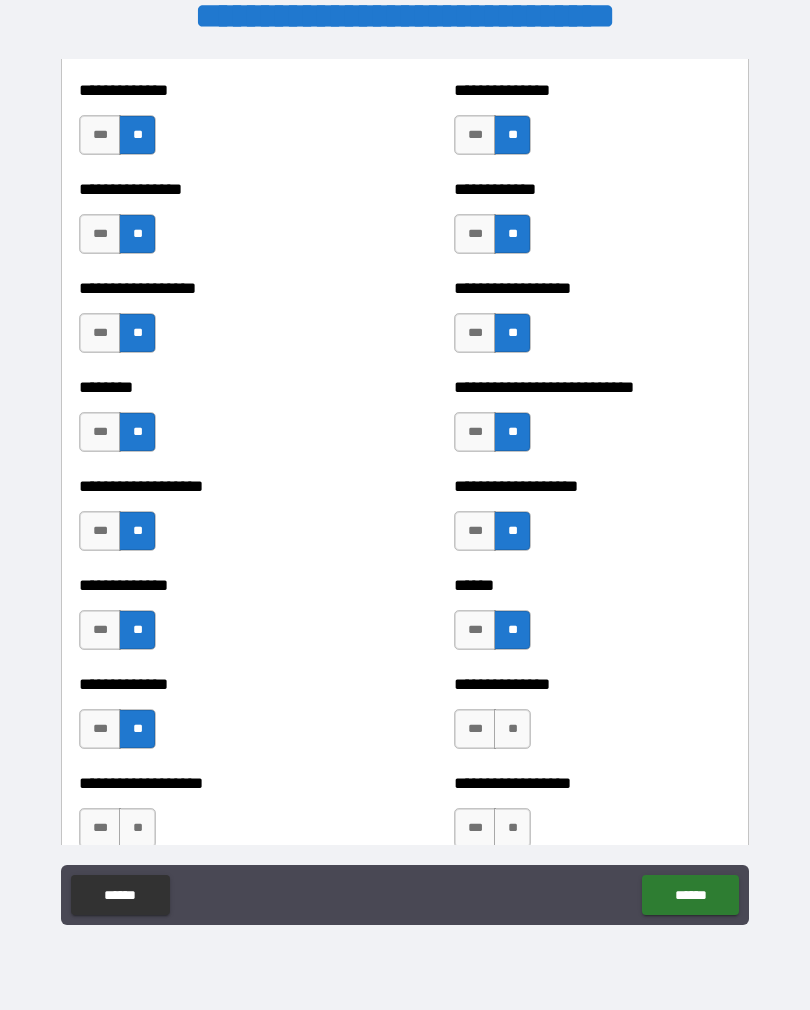click on "**" at bounding box center (512, 729) 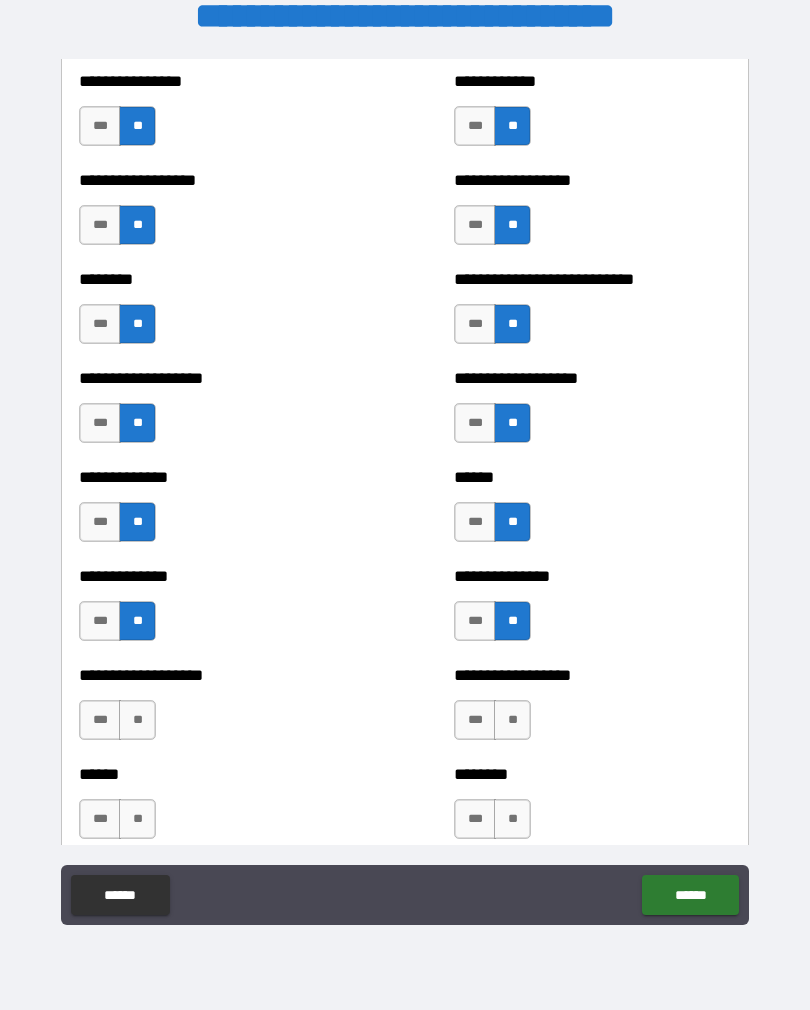 scroll, scrollTop: 4437, scrollLeft: 0, axis: vertical 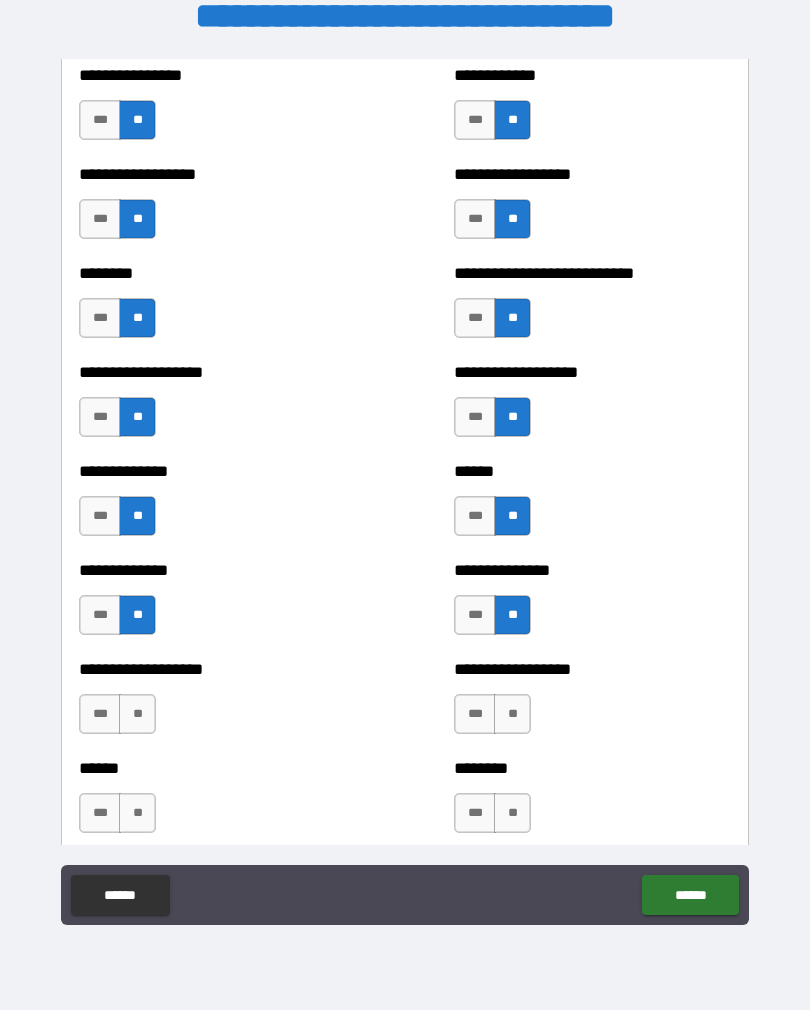 click on "**" at bounding box center (512, 714) 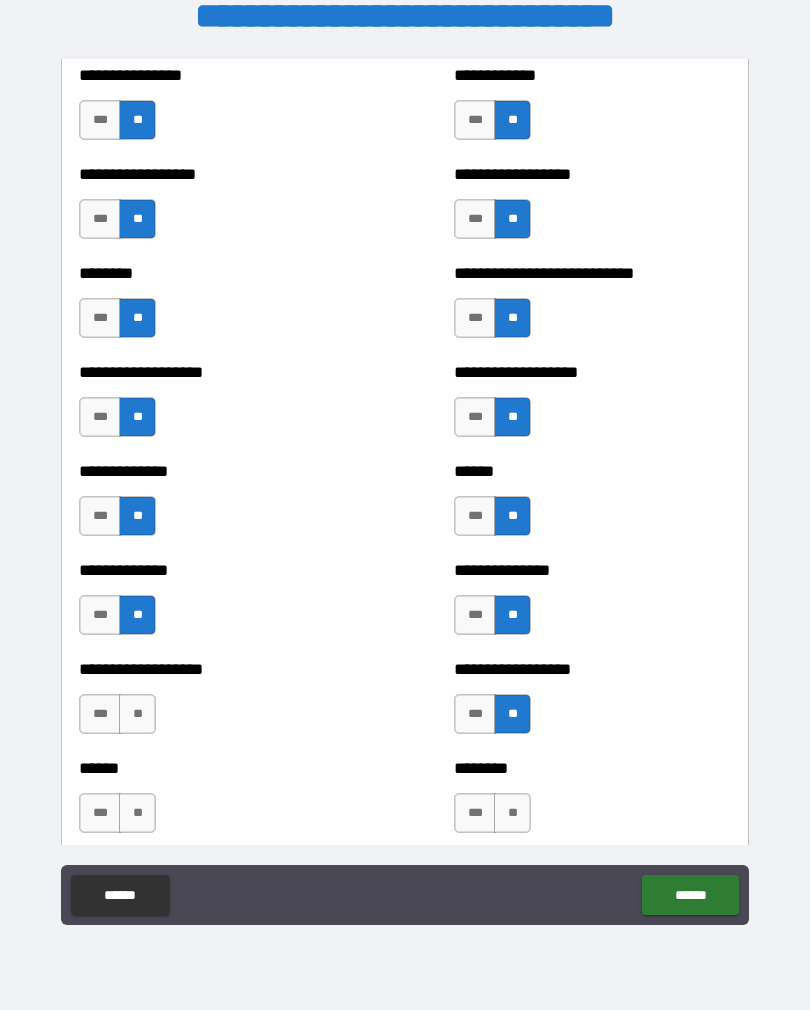 click on "**" at bounding box center [137, 813] 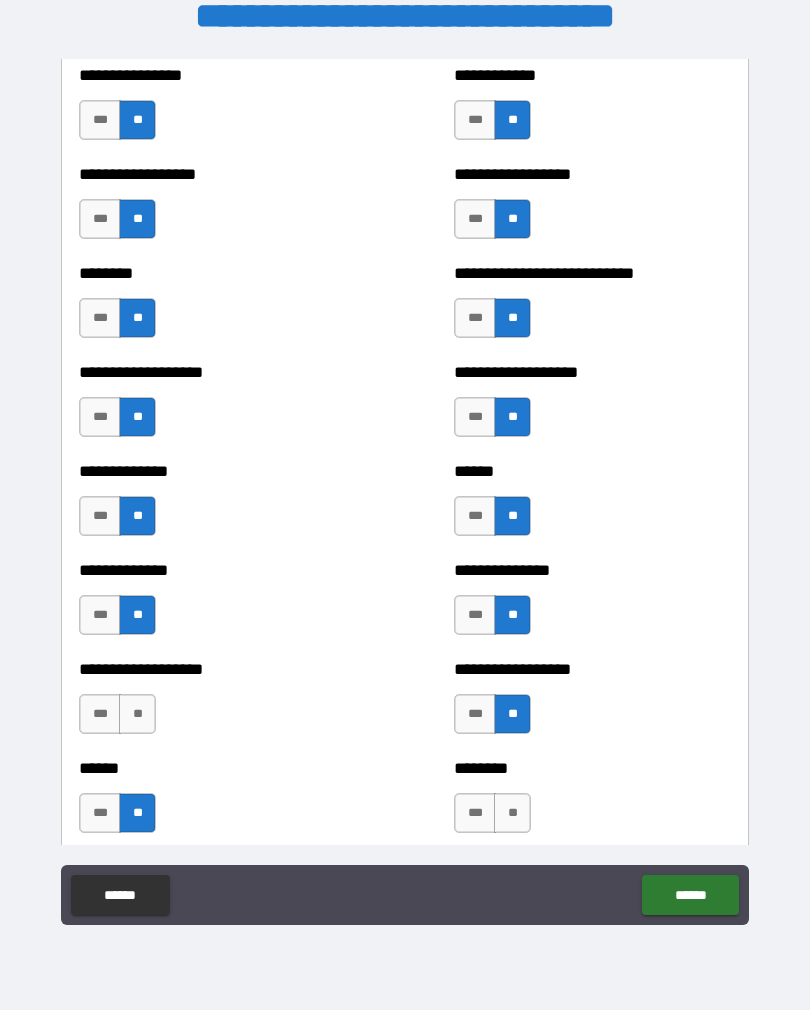 click on "**" at bounding box center [512, 813] 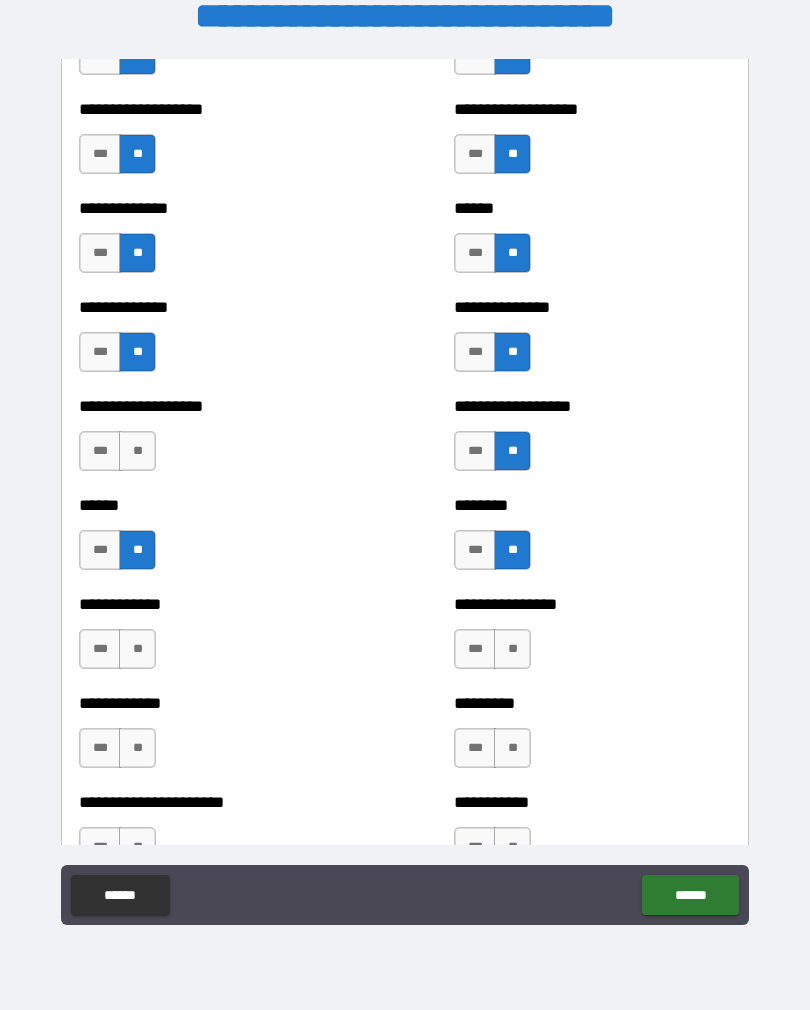scroll, scrollTop: 4742, scrollLeft: 0, axis: vertical 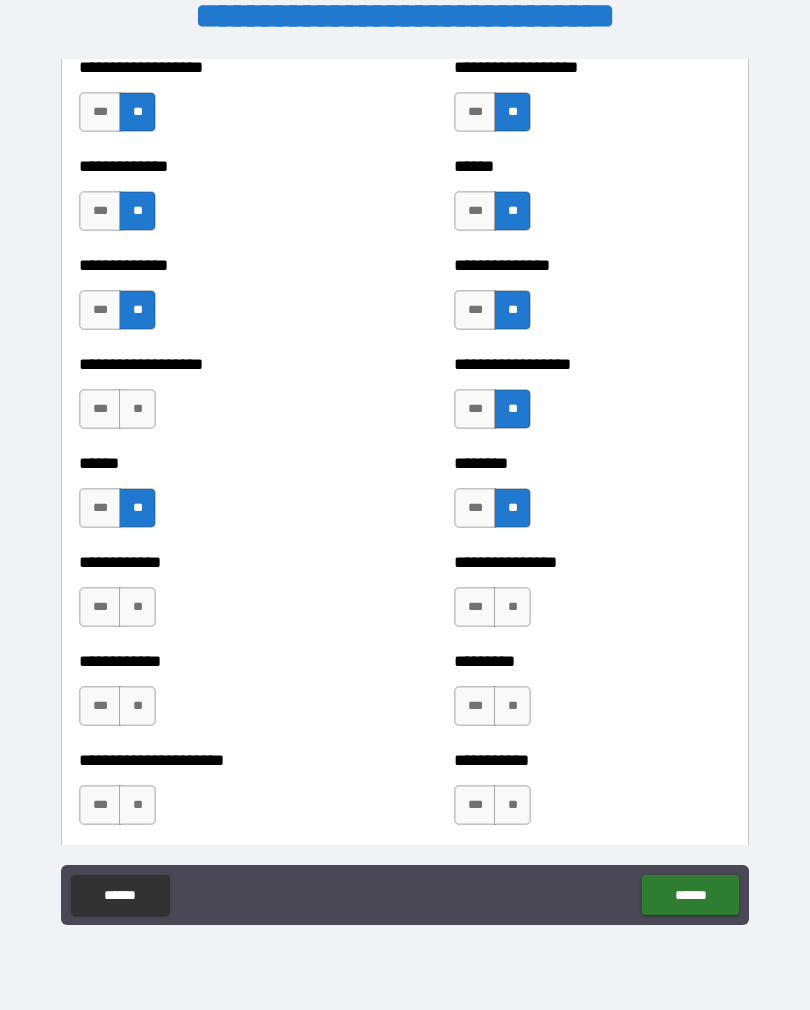 click on "**" at bounding box center [137, 607] 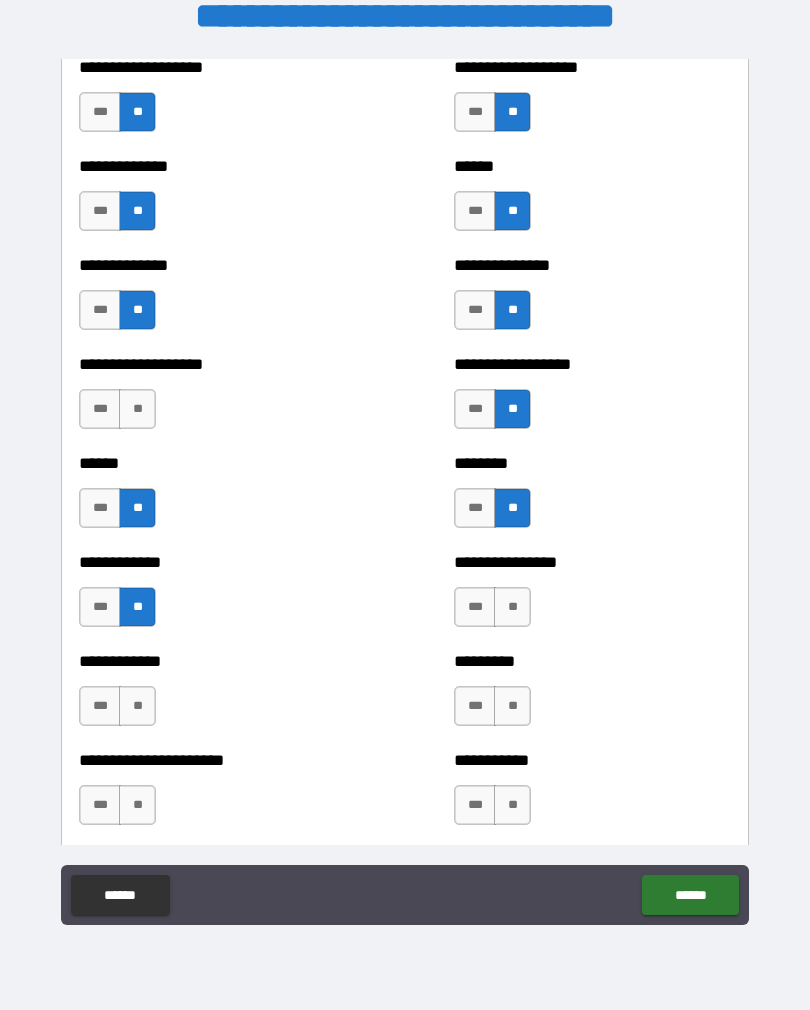 click on "**" at bounding box center (512, 607) 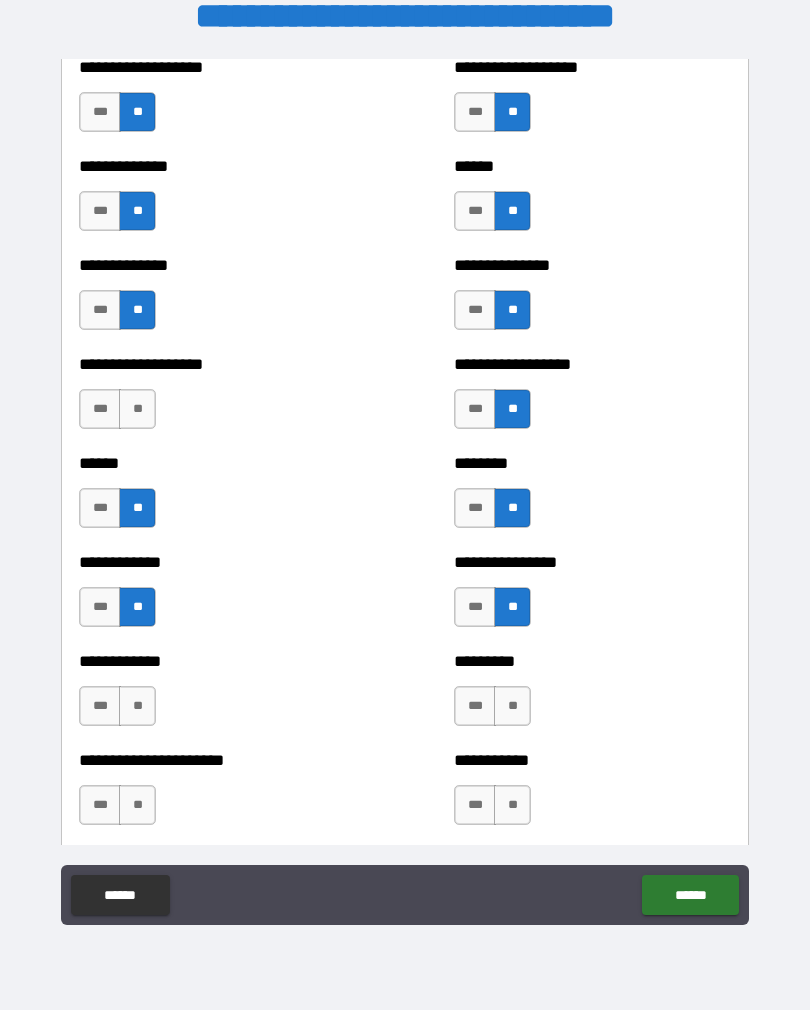 click on "**" at bounding box center (137, 706) 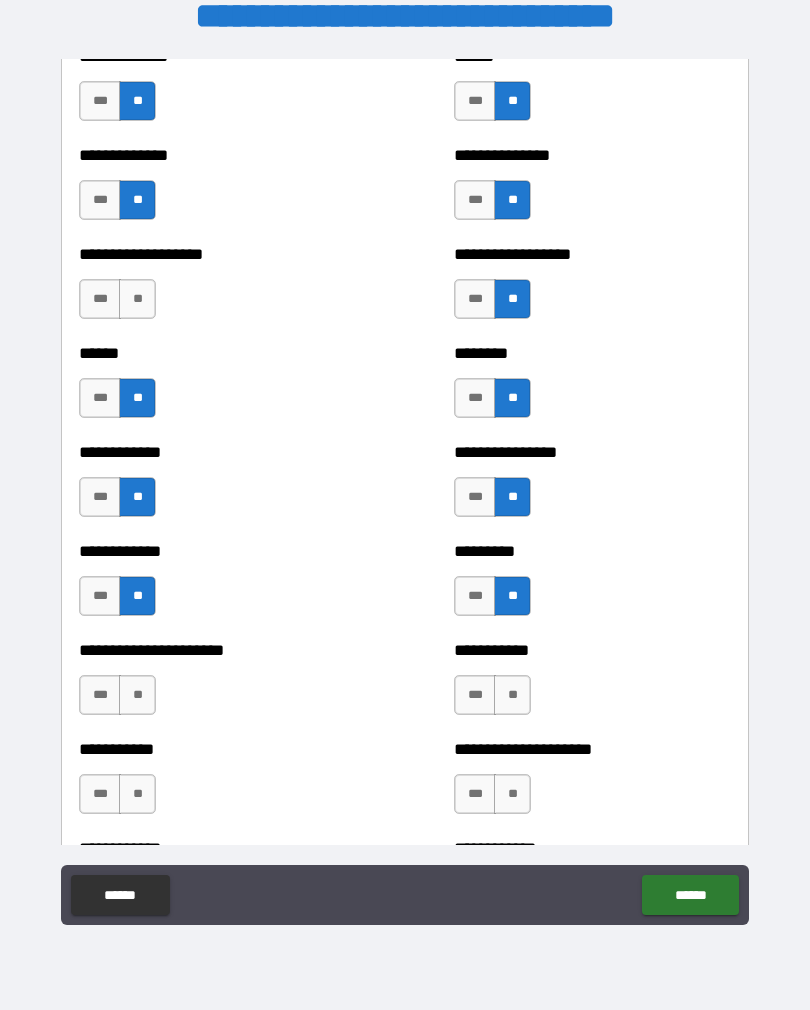 click on "**" at bounding box center (137, 695) 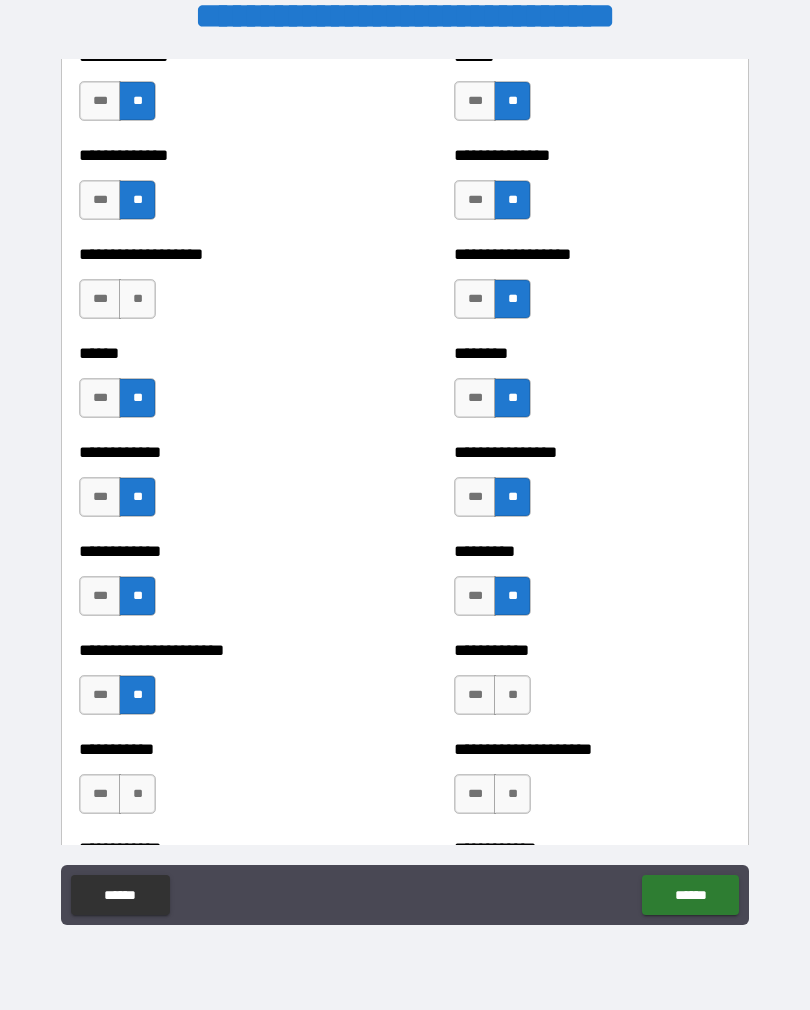 click on "**" at bounding box center [512, 695] 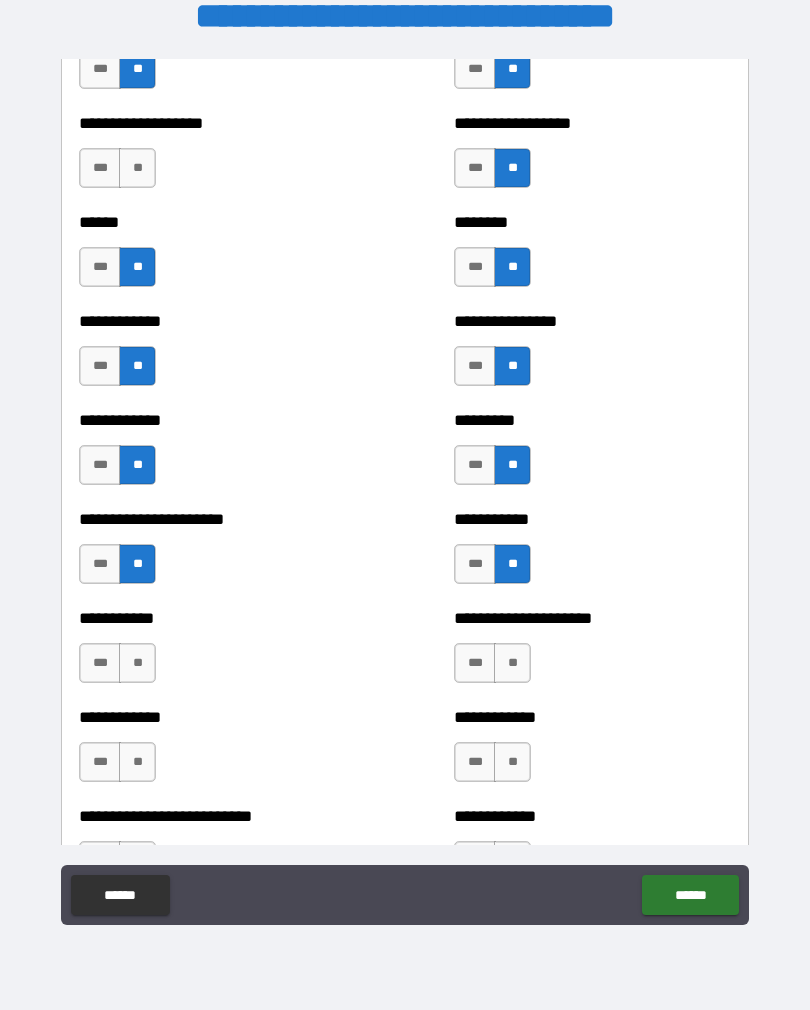 scroll, scrollTop: 4997, scrollLeft: 0, axis: vertical 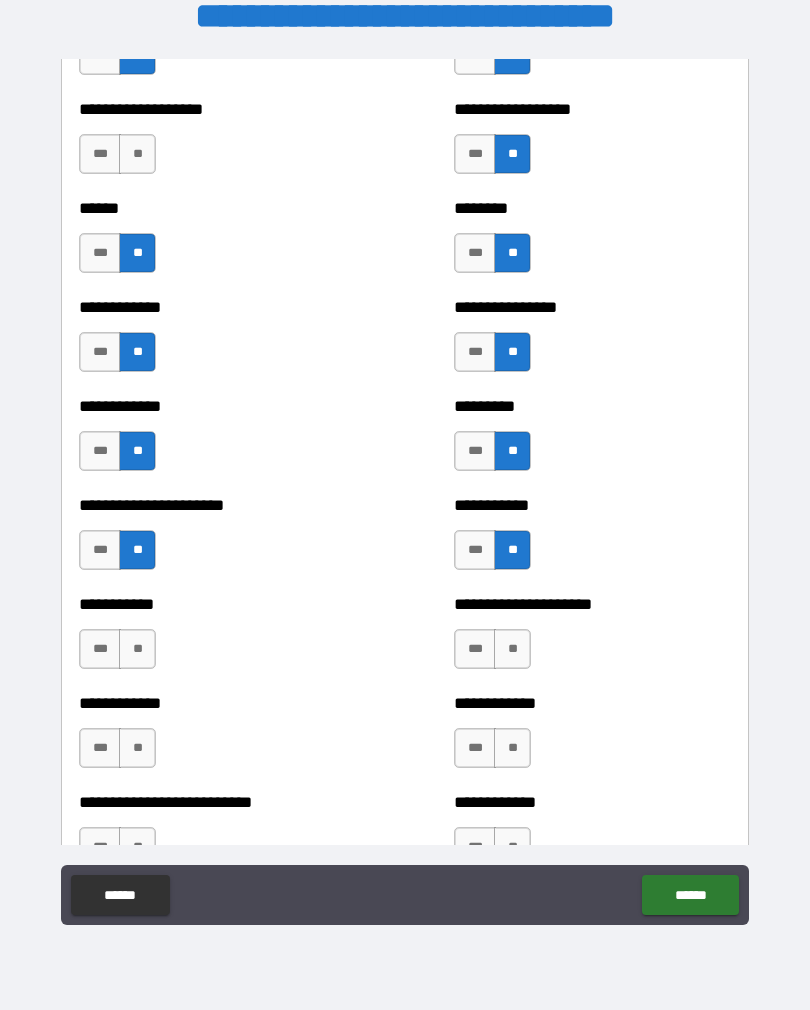 click on "**" at bounding box center [137, 649] 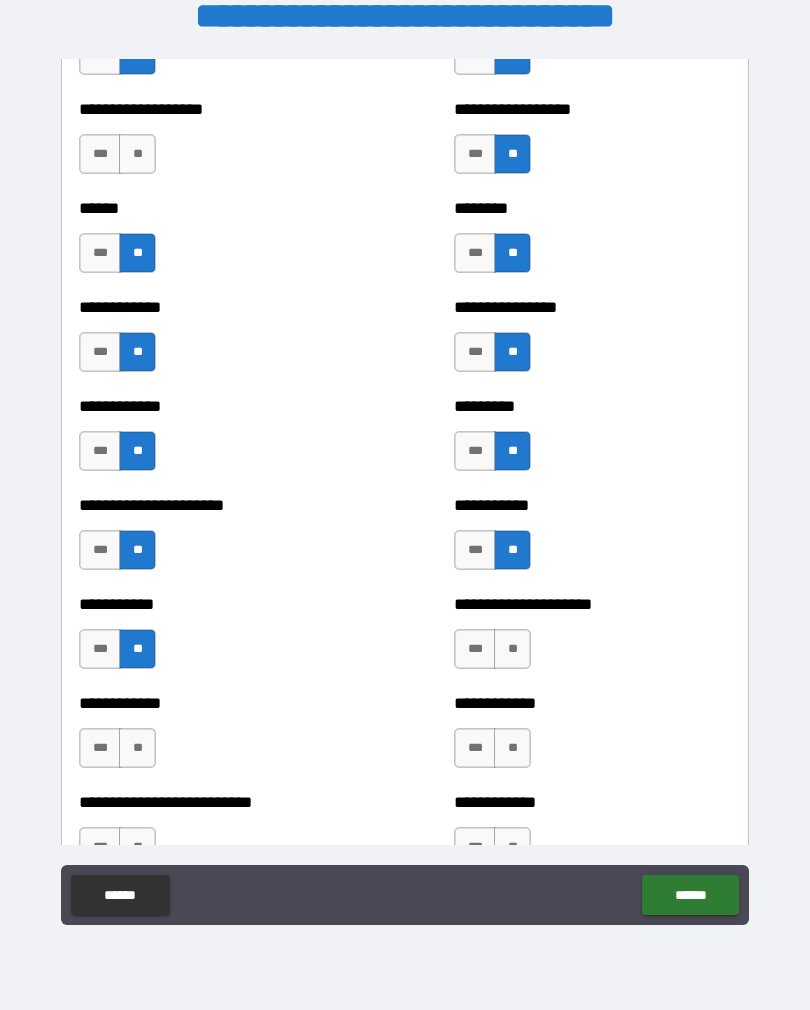 click on "**" at bounding box center (512, 649) 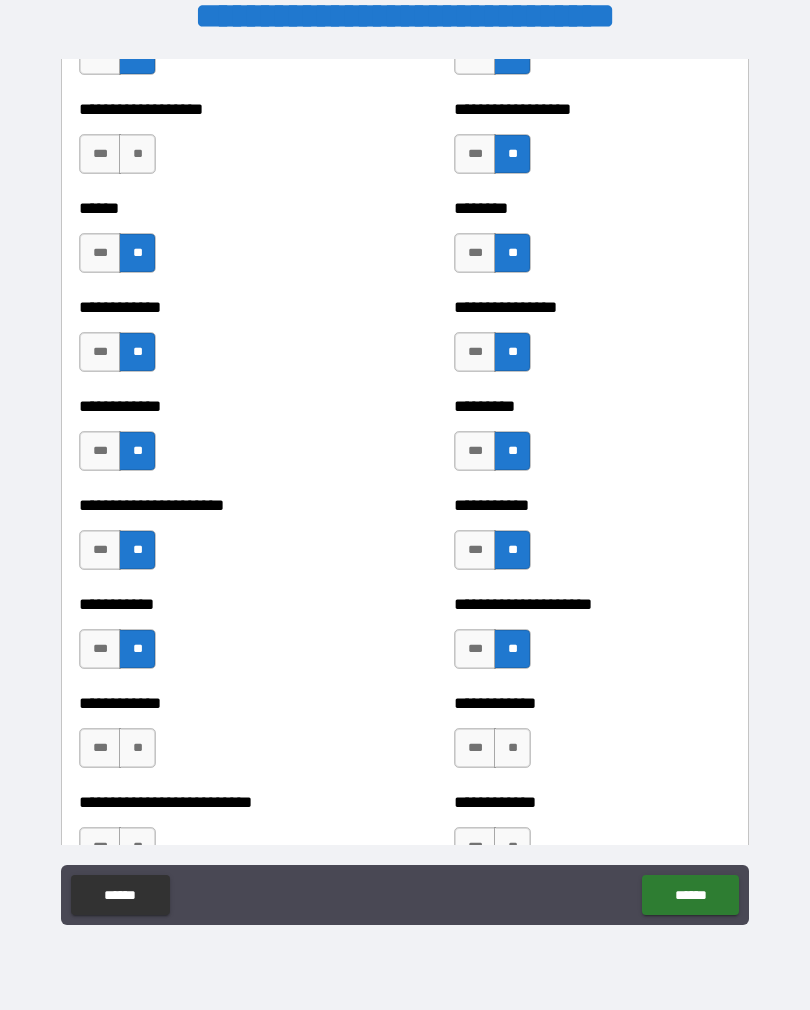click on "**" at bounding box center [137, 748] 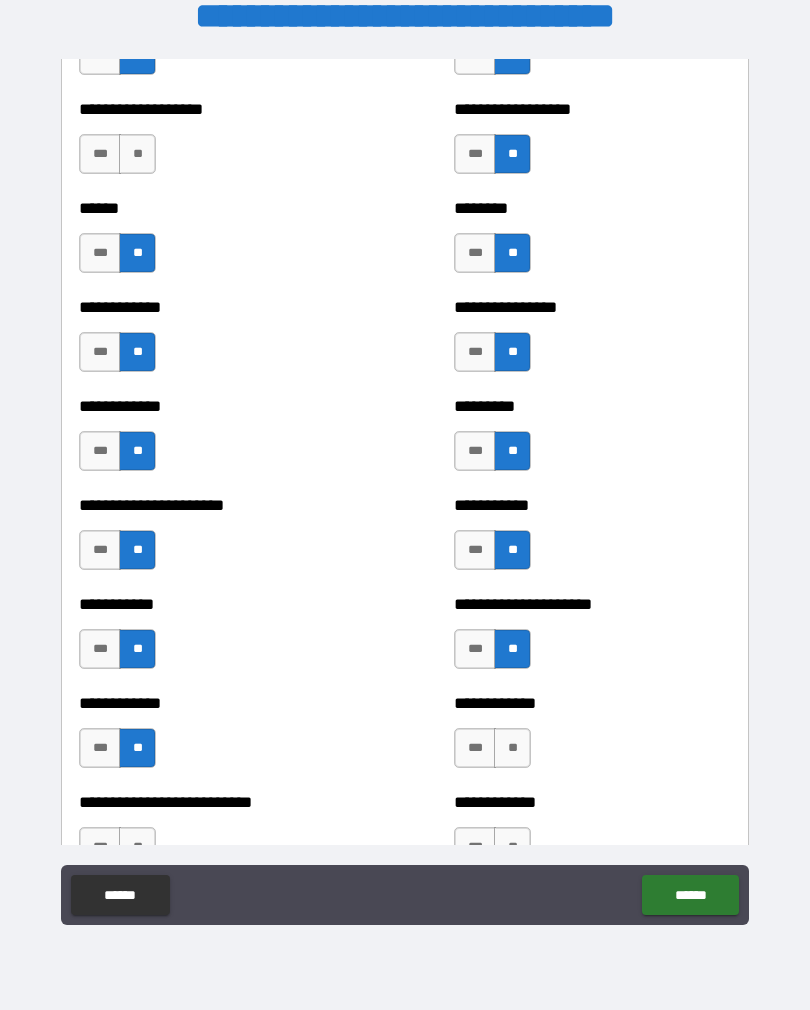 click on "**" at bounding box center [512, 748] 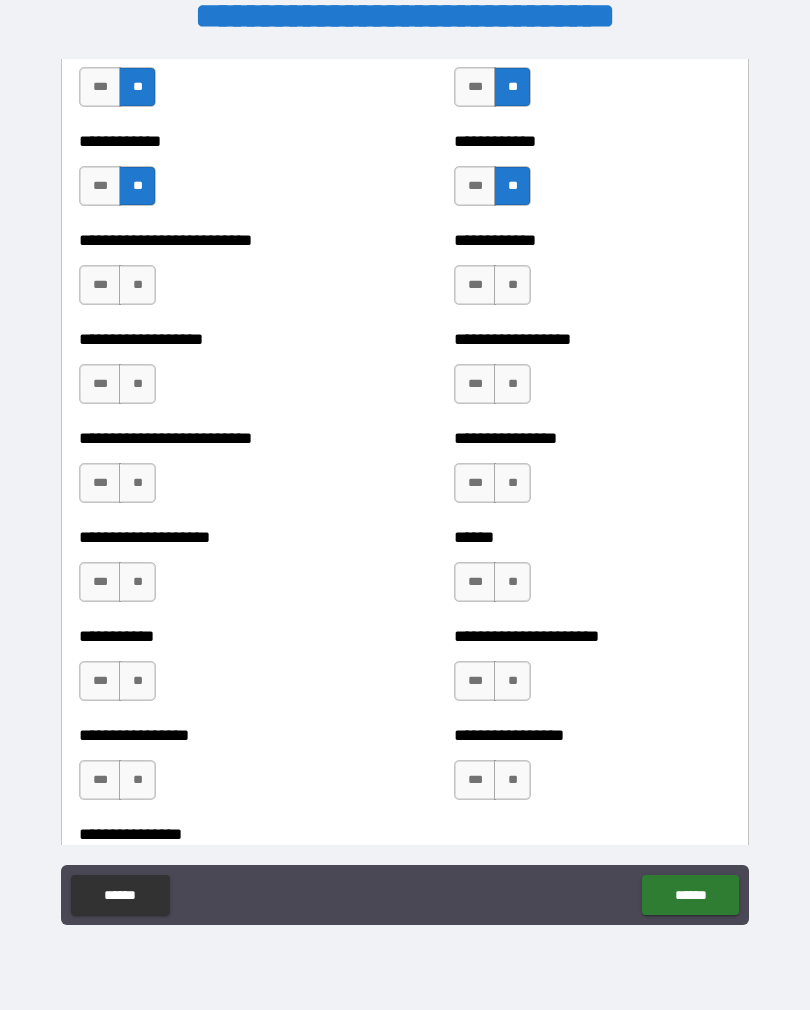 scroll, scrollTop: 5573, scrollLeft: 0, axis: vertical 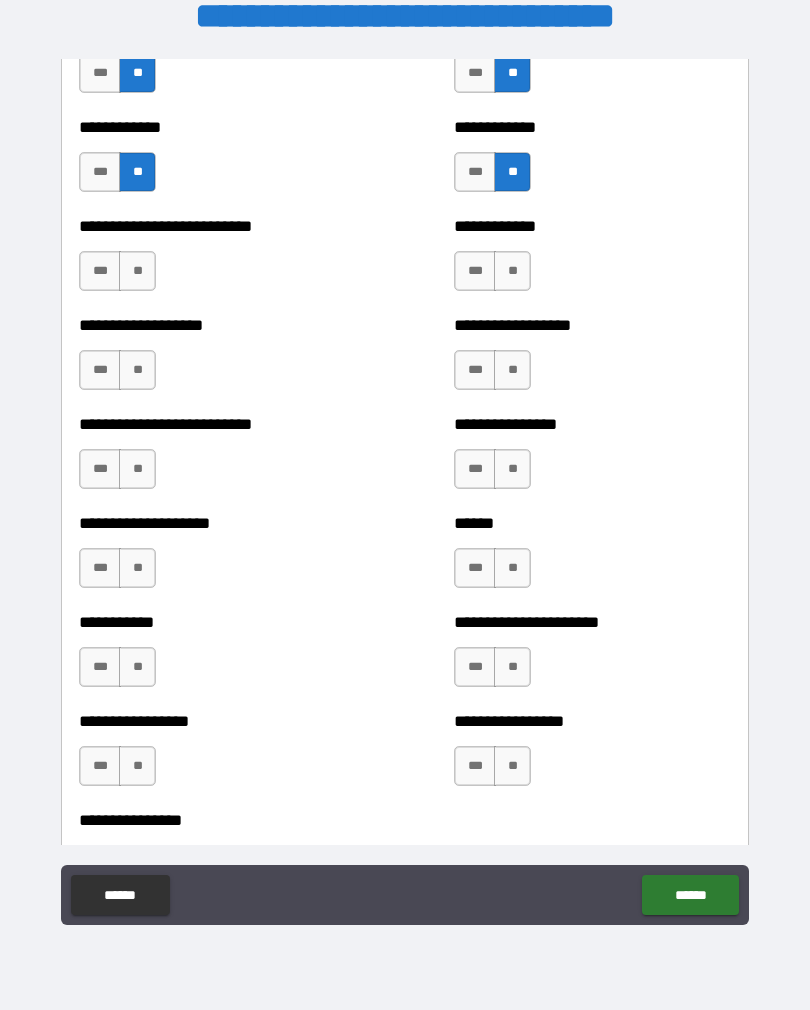 click on "**" at bounding box center (137, 271) 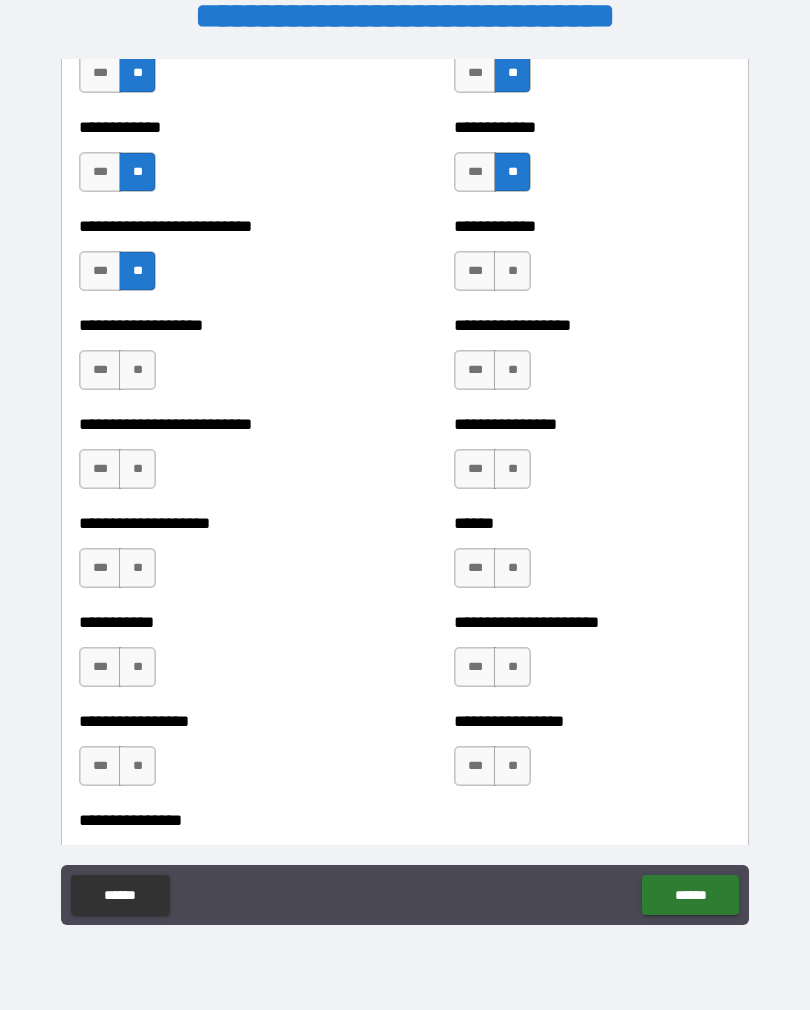 click on "**" at bounding box center (512, 271) 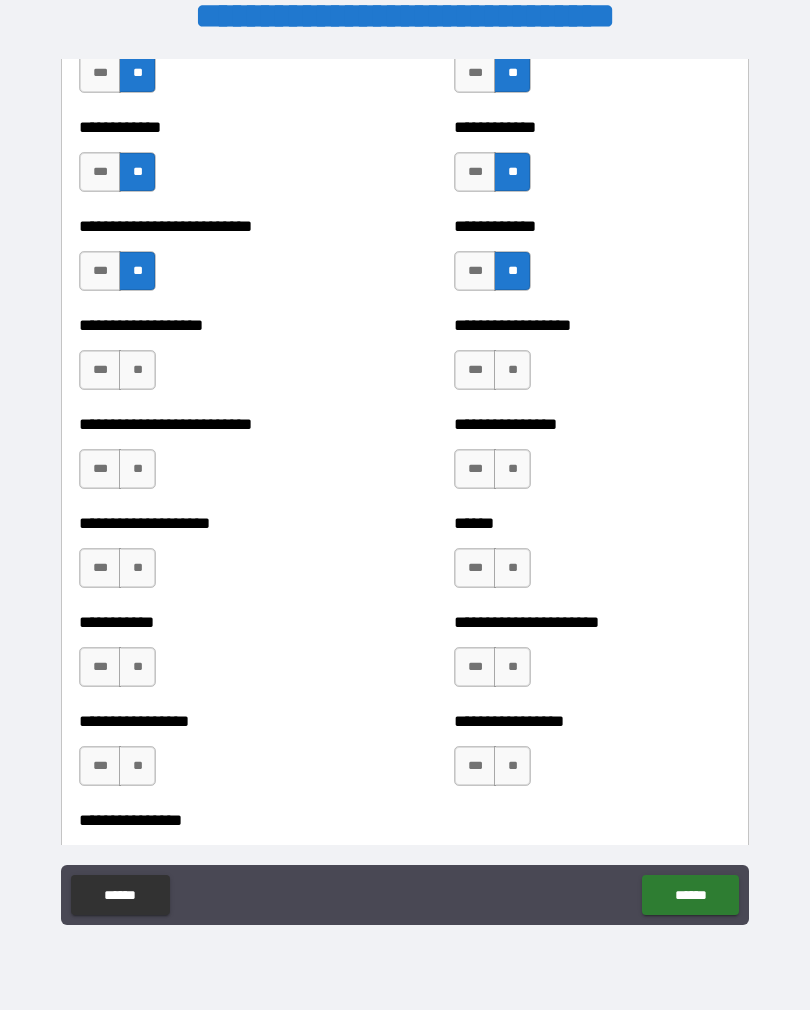 click on "**" at bounding box center [137, 370] 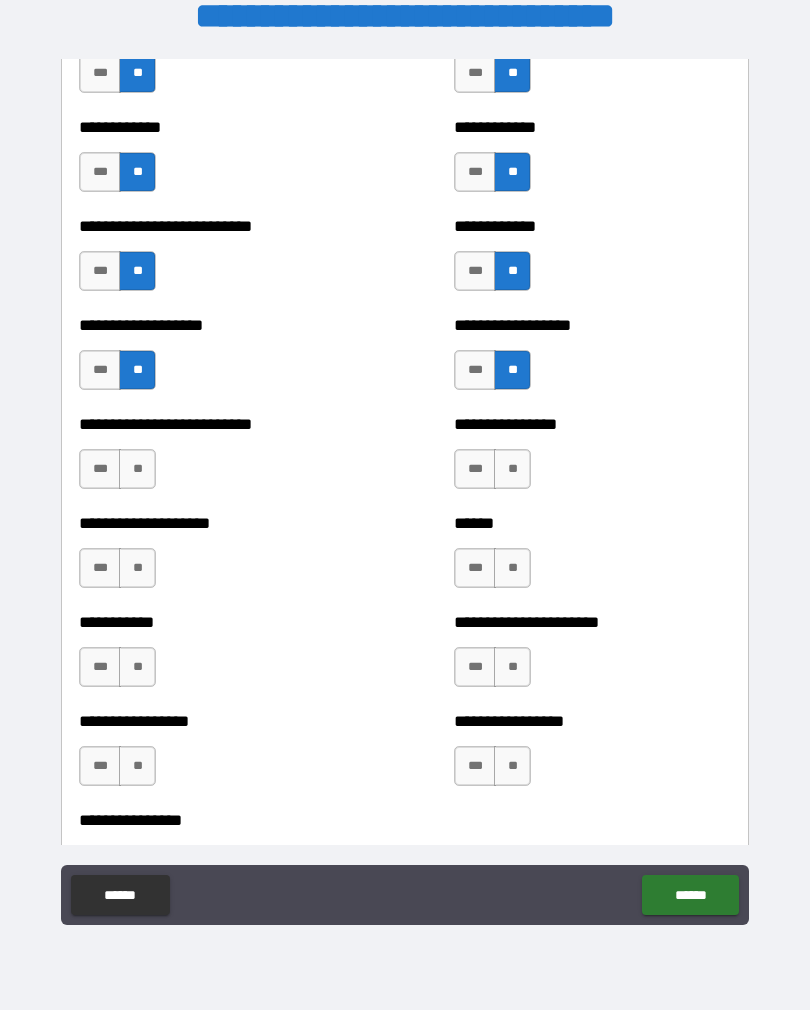 click on "**" at bounding box center [137, 469] 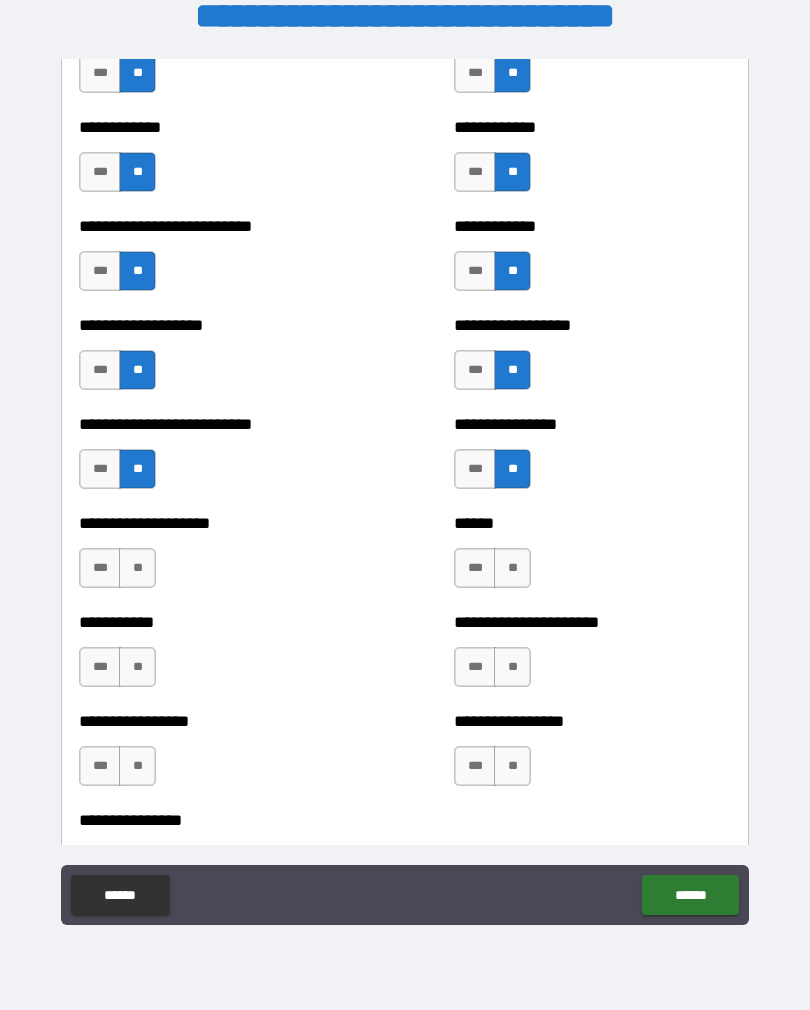 click on "**" at bounding box center (137, 568) 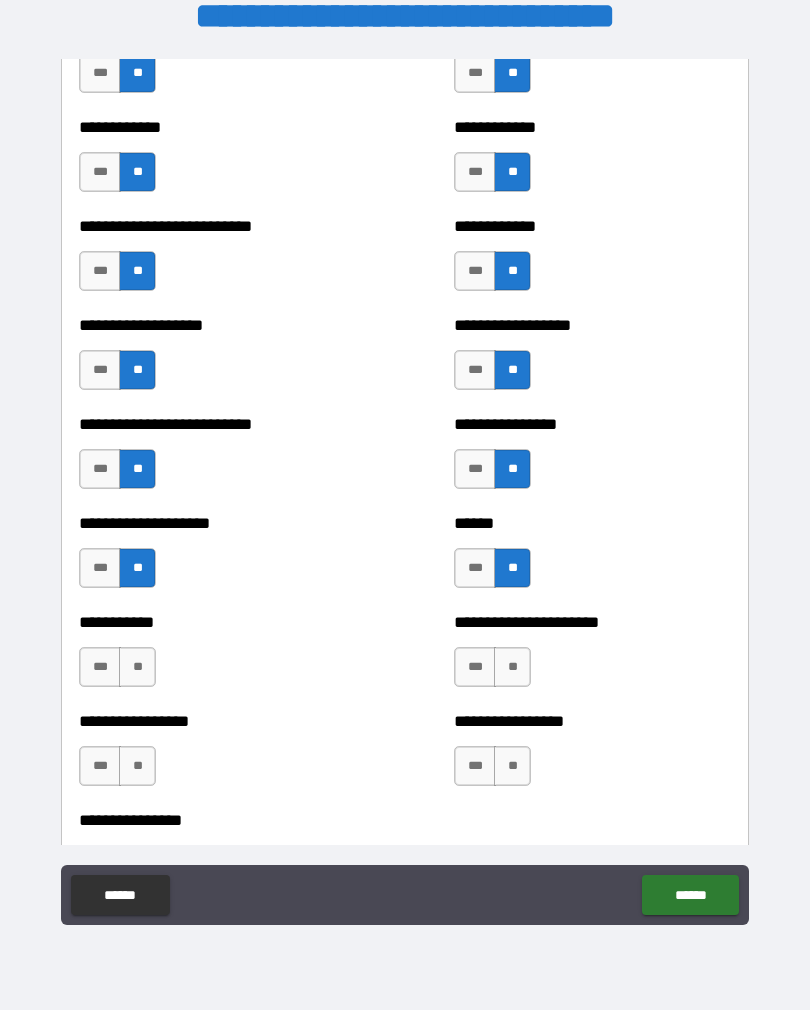 click on "**" at bounding box center (137, 667) 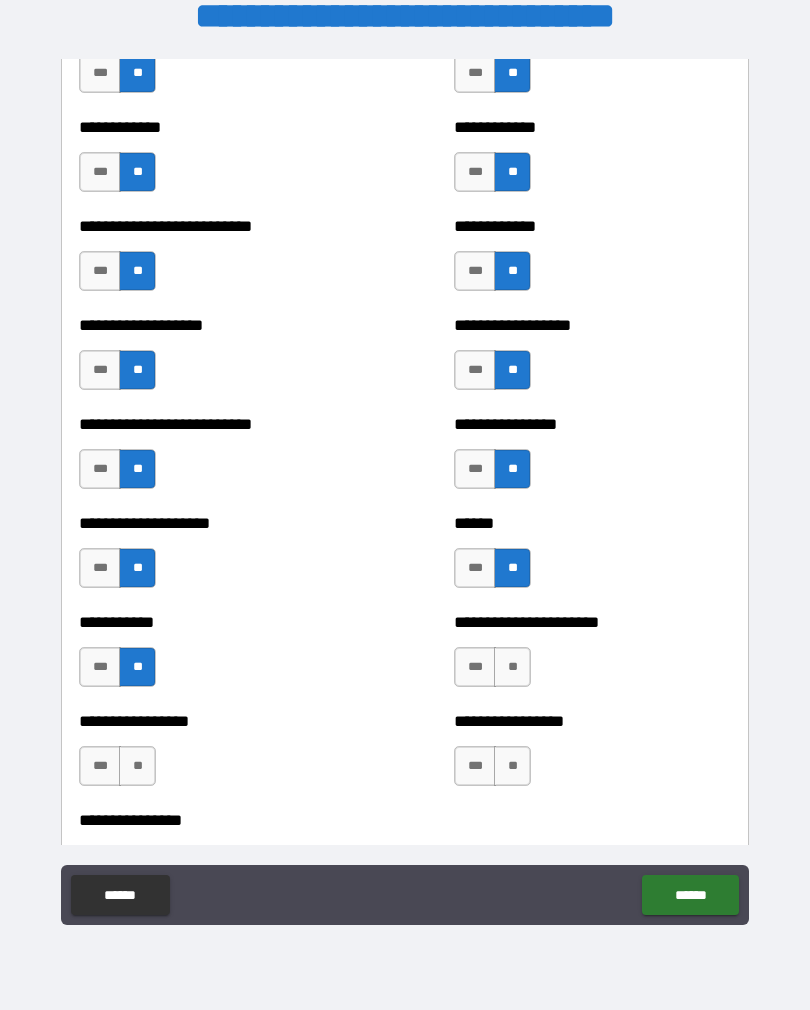 click on "**" at bounding box center [512, 667] 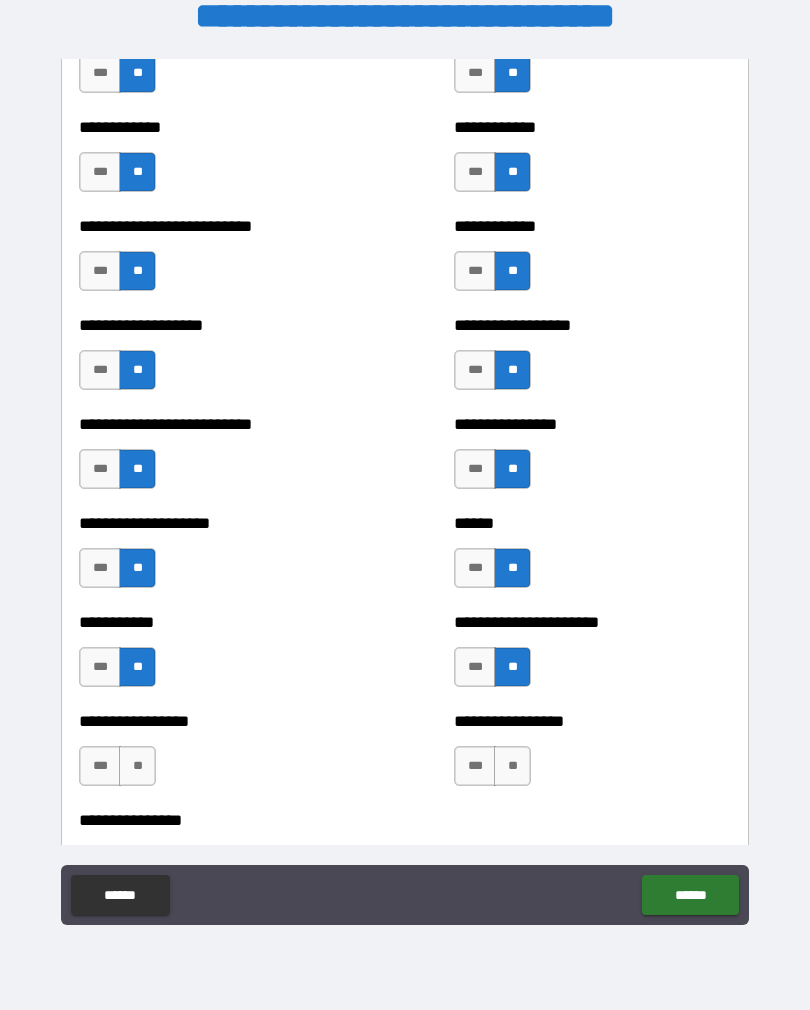 click on "**" at bounding box center [137, 766] 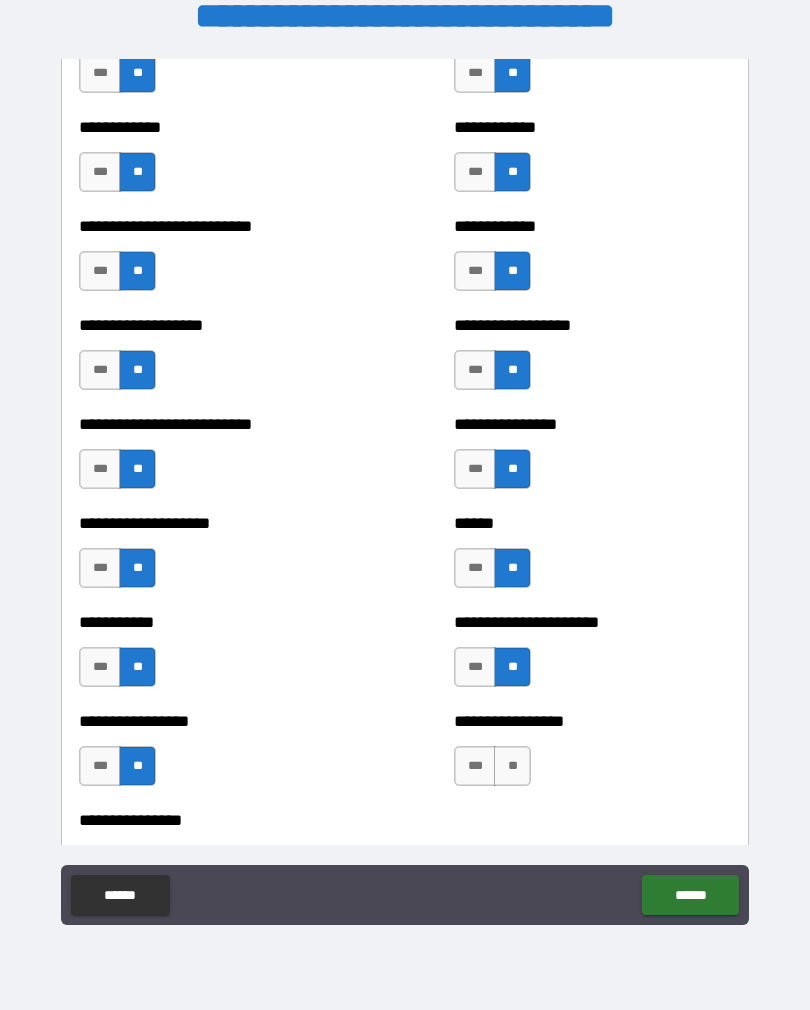 click on "**" at bounding box center (512, 766) 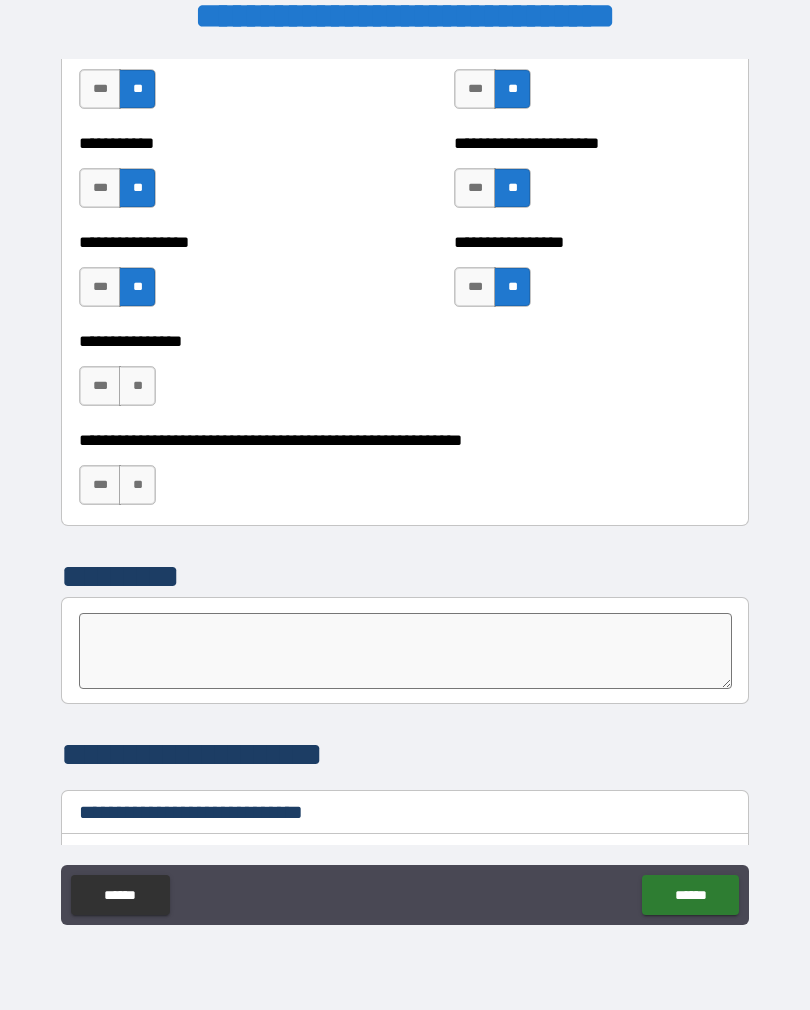 scroll, scrollTop: 6054, scrollLeft: 0, axis: vertical 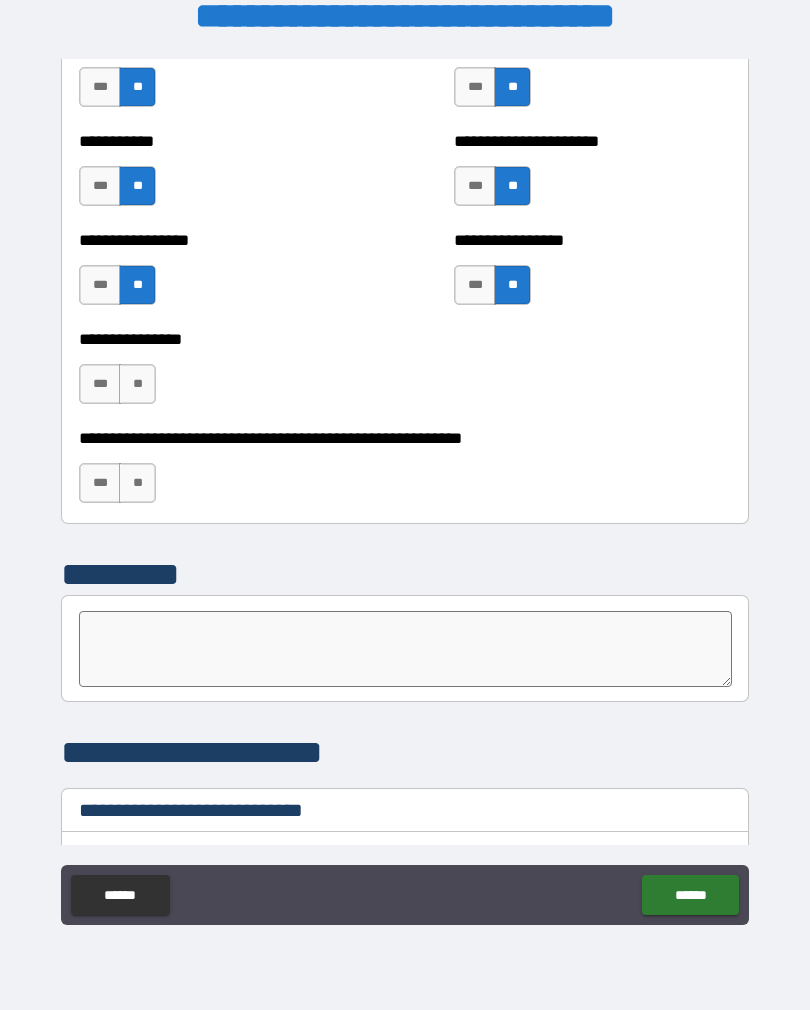 click on "***" at bounding box center [100, 384] 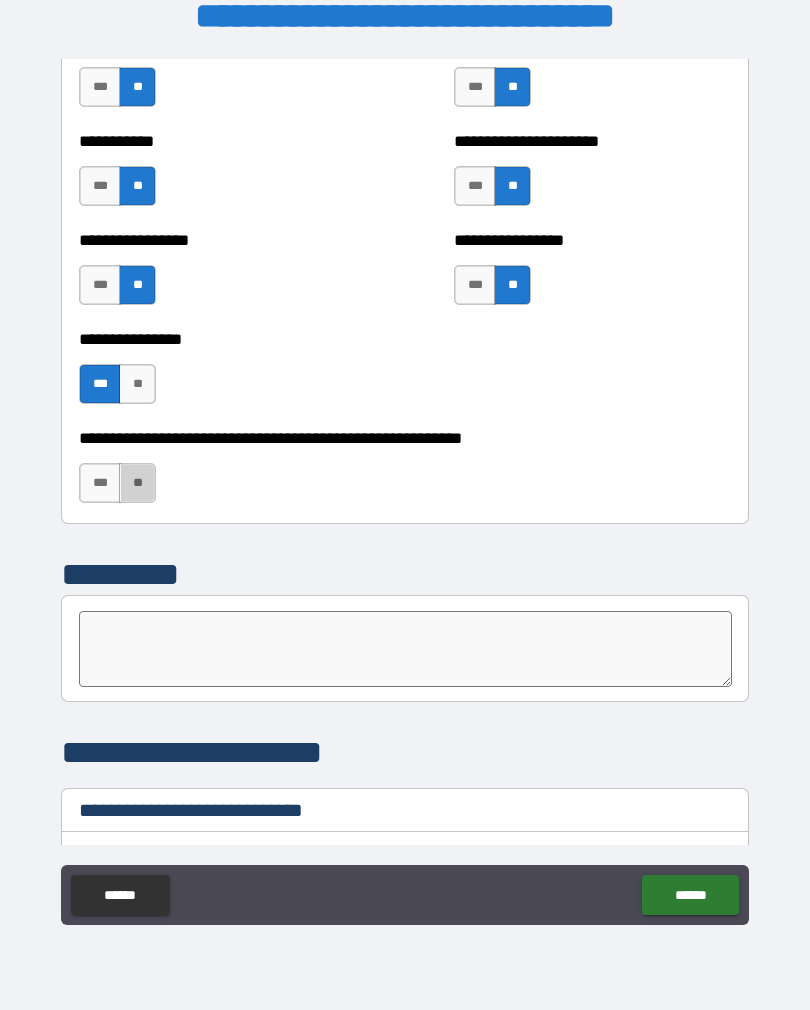 click on "**" at bounding box center [137, 483] 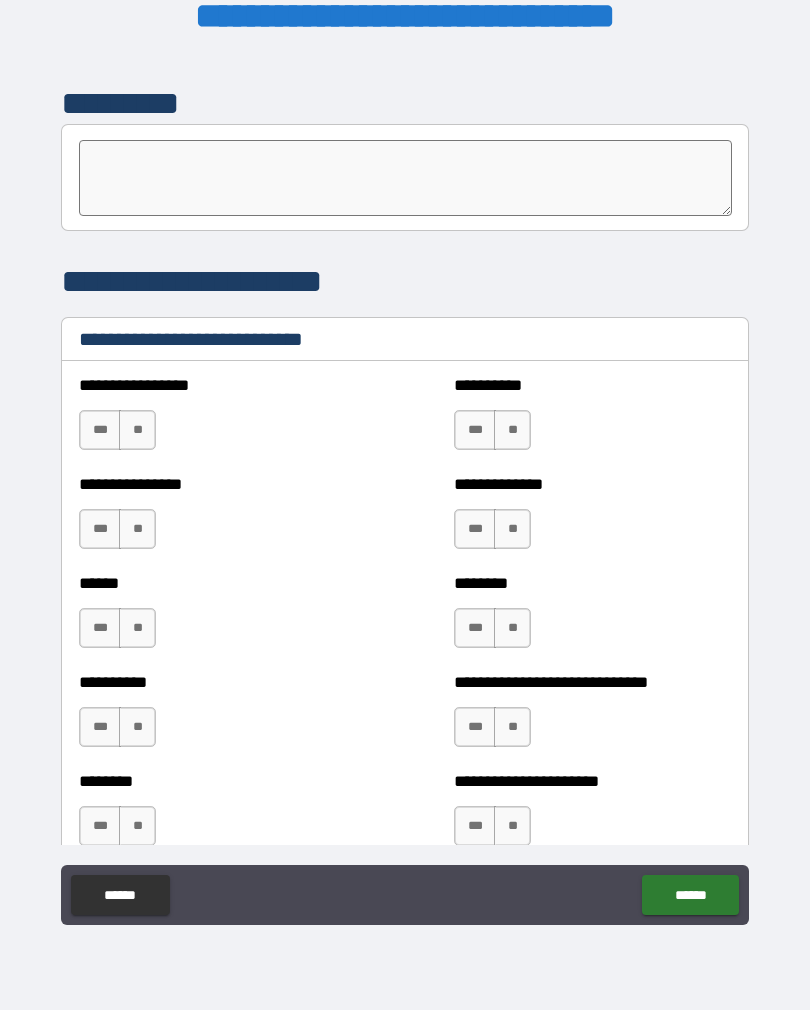 scroll, scrollTop: 6526, scrollLeft: 0, axis: vertical 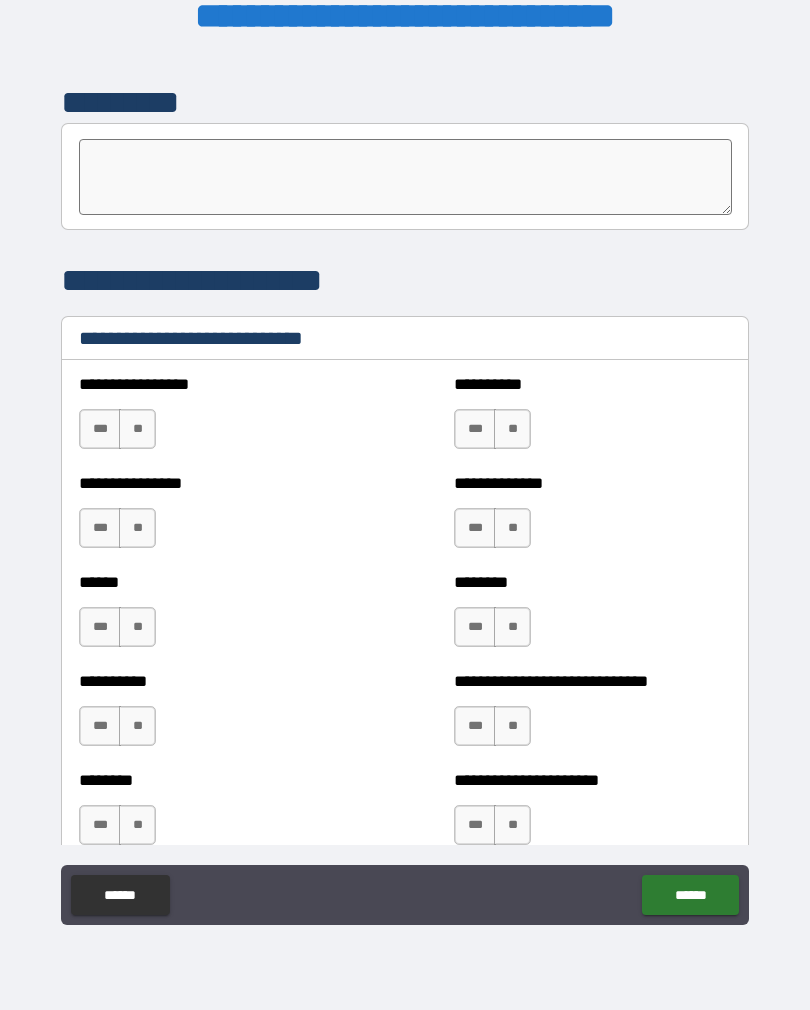 click on "***" at bounding box center (475, 528) 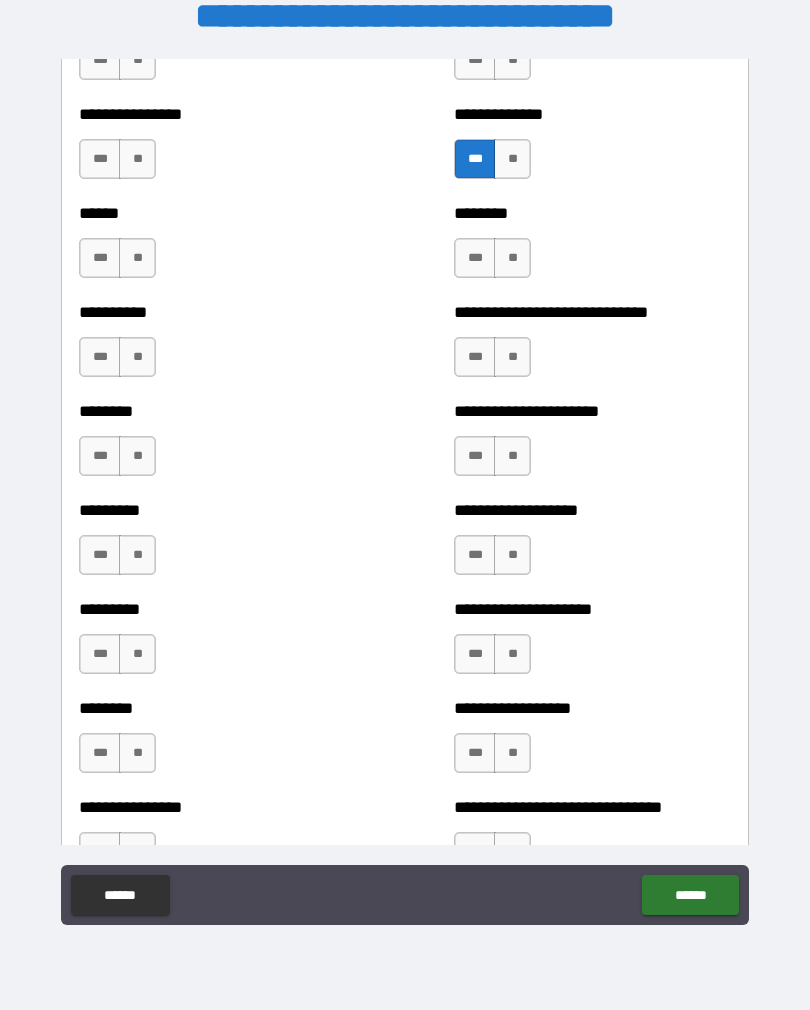 scroll, scrollTop: 6897, scrollLeft: 0, axis: vertical 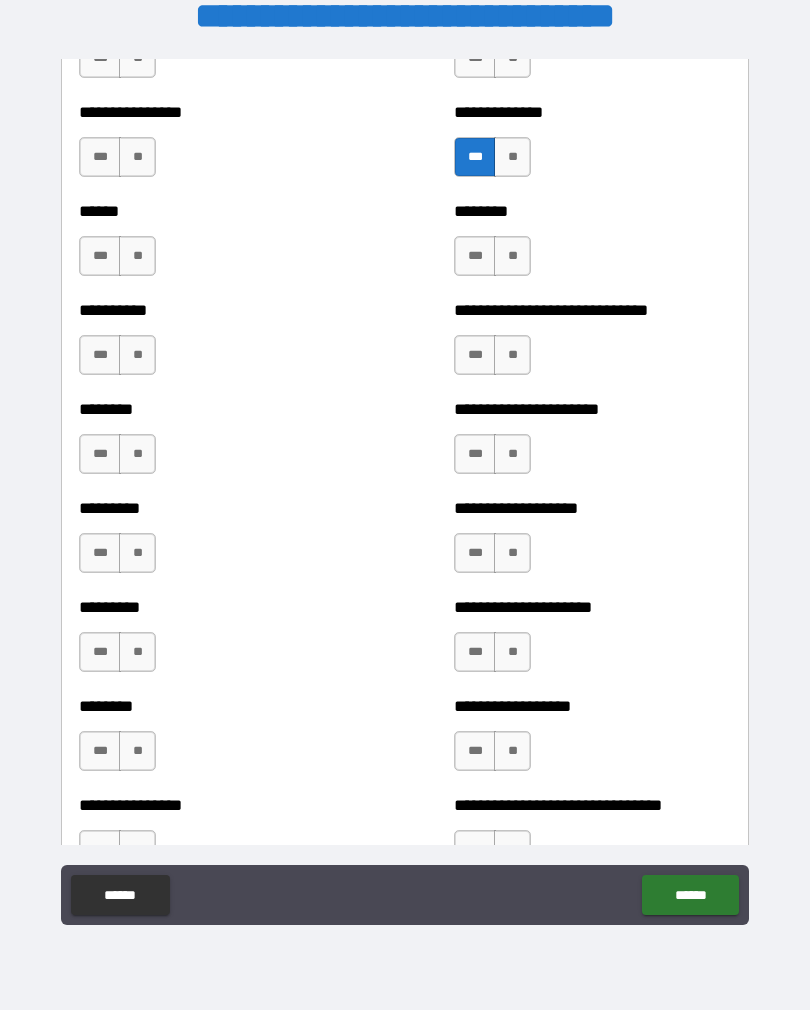 click on "***" at bounding box center [475, 553] 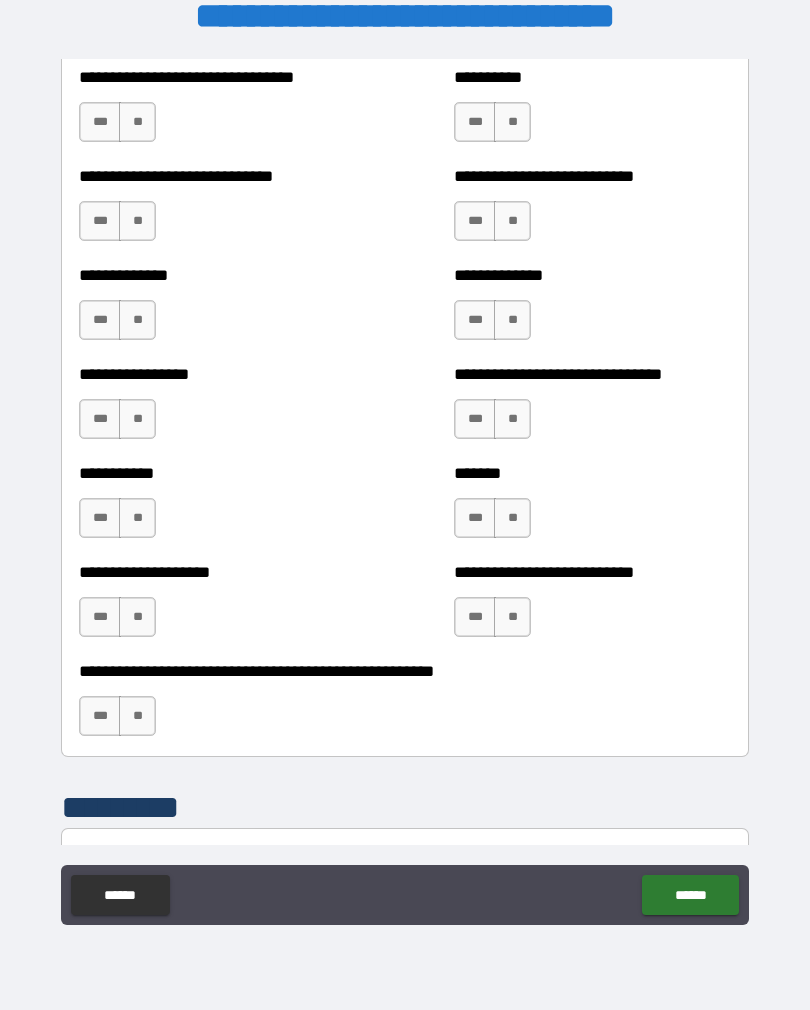 scroll, scrollTop: 7727, scrollLeft: 0, axis: vertical 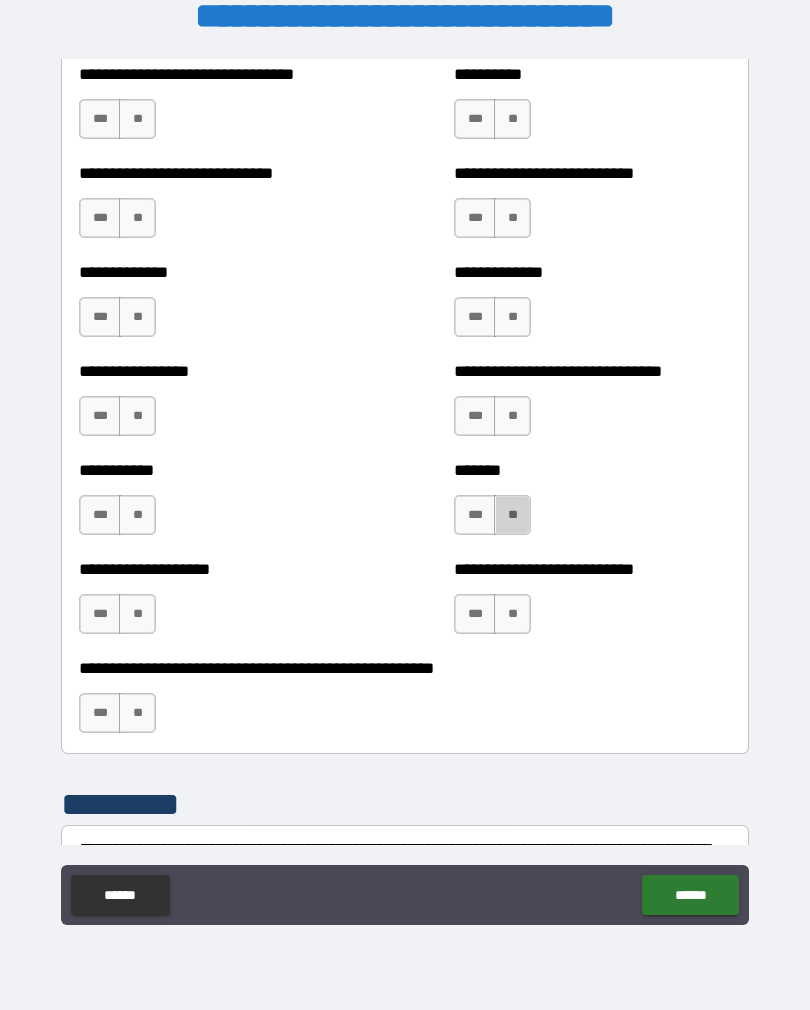 click on "**" at bounding box center [512, 416] 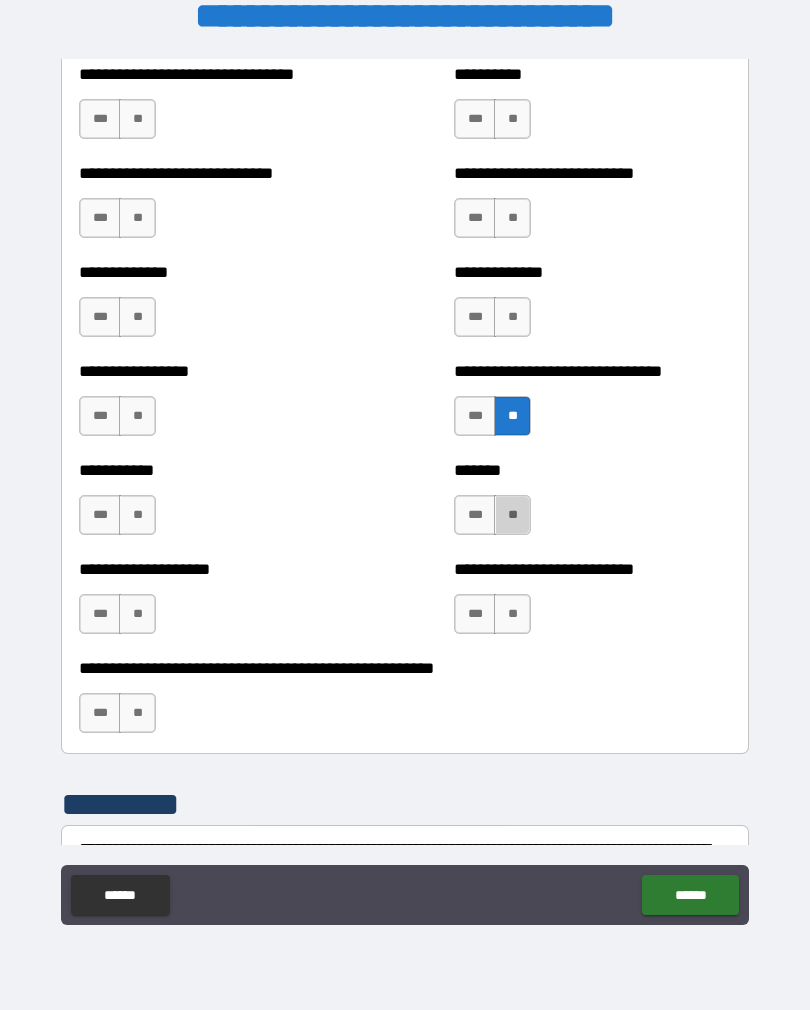 click on "**" at bounding box center (512, 317) 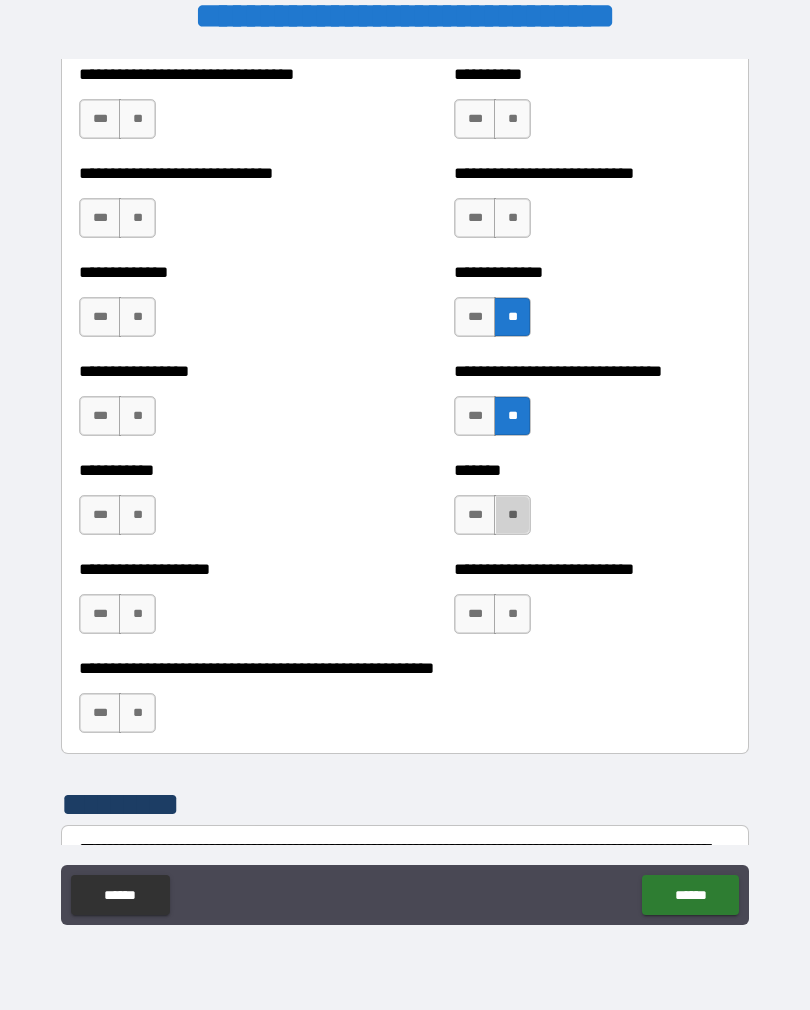 click on "**" at bounding box center [512, 218] 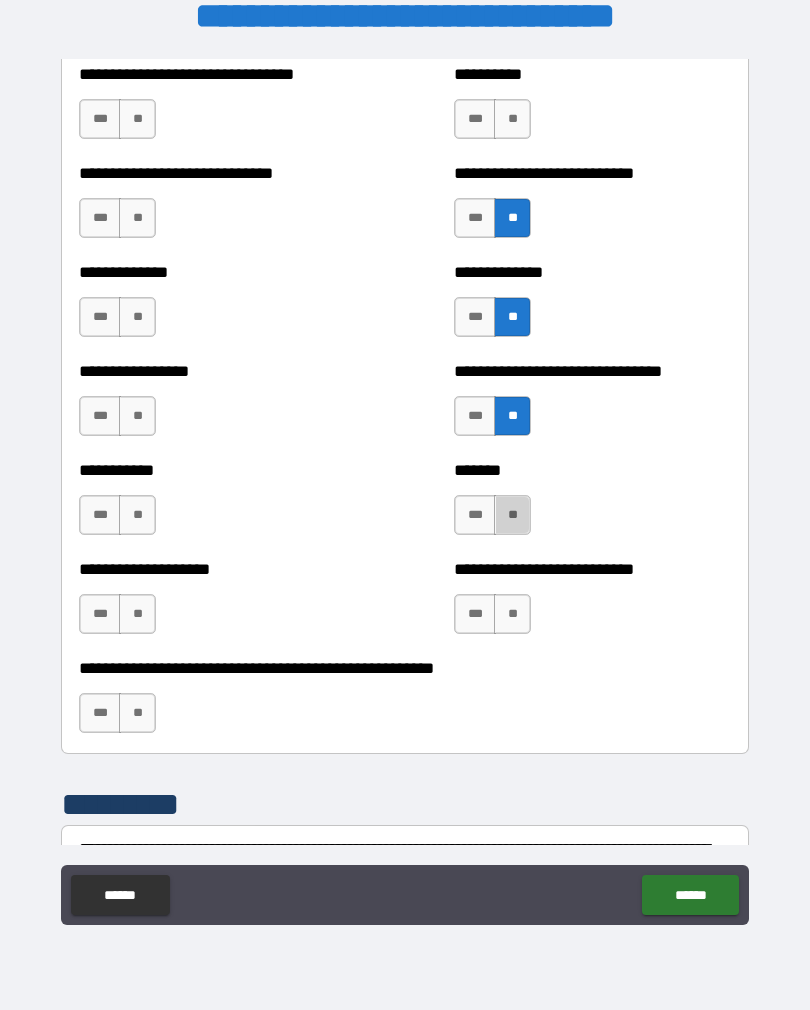 click on "**" at bounding box center [512, 119] 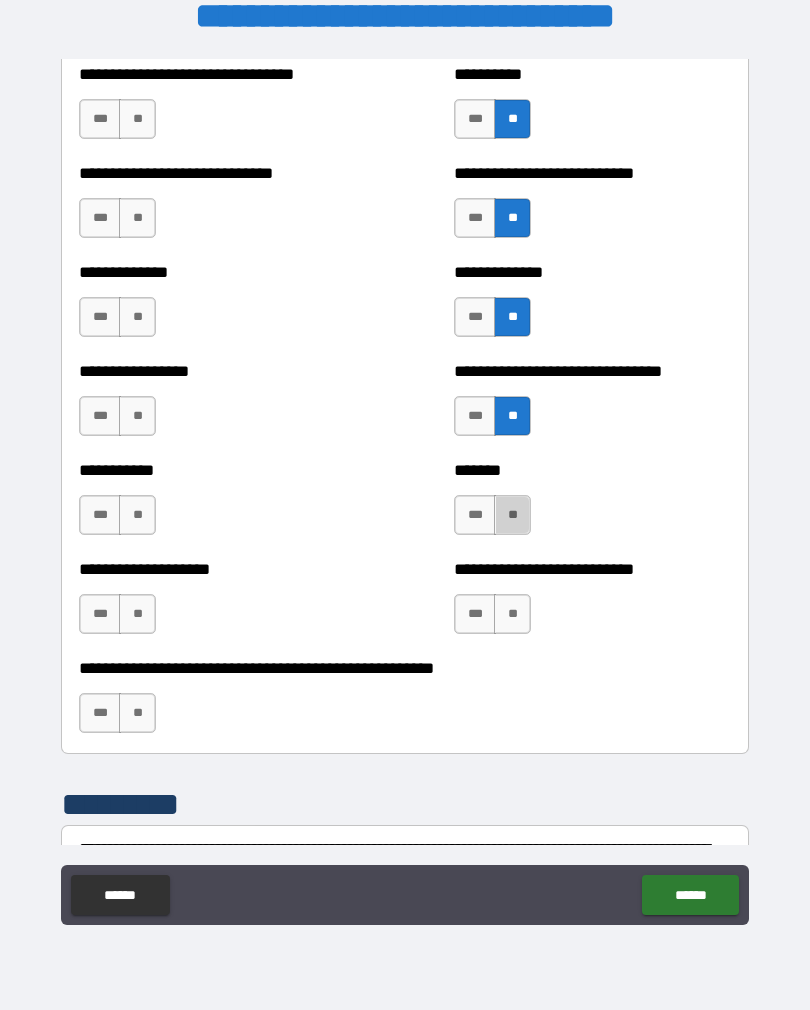 click on "**" at bounding box center (137, 119) 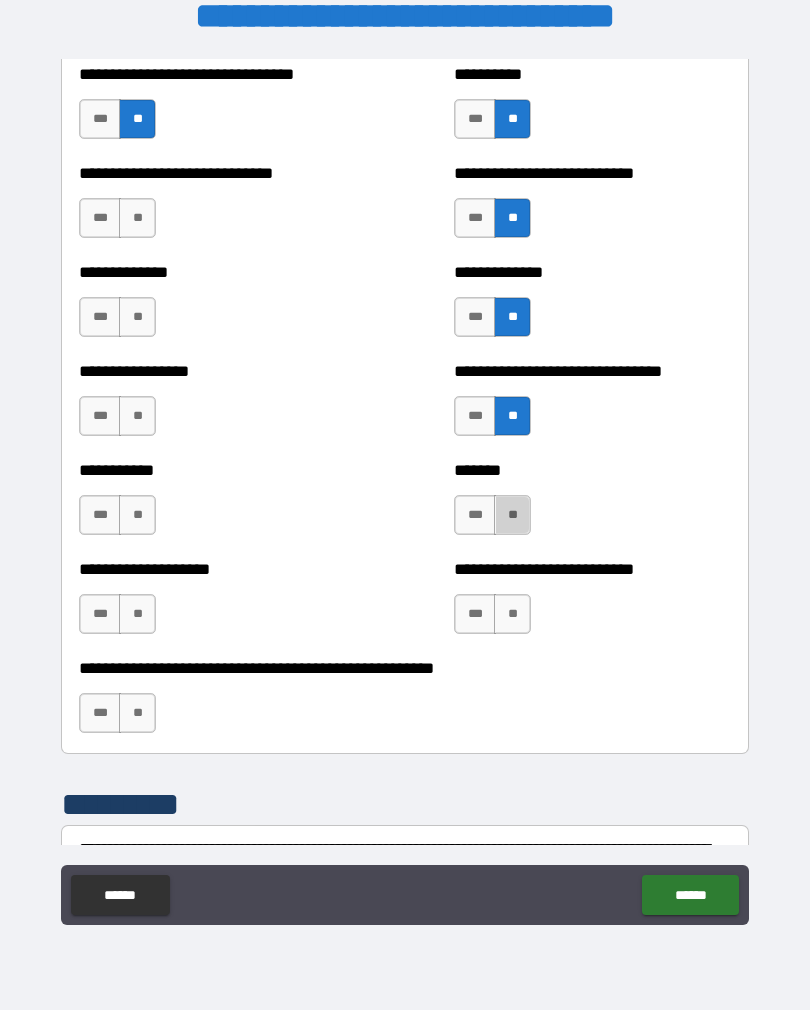 click on "**" at bounding box center (137, 218) 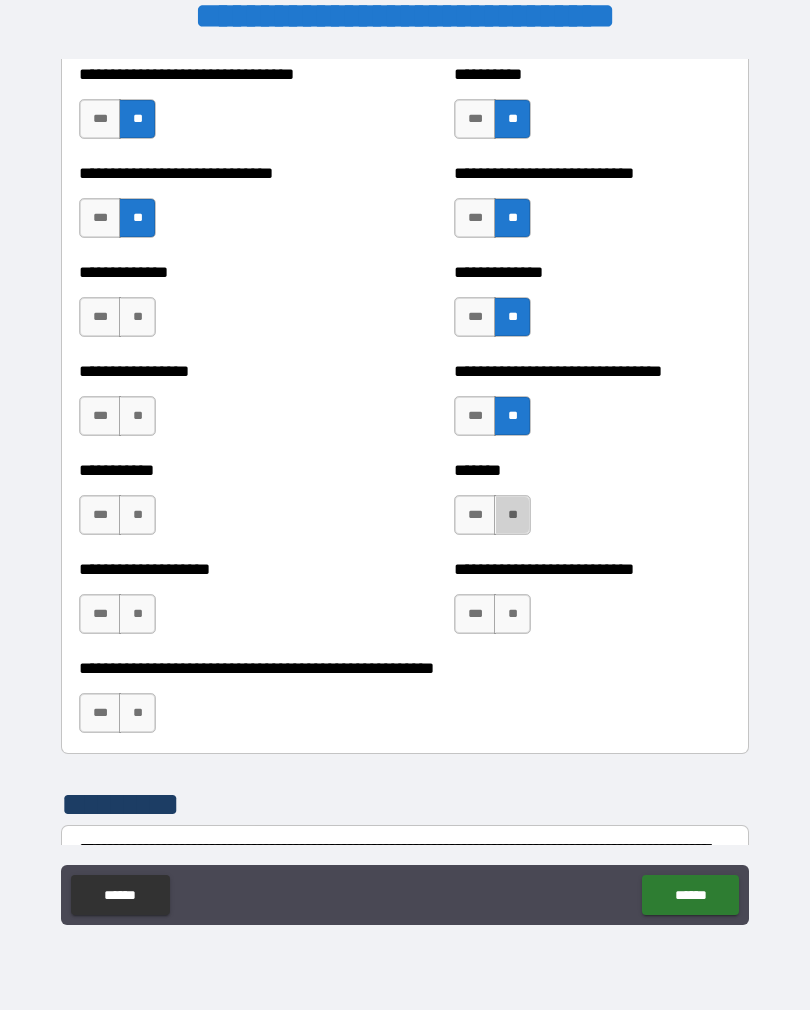 click on "**" at bounding box center [137, 317] 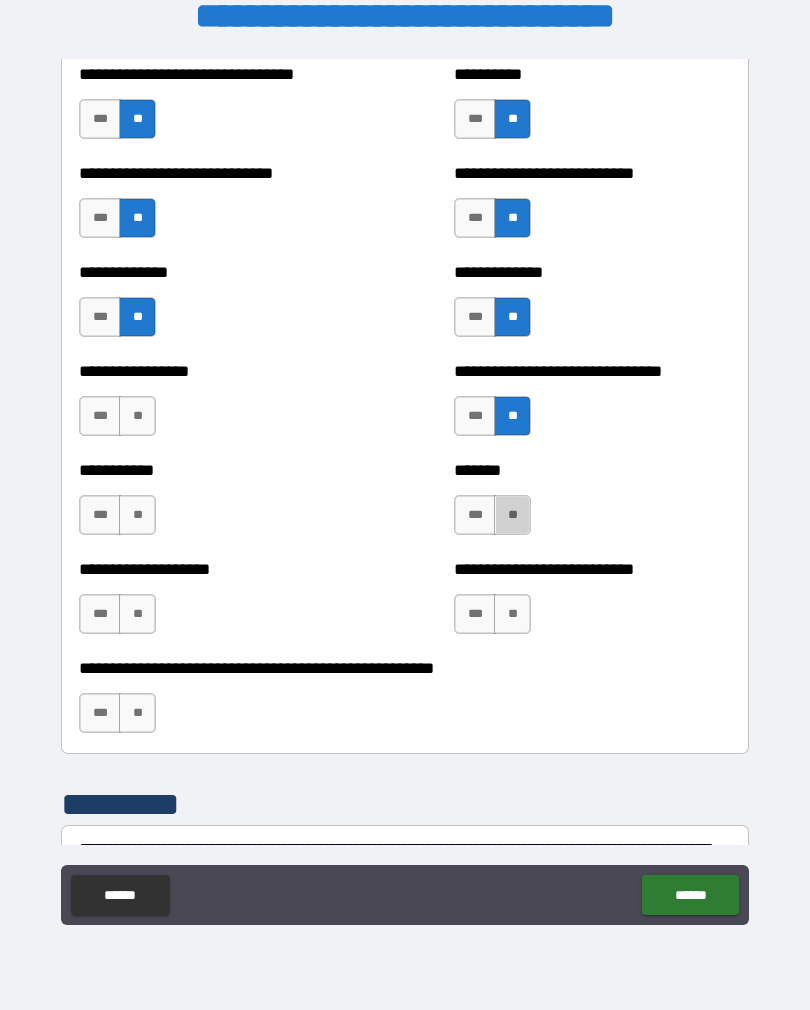 click on "**" at bounding box center [137, 416] 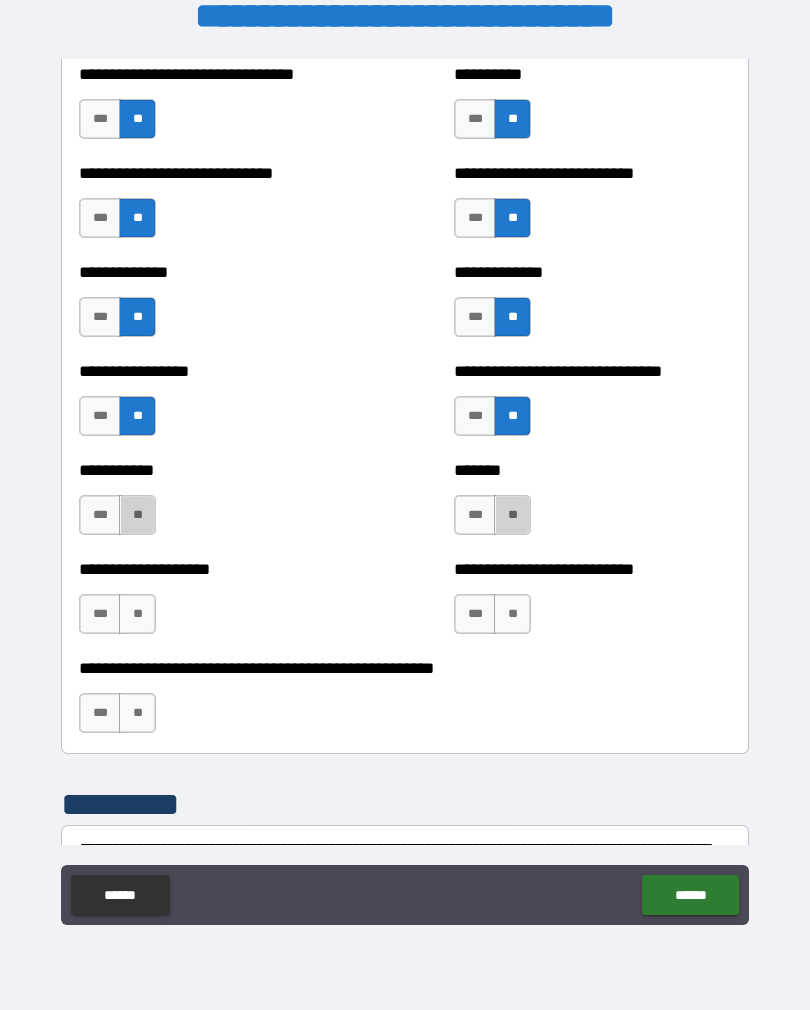 click on "**" at bounding box center (137, 515) 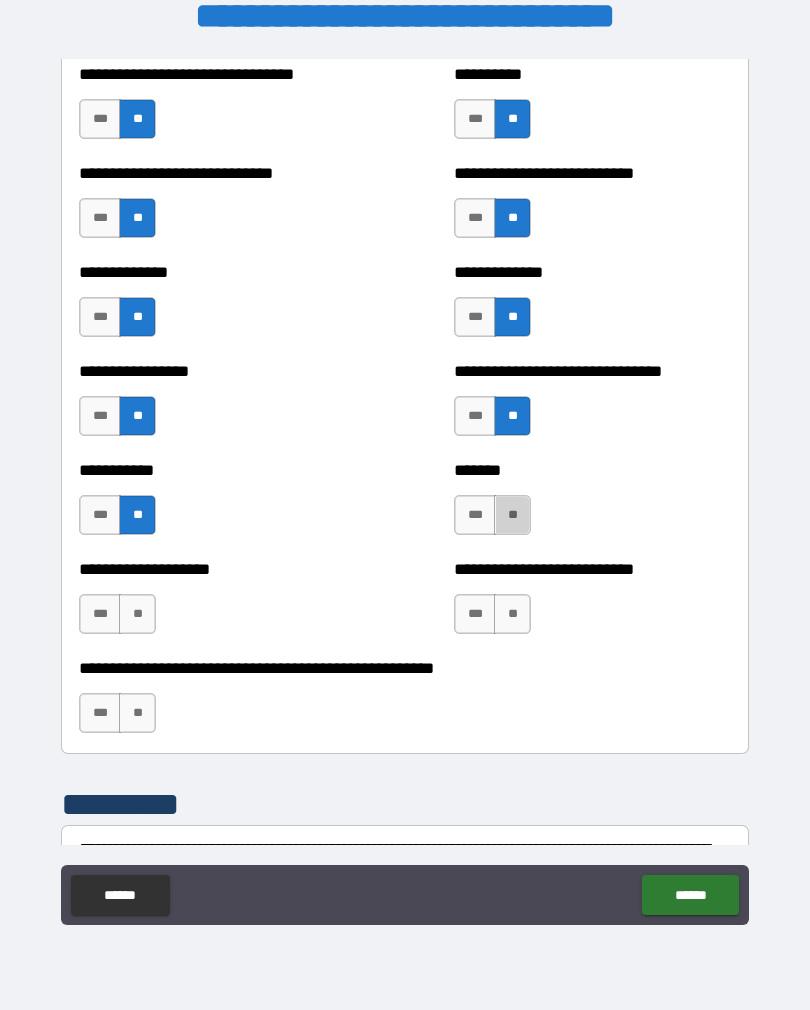 click on "**" at bounding box center [137, 614] 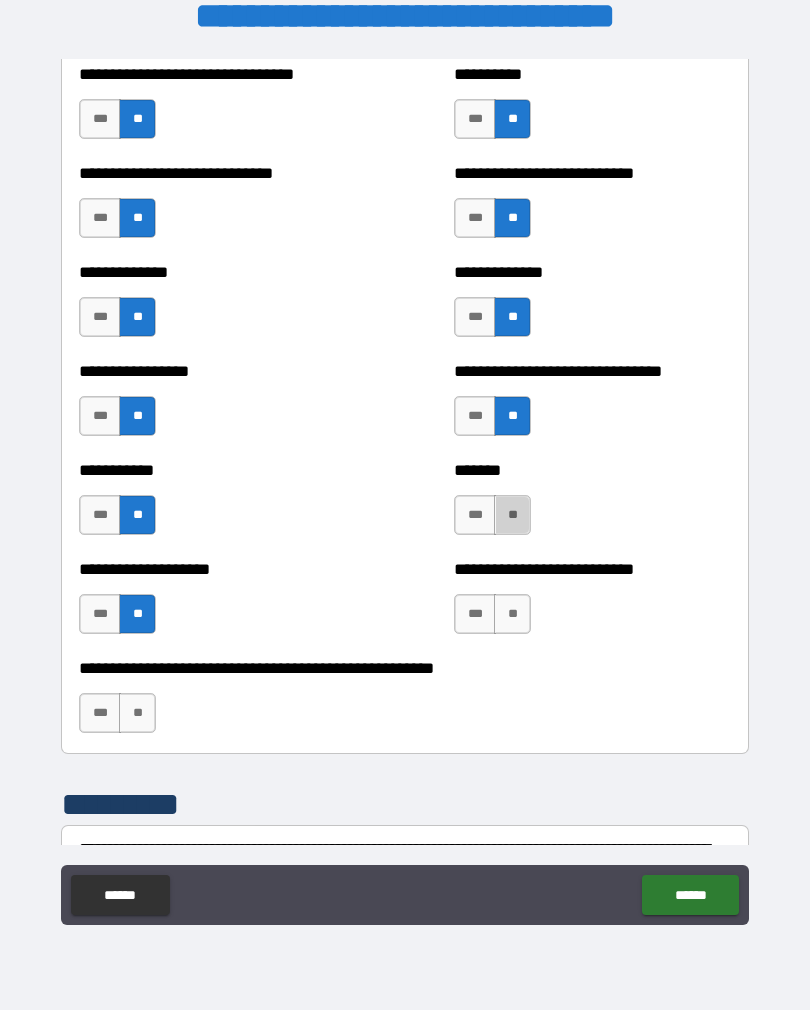 click on "**" at bounding box center [137, 713] 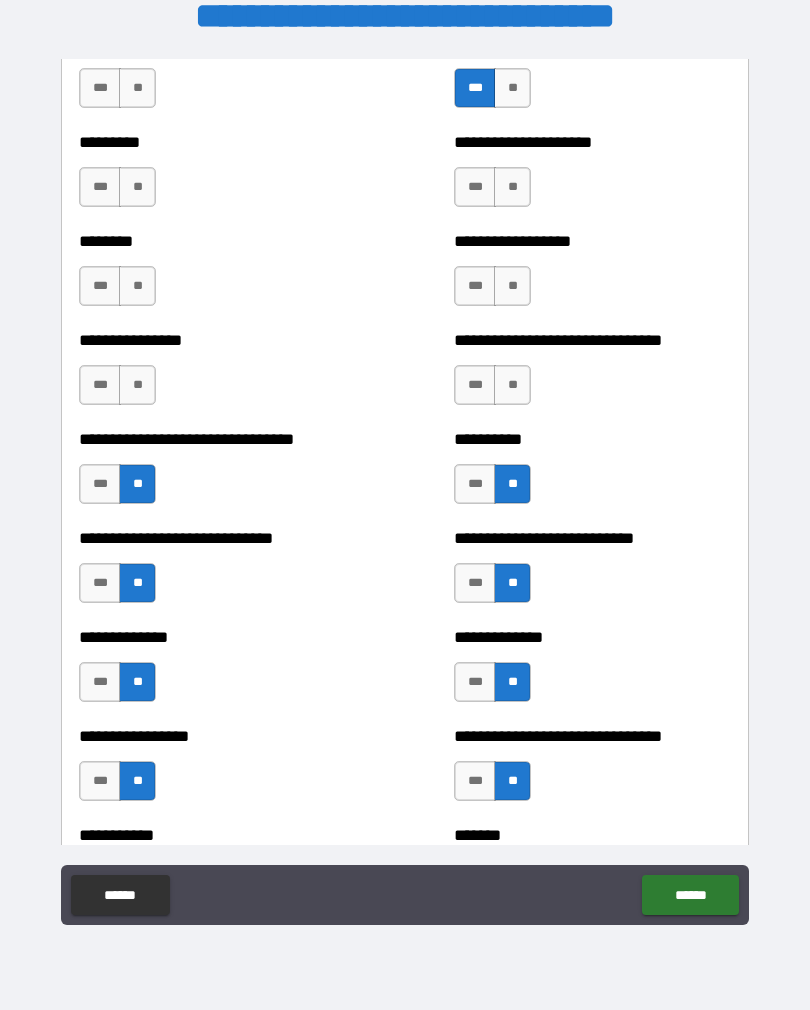 scroll, scrollTop: 7355, scrollLeft: 0, axis: vertical 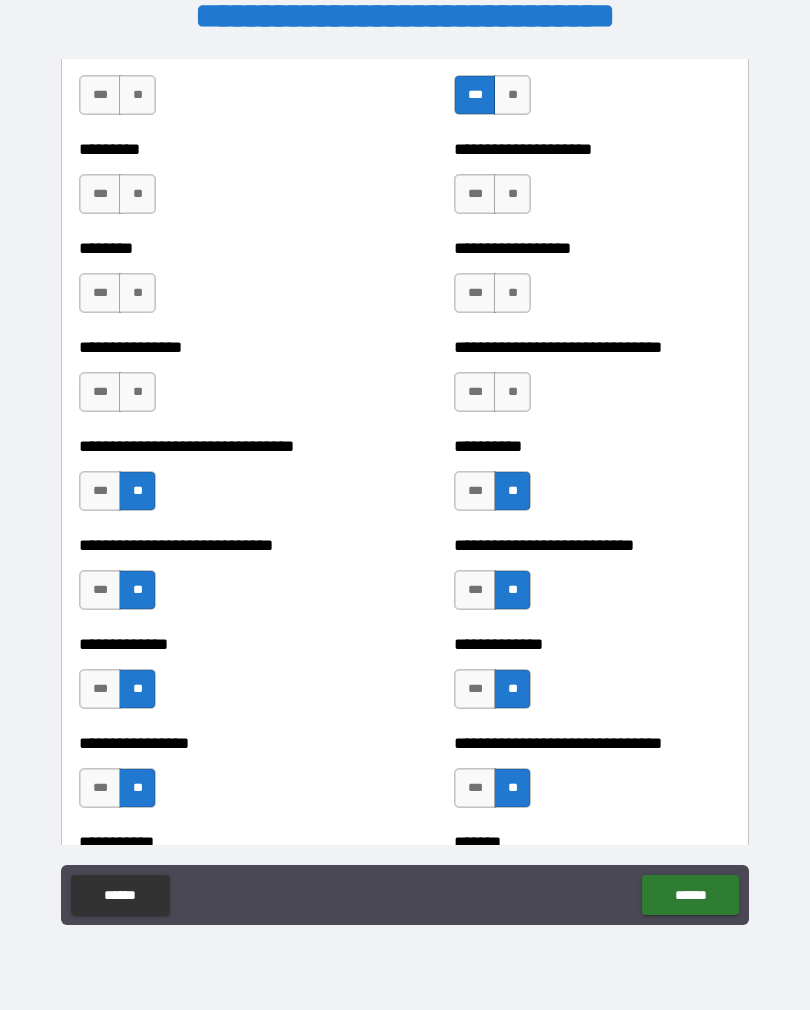 click on "**" at bounding box center (137, 392) 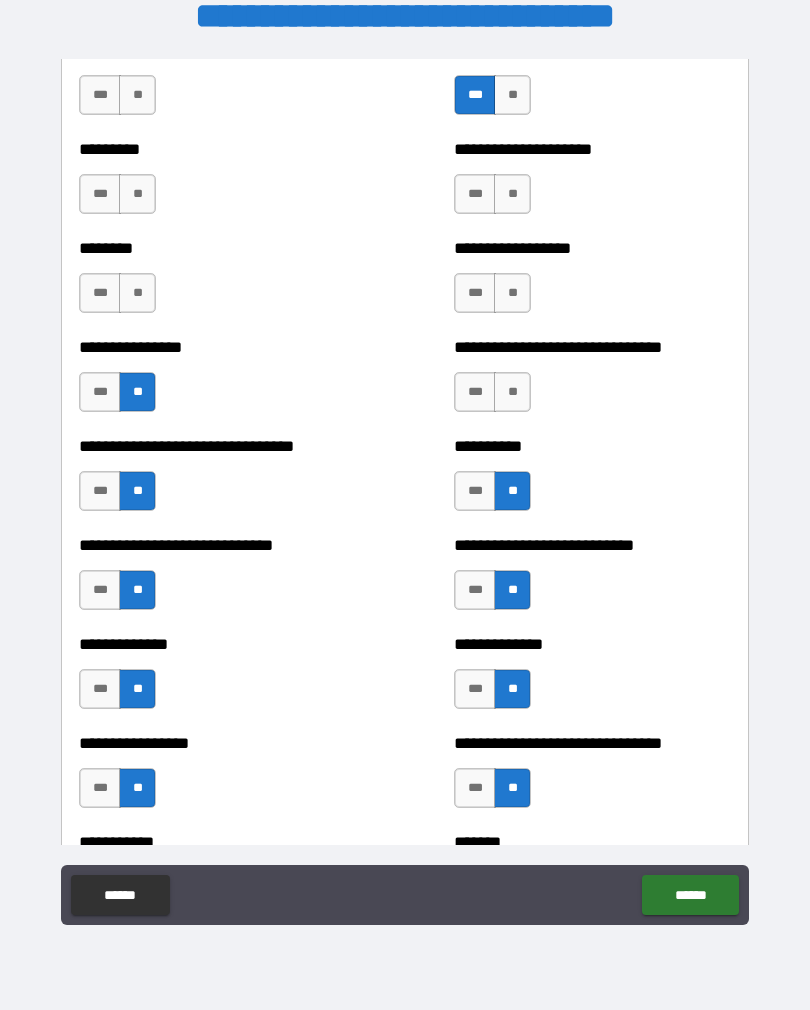 click on "**" at bounding box center [512, 392] 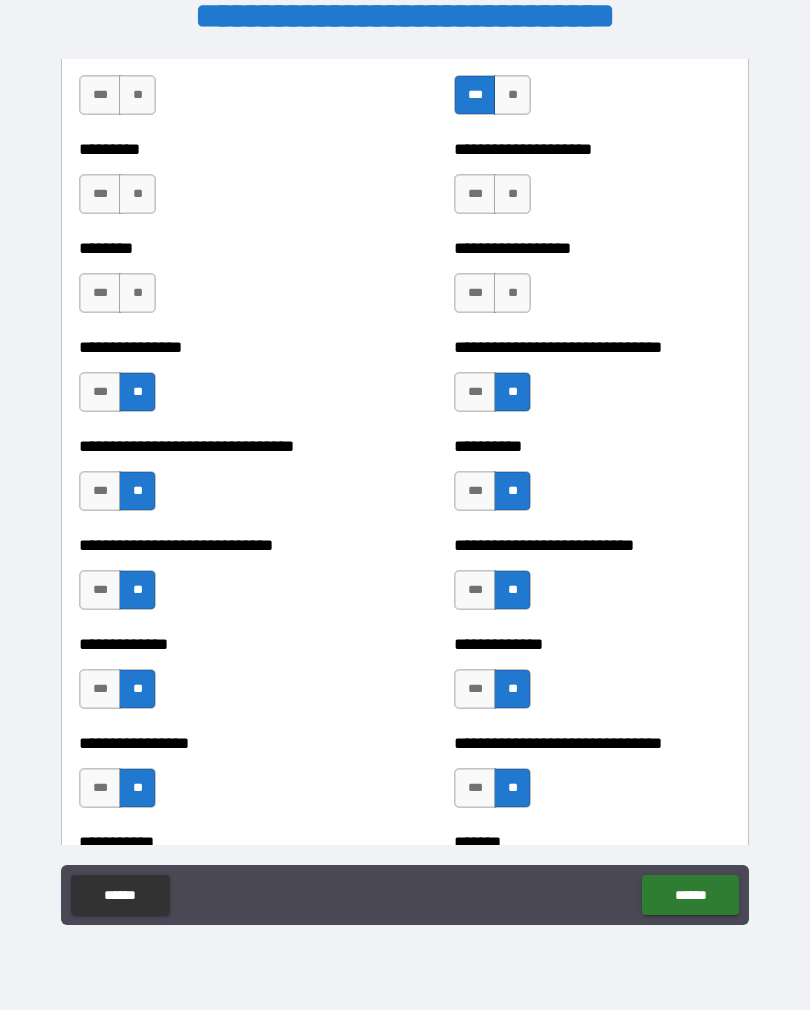 click on "**" at bounding box center [512, 293] 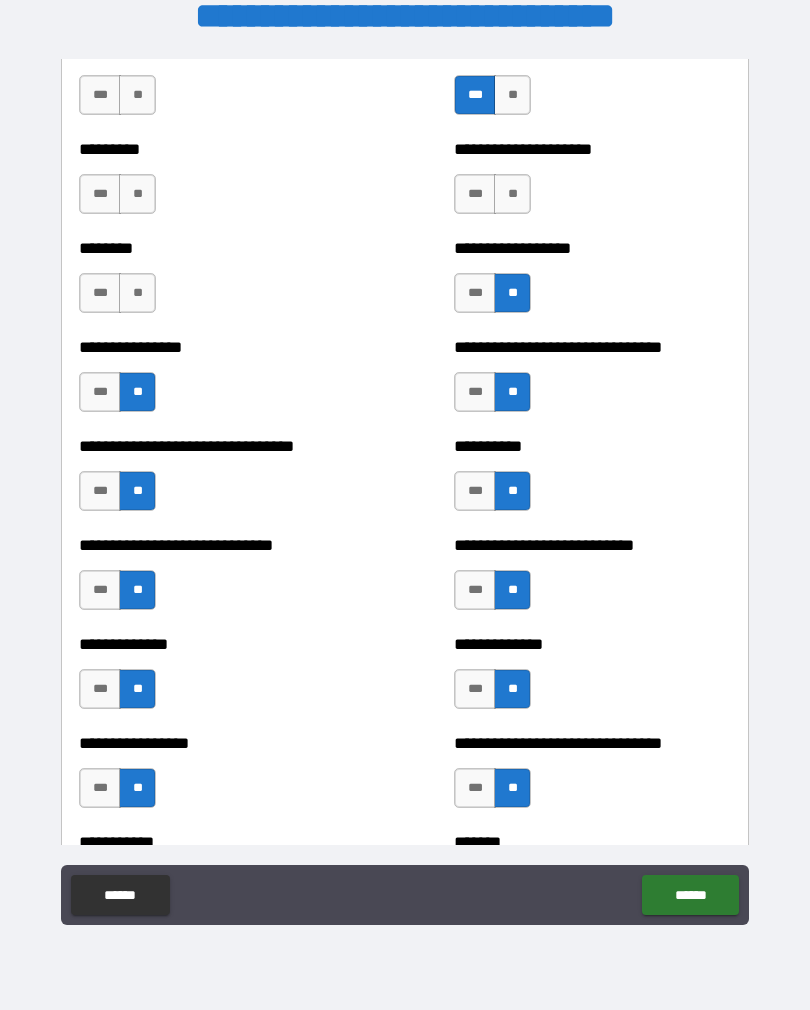 click on "**" at bounding box center (512, 194) 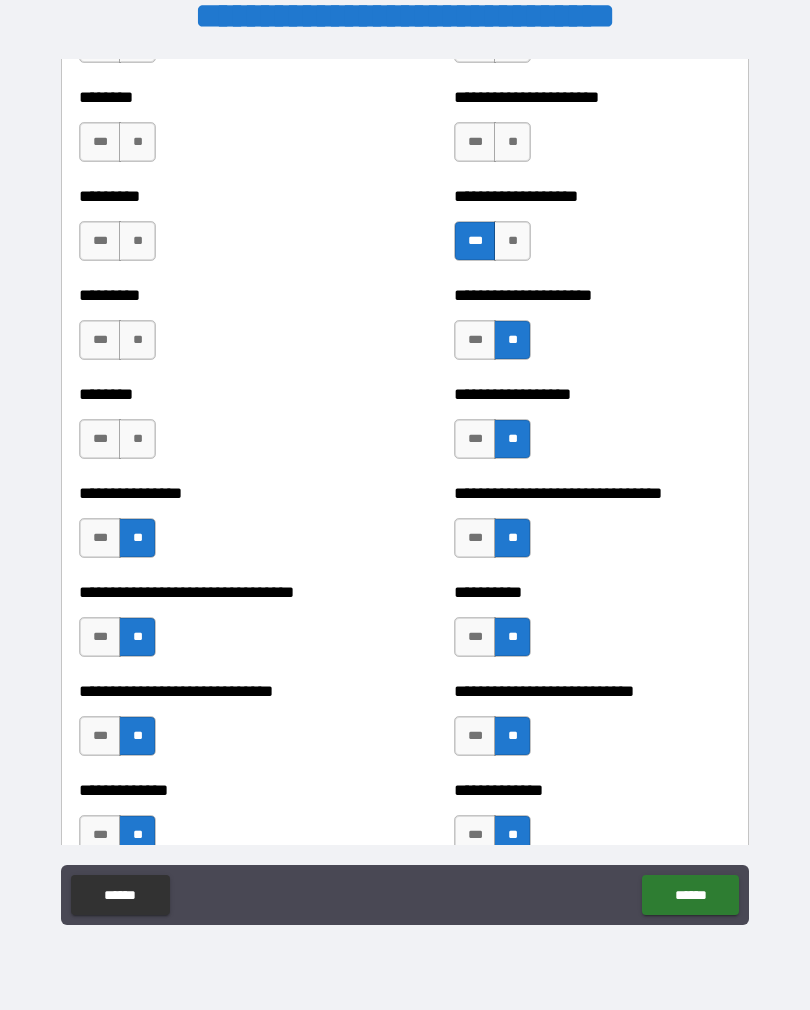 scroll, scrollTop: 7207, scrollLeft: 0, axis: vertical 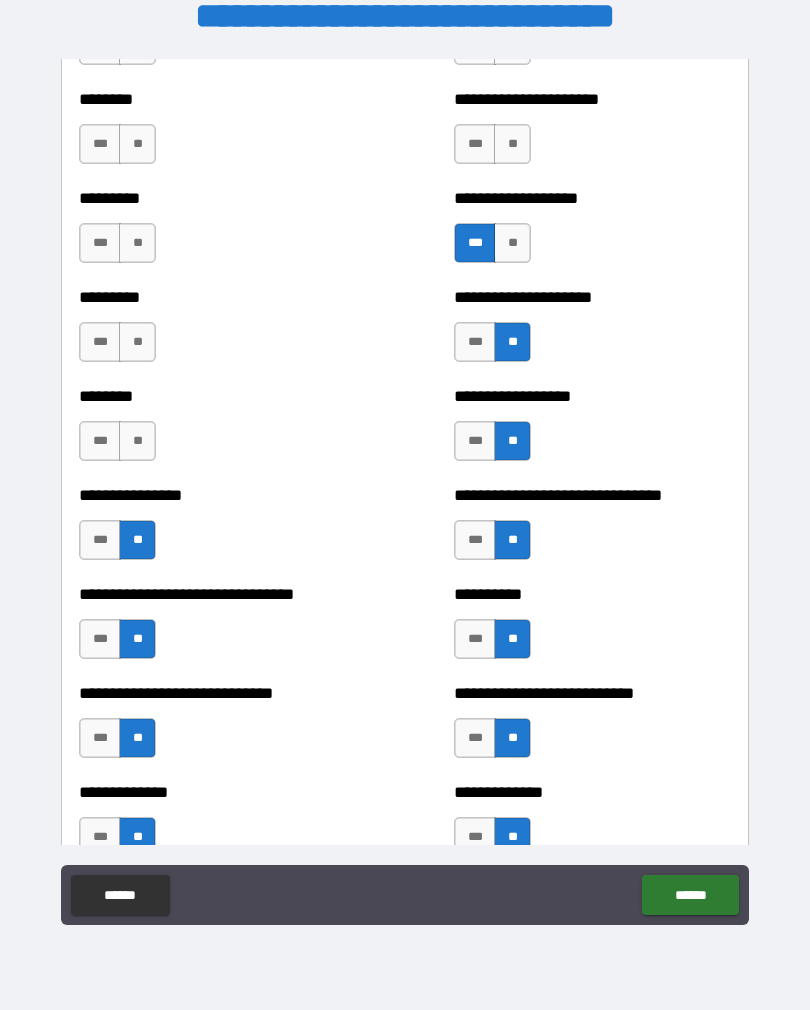 click on "**" at bounding box center [137, 342] 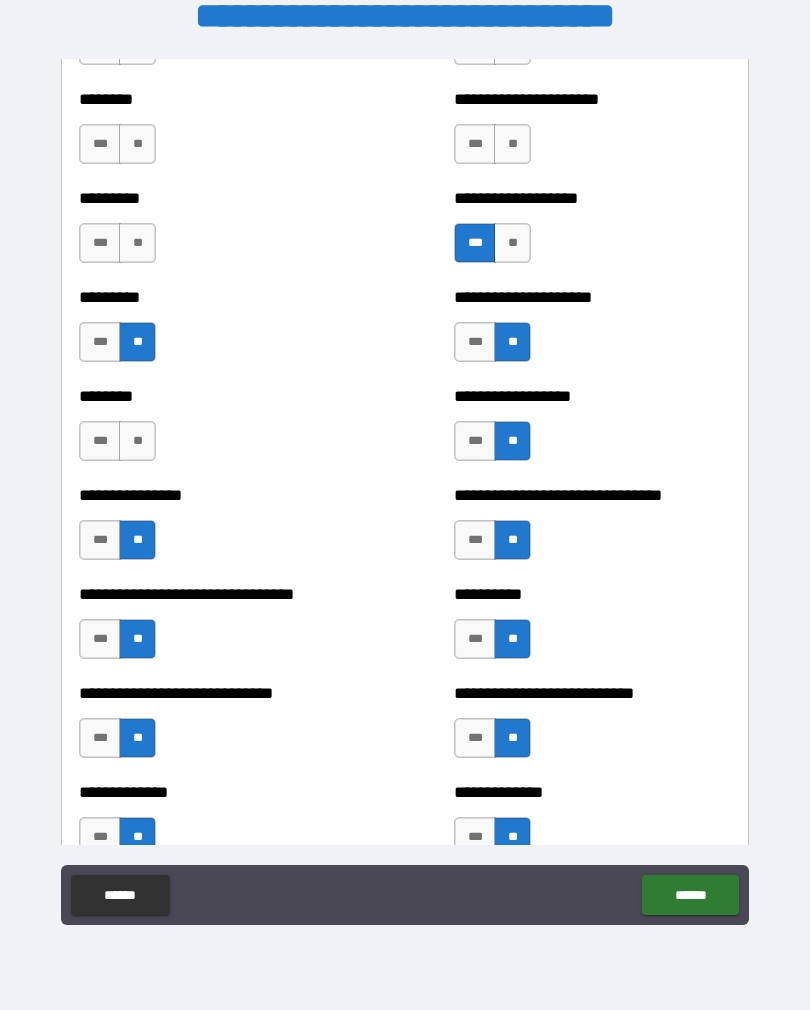 click on "**" at bounding box center [137, 441] 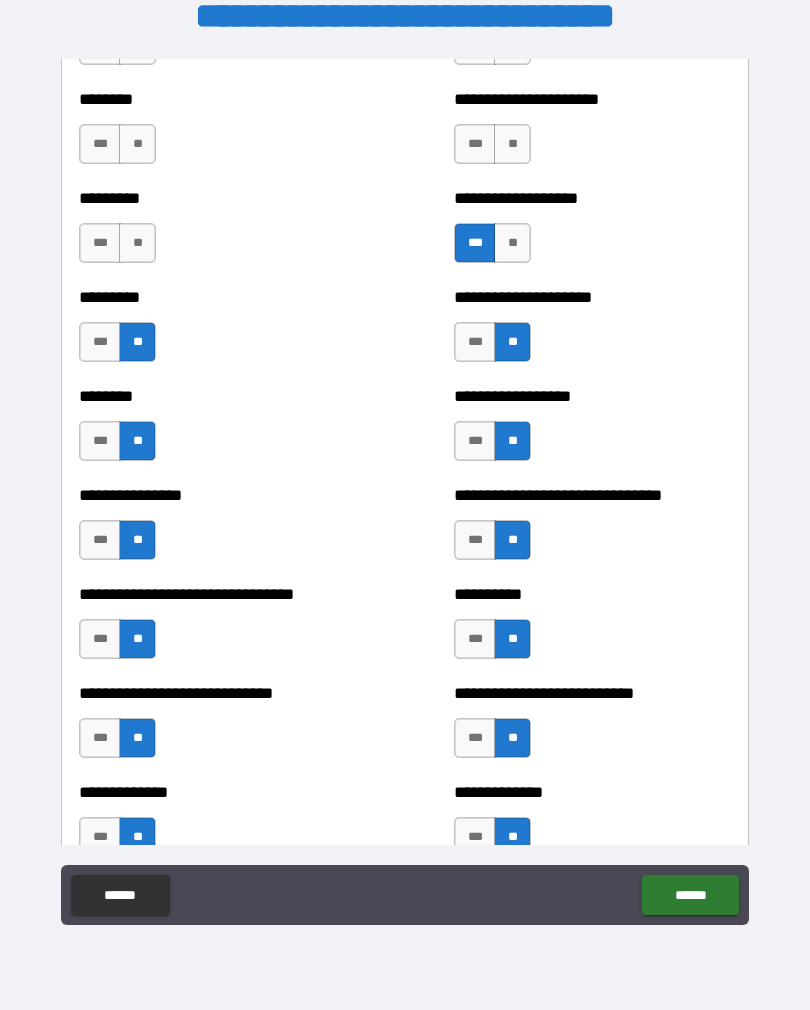 click on "**" at bounding box center (137, 243) 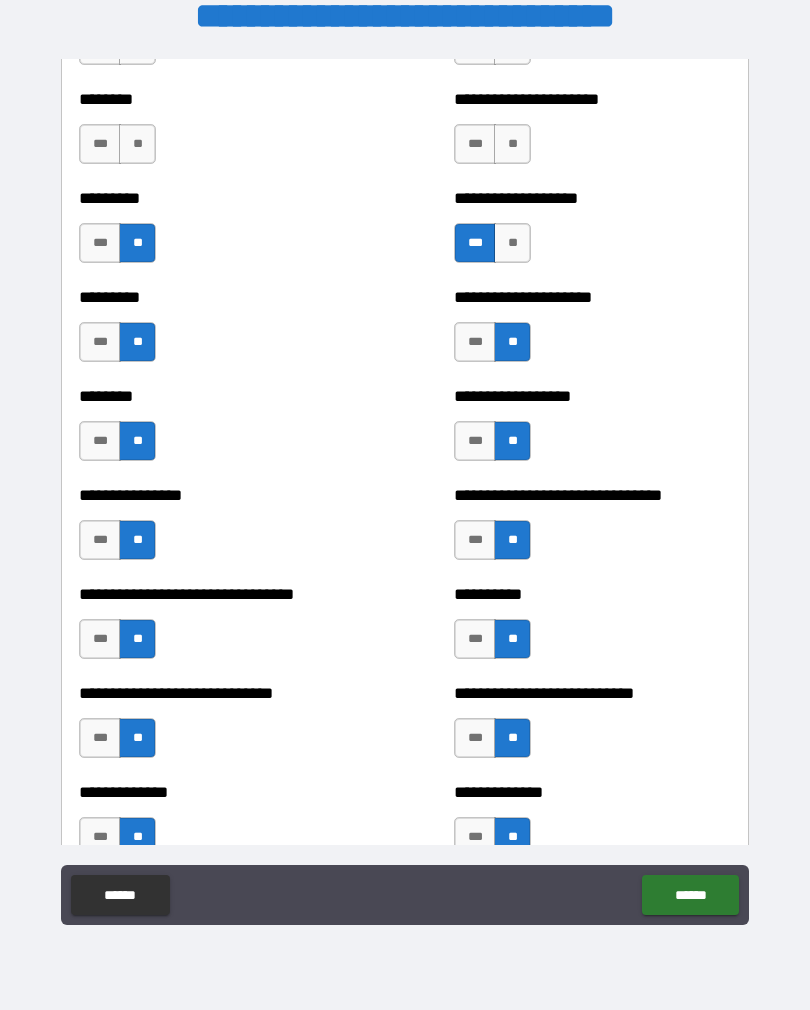 click on "**" at bounding box center (137, 144) 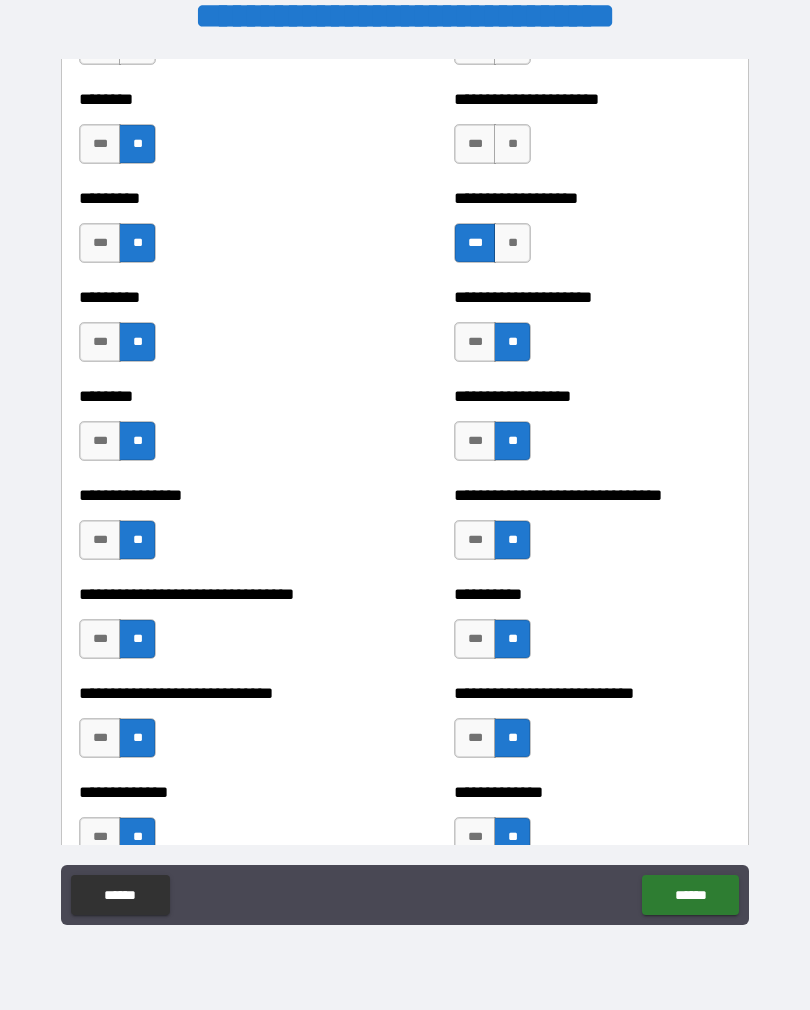 click on "***" at bounding box center (475, 144) 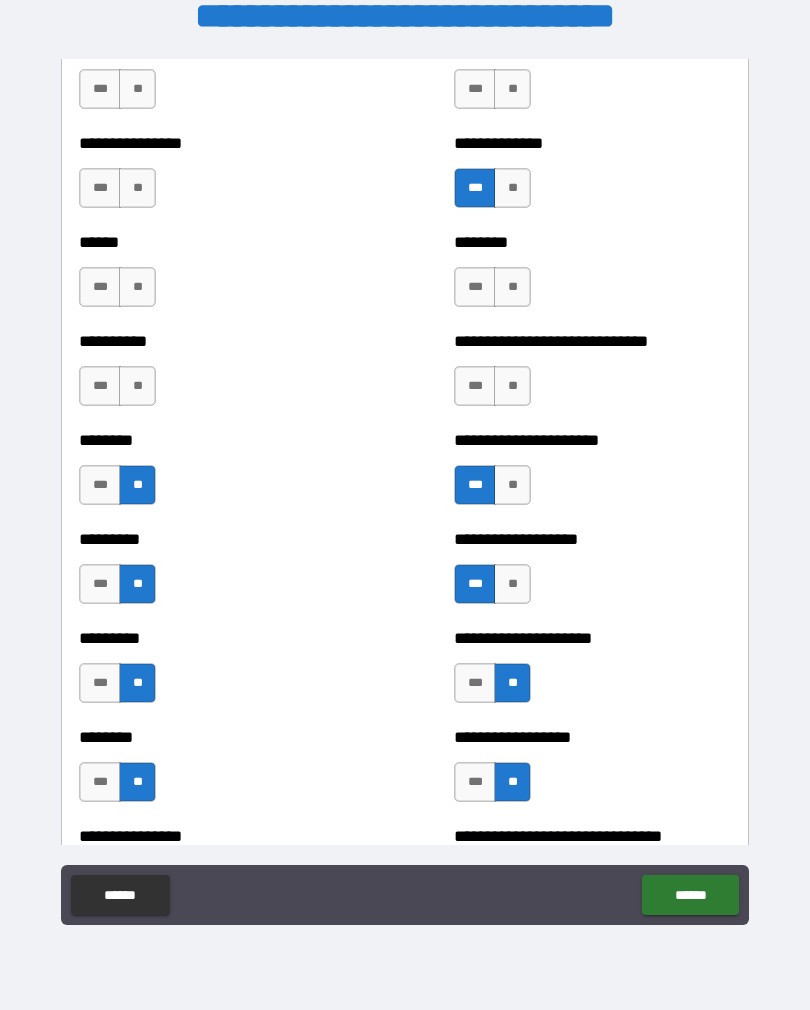 scroll, scrollTop: 6859, scrollLeft: 0, axis: vertical 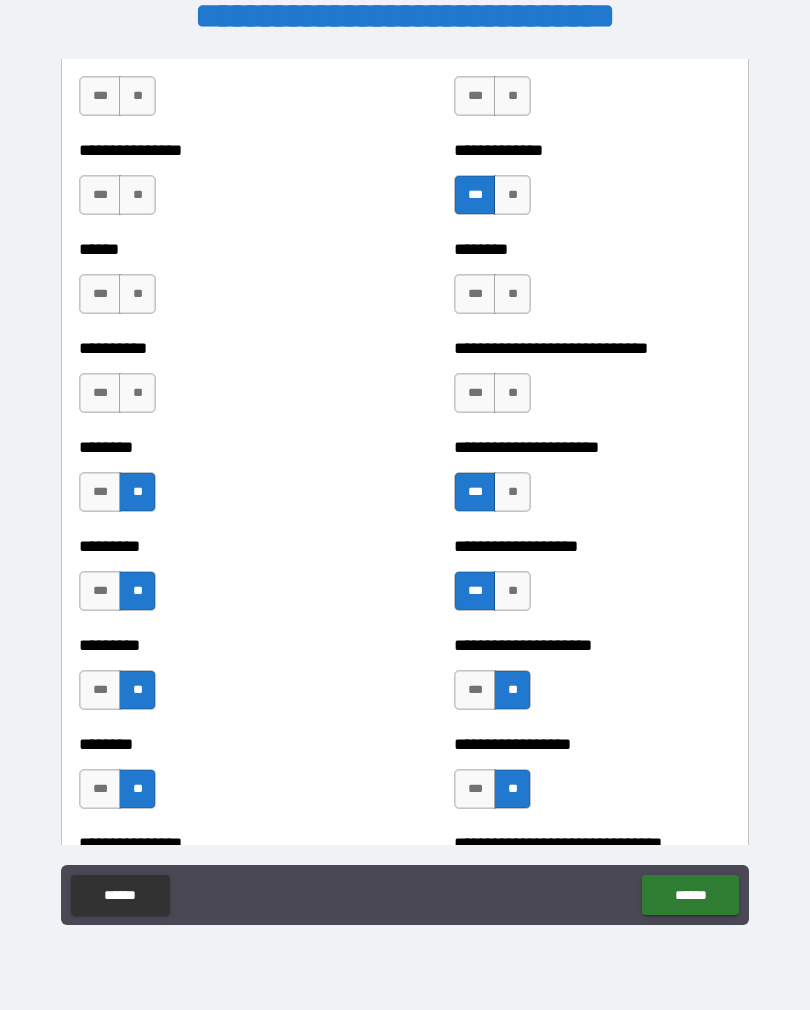 click on "**" at bounding box center (512, 393) 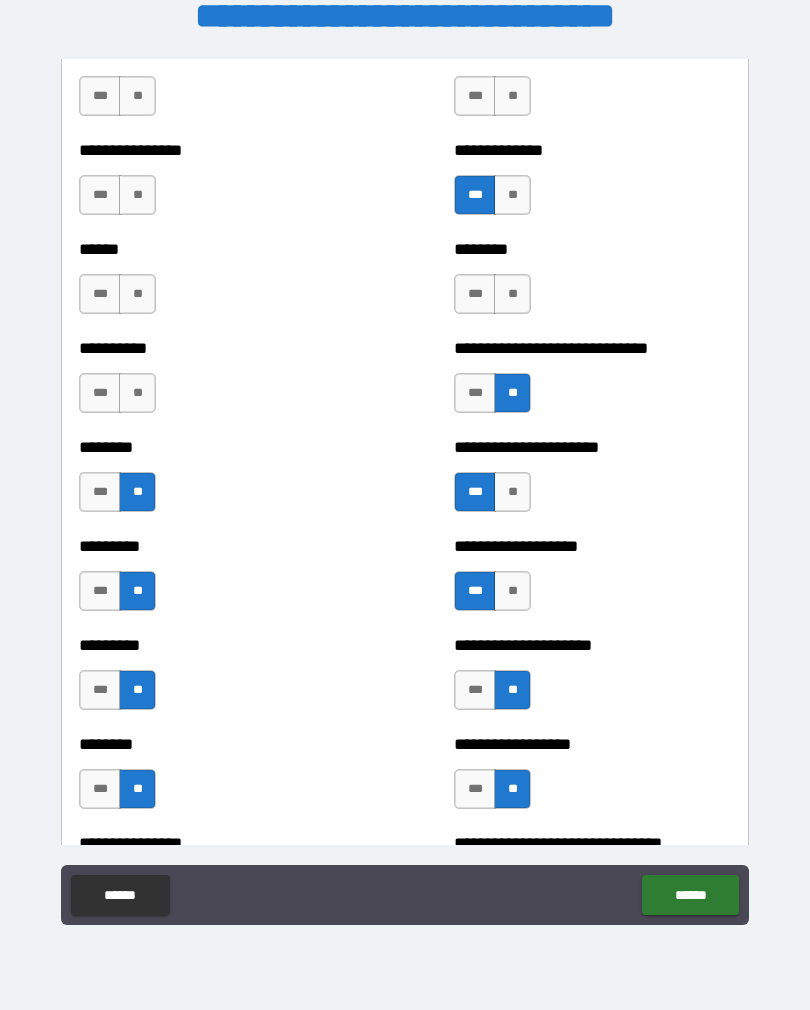 click on "**" at bounding box center (512, 294) 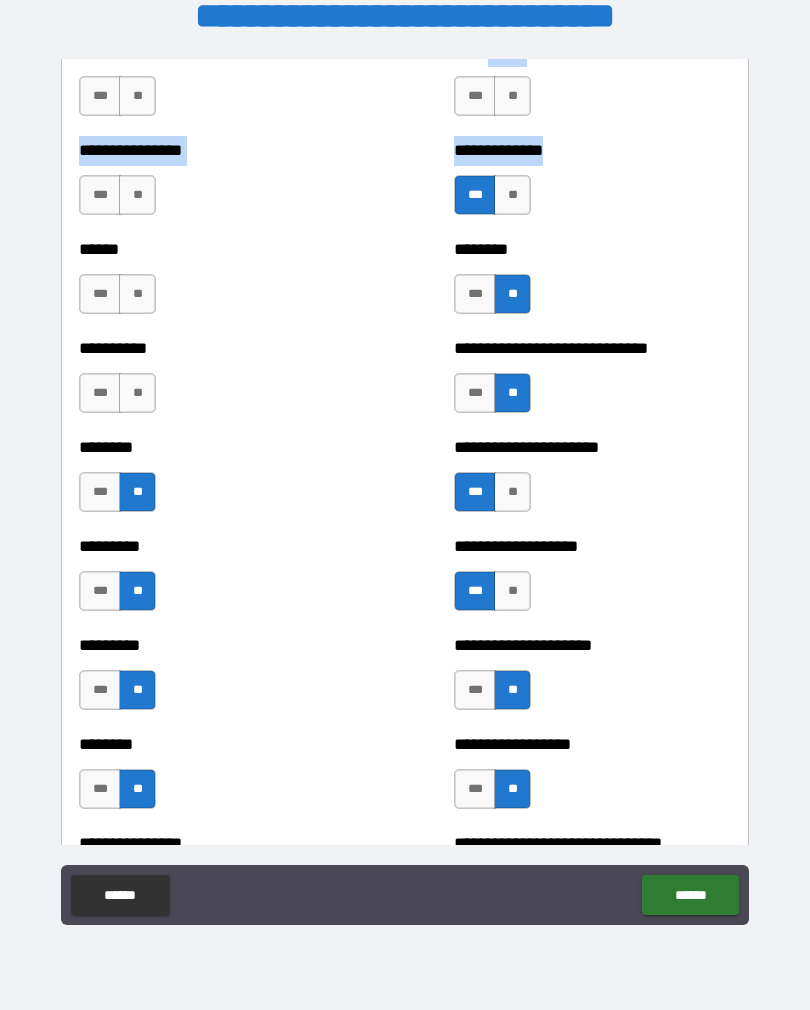click on "**********" at bounding box center (592, 185) 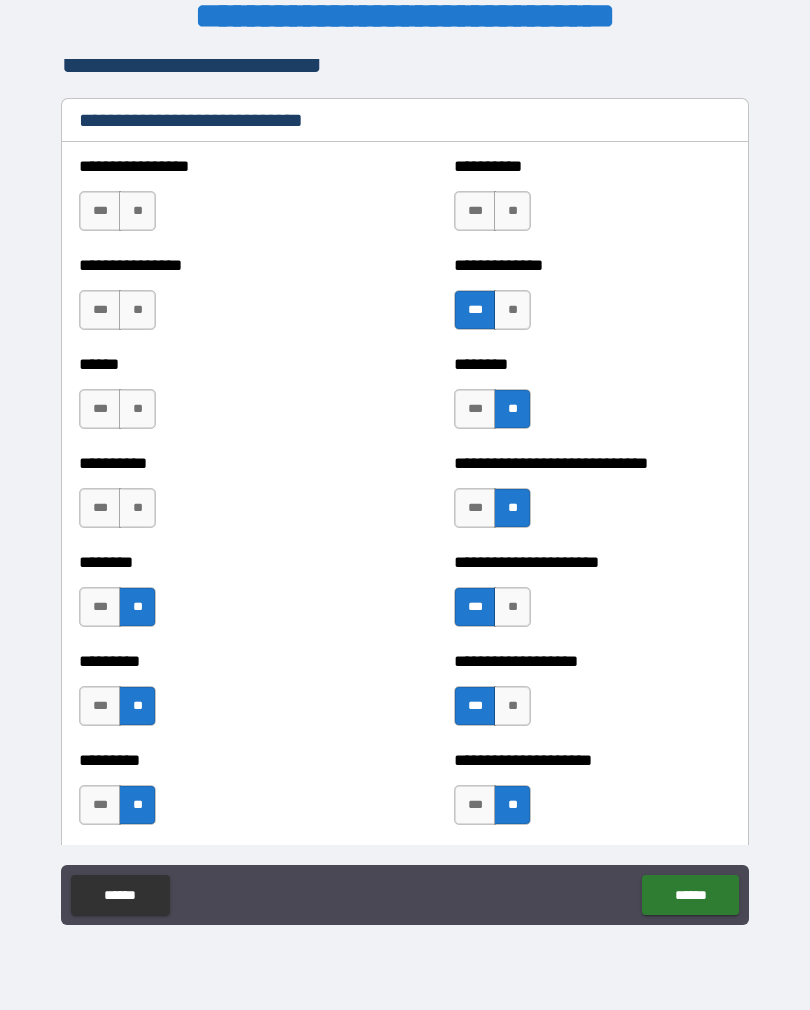 scroll, scrollTop: 6743, scrollLeft: 0, axis: vertical 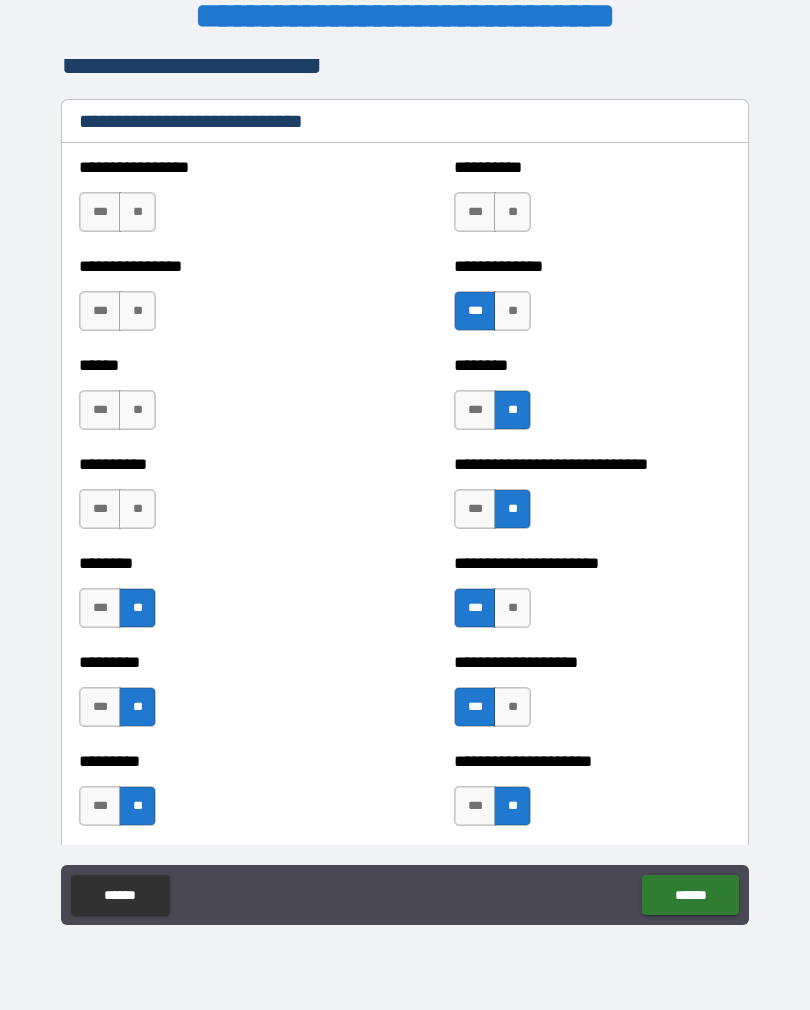click on "**" at bounding box center (512, 212) 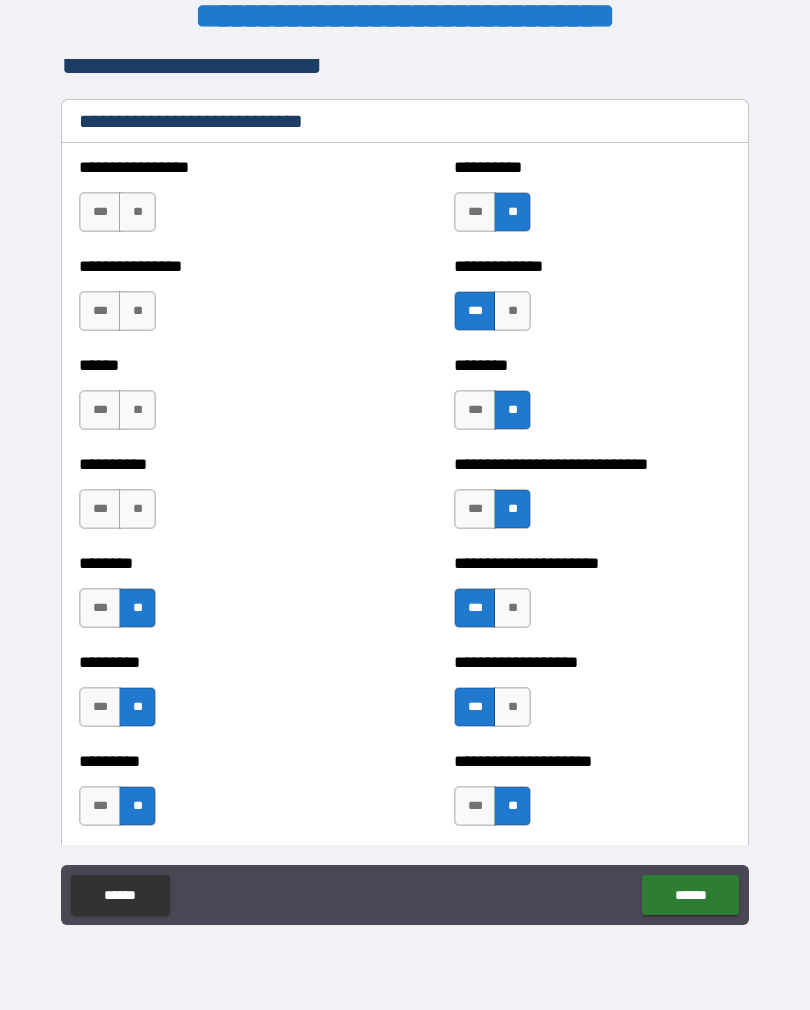 click on "**" at bounding box center [137, 212] 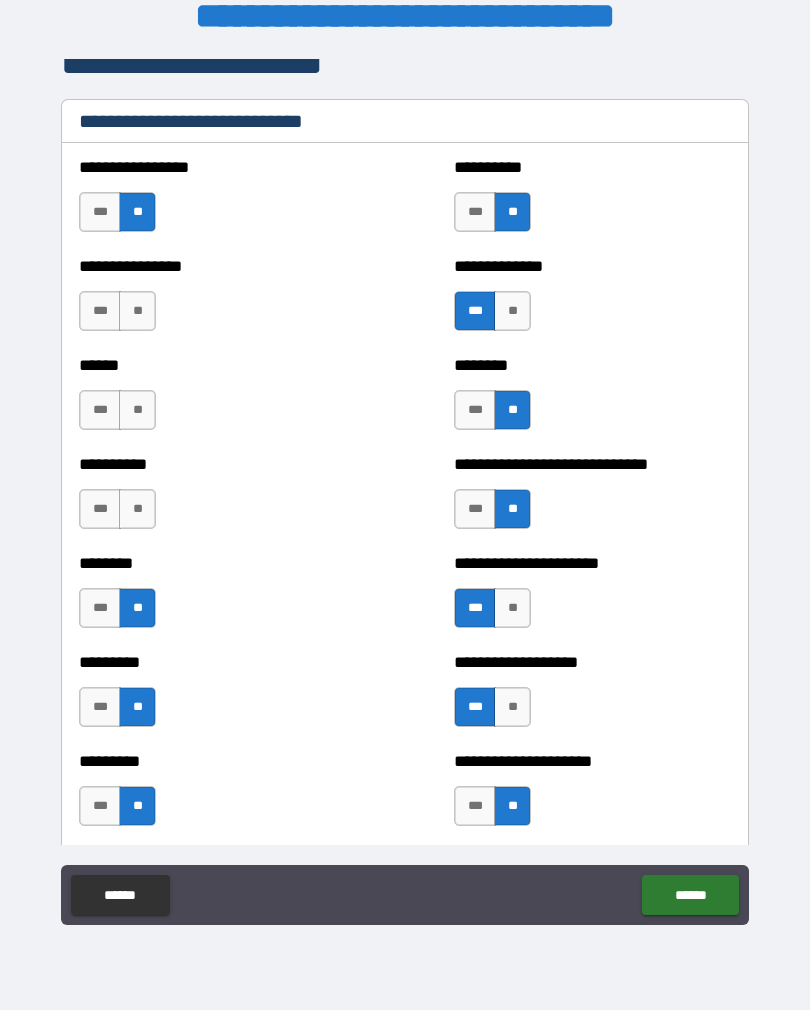 click on "**" at bounding box center (137, 311) 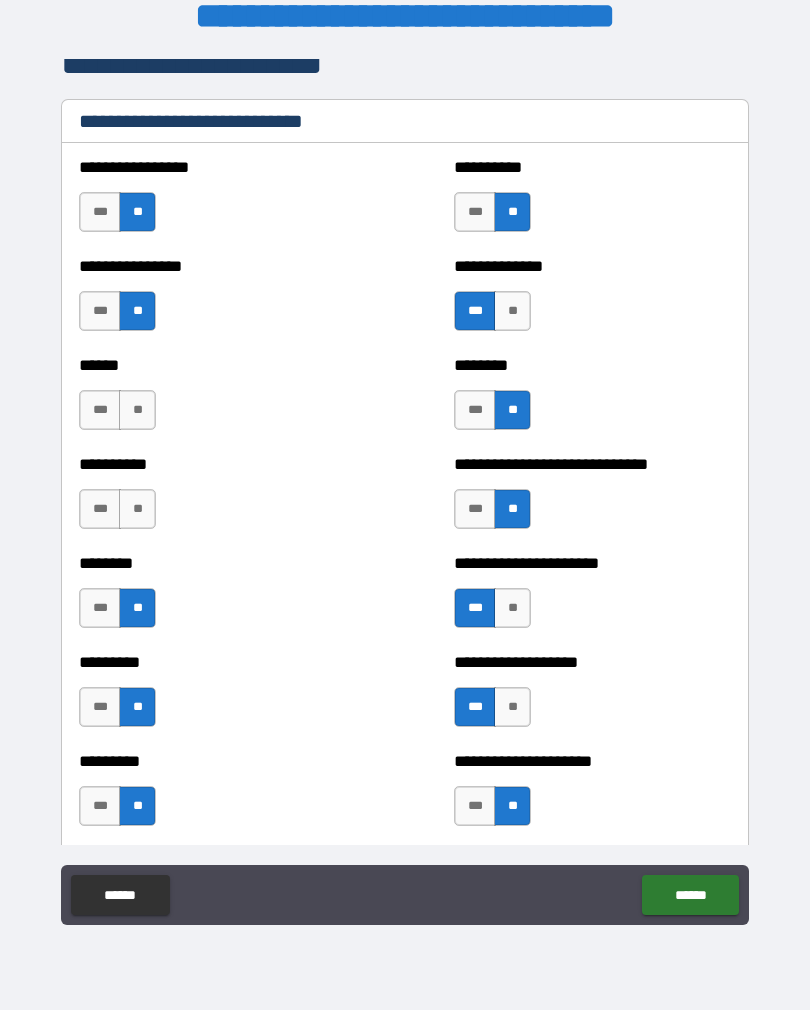 click on "**" at bounding box center (137, 410) 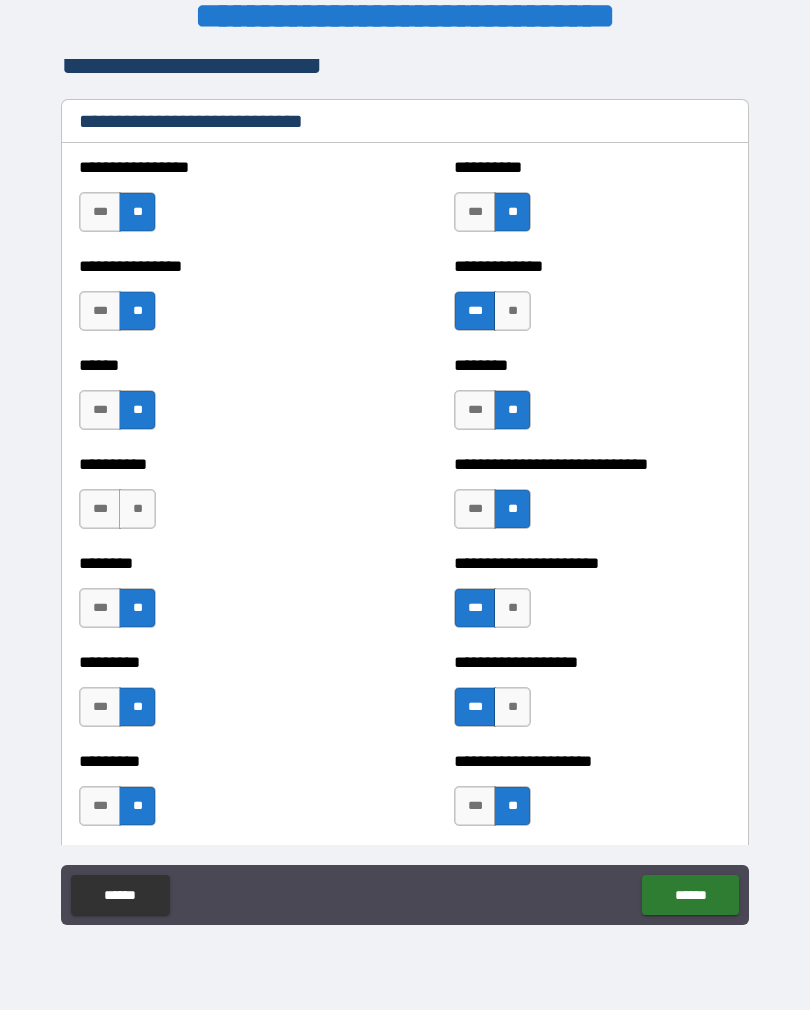 click on "**" at bounding box center (137, 509) 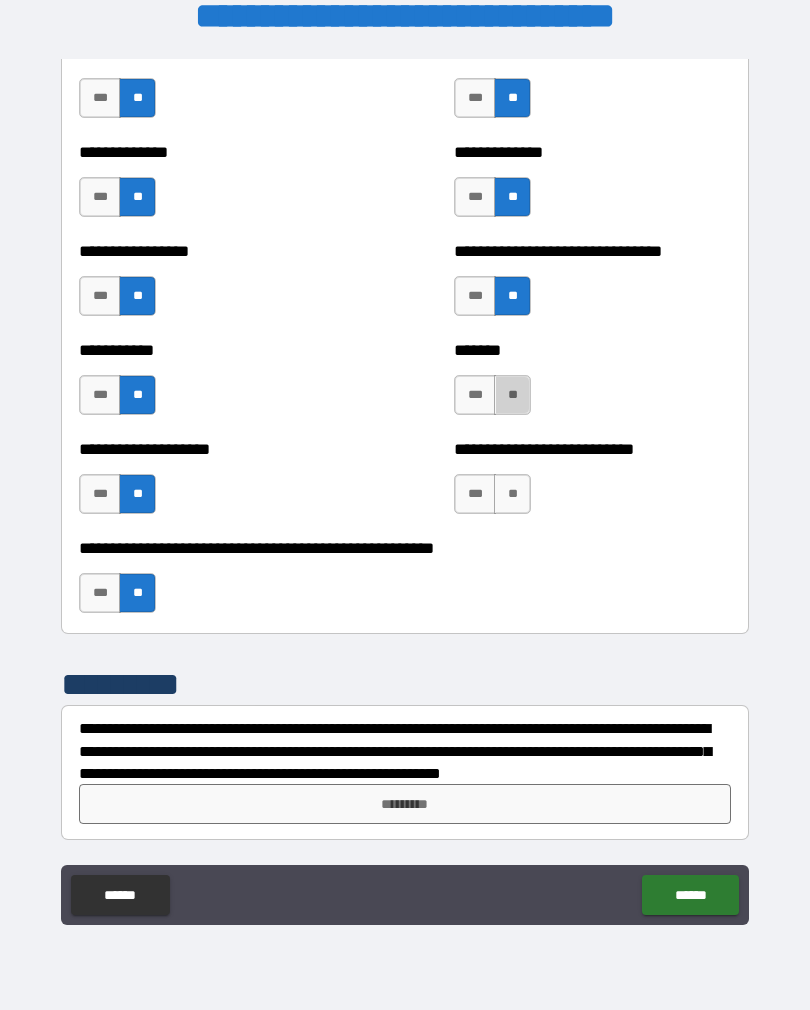 scroll, scrollTop: 7847, scrollLeft: 0, axis: vertical 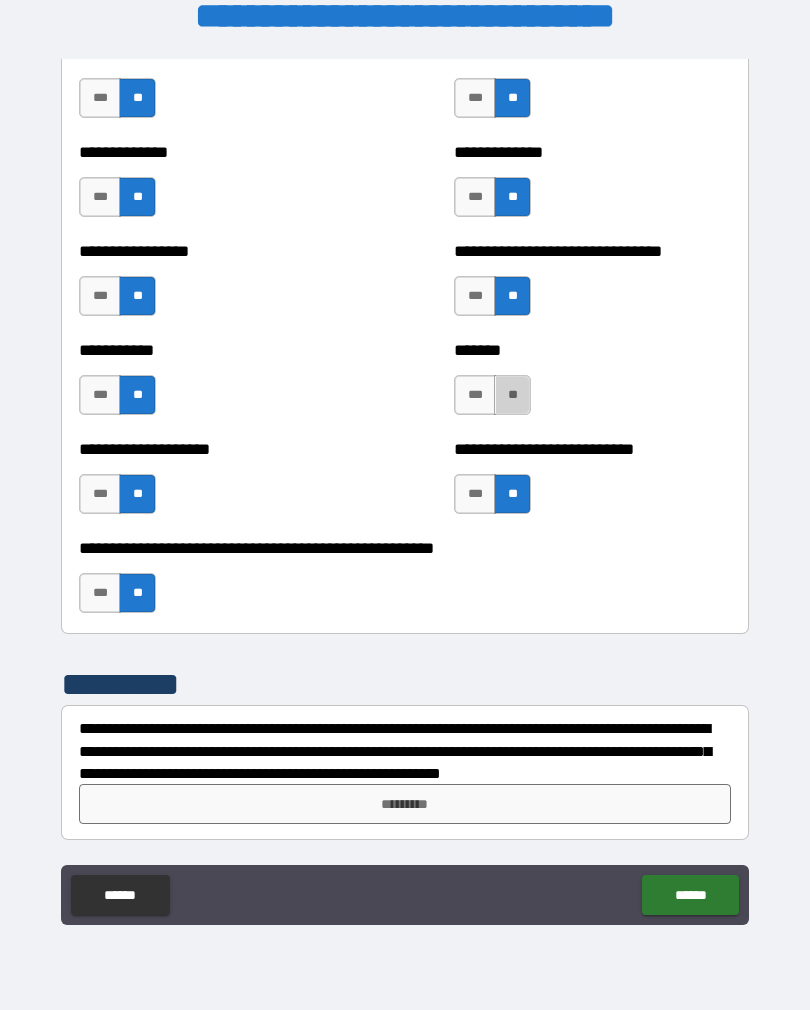 click on "**" at bounding box center [512, 395] 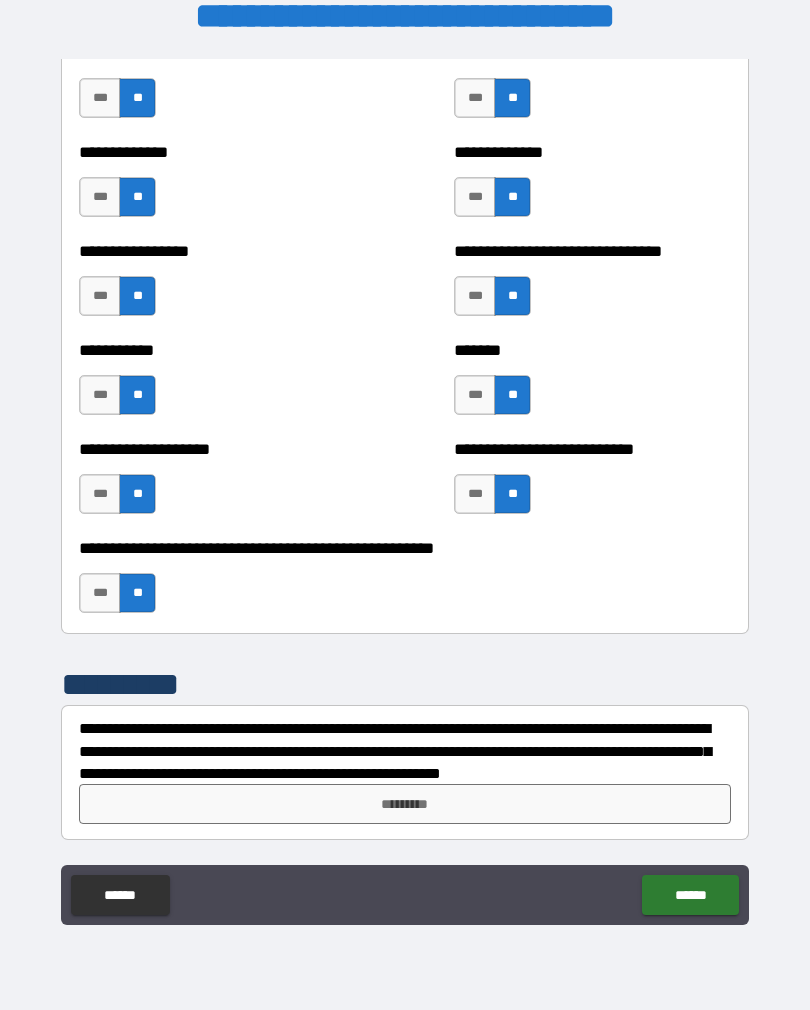 click on "***" at bounding box center [475, 395] 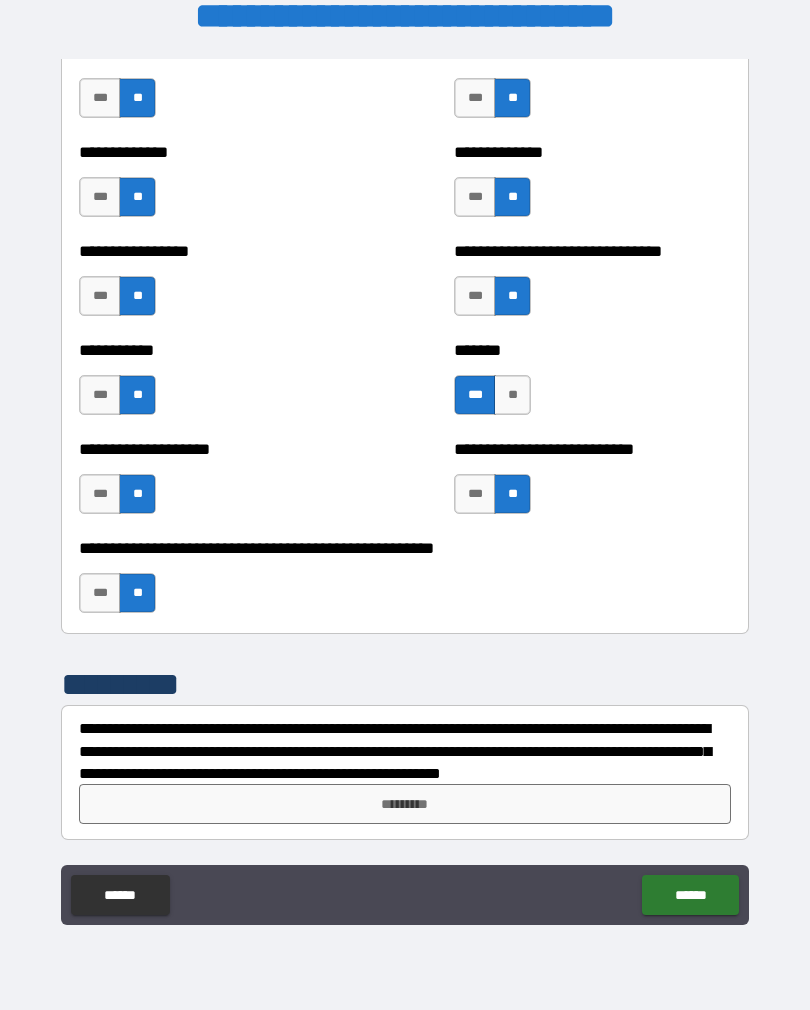 scroll, scrollTop: 7847, scrollLeft: 0, axis: vertical 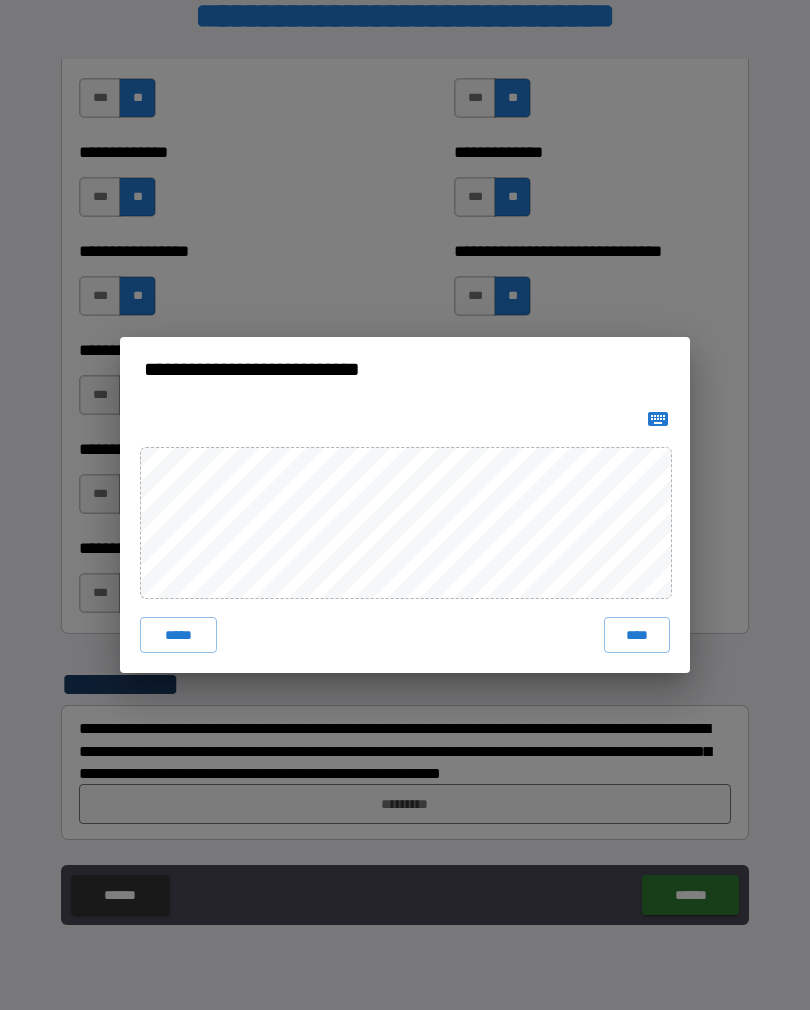 click on "****" at bounding box center (637, 635) 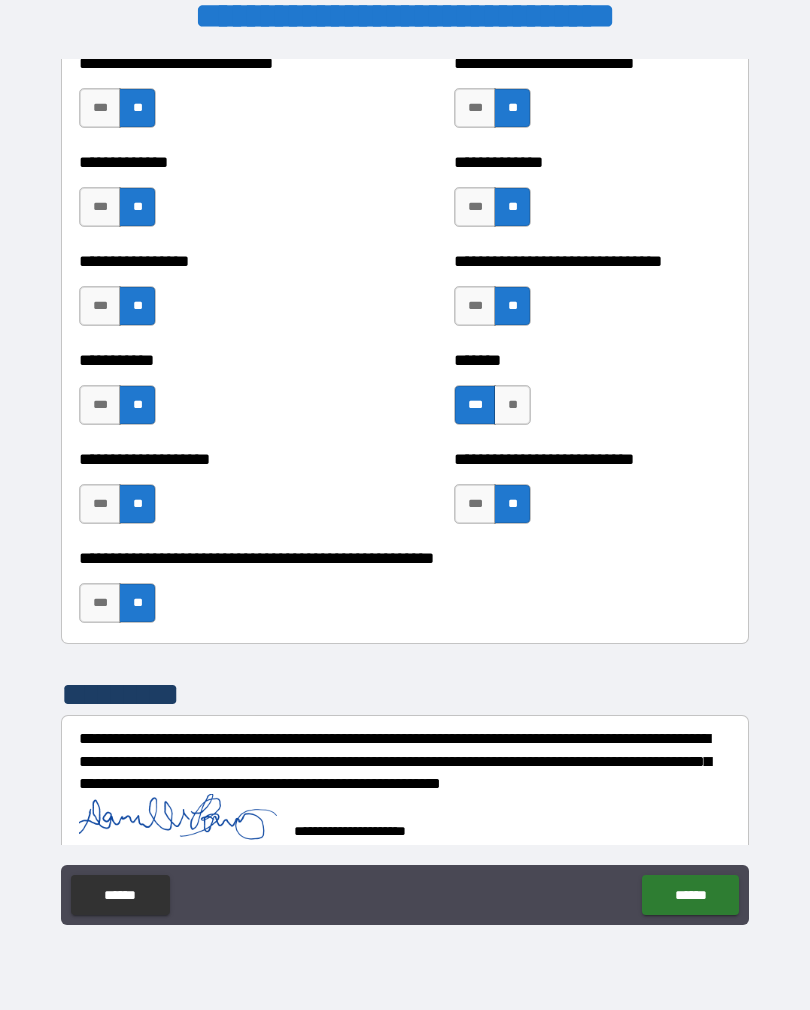click on "******" at bounding box center (690, 895) 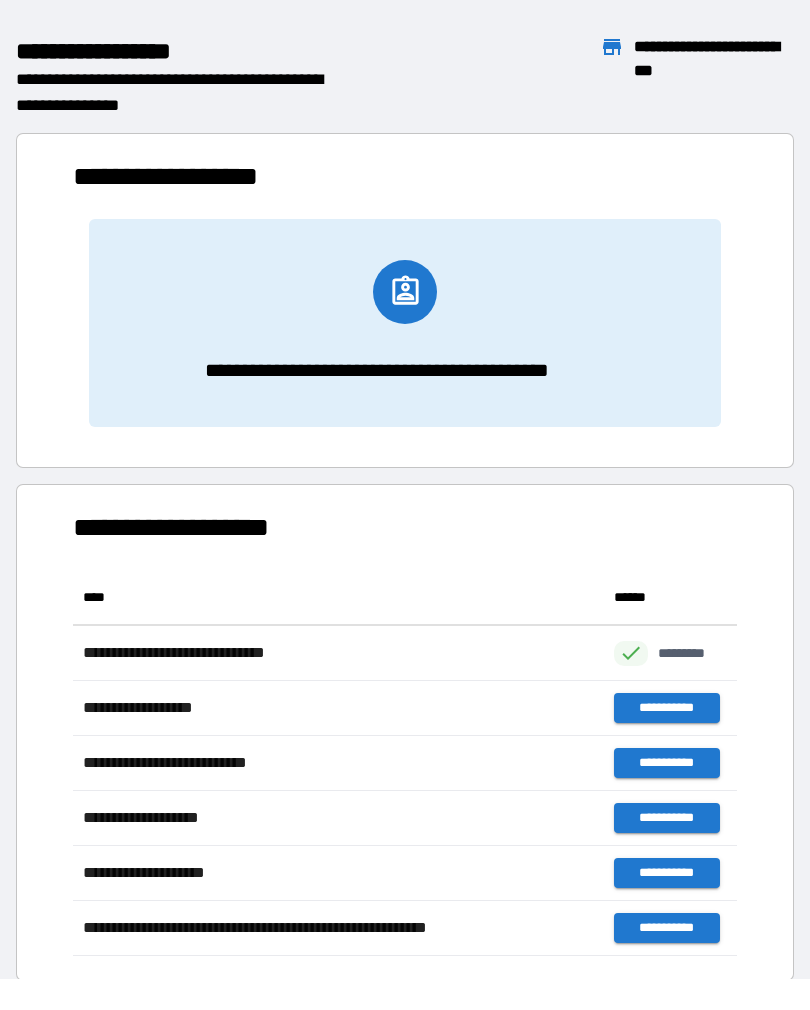 scroll, scrollTop: 1, scrollLeft: 1, axis: both 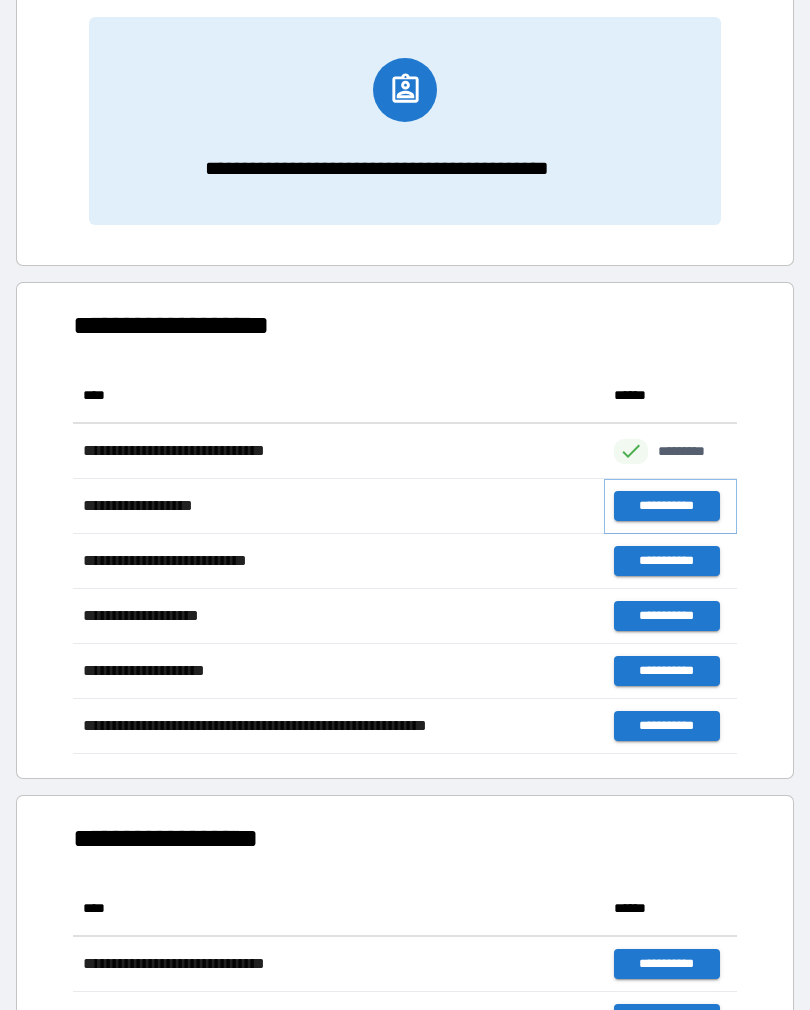 click on "**********" at bounding box center [666, 506] 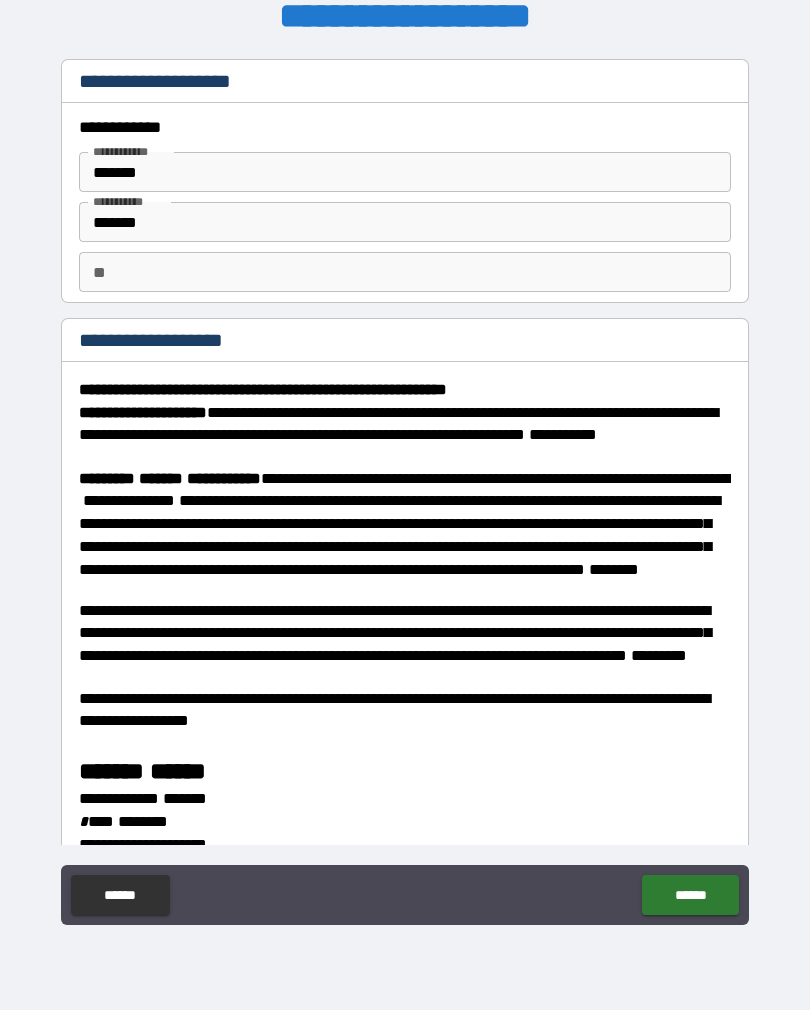 click on "**" at bounding box center (405, 272) 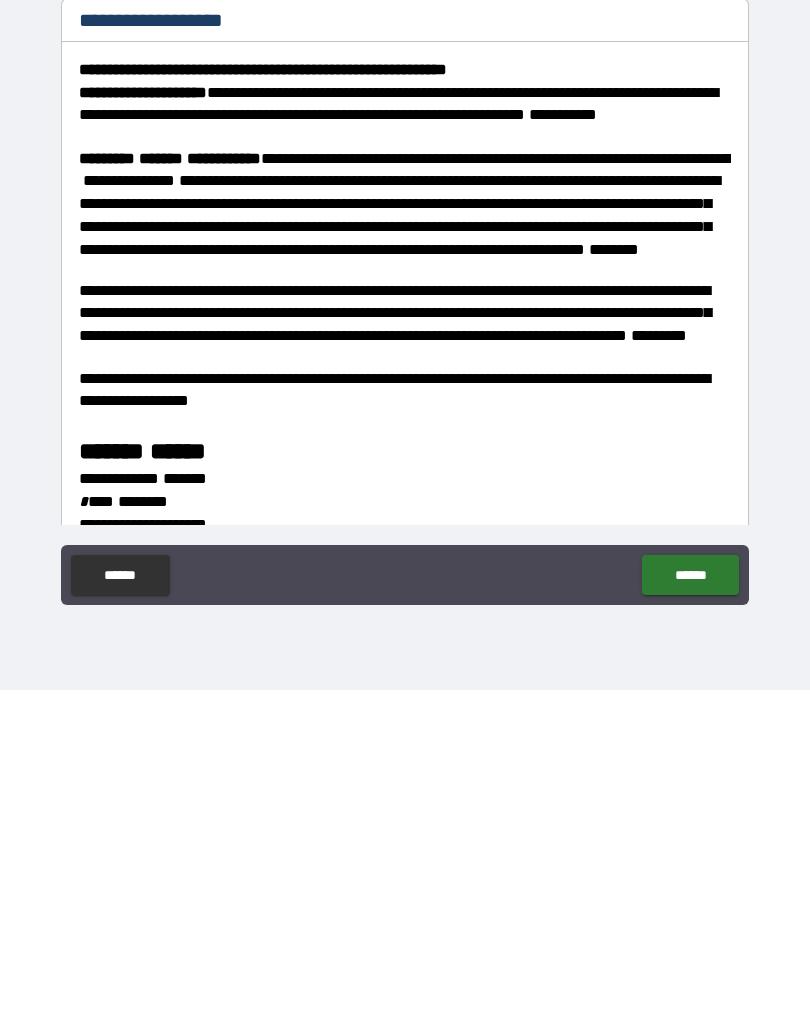 type on "*" 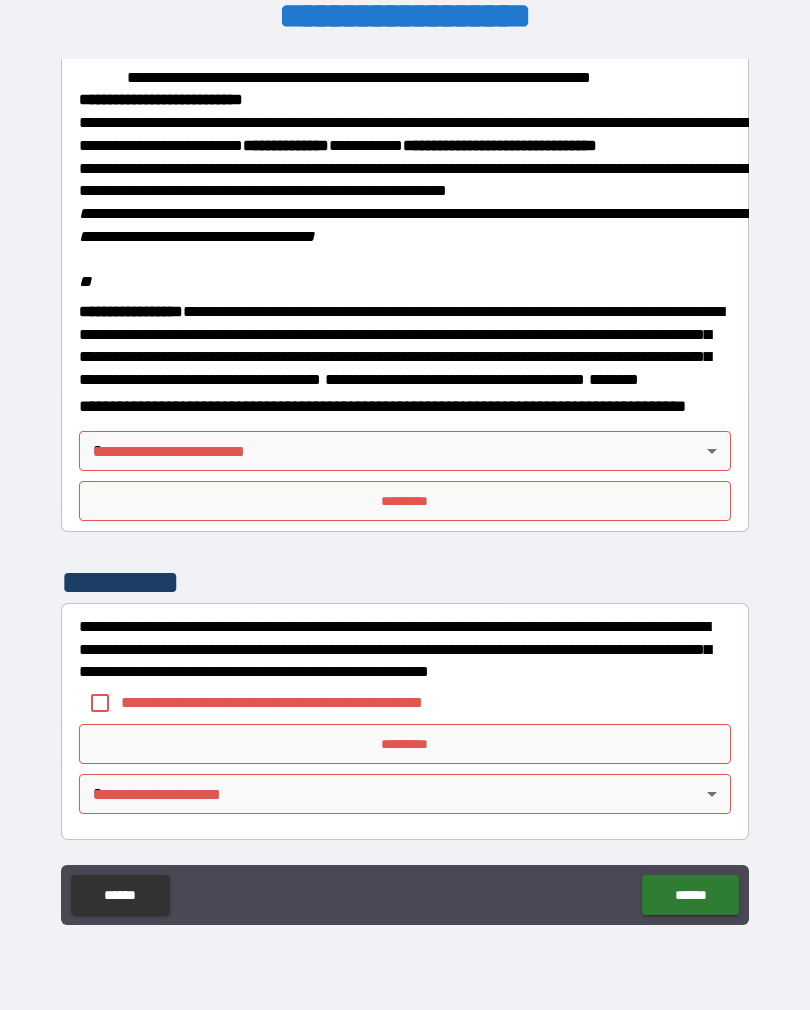 scroll, scrollTop: 2323, scrollLeft: 0, axis: vertical 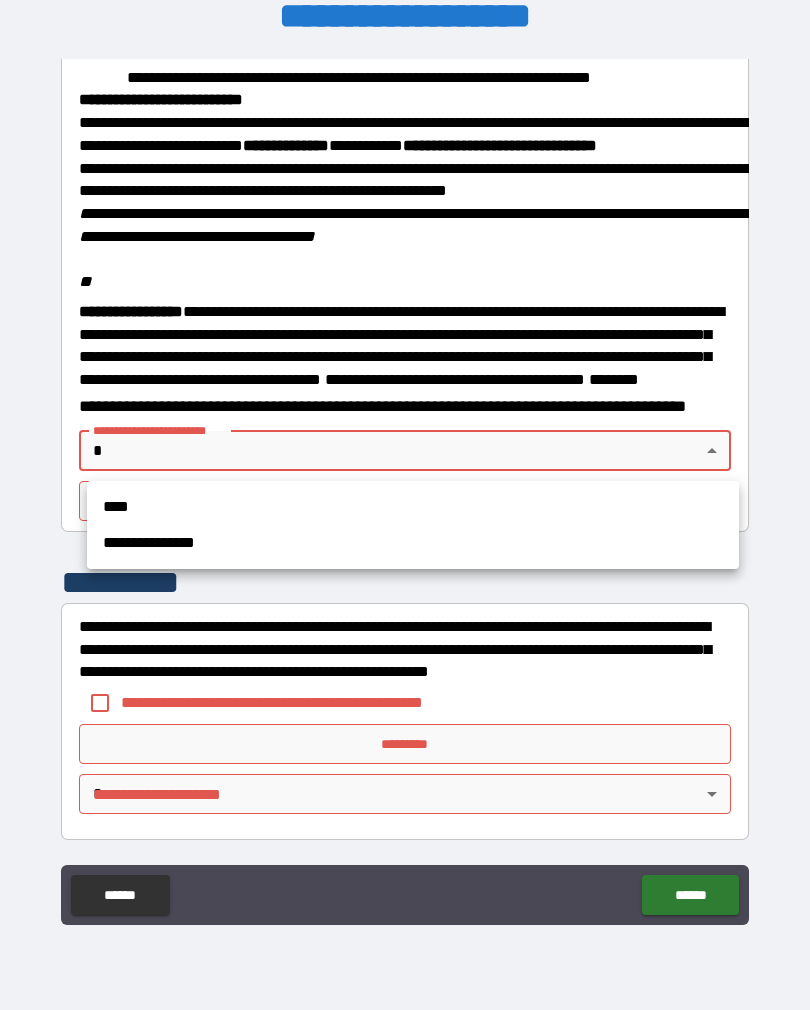 click on "**********" at bounding box center (413, 543) 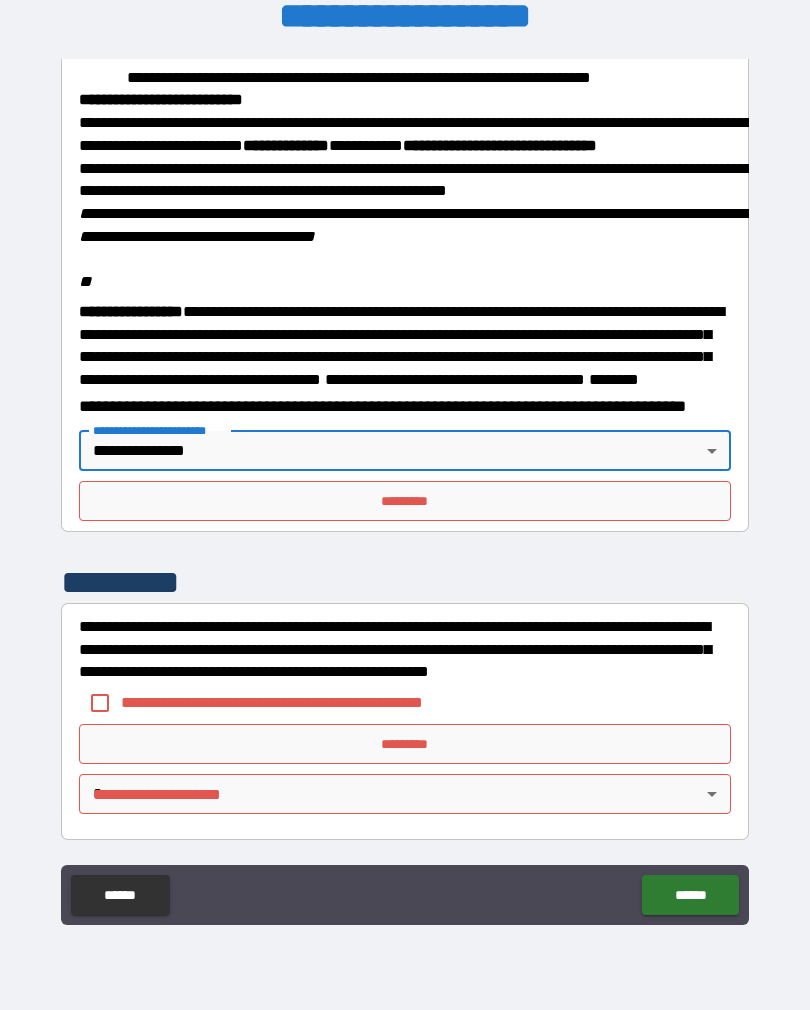 click on "*********" at bounding box center (405, 501) 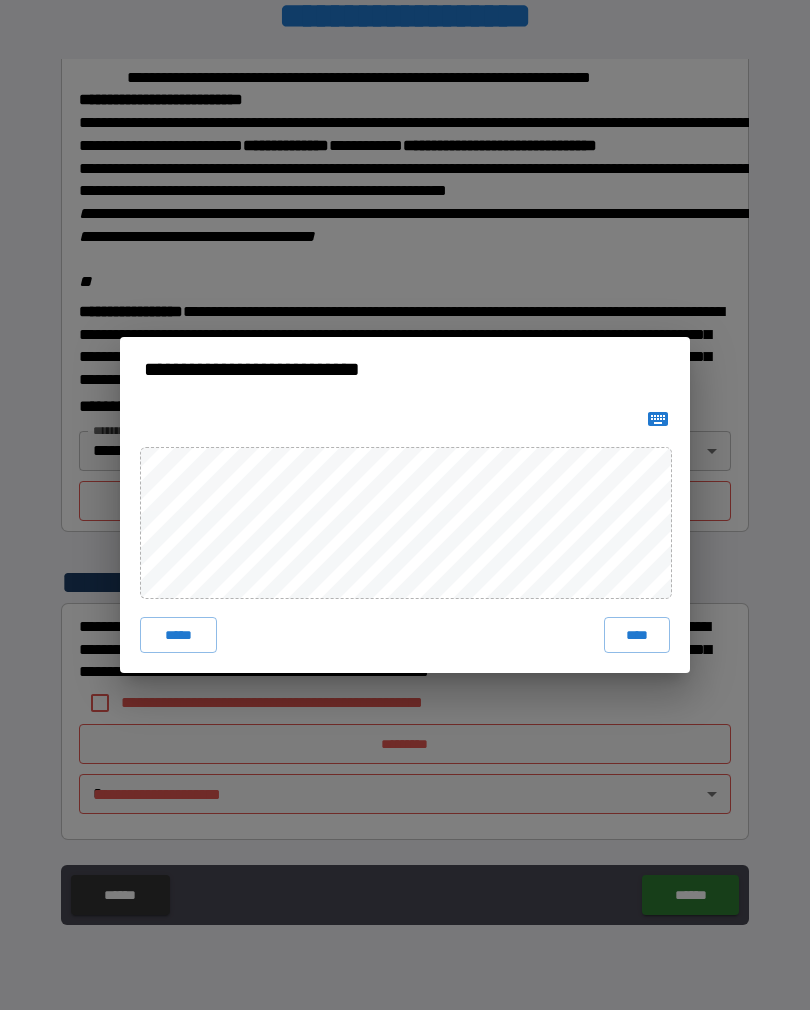 click on "****" at bounding box center (637, 635) 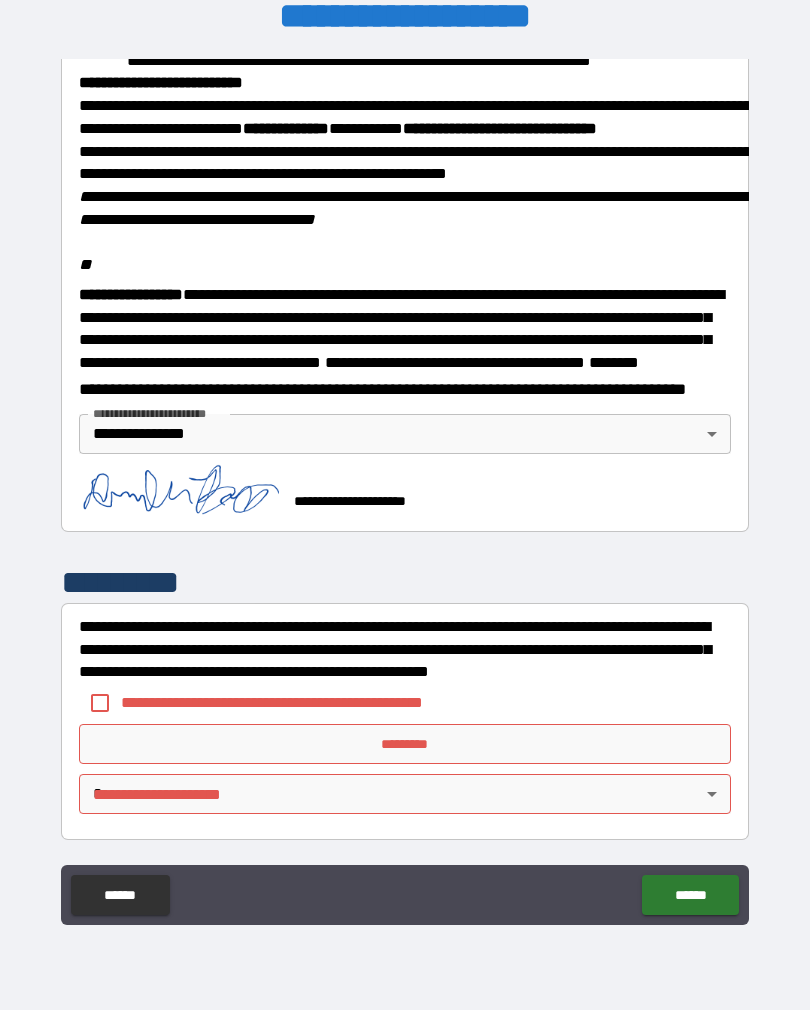 scroll, scrollTop: 2340, scrollLeft: 0, axis: vertical 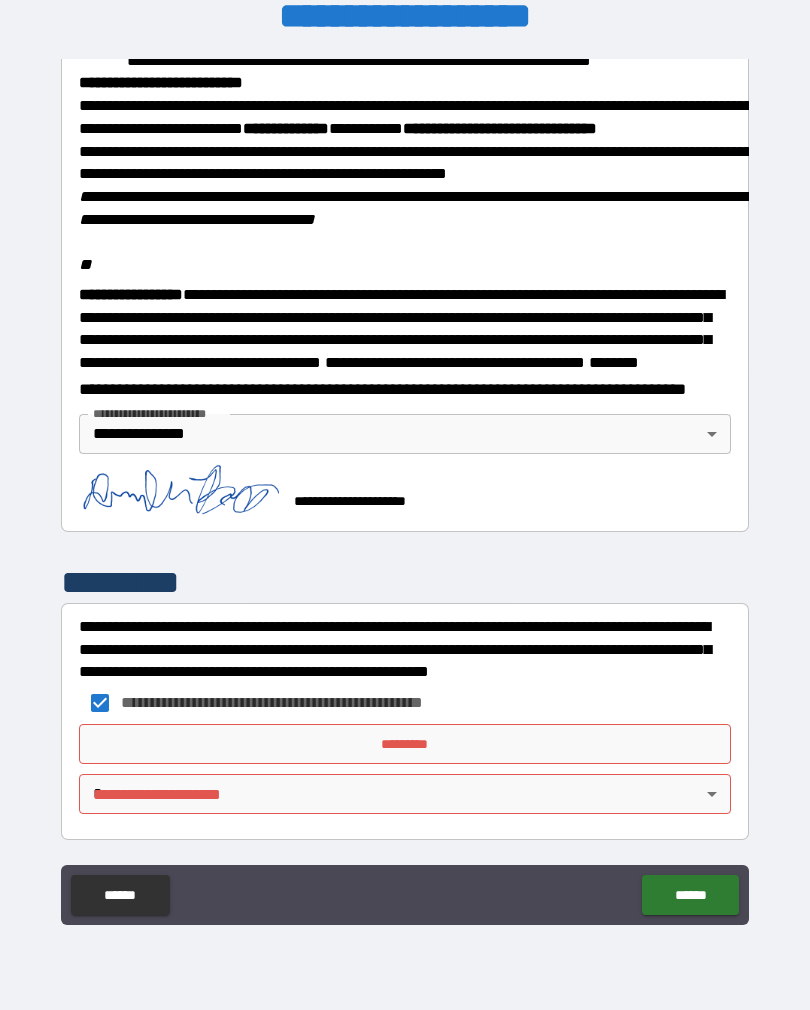 click on "*********" at bounding box center (405, 744) 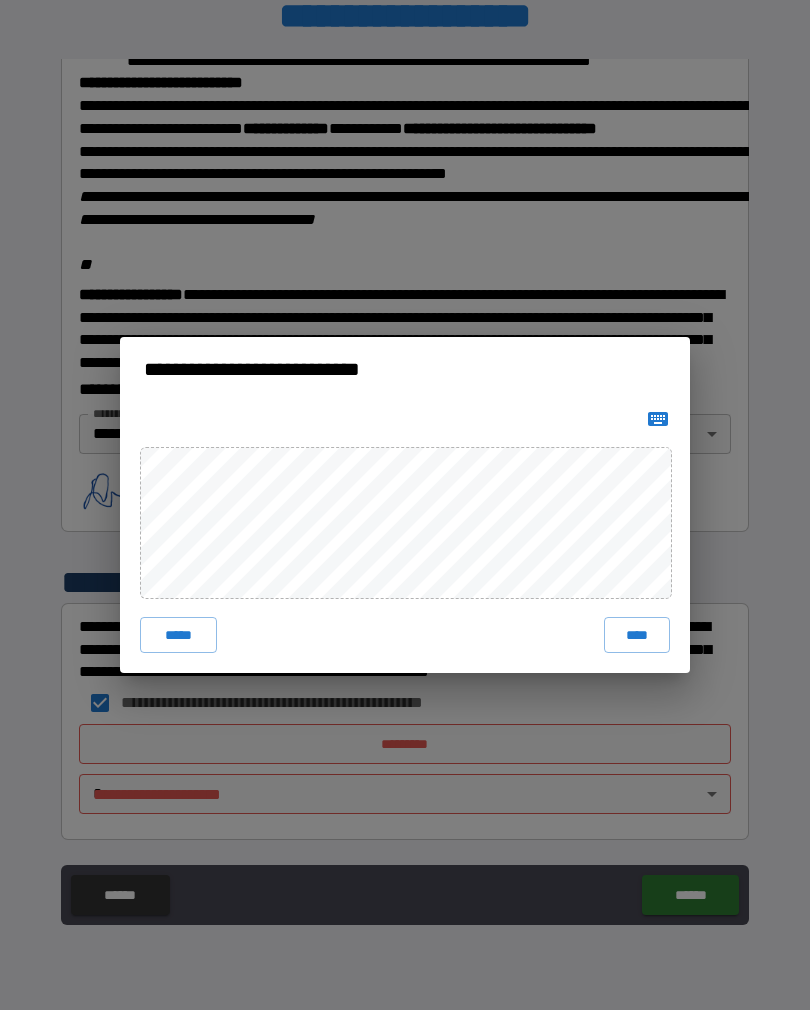 click on "****" at bounding box center (637, 635) 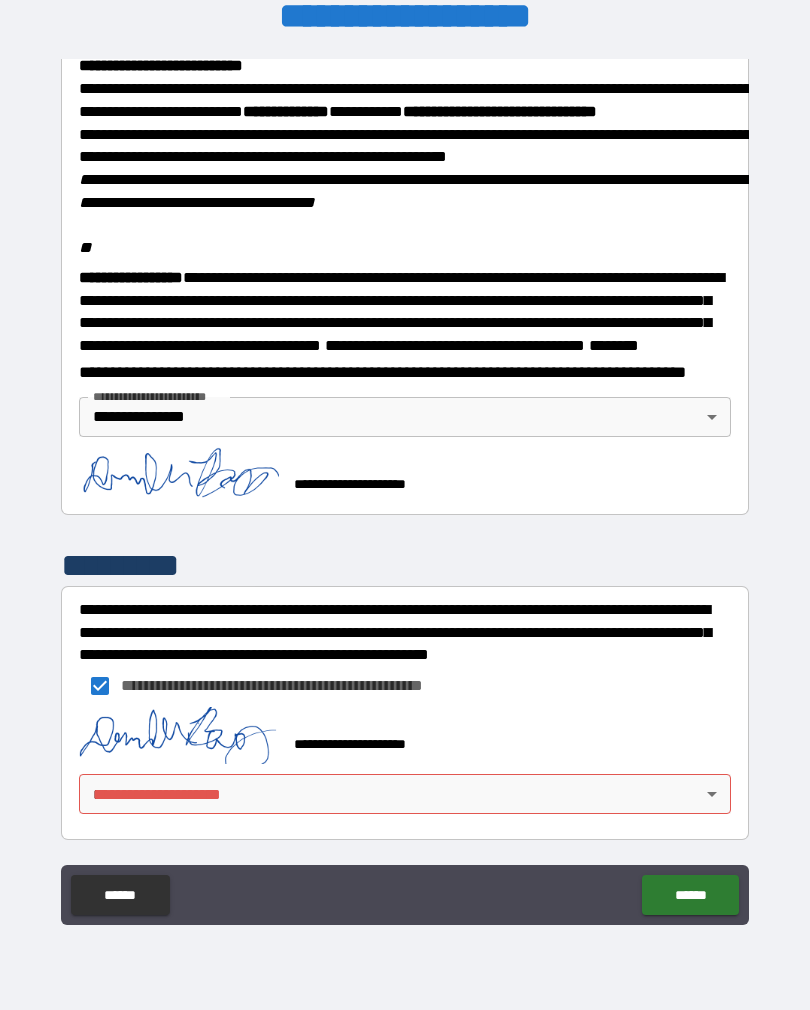 scroll, scrollTop: 2357, scrollLeft: 0, axis: vertical 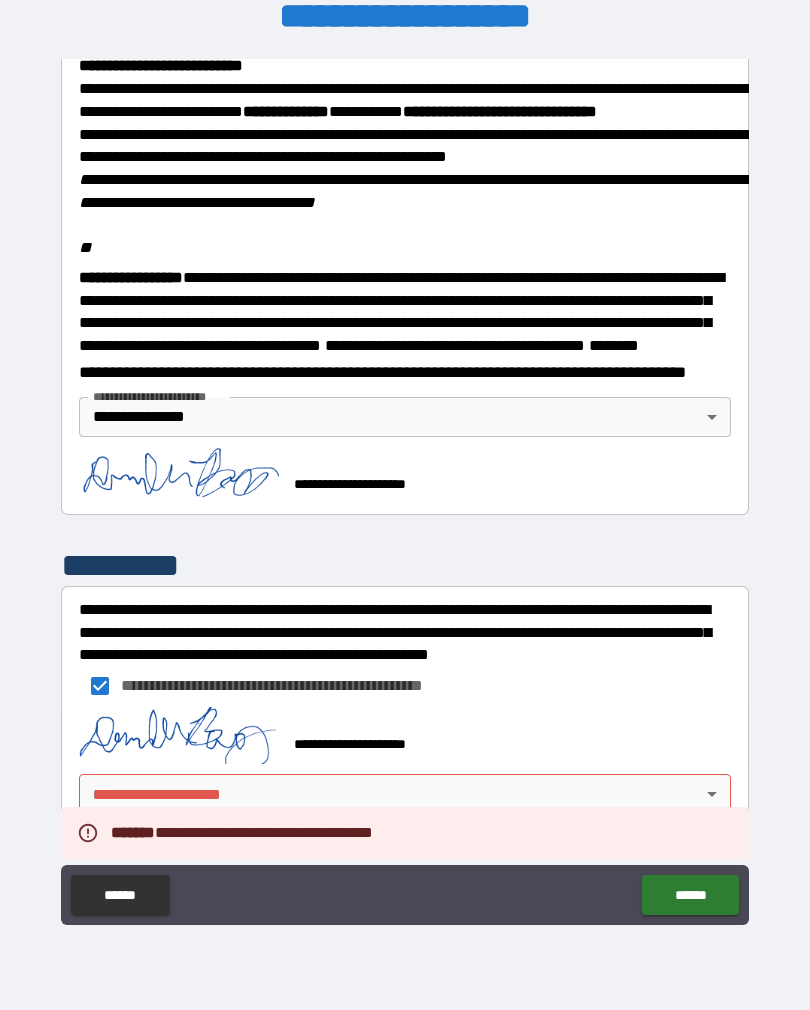 click on "**********" at bounding box center (405, 489) 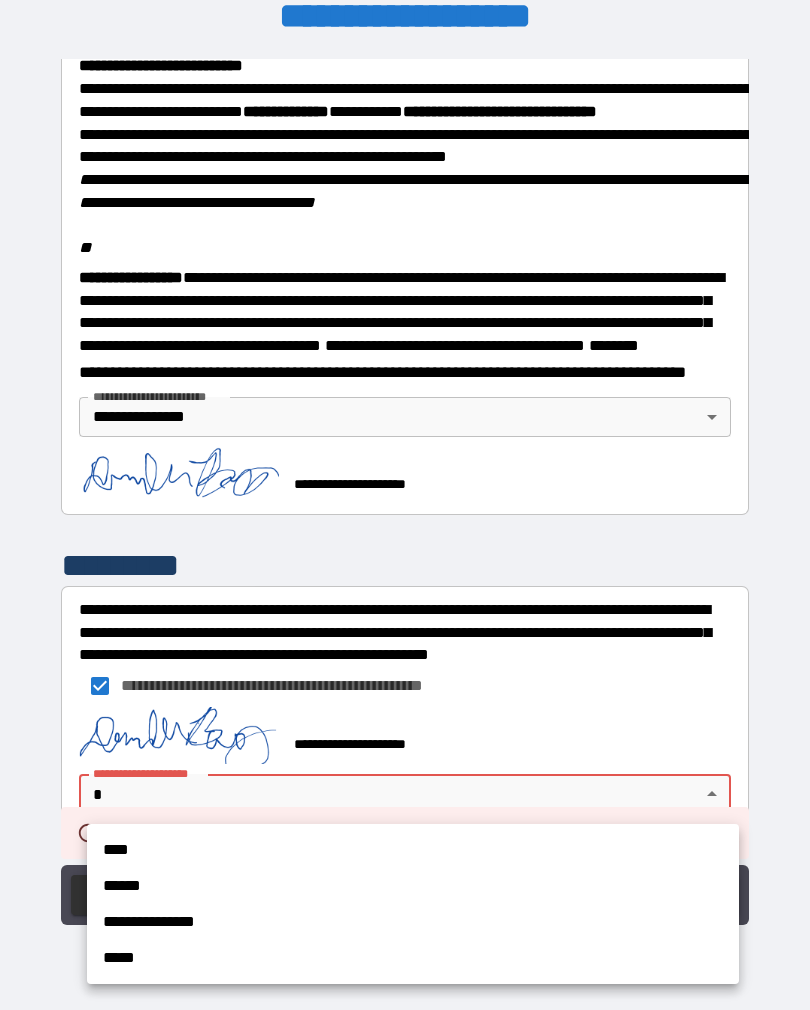 click on "**********" at bounding box center (413, 922) 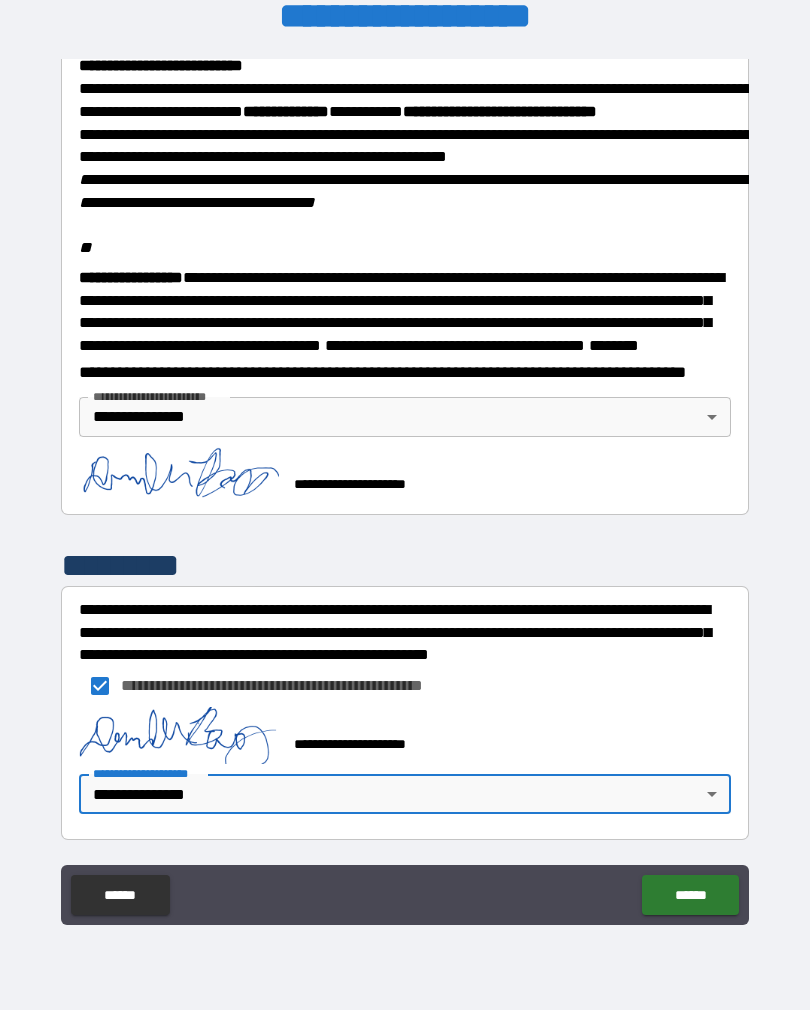 click on "******" at bounding box center (690, 895) 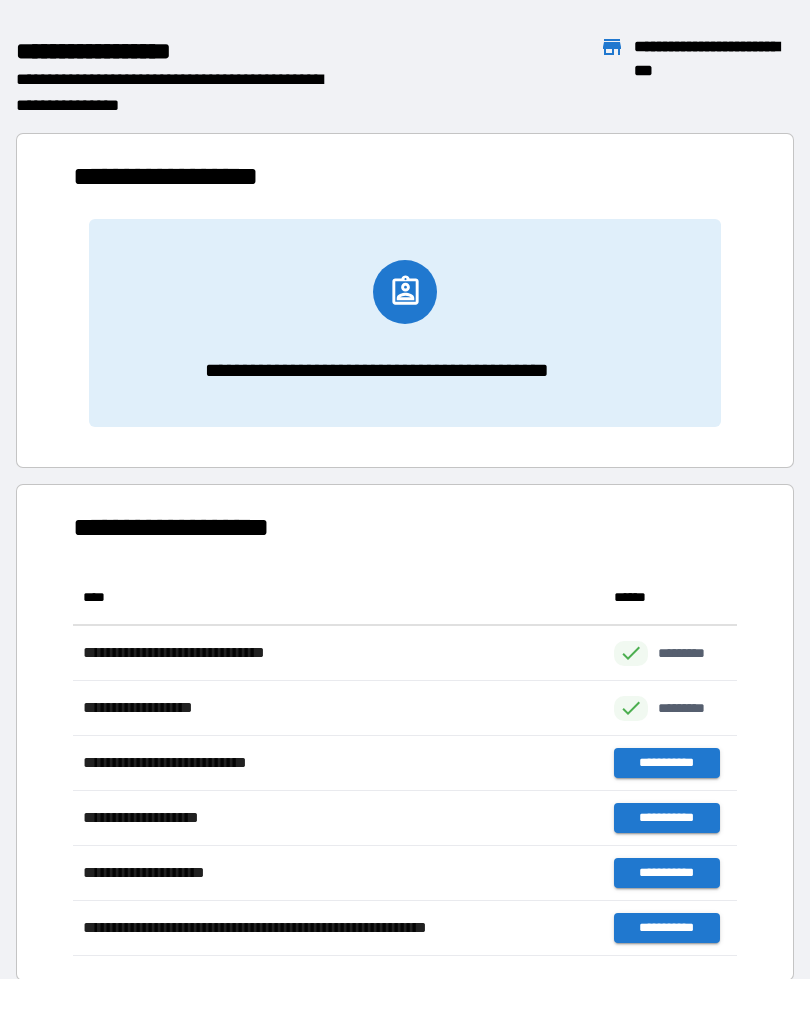 scroll, scrollTop: 1, scrollLeft: 1, axis: both 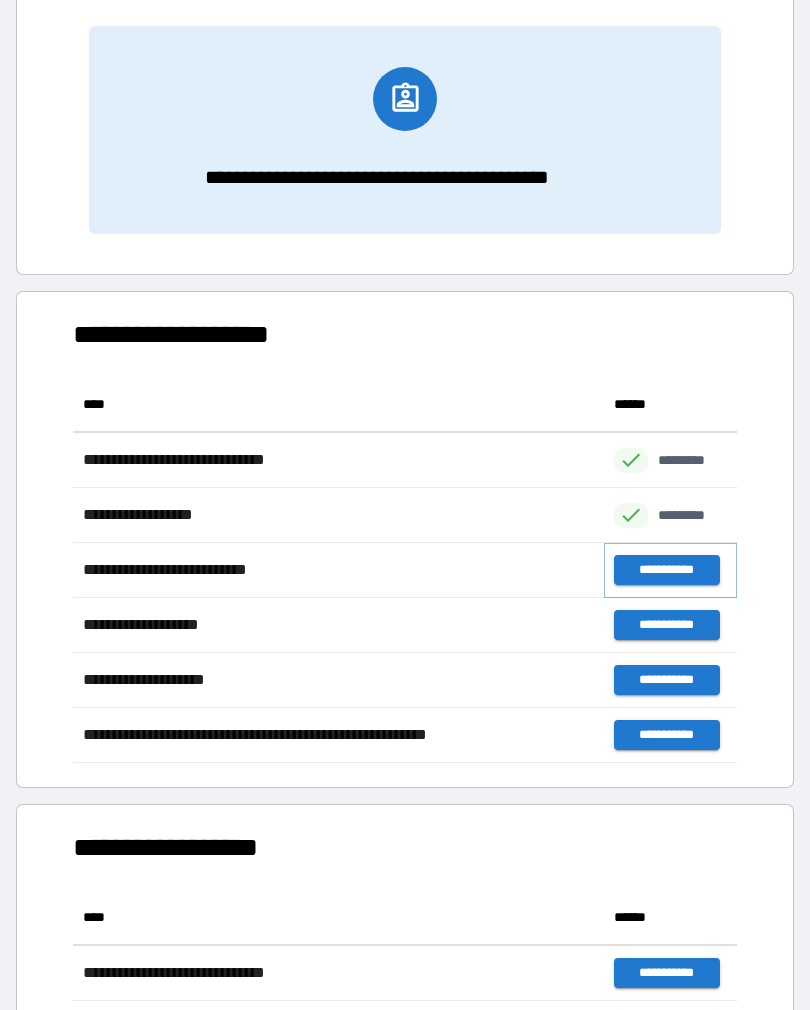click on "**********" at bounding box center (666, 570) 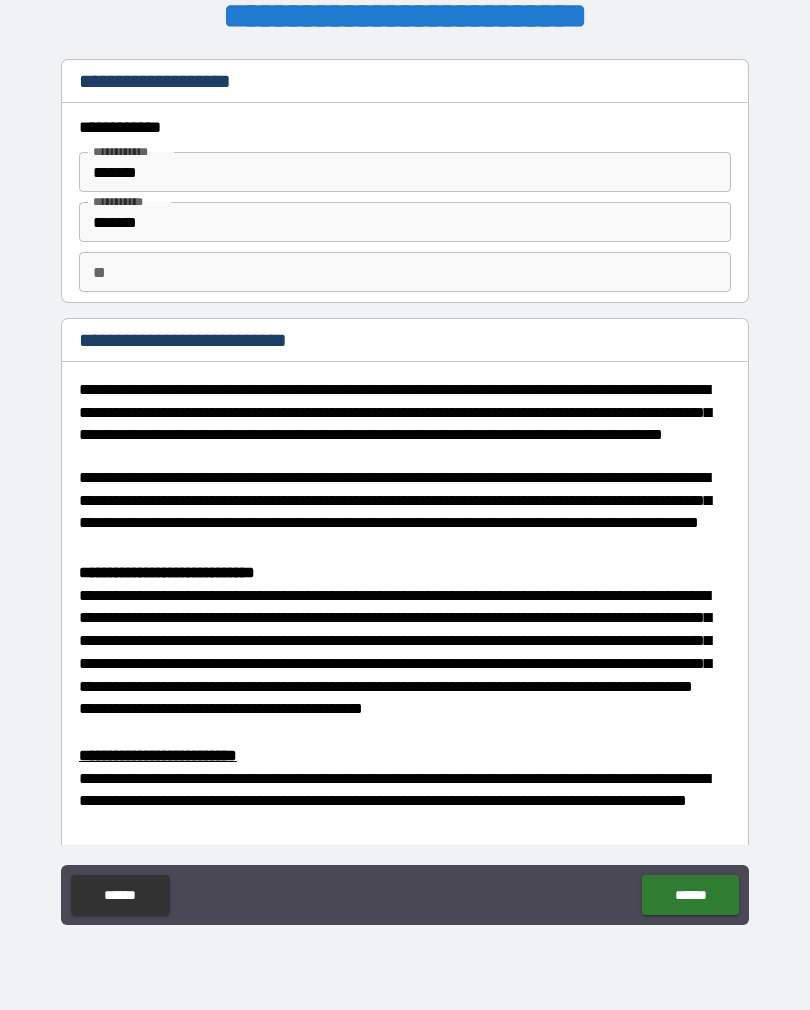 click on "**" at bounding box center [405, 272] 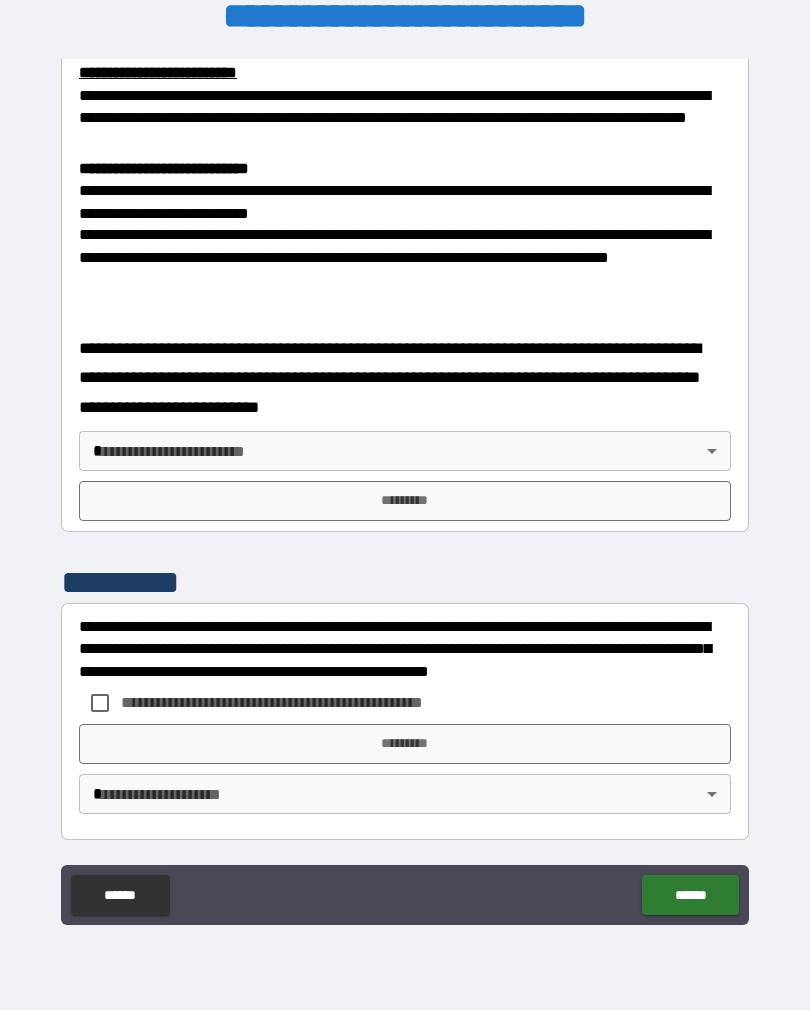 scroll, scrollTop: 682, scrollLeft: 0, axis: vertical 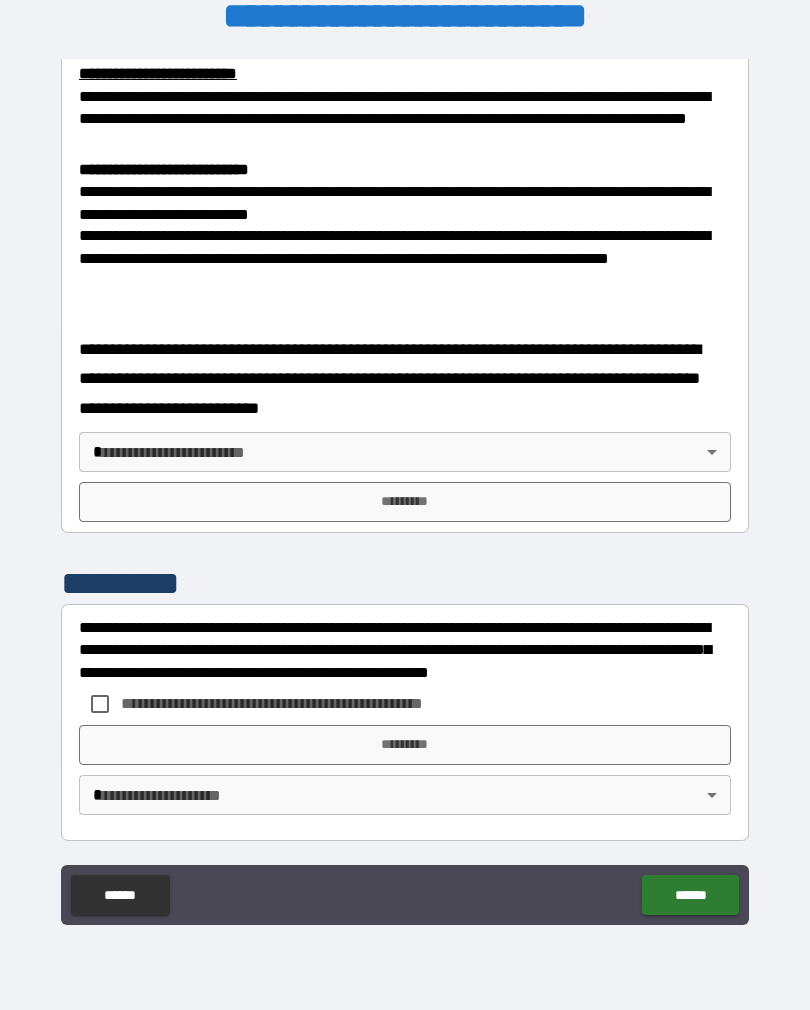 type on "*" 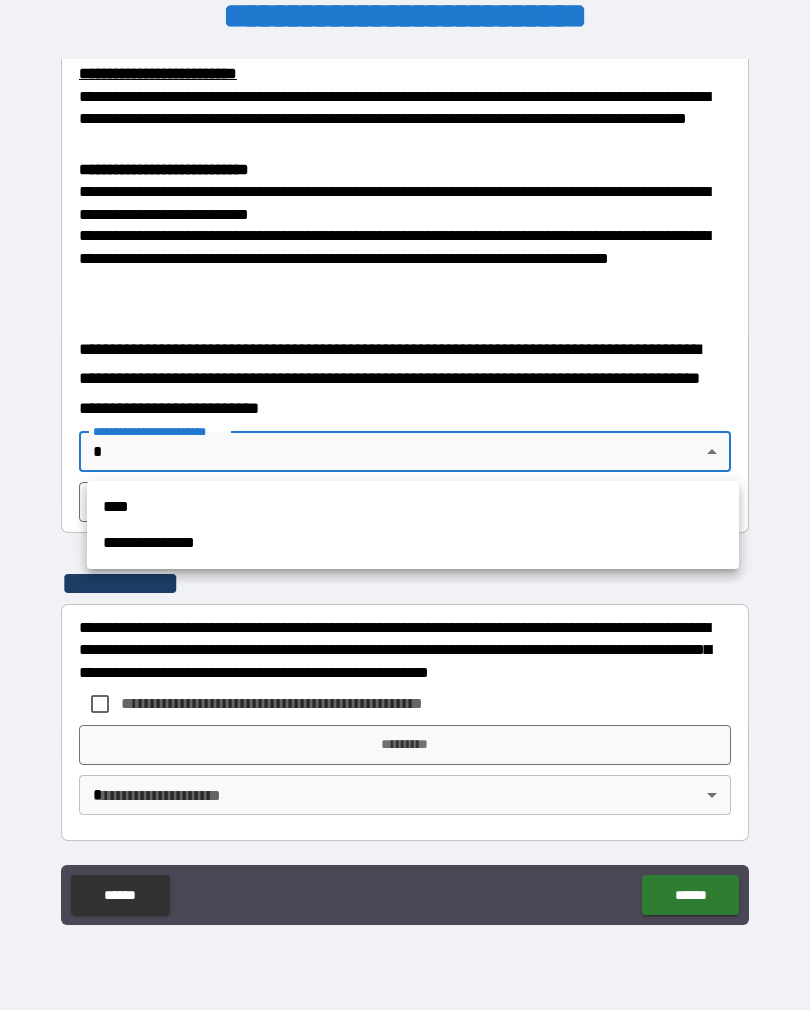 click on "****" at bounding box center [413, 507] 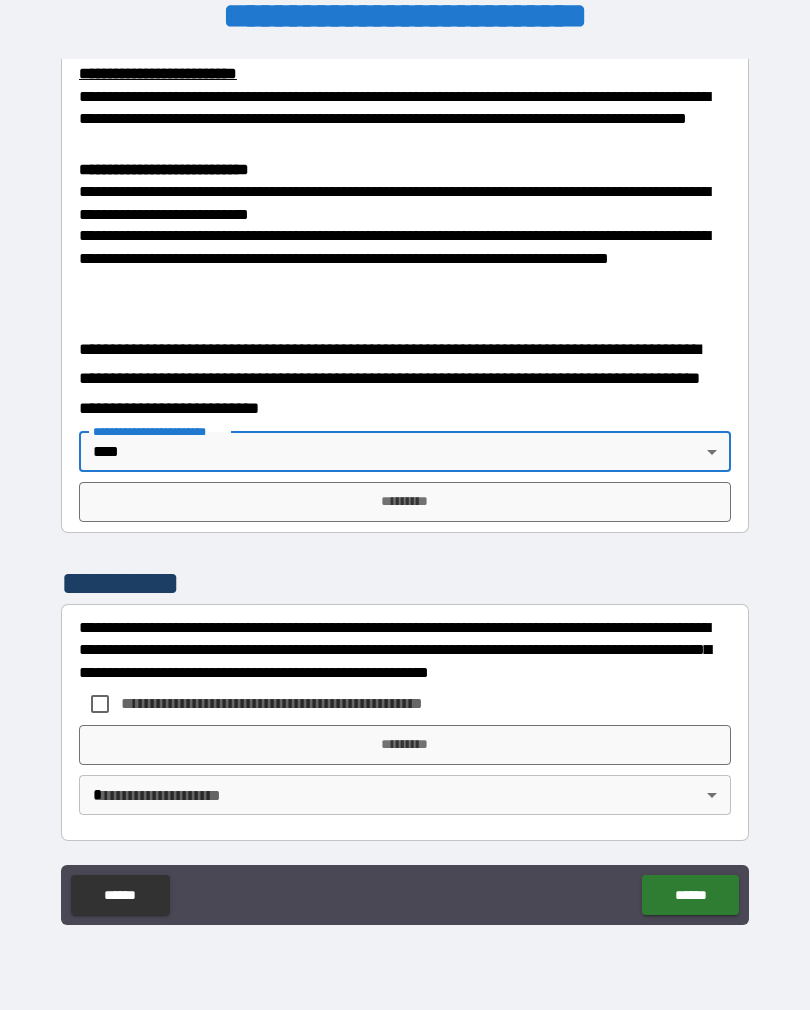 click on "**********" at bounding box center [405, 489] 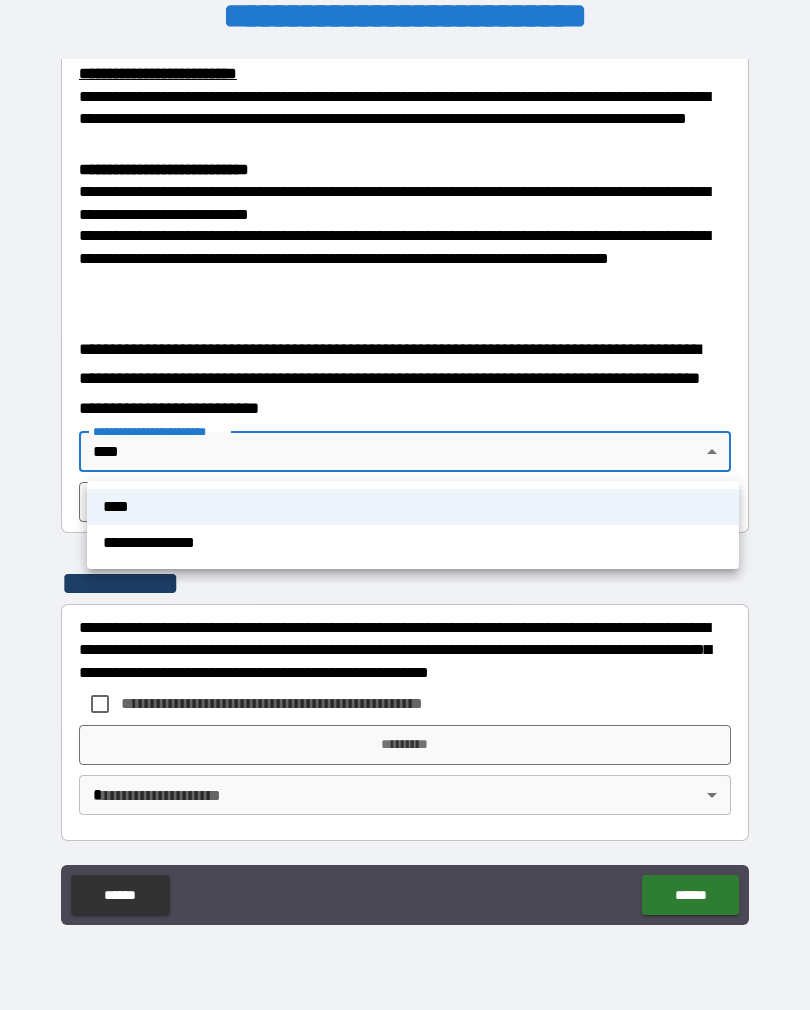 click on "**********" at bounding box center (413, 543) 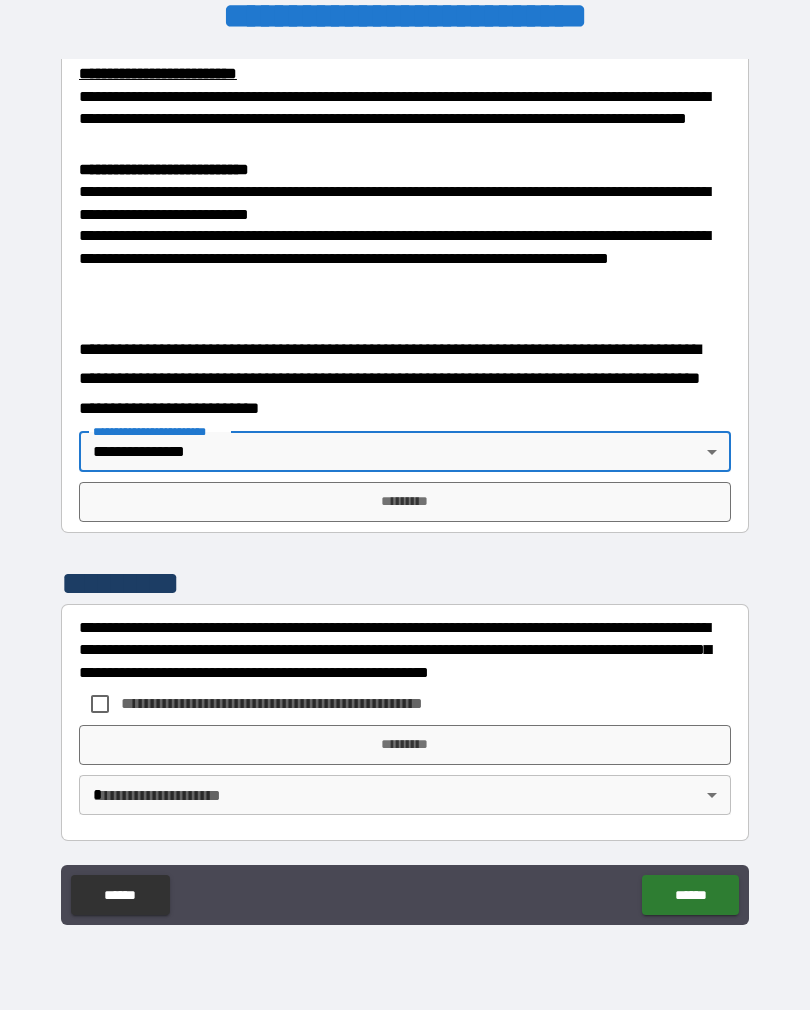 click on "*********" at bounding box center [405, 502] 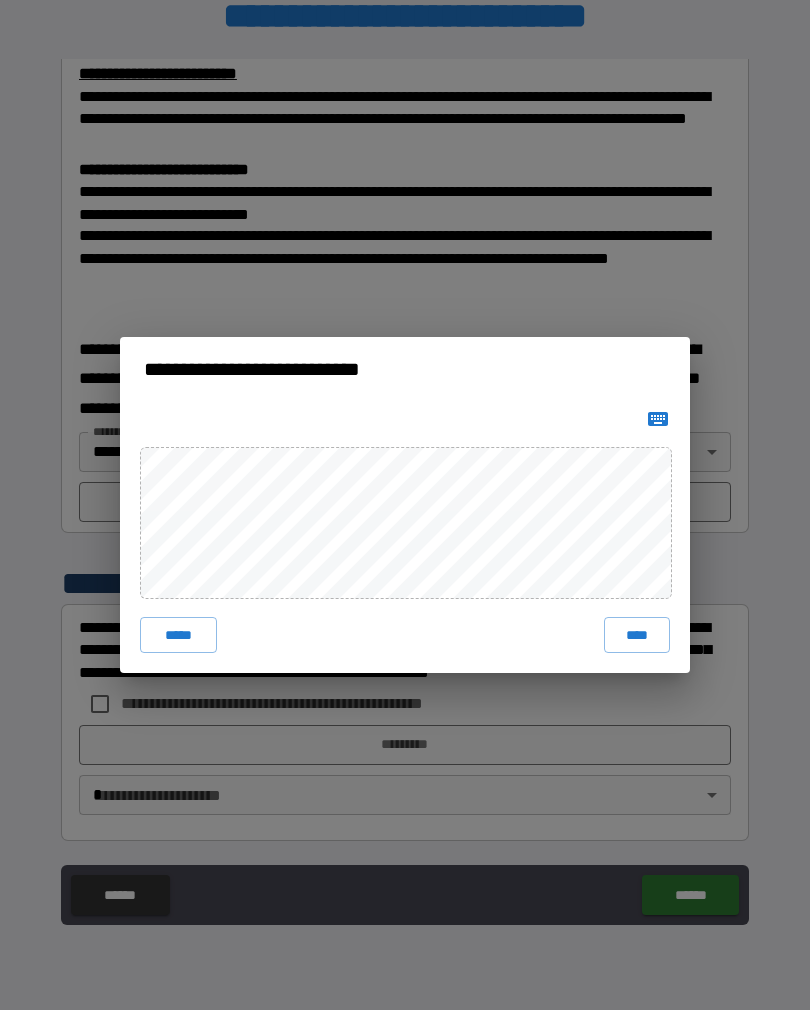 click on "****" at bounding box center [637, 635] 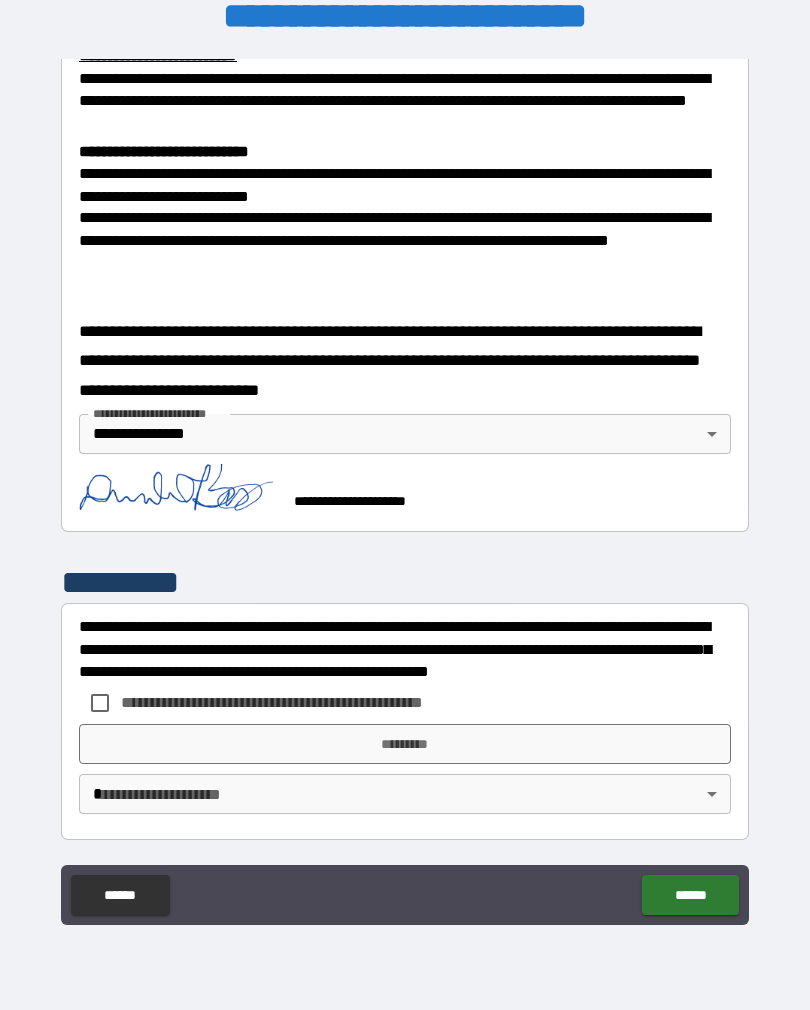 scroll, scrollTop: 699, scrollLeft: 0, axis: vertical 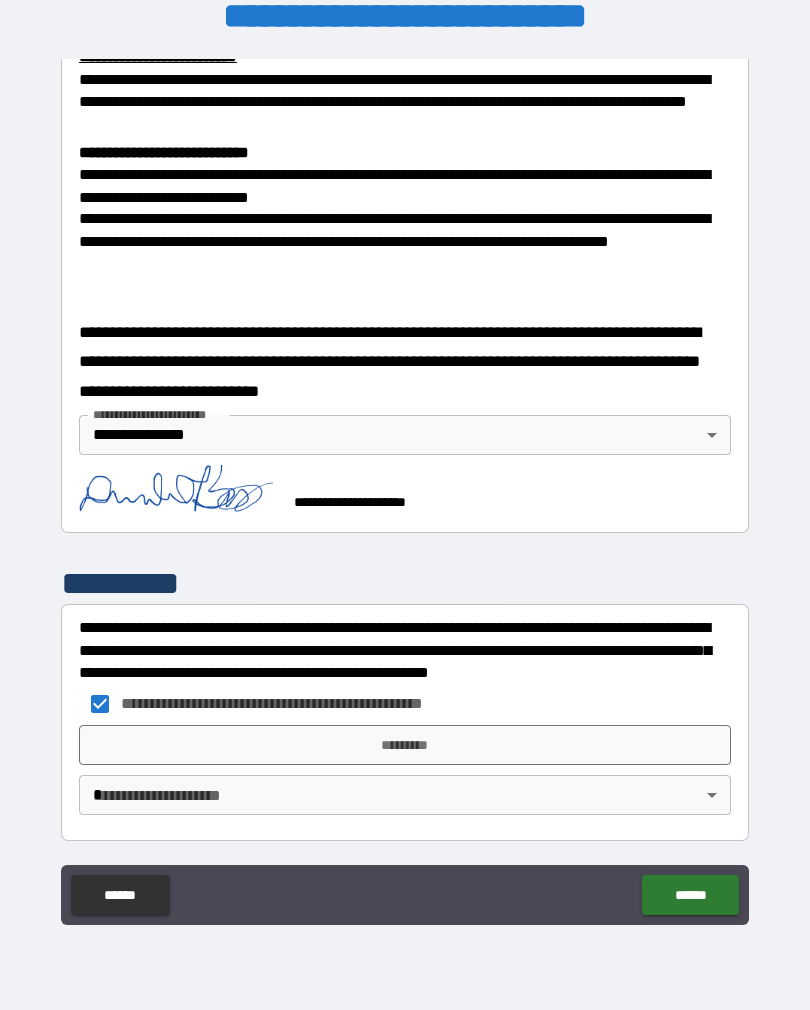 click on "**********" at bounding box center [405, 489] 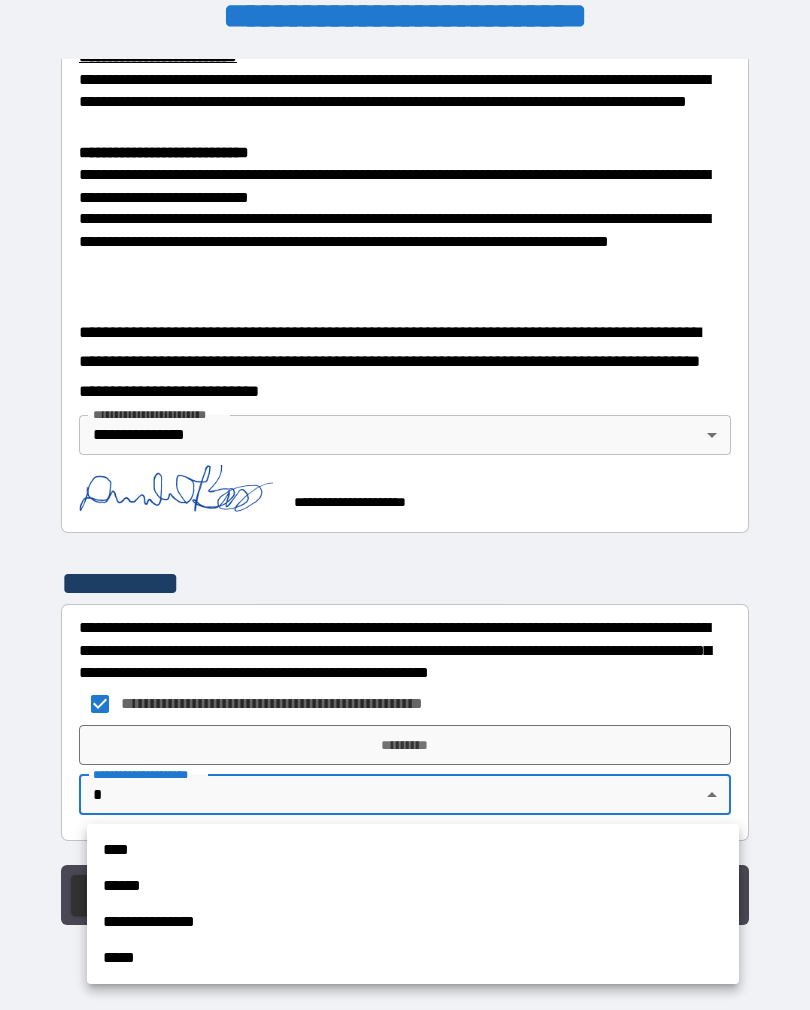 click on "**********" at bounding box center (413, 922) 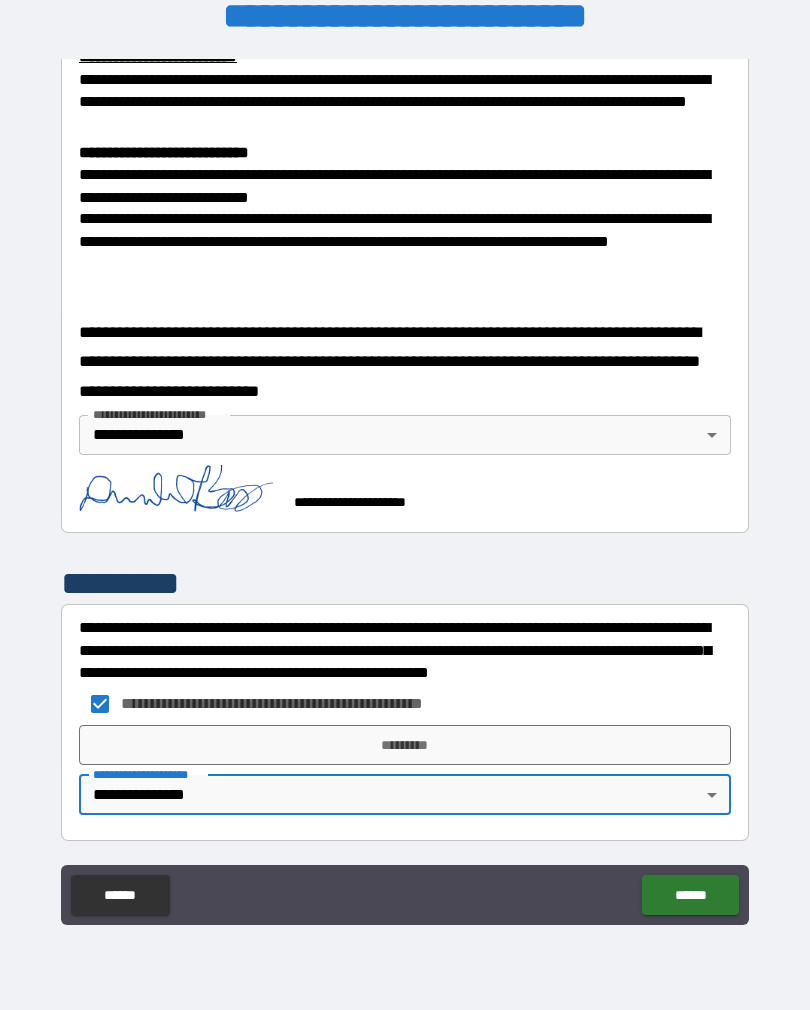 click on "*********" at bounding box center [405, 745] 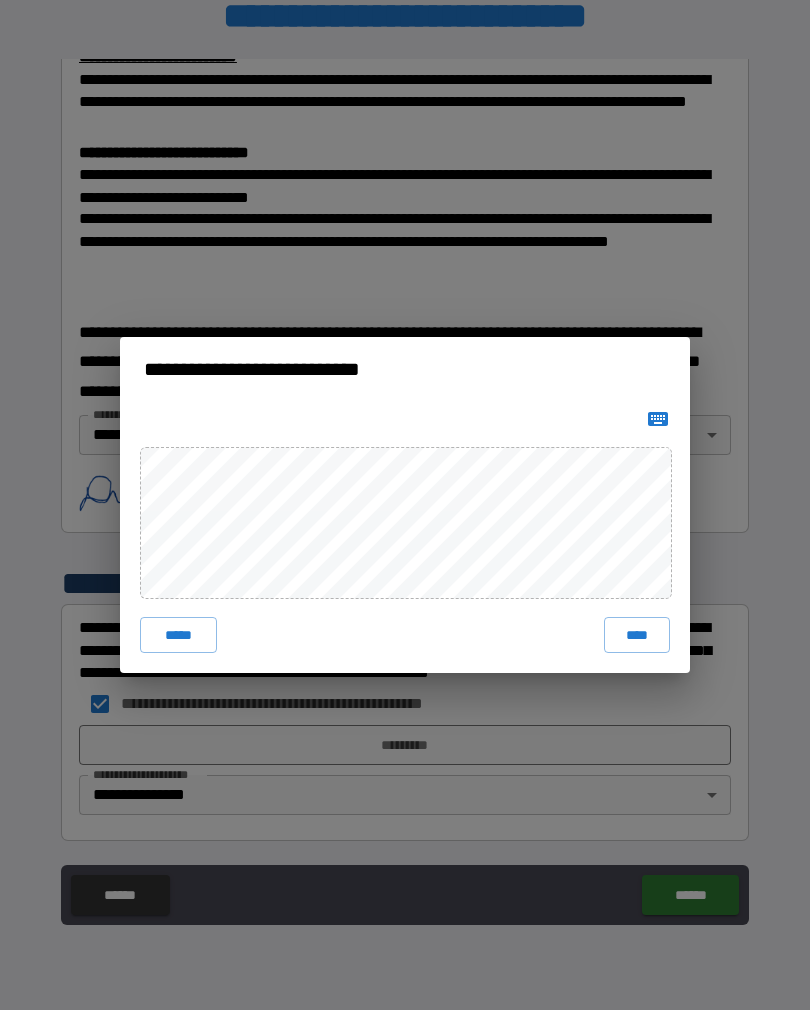 click on "****" at bounding box center (637, 635) 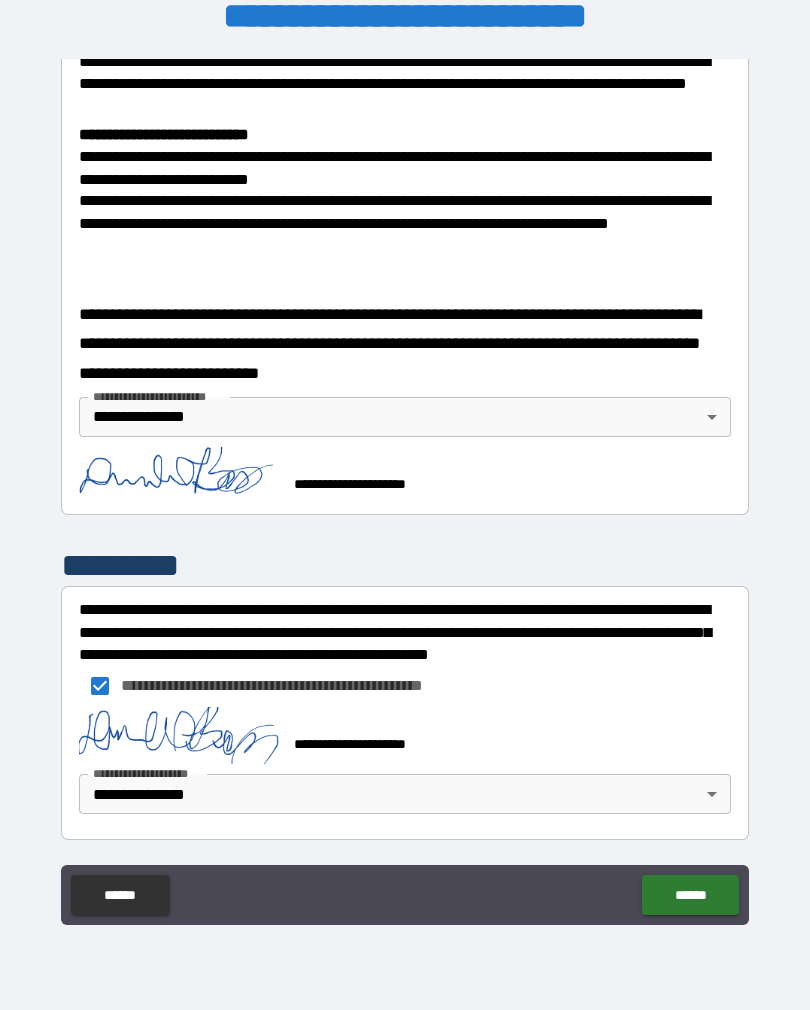scroll, scrollTop: 716, scrollLeft: 0, axis: vertical 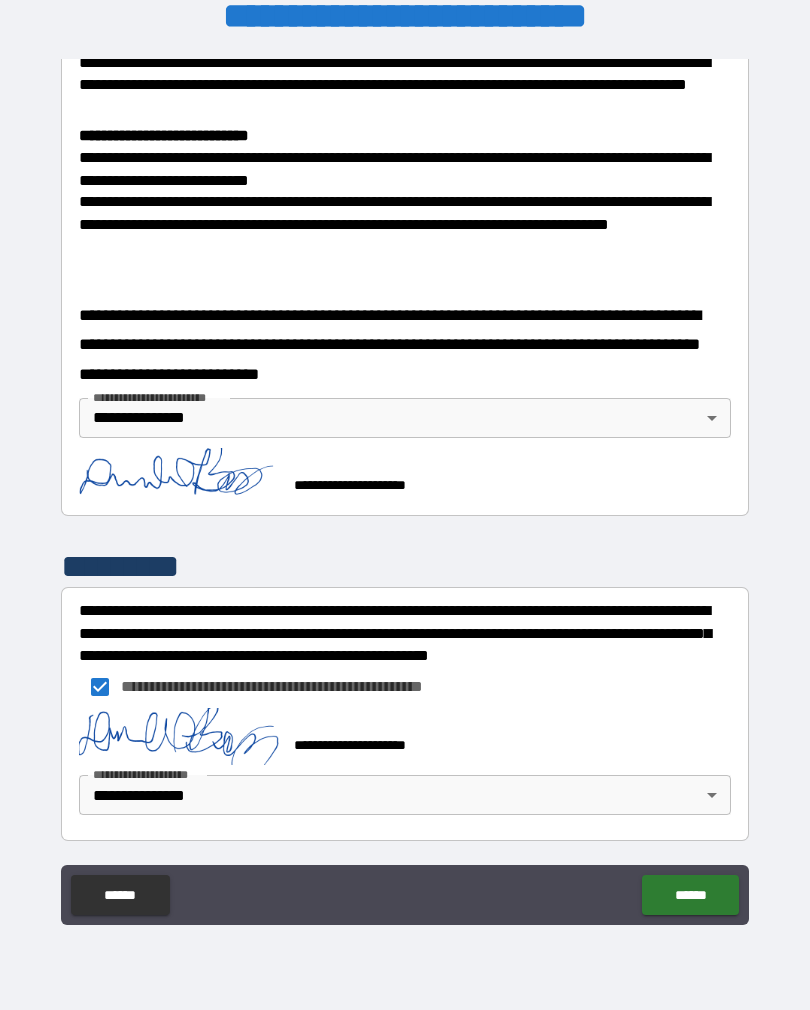 click on "******" at bounding box center [690, 895] 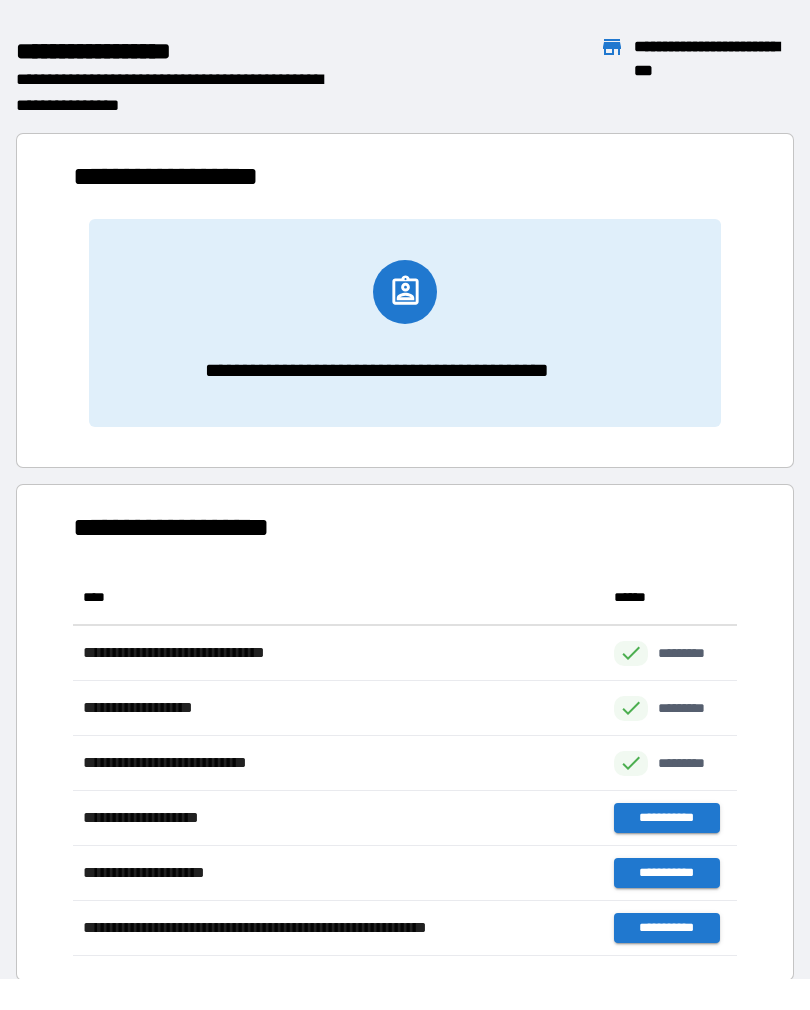 scroll, scrollTop: 386, scrollLeft: 664, axis: both 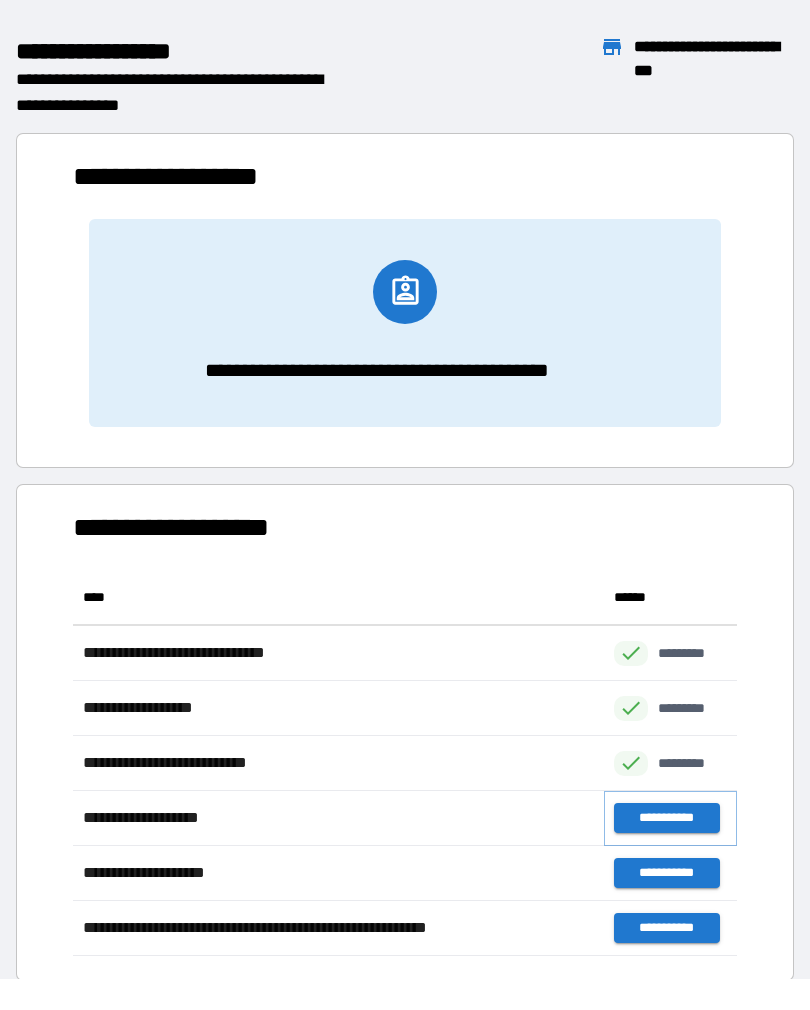 click on "**********" at bounding box center (666, 818) 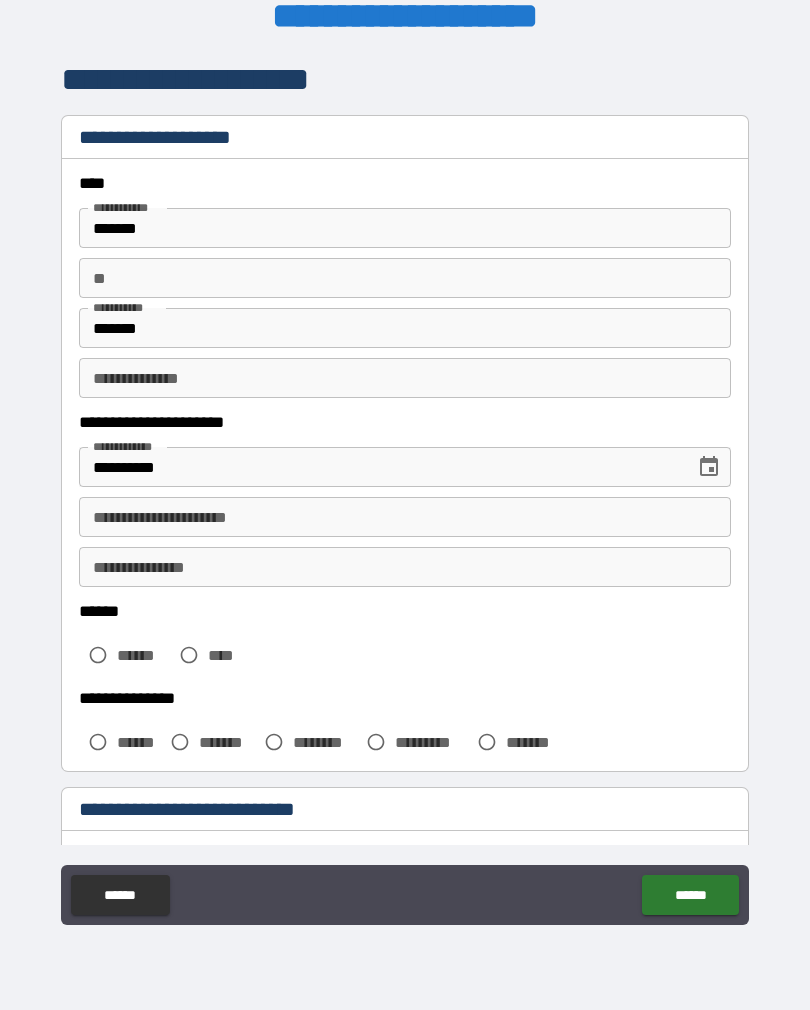 click on "**" at bounding box center [405, 278] 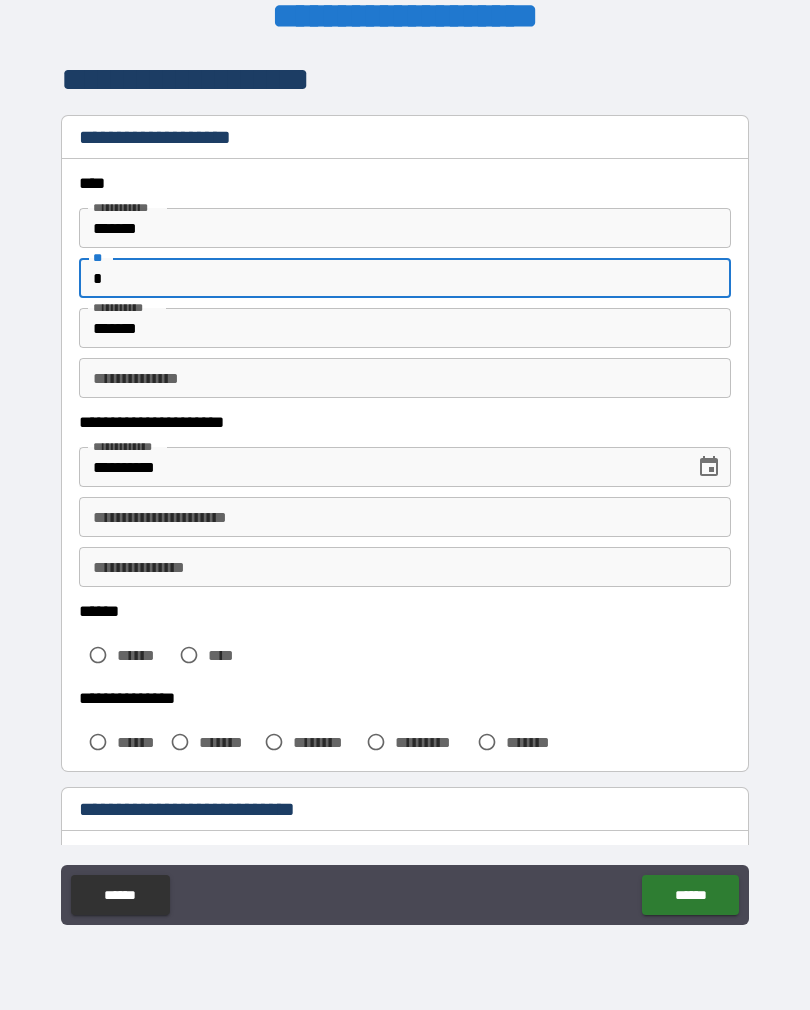 type on "*" 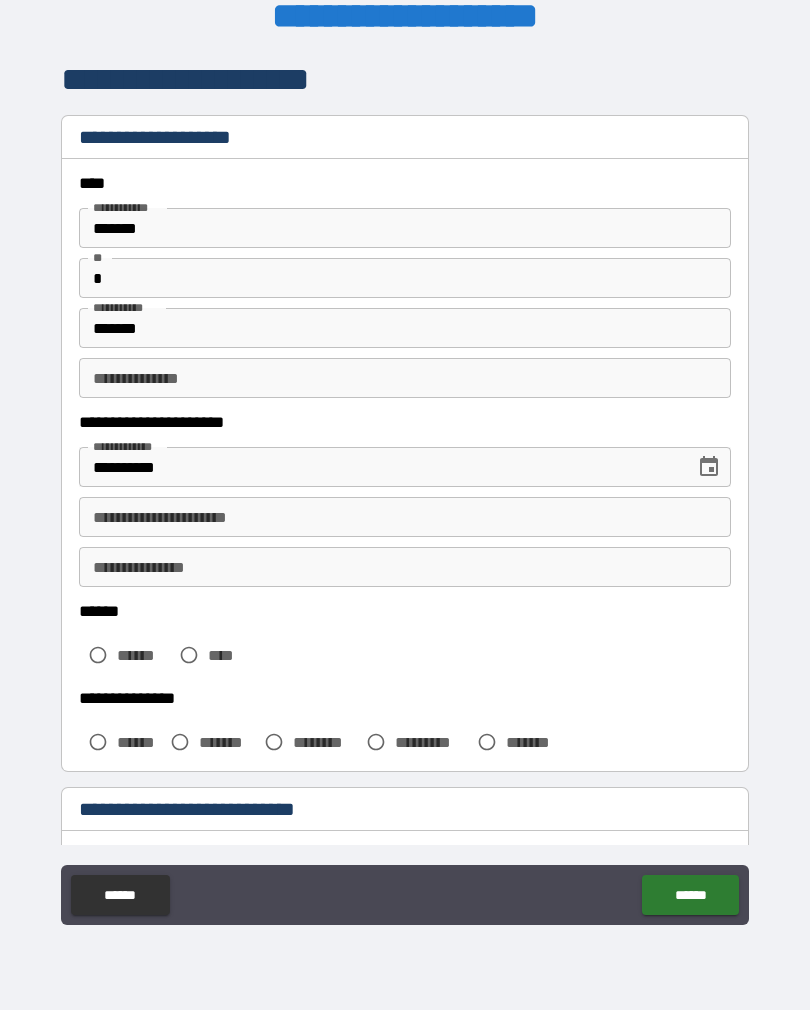 click on "**********" at bounding box center (405, 517) 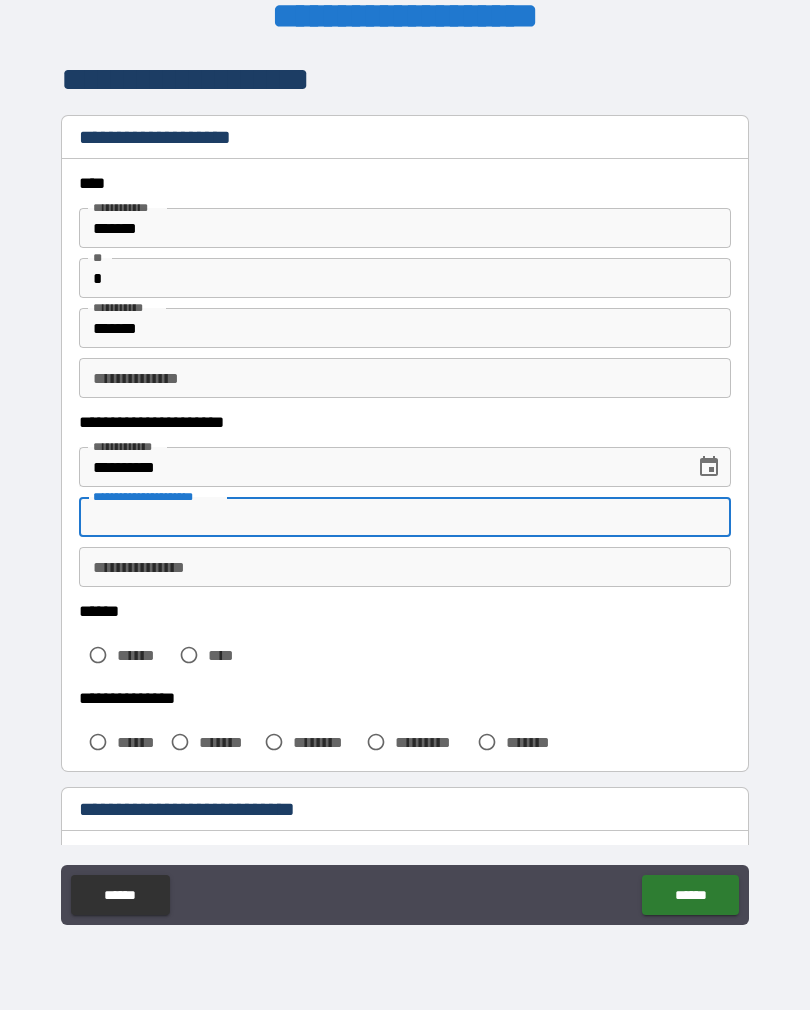 click on "**********" at bounding box center [405, 492] 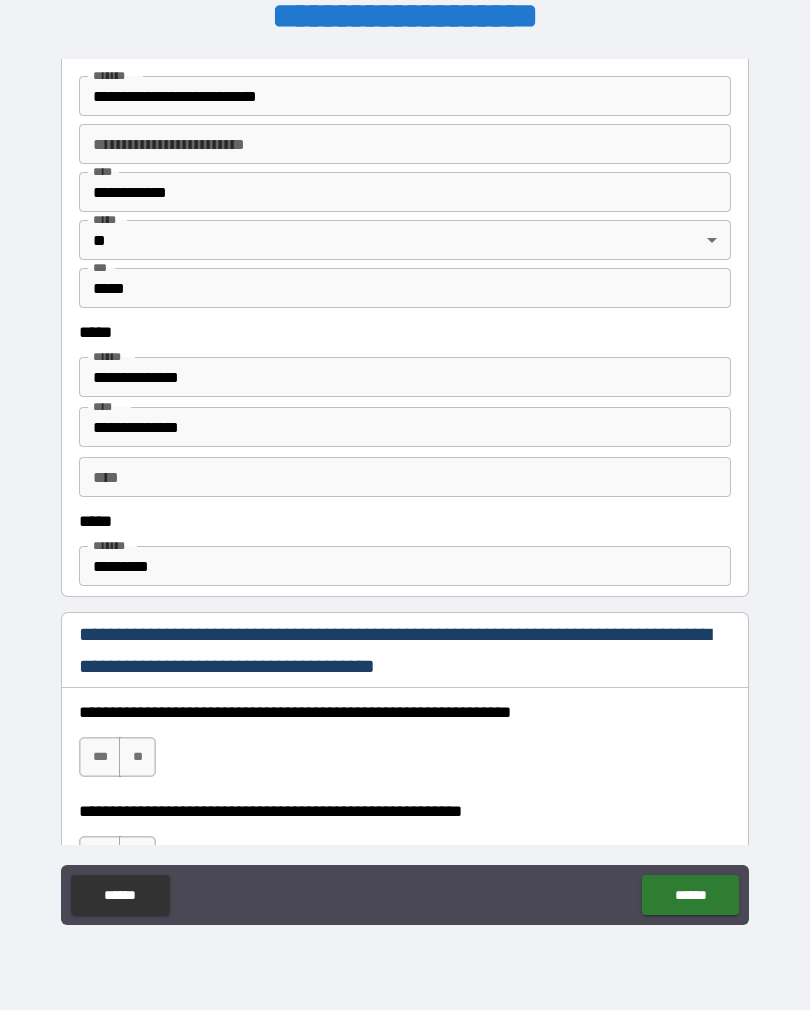 scroll, scrollTop: 811, scrollLeft: 0, axis: vertical 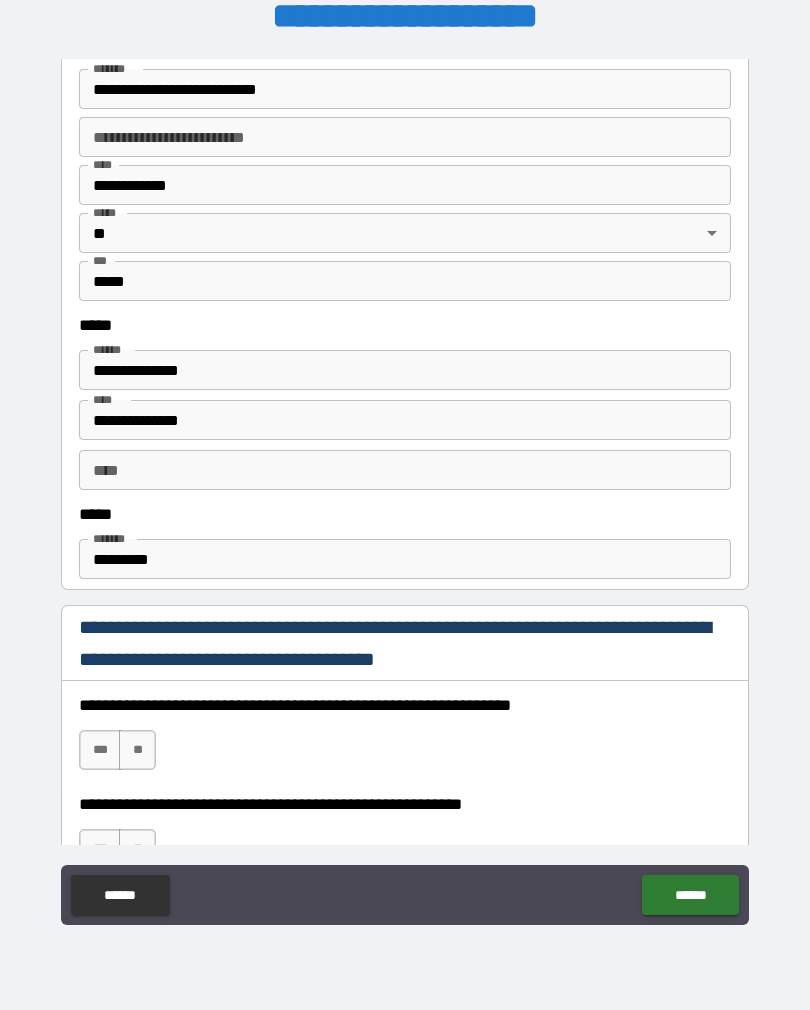 click on "*********" at bounding box center (405, 559) 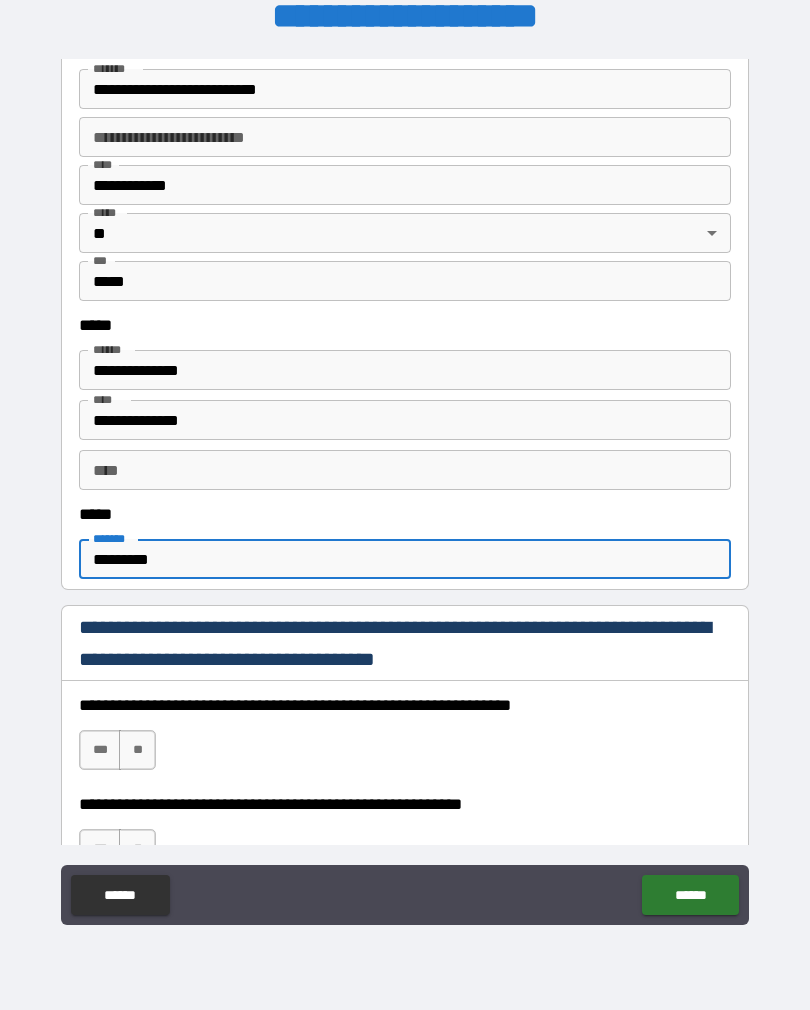 click on "*********" at bounding box center [405, 559] 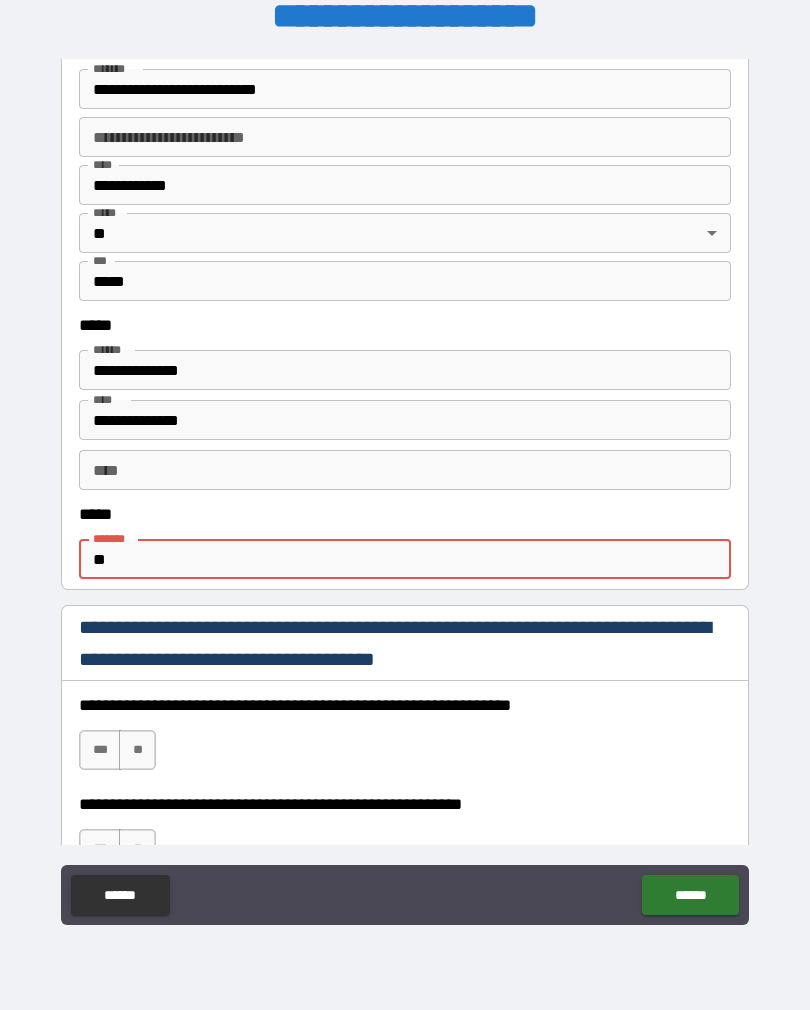 type on "*" 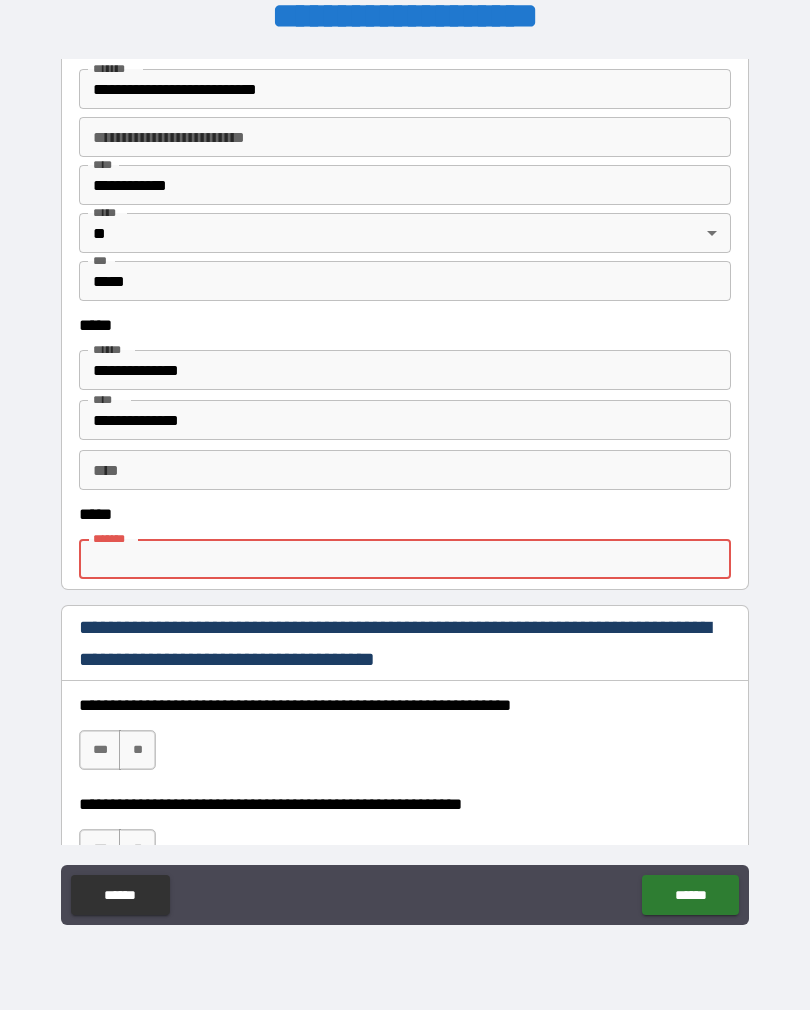type on "*" 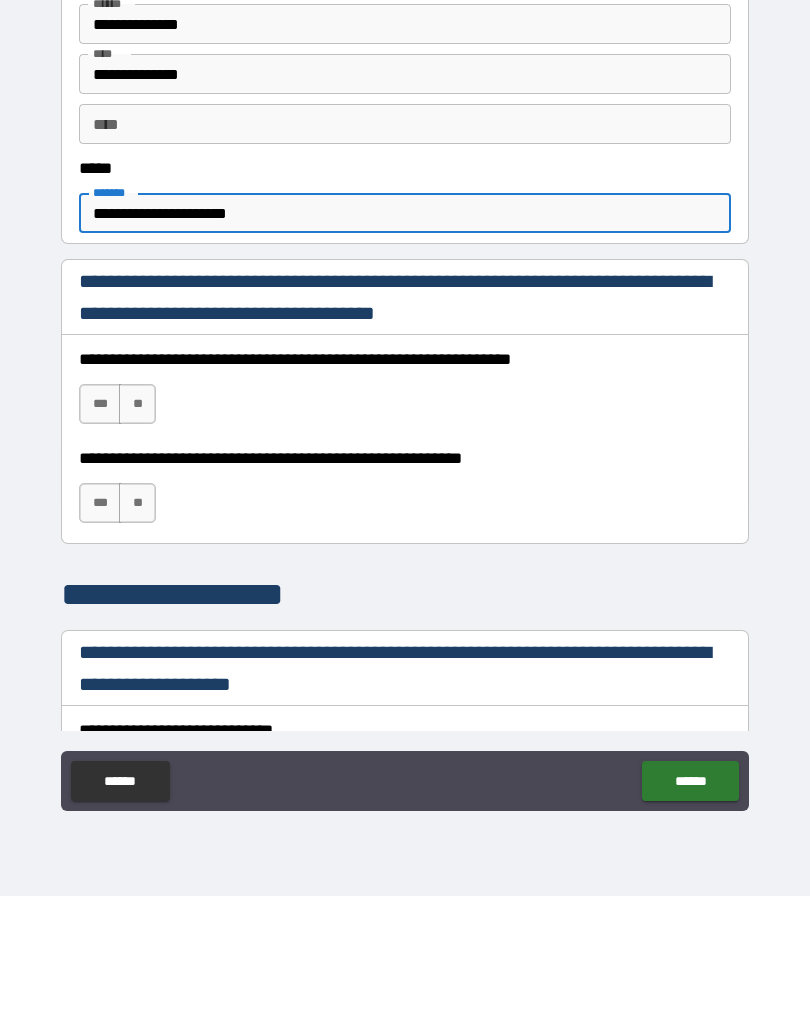 scroll, scrollTop: 1041, scrollLeft: 0, axis: vertical 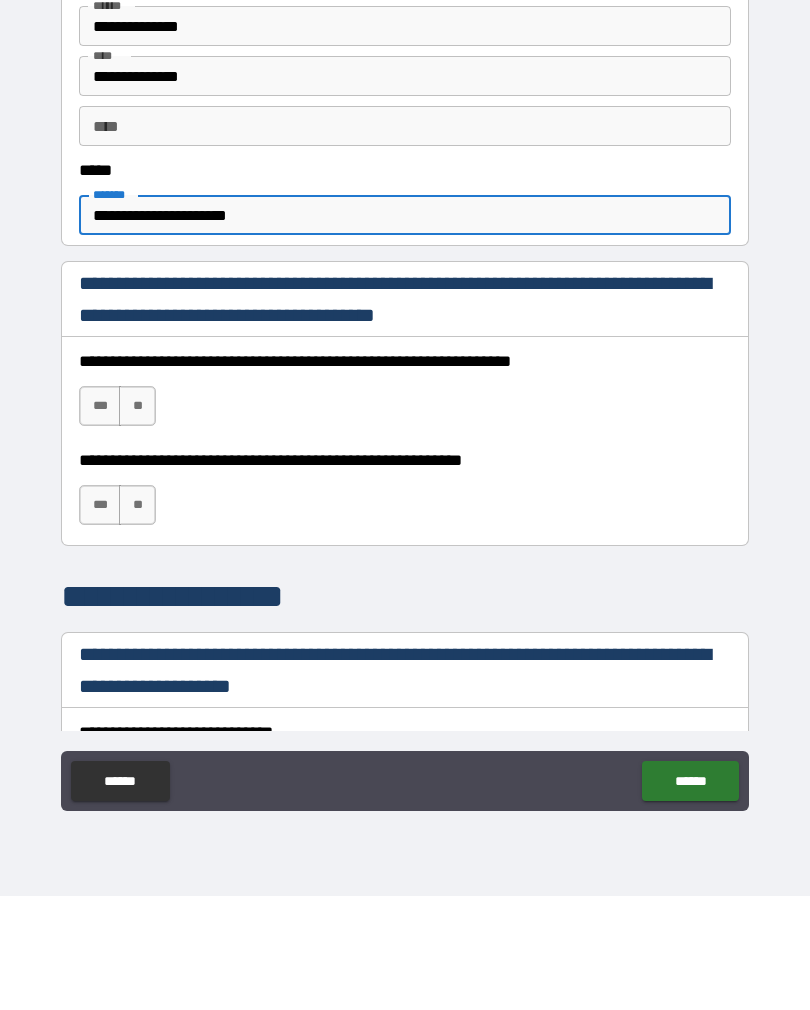 type on "**********" 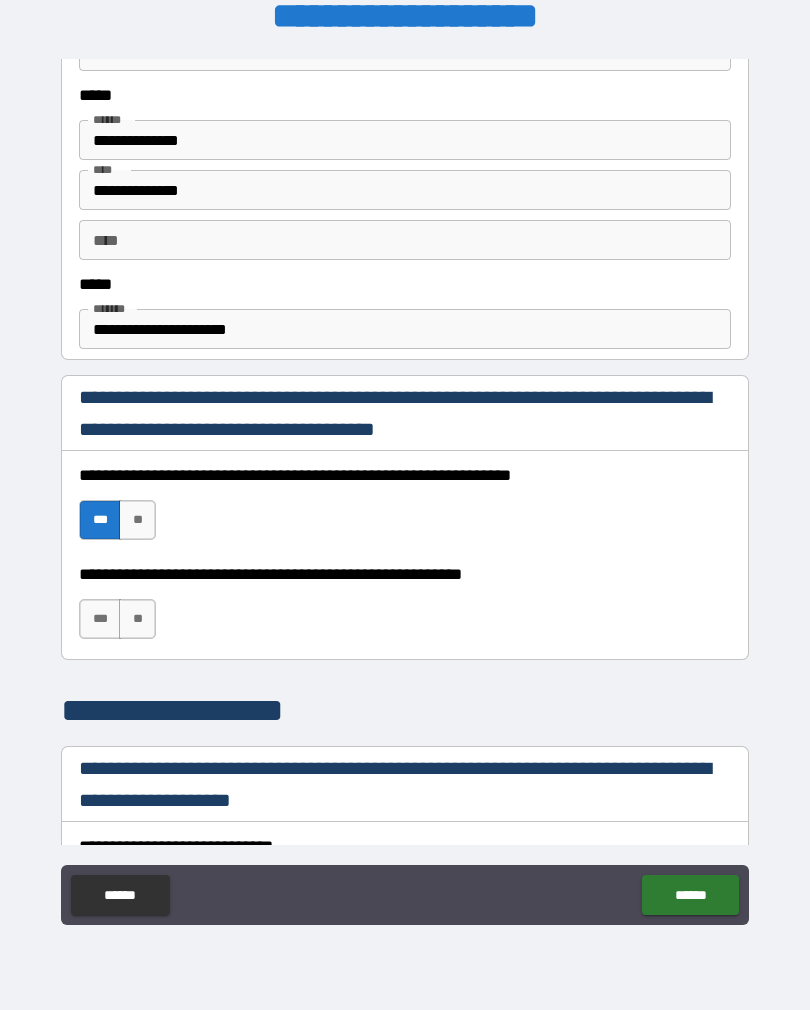 click on "***" at bounding box center [100, 619] 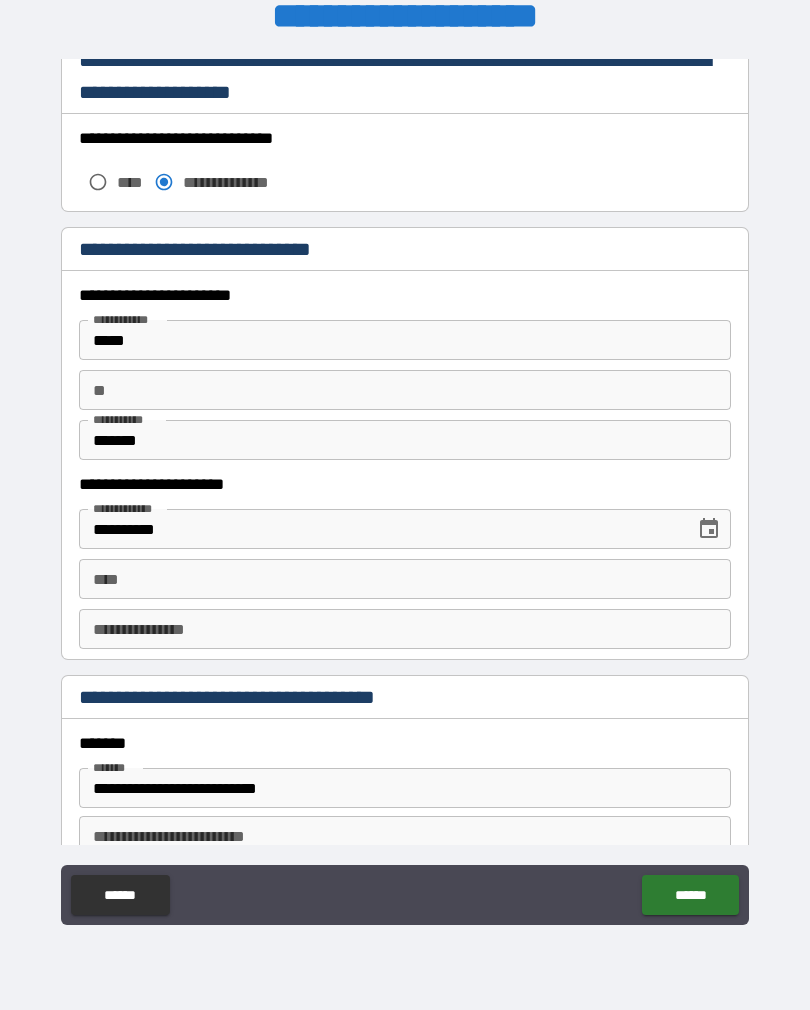 scroll, scrollTop: 1752, scrollLeft: 0, axis: vertical 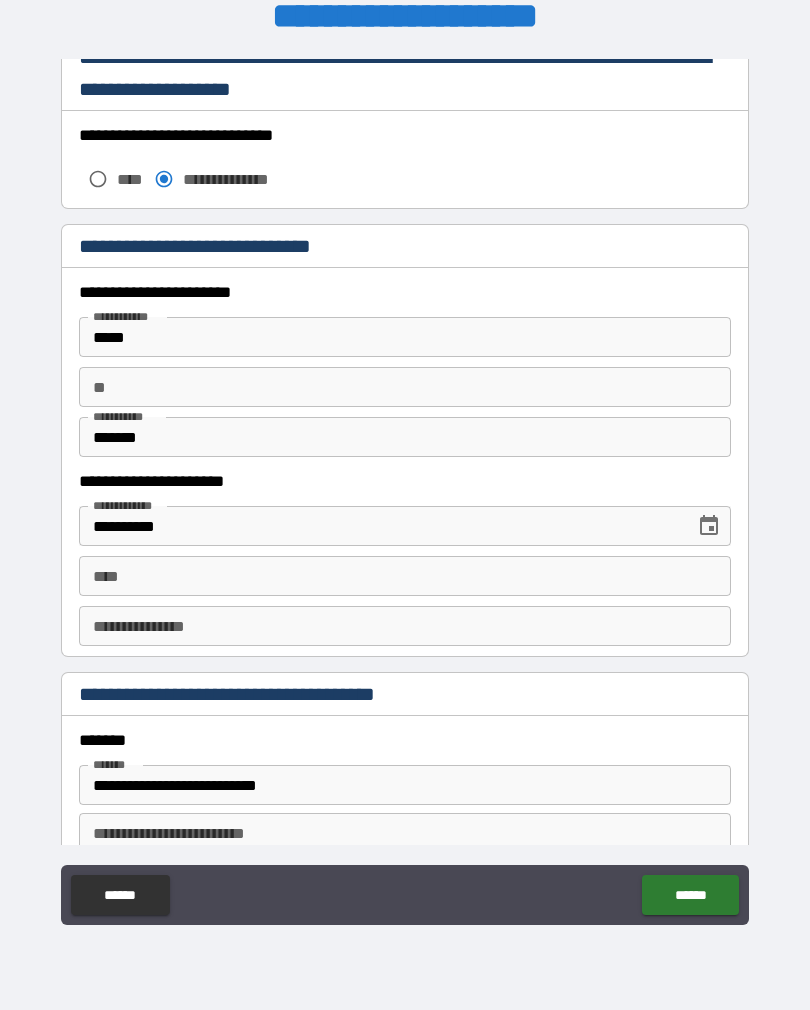 click on "**" at bounding box center [405, 387] 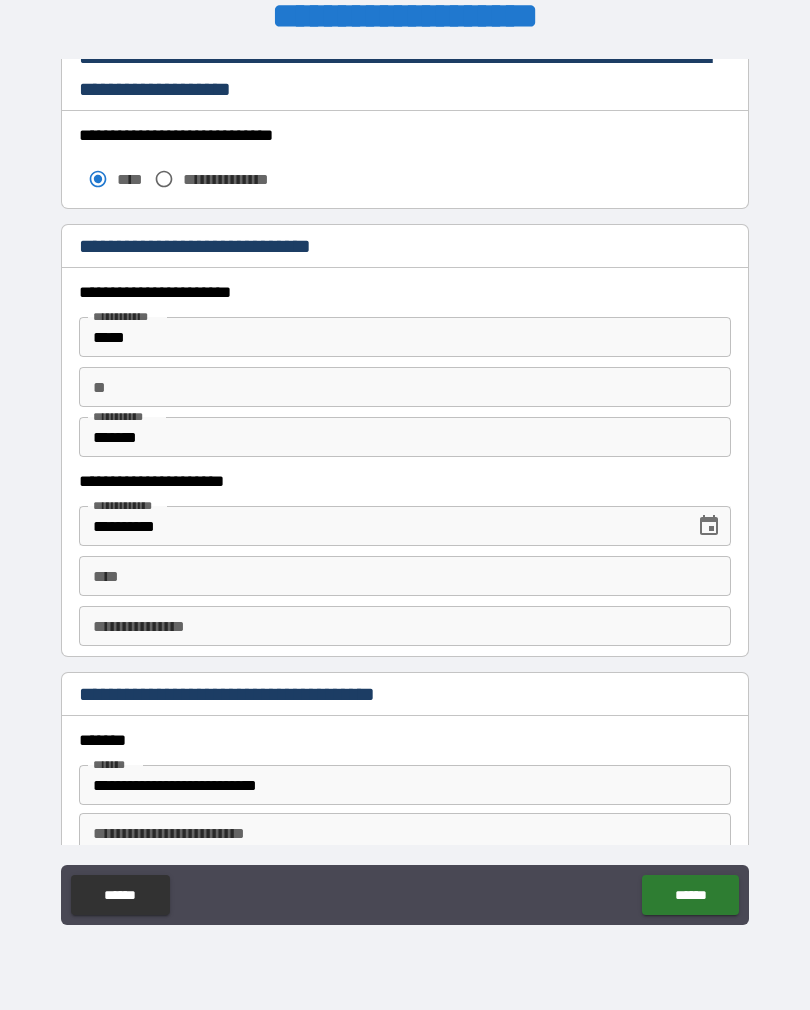 click on "**" at bounding box center [405, 387] 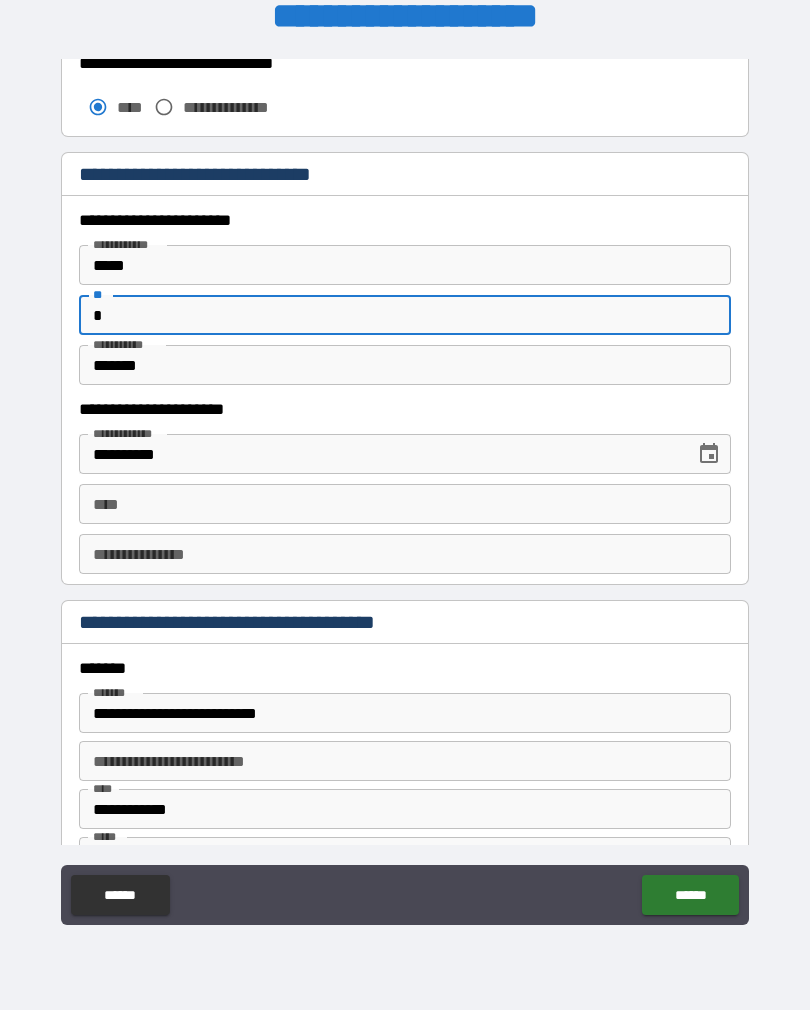 scroll, scrollTop: 1831, scrollLeft: 0, axis: vertical 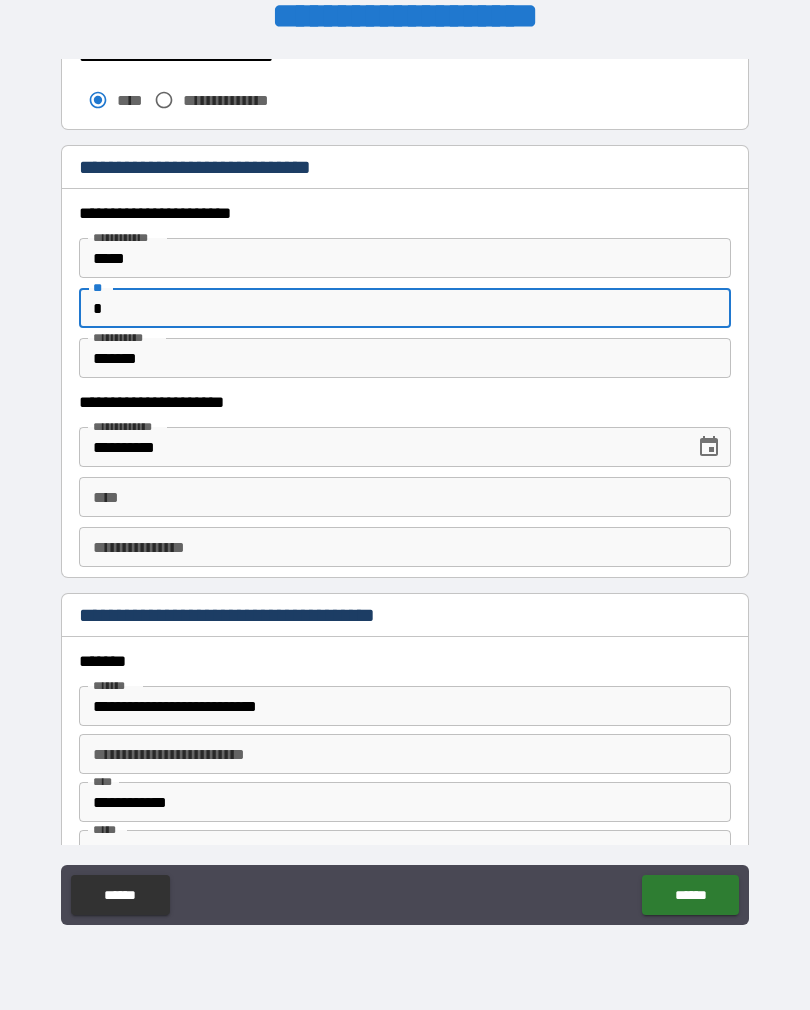 type on "*" 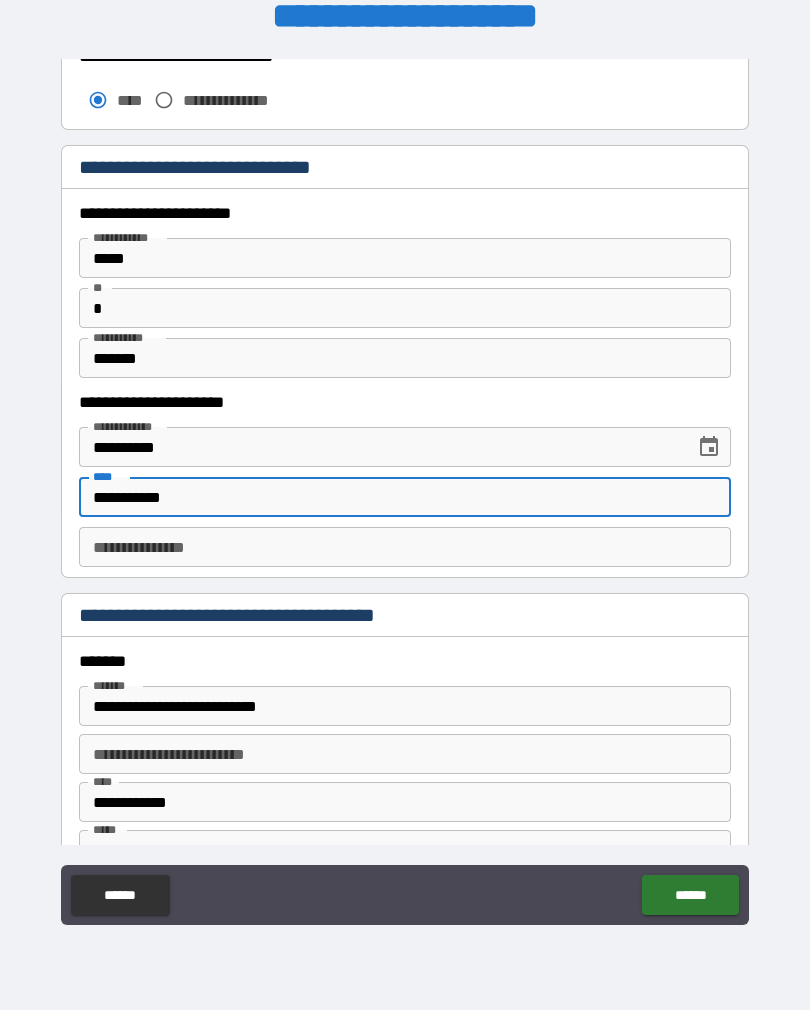 type on "**********" 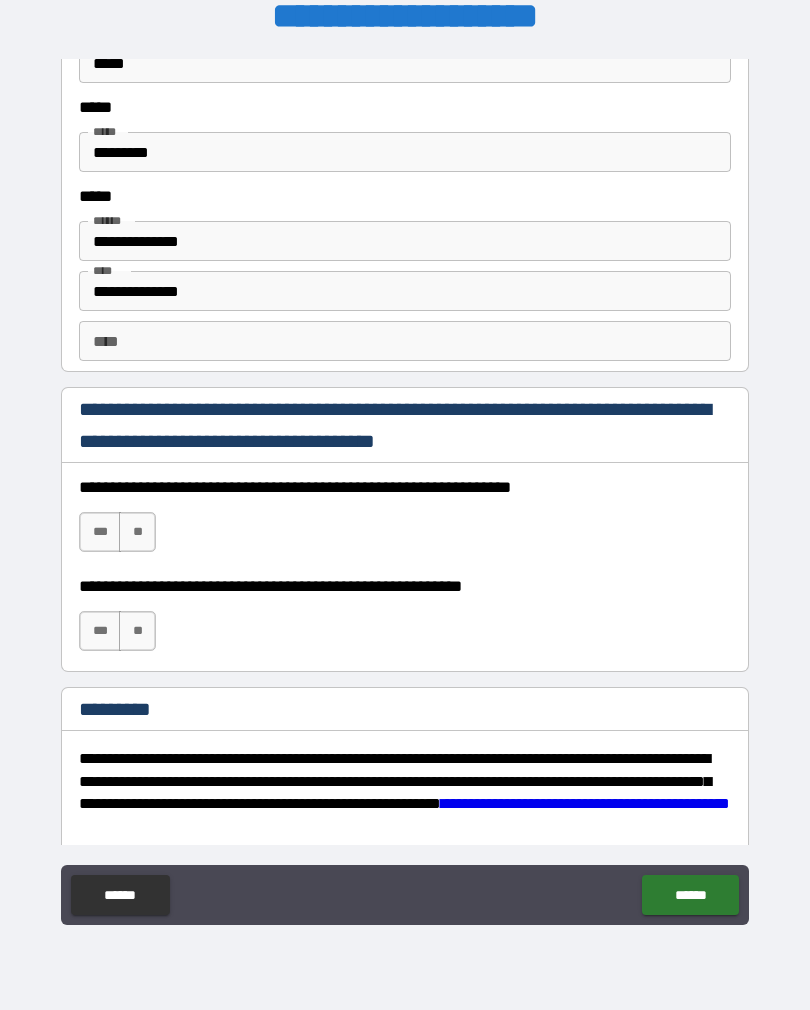 scroll, scrollTop: 2667, scrollLeft: 0, axis: vertical 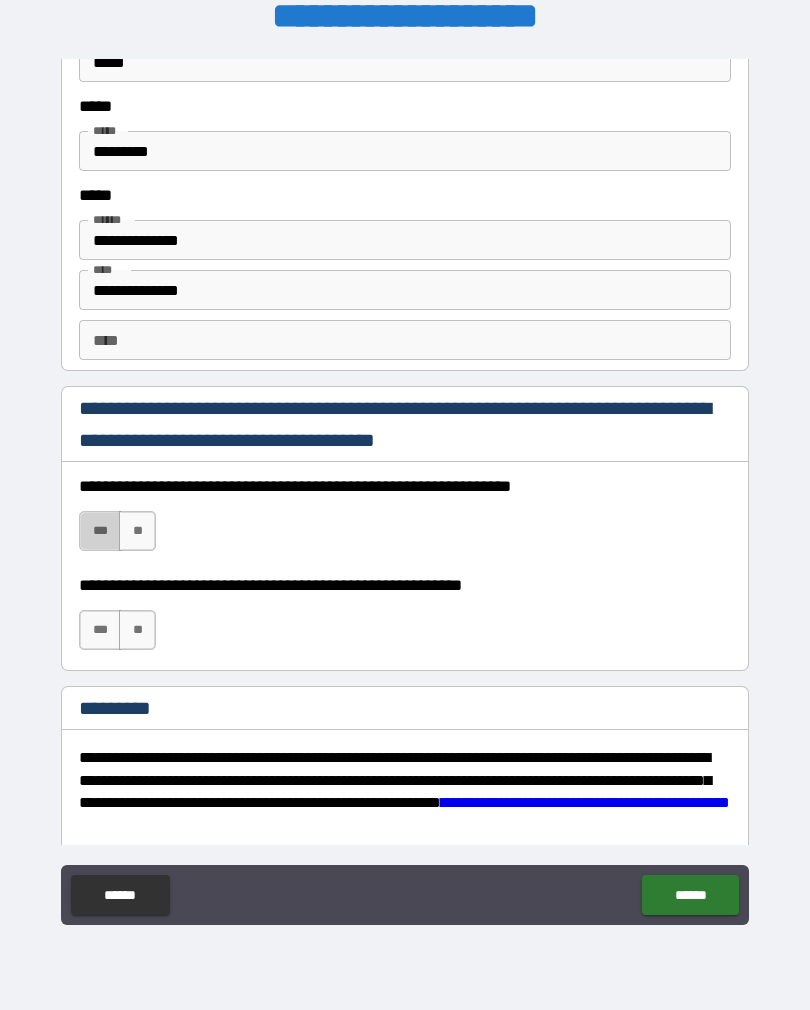 click on "***" at bounding box center [100, 531] 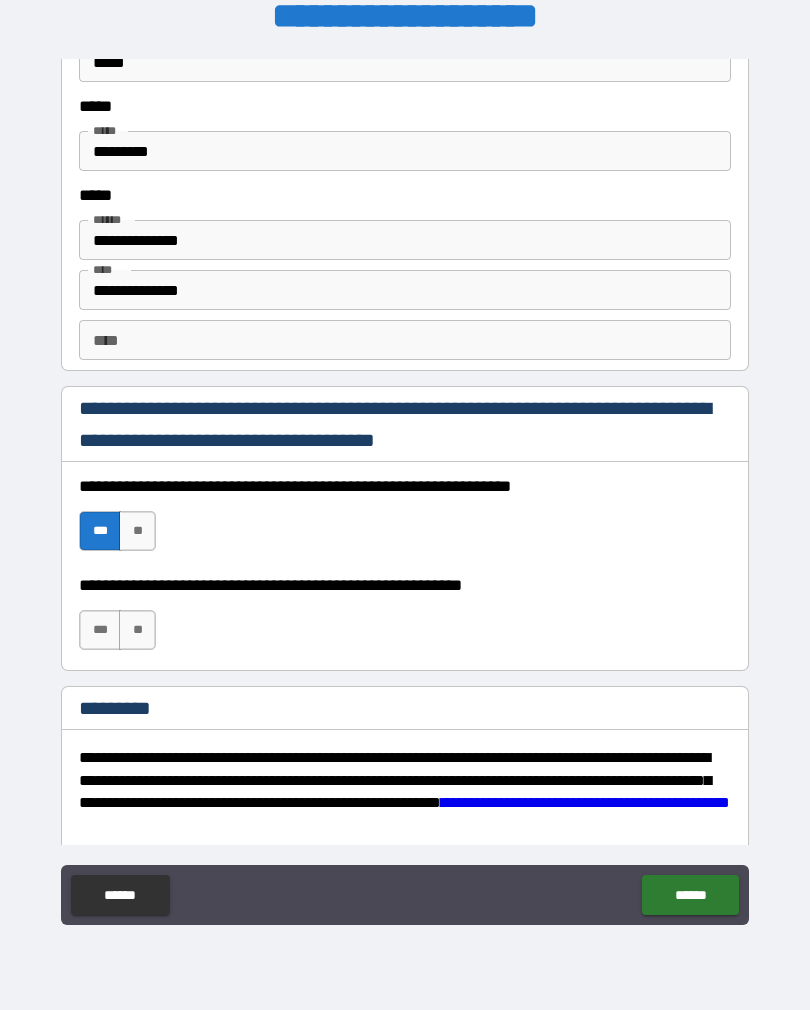 click on "***" at bounding box center (100, 630) 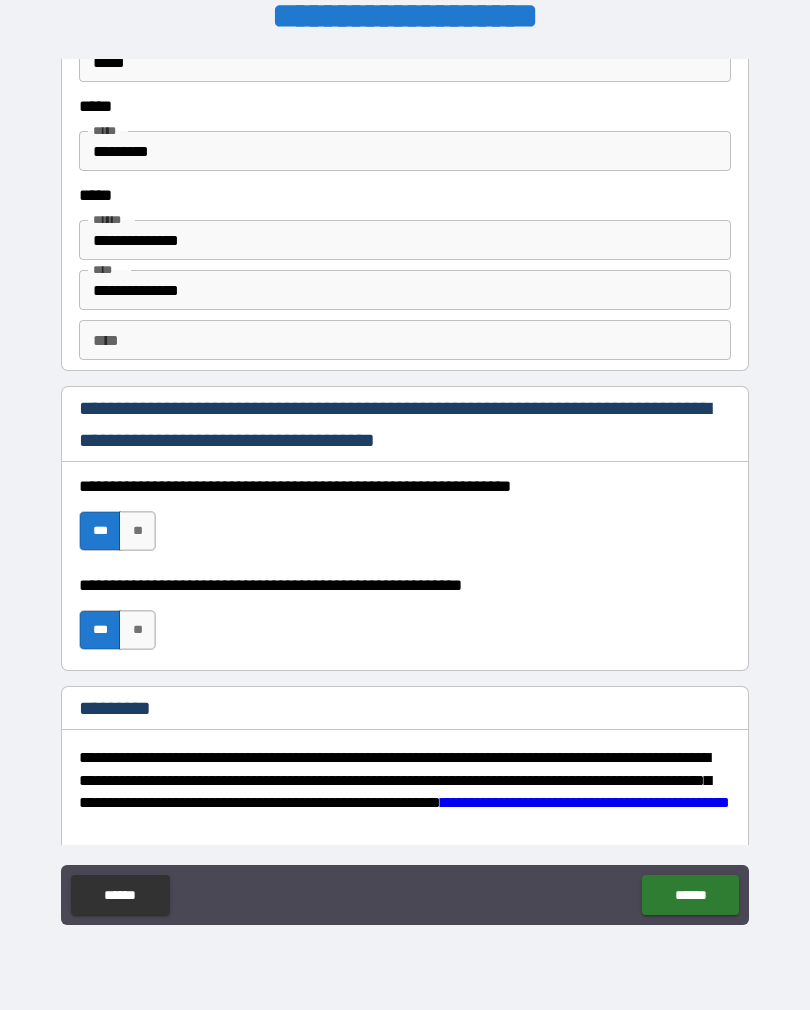 click on "******" at bounding box center (690, 895) 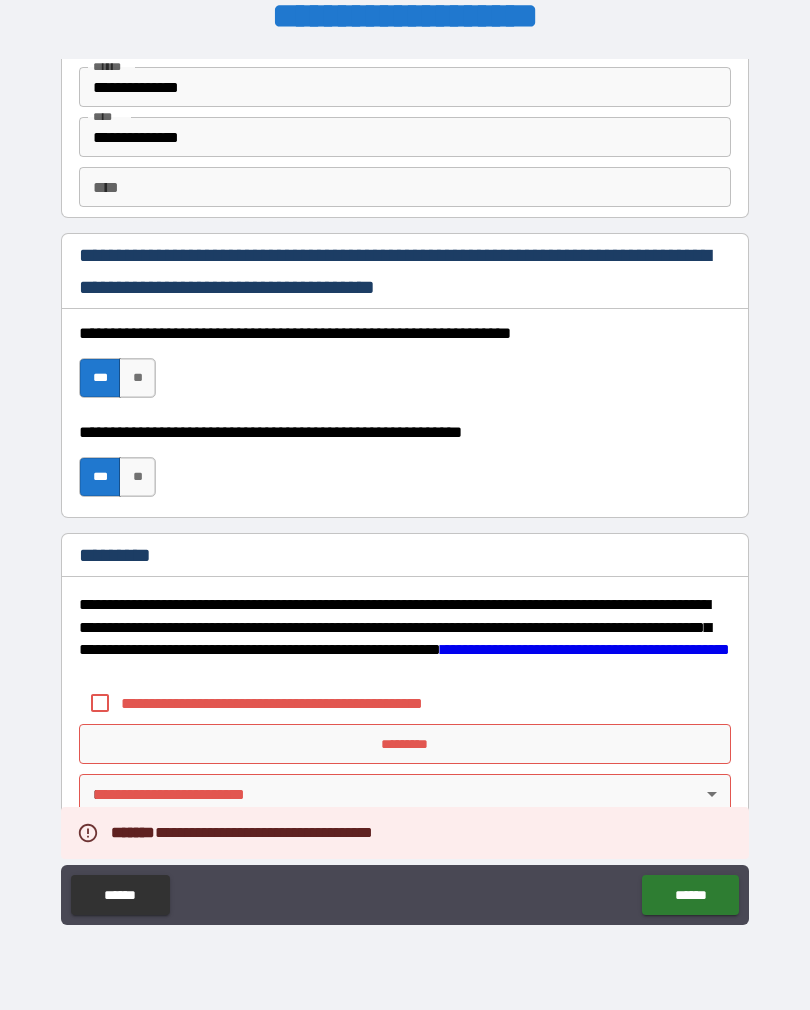 scroll, scrollTop: 2820, scrollLeft: 0, axis: vertical 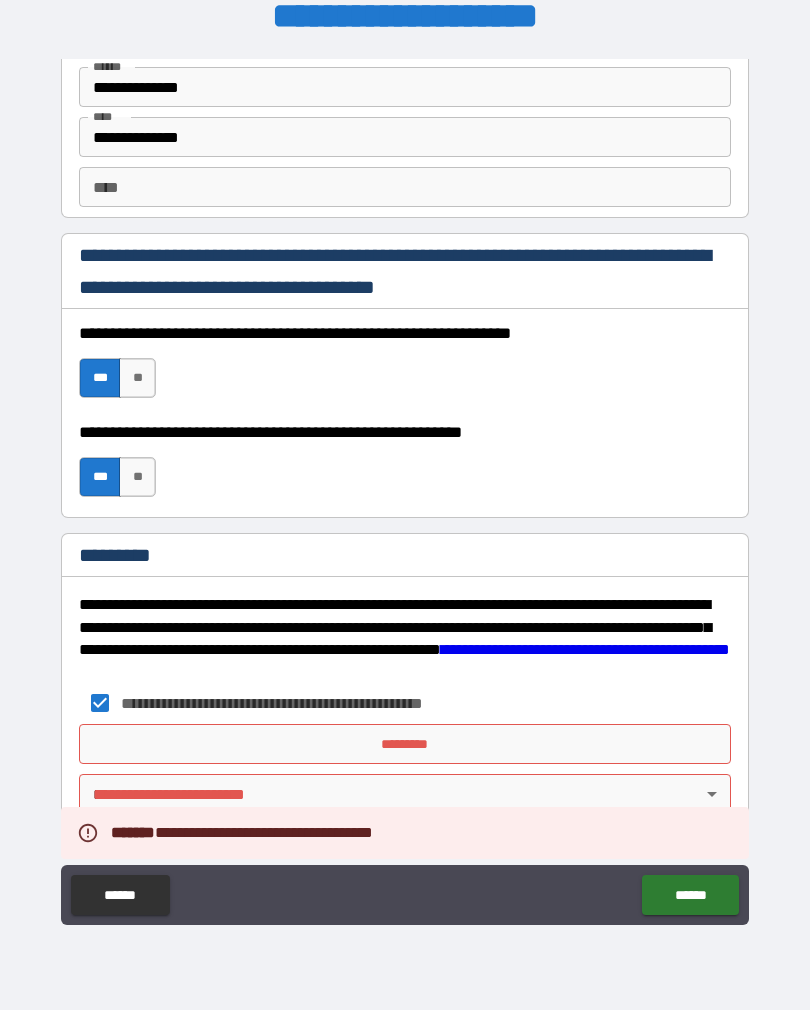 click on "*********" at bounding box center (405, 744) 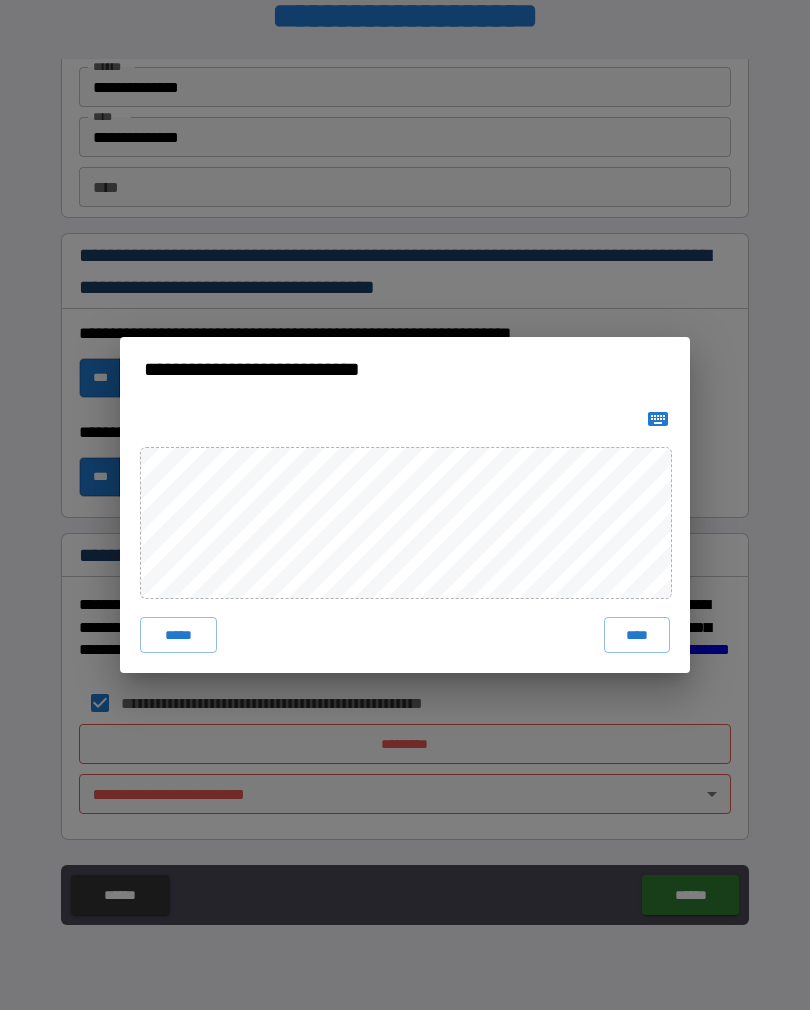 click on "****" at bounding box center (637, 635) 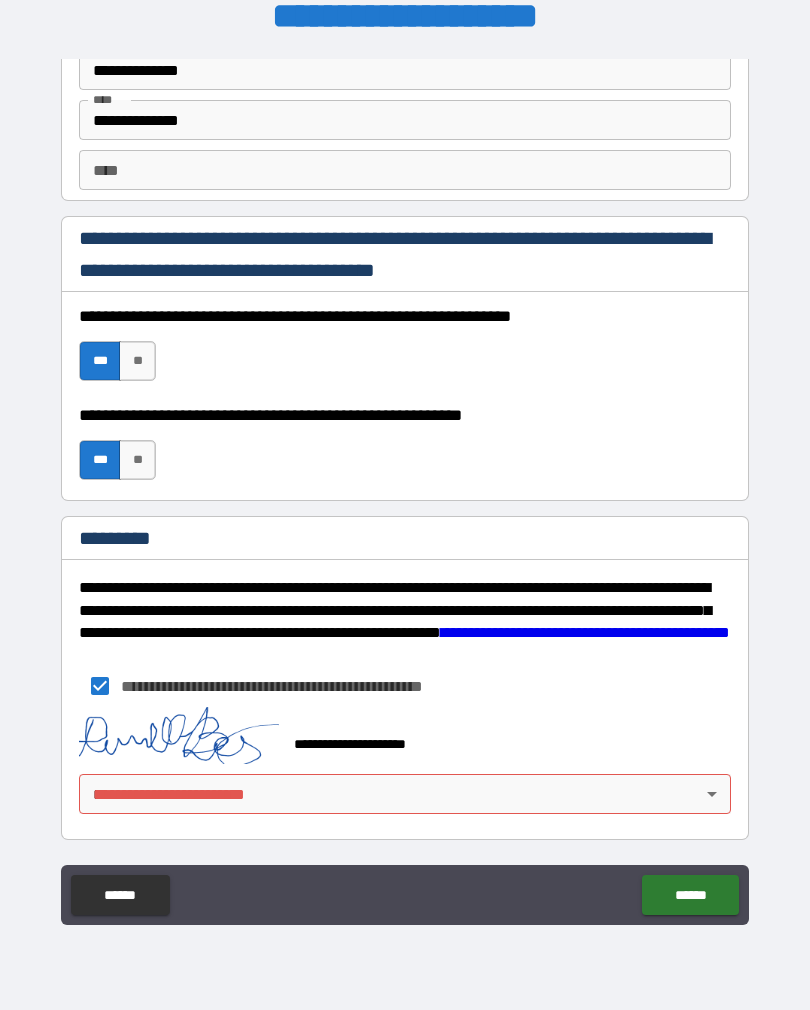 scroll, scrollTop: 2837, scrollLeft: 0, axis: vertical 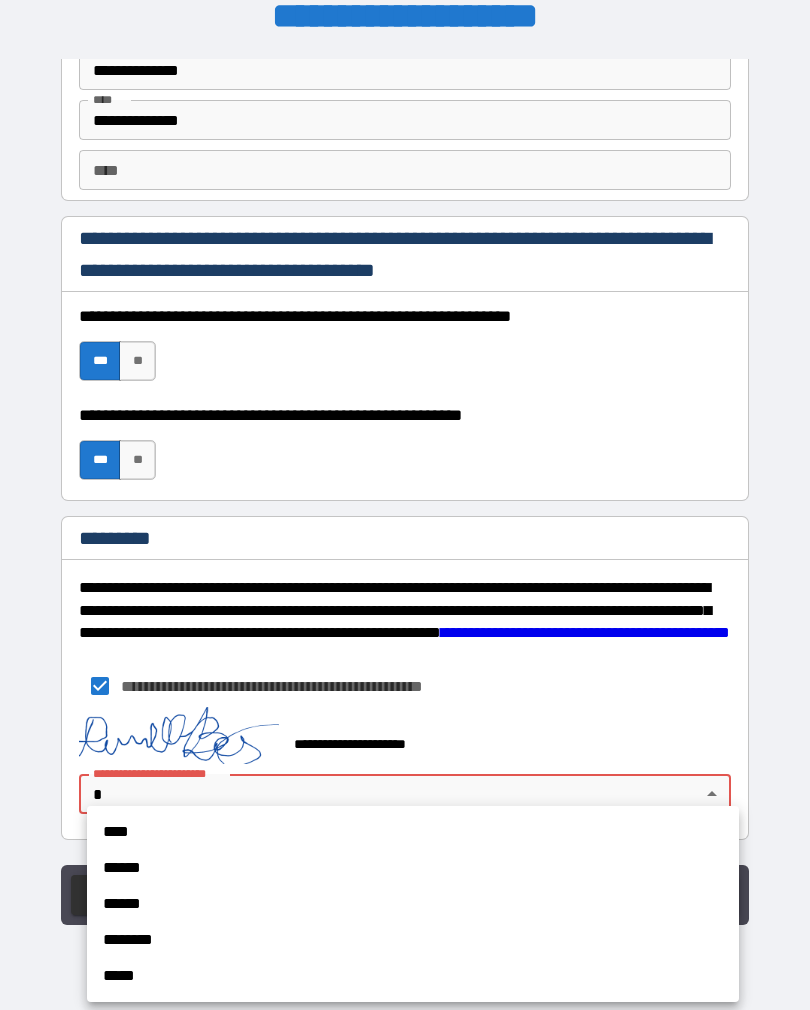 click on "******" at bounding box center [413, 868] 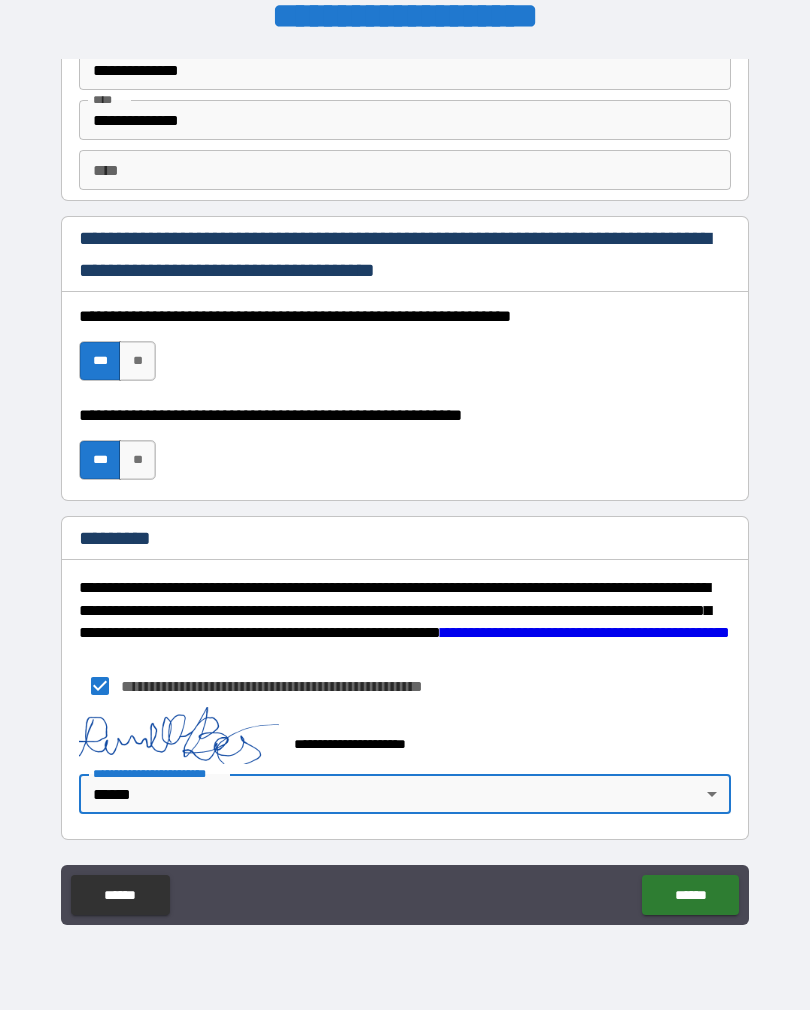 type on "*" 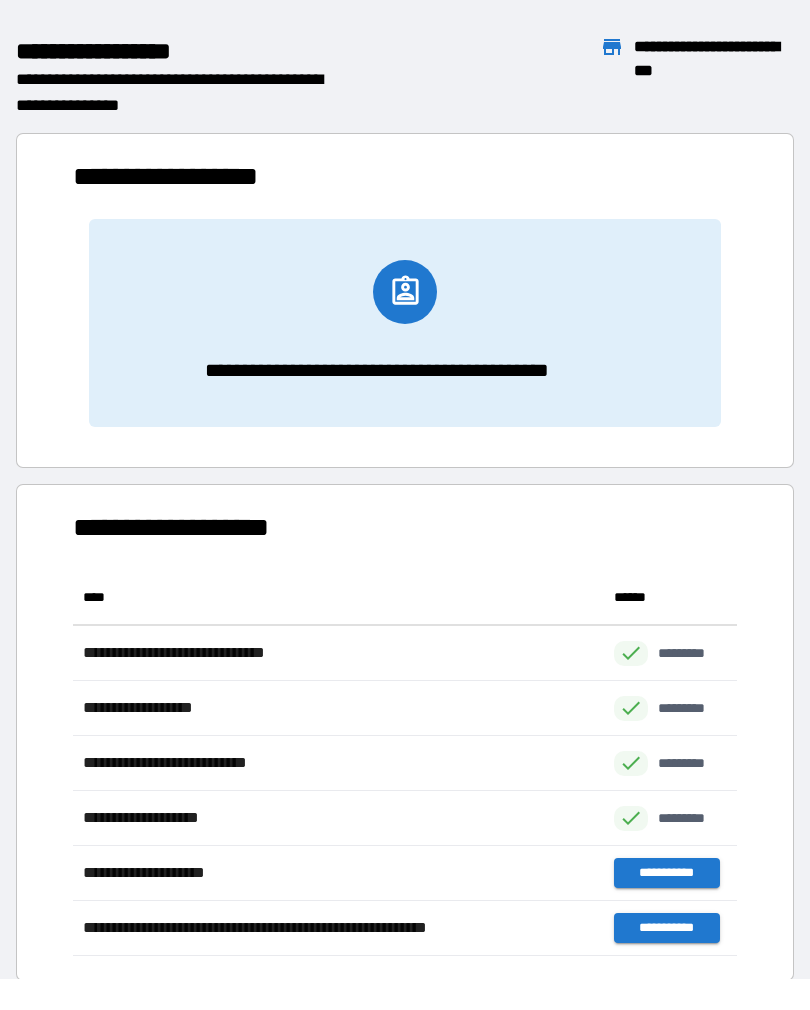 scroll, scrollTop: 1, scrollLeft: 1, axis: both 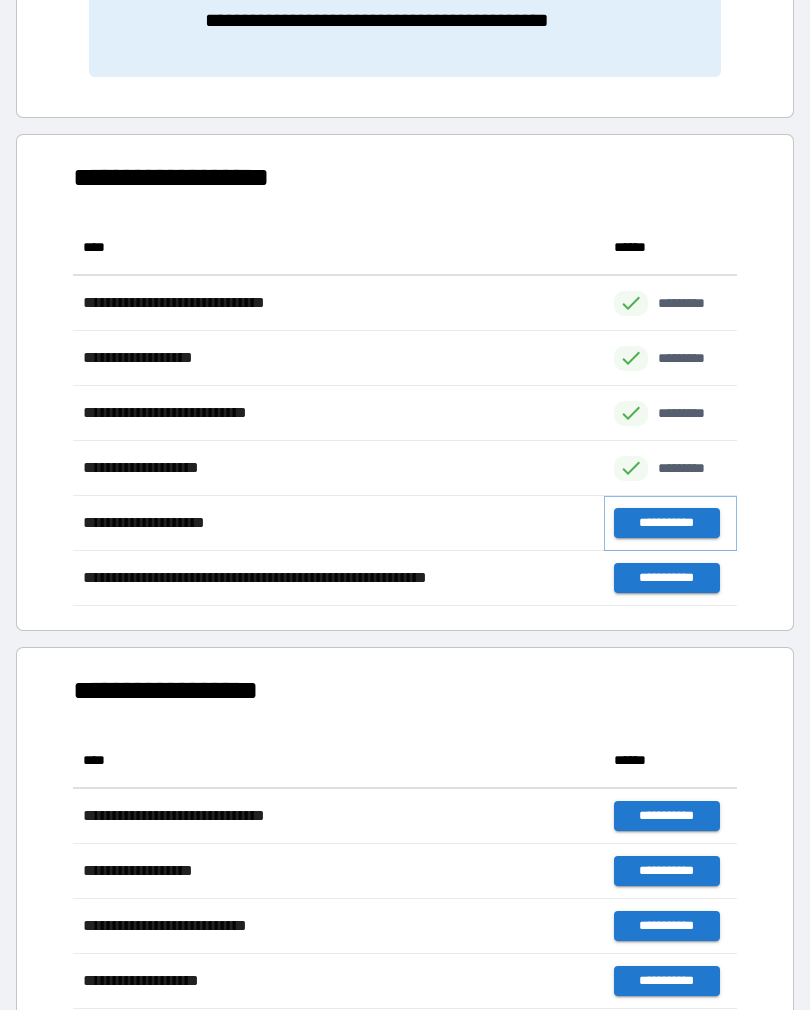 click on "**********" at bounding box center (666, 523) 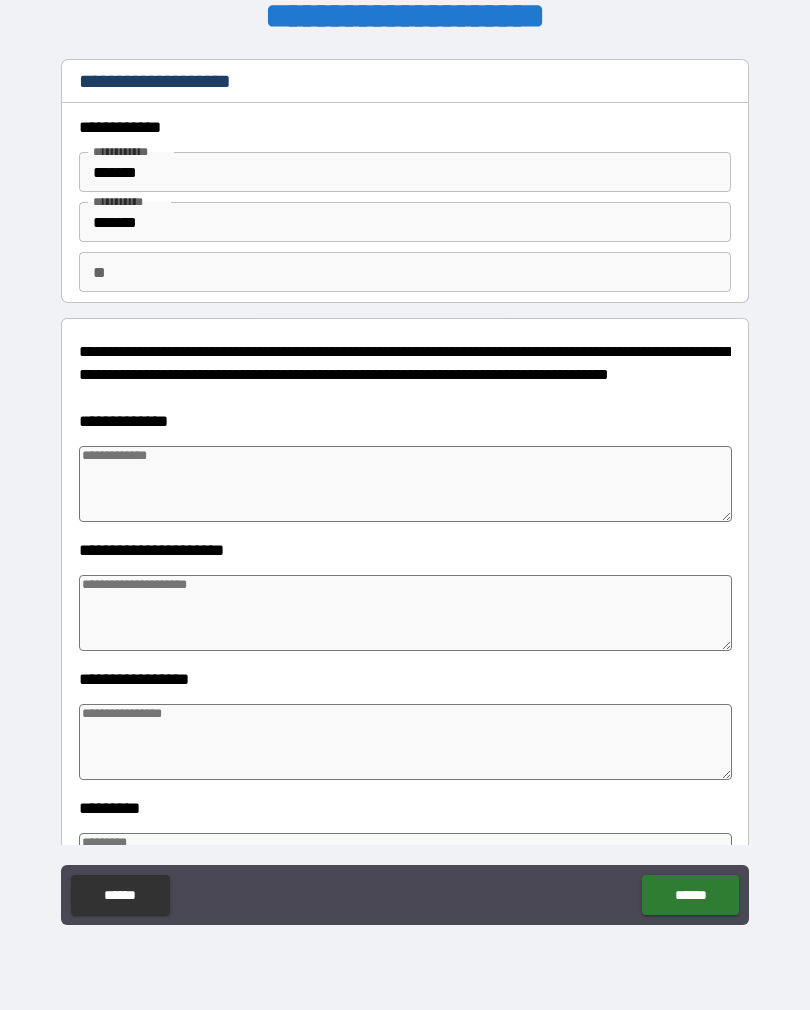 type on "*" 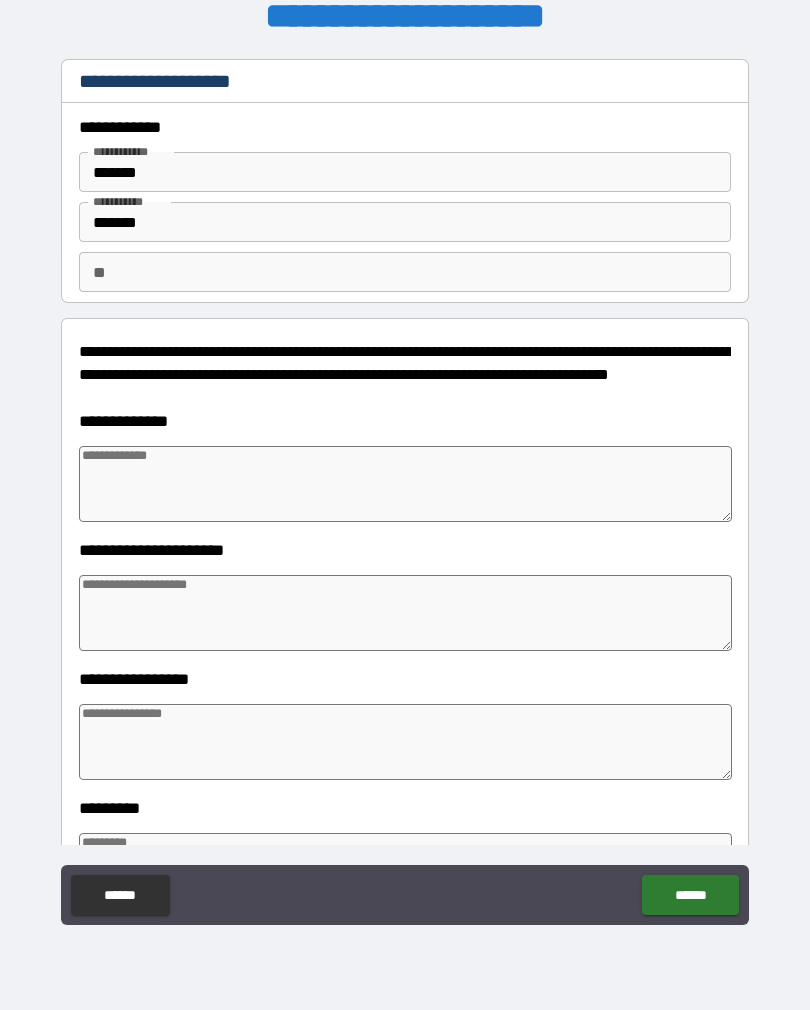 type on "*" 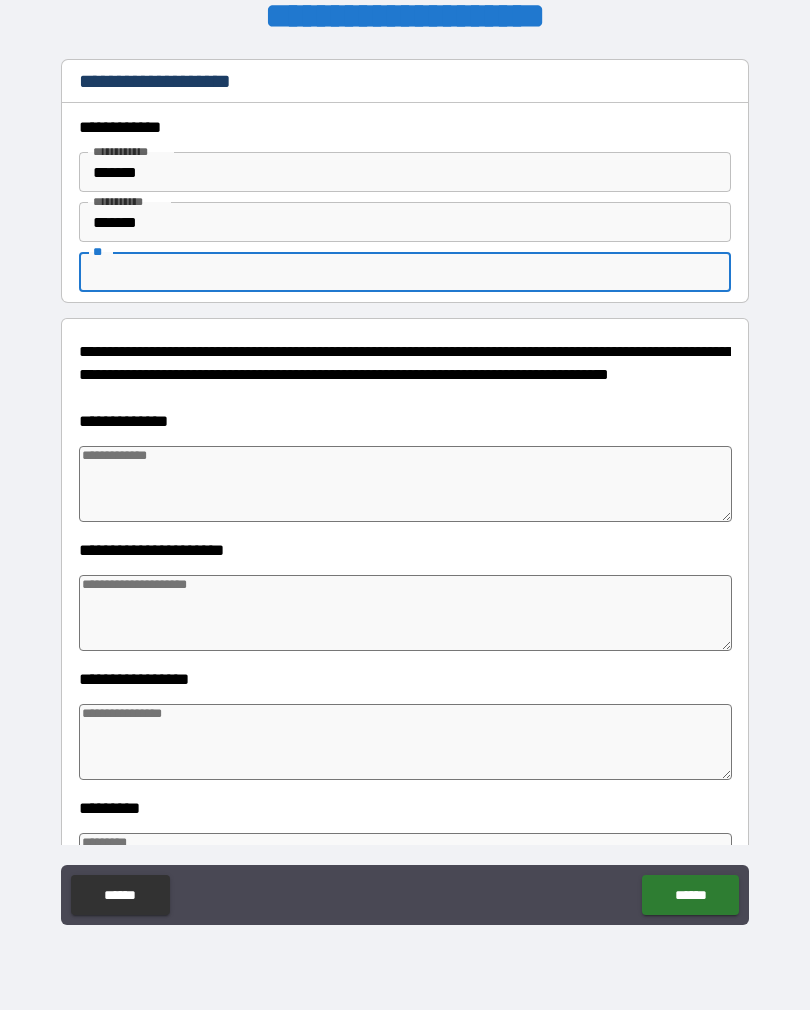 type on "*" 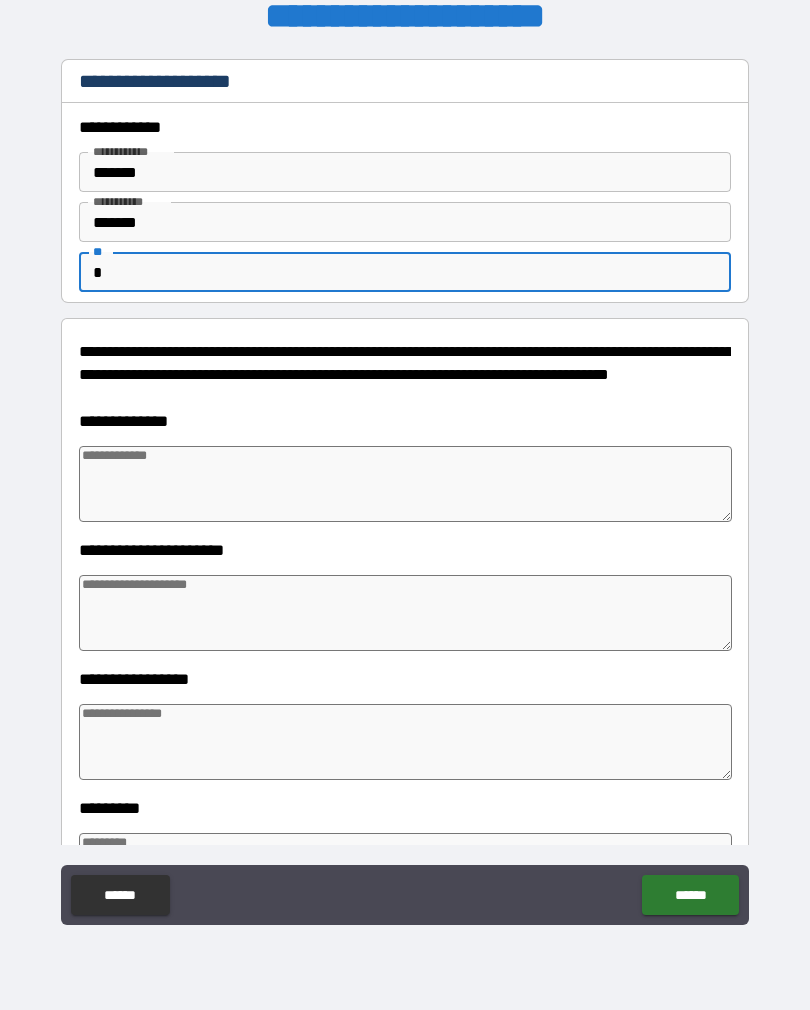 type on "*" 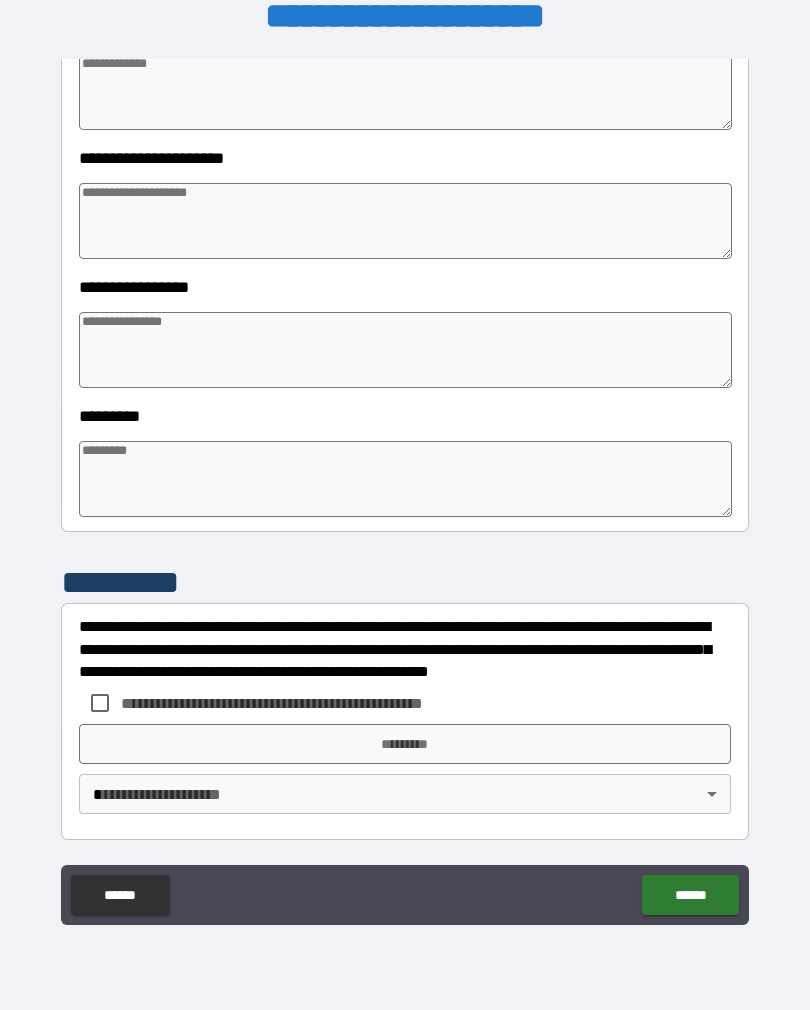 scroll, scrollTop: 392, scrollLeft: 0, axis: vertical 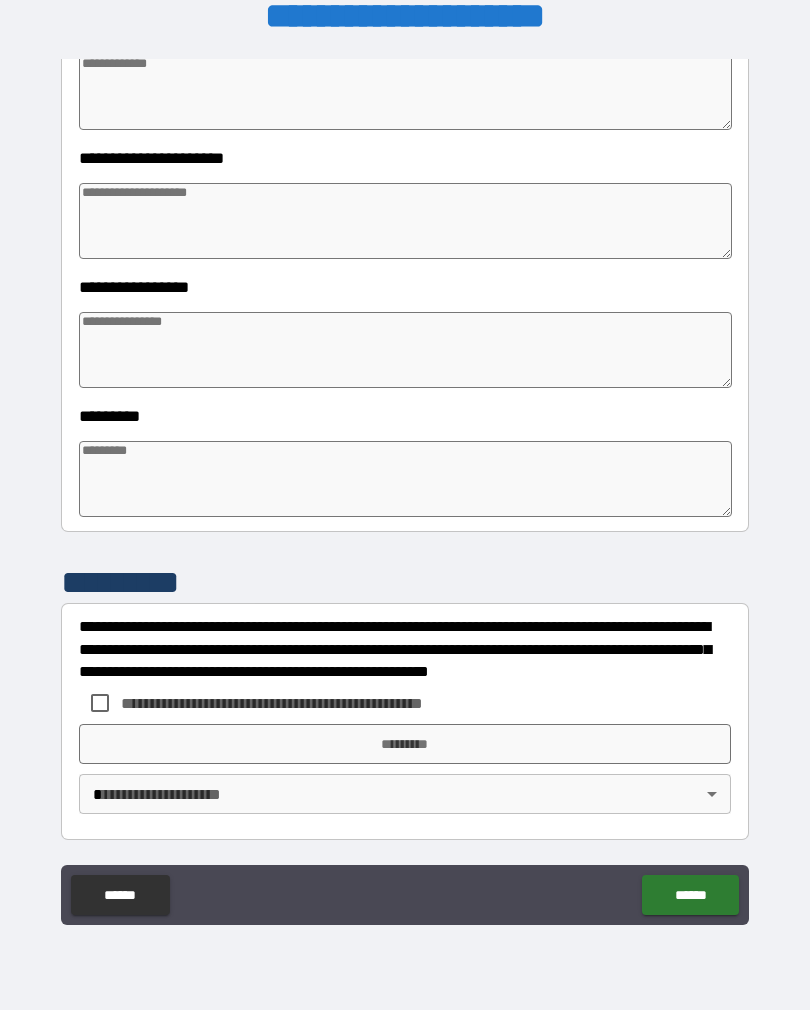 click at bounding box center [405, 479] 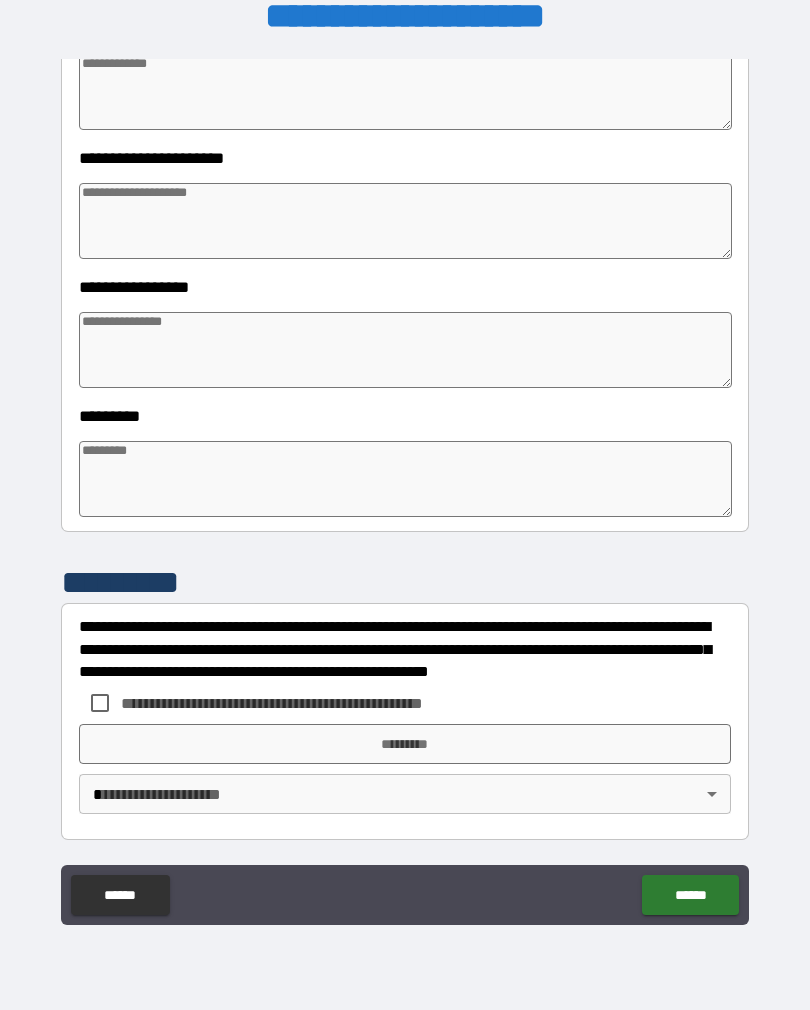 type on "*" 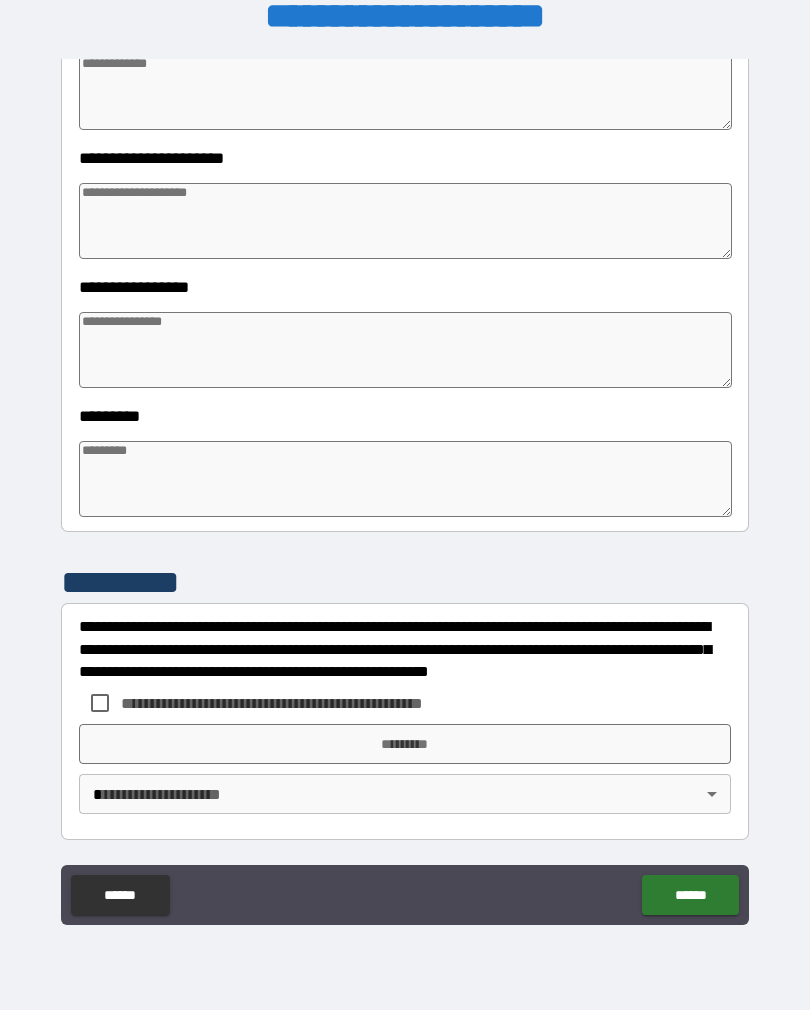 type on "*" 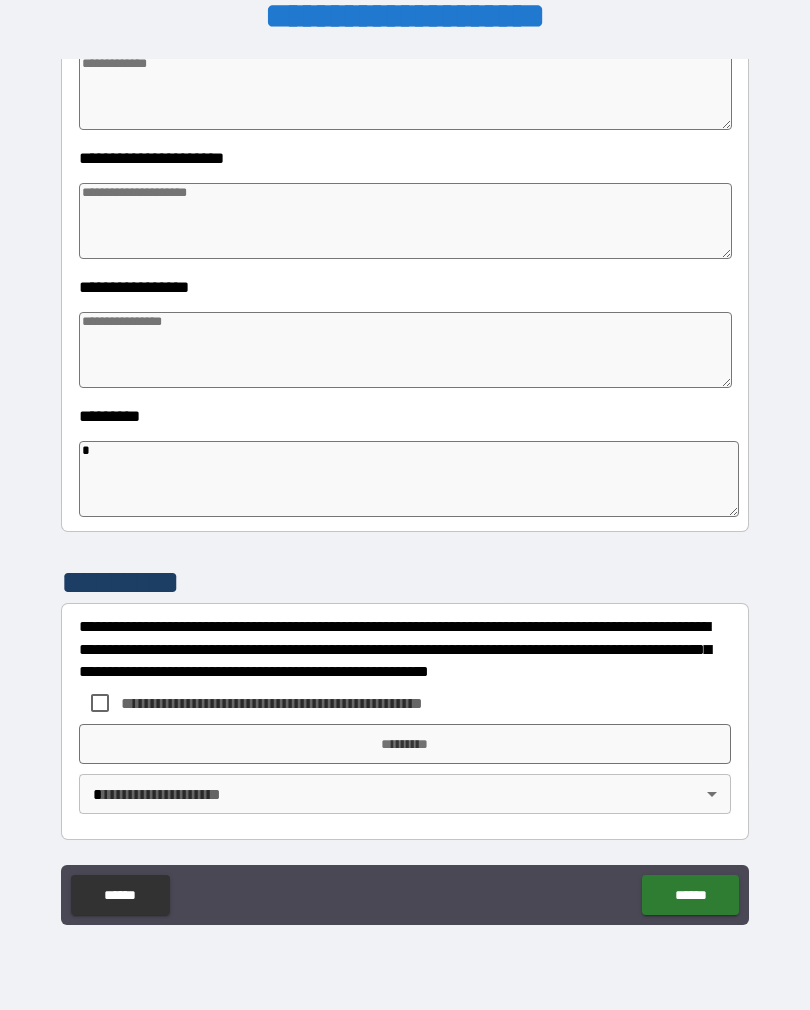 type on "*" 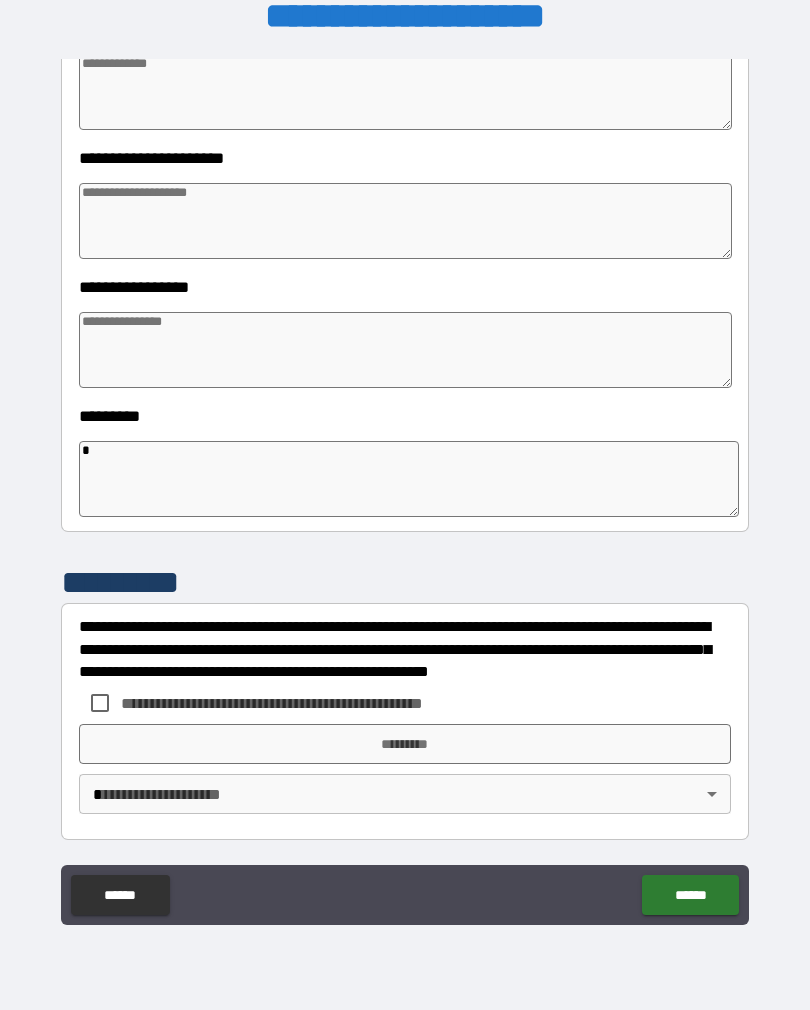type on "*" 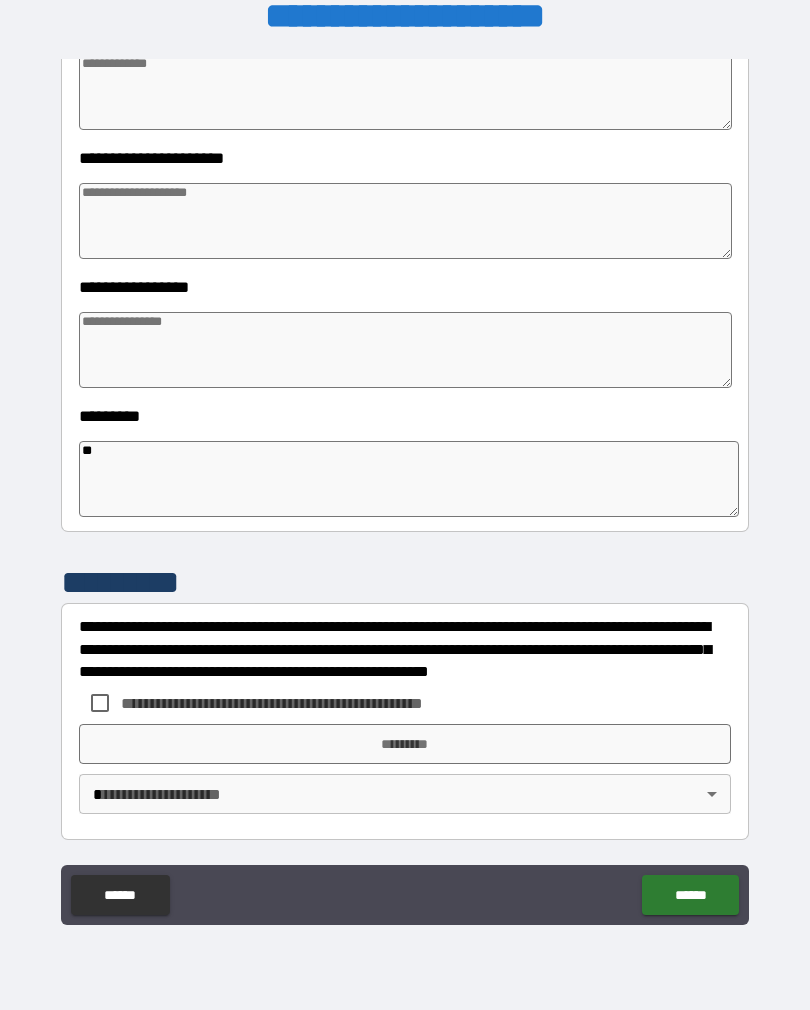 type on "*" 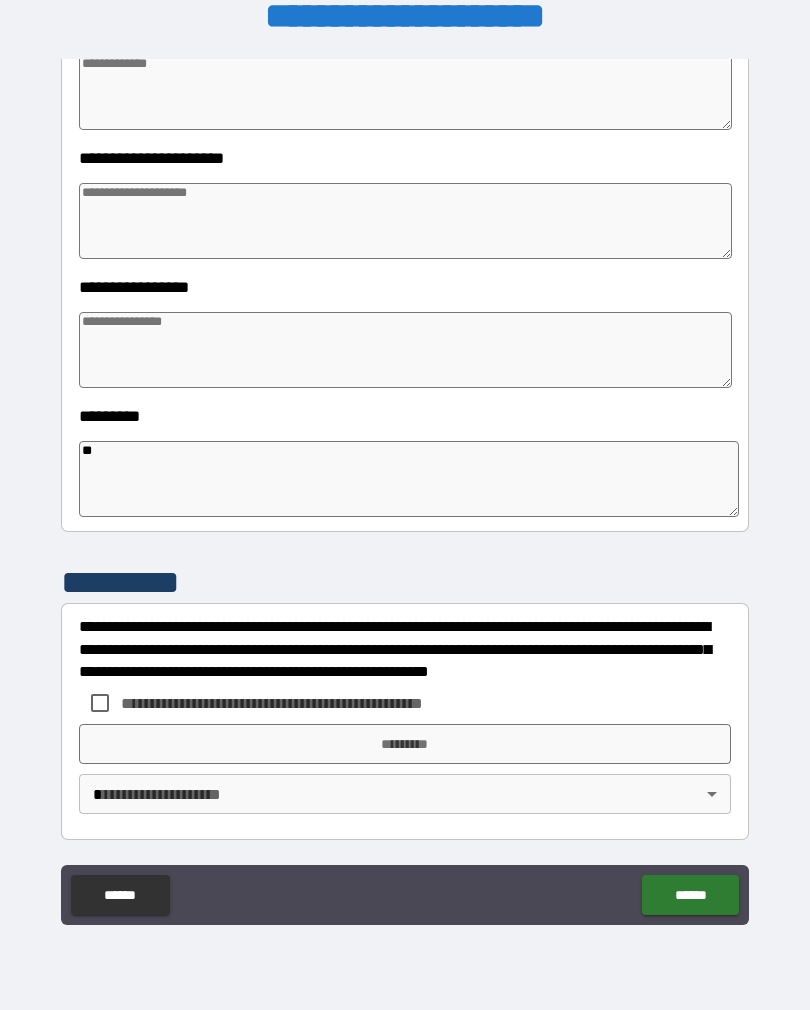 type on "***" 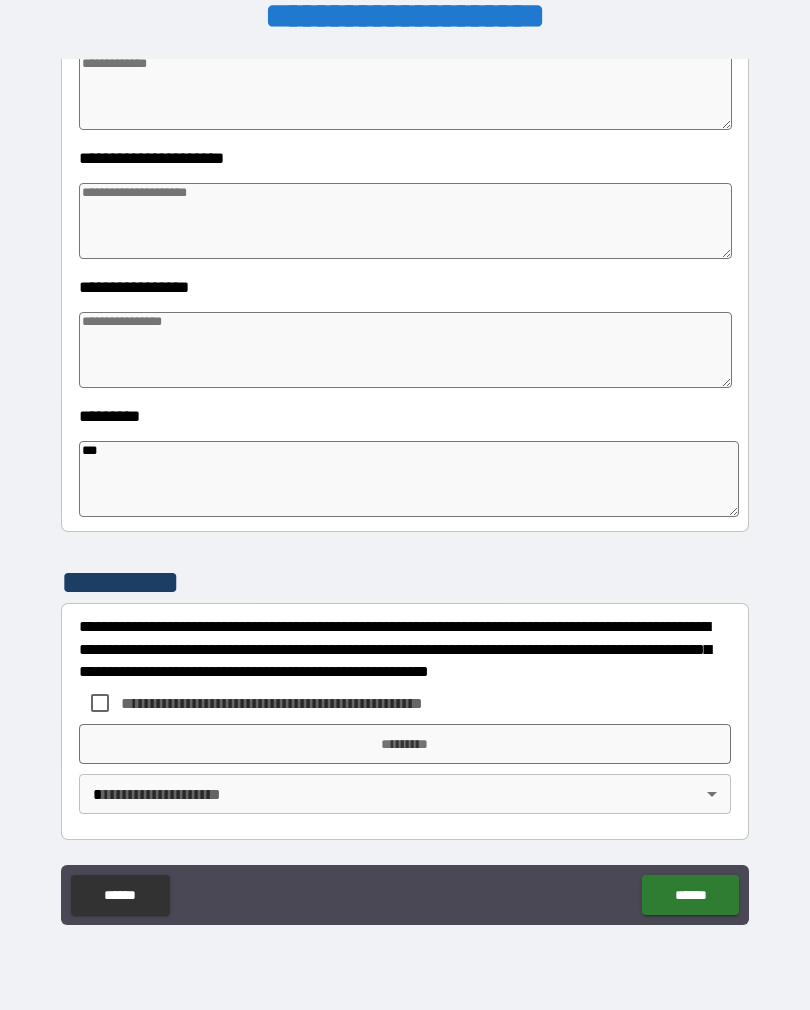 type on "*" 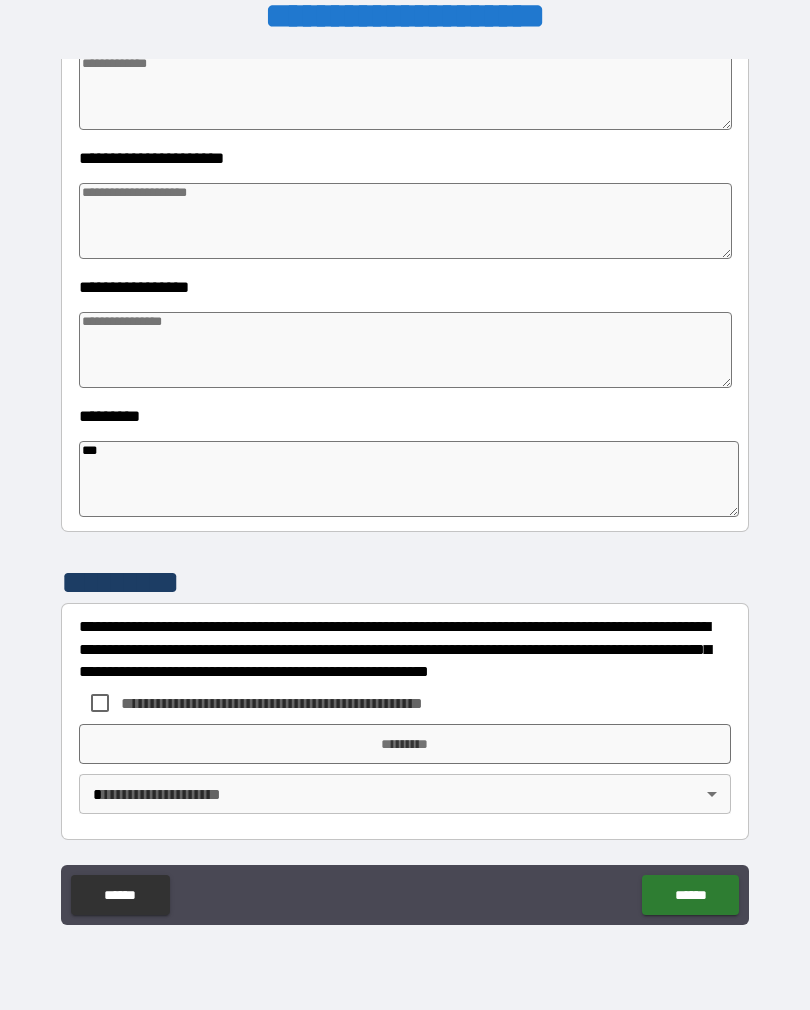 type on "*" 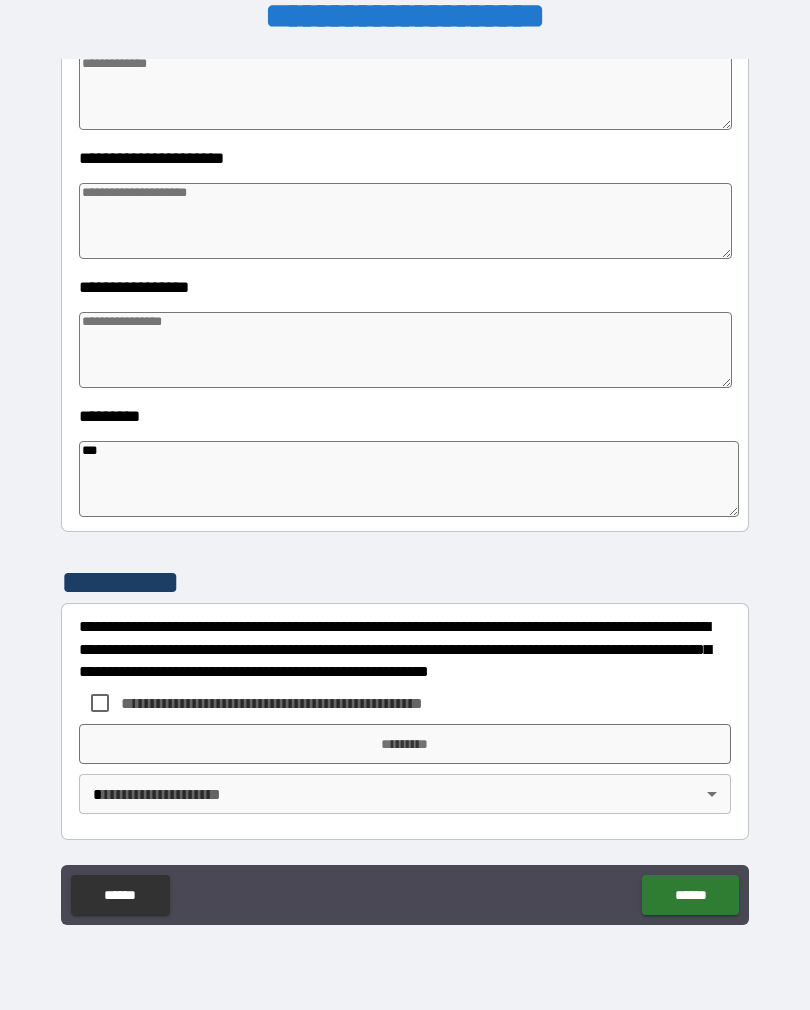 type on "*" 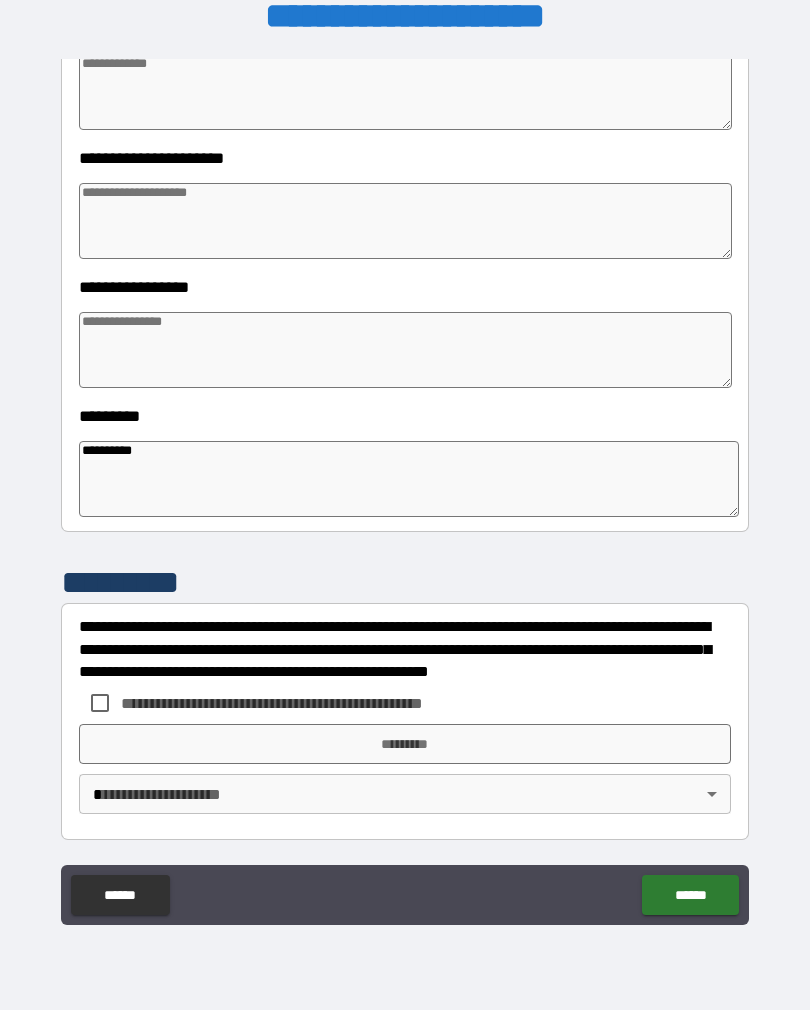 type on "*" 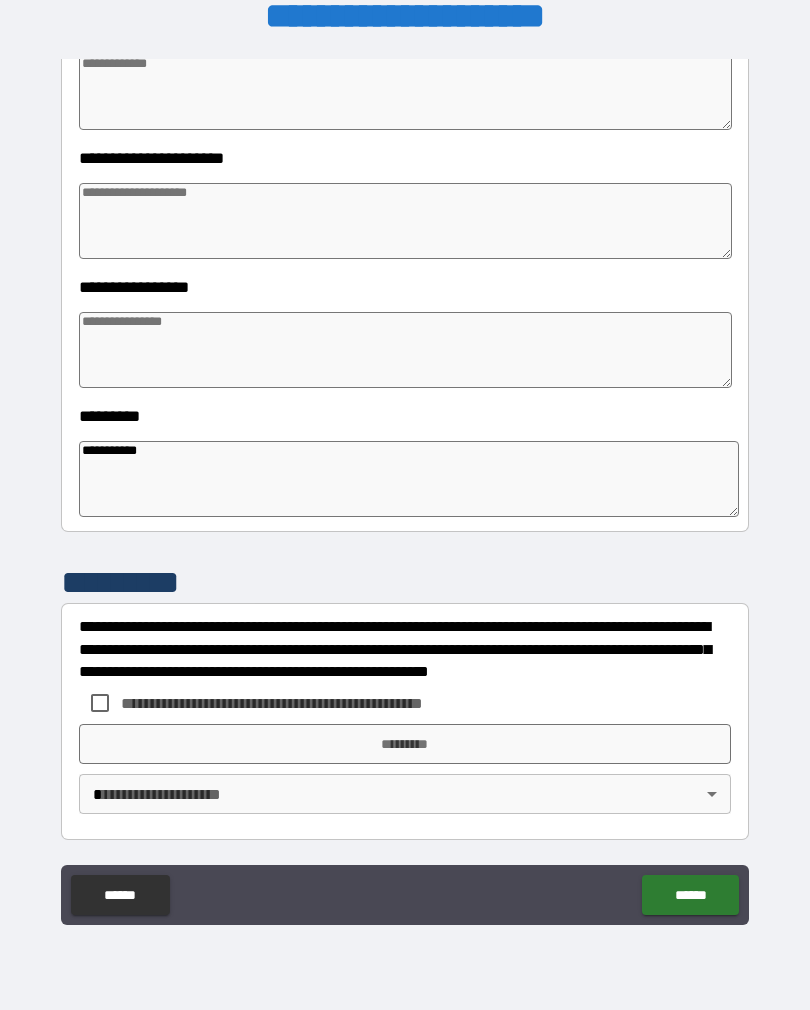 type on "*" 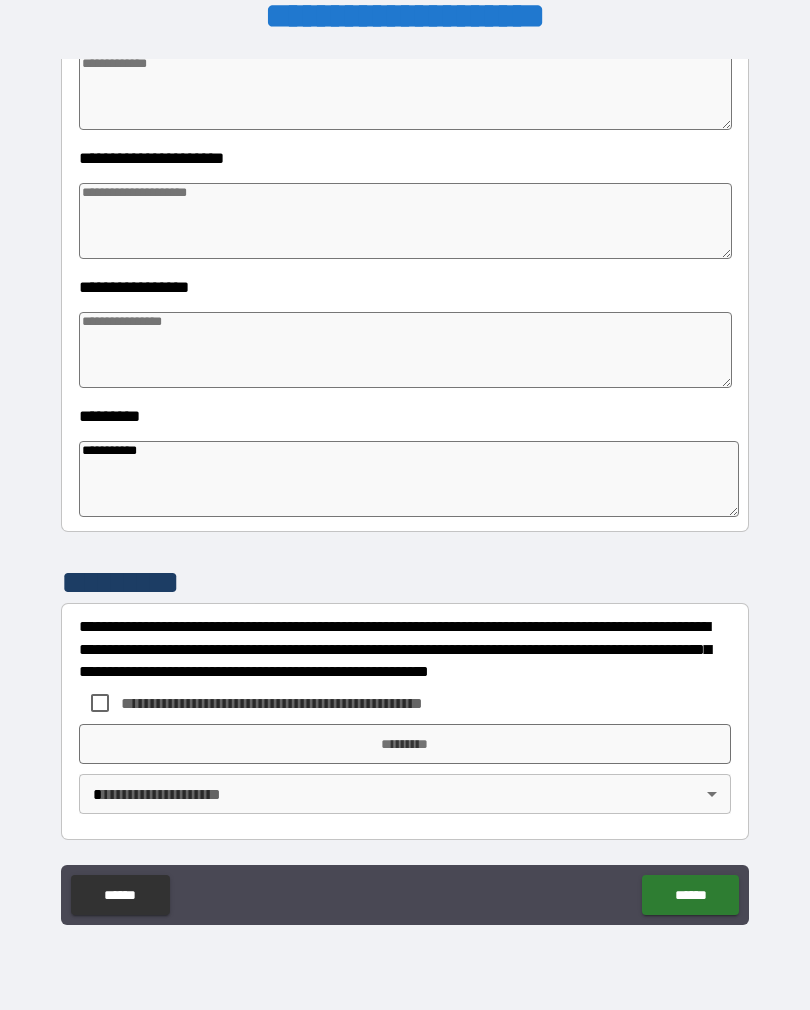 type on "*" 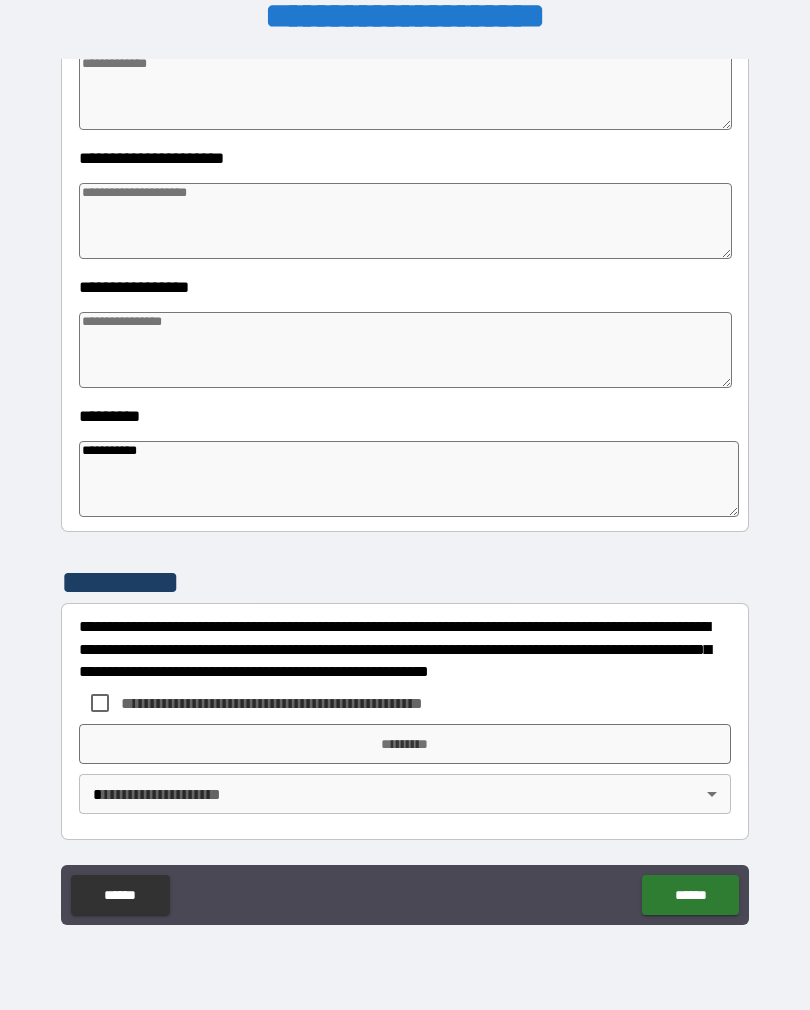 type on "*" 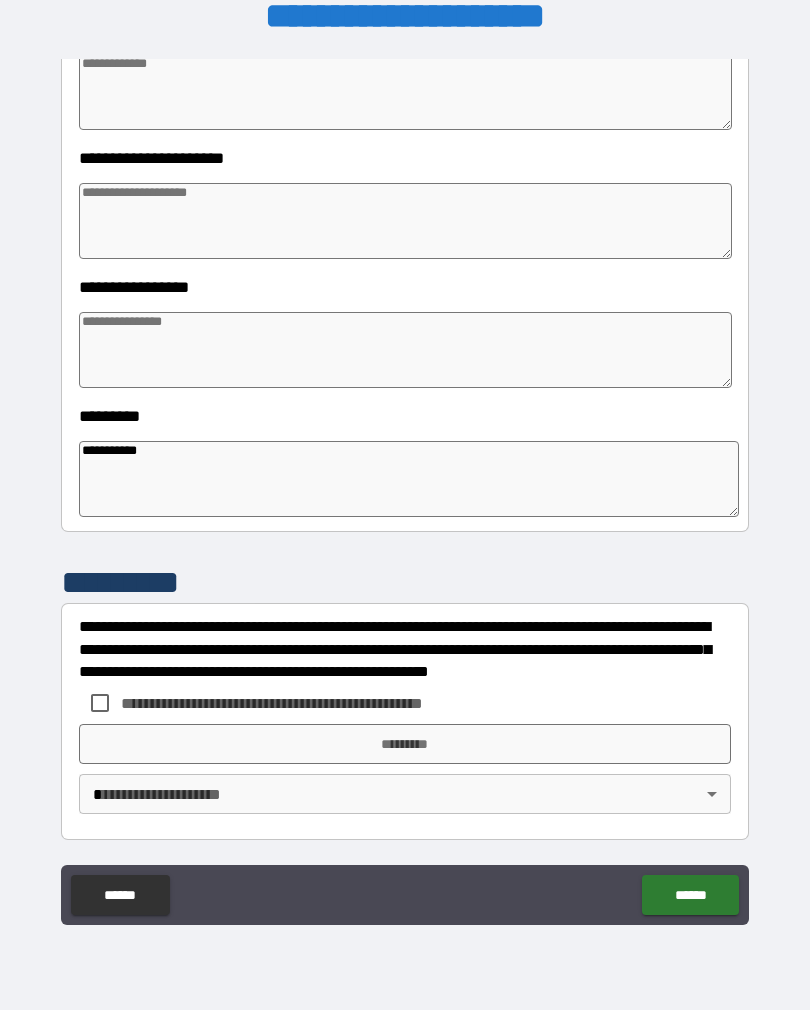 type on "*" 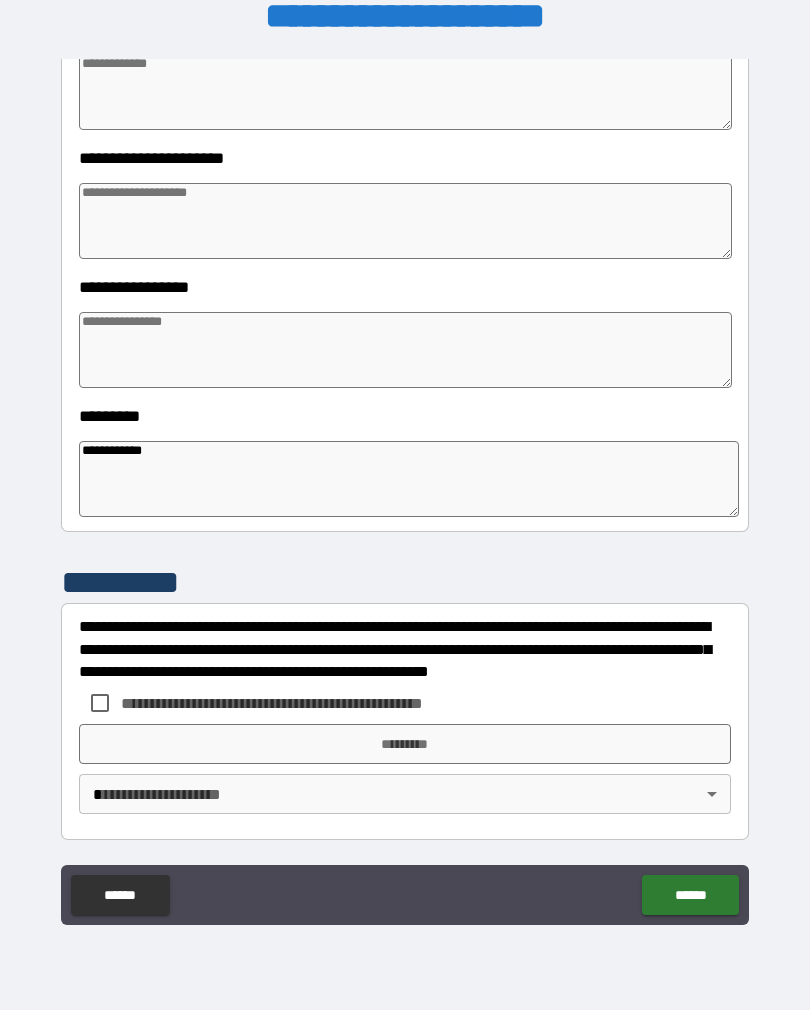 type on "*" 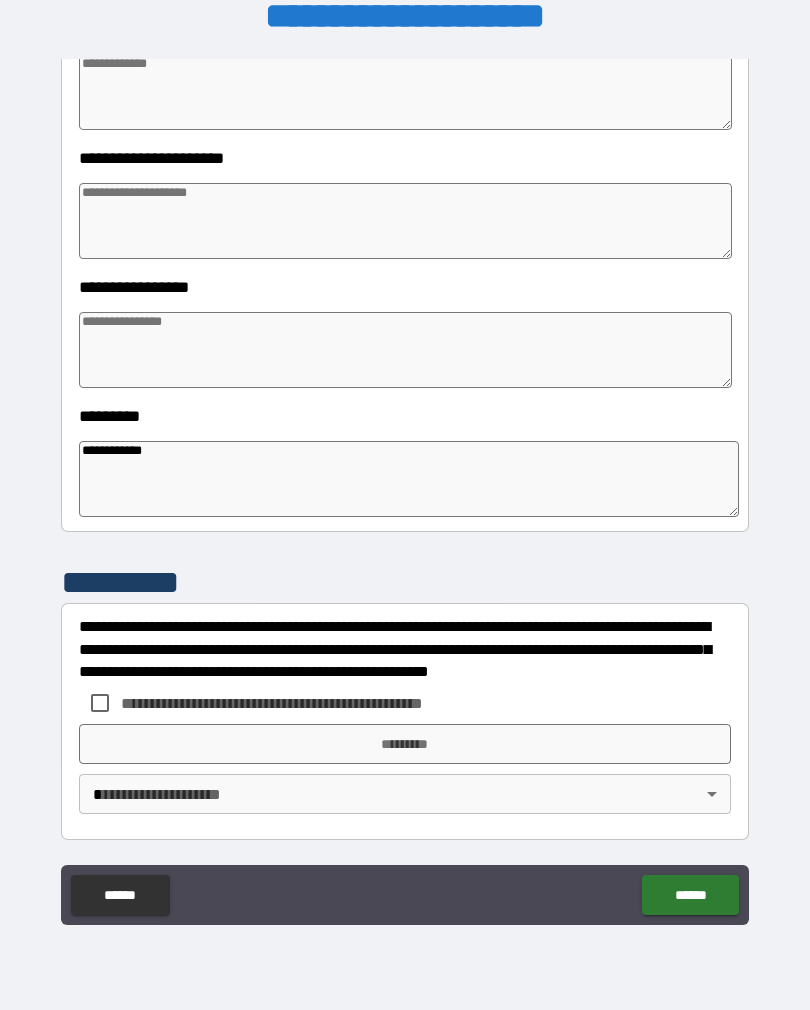 type on "**********" 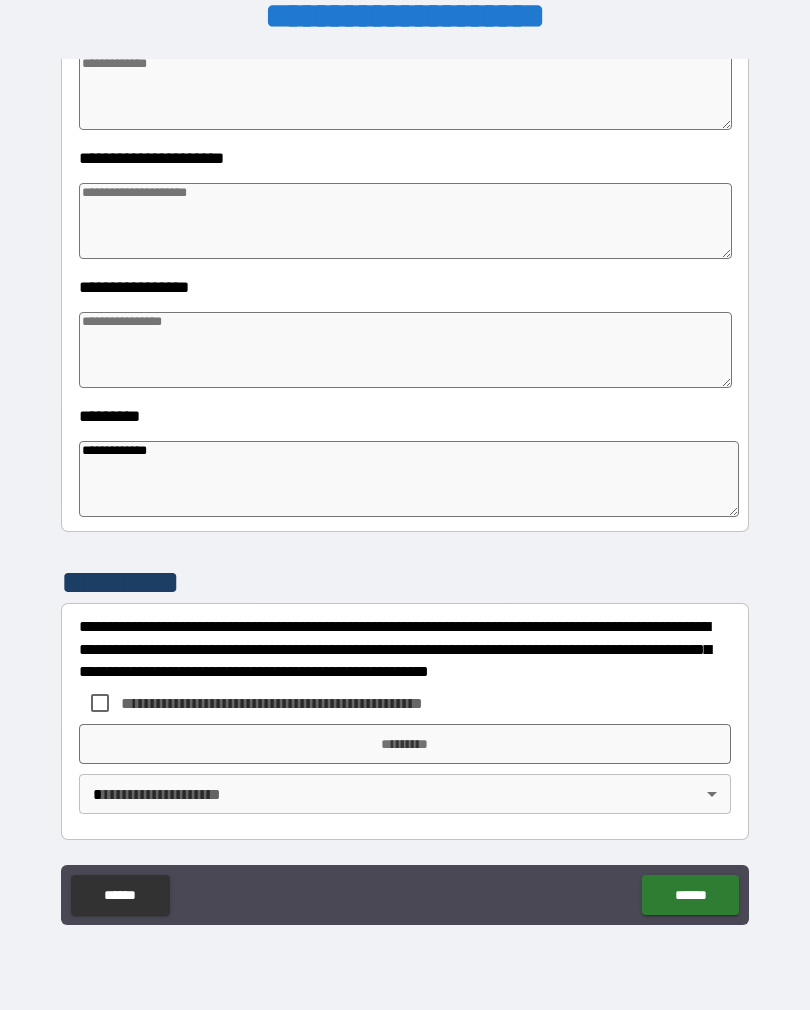 type on "*" 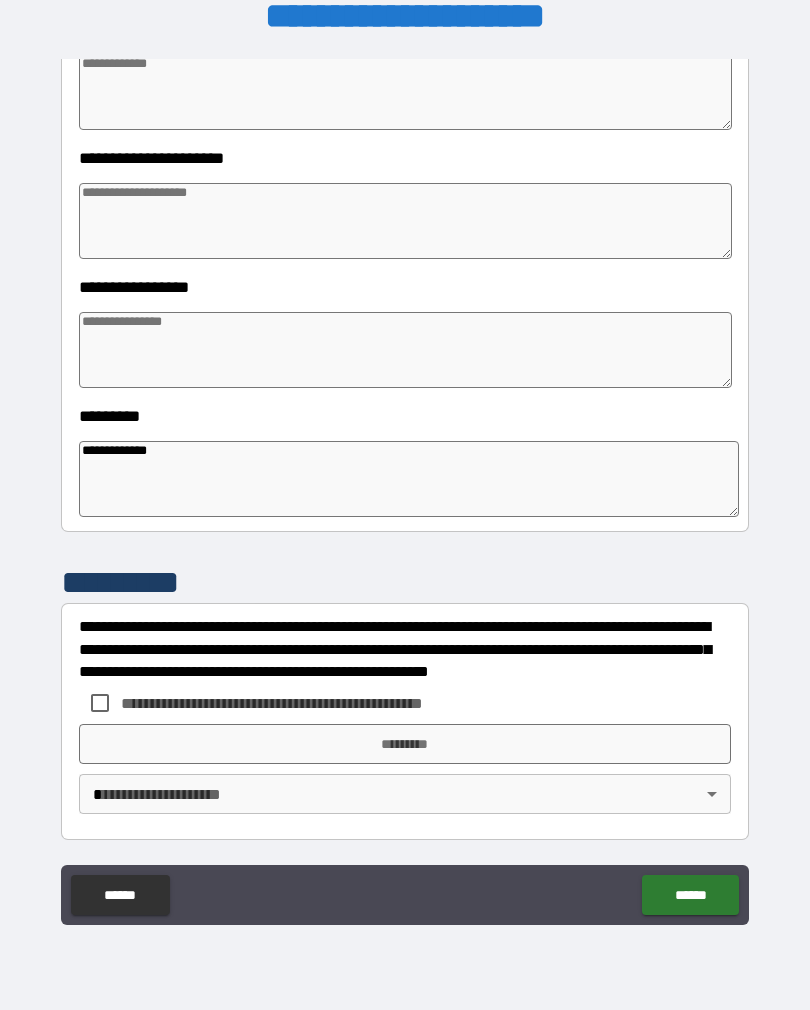 type on "*" 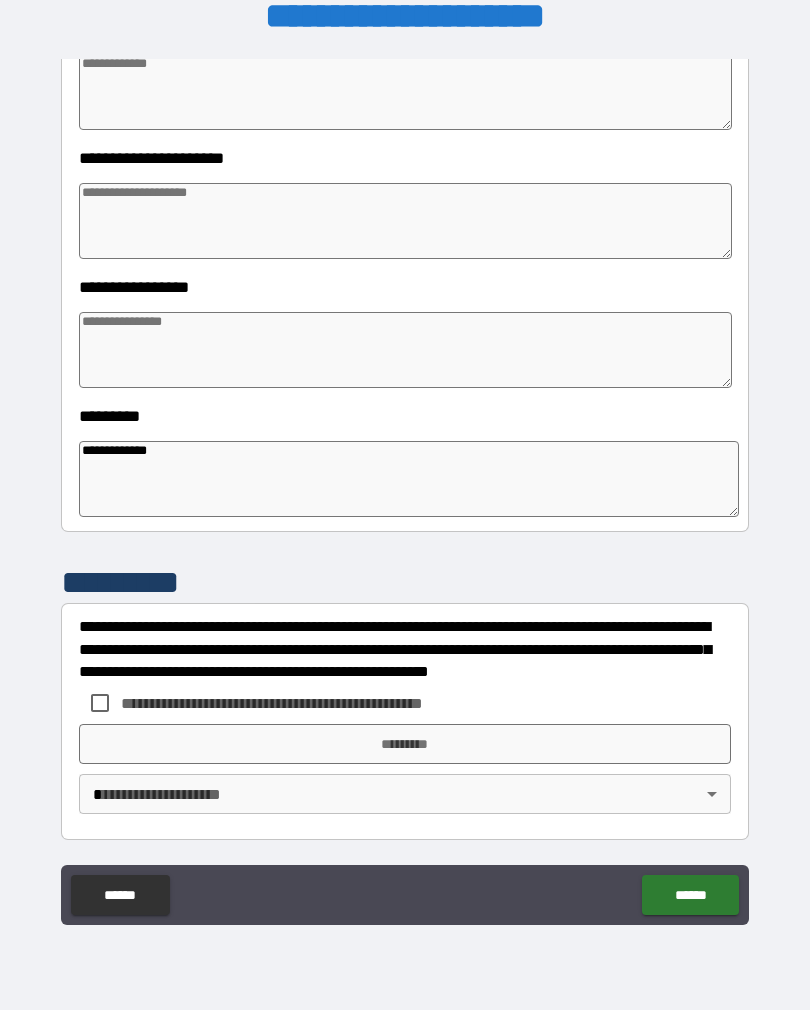 type on "*" 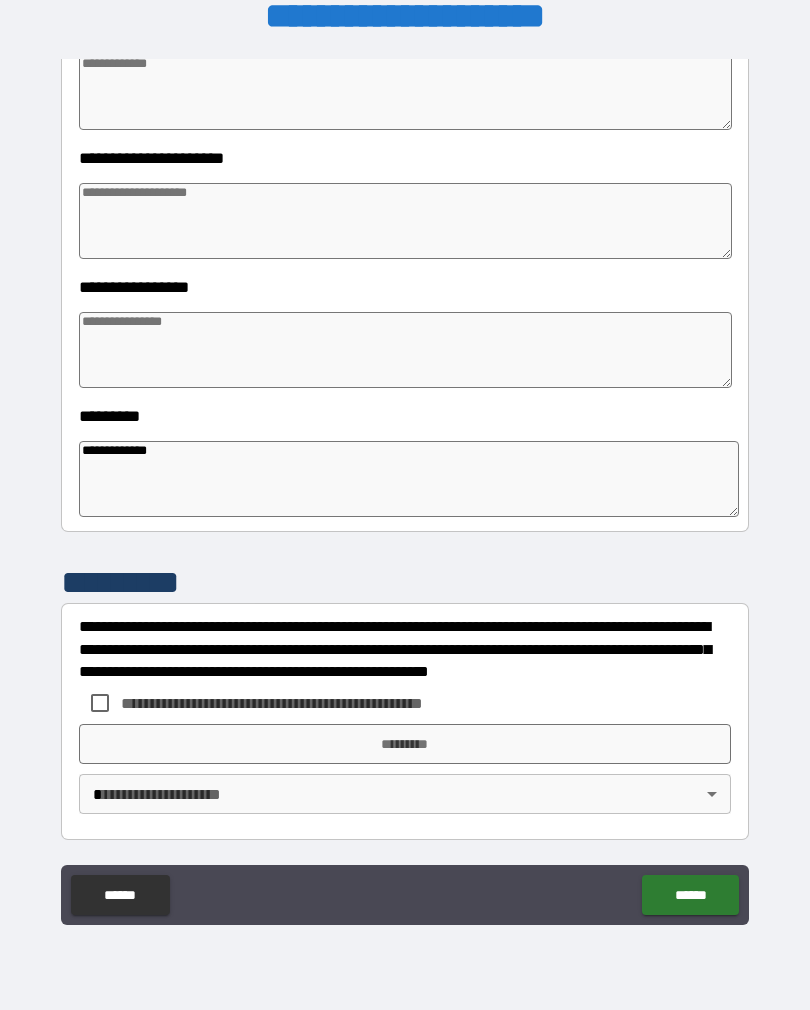 type on "**********" 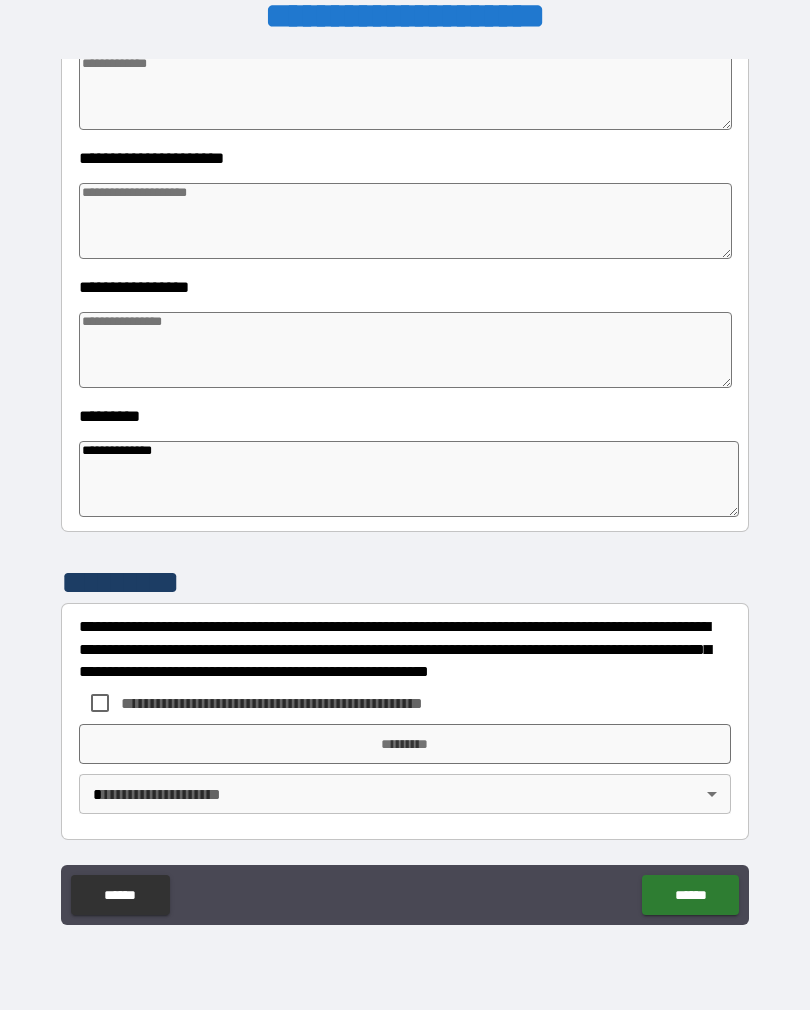 type on "*" 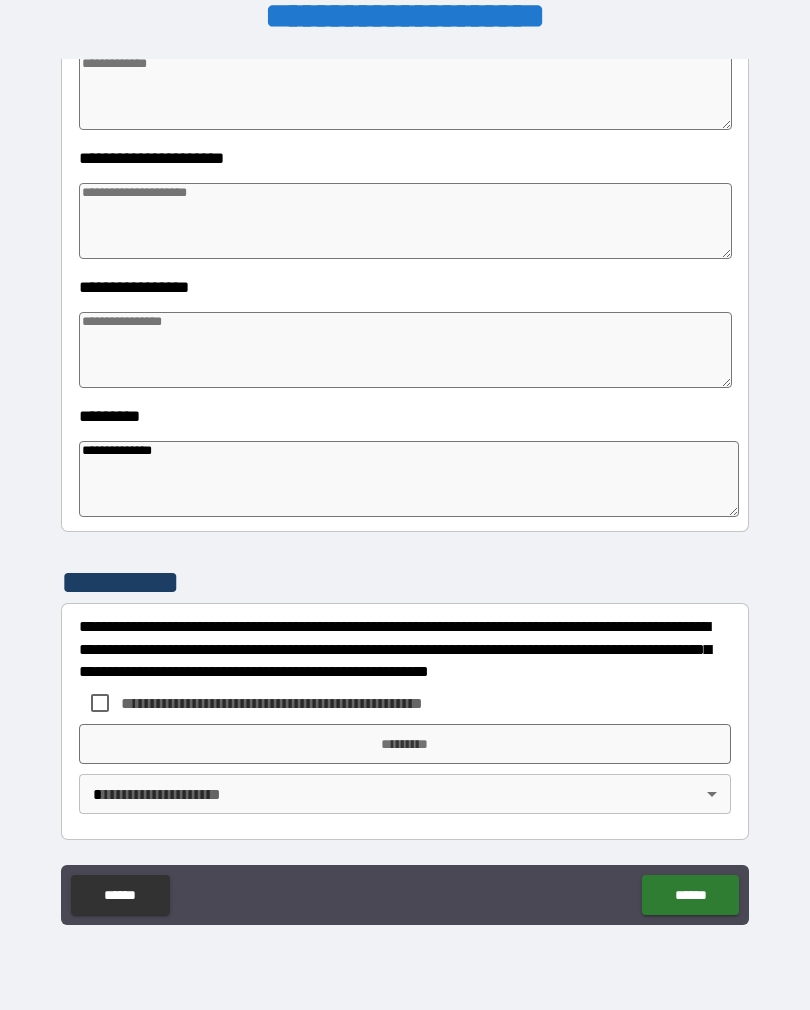 type on "*" 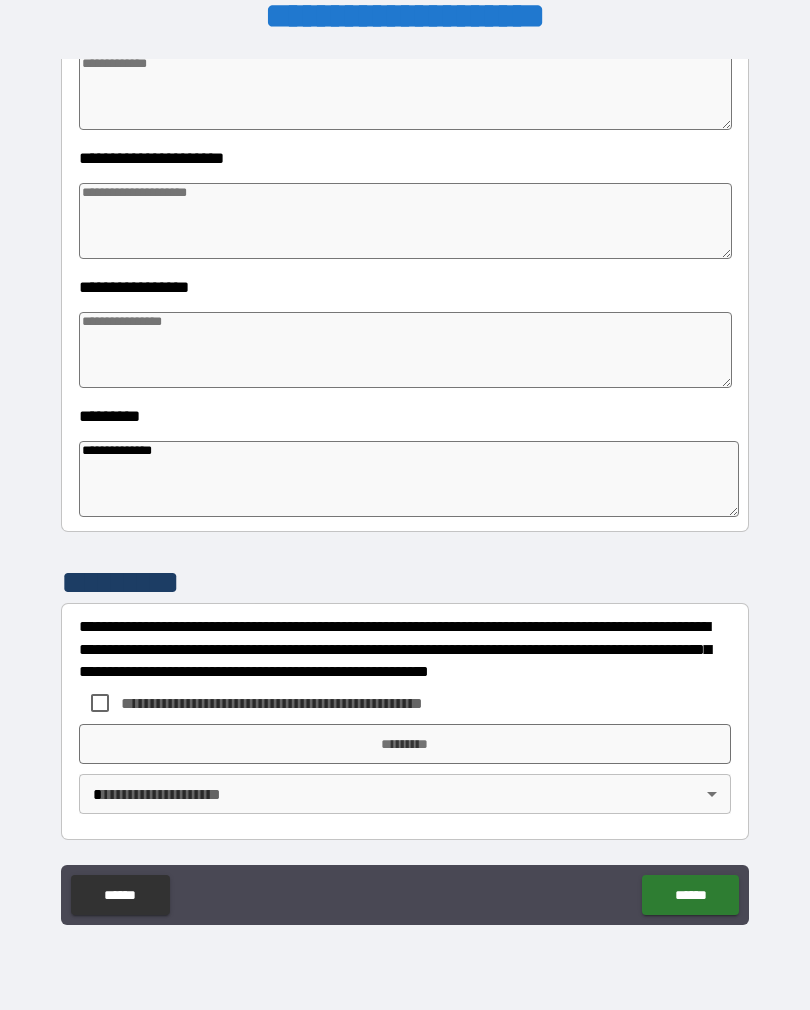 type on "*" 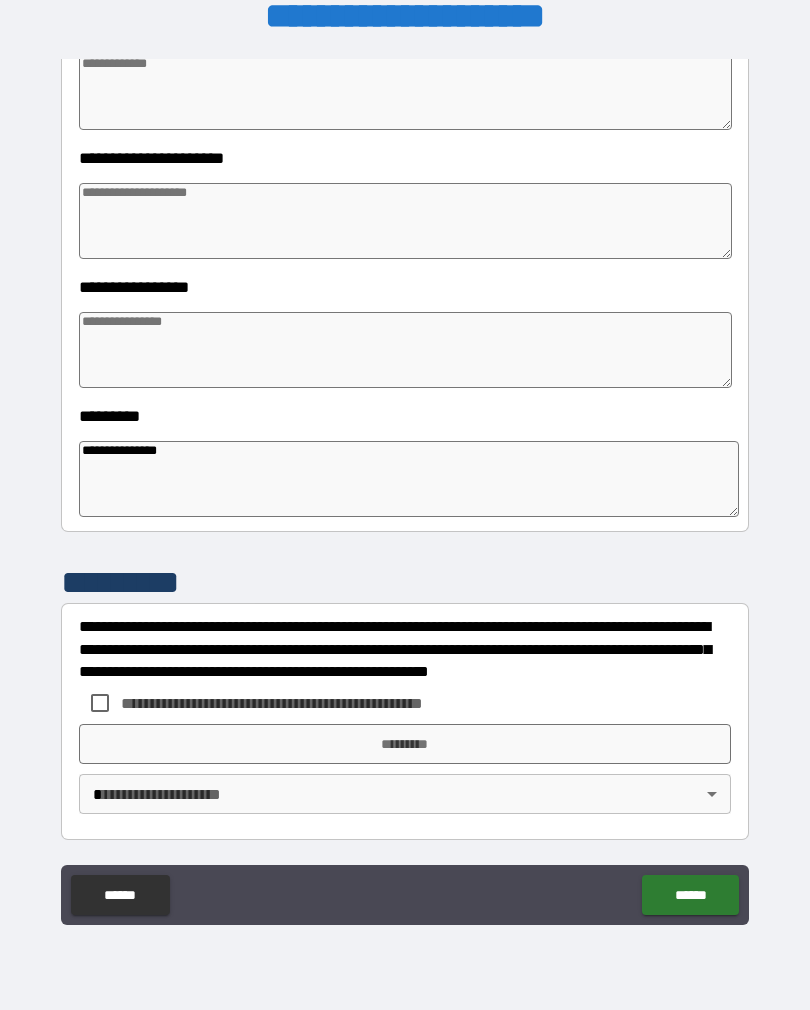 type on "*" 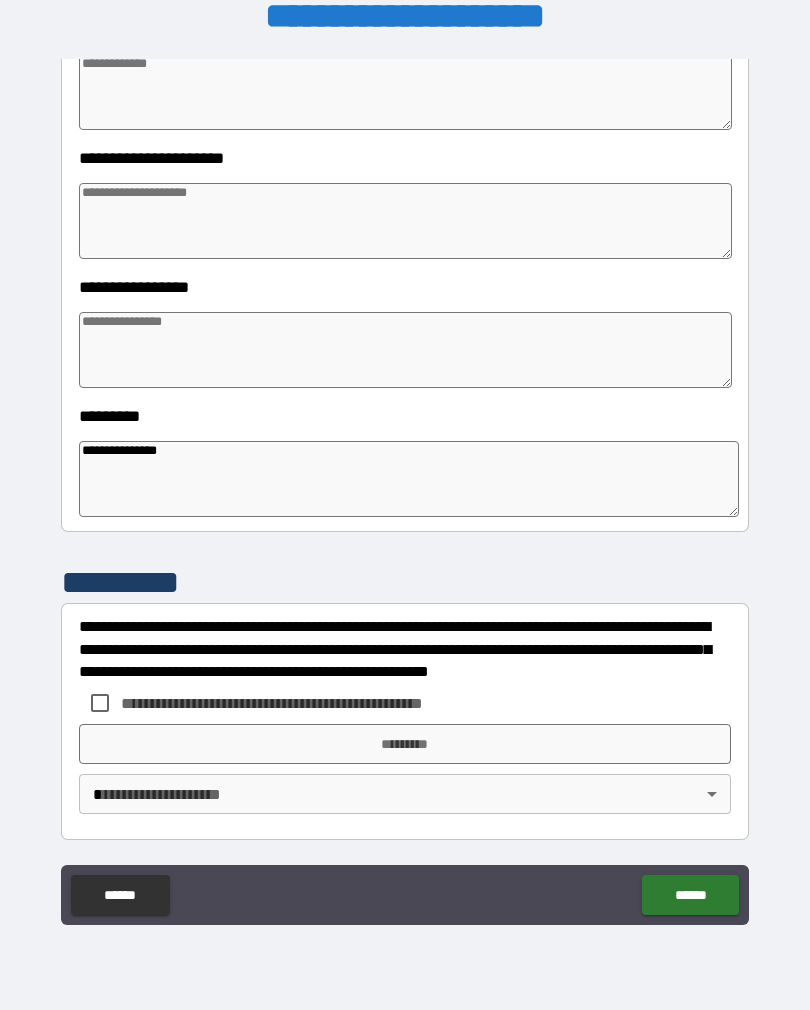 type on "*" 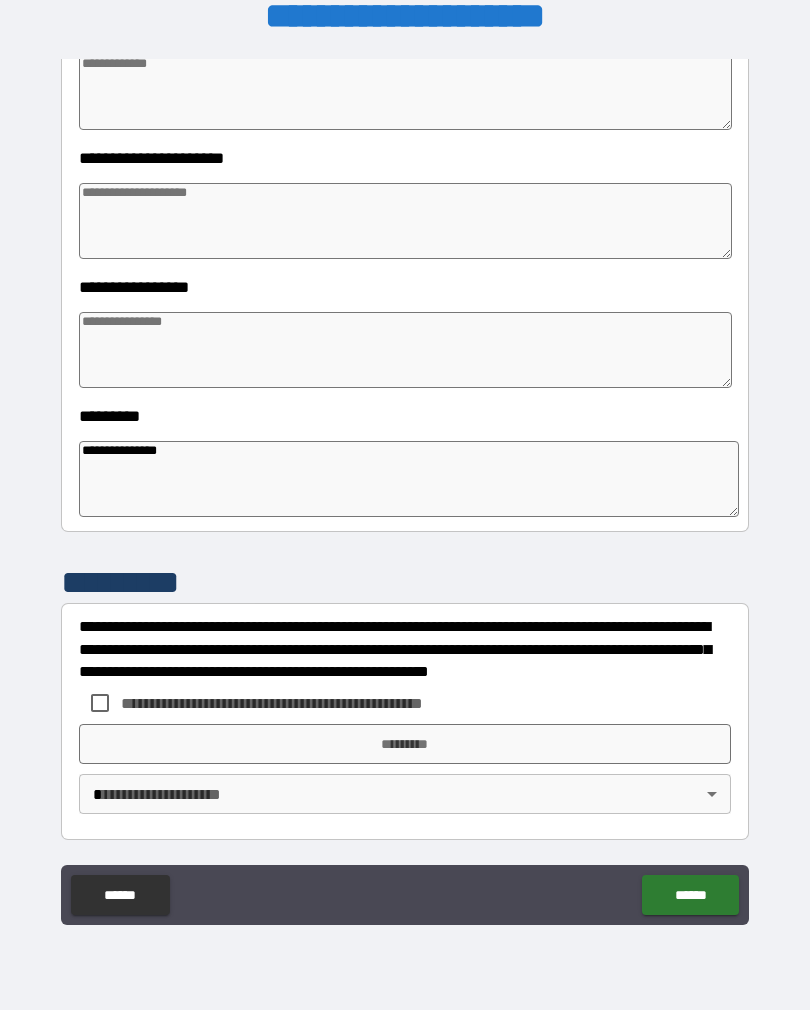 type on "*" 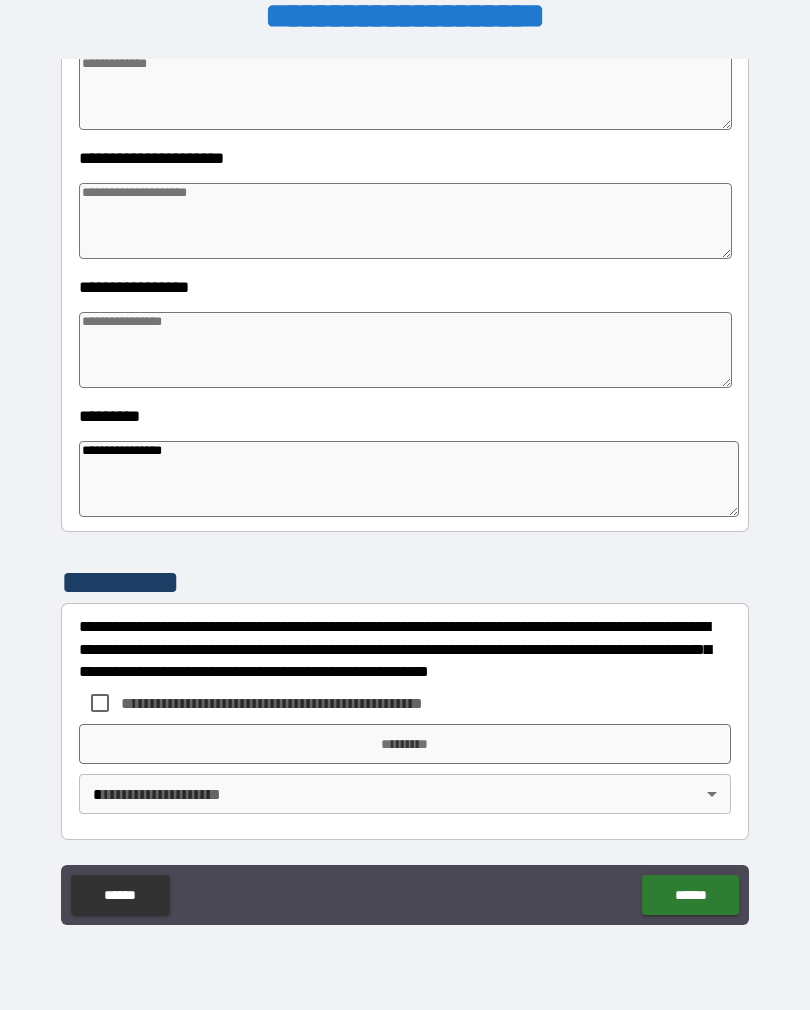 type on "*" 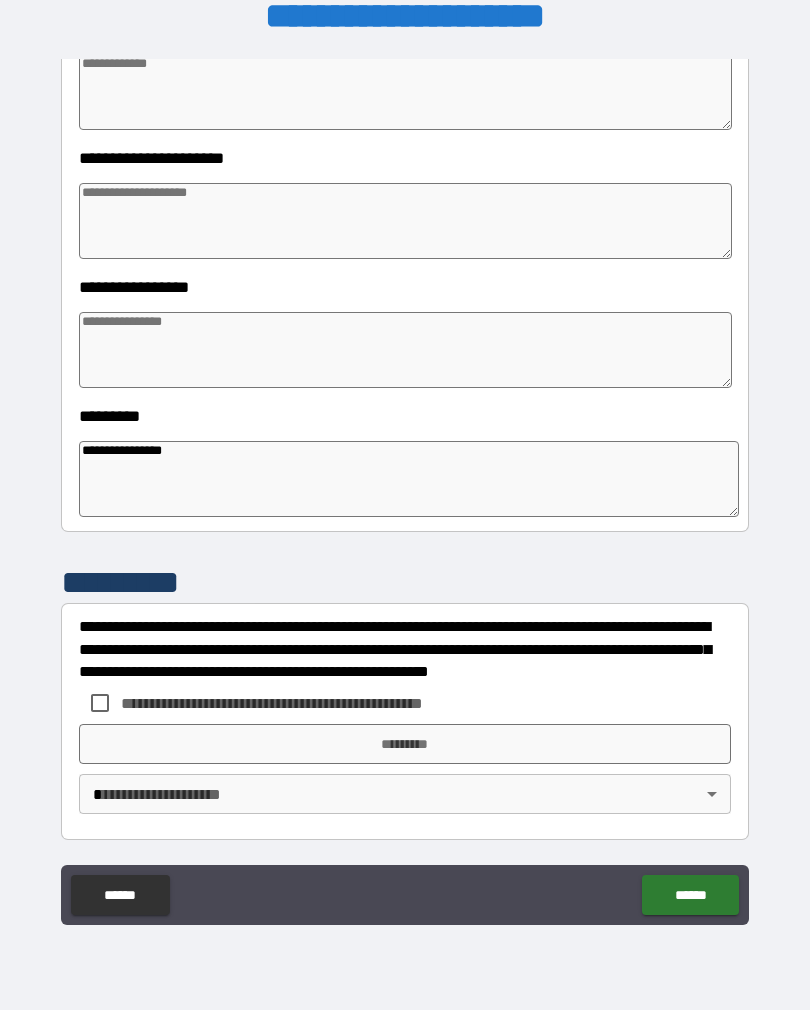 type on "*" 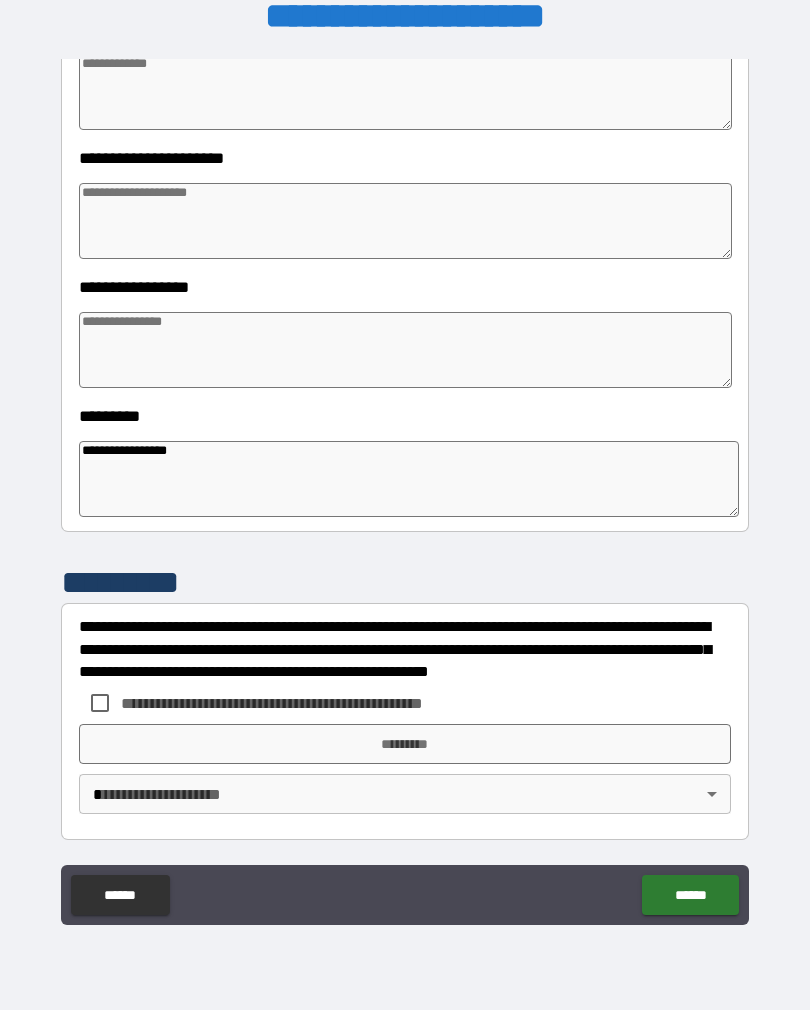 type on "*" 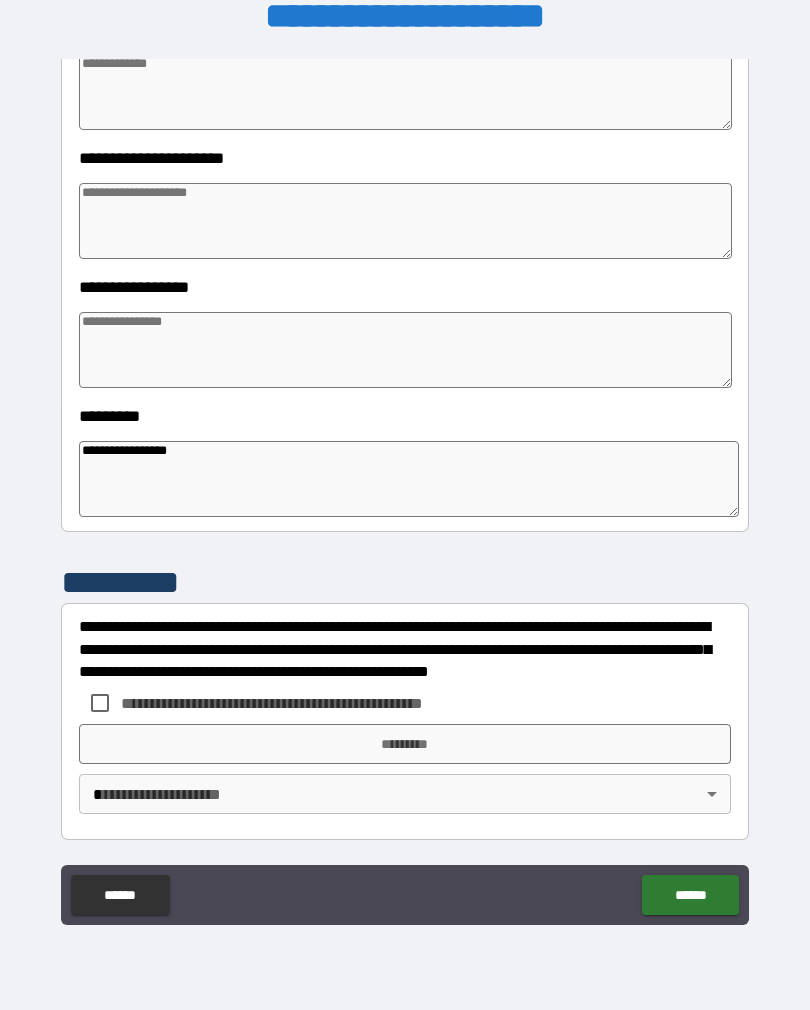 type on "*" 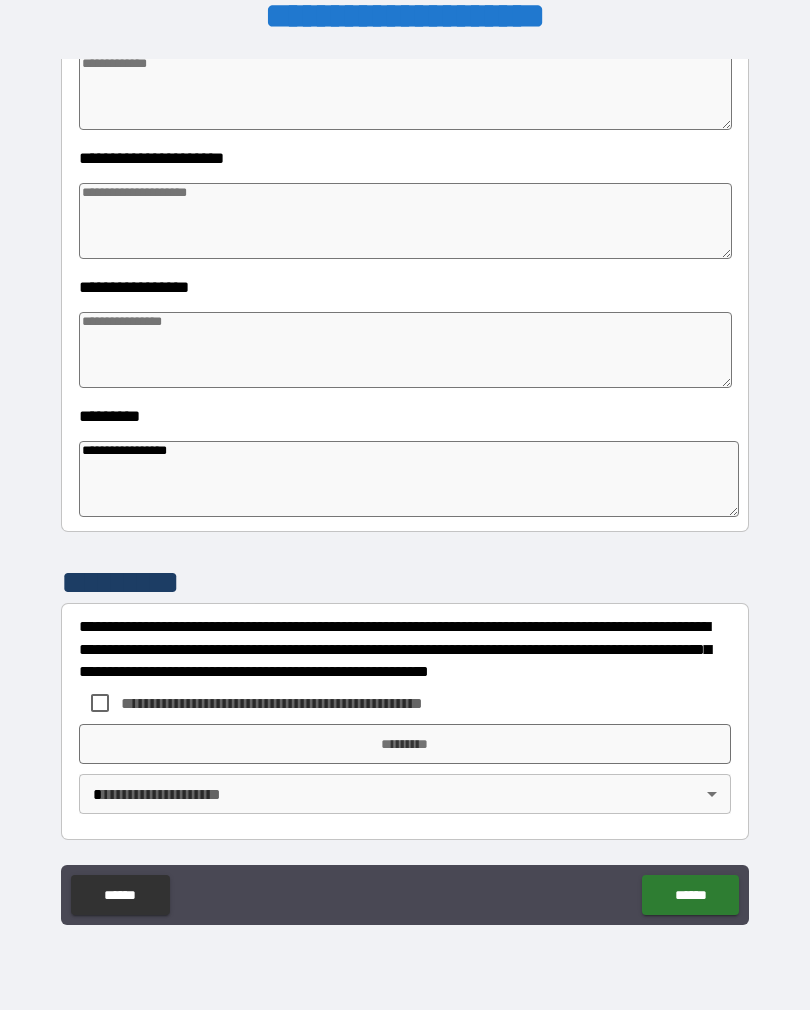 type on "*" 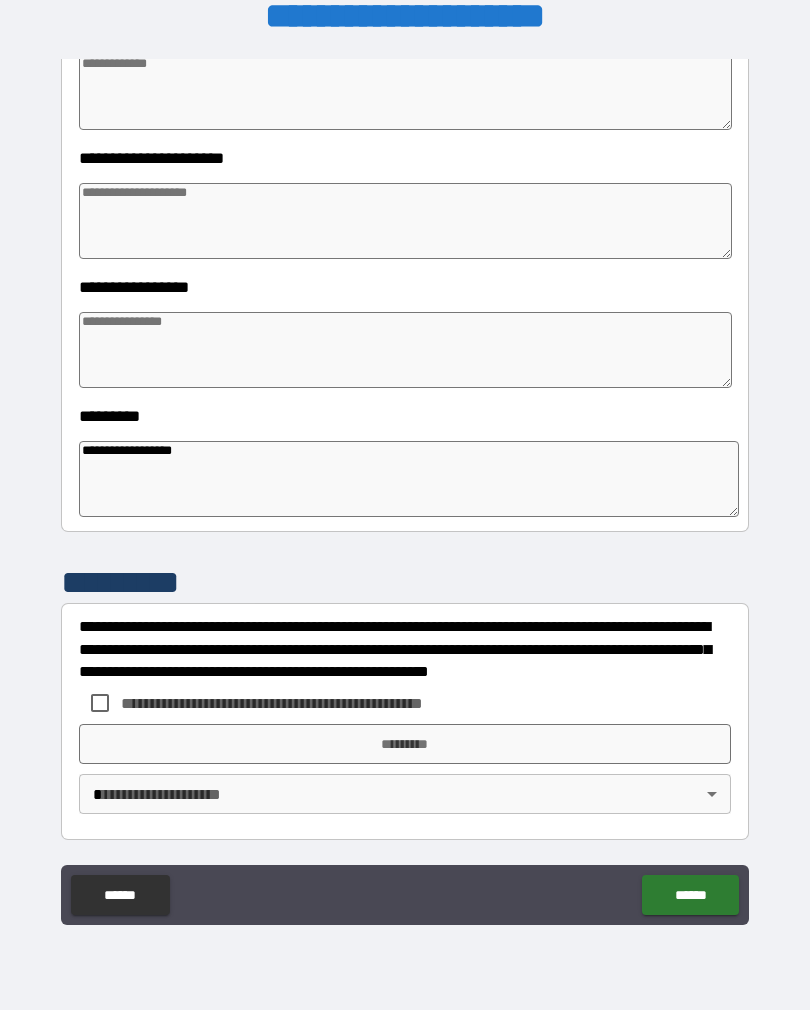 type on "*" 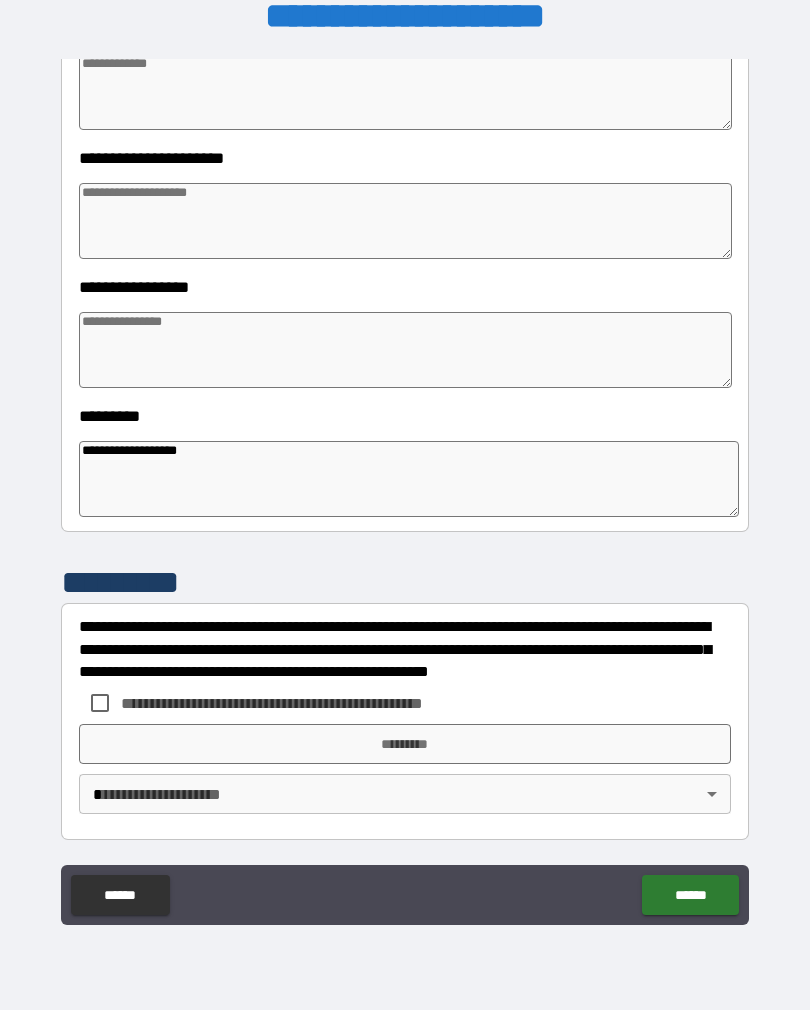 type on "*" 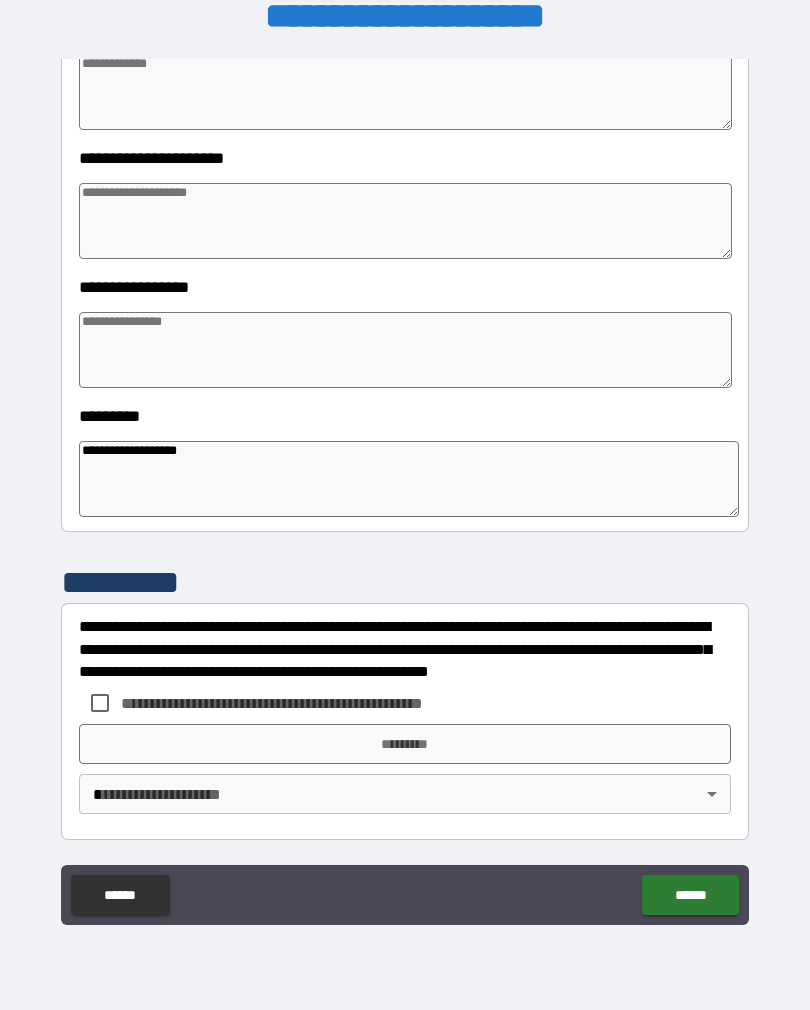 type on "*" 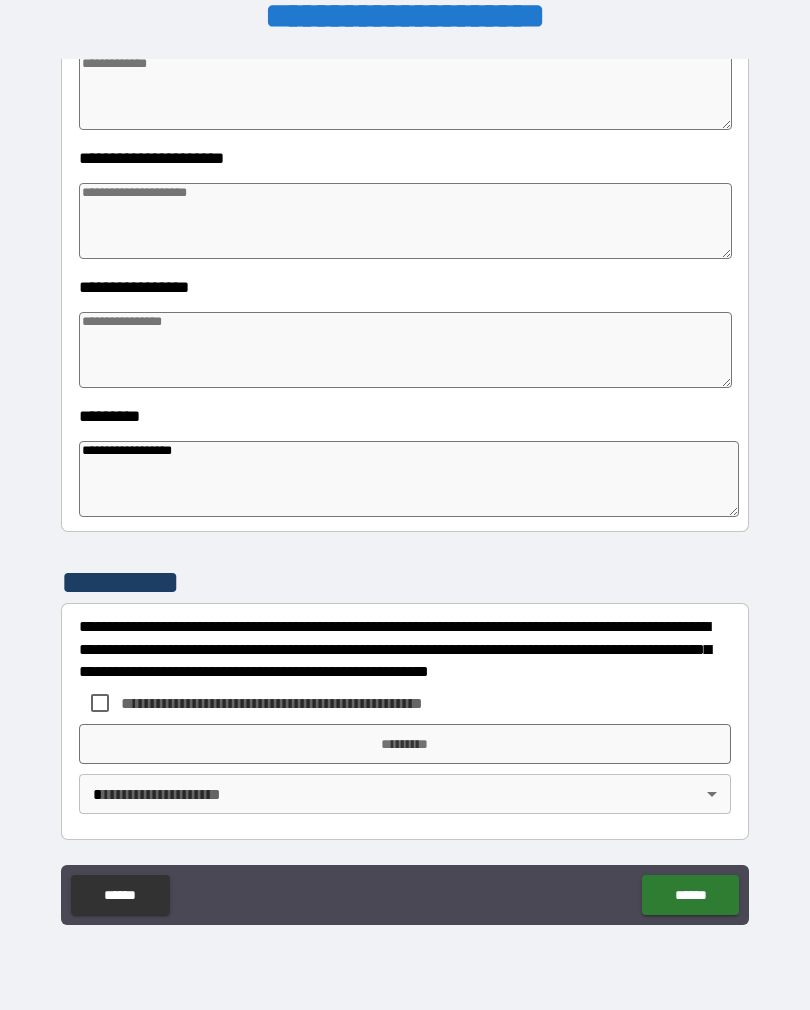 type on "**********" 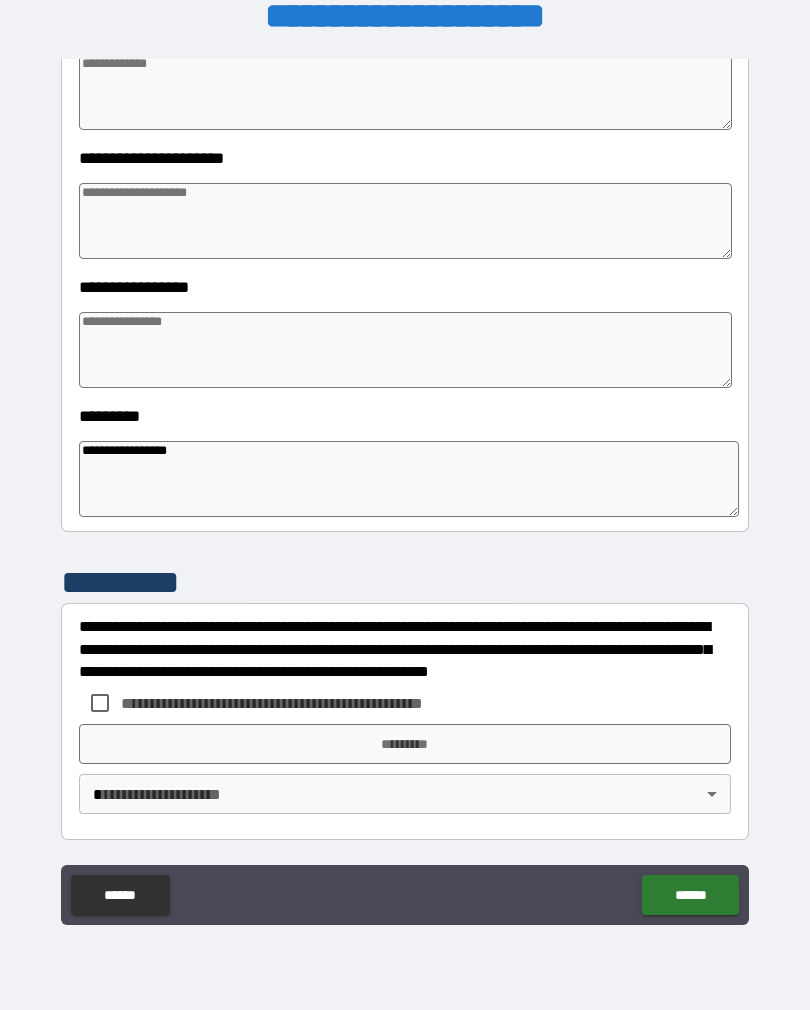 type on "*" 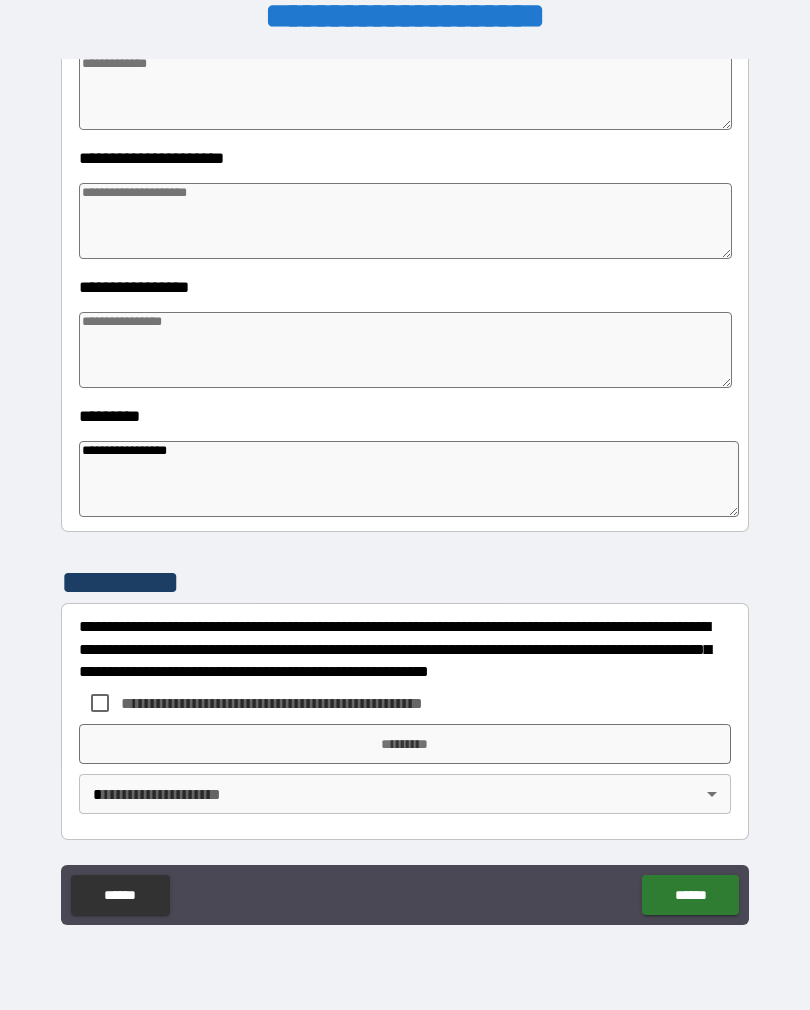type on "**********" 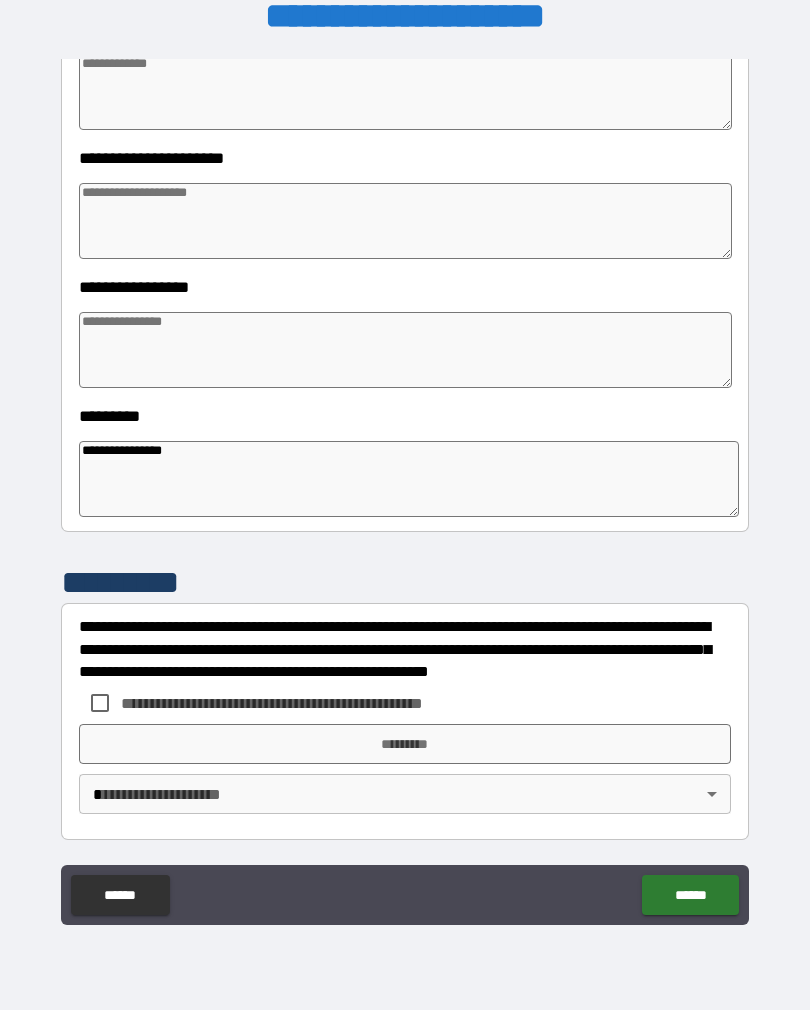 type on "*" 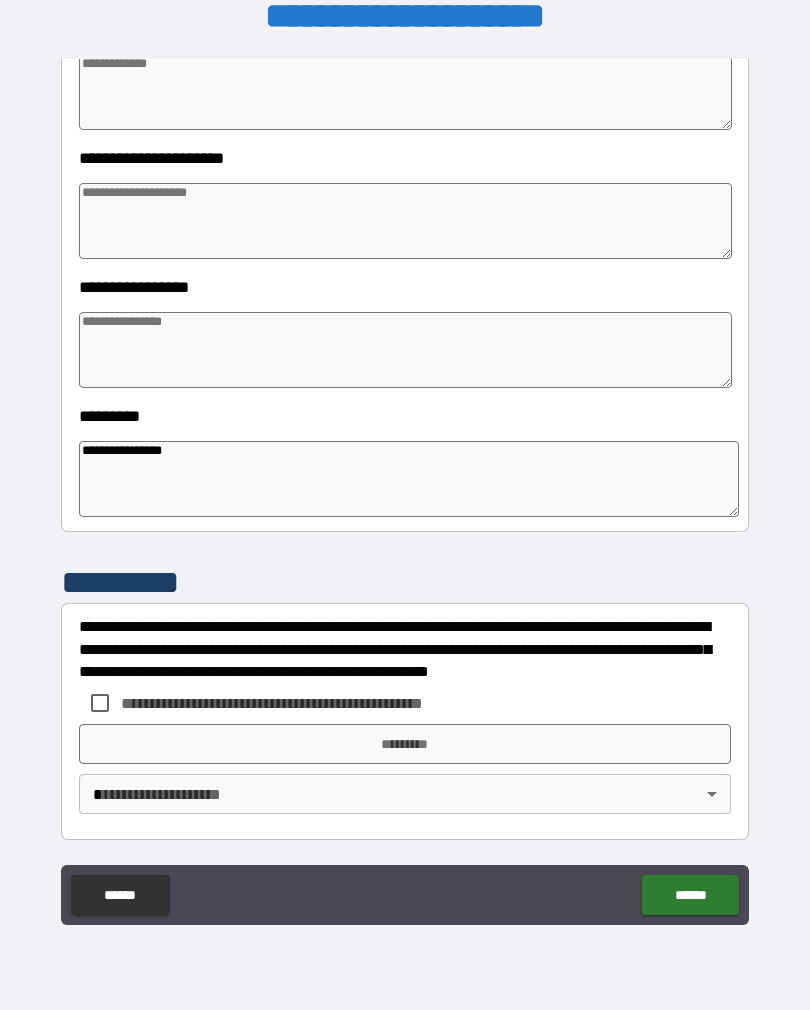 type on "*" 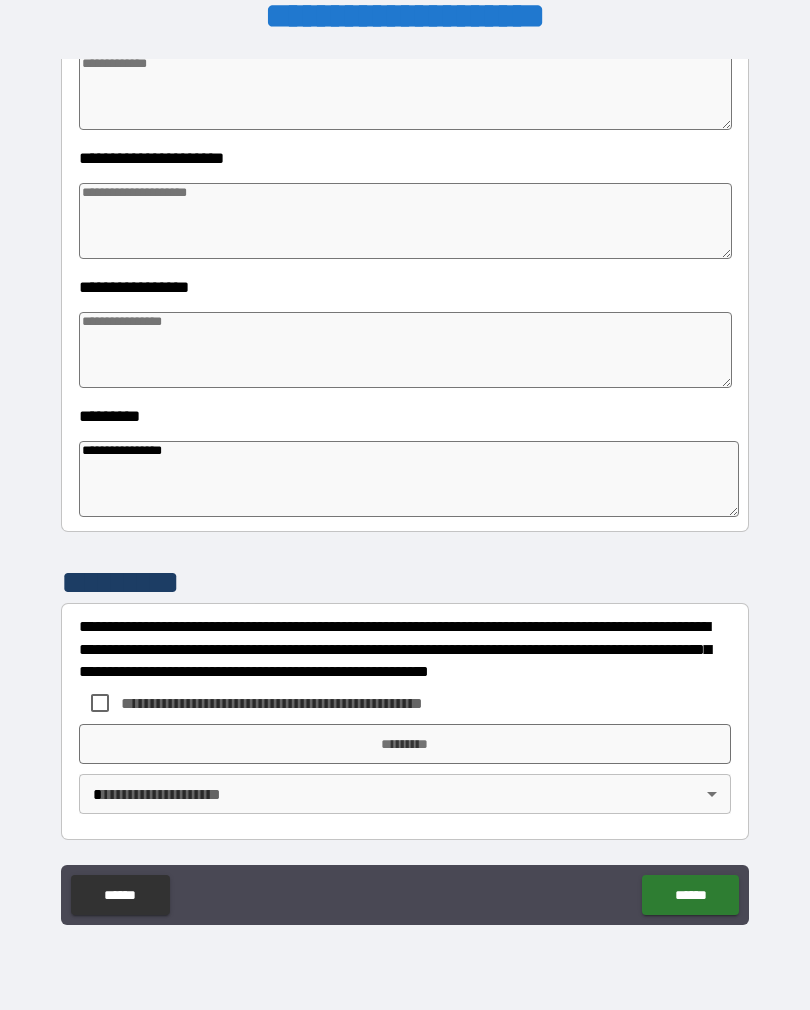 type on "*" 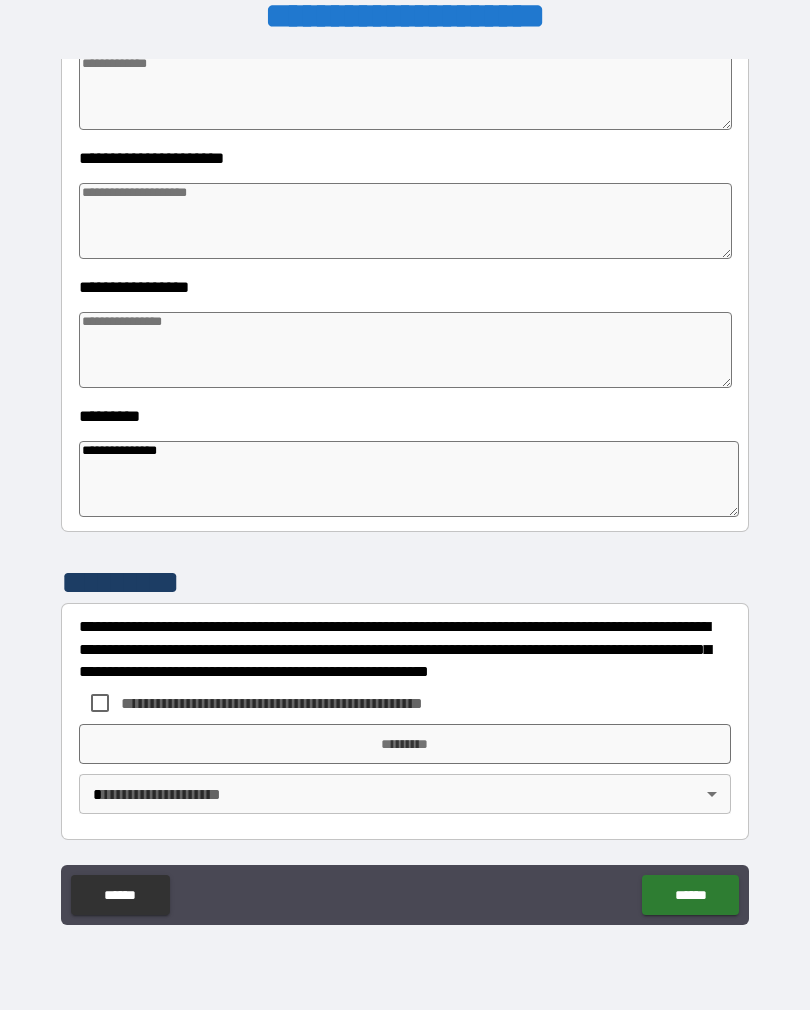 type on "*" 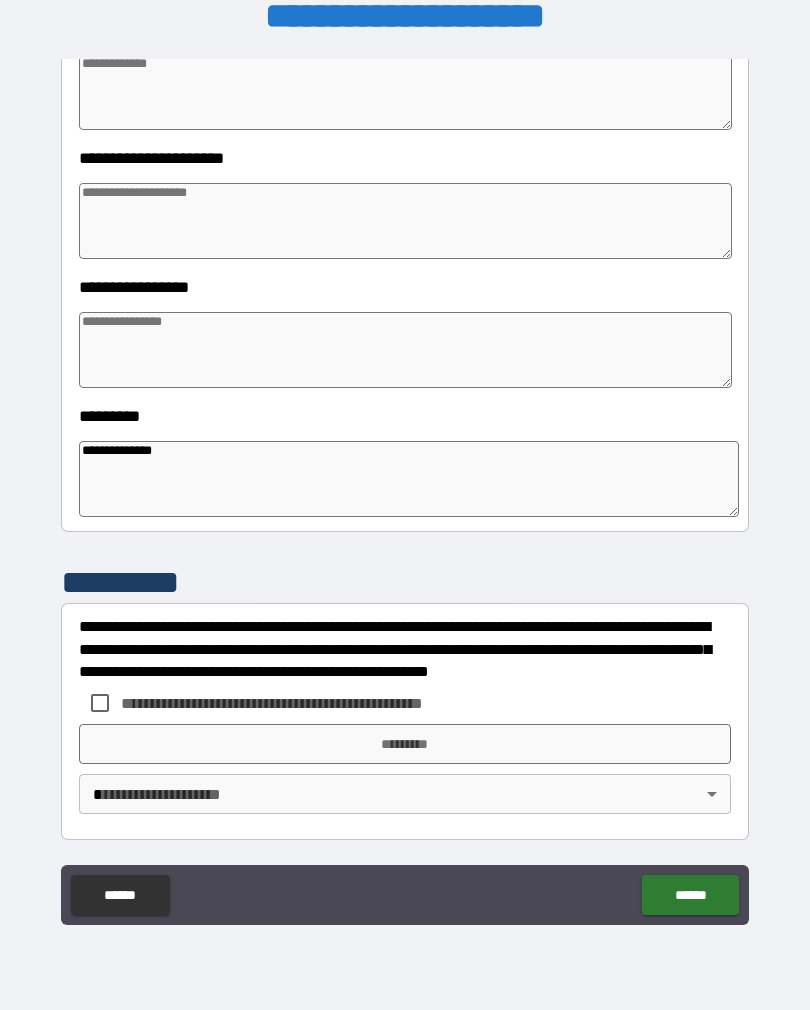 type on "**********" 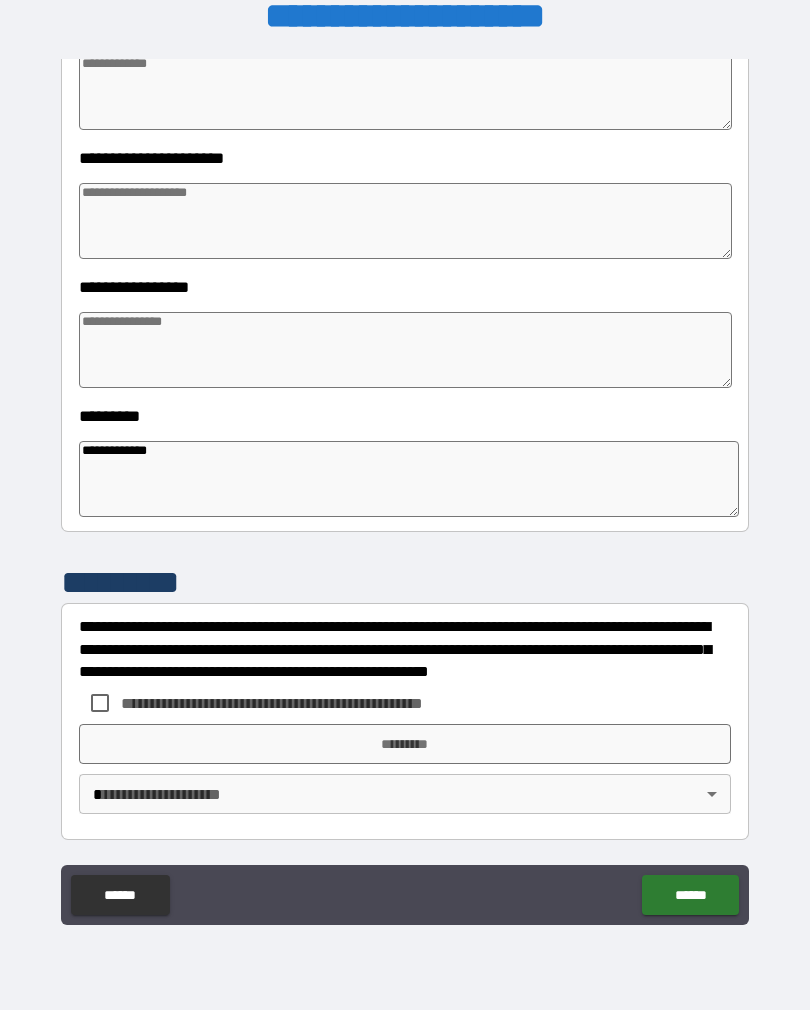 type on "*" 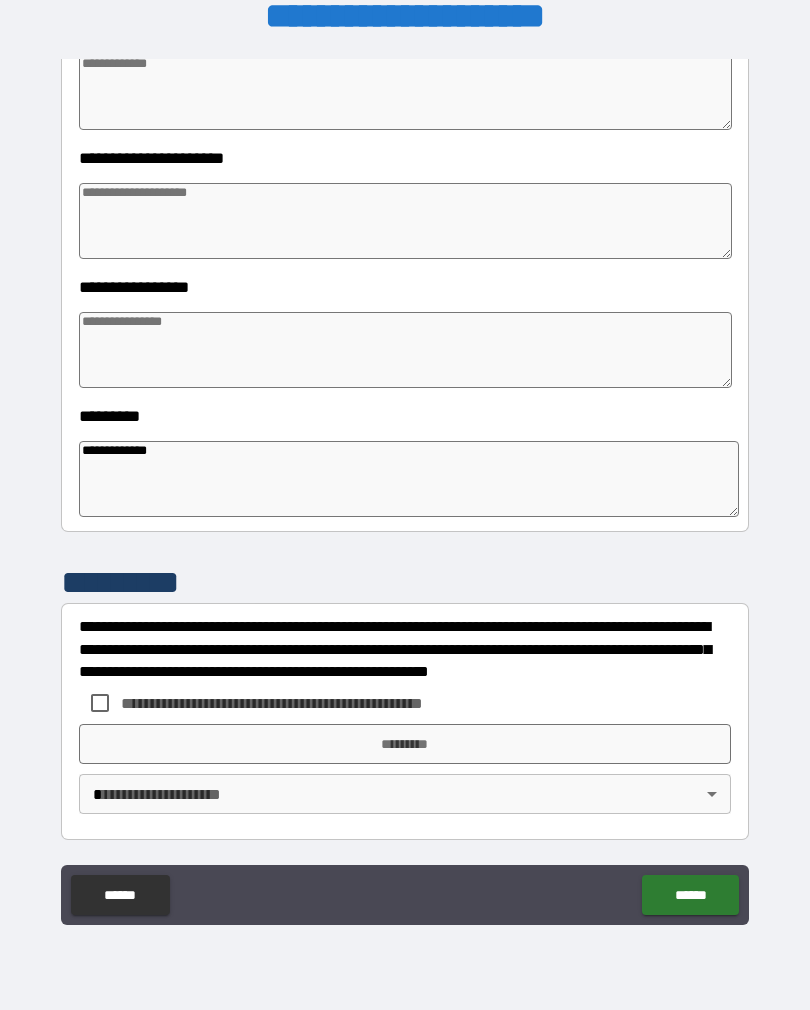 type on "*" 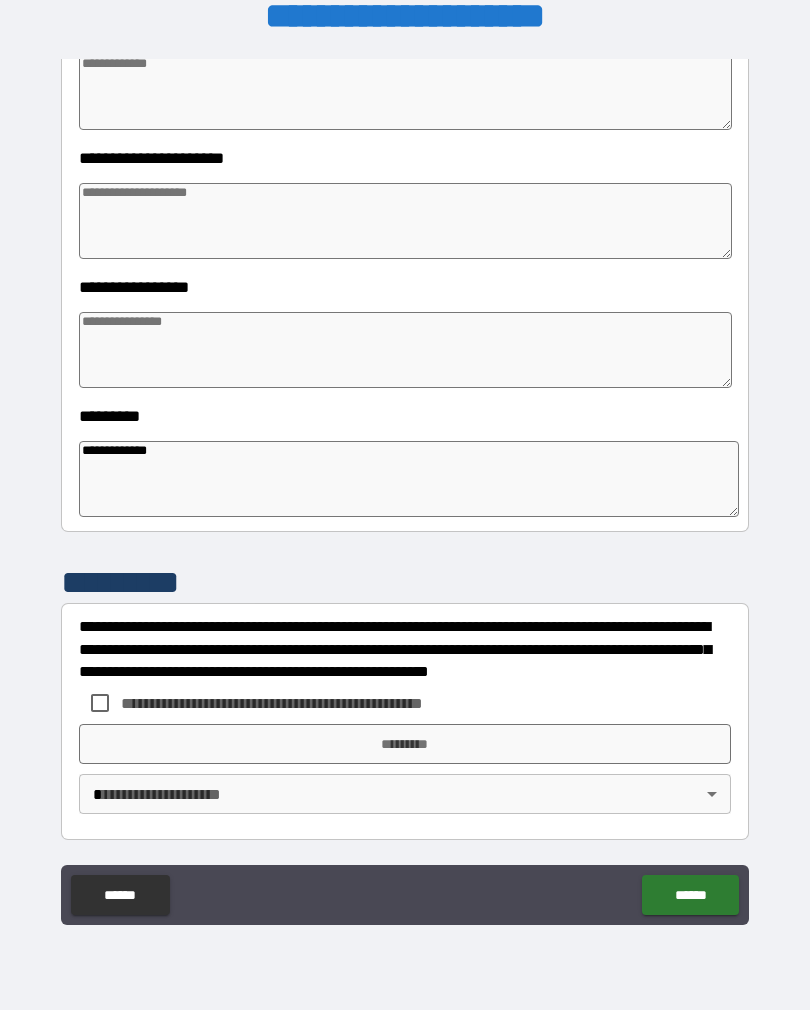 type on "*" 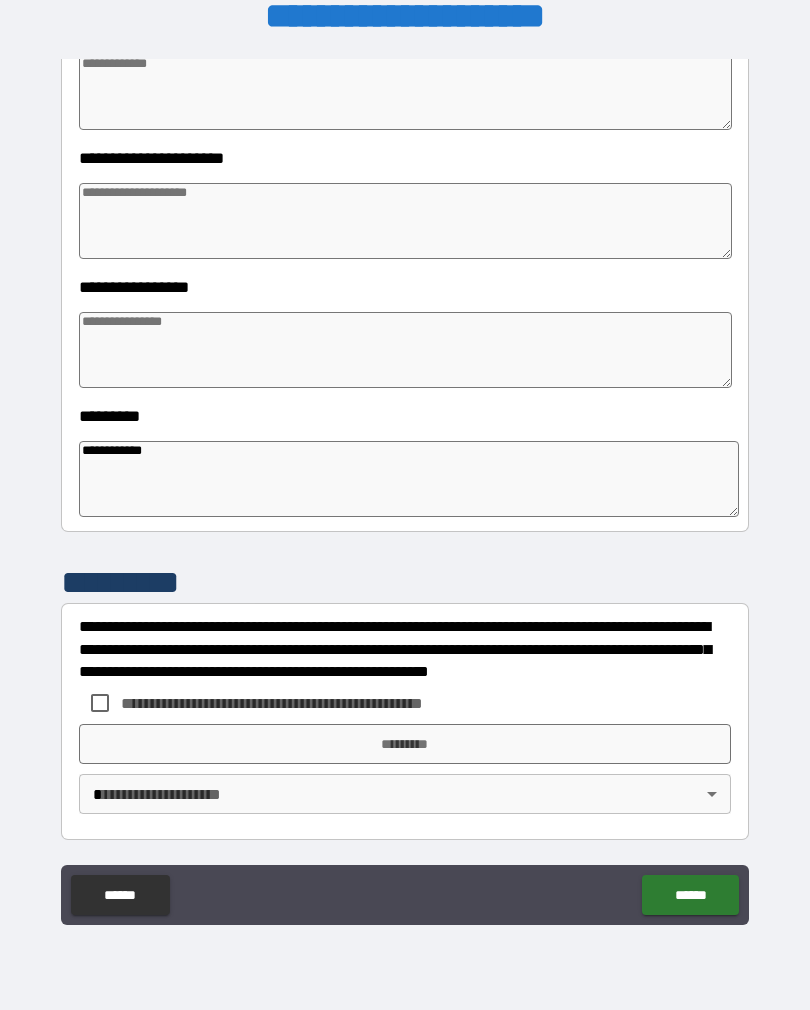 type on "*" 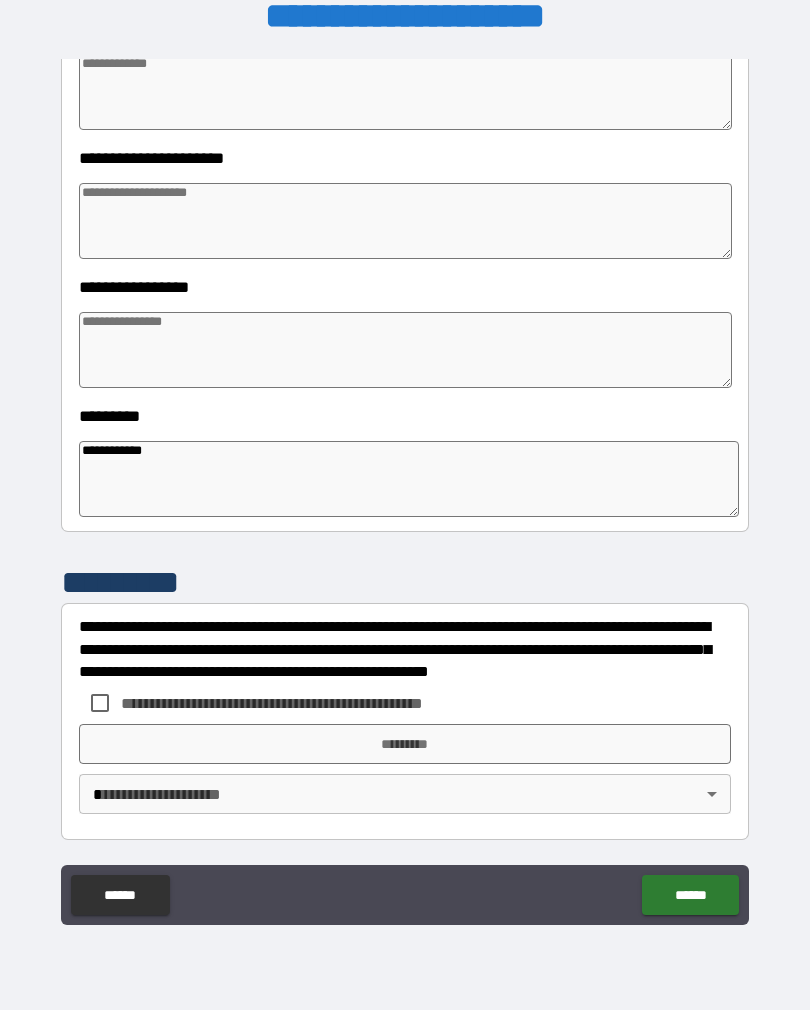 type on "*" 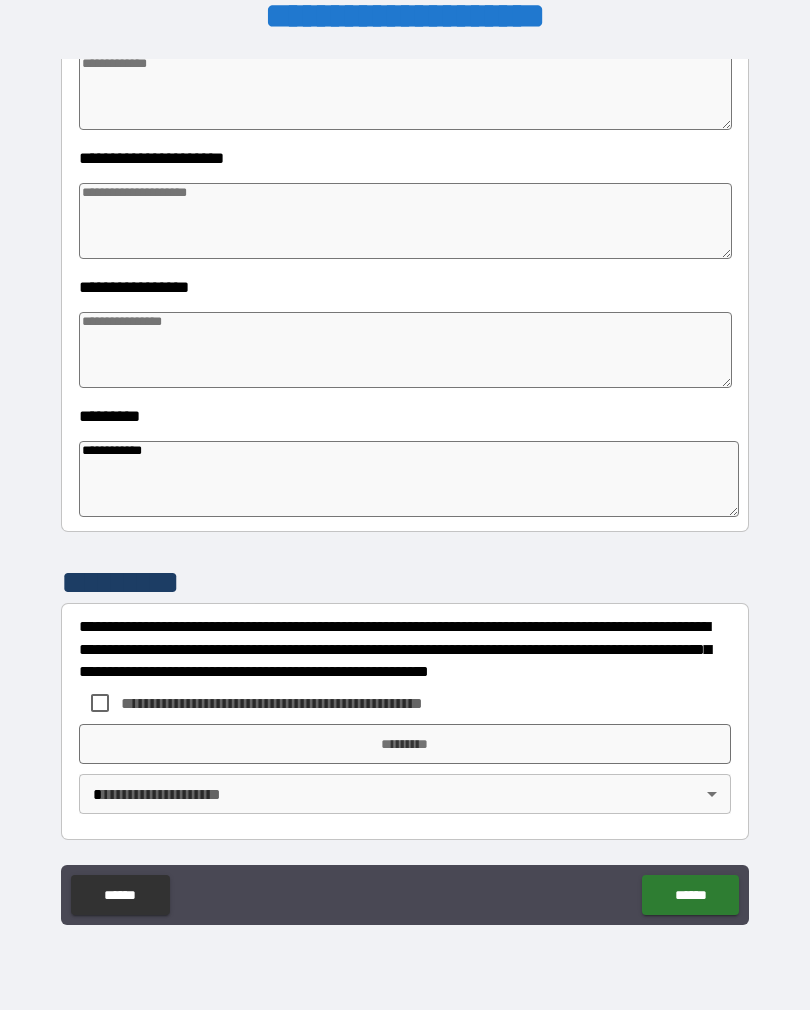 type on "*" 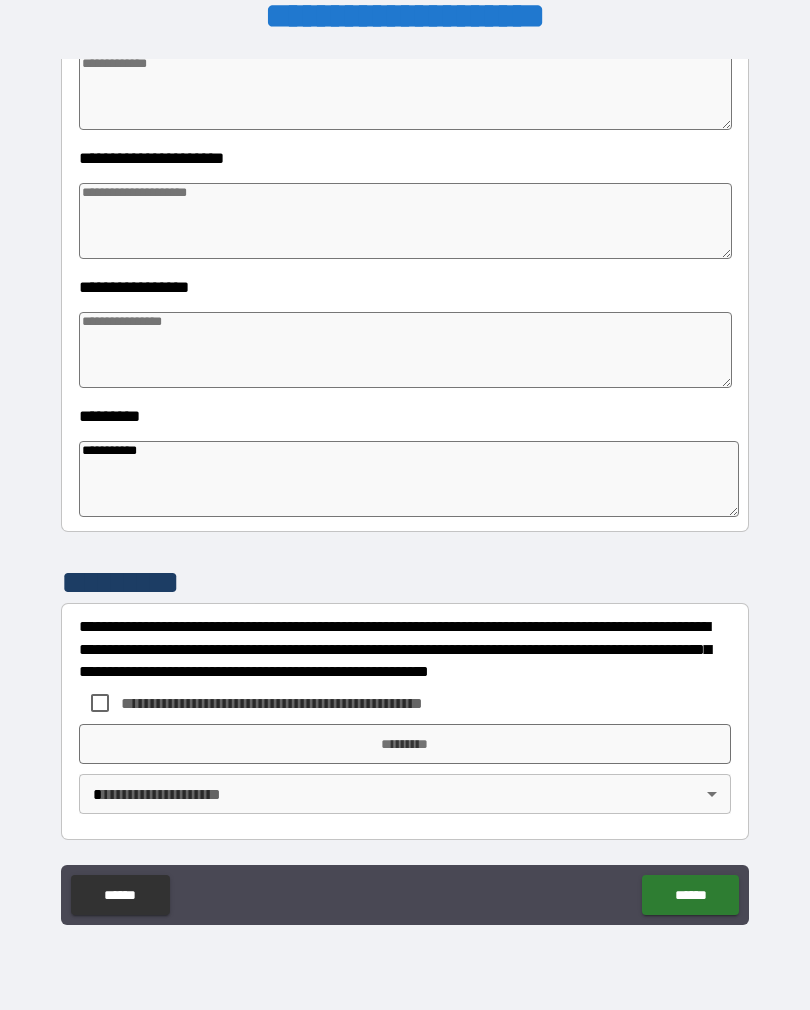 type on "*" 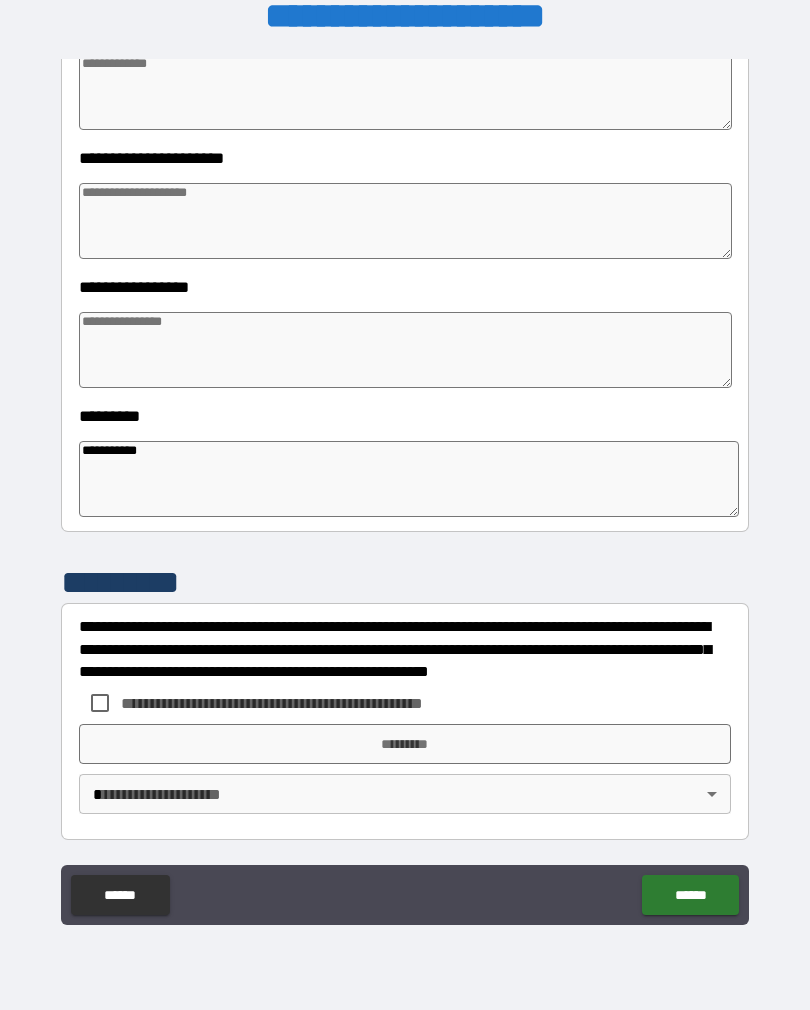 type on "*" 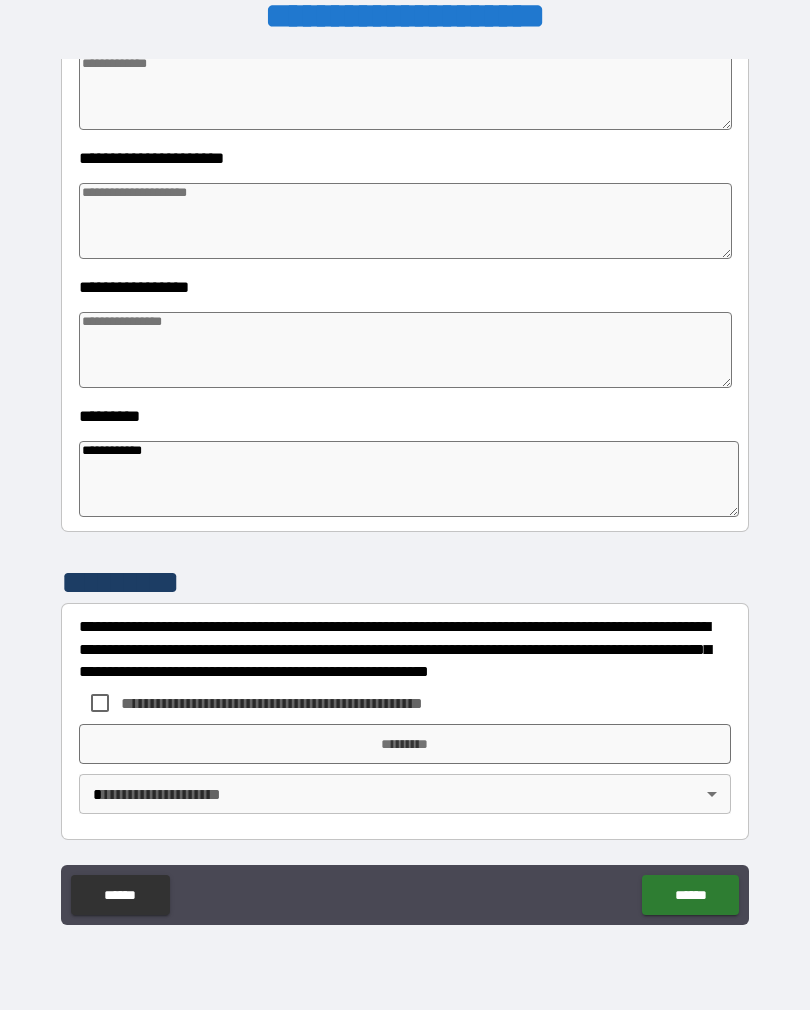 type on "*" 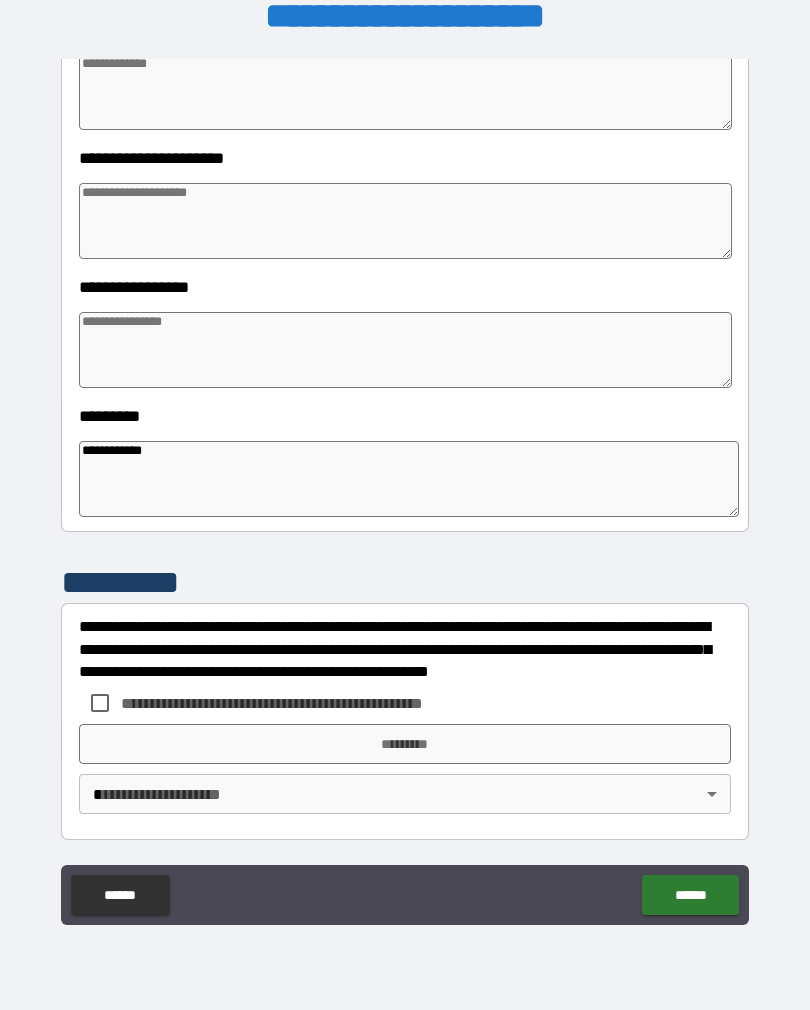 type on "*" 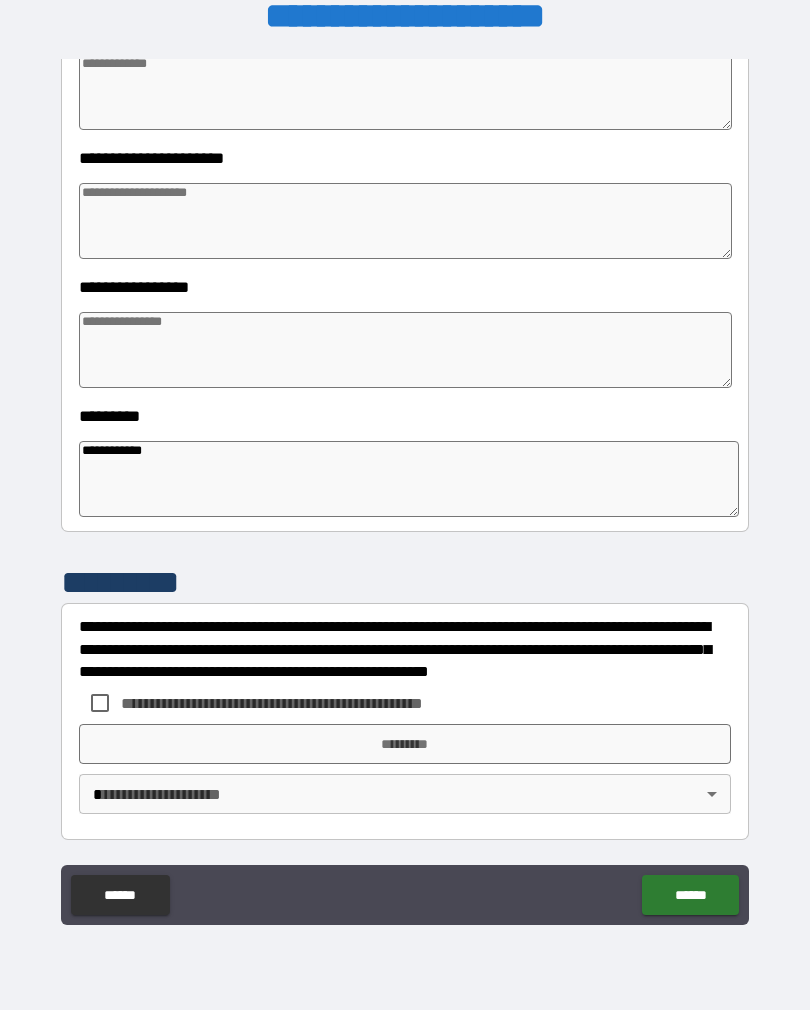 type on "*" 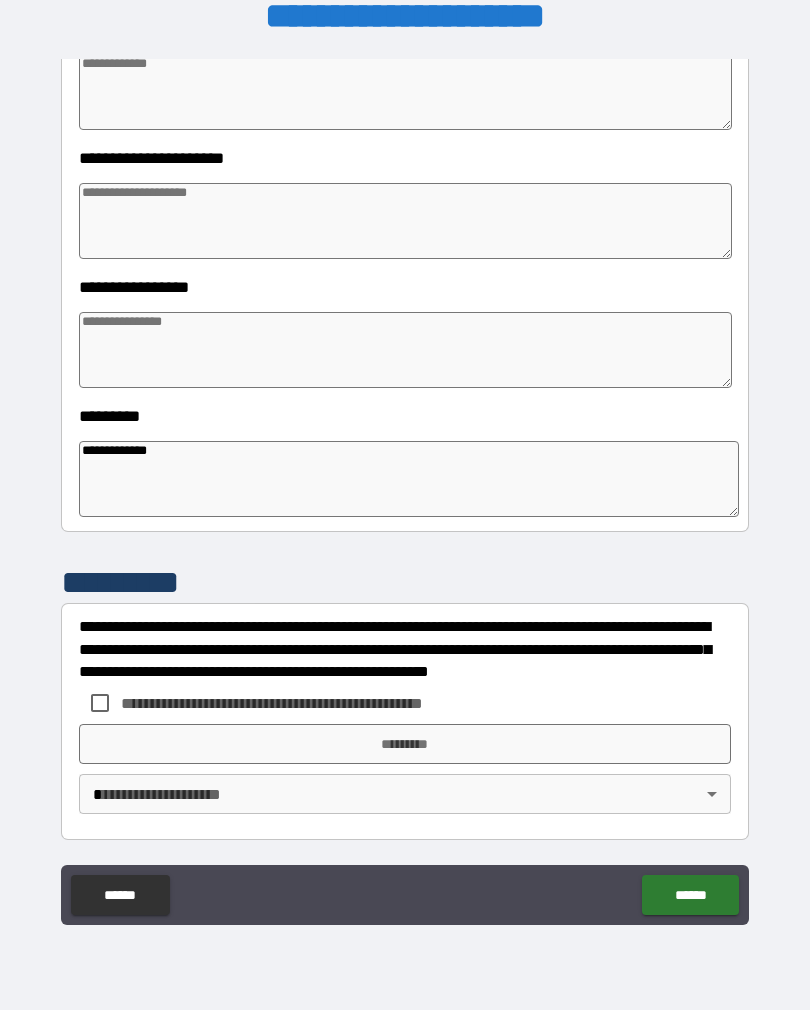 type 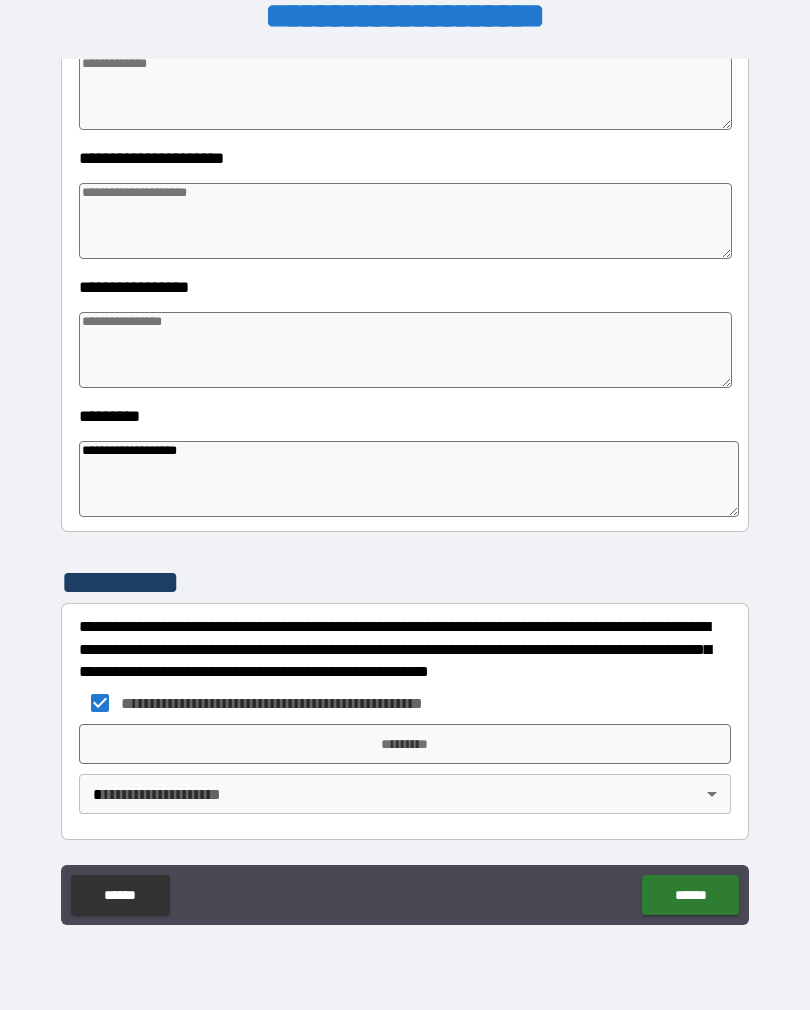 click on "*********" at bounding box center (405, 744) 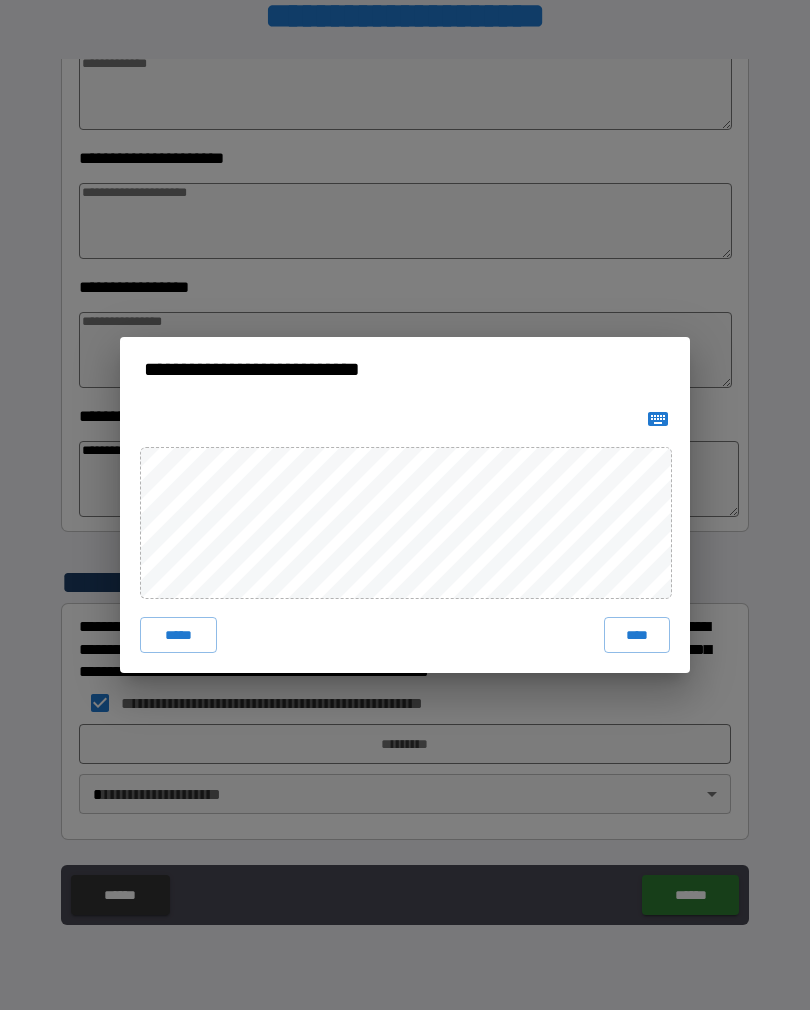 click on "****" at bounding box center [637, 635] 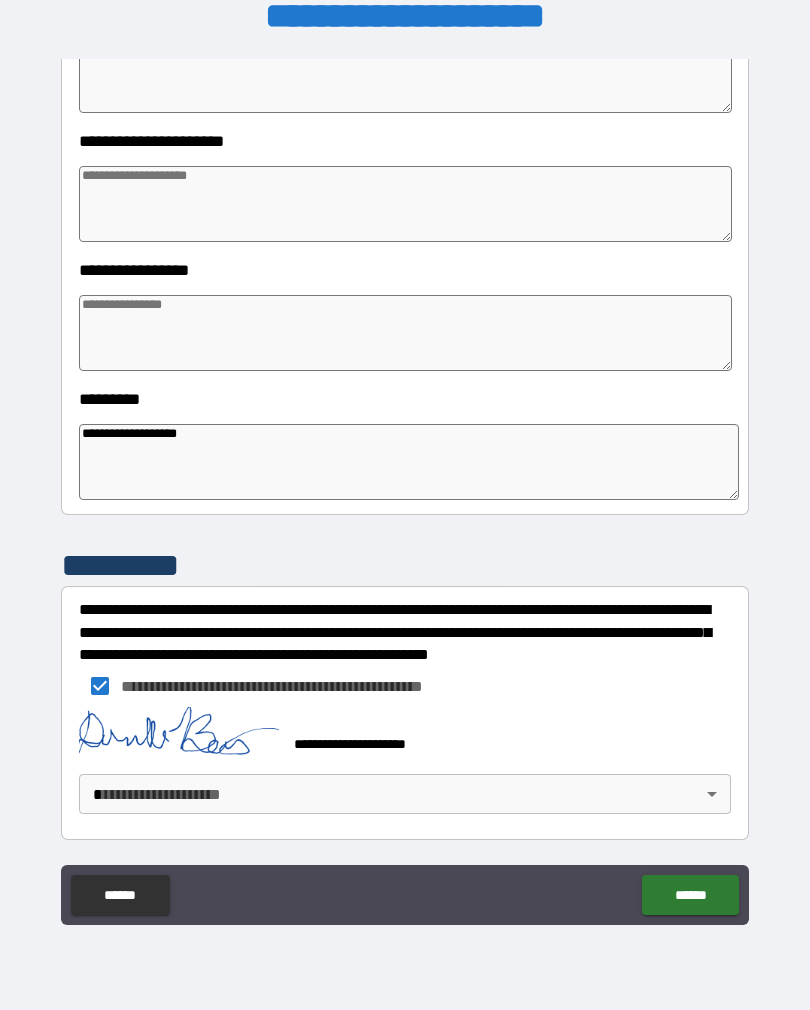 scroll, scrollTop: 409, scrollLeft: 0, axis: vertical 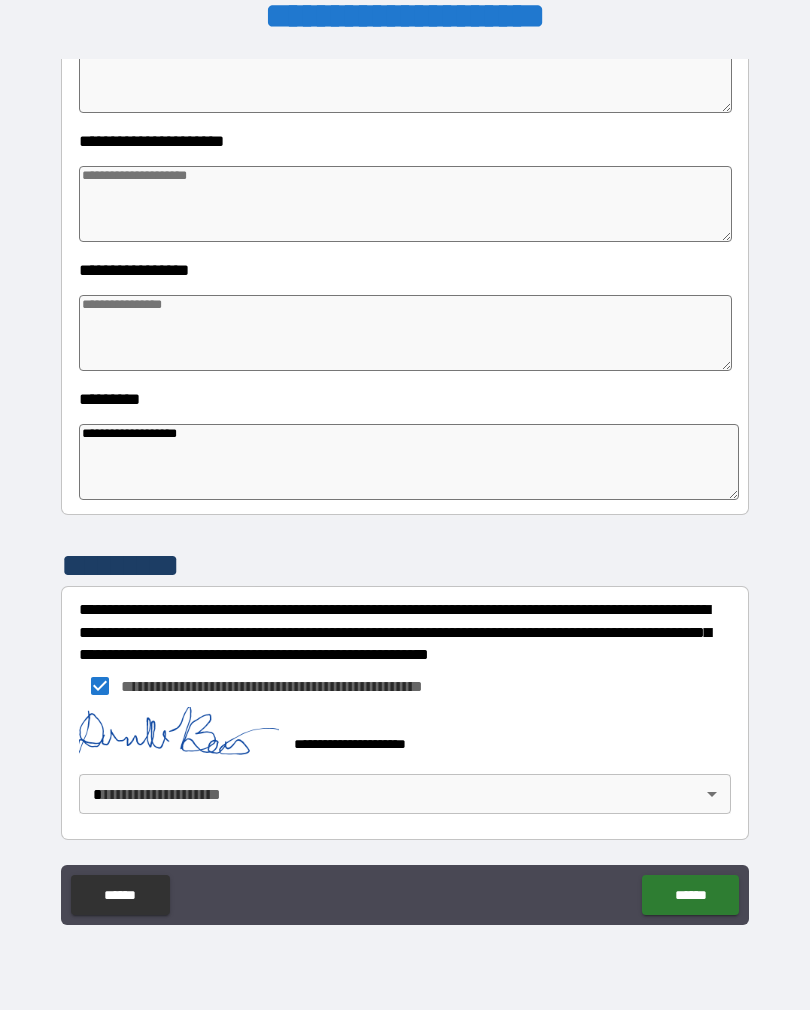 click on "**********" at bounding box center (405, 489) 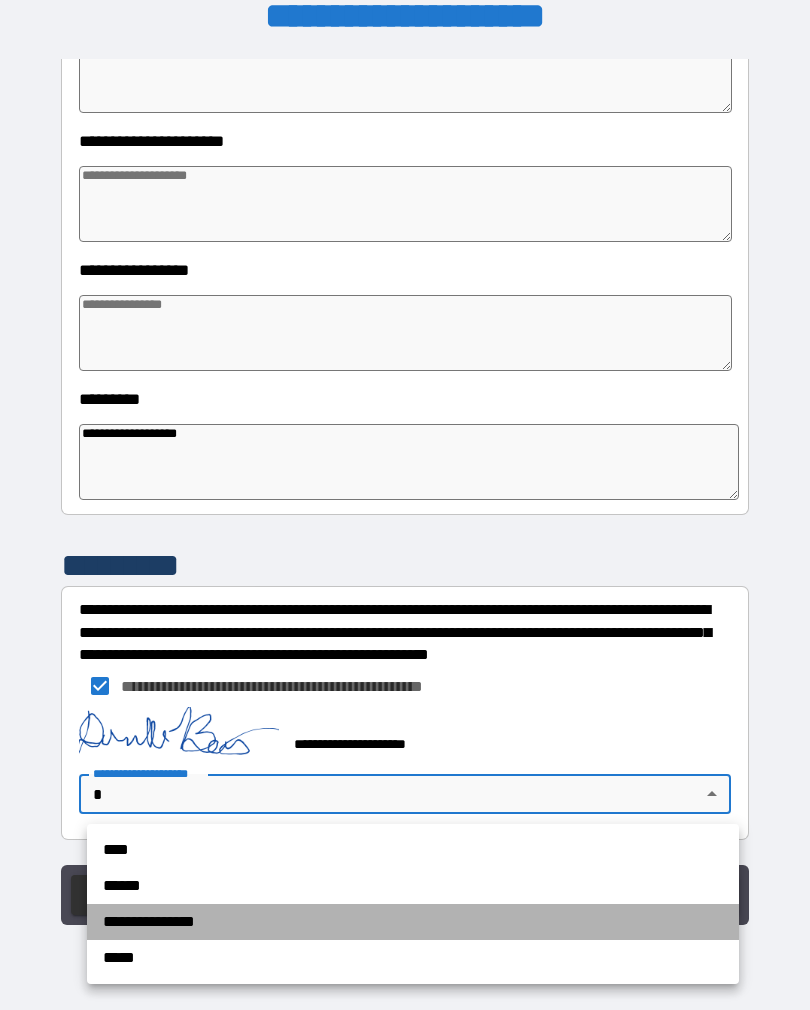 click on "**********" at bounding box center (413, 922) 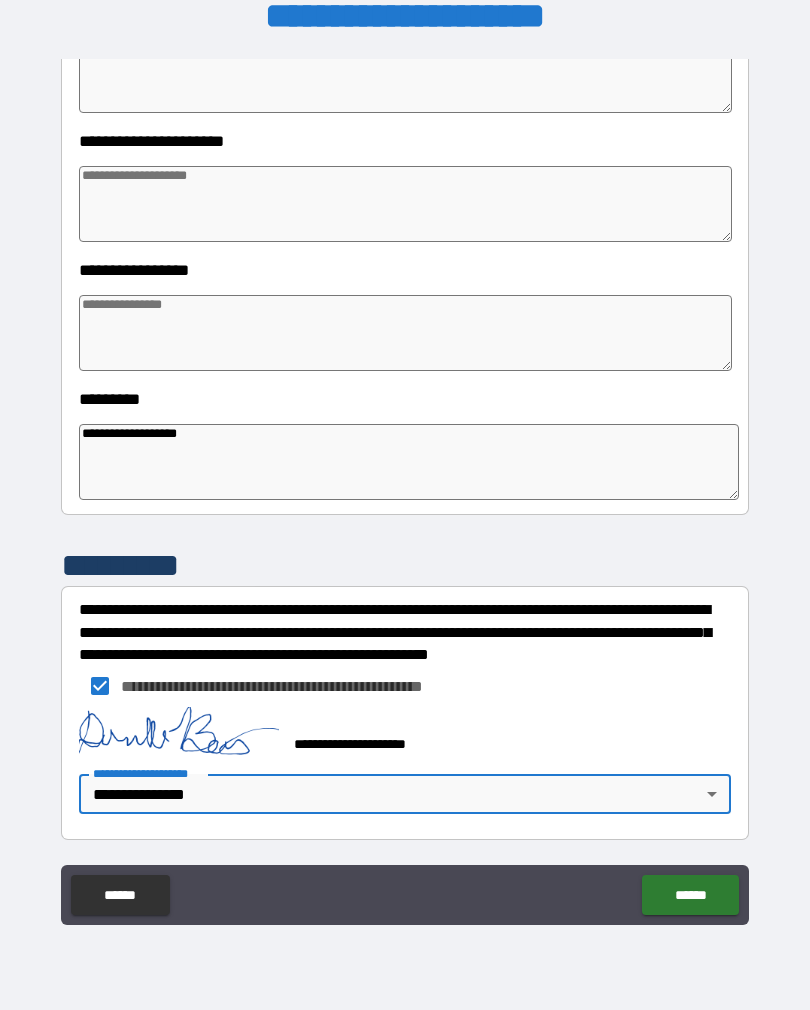 click on "******" at bounding box center [690, 895] 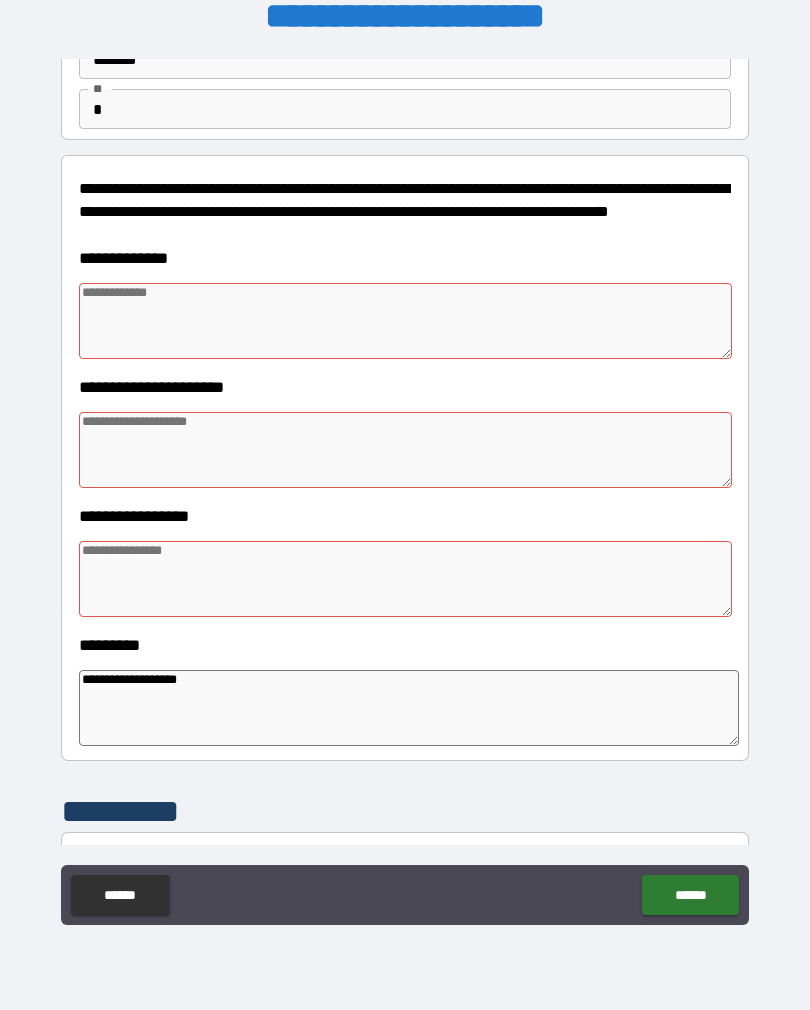 scroll, scrollTop: 166, scrollLeft: 0, axis: vertical 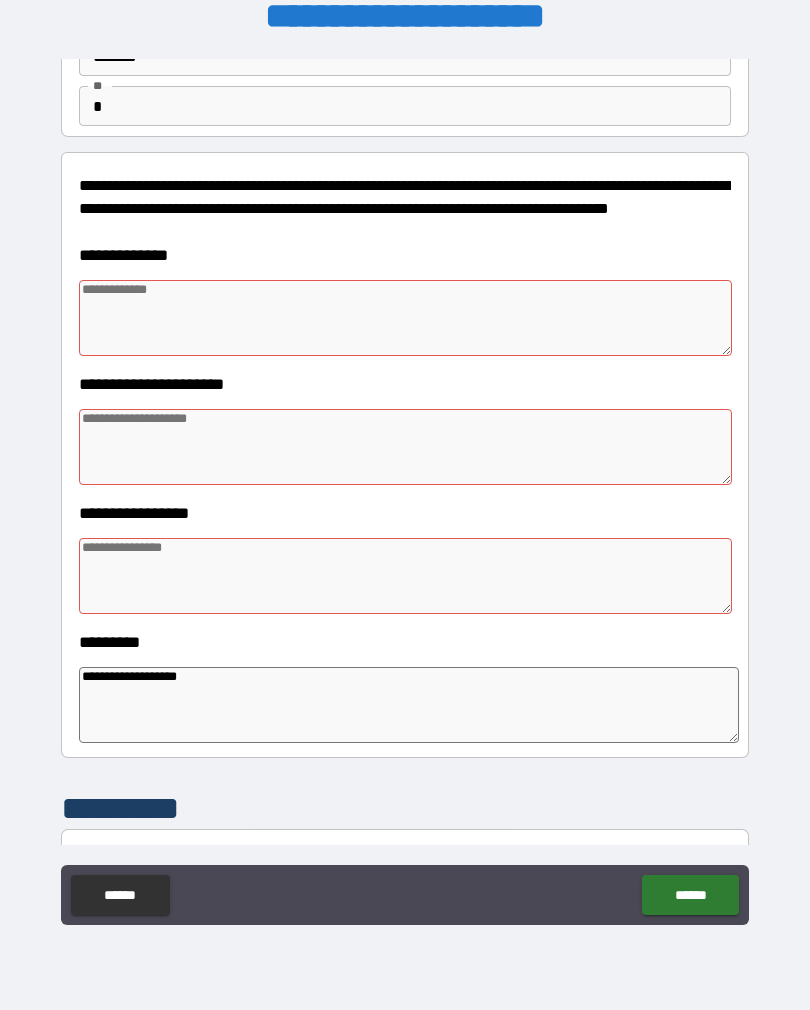 click at bounding box center (405, 318) 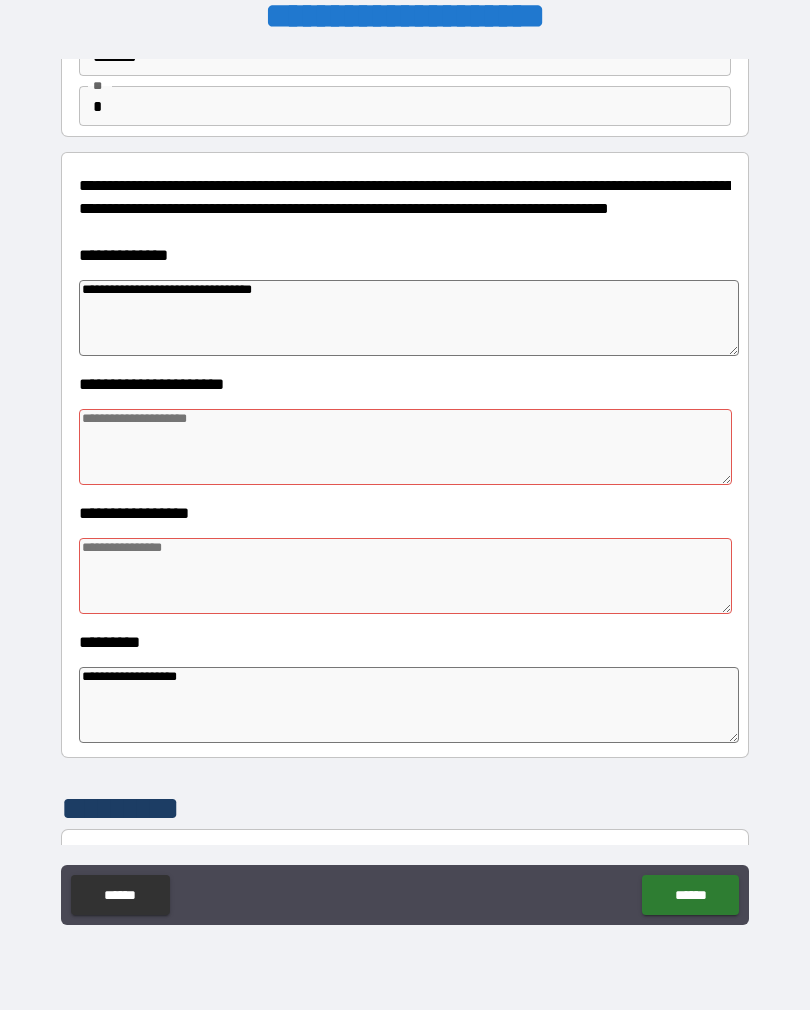 click at bounding box center (405, 447) 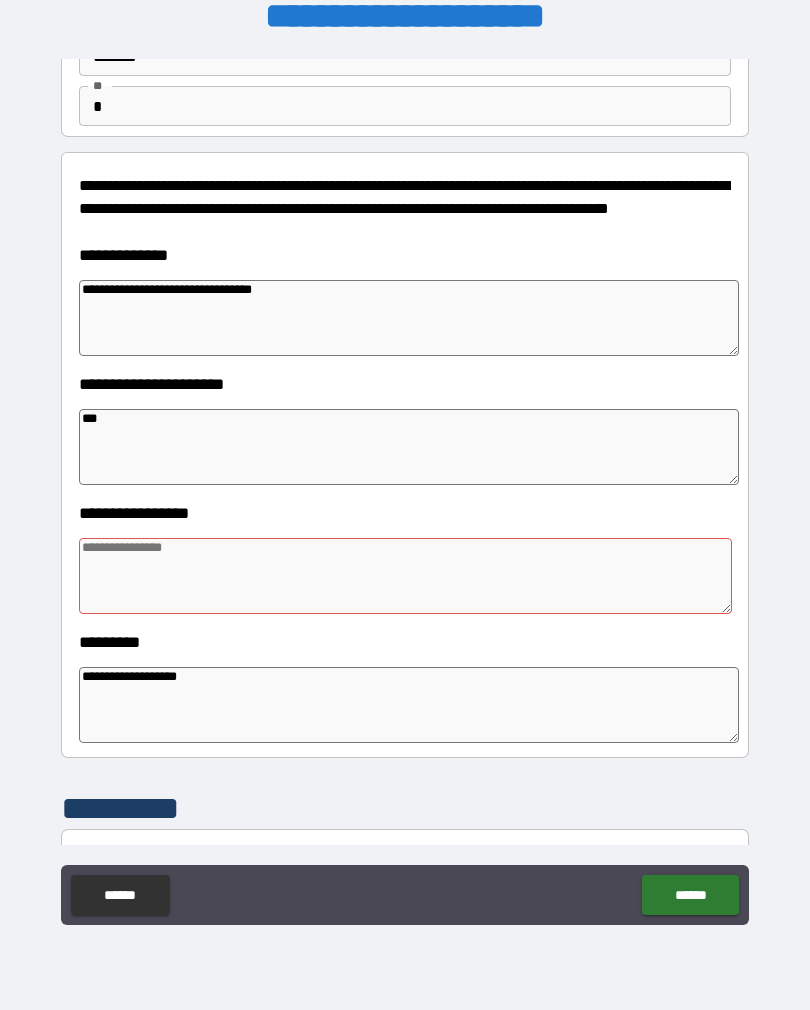 click at bounding box center (405, 576) 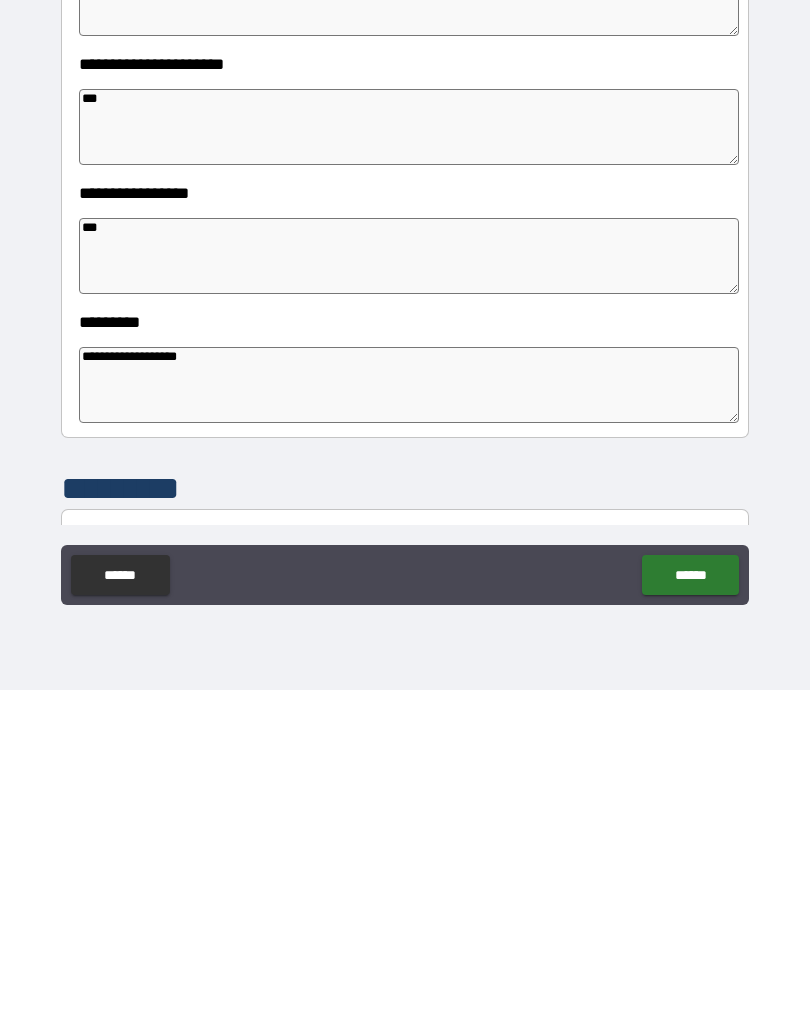 click on "******" at bounding box center [690, 895] 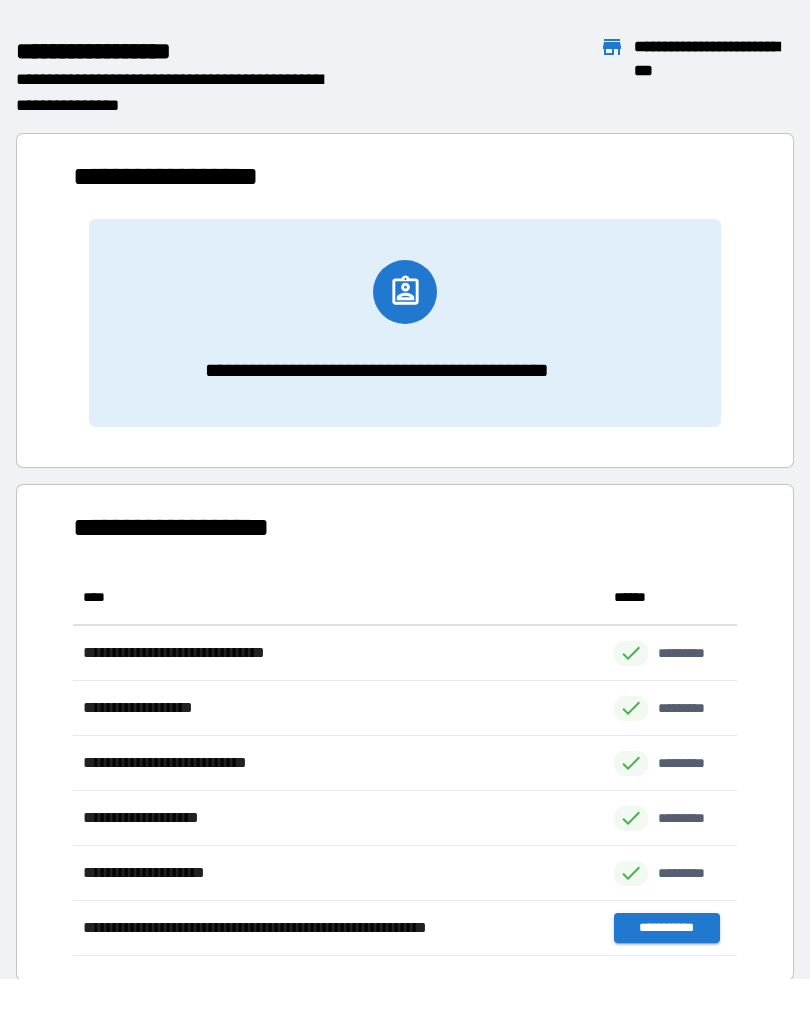 scroll, scrollTop: 1, scrollLeft: 1, axis: both 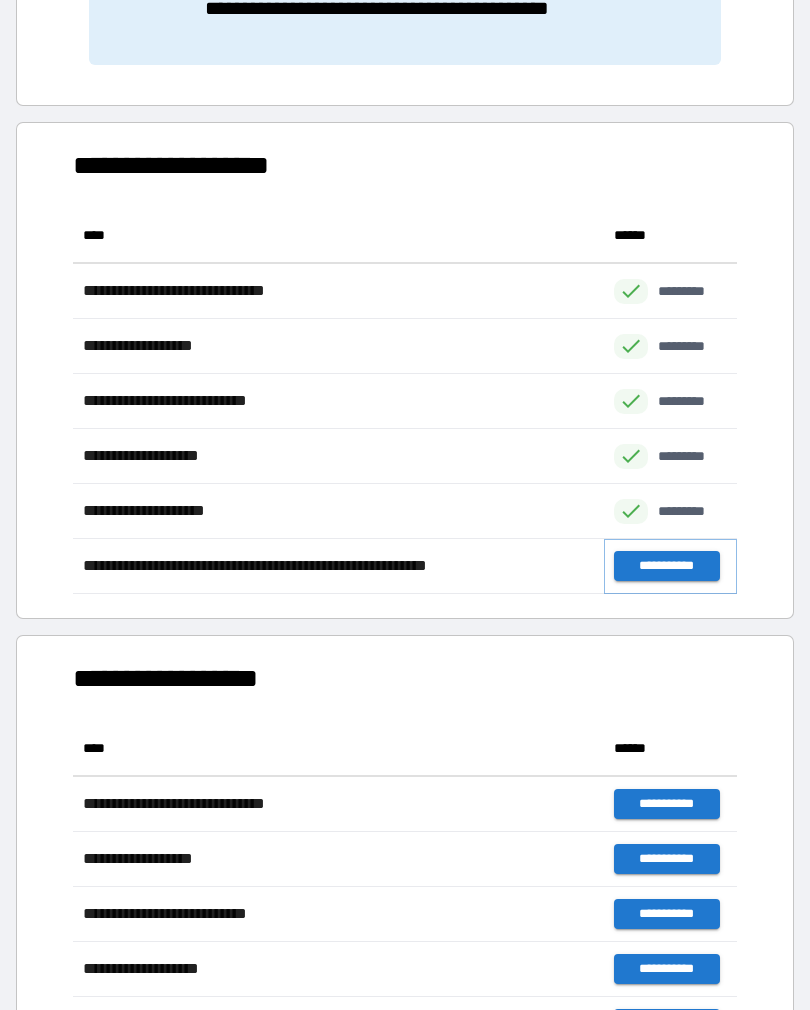 click on "**********" at bounding box center [666, 566] 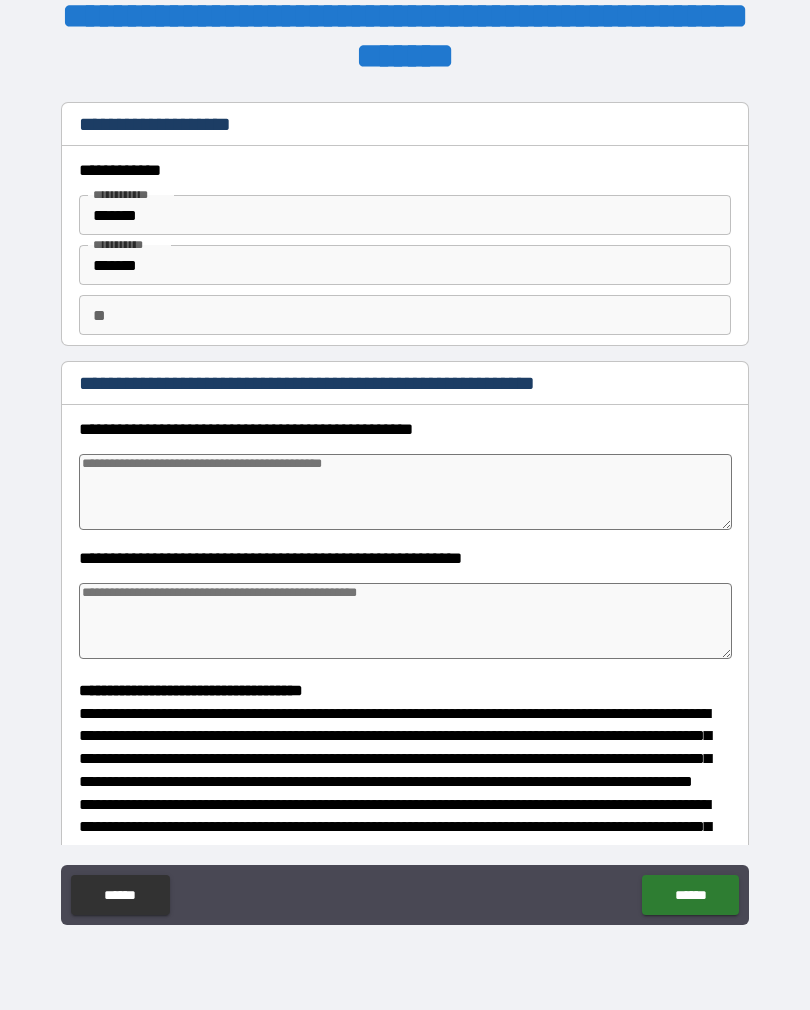 click on "**" at bounding box center [405, 315] 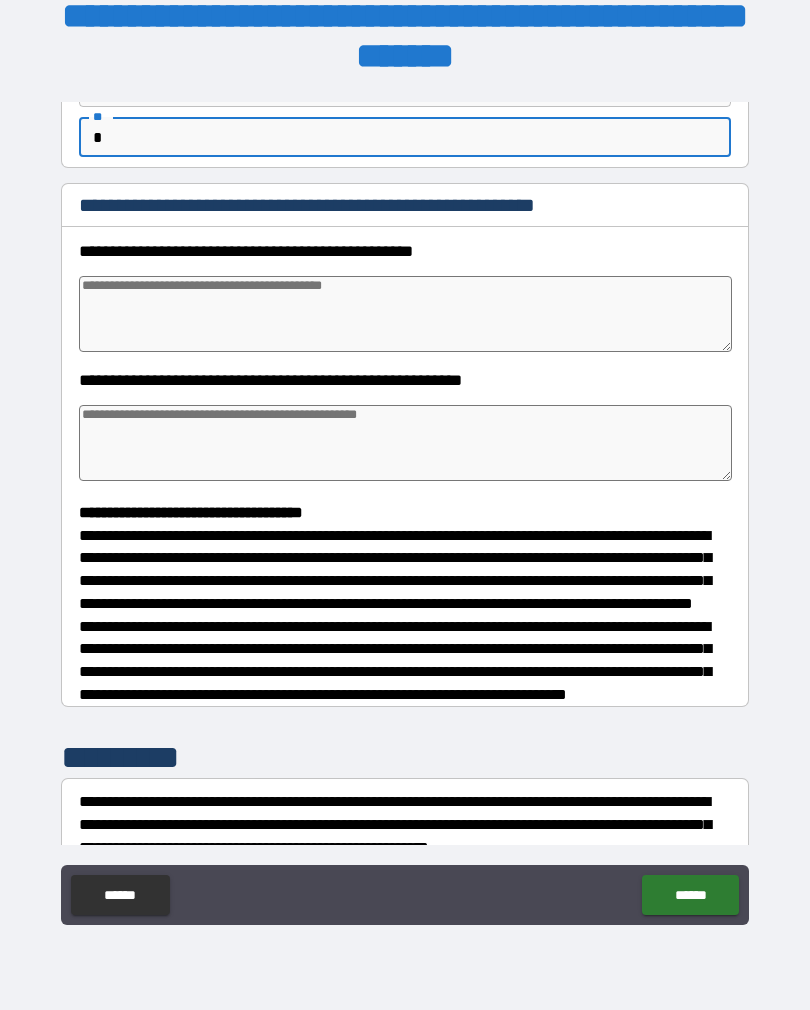 scroll, scrollTop: 180, scrollLeft: 0, axis: vertical 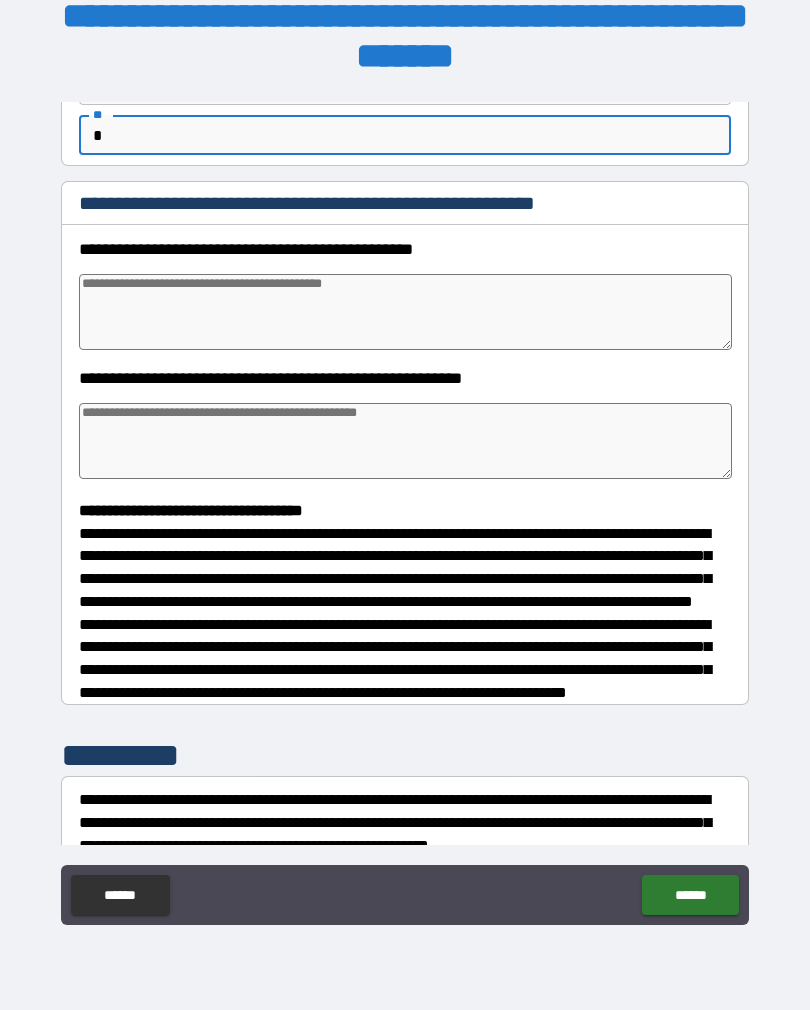 click at bounding box center [405, 312] 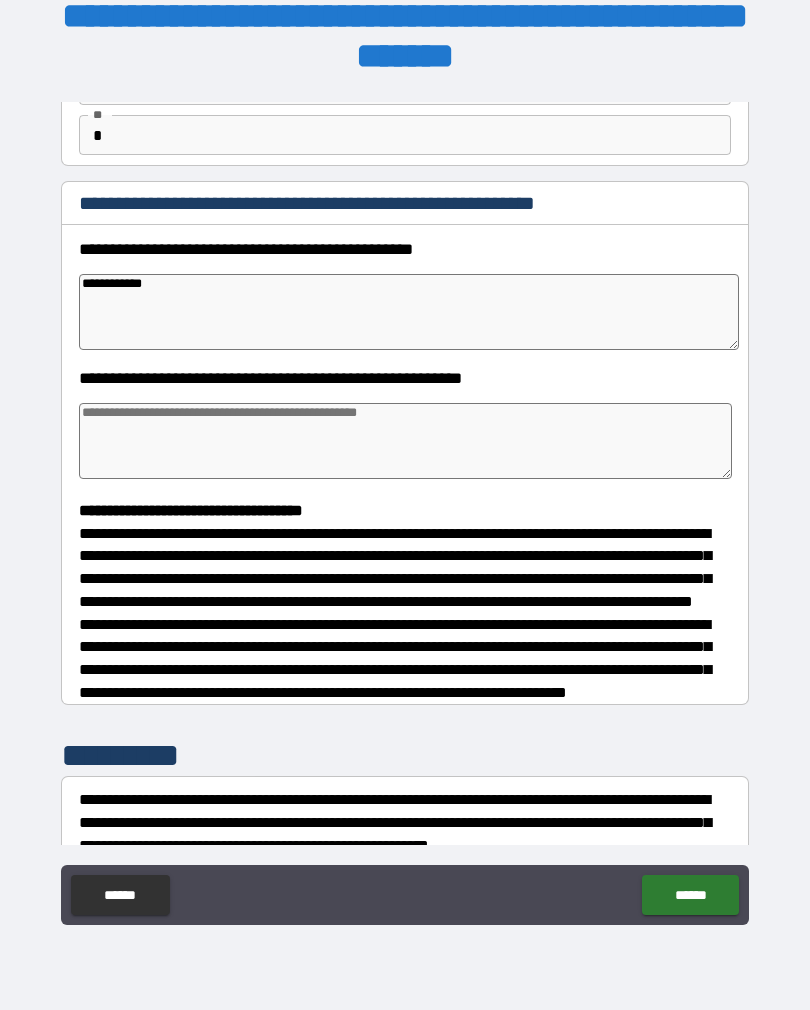 click at bounding box center [405, 441] 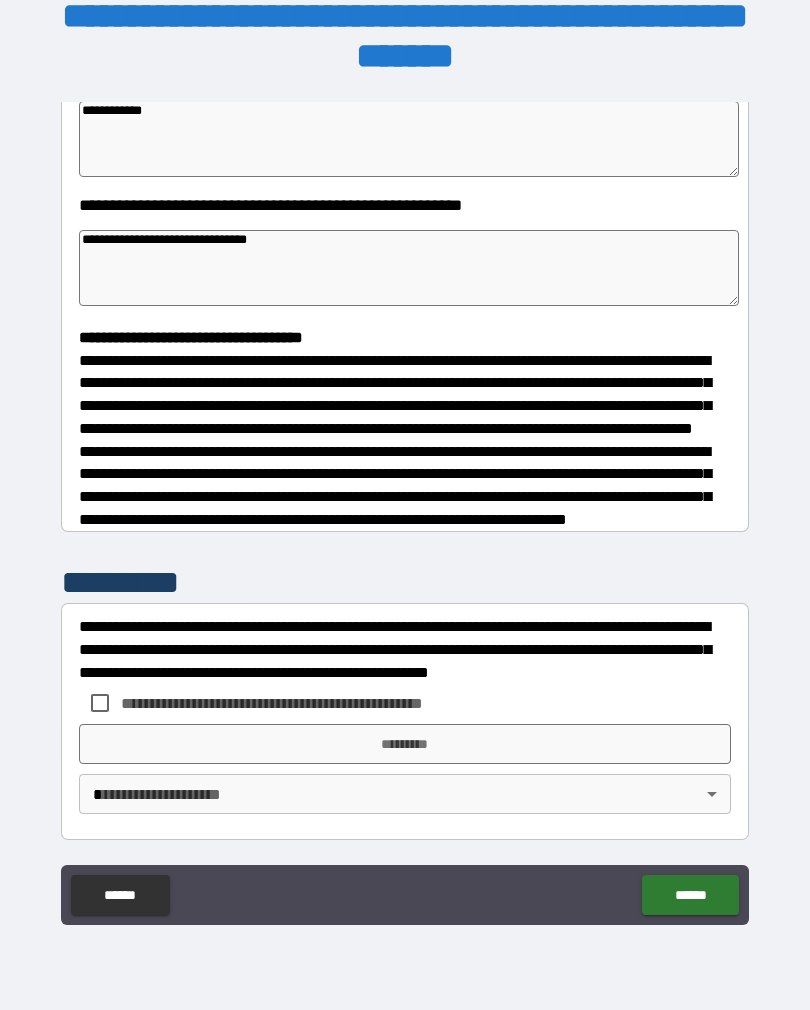 scroll, scrollTop: 391, scrollLeft: 0, axis: vertical 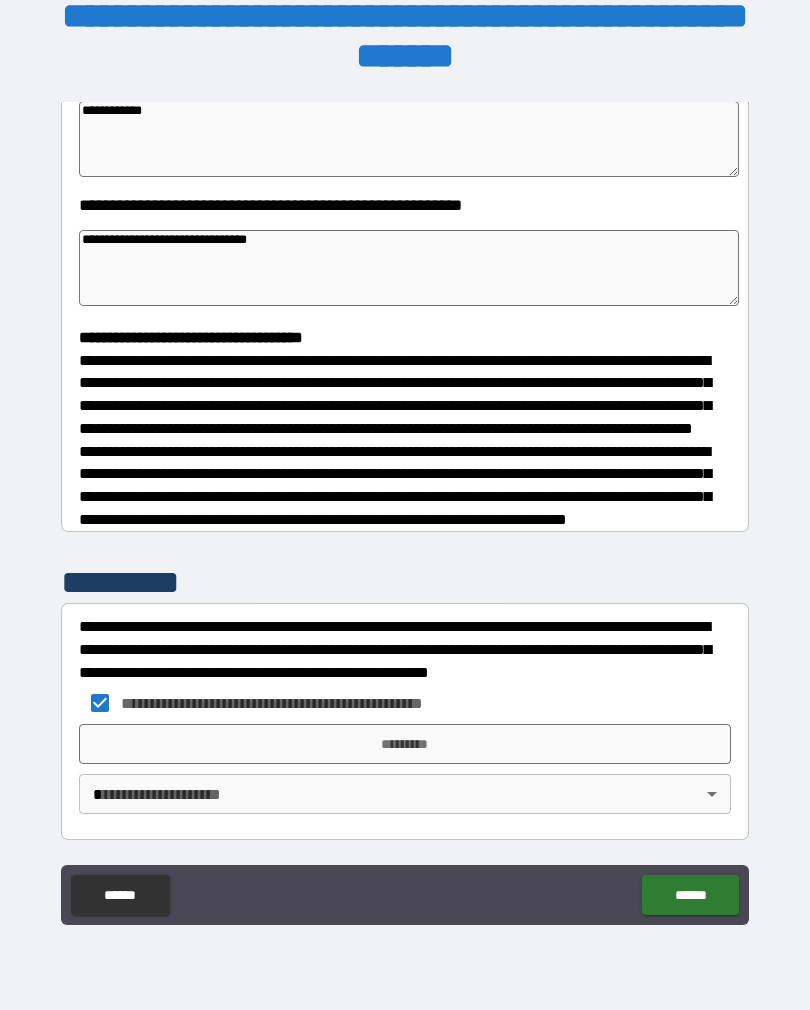 click on "*********" at bounding box center (405, 744) 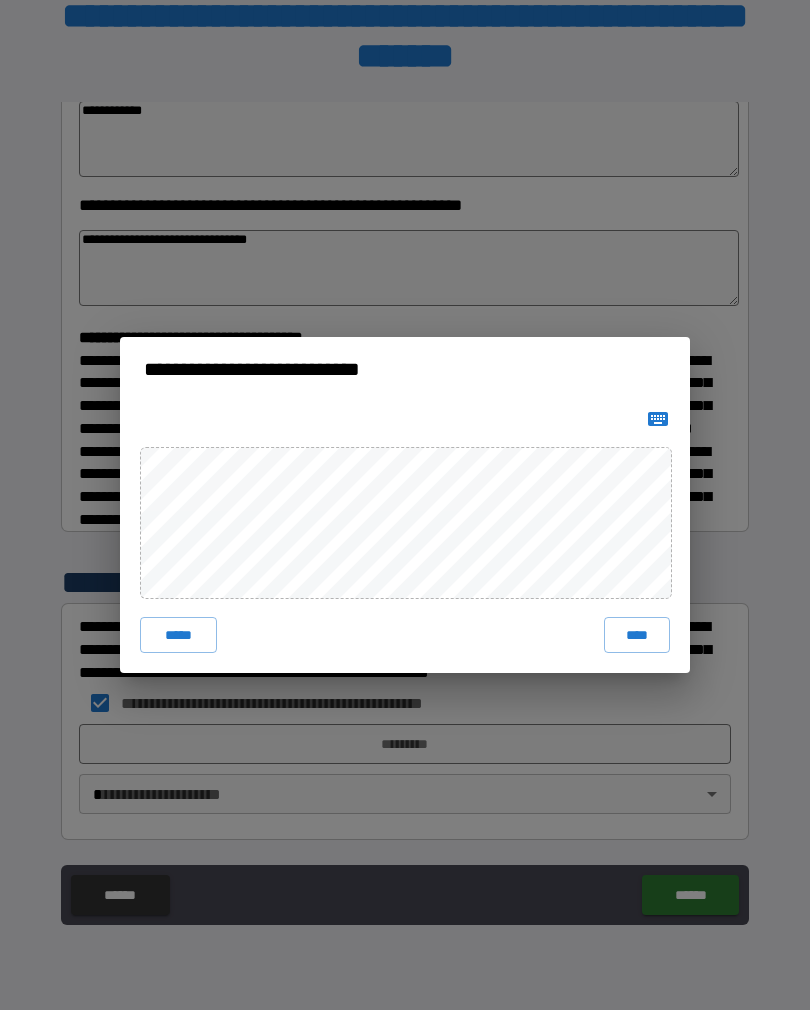 click on "****" at bounding box center [637, 635] 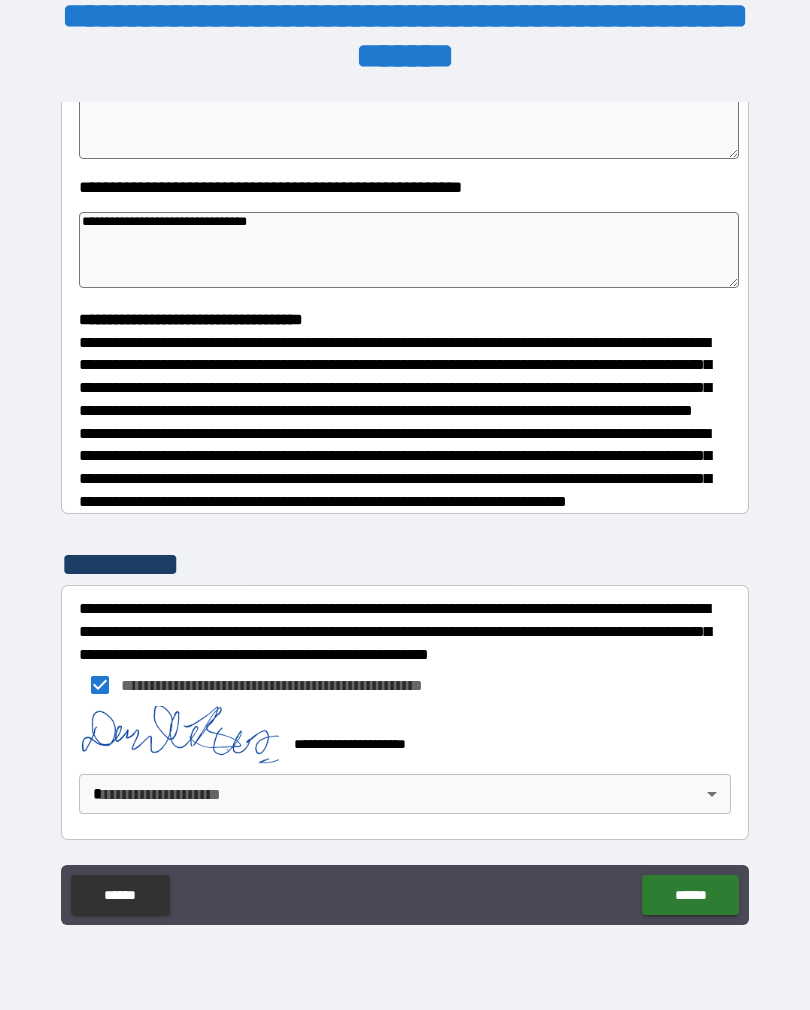scroll, scrollTop: 381, scrollLeft: 0, axis: vertical 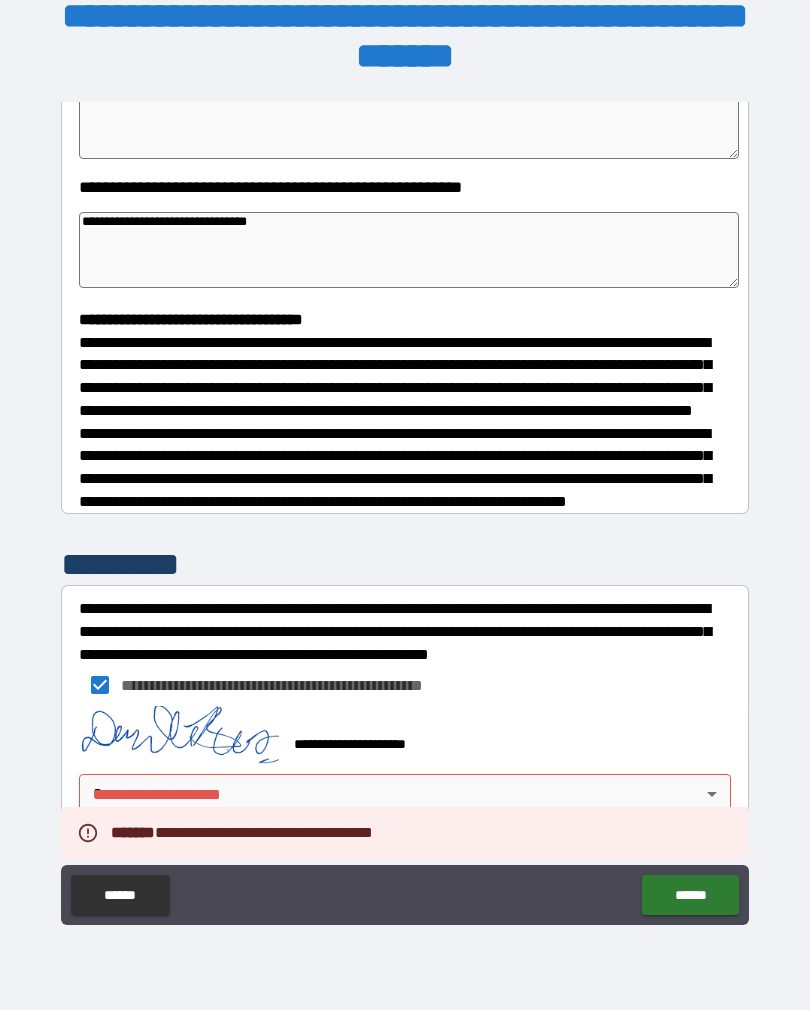 click on "**********" at bounding box center [405, 489] 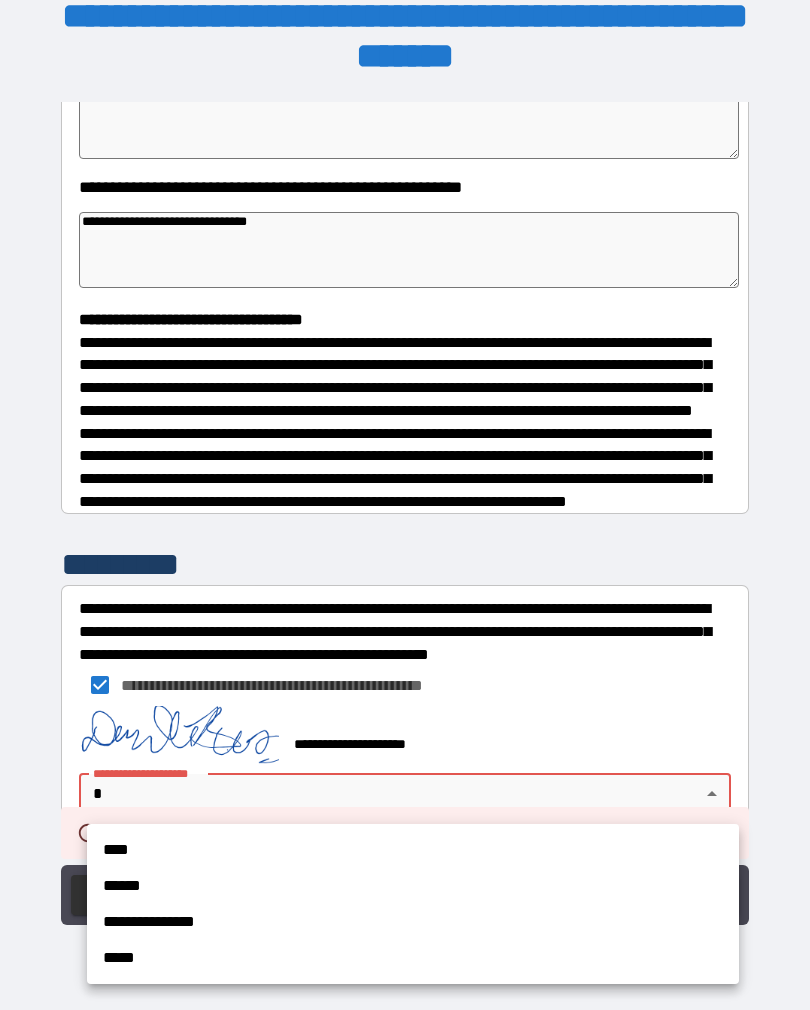 click on "**********" at bounding box center (413, 922) 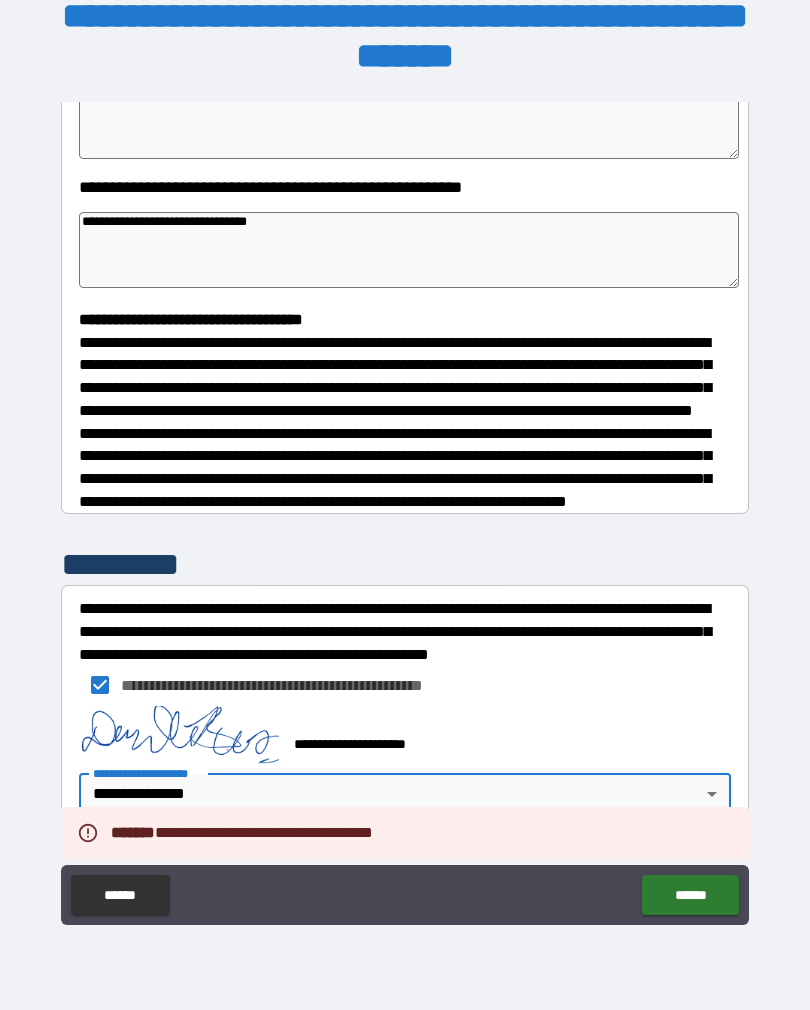 click on "******" at bounding box center (690, 895) 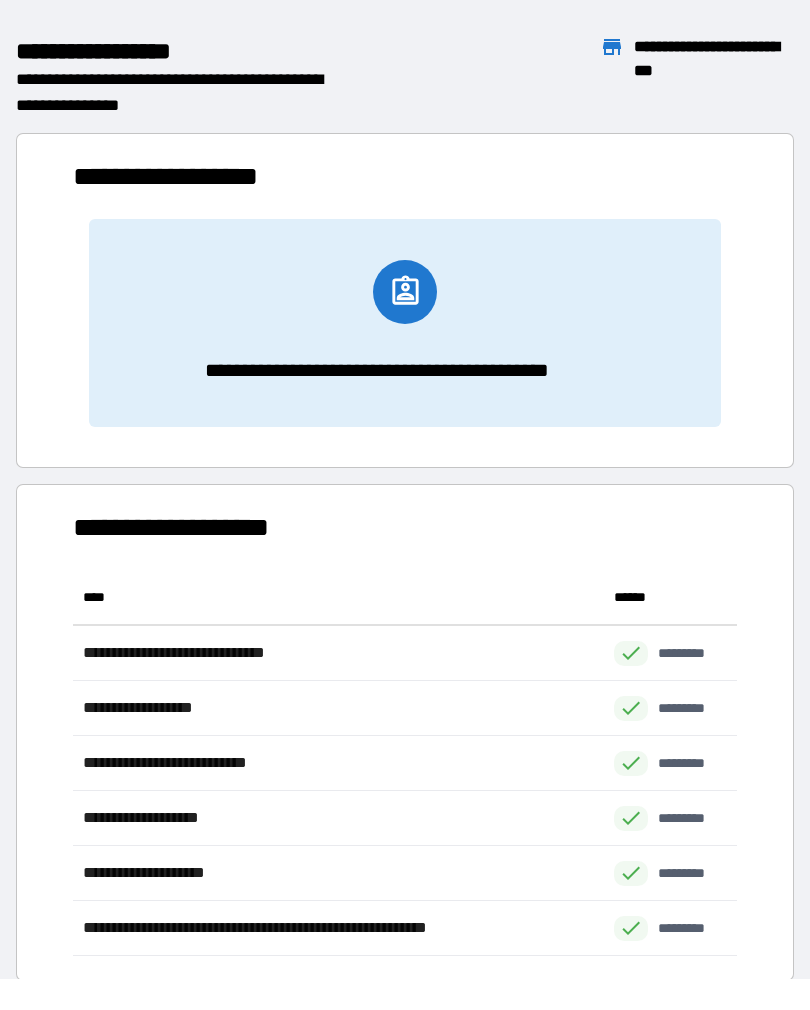 scroll, scrollTop: 1, scrollLeft: 1, axis: both 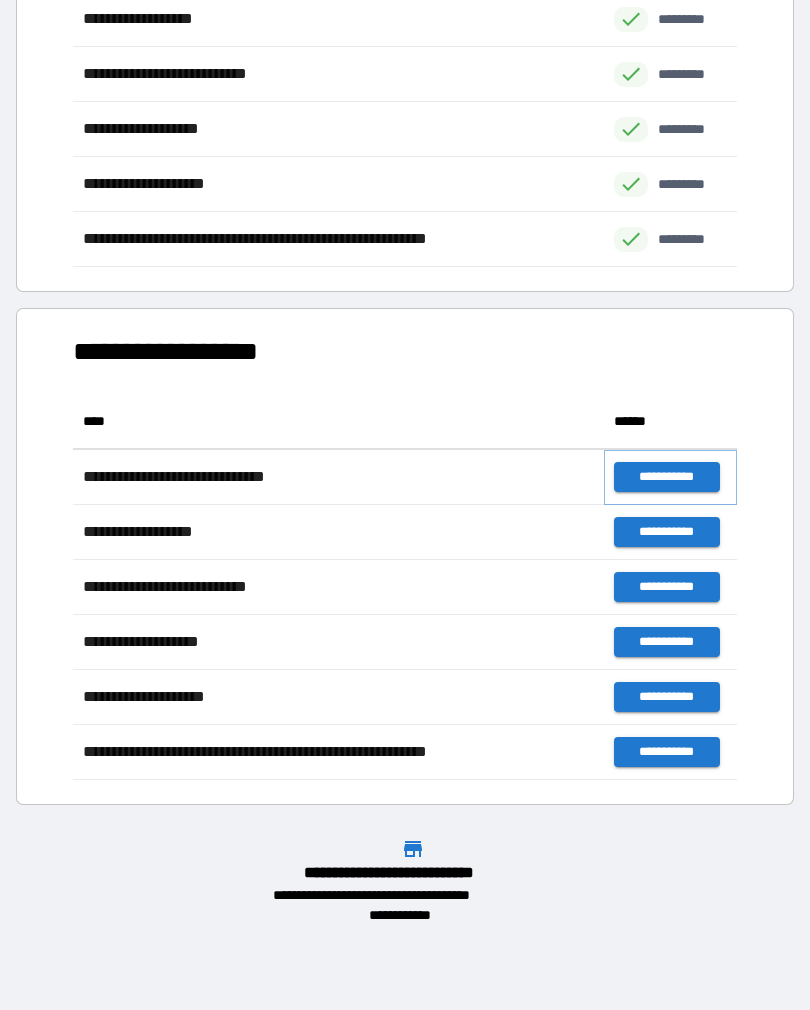 click on "**********" at bounding box center (666, 477) 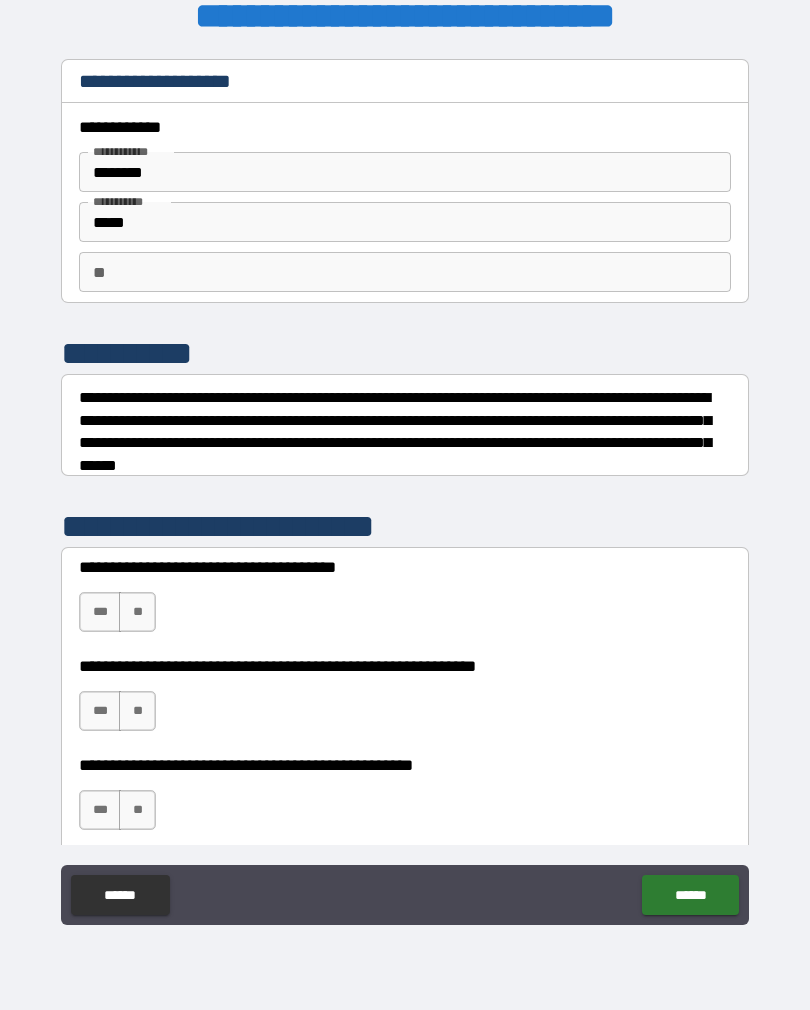 click on "**" at bounding box center [405, 272] 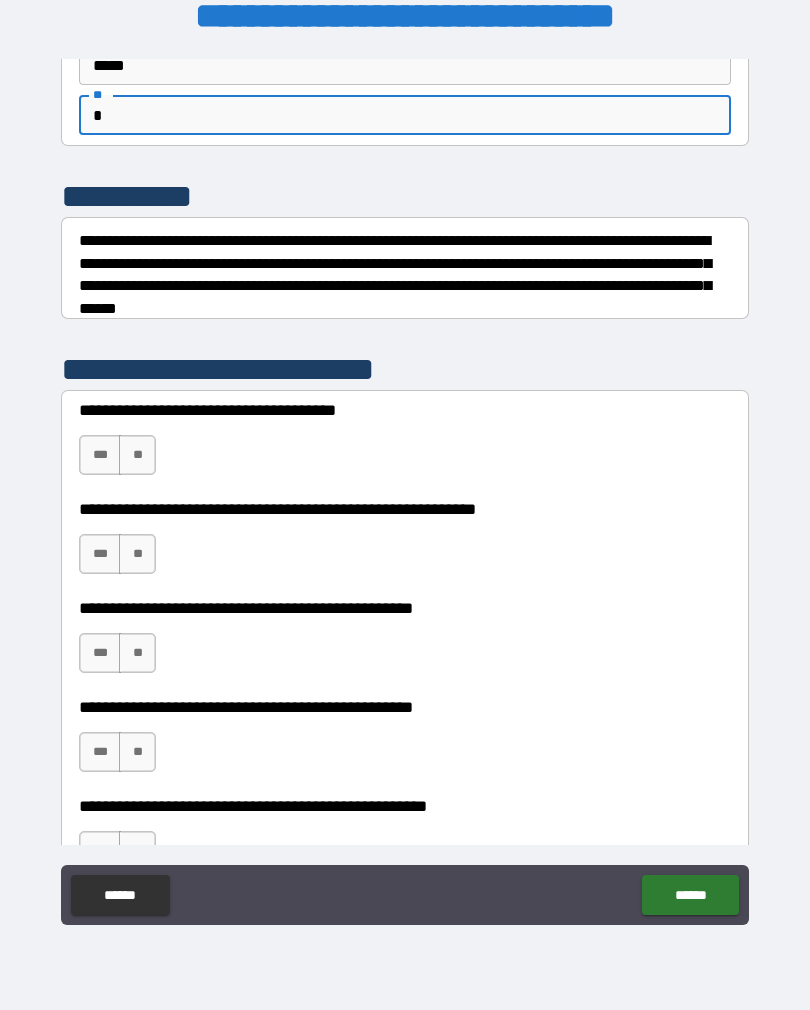 scroll, scrollTop: 210, scrollLeft: 0, axis: vertical 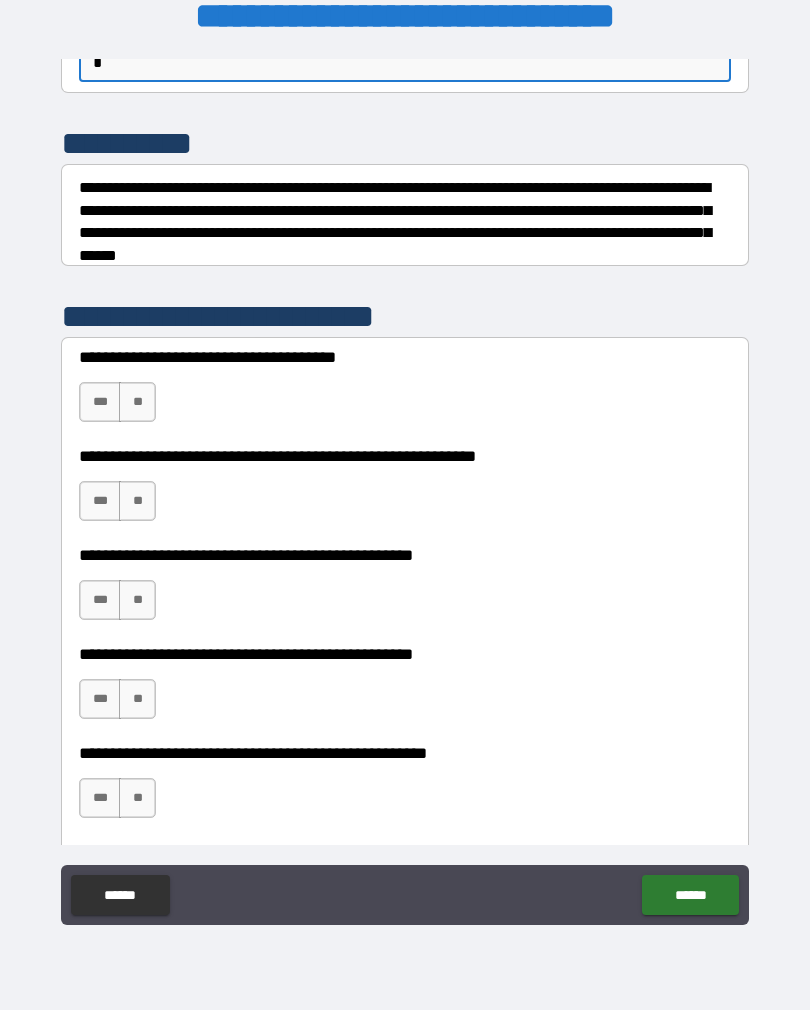 click on "**" at bounding box center [137, 402] 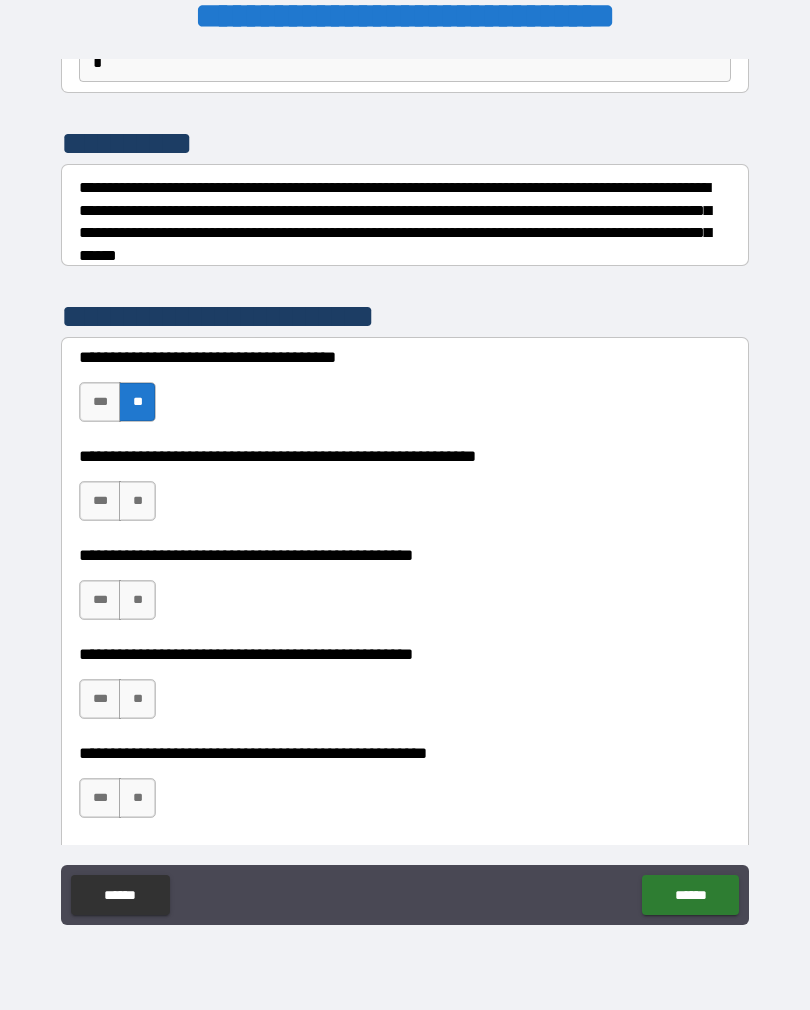 click on "**" at bounding box center [137, 501] 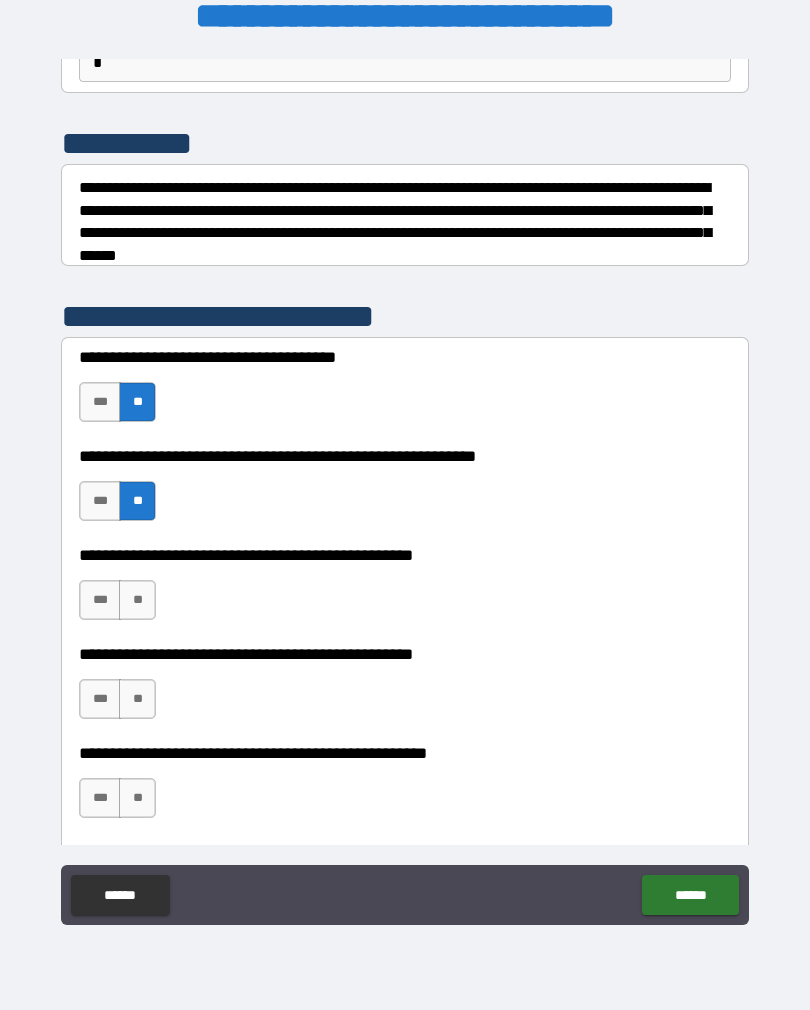 click on "**" at bounding box center [137, 600] 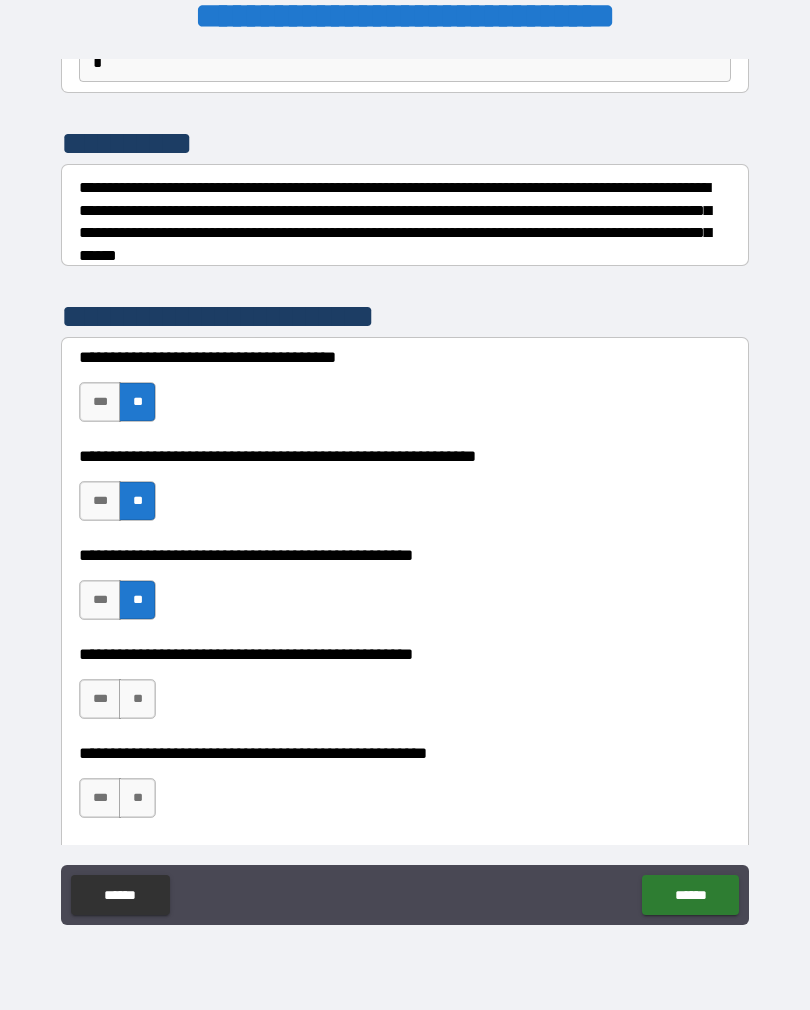 click on "**" at bounding box center (137, 699) 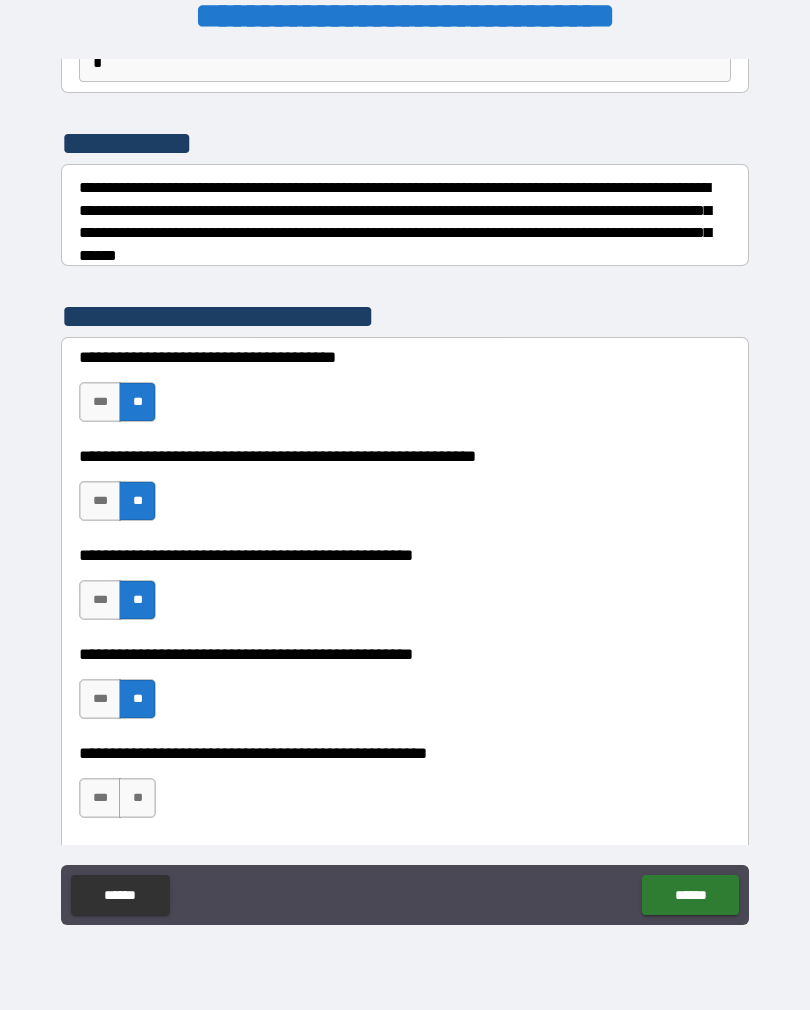 click on "**" at bounding box center [137, 798] 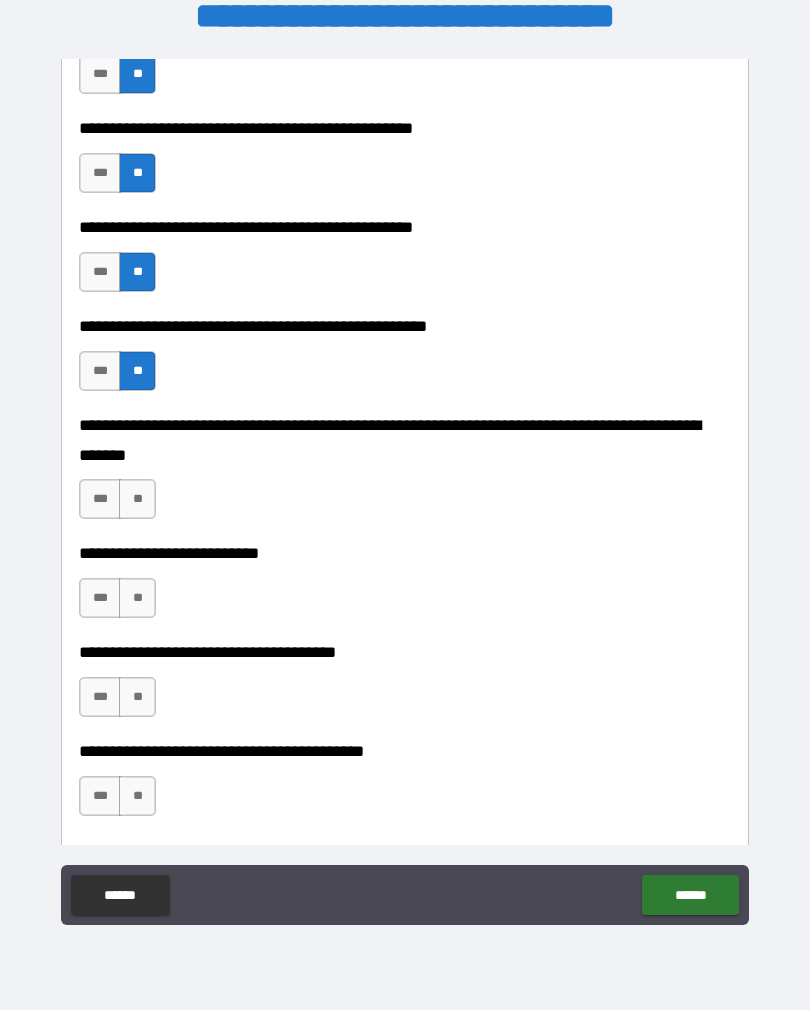 scroll, scrollTop: 676, scrollLeft: 0, axis: vertical 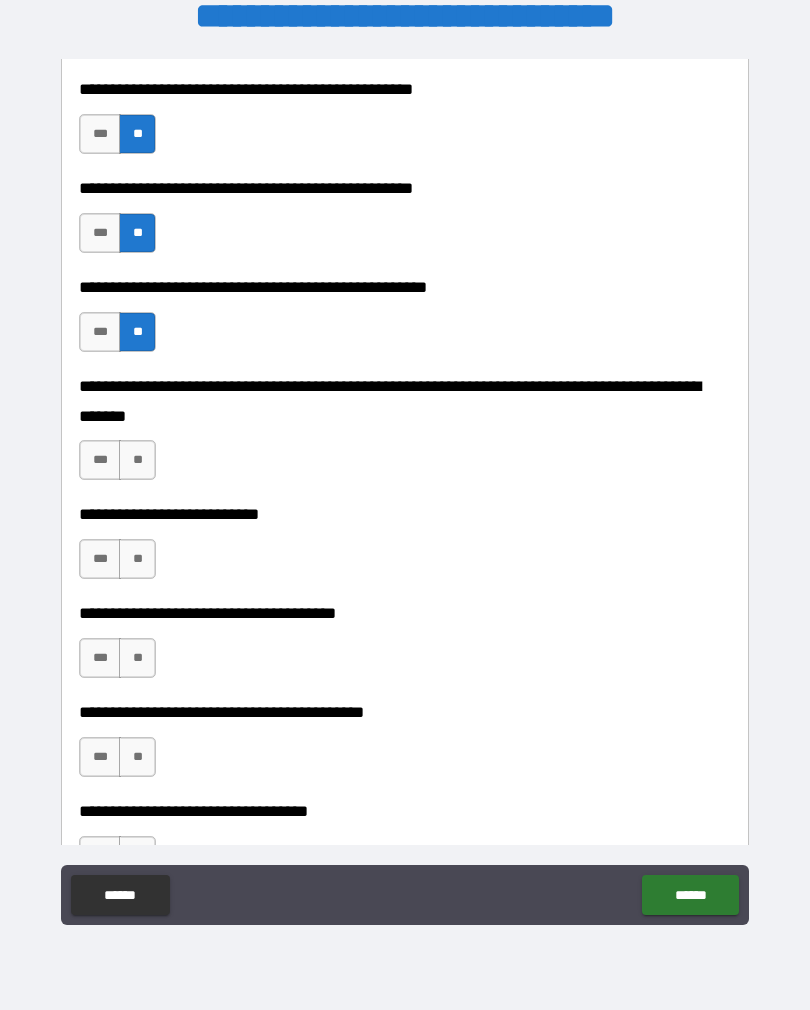 click on "**" at bounding box center [137, 460] 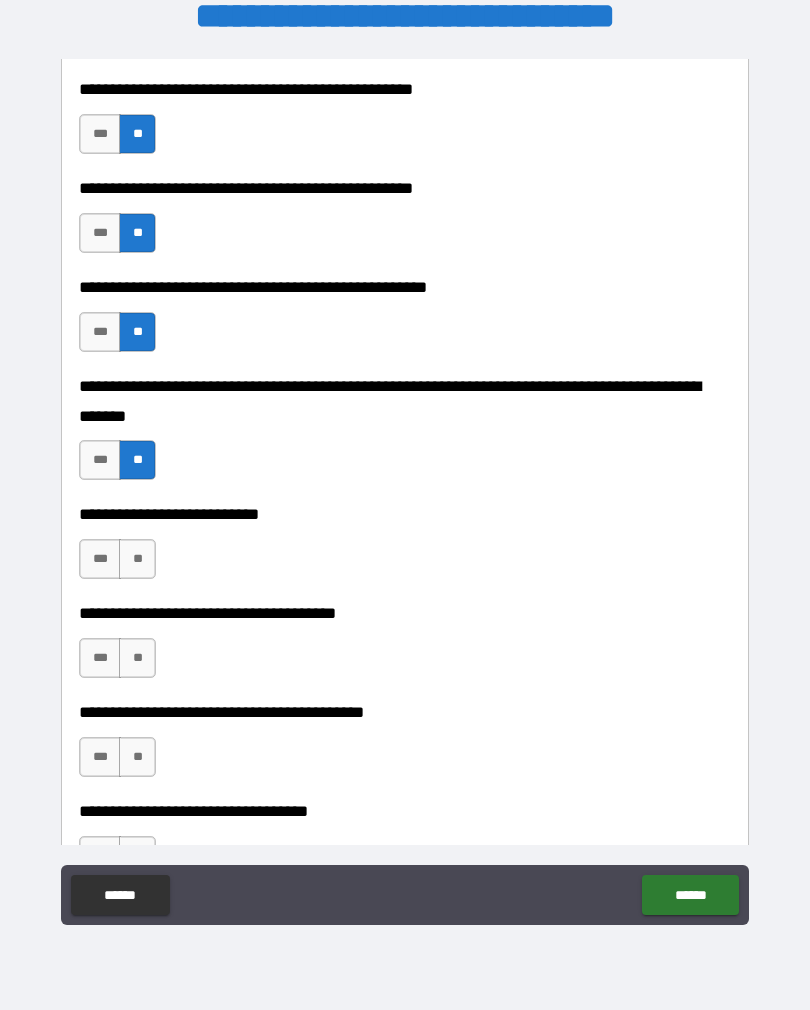 click on "**" at bounding box center [137, 559] 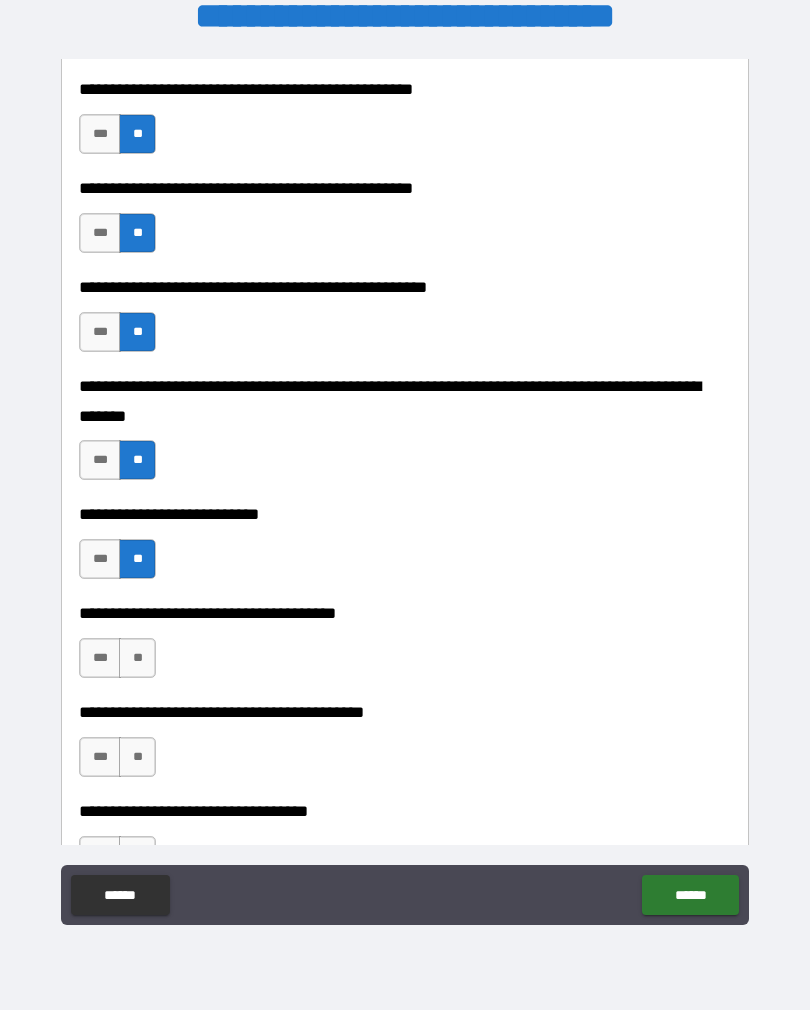click on "**" at bounding box center (137, 658) 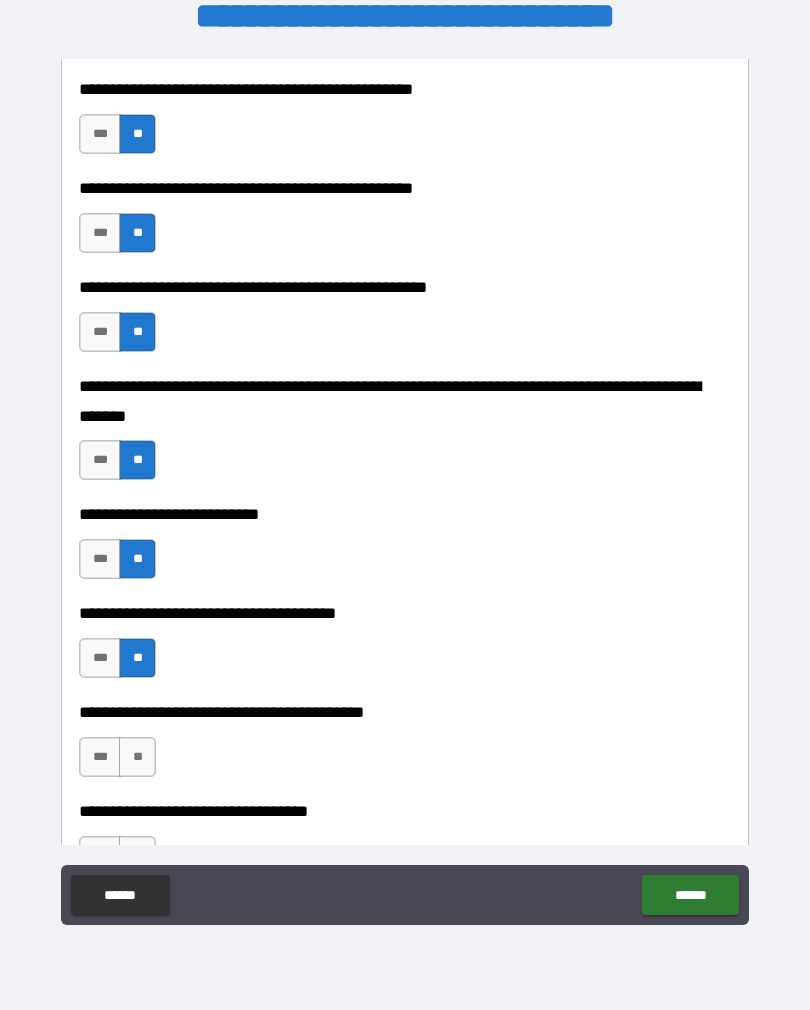 click on "**" at bounding box center (137, 757) 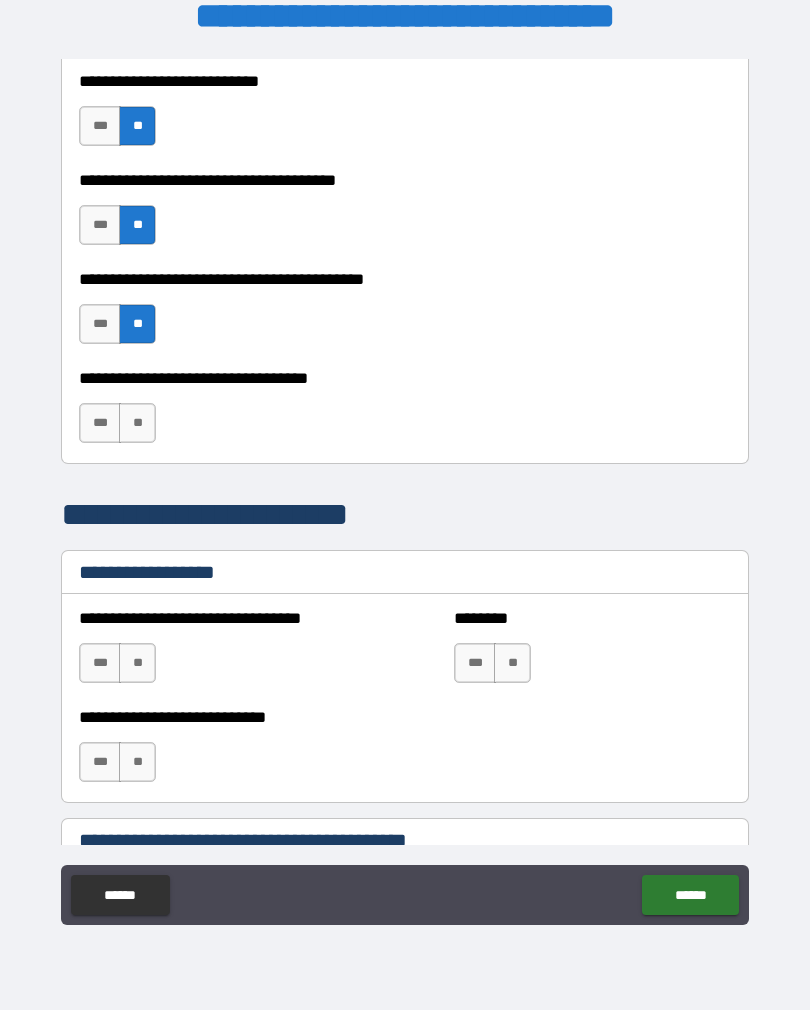 scroll, scrollTop: 1111, scrollLeft: 0, axis: vertical 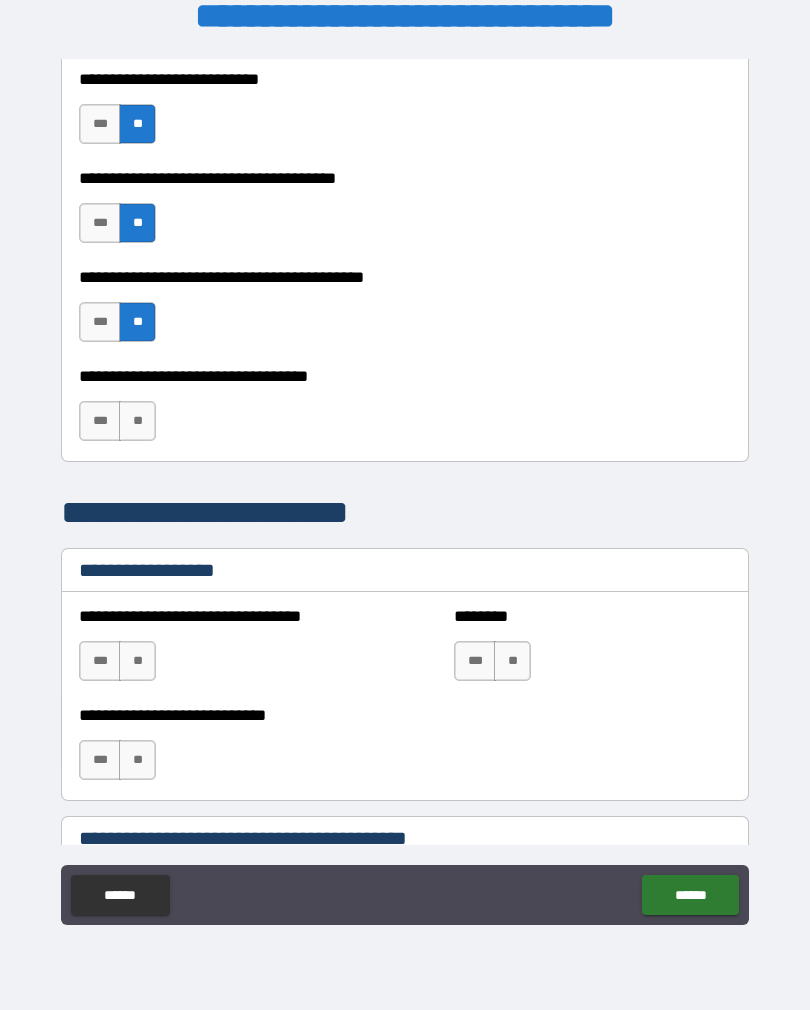 click on "**" at bounding box center (137, 421) 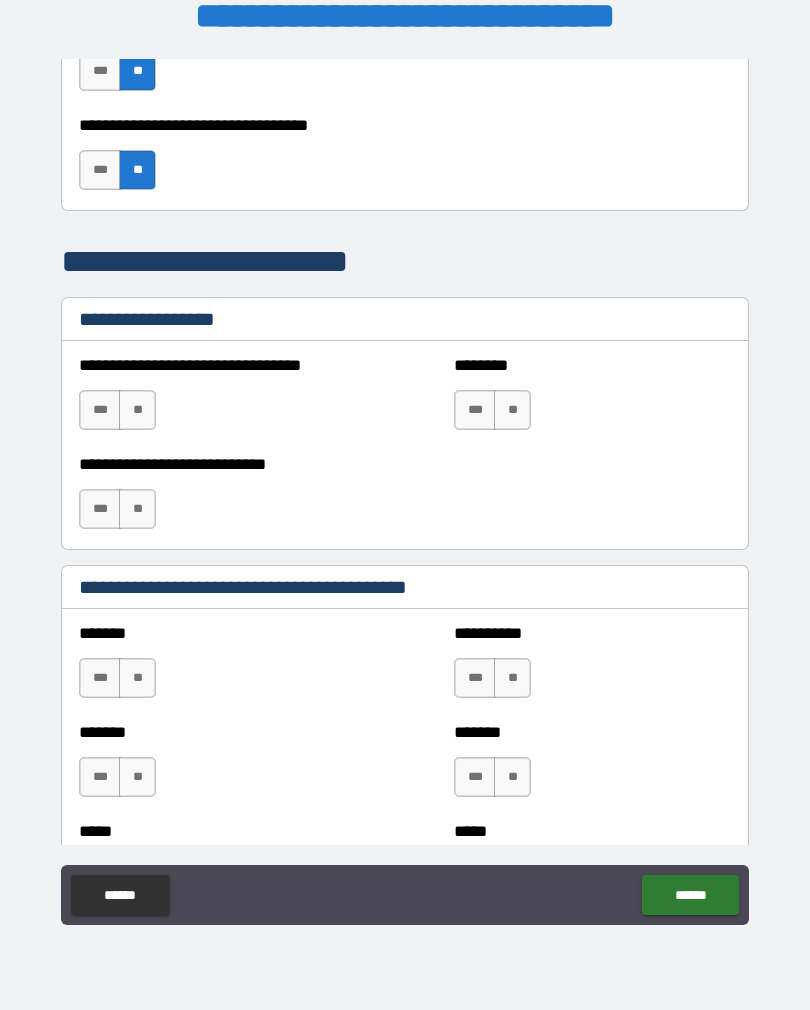 scroll, scrollTop: 1365, scrollLeft: 0, axis: vertical 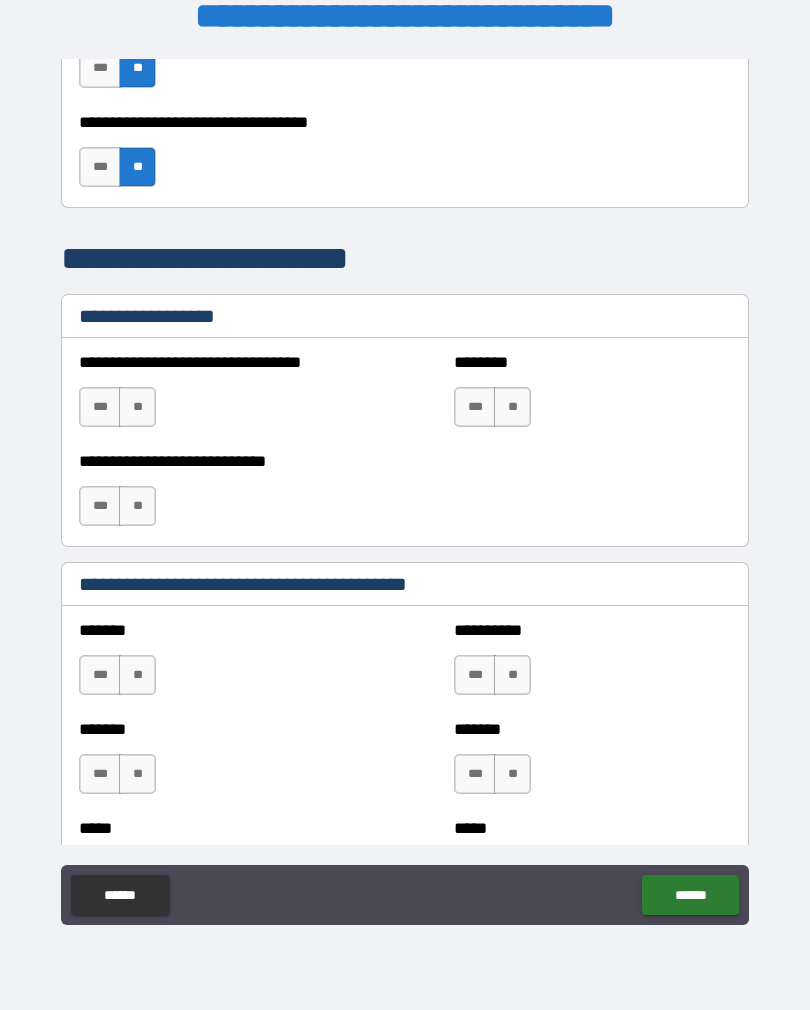 click on "**" at bounding box center [512, 407] 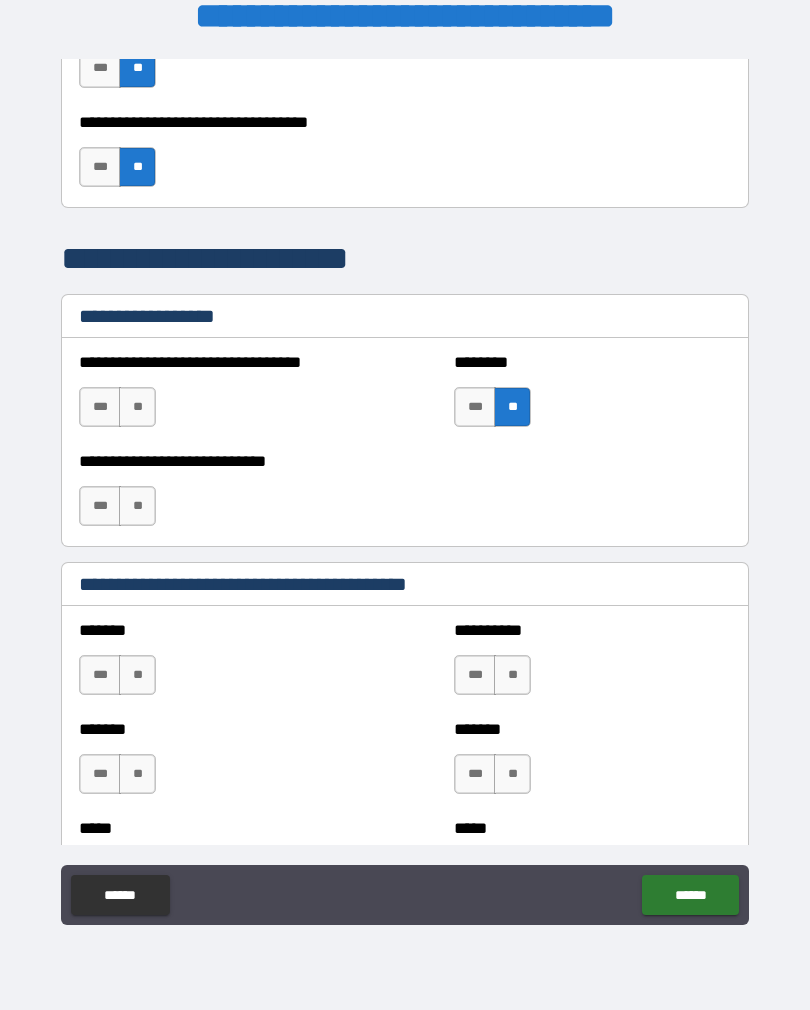click on "**" at bounding box center (137, 407) 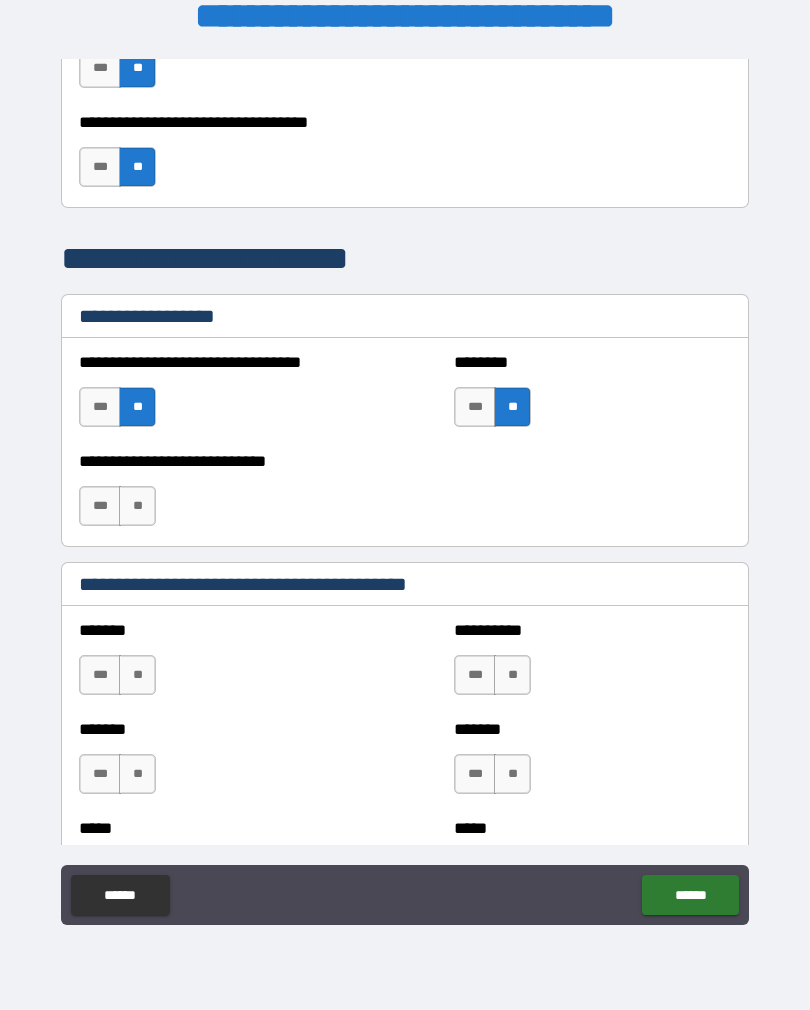 click on "**" at bounding box center [137, 506] 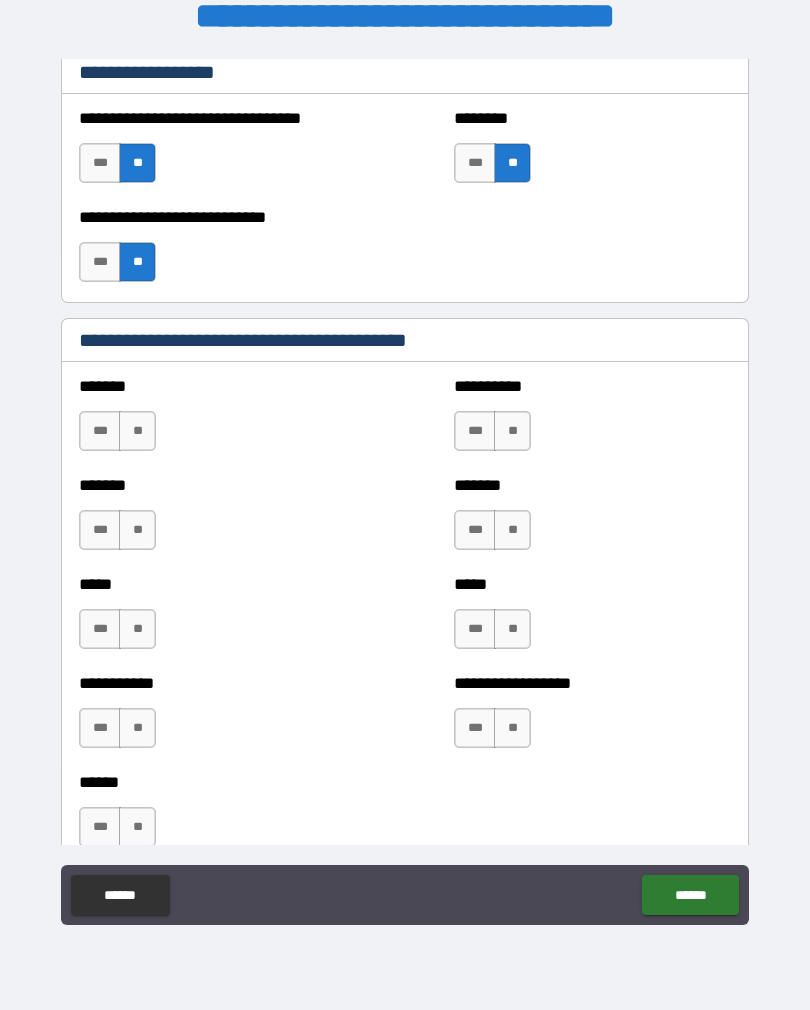 scroll, scrollTop: 1610, scrollLeft: 0, axis: vertical 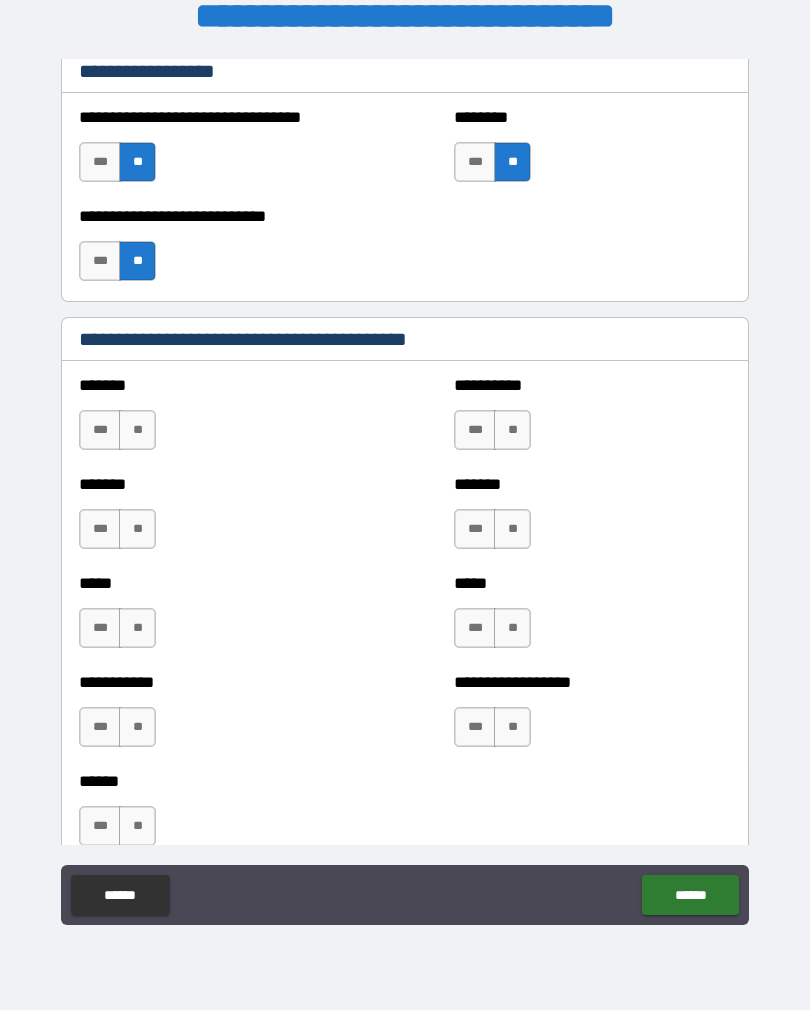 click on "**" at bounding box center [137, 430] 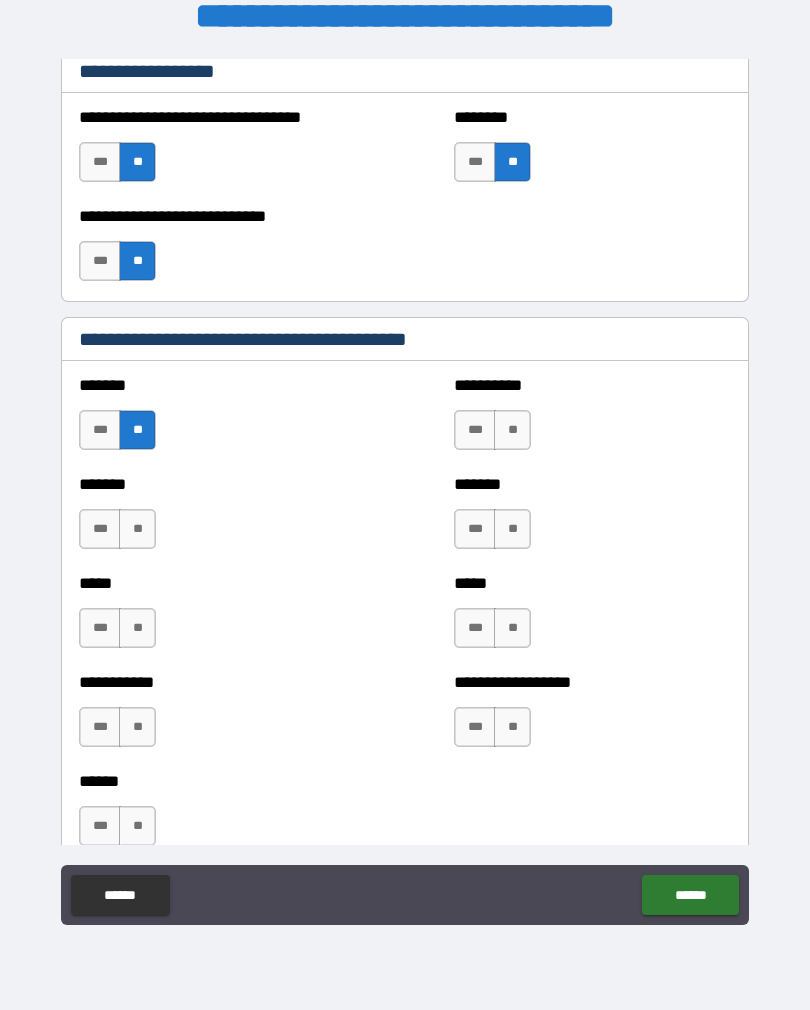 click on "**" at bounding box center (137, 529) 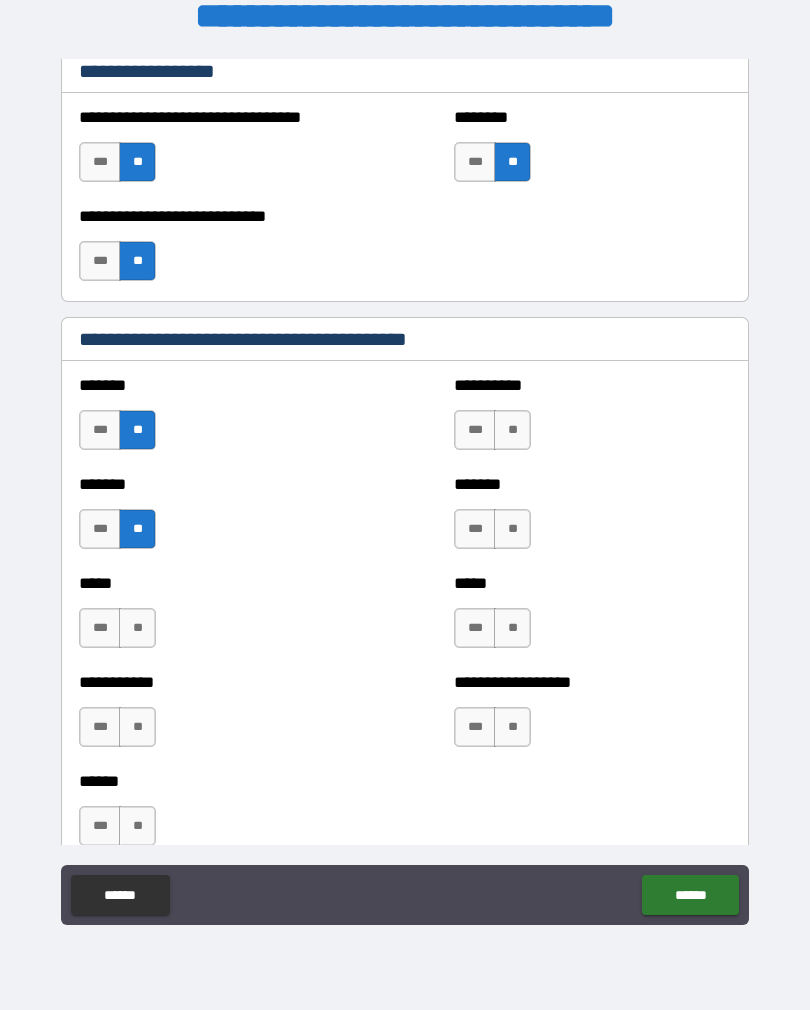 click on "**" at bounding box center [137, 628] 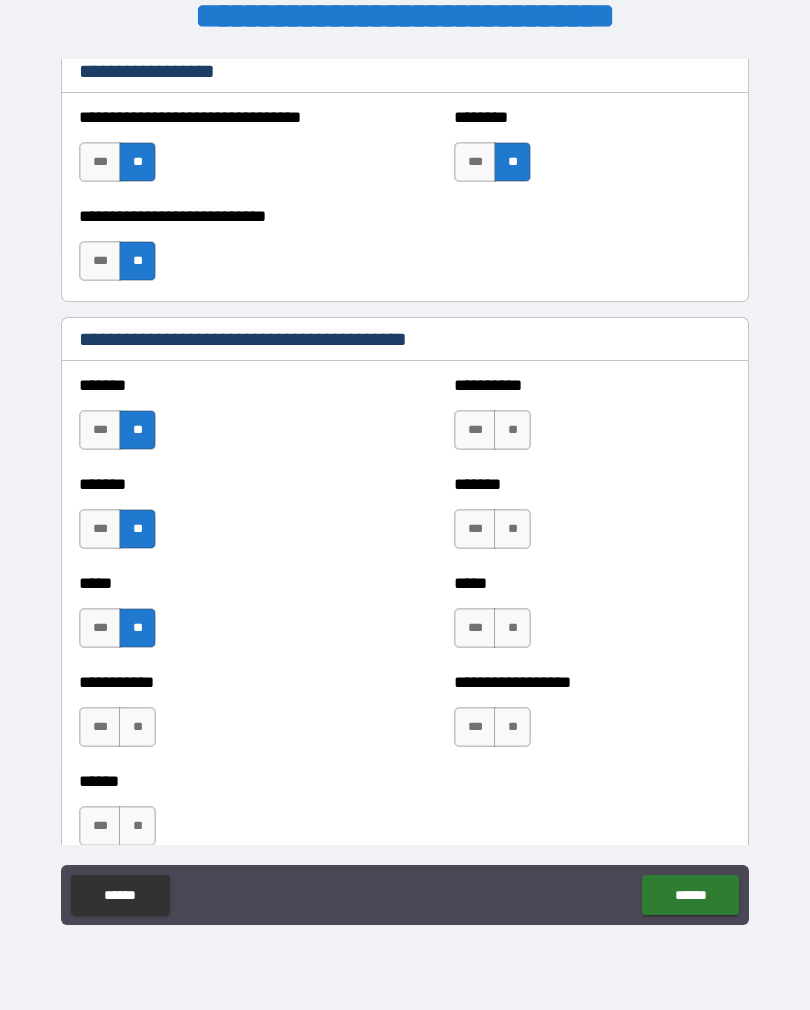 click on "**" at bounding box center [137, 727] 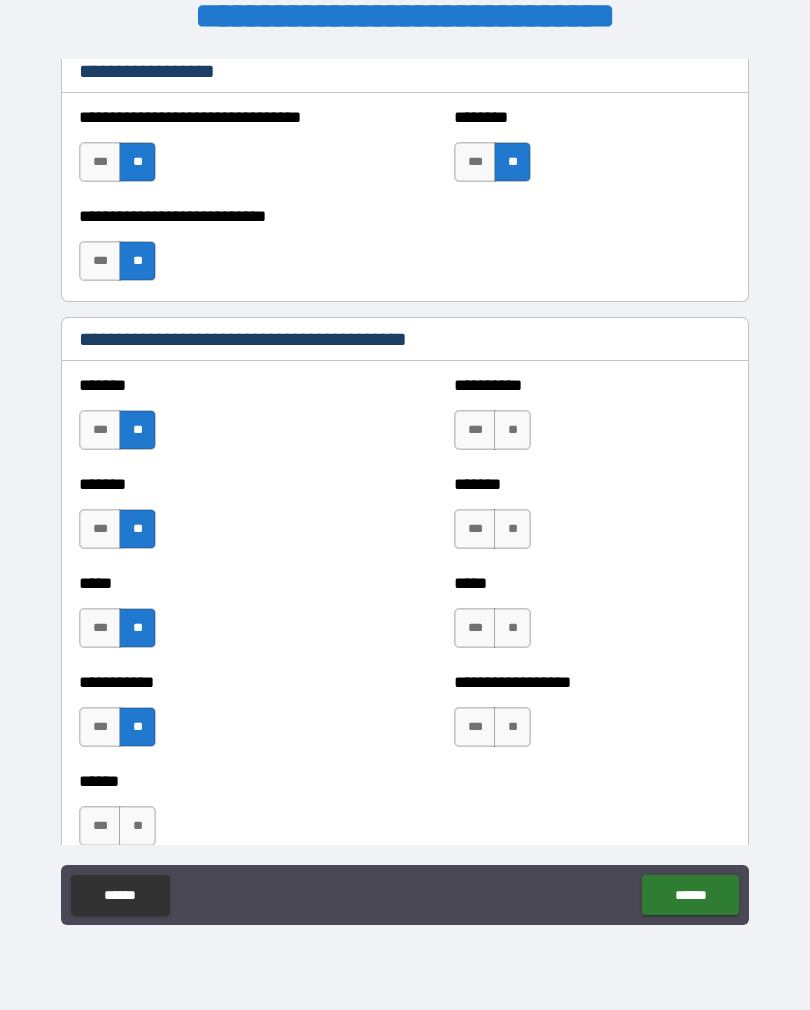 click on "**" at bounding box center (512, 430) 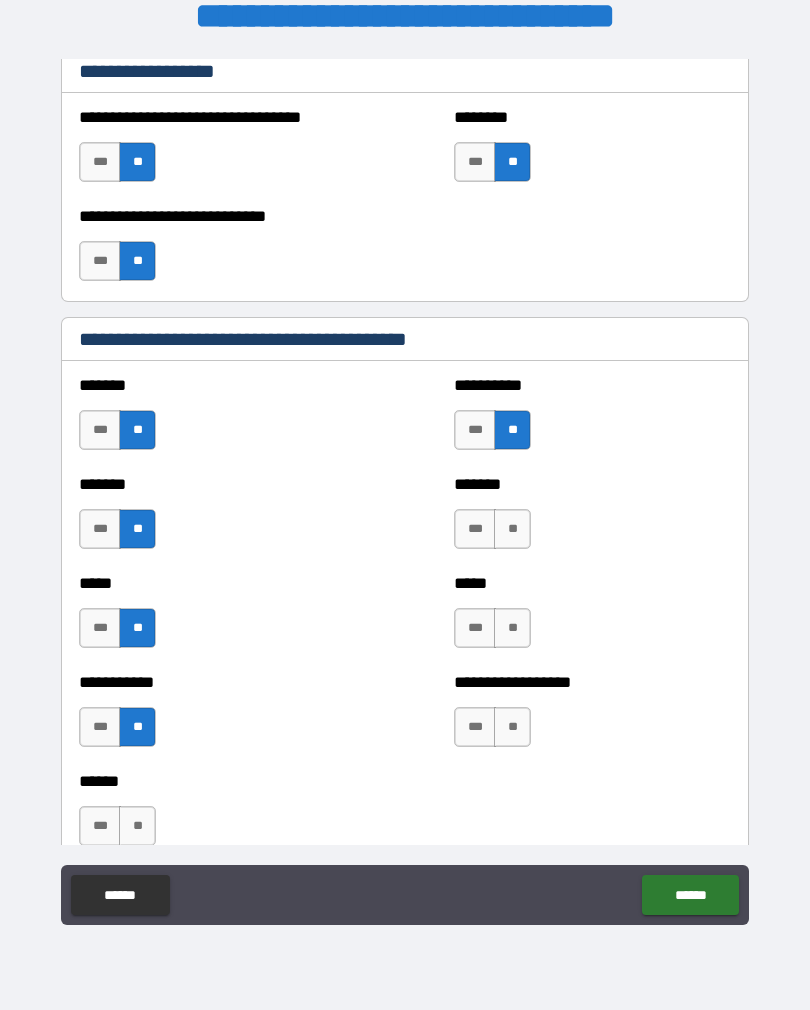 click on "**" at bounding box center [512, 529] 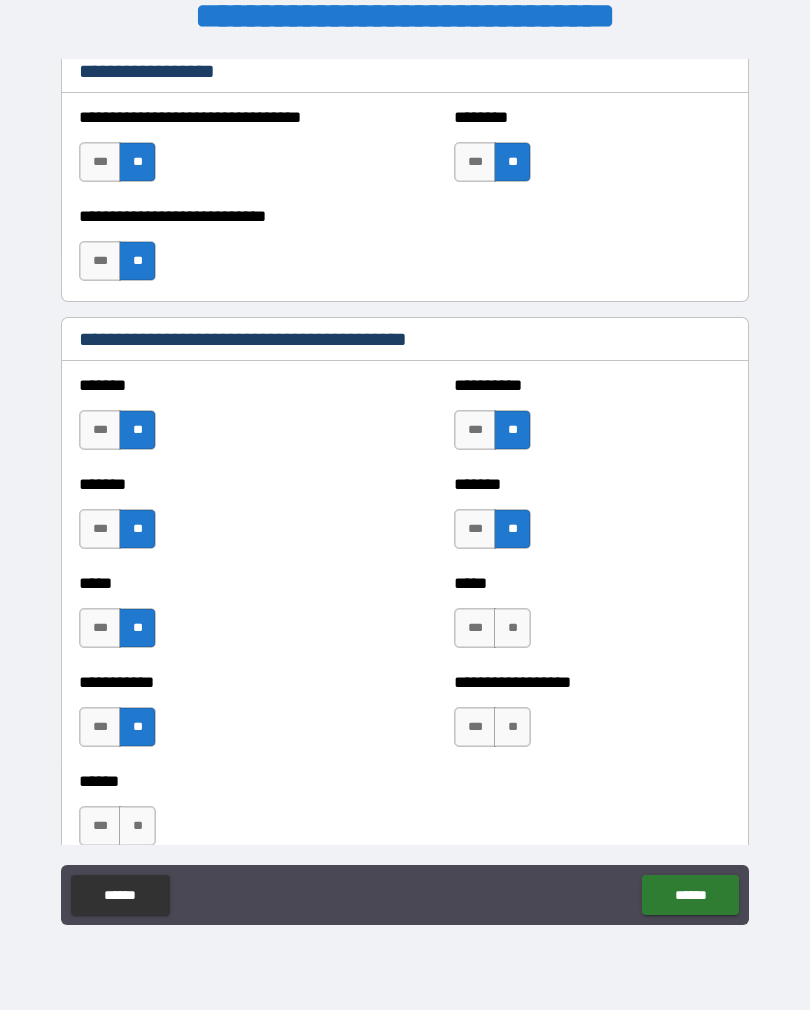 click on "**" at bounding box center [512, 628] 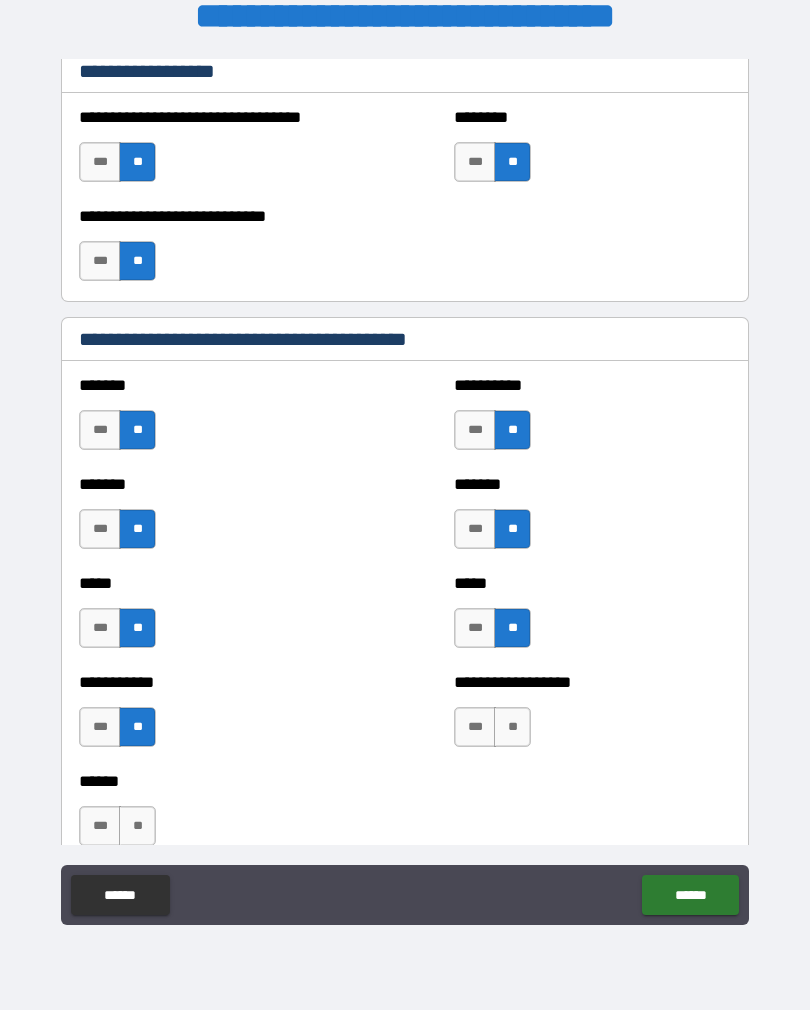 click on "**" at bounding box center [512, 727] 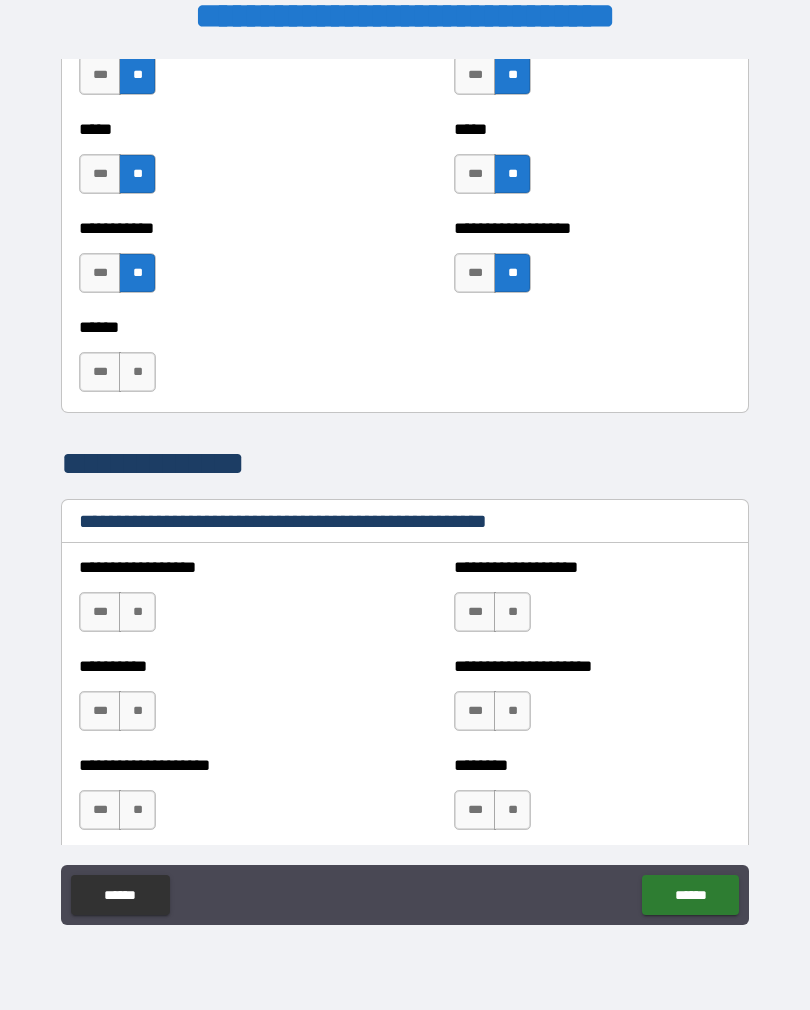 scroll, scrollTop: 2109, scrollLeft: 0, axis: vertical 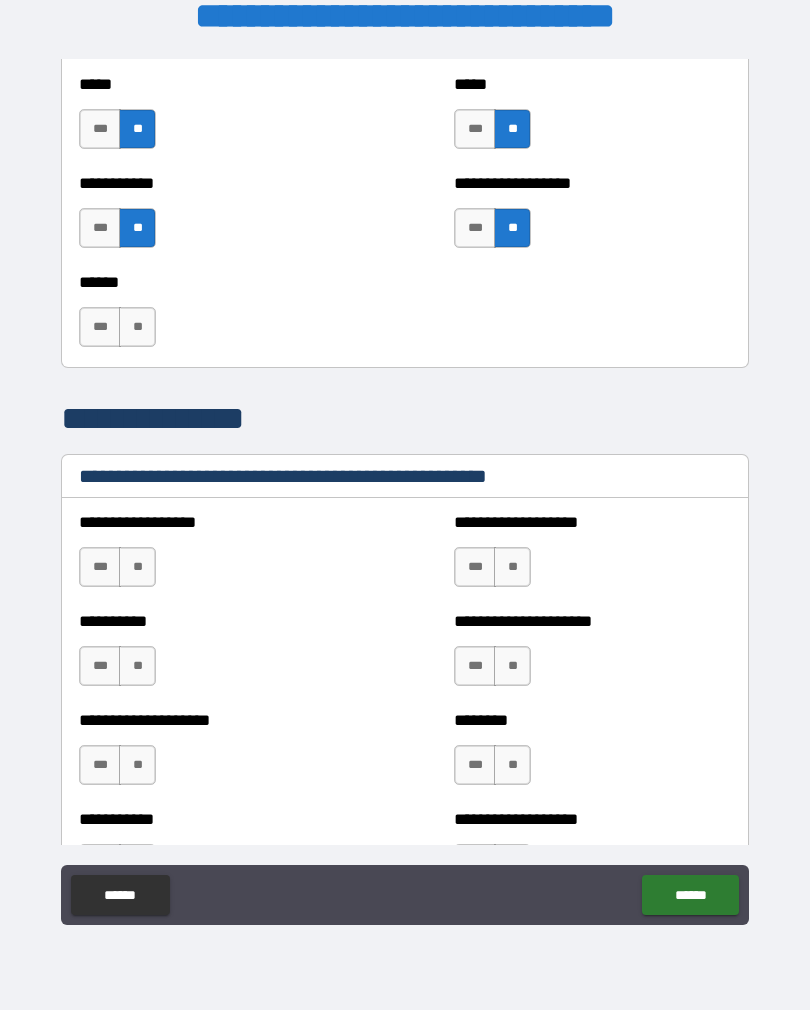 click on "**" at bounding box center [137, 327] 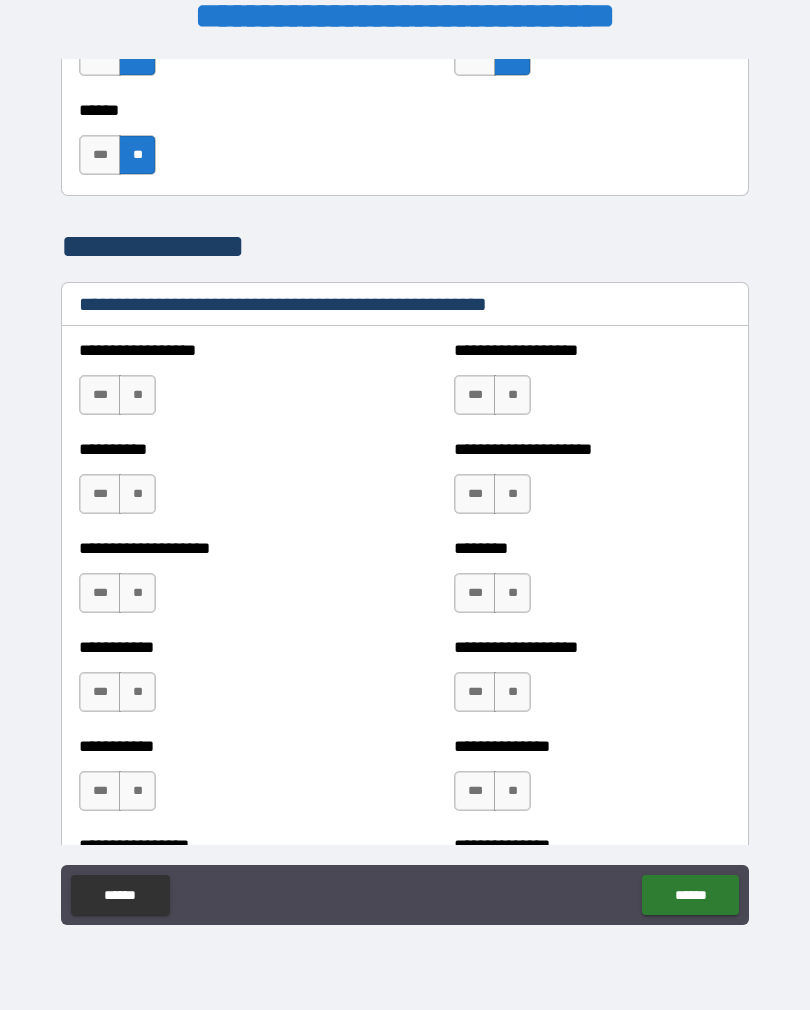 scroll, scrollTop: 2291, scrollLeft: 0, axis: vertical 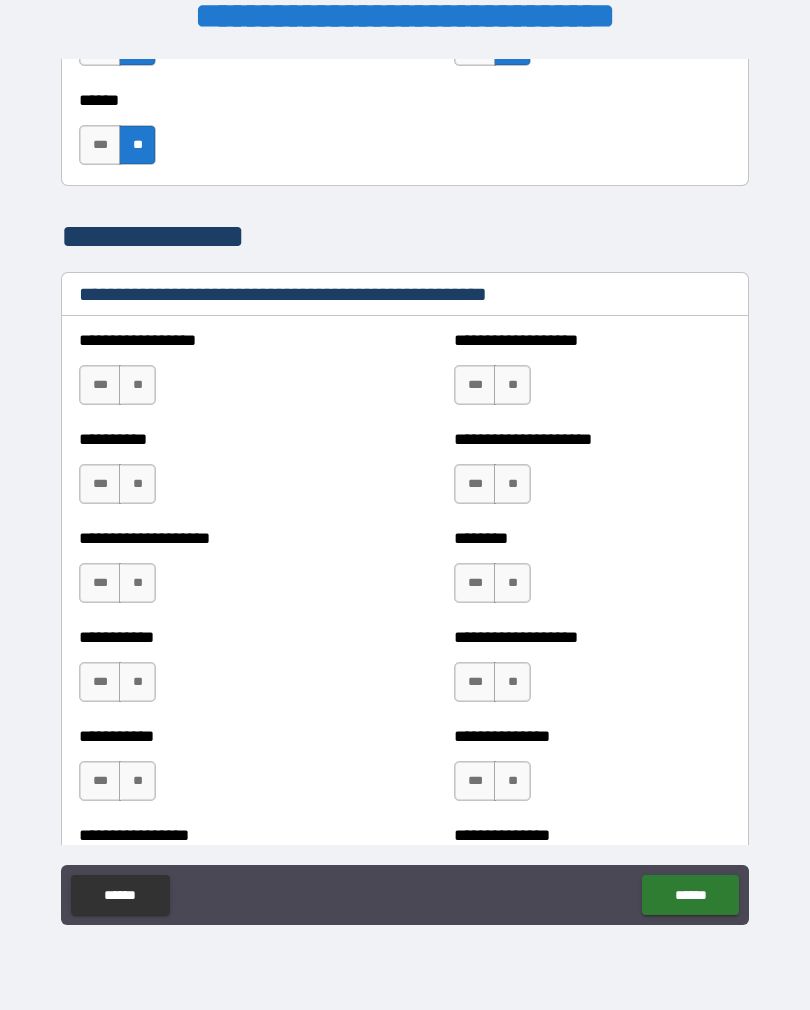 click on "***" at bounding box center (475, 385) 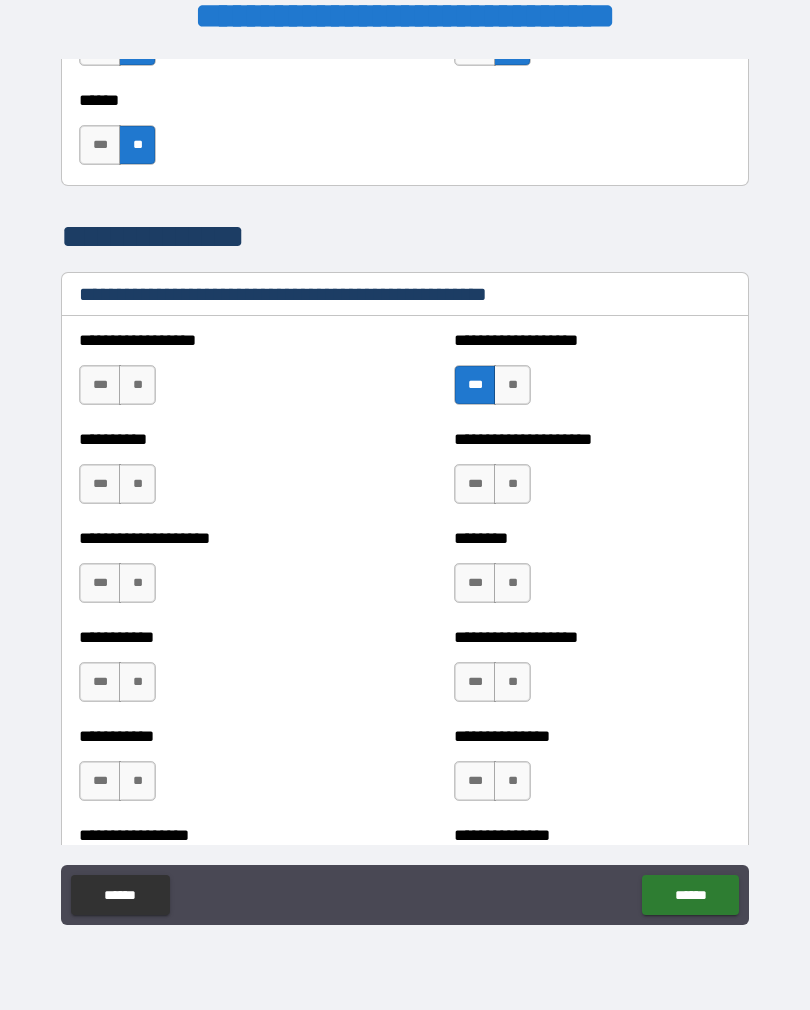 click on "**" at bounding box center (512, 484) 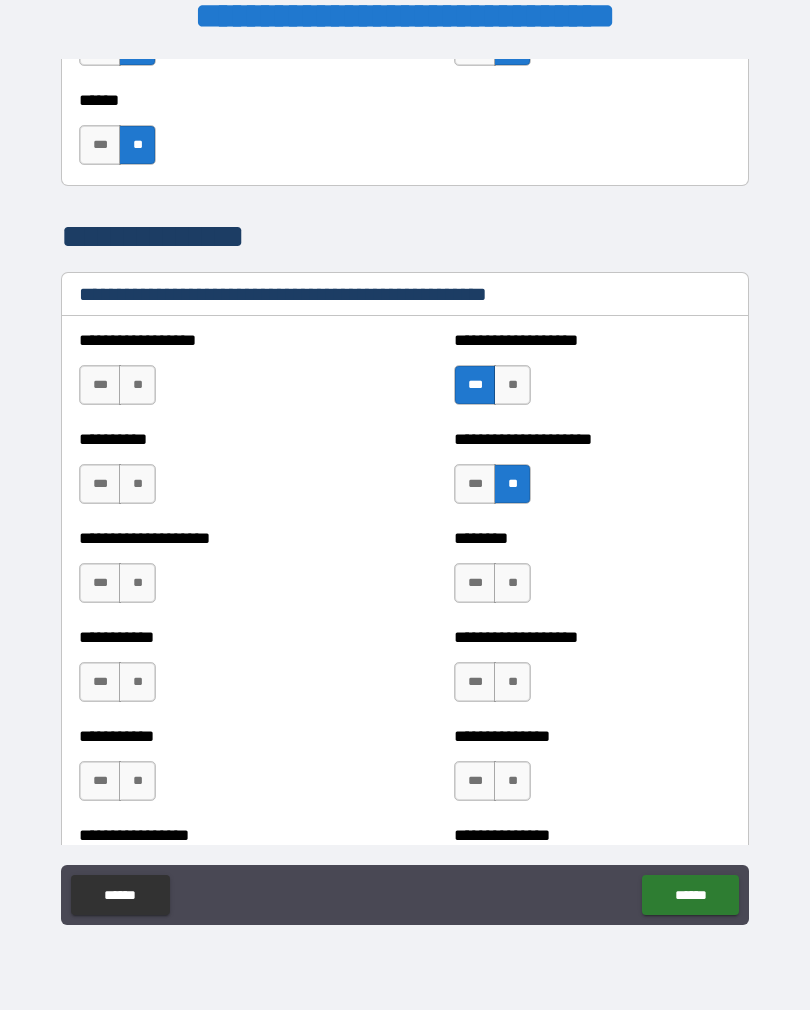 click on "**" at bounding box center [512, 583] 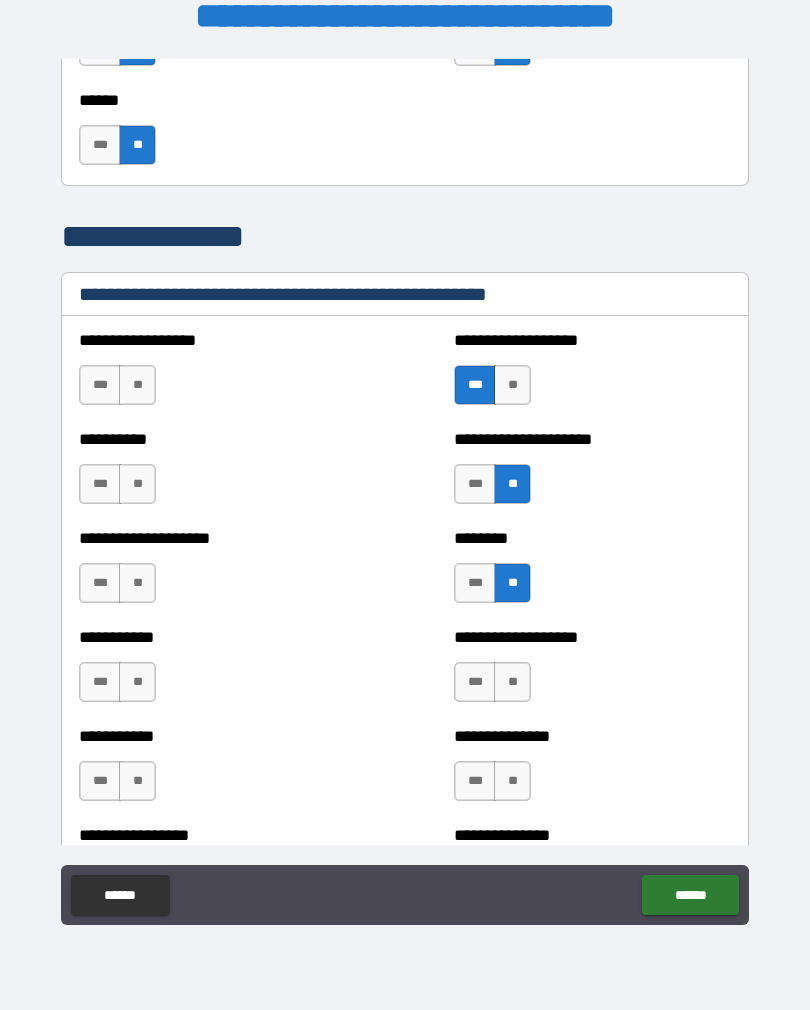 click on "**" at bounding box center (512, 682) 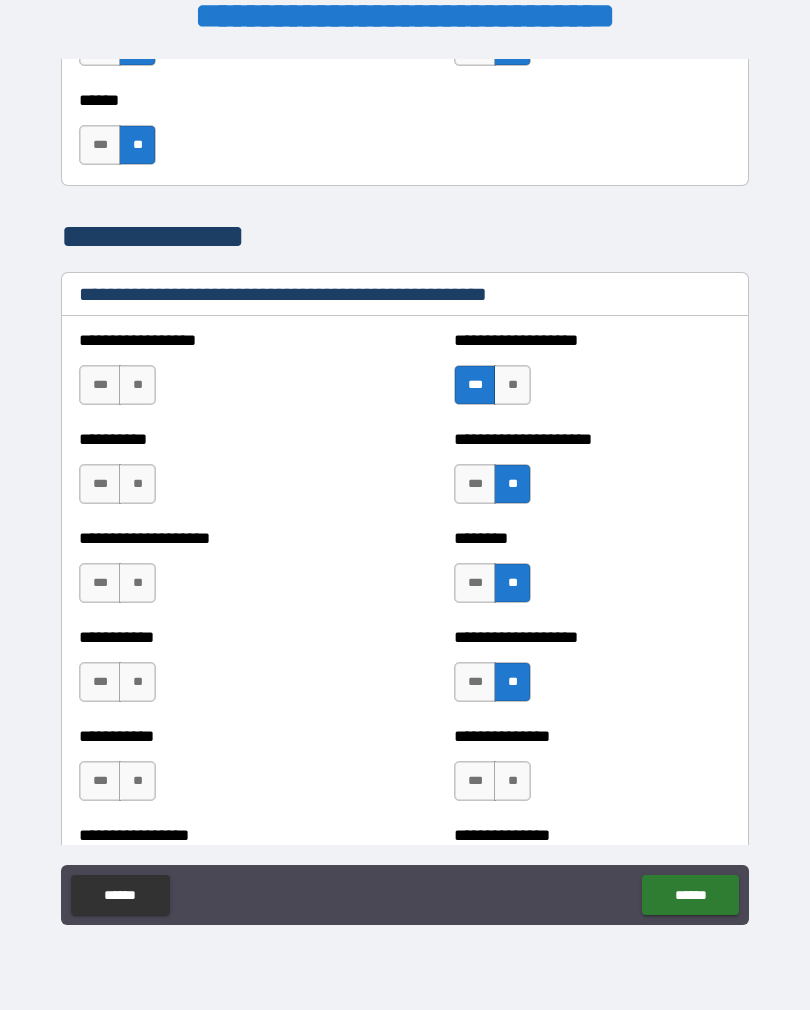 click on "**" at bounding box center (512, 781) 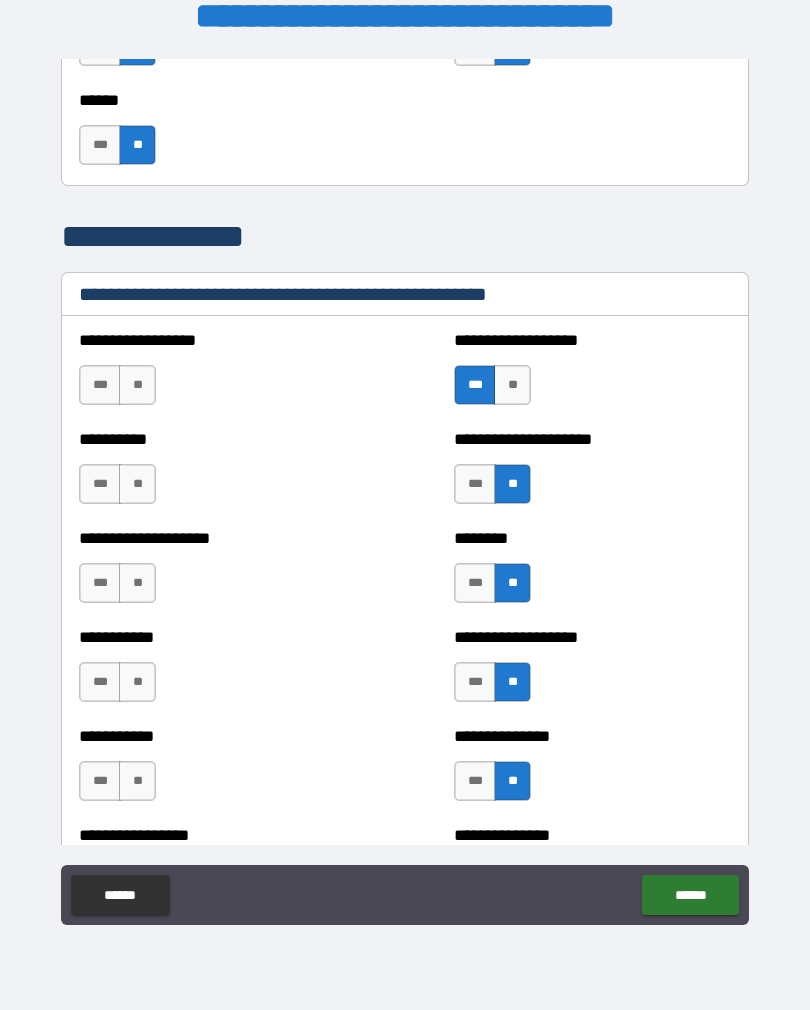 click on "**" at bounding box center (137, 385) 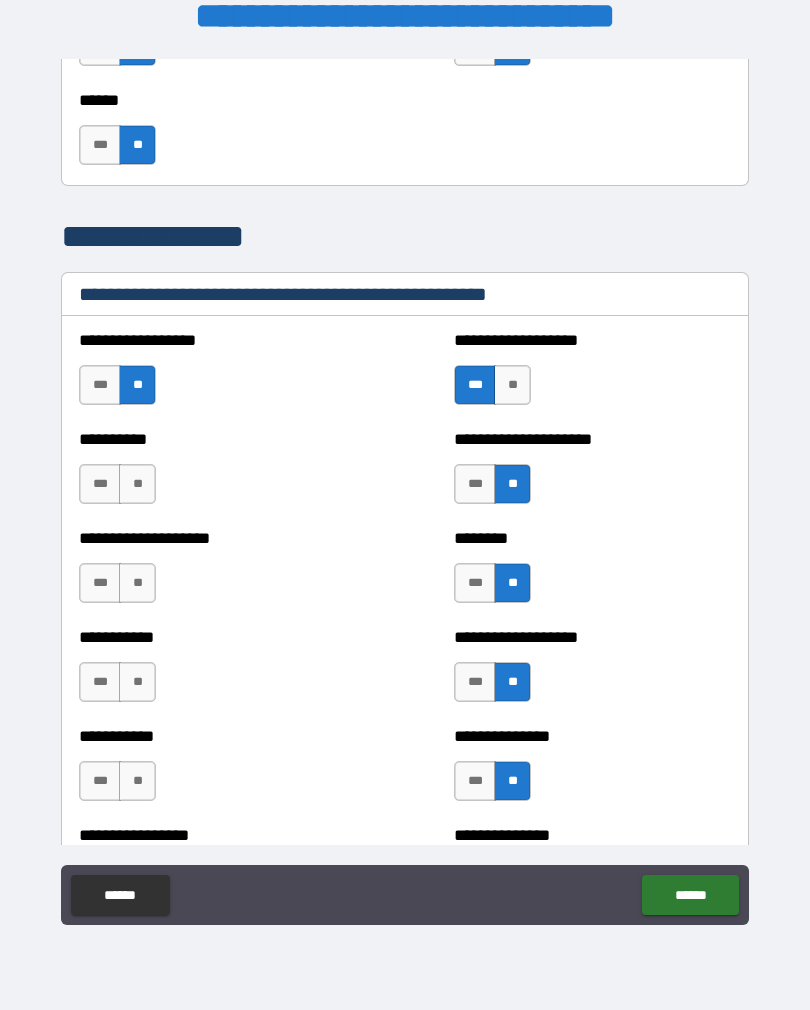 click on "**" at bounding box center [137, 484] 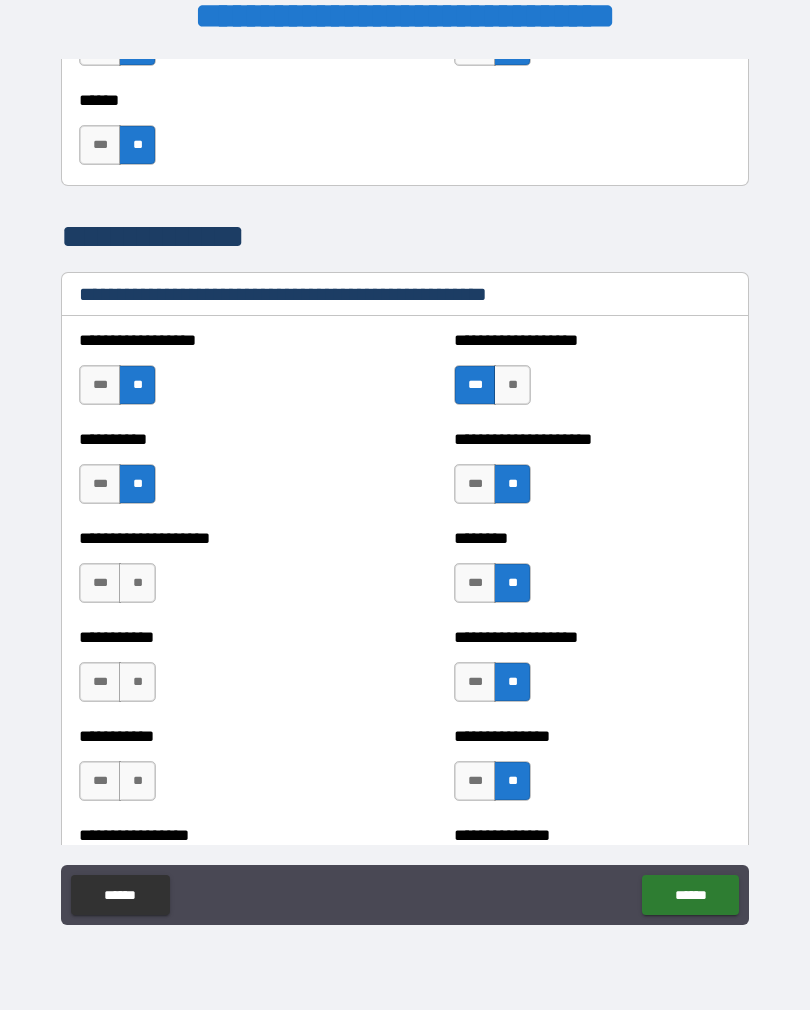click on "**" at bounding box center [137, 583] 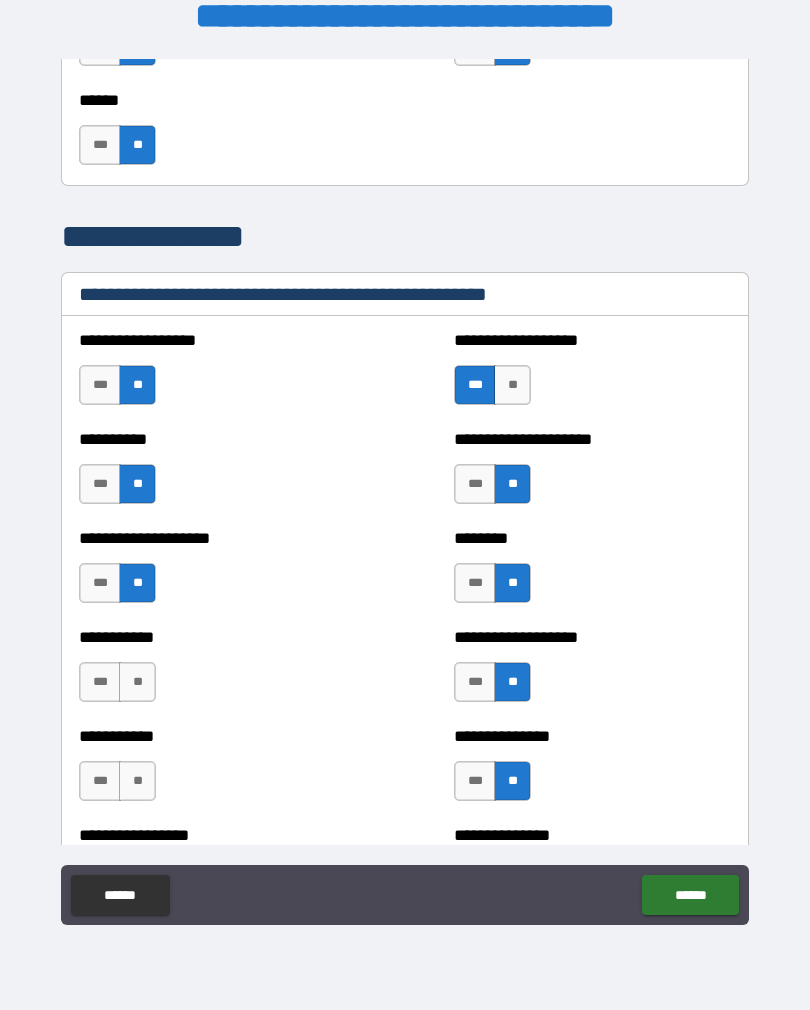 click on "**" at bounding box center [137, 682] 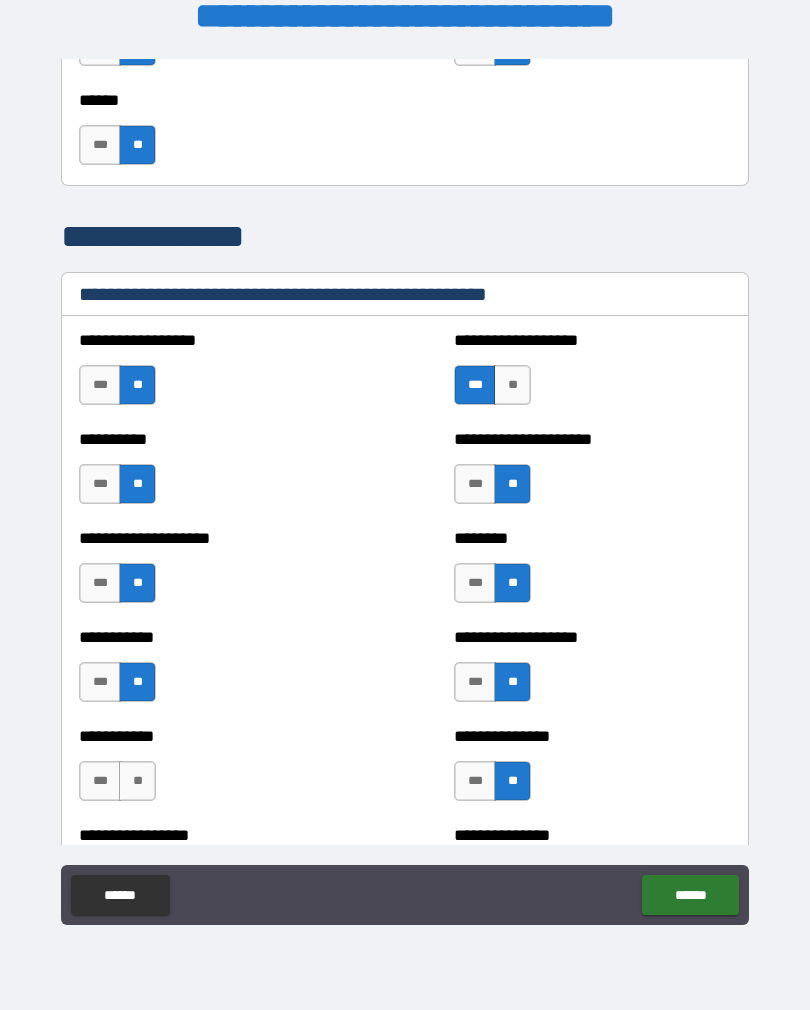 click on "**" at bounding box center [137, 781] 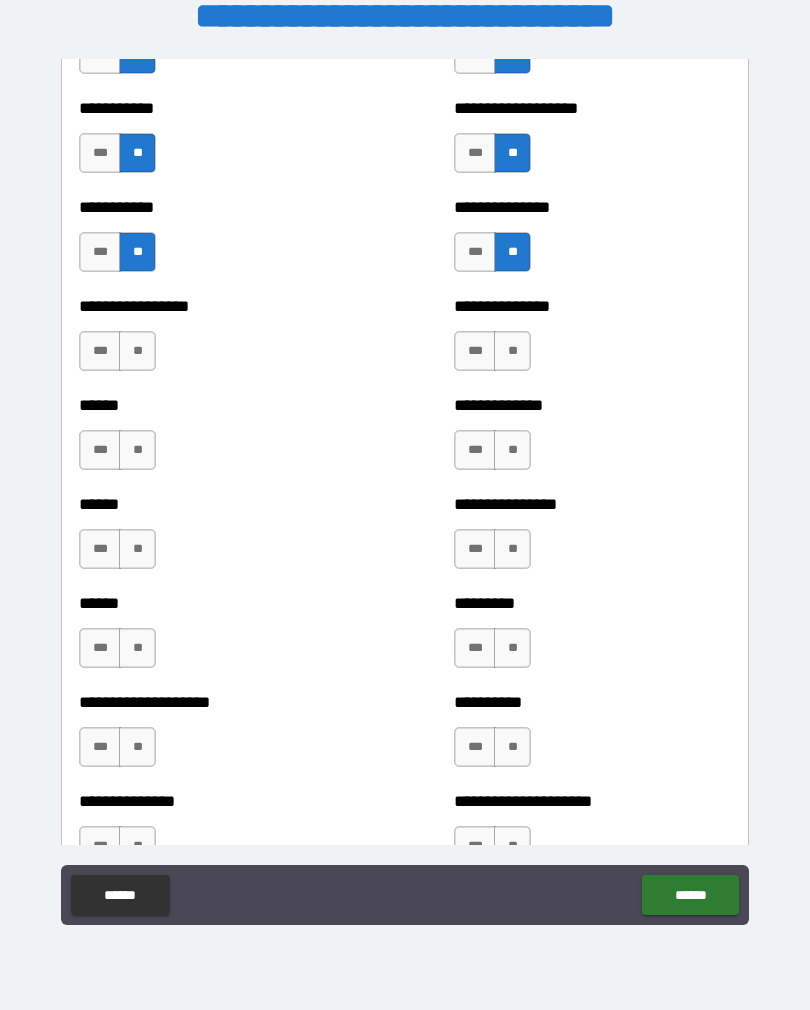 scroll, scrollTop: 2824, scrollLeft: 0, axis: vertical 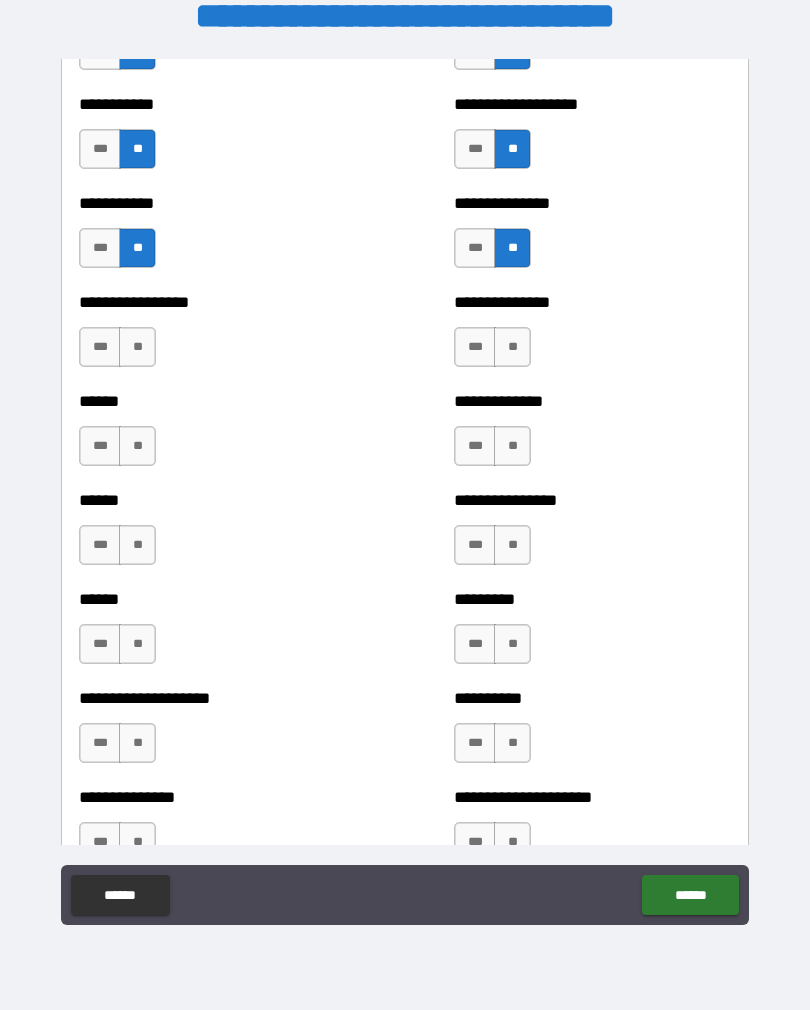click on "**" at bounding box center (137, 347) 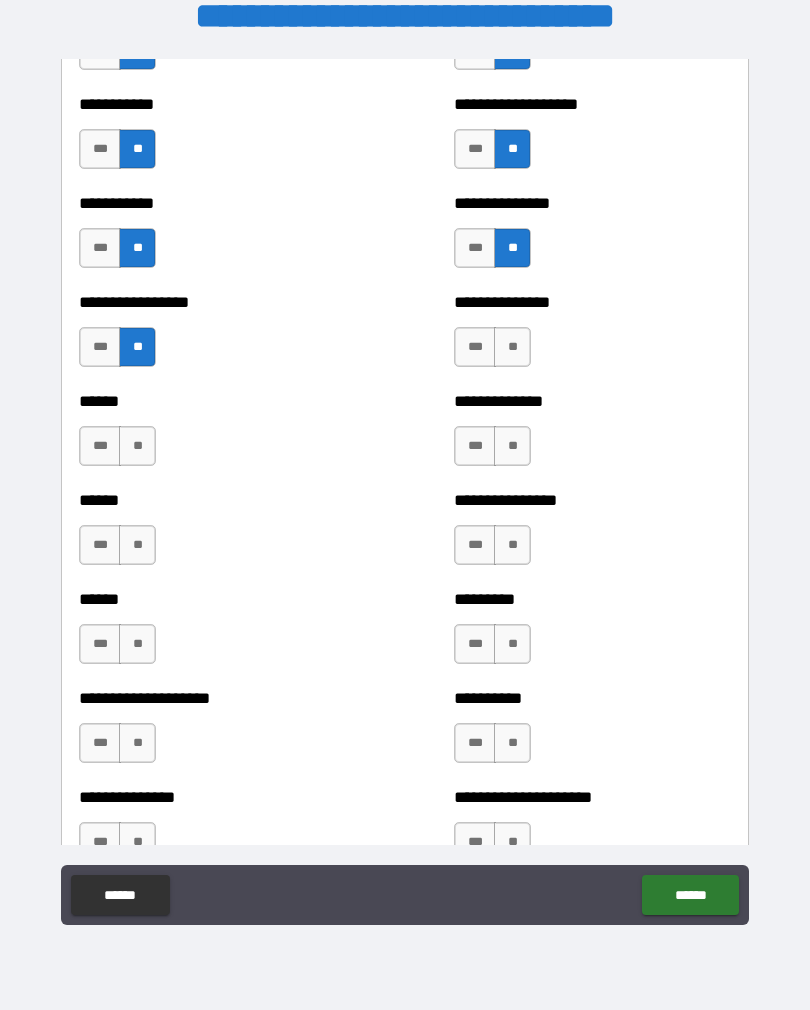 click on "**" at bounding box center [137, 446] 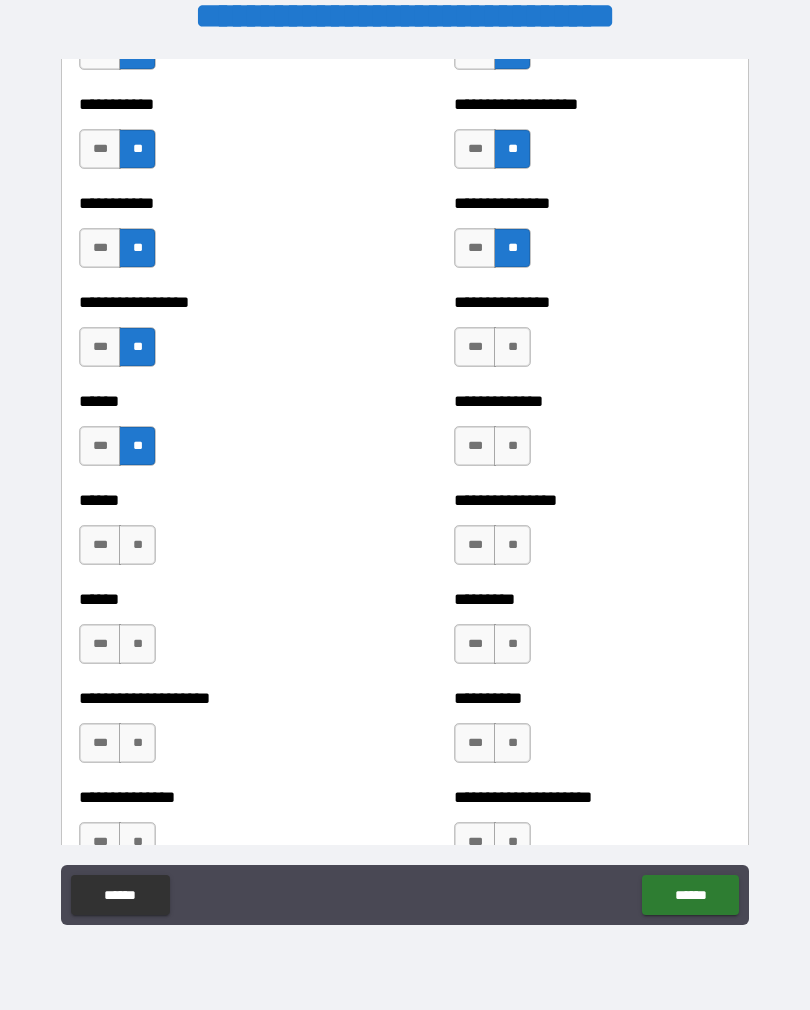 click on "**" at bounding box center [137, 545] 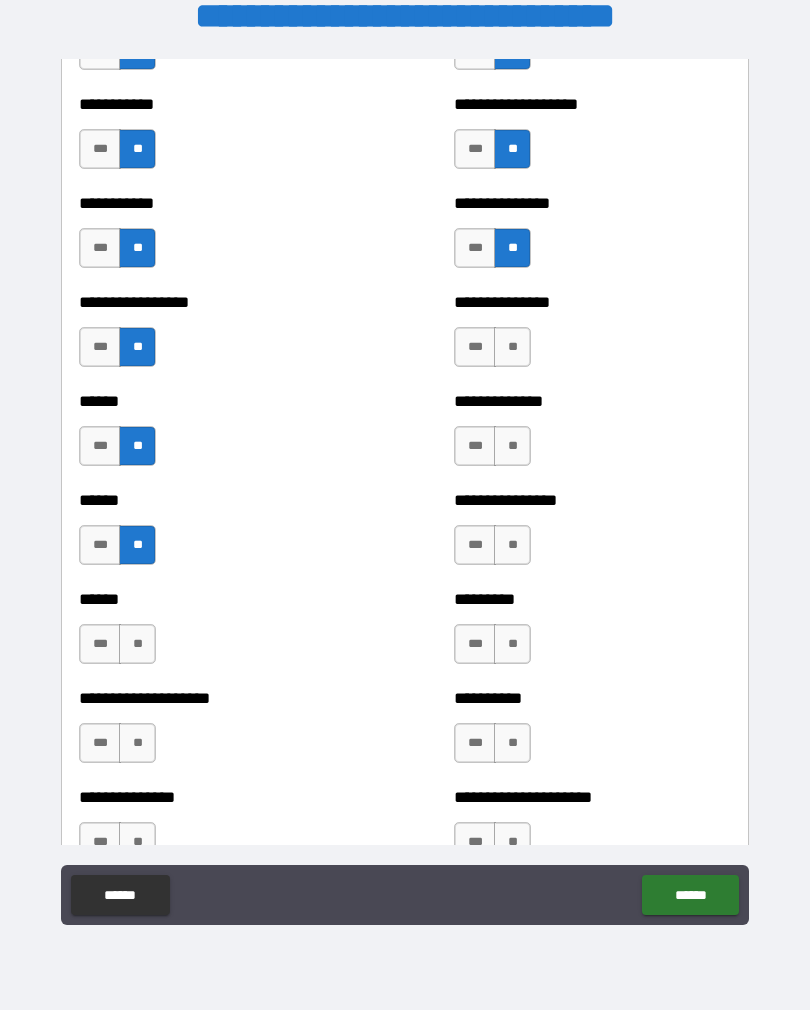 click on "**" at bounding box center (137, 644) 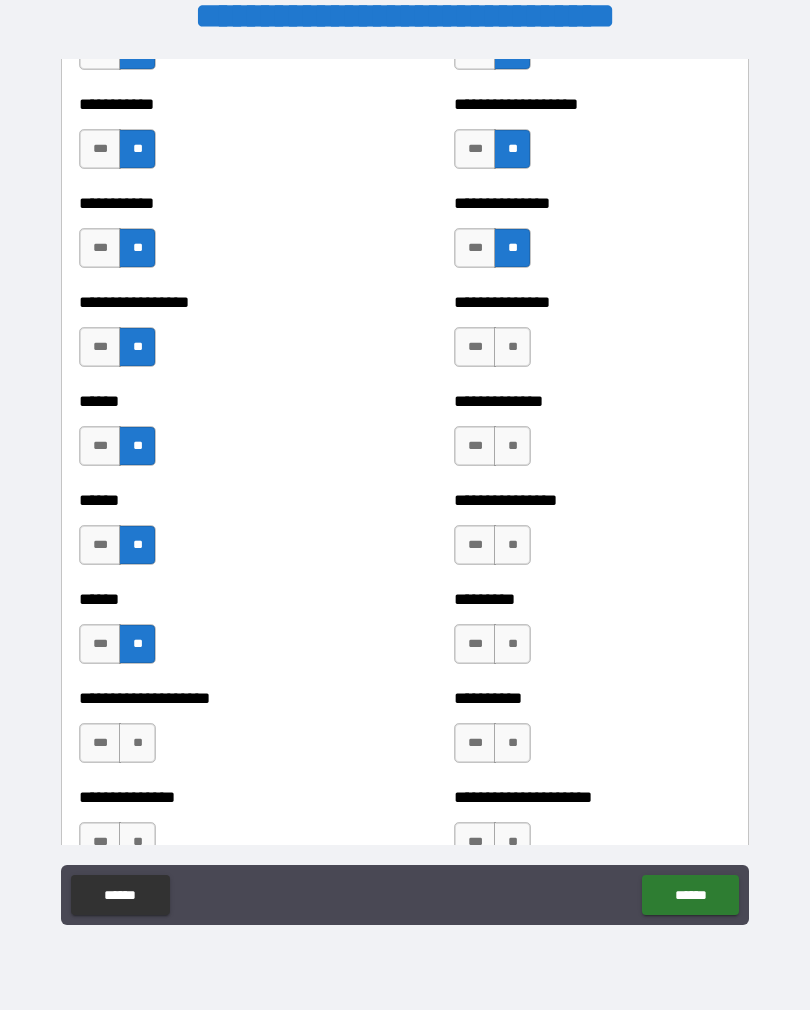 click on "**" at bounding box center (512, 347) 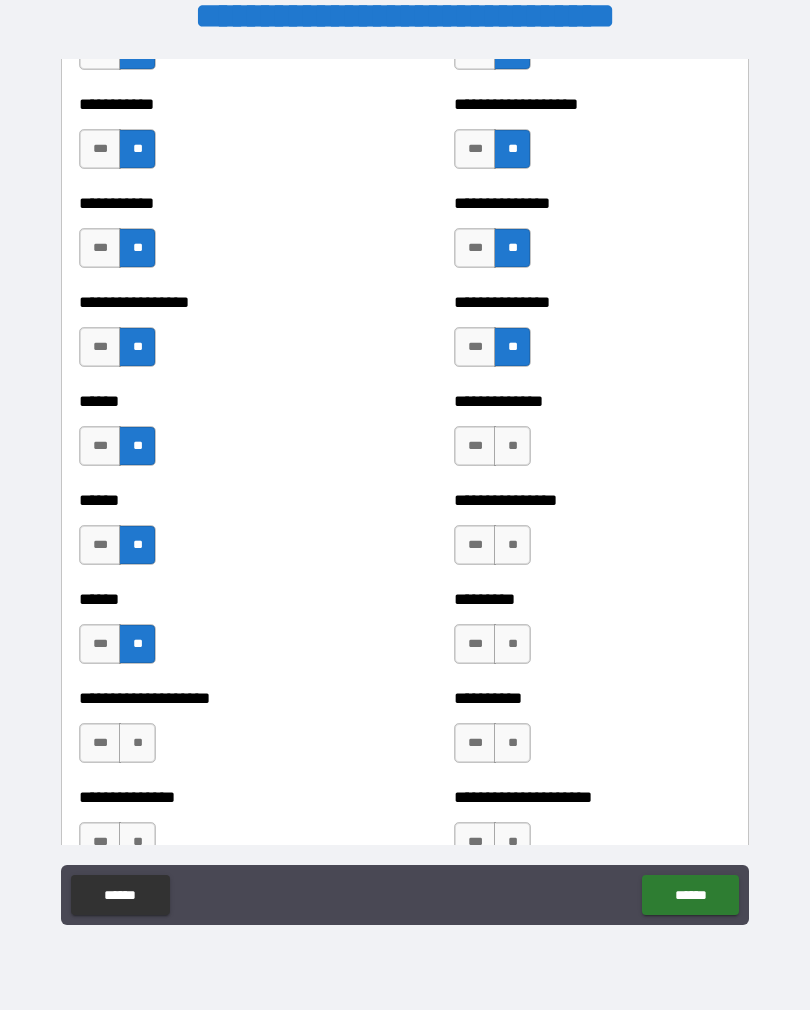 click on "**" at bounding box center [512, 446] 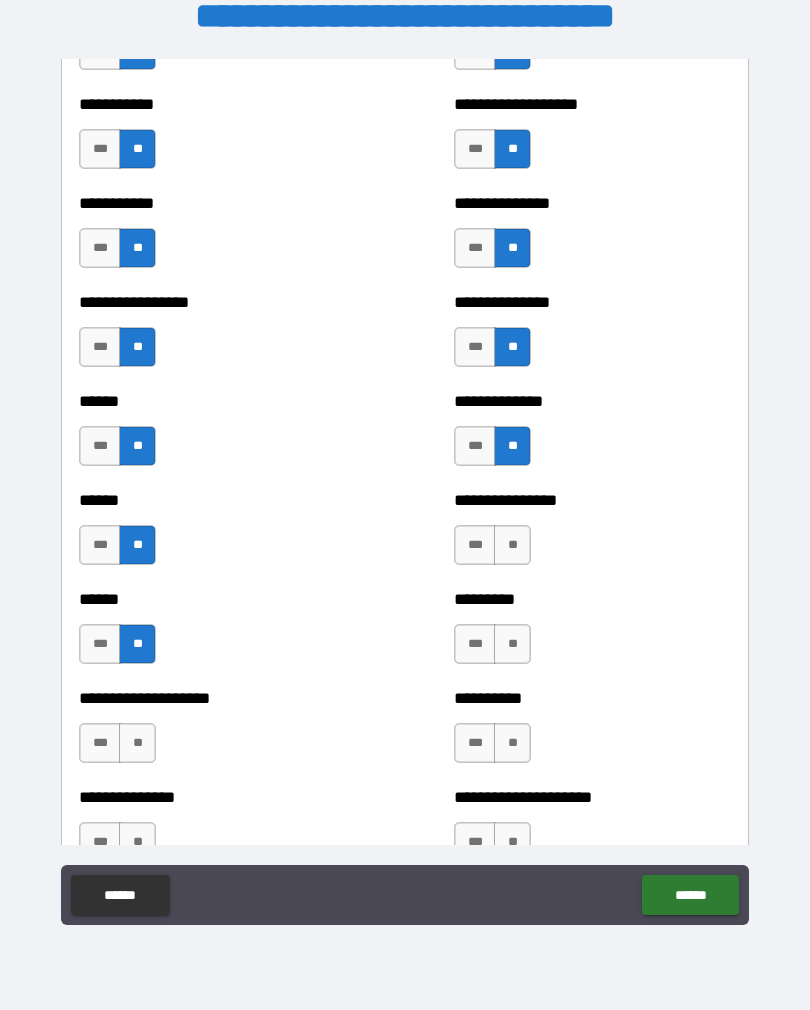 click on "**" at bounding box center (512, 545) 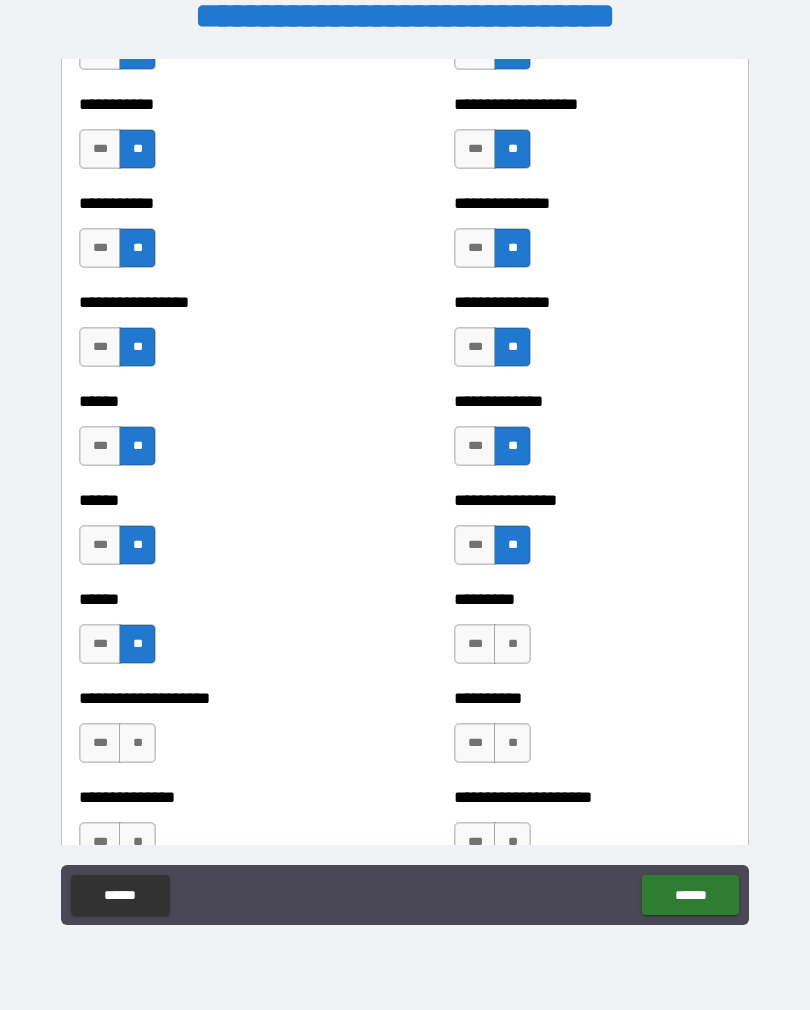 click on "**" at bounding box center [512, 644] 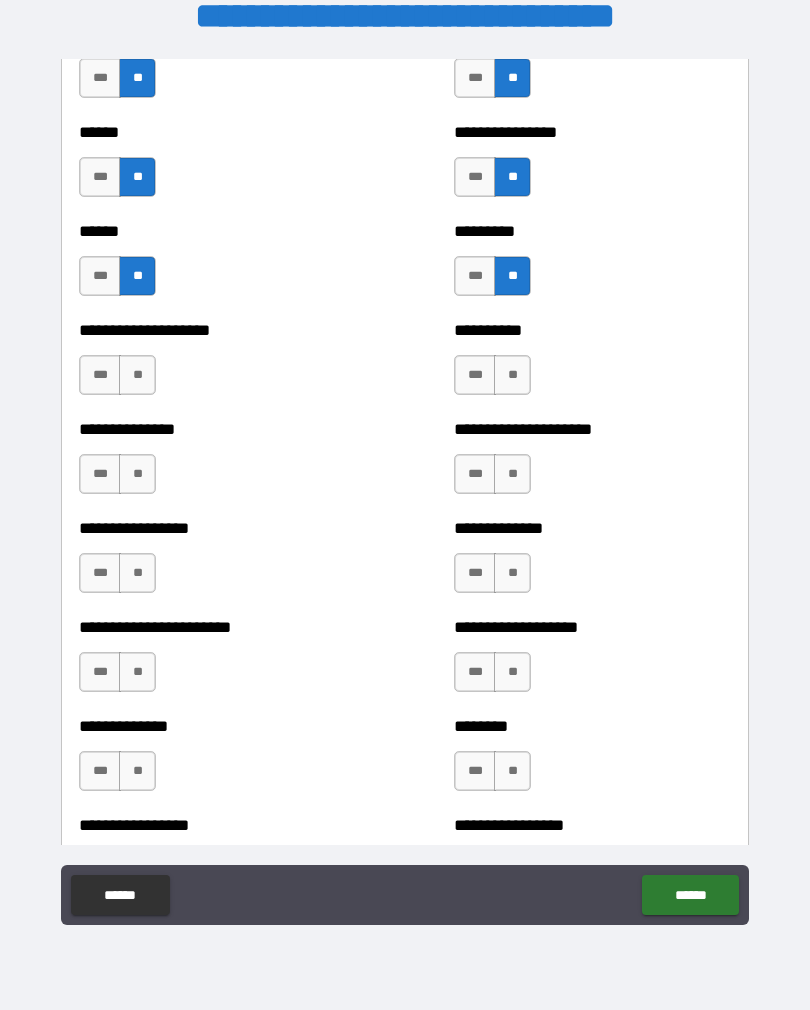 scroll, scrollTop: 3211, scrollLeft: 0, axis: vertical 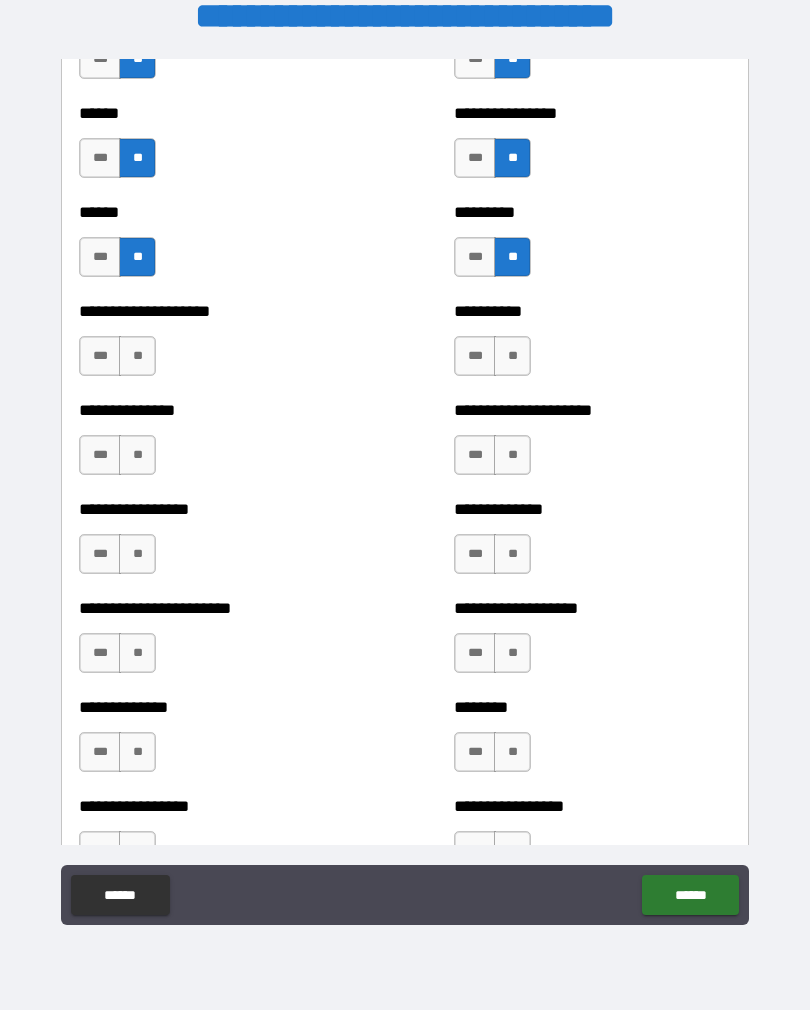 click on "**" at bounding box center (512, 356) 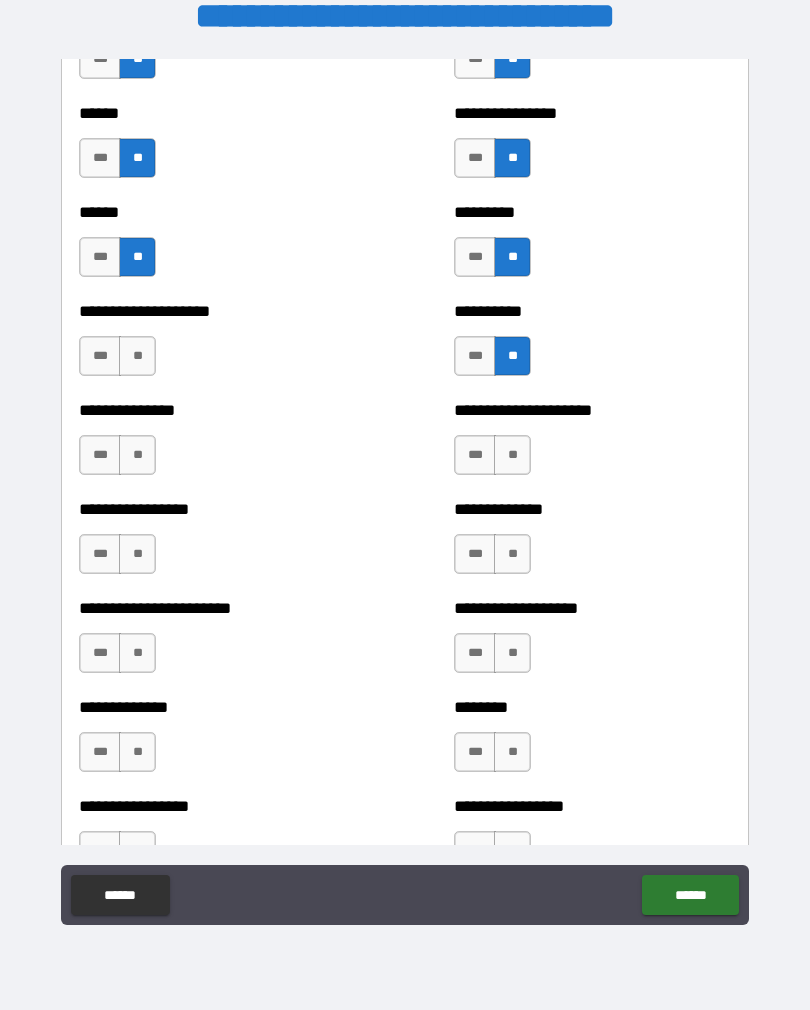click on "**" at bounding box center [512, 455] 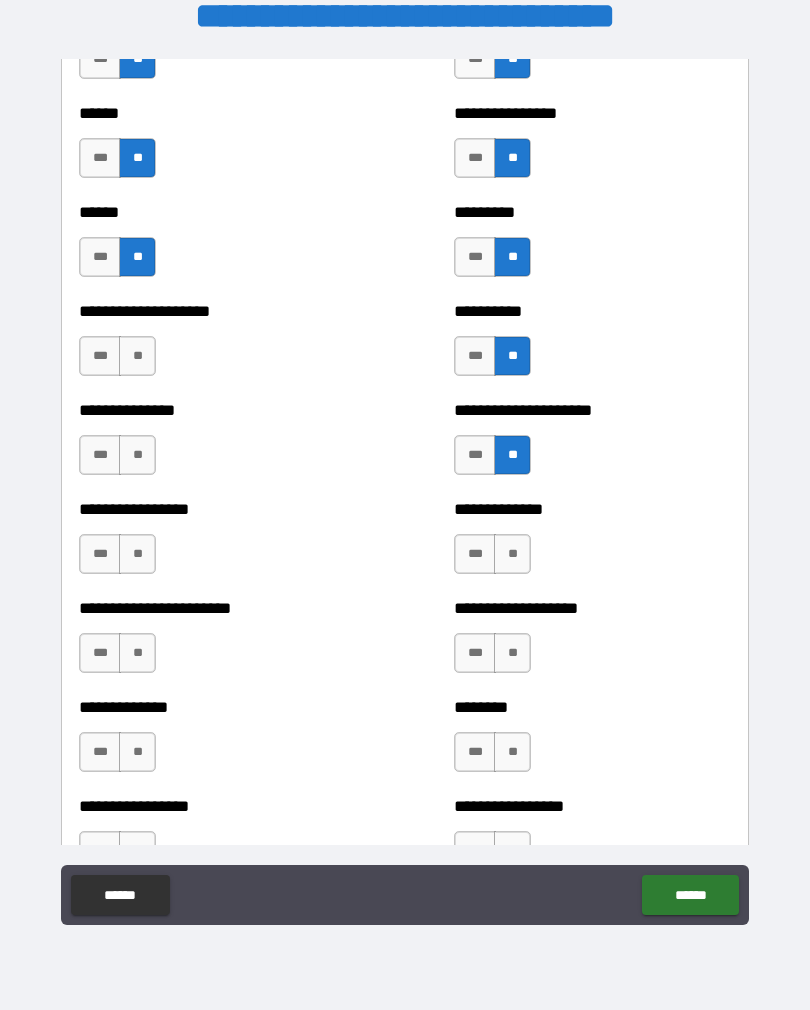 click on "**" at bounding box center (512, 554) 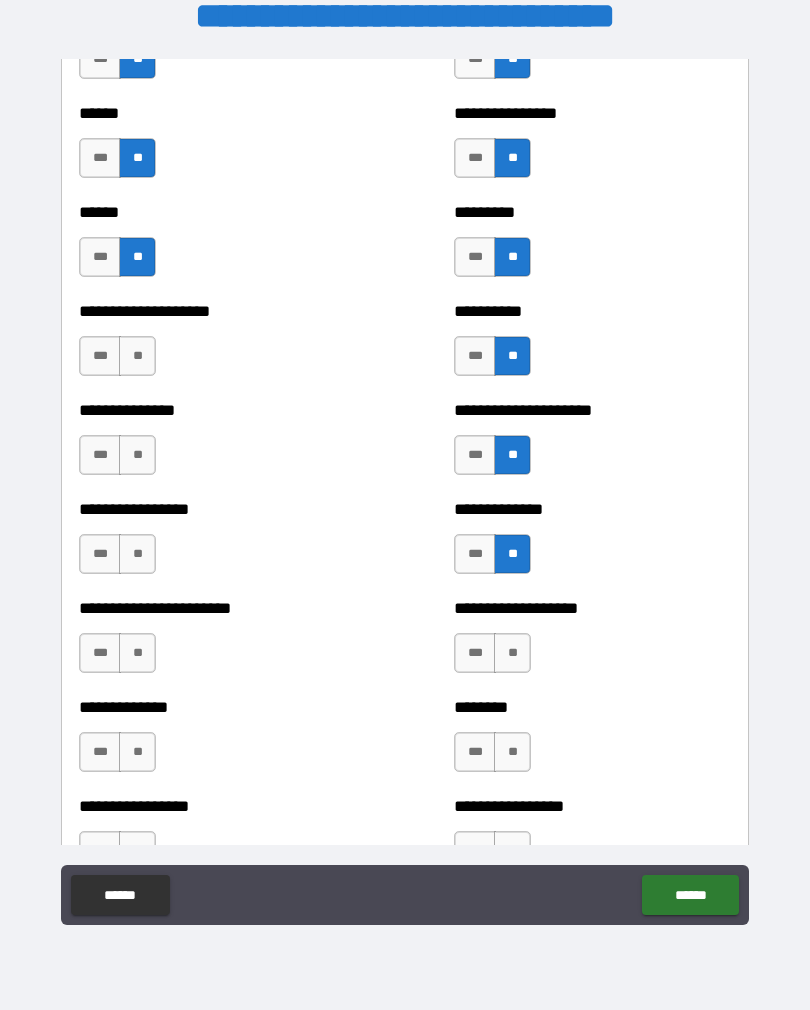 click on "**" at bounding box center (512, 653) 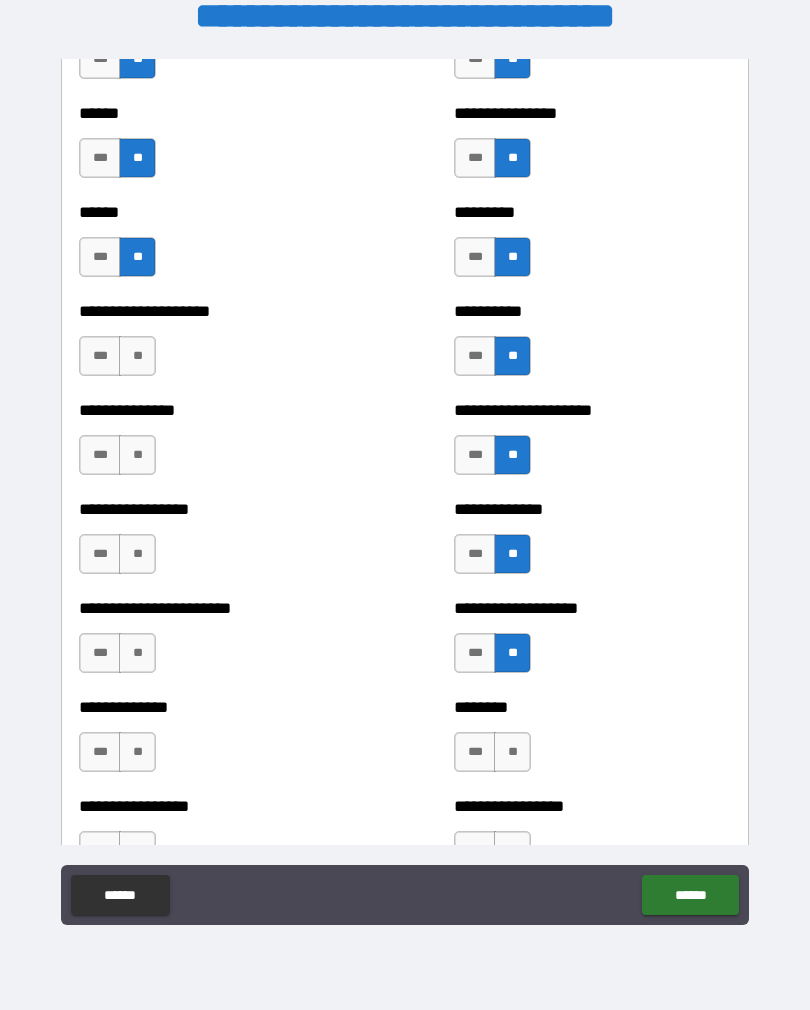 click on "**" at bounding box center (137, 356) 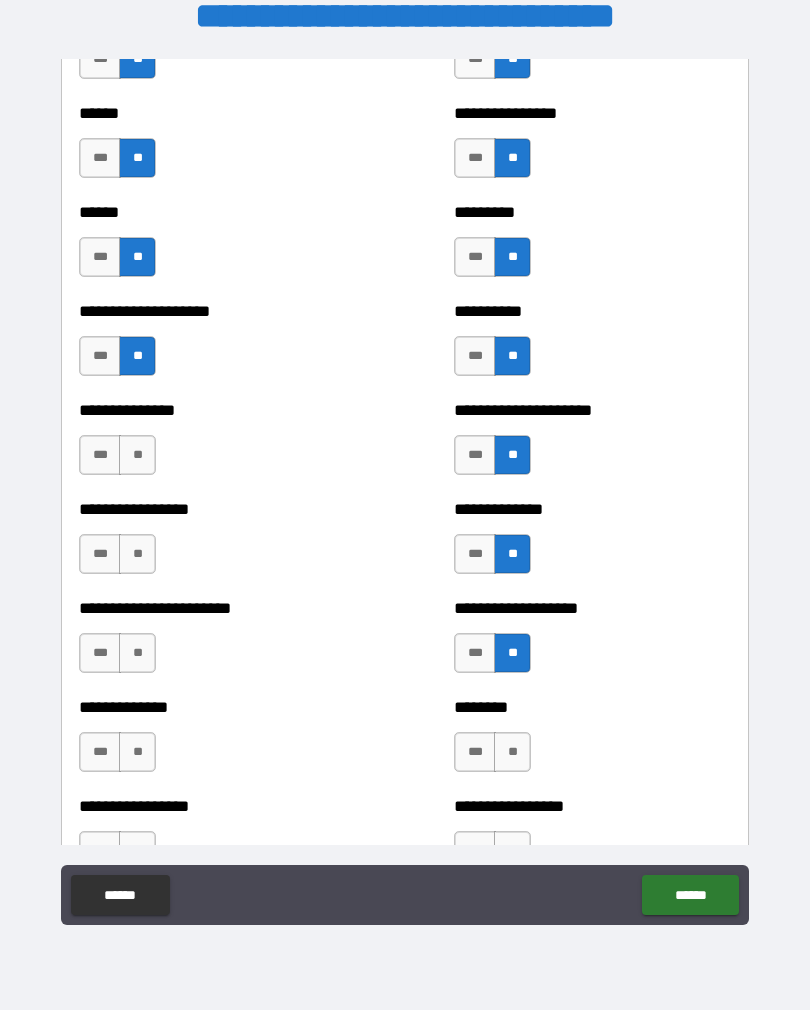 click on "**" at bounding box center (137, 455) 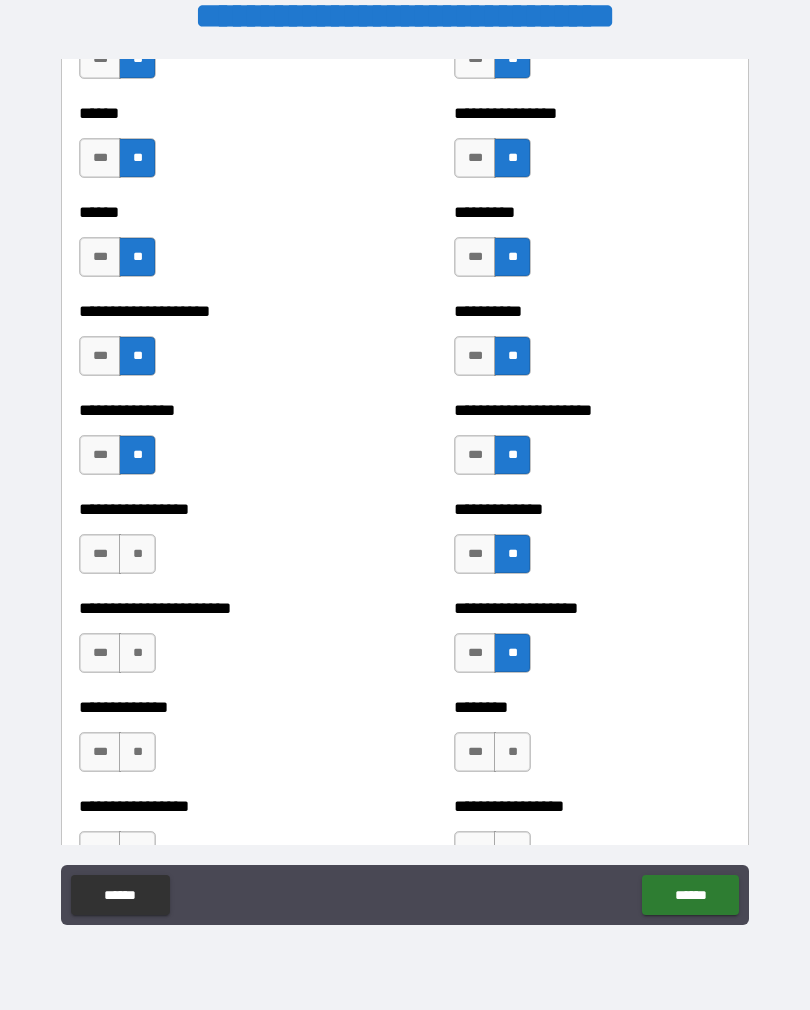 click on "**" at bounding box center (137, 554) 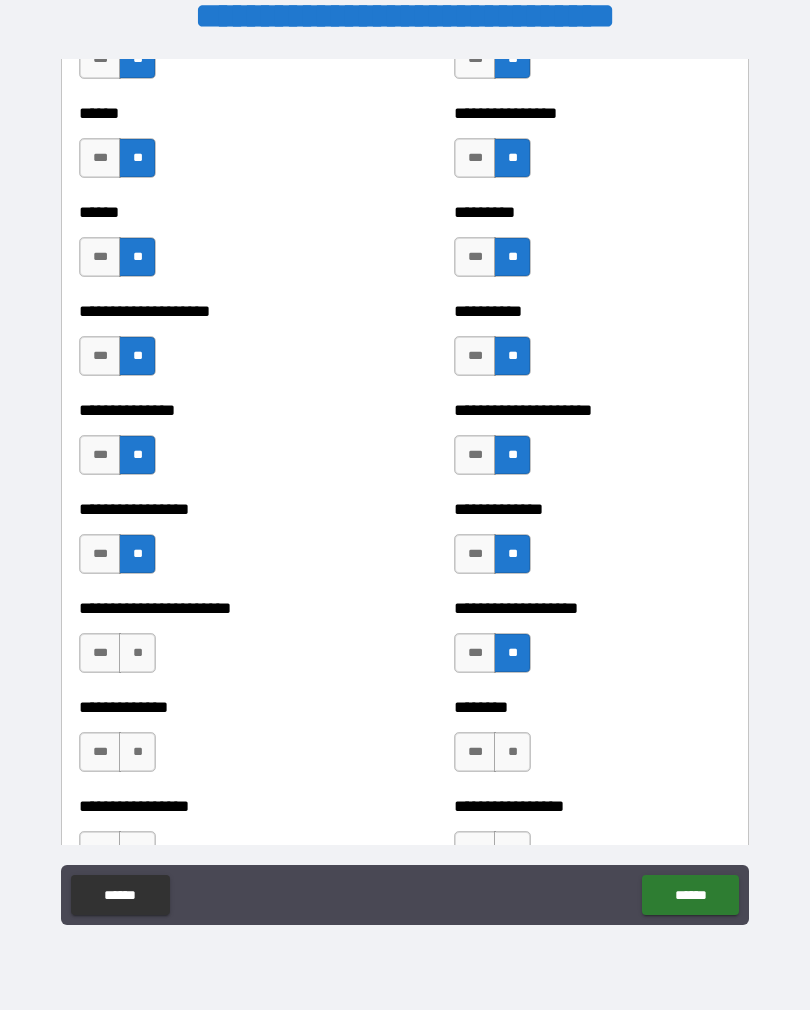 click on "**" at bounding box center (137, 653) 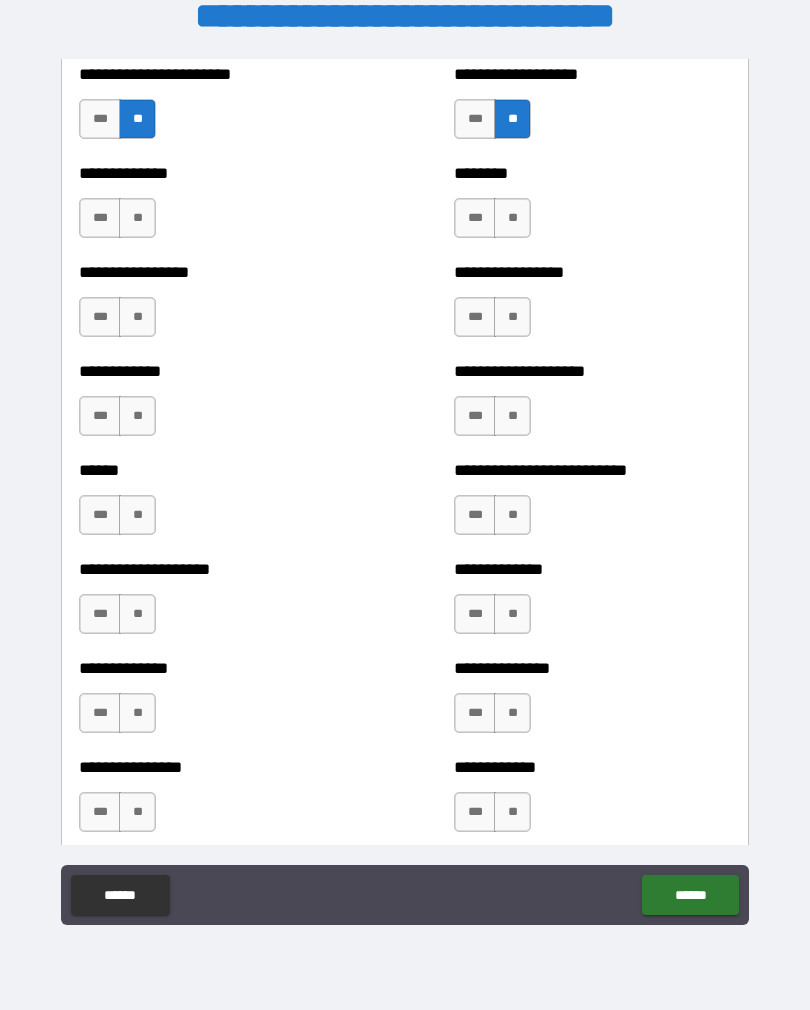 scroll, scrollTop: 3748, scrollLeft: 0, axis: vertical 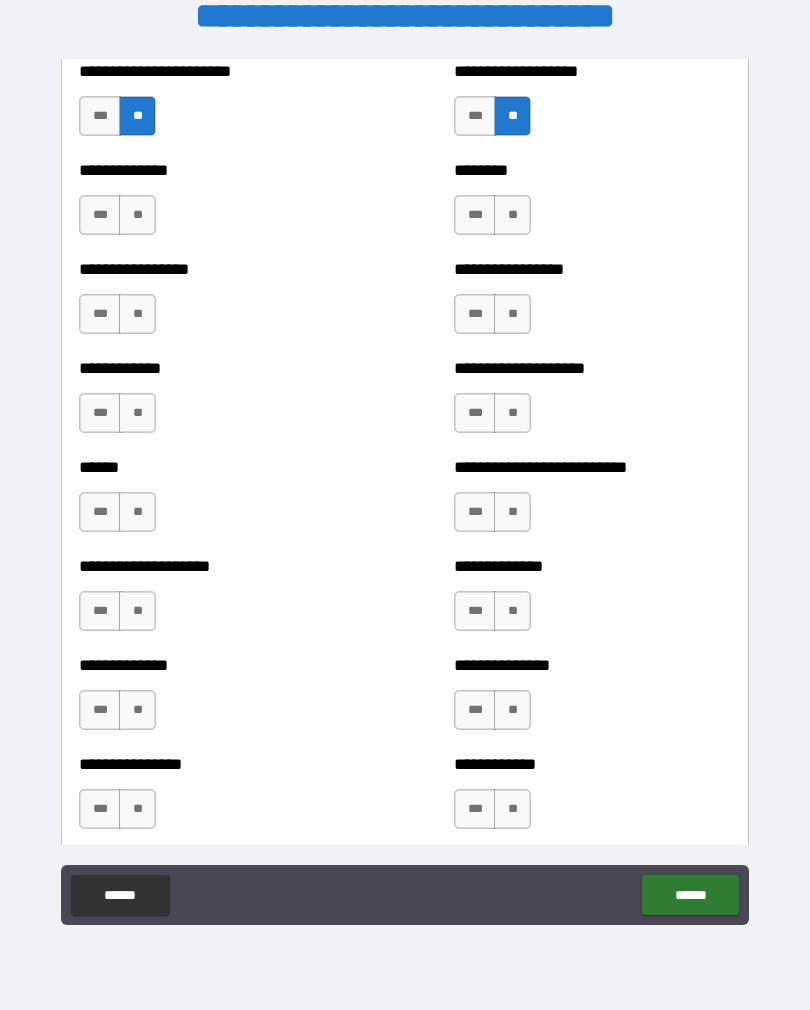 click on "**" at bounding box center (137, 215) 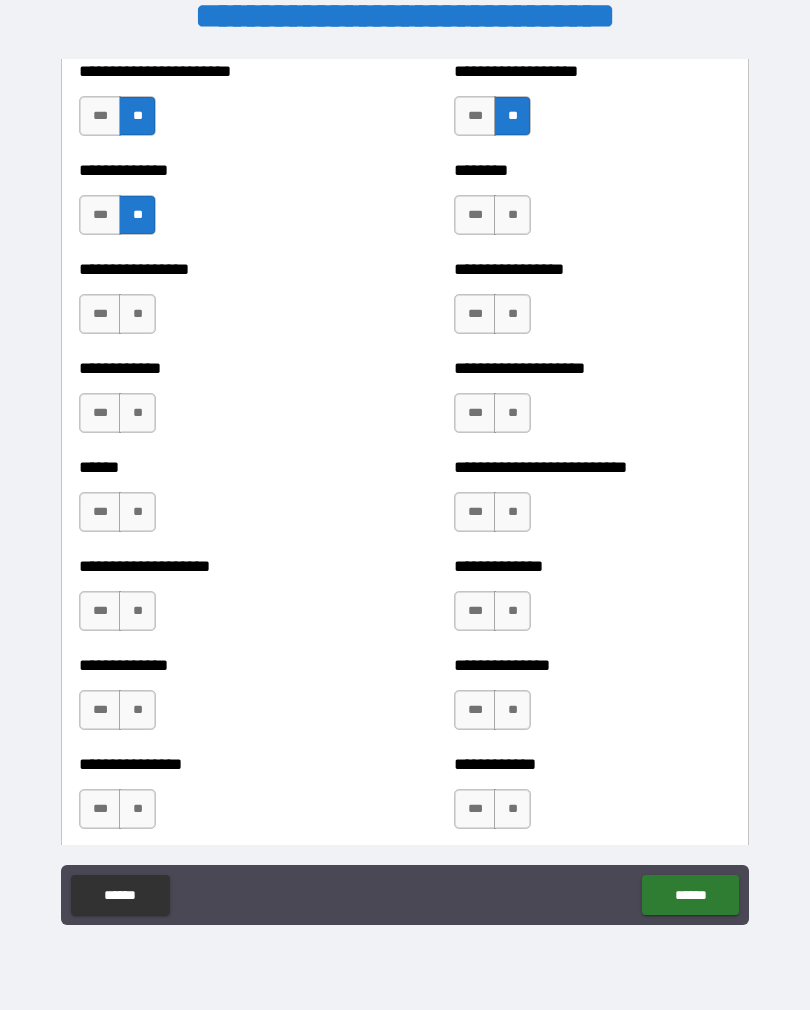 click on "***" at bounding box center (100, 215) 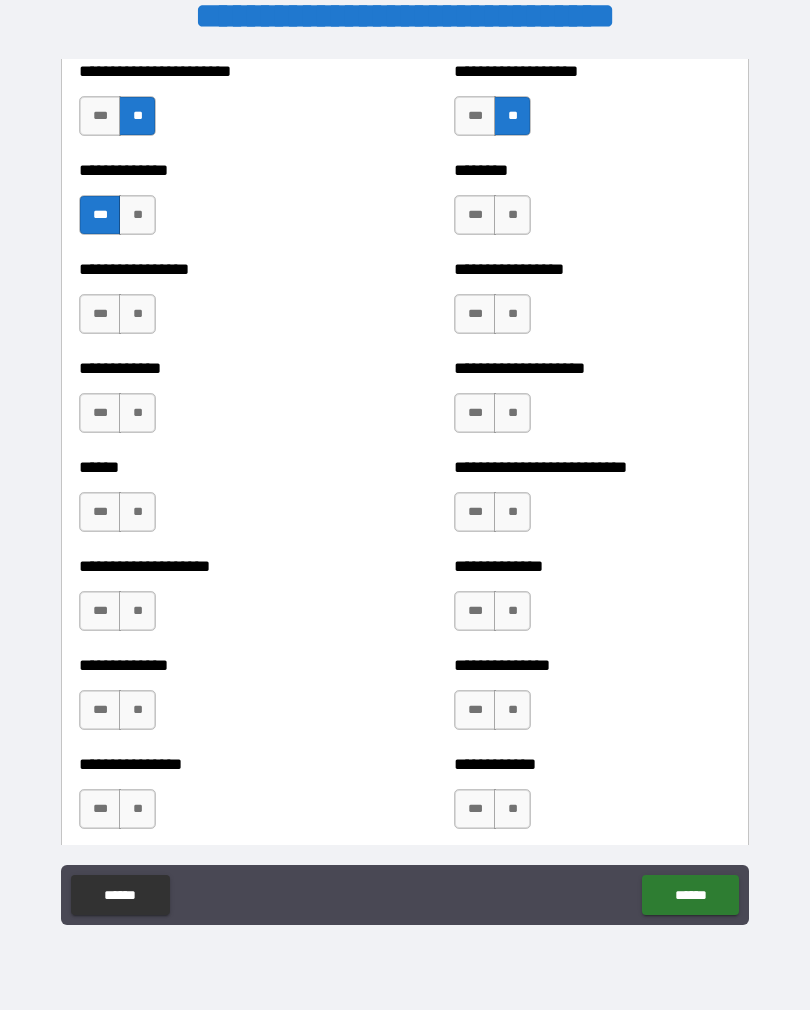click on "**" at bounding box center [137, 314] 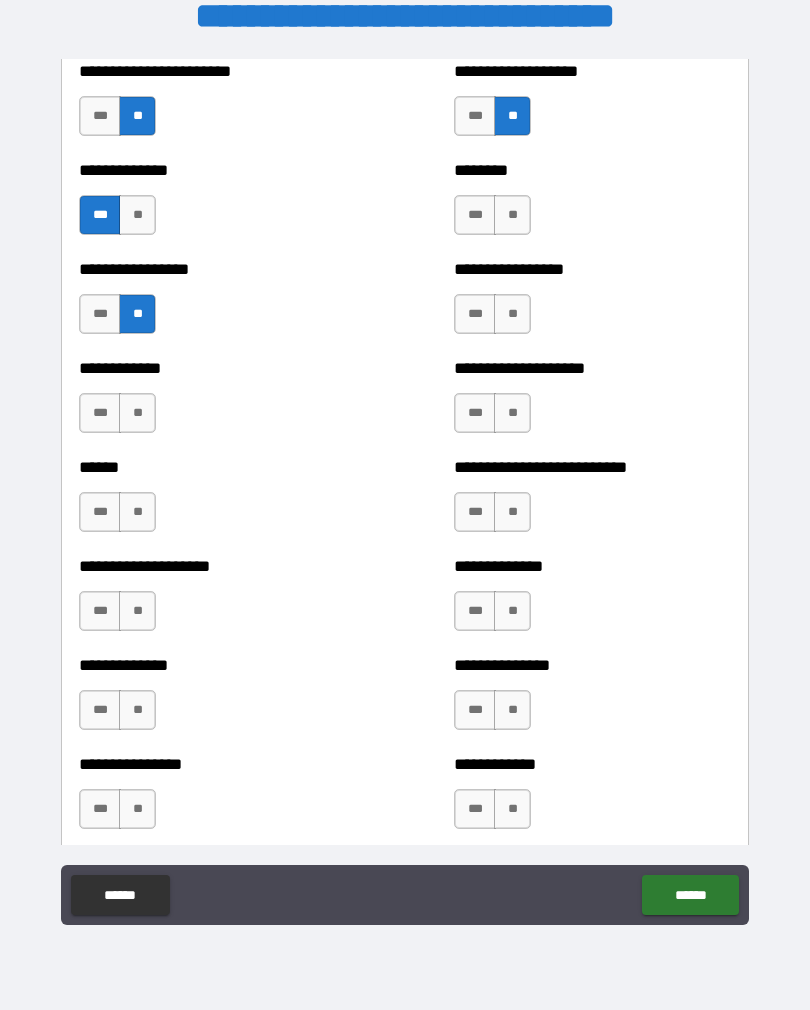 click on "**" at bounding box center (137, 413) 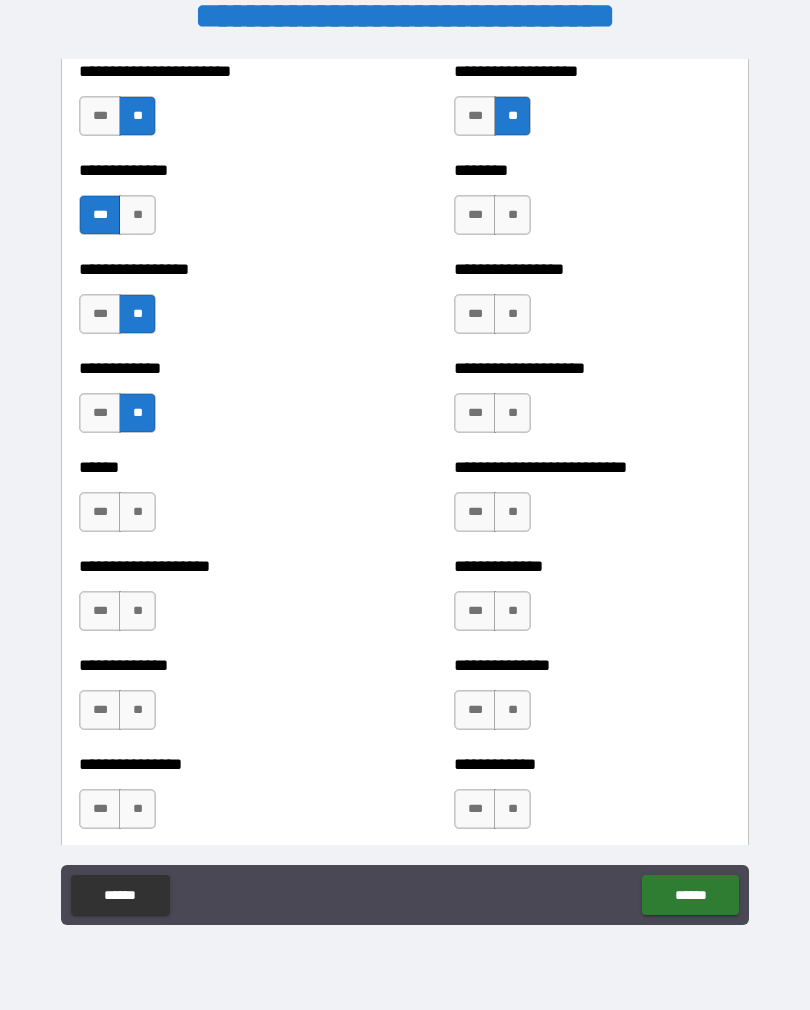 click on "**" at bounding box center [137, 512] 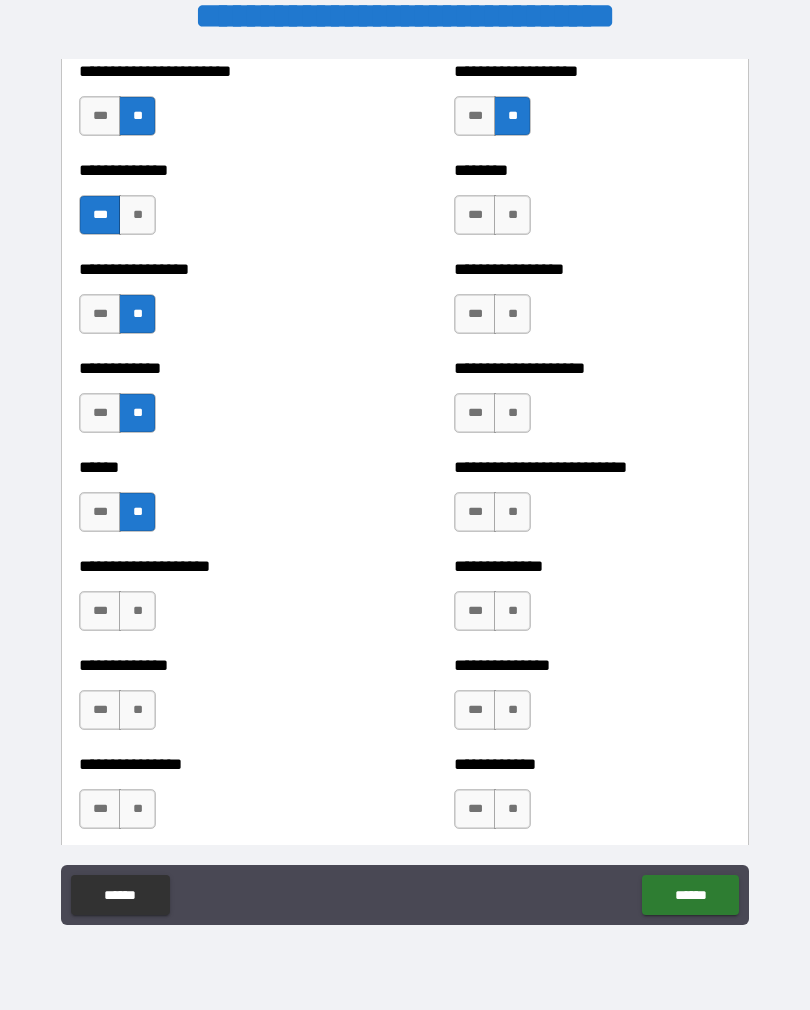 click on "**" at bounding box center (137, 611) 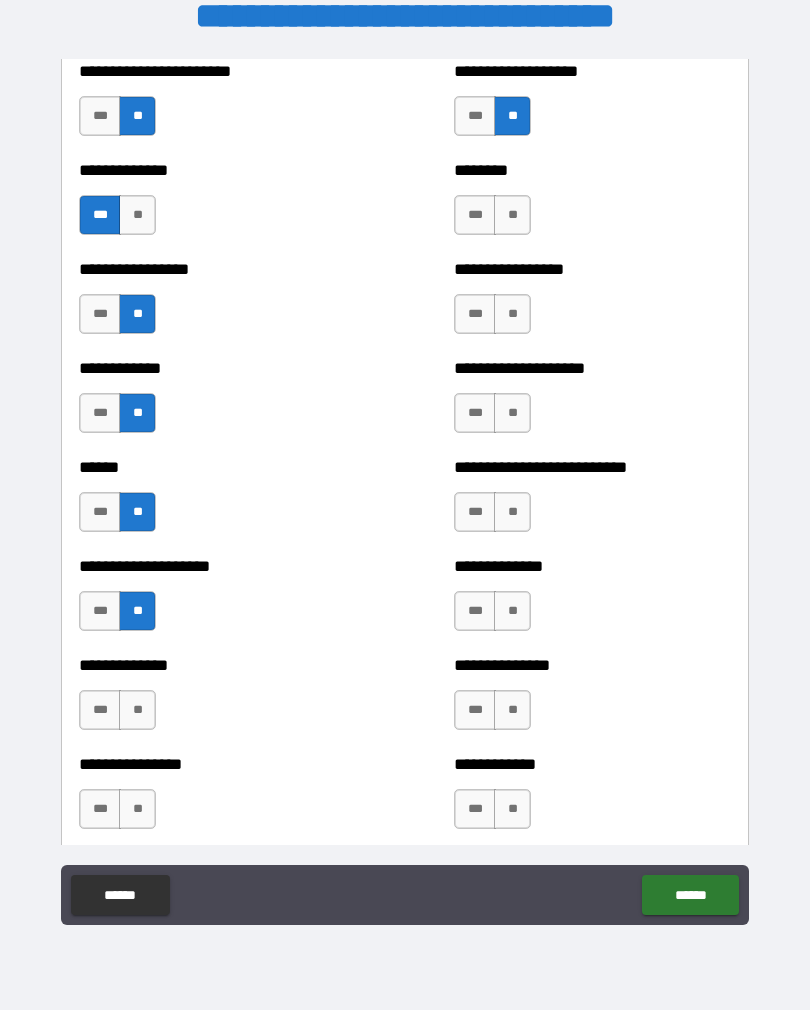 click on "**" at bounding box center [137, 710] 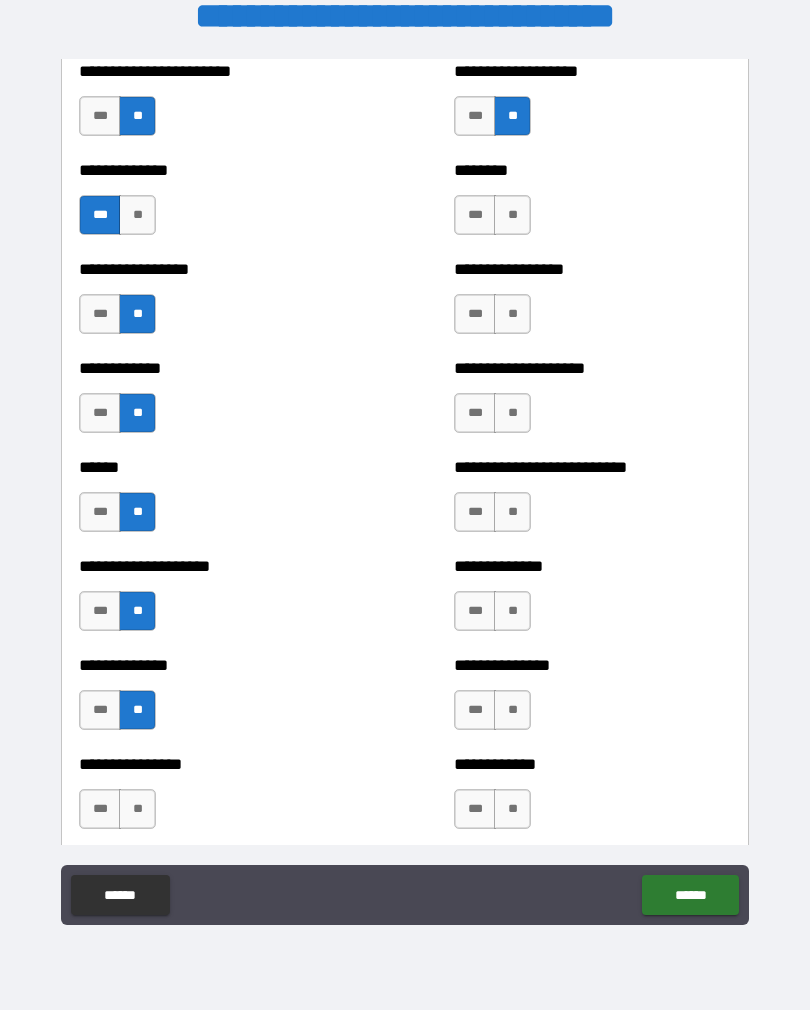 click on "**" at bounding box center (137, 809) 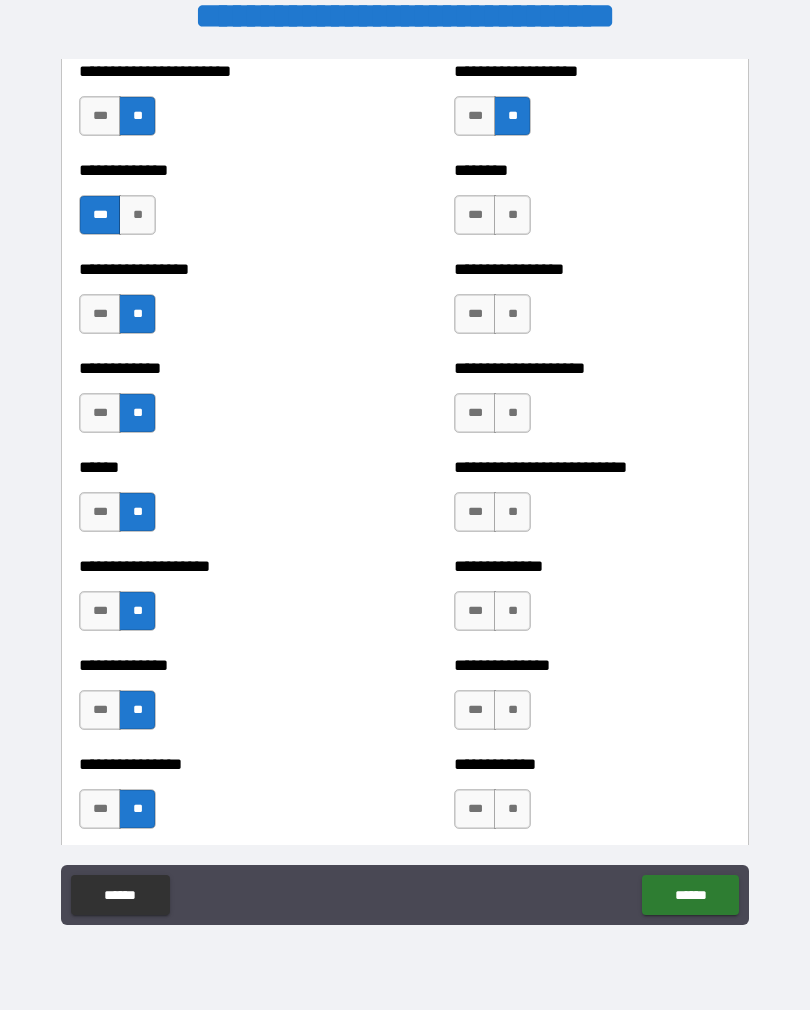 click on "**" at bounding box center [512, 215] 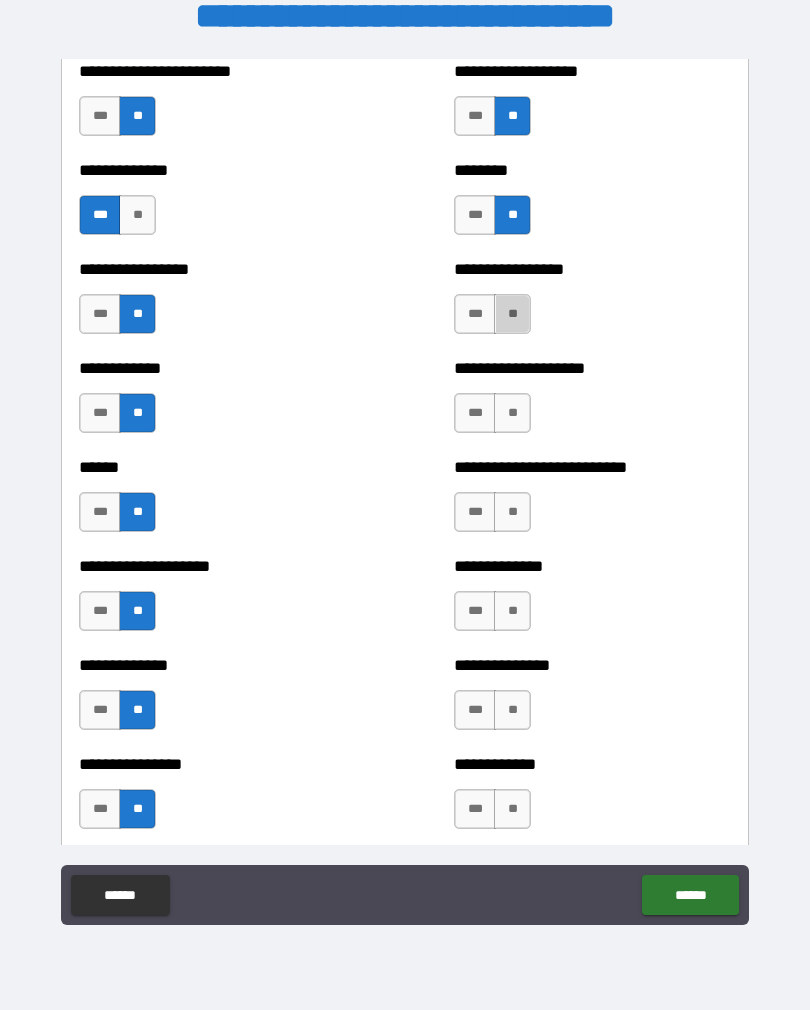 click on "**" at bounding box center (512, 314) 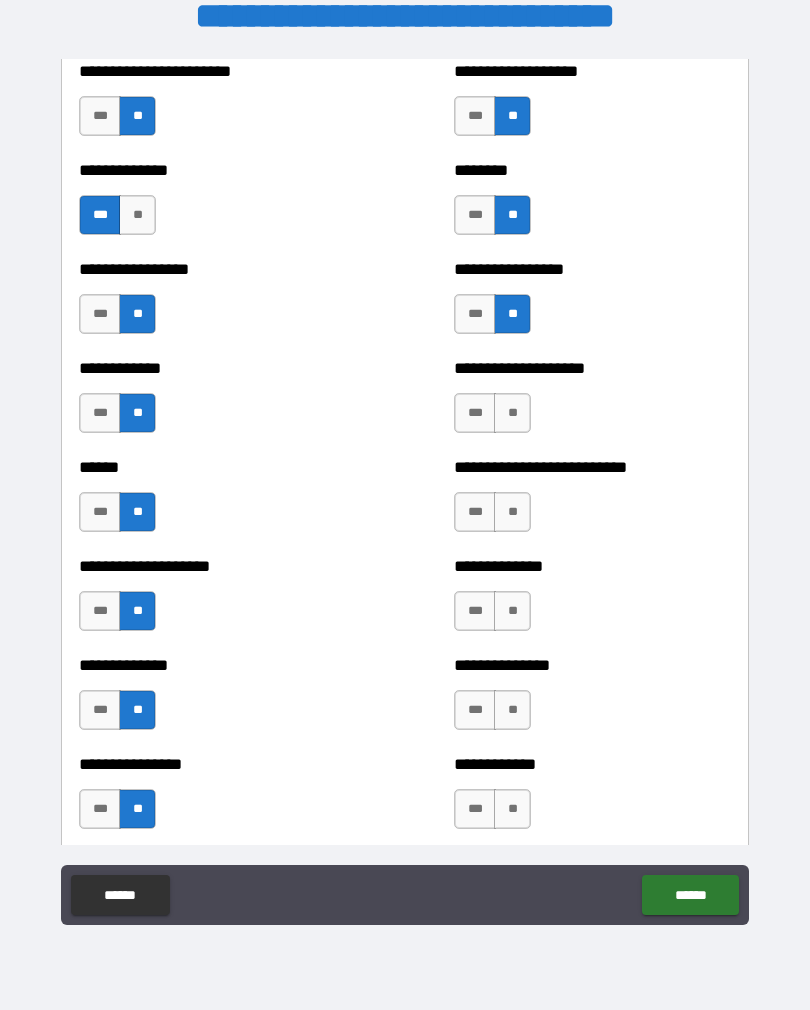click on "**" at bounding box center (512, 413) 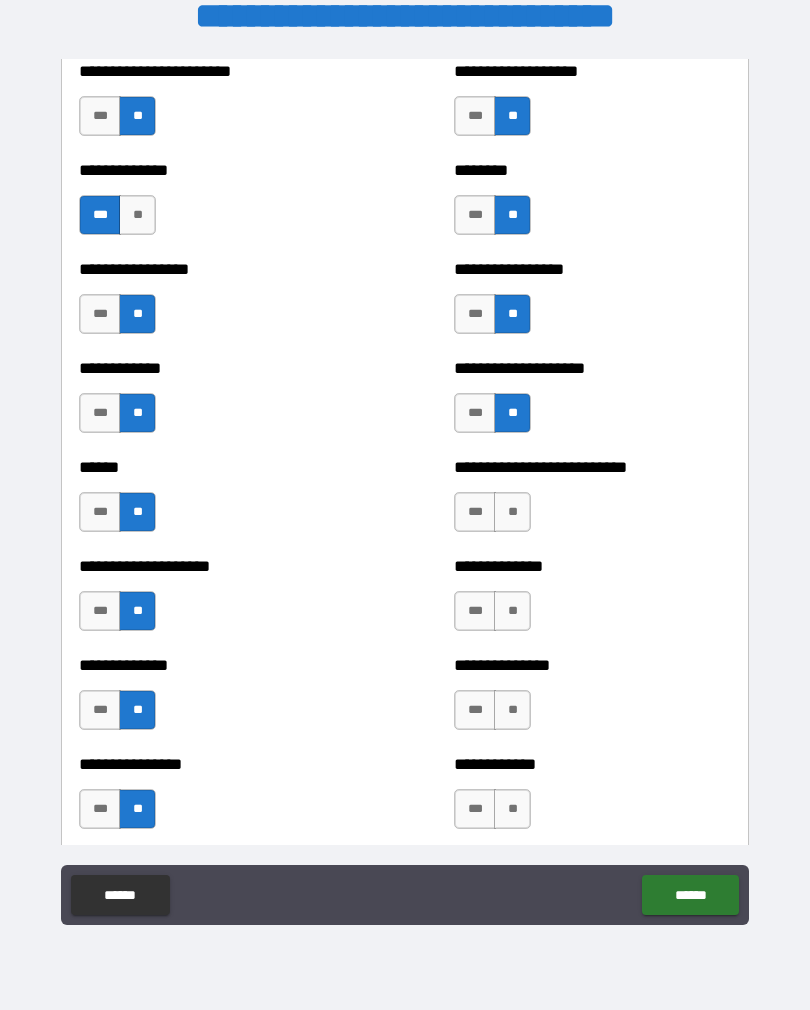 click on "**" at bounding box center (512, 512) 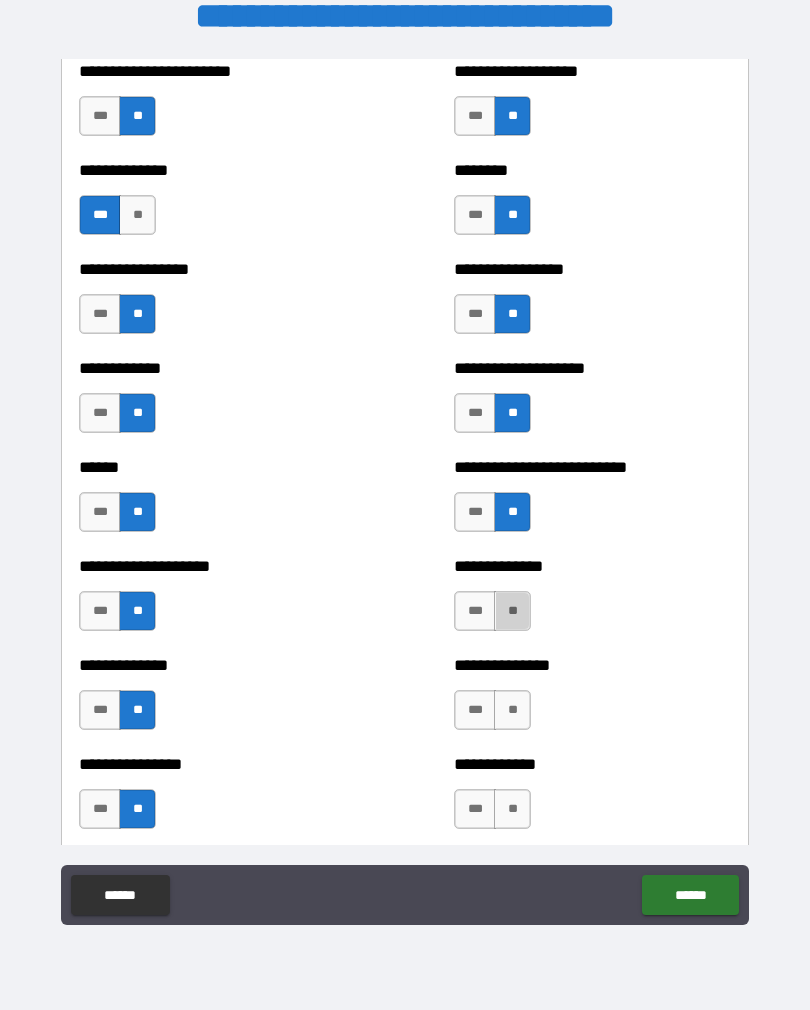 click on "**" at bounding box center (512, 611) 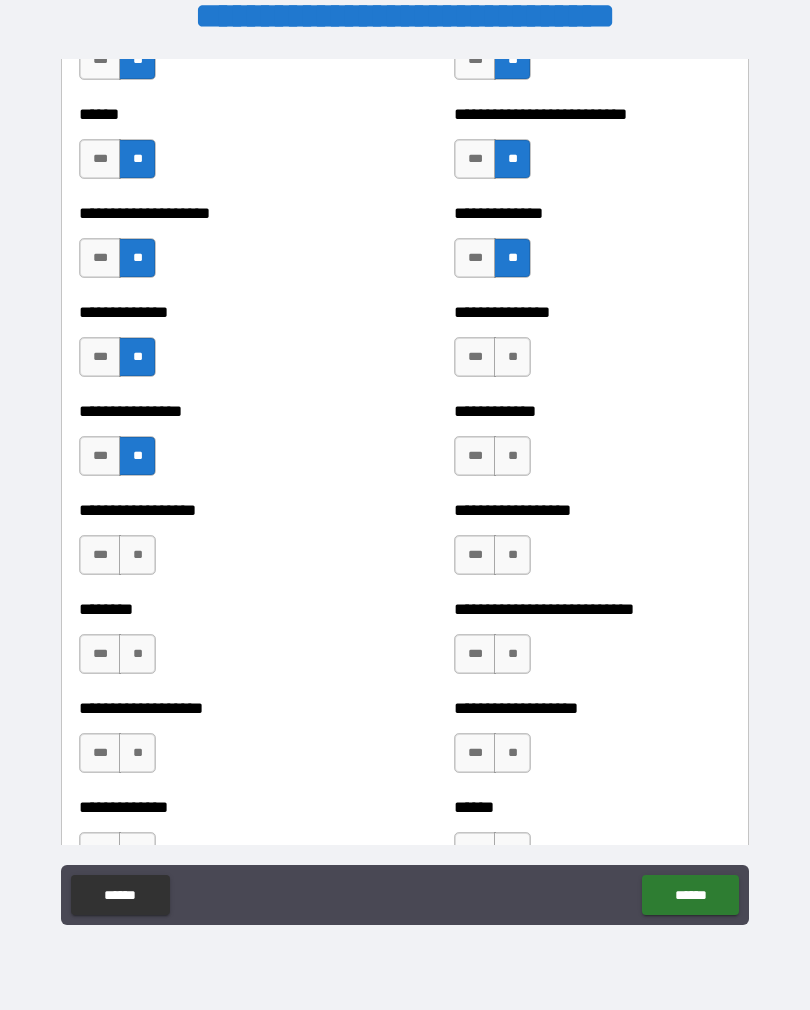 scroll, scrollTop: 4100, scrollLeft: 0, axis: vertical 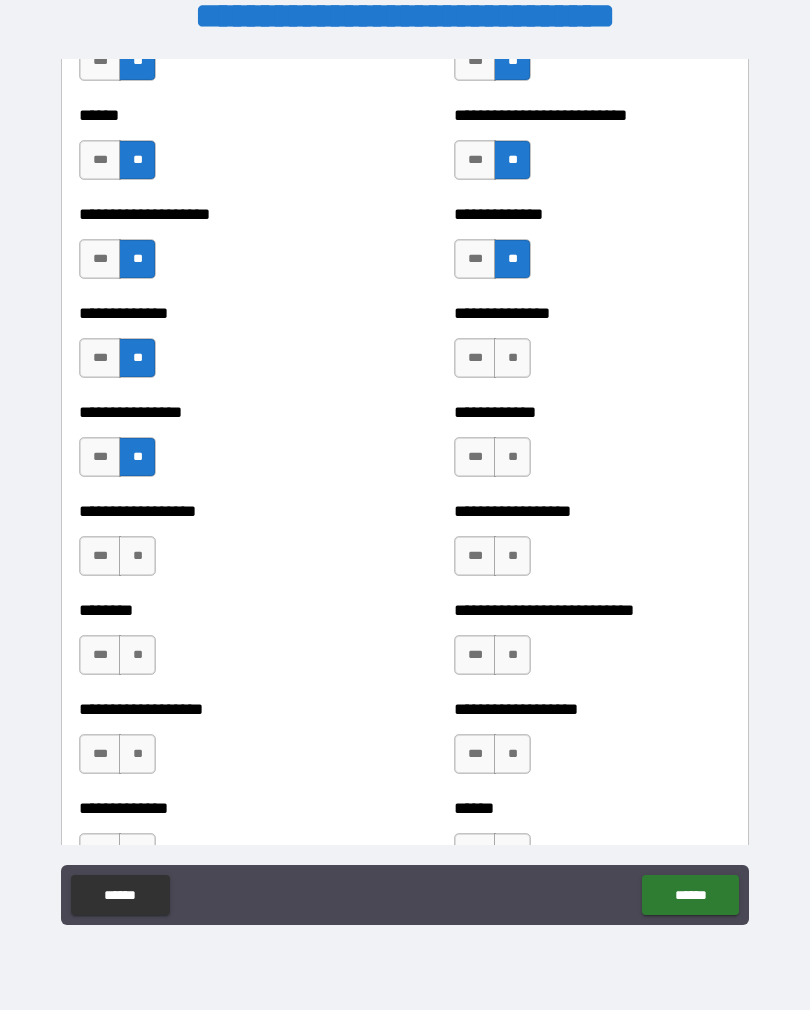 click on "***" at bounding box center (475, 259) 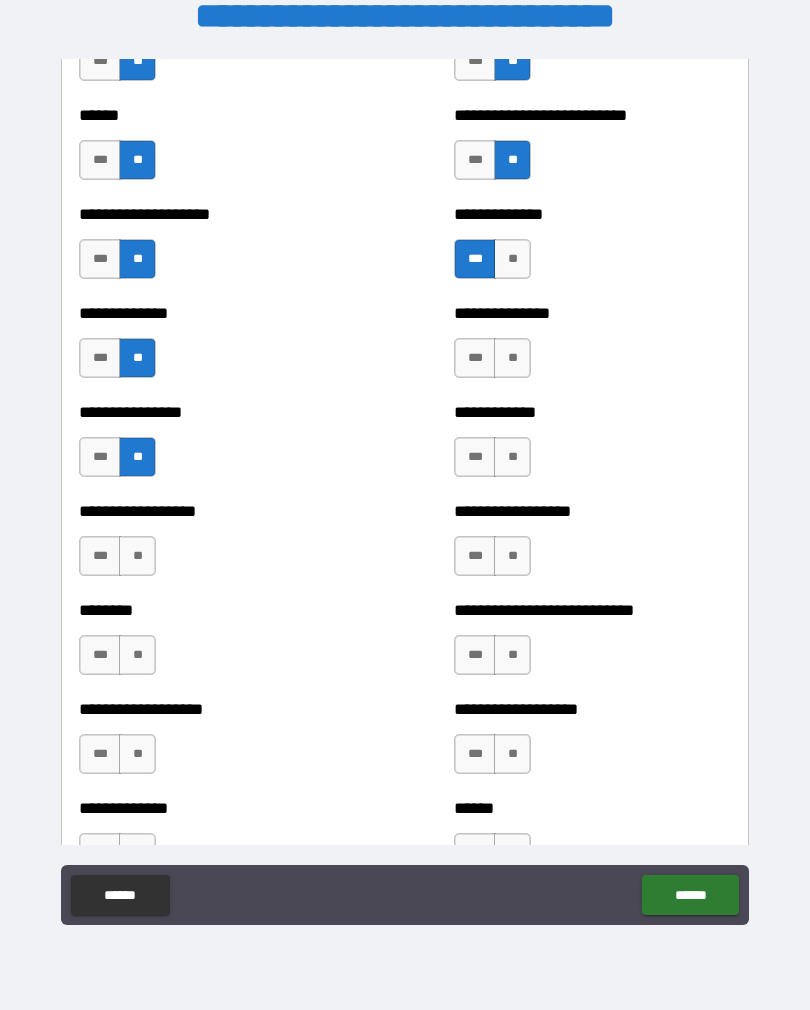 click on "***" at bounding box center [475, 358] 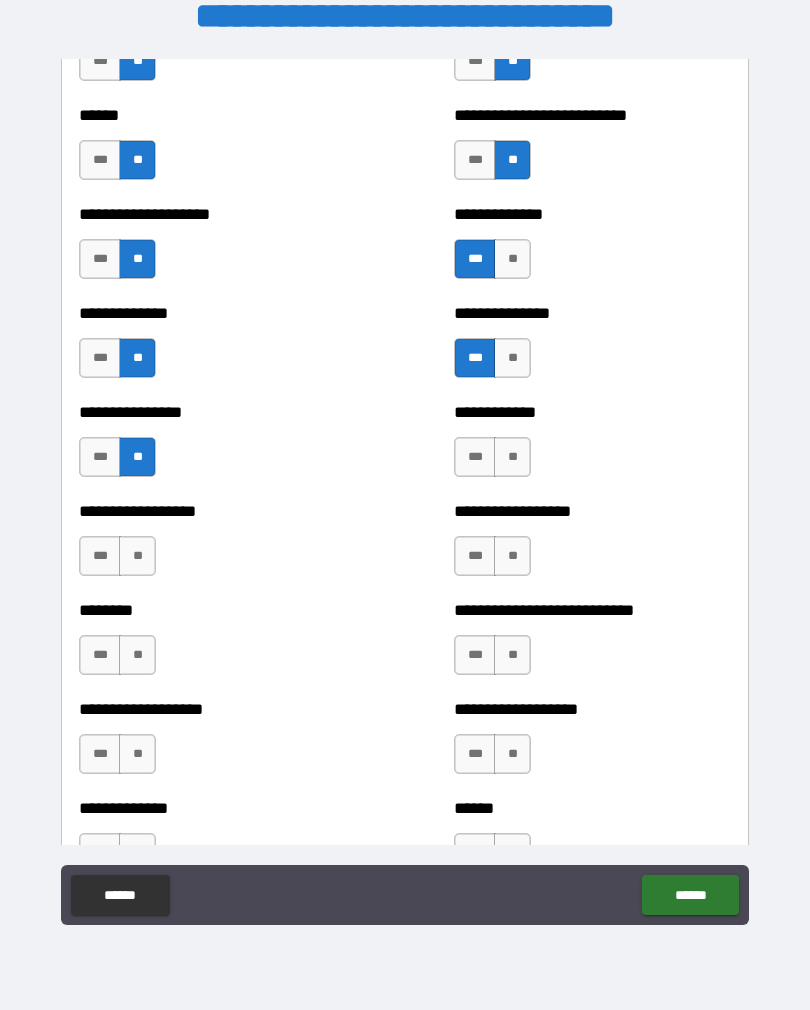 click on "**" at bounding box center [512, 457] 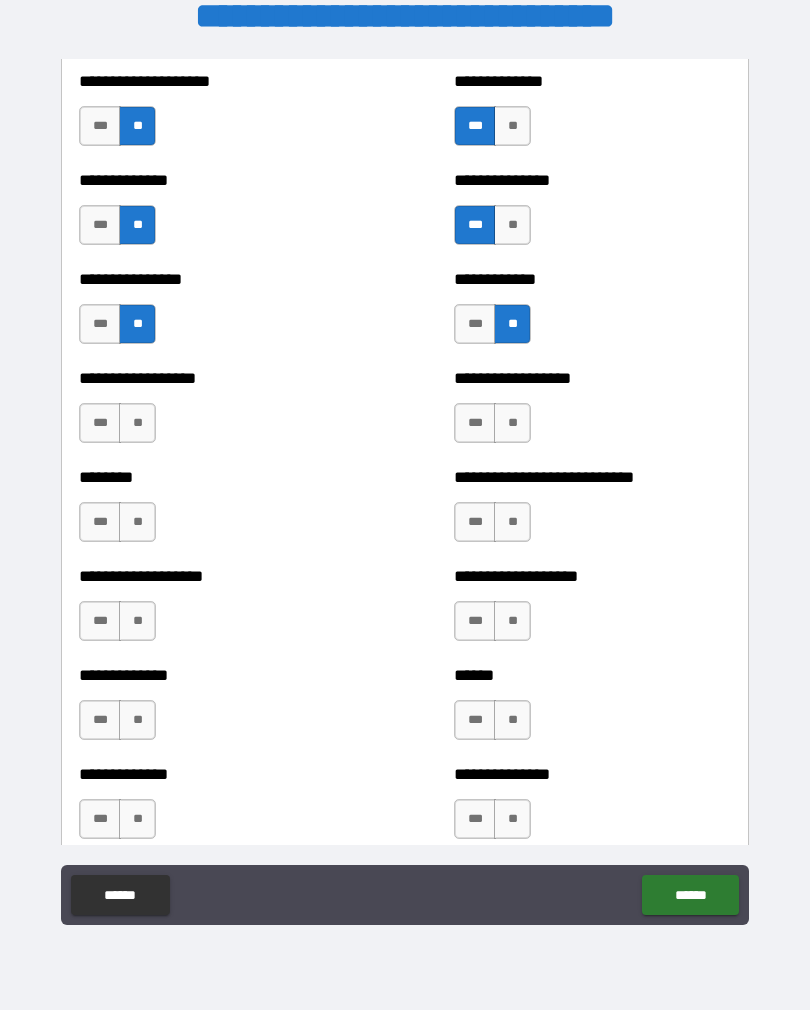 scroll, scrollTop: 4258, scrollLeft: 0, axis: vertical 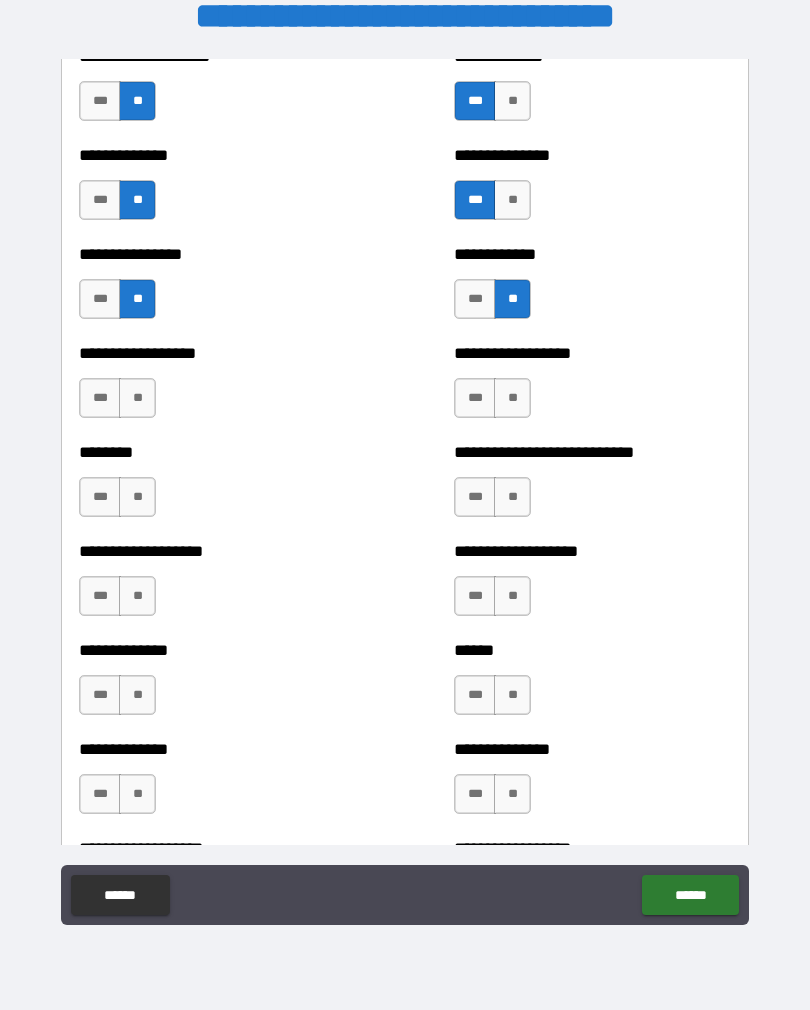 click on "**" at bounding box center (512, 398) 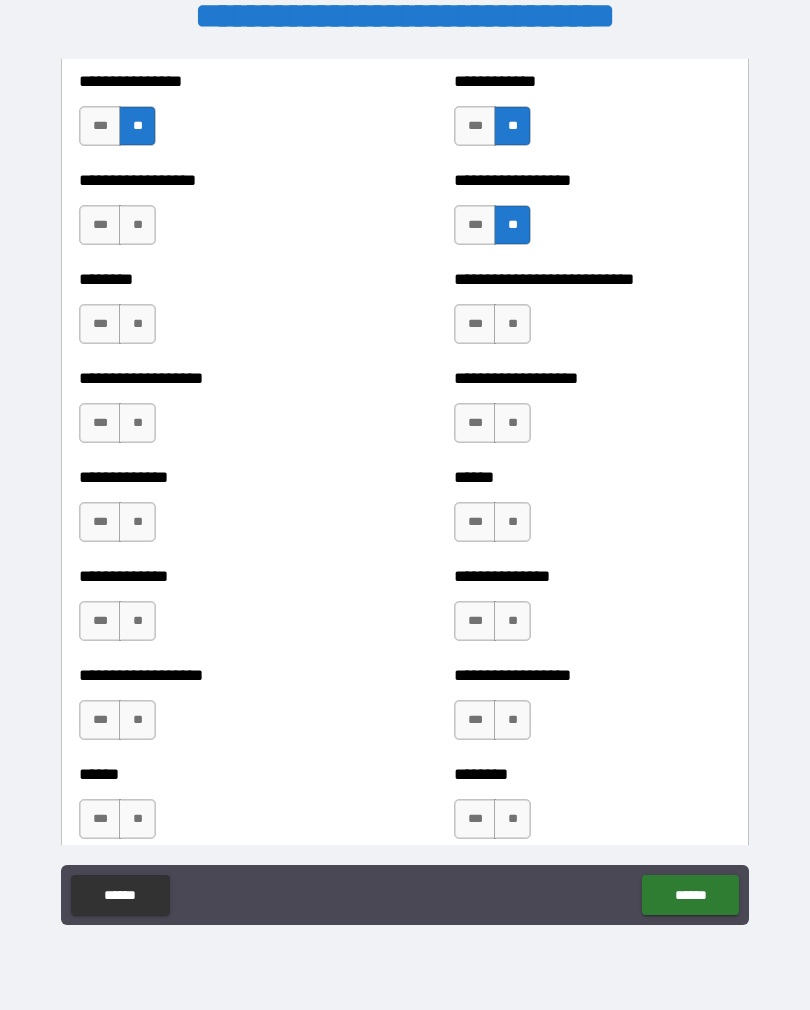 scroll, scrollTop: 4433, scrollLeft: 0, axis: vertical 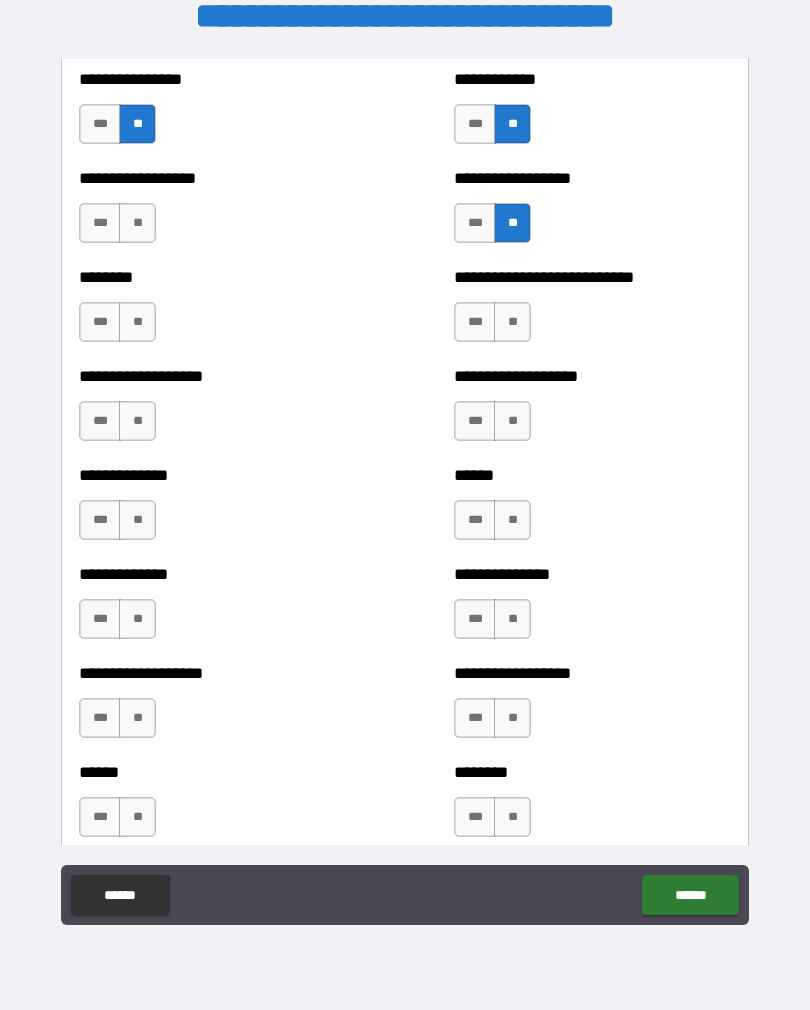 click on "**" at bounding box center (512, 322) 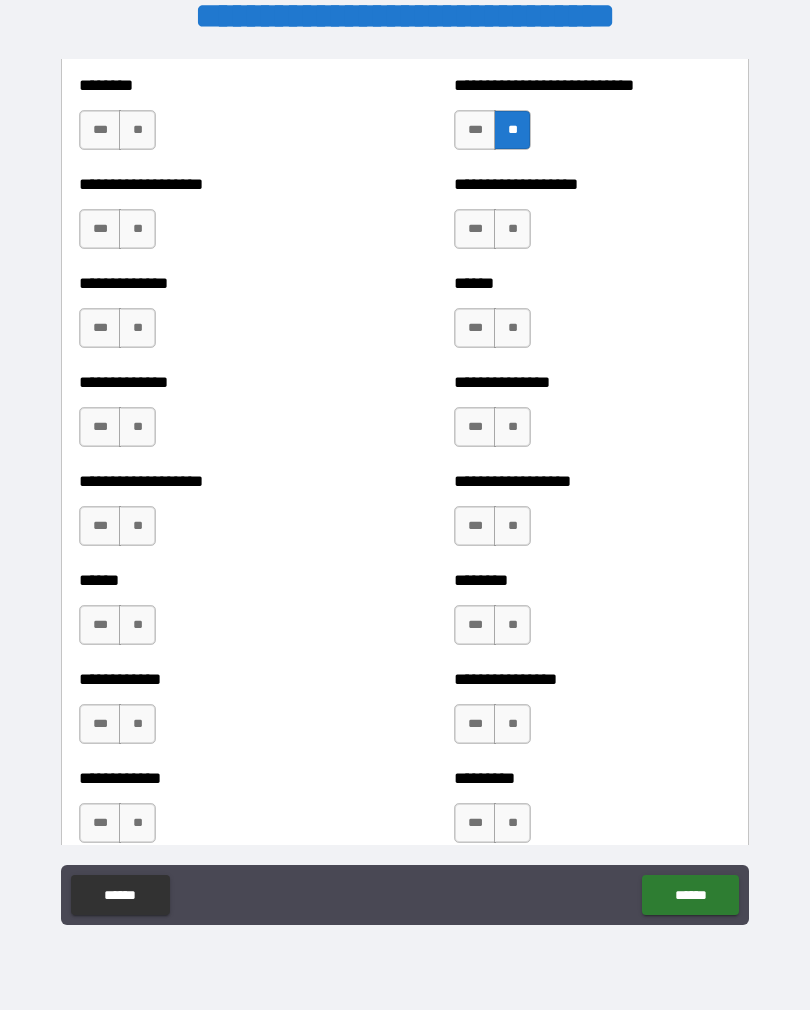 scroll, scrollTop: 4638, scrollLeft: 0, axis: vertical 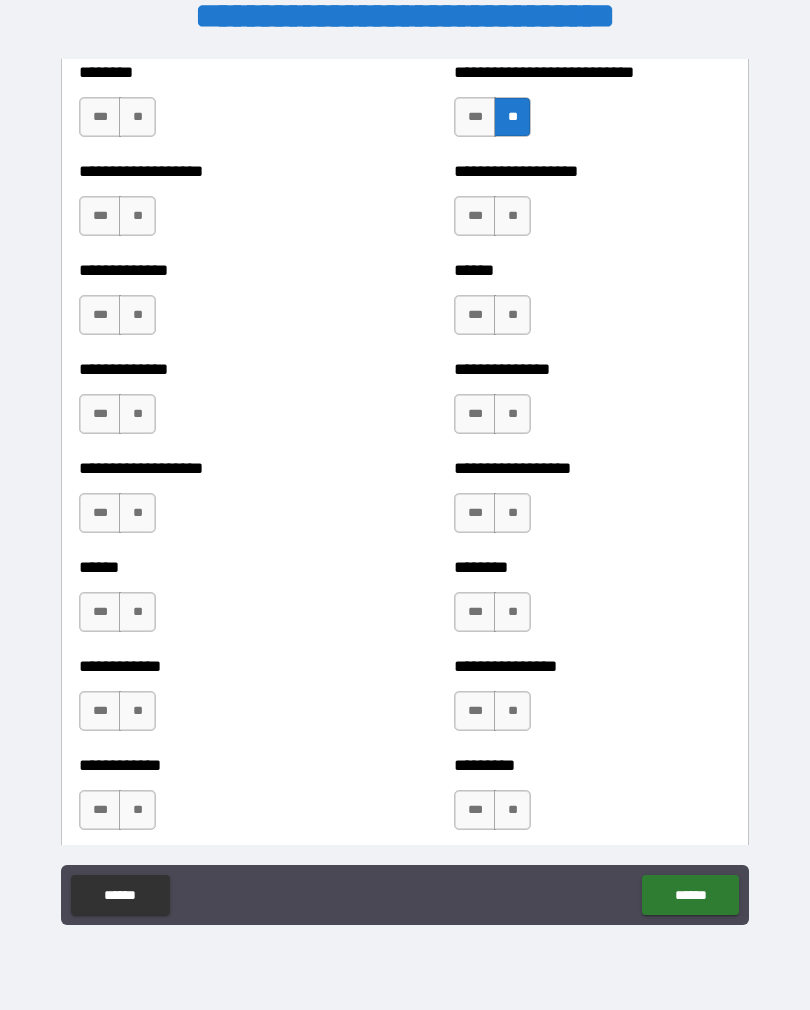 click on "**" at bounding box center (512, 216) 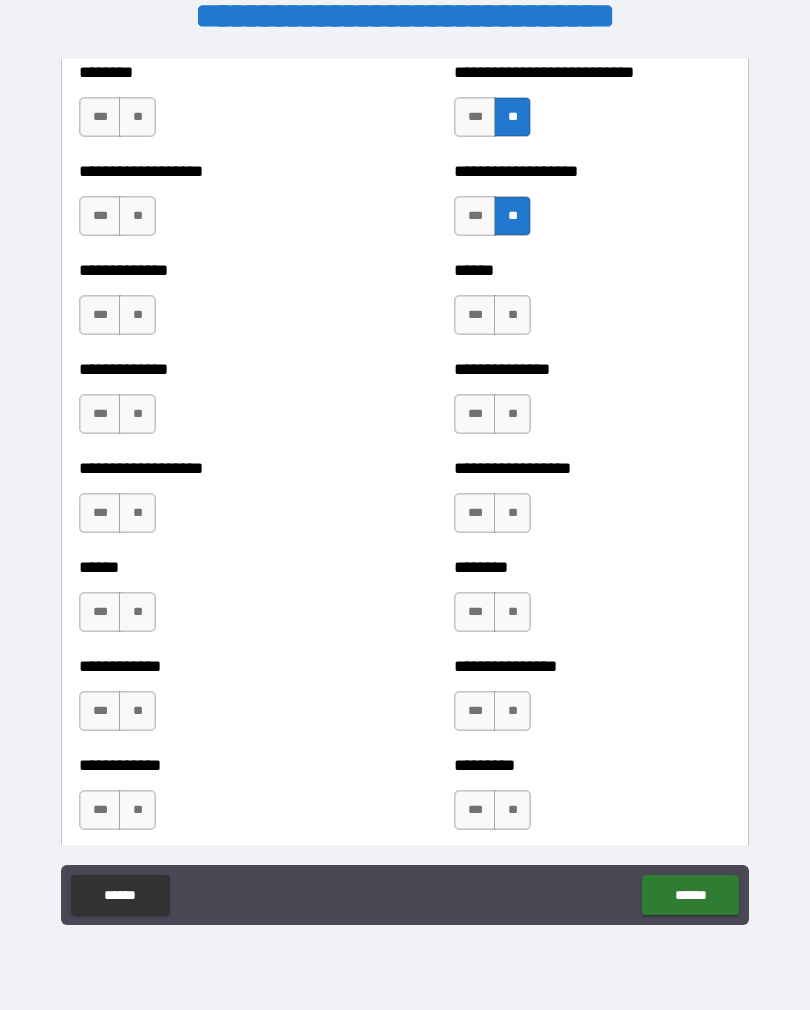 click on "**" at bounding box center [512, 315] 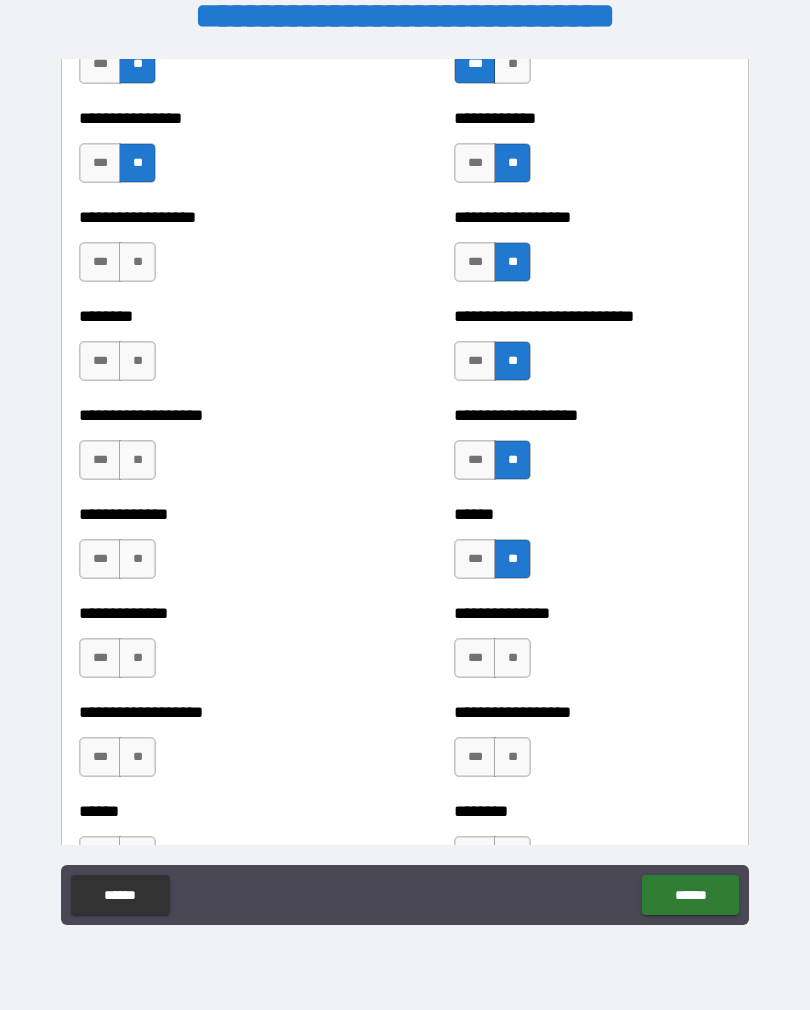 scroll, scrollTop: 4392, scrollLeft: 0, axis: vertical 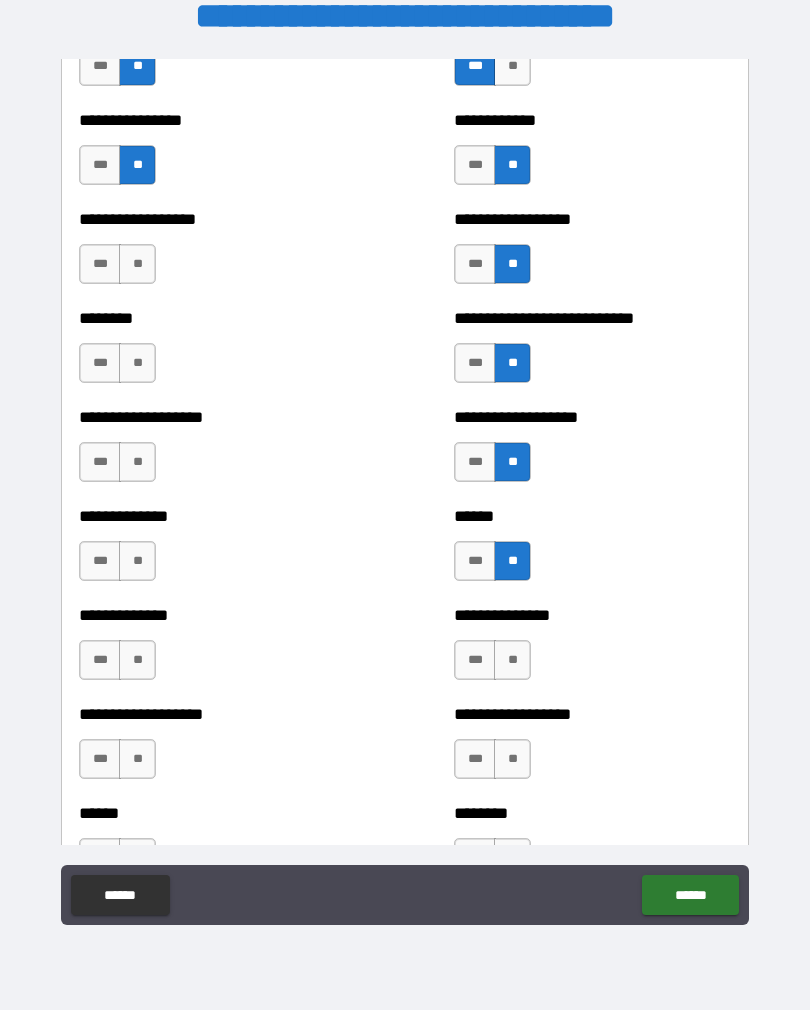 click on "**" at bounding box center (137, 264) 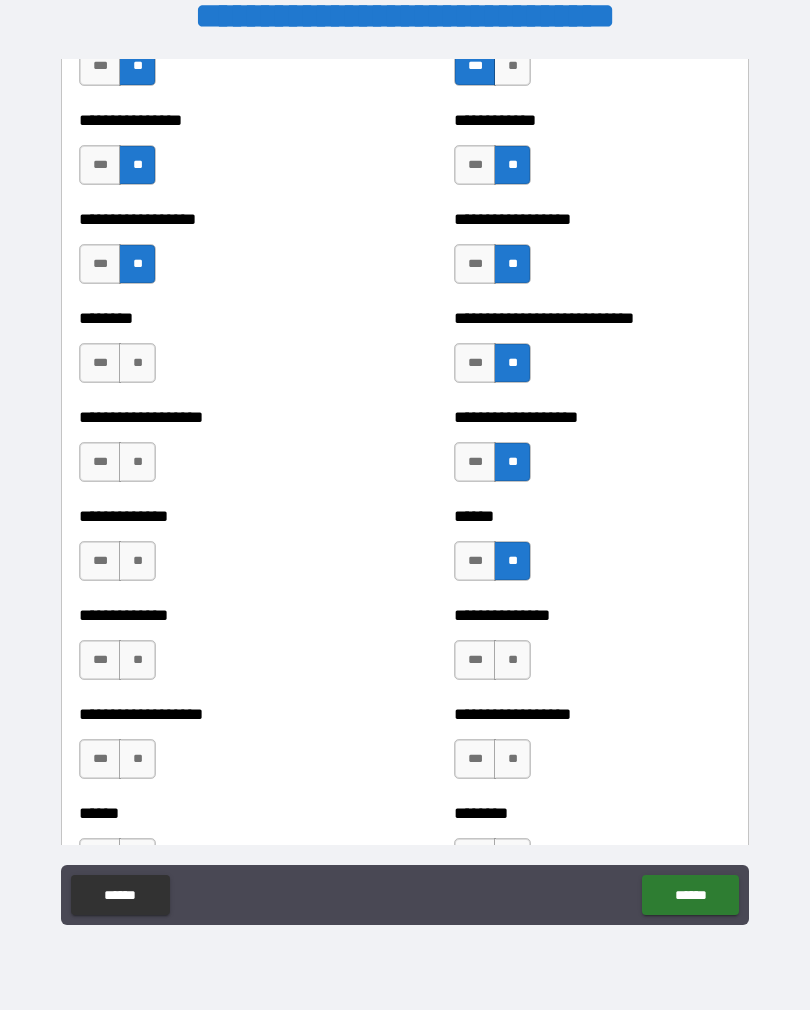 click on "**" at bounding box center [137, 363] 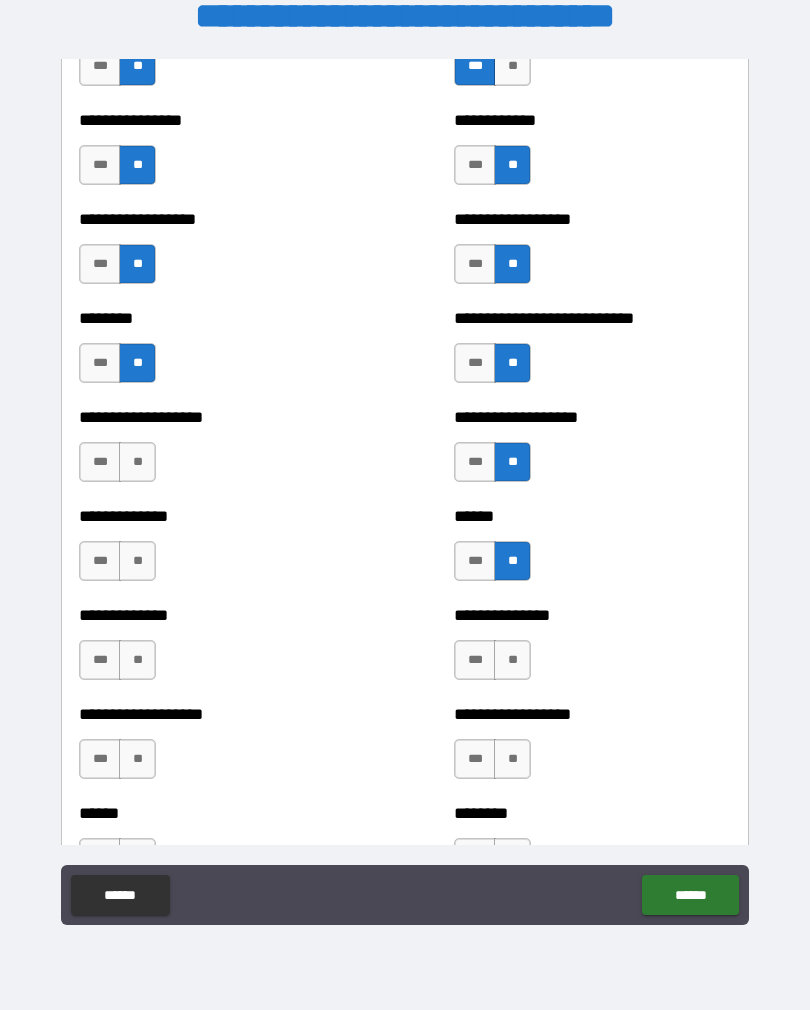 click on "**" at bounding box center [137, 462] 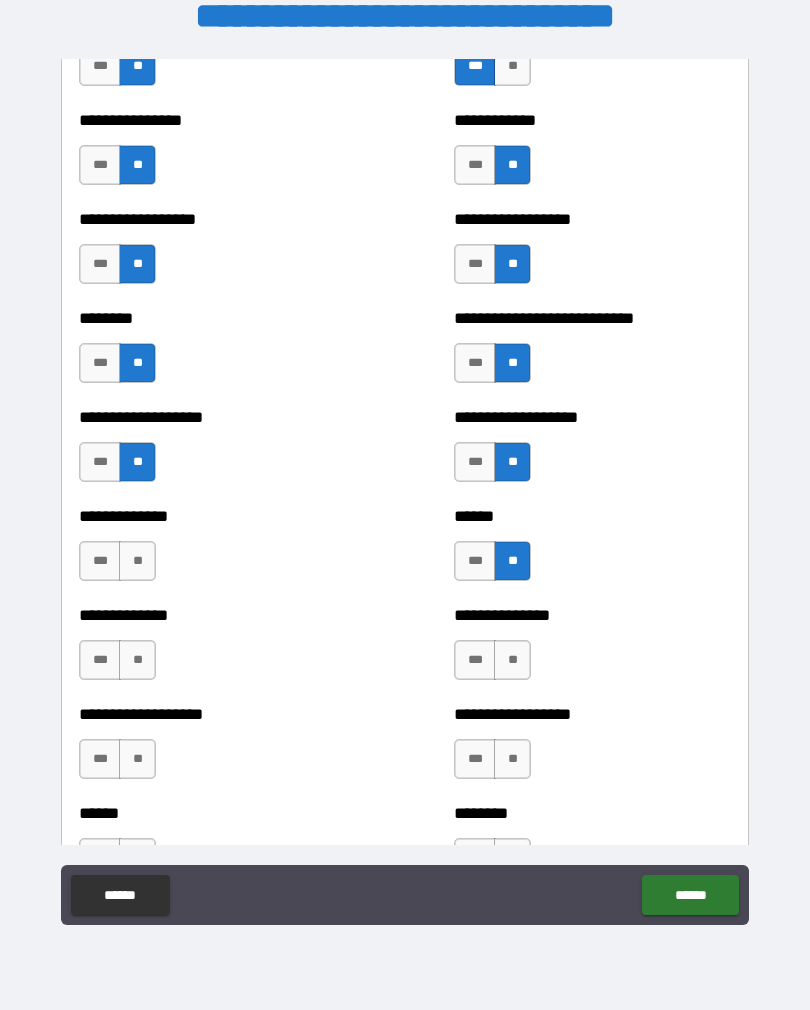 click on "**" at bounding box center [137, 561] 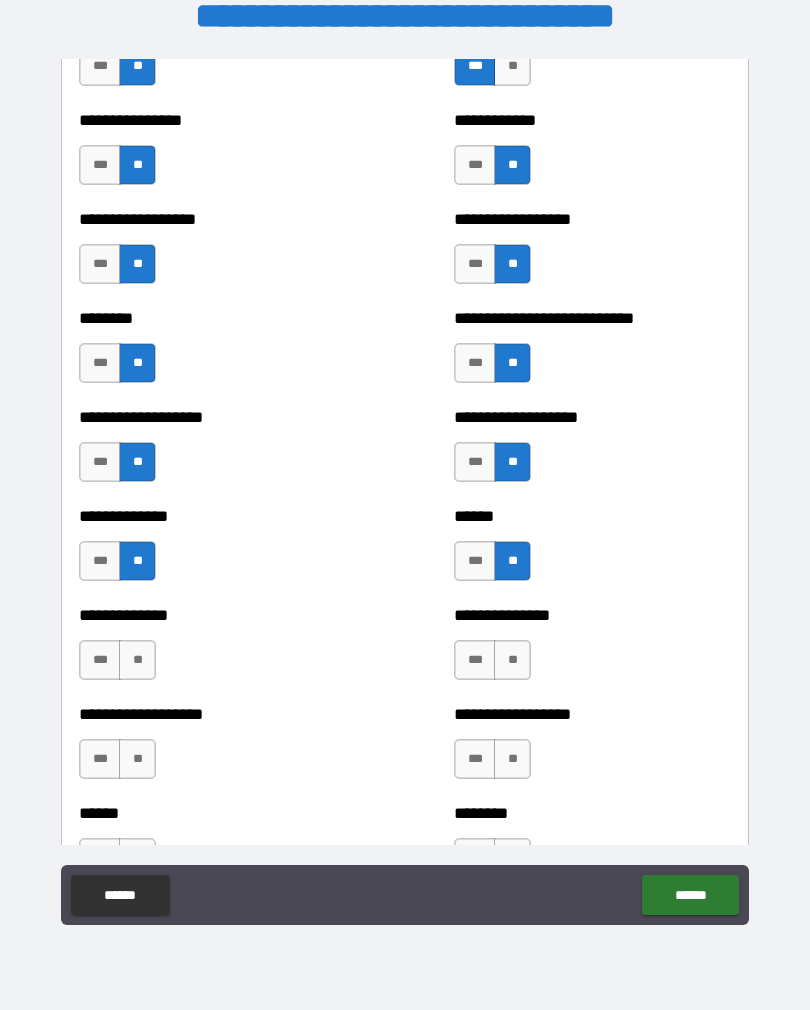 click on "**" at bounding box center [137, 660] 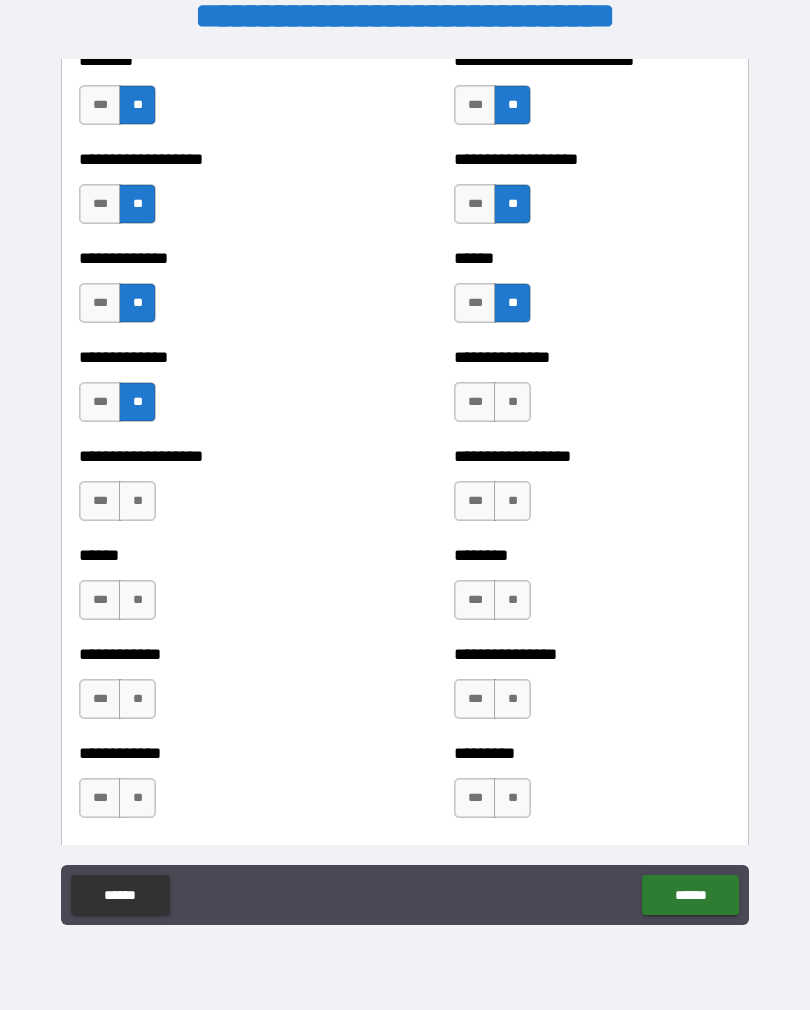 scroll, scrollTop: 4655, scrollLeft: 0, axis: vertical 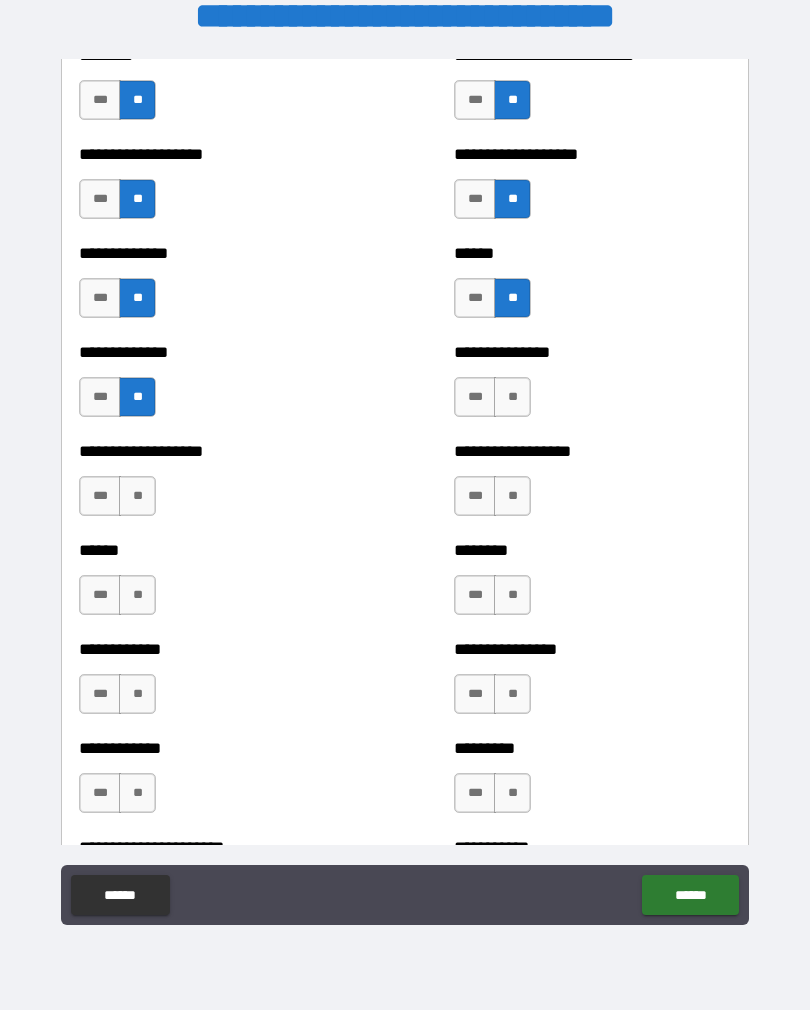 click on "**" at bounding box center [137, 496] 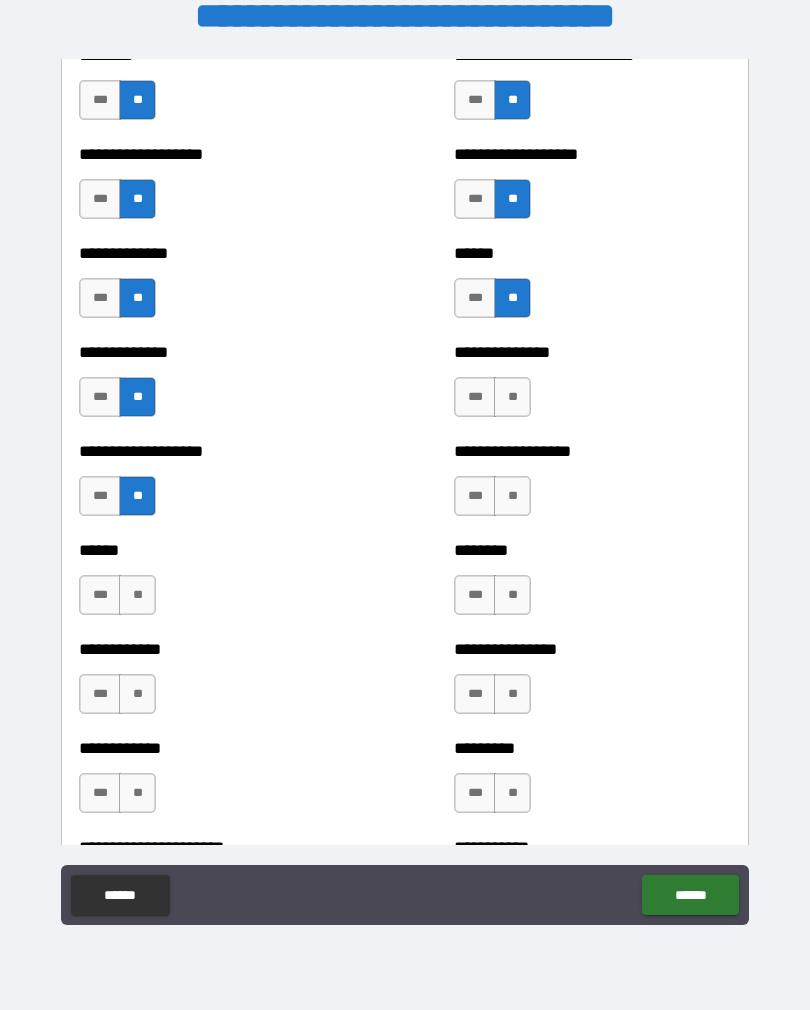 click on "**" at bounding box center [137, 595] 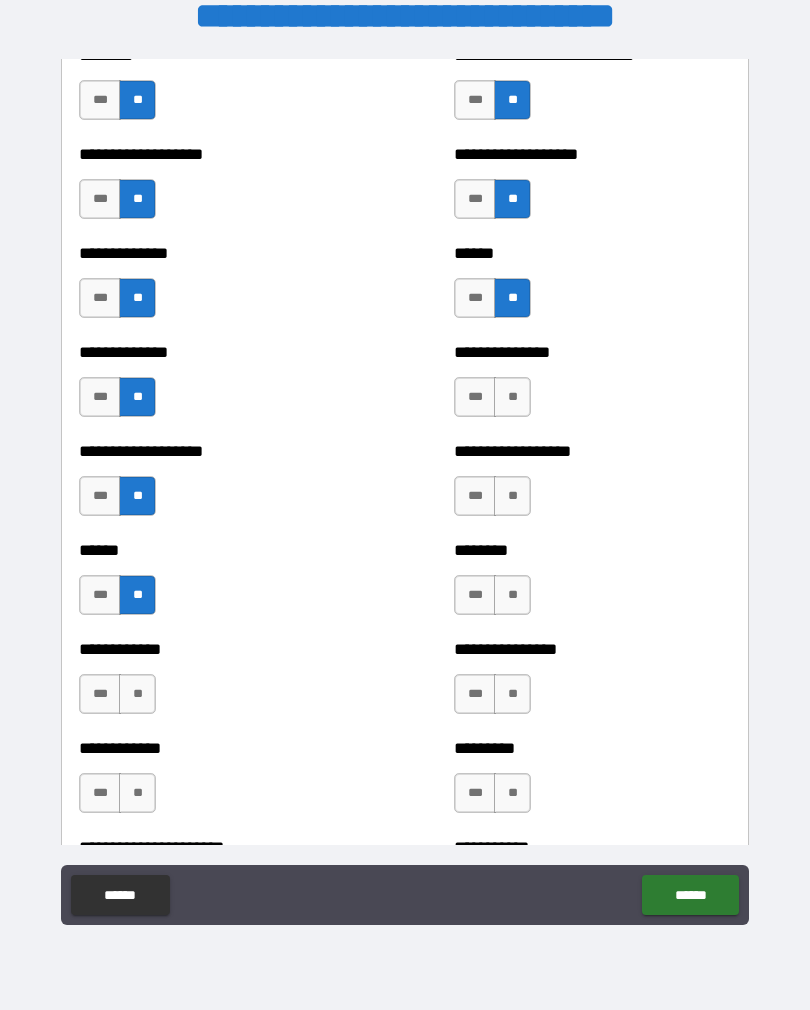 click on "**" at bounding box center (512, 397) 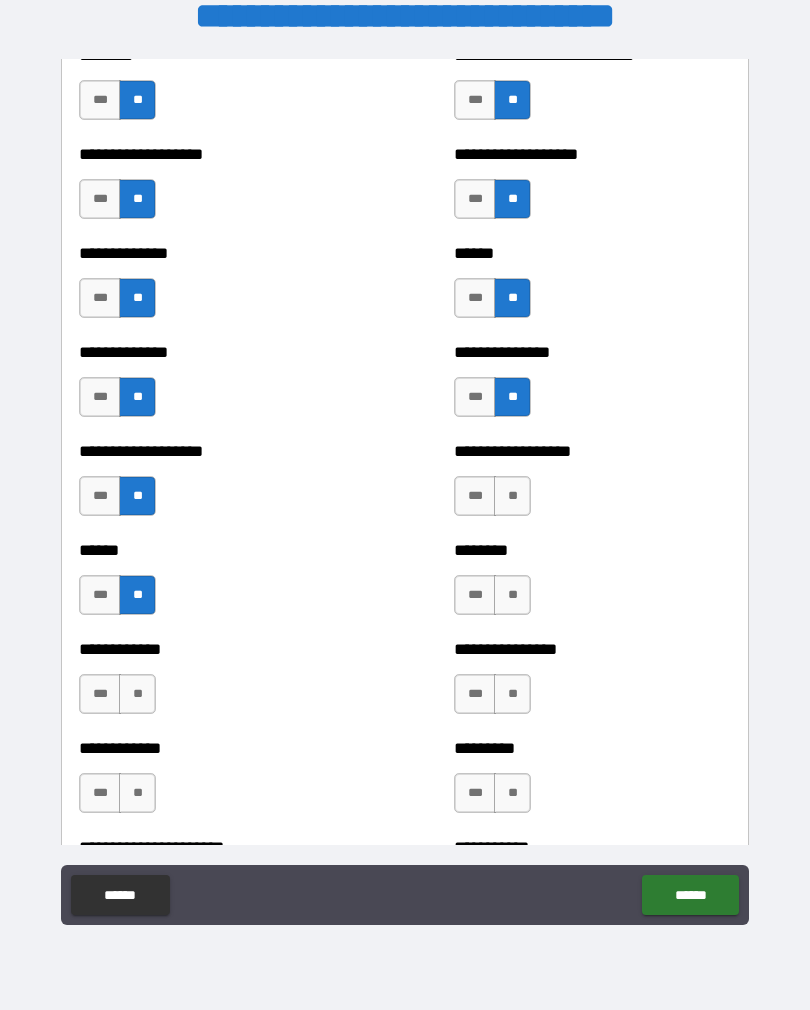 click on "**" at bounding box center (512, 496) 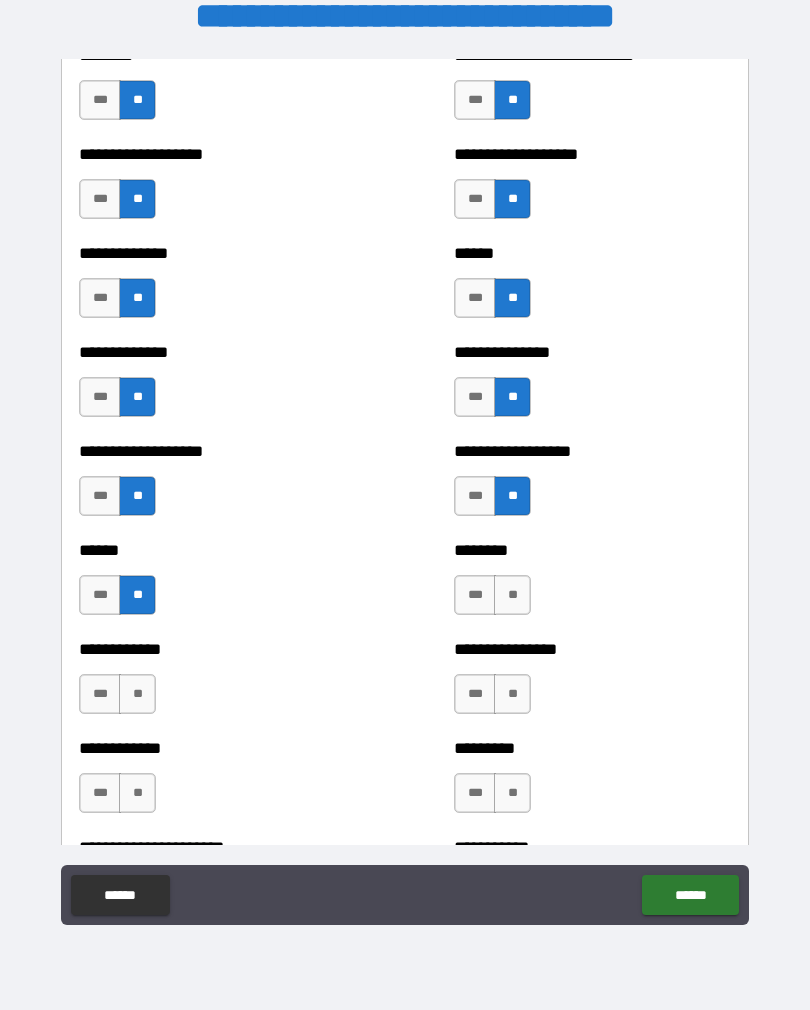 click on "**" at bounding box center [512, 595] 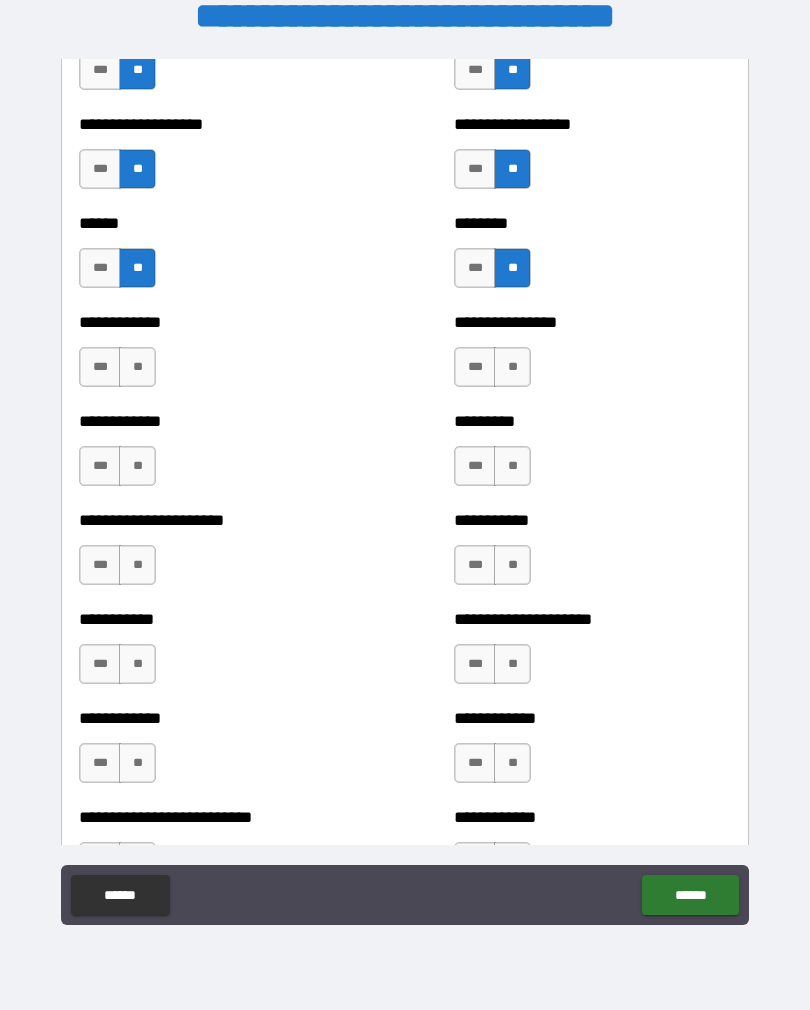 scroll, scrollTop: 4984, scrollLeft: 0, axis: vertical 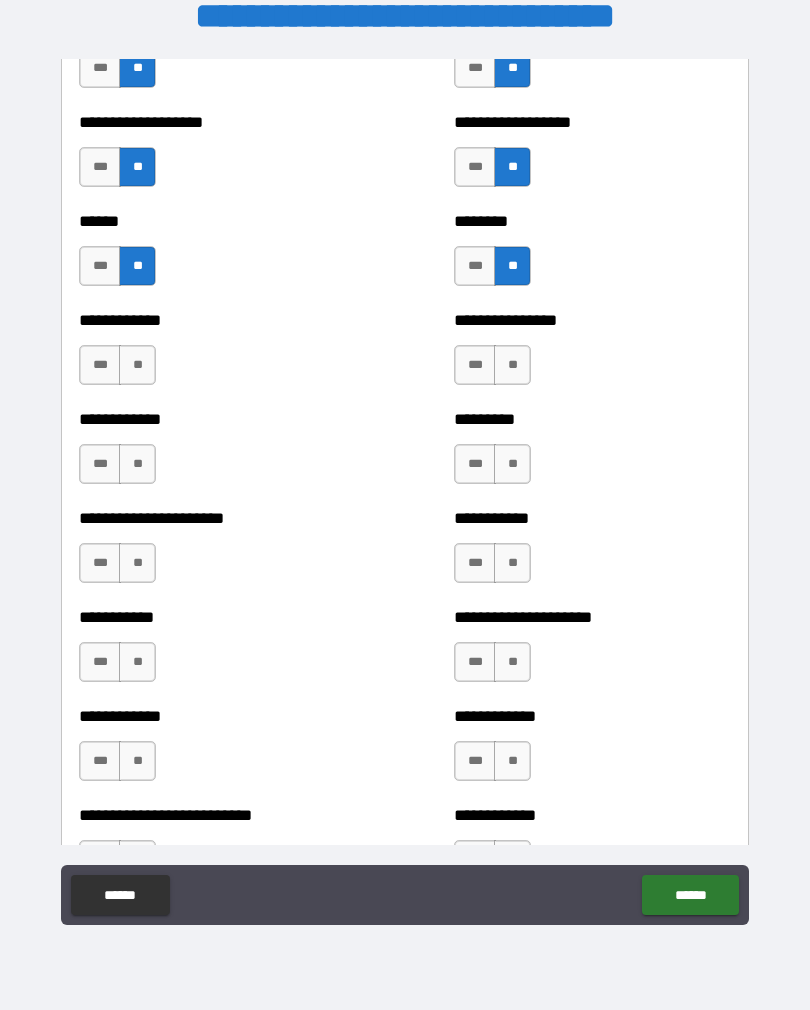 click on "**" at bounding box center (137, 365) 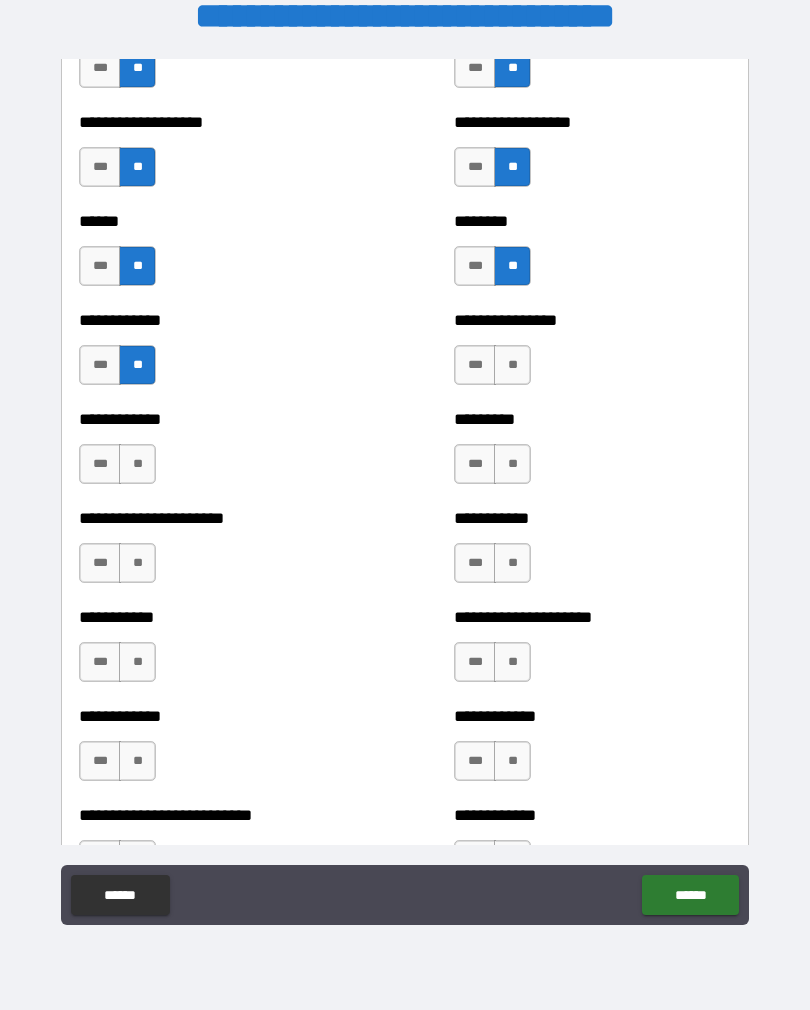 click on "**" at bounding box center (137, 464) 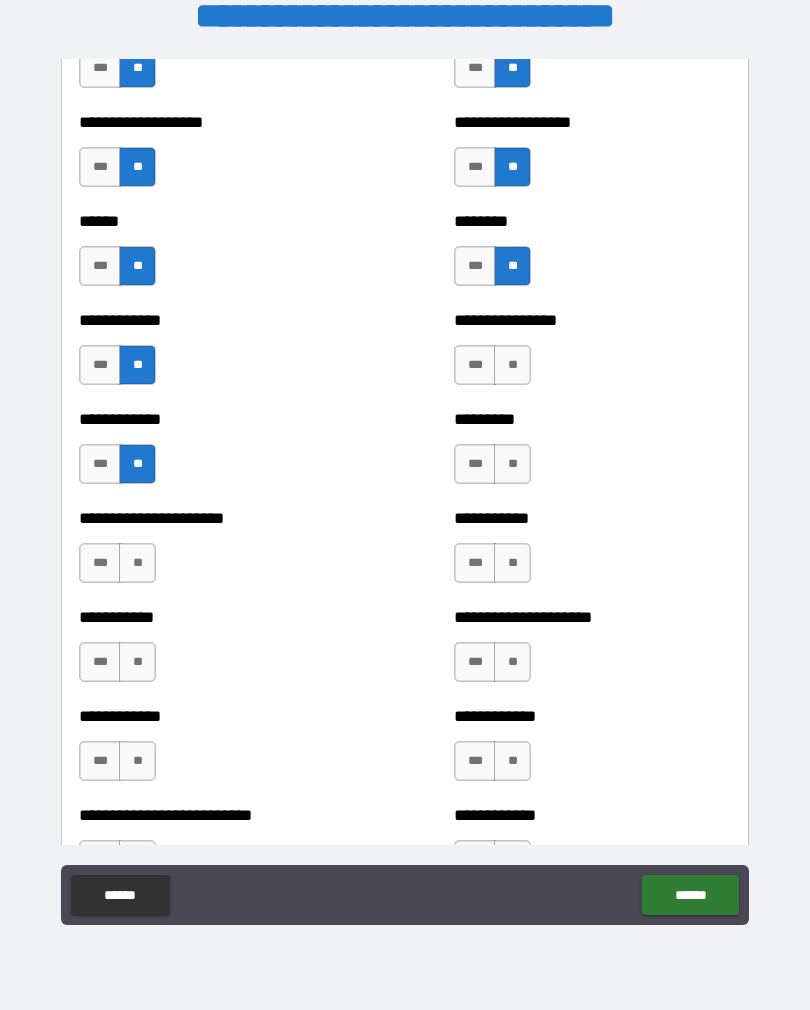 click on "**" at bounding box center (512, 365) 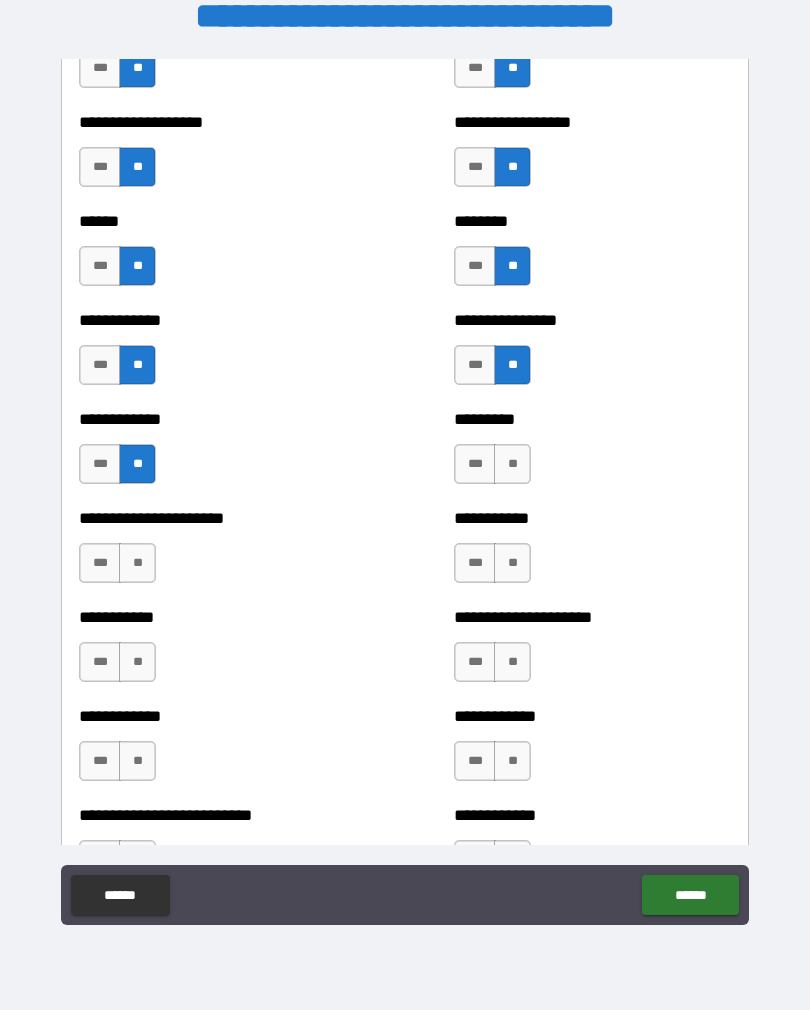 click on "**" at bounding box center [512, 464] 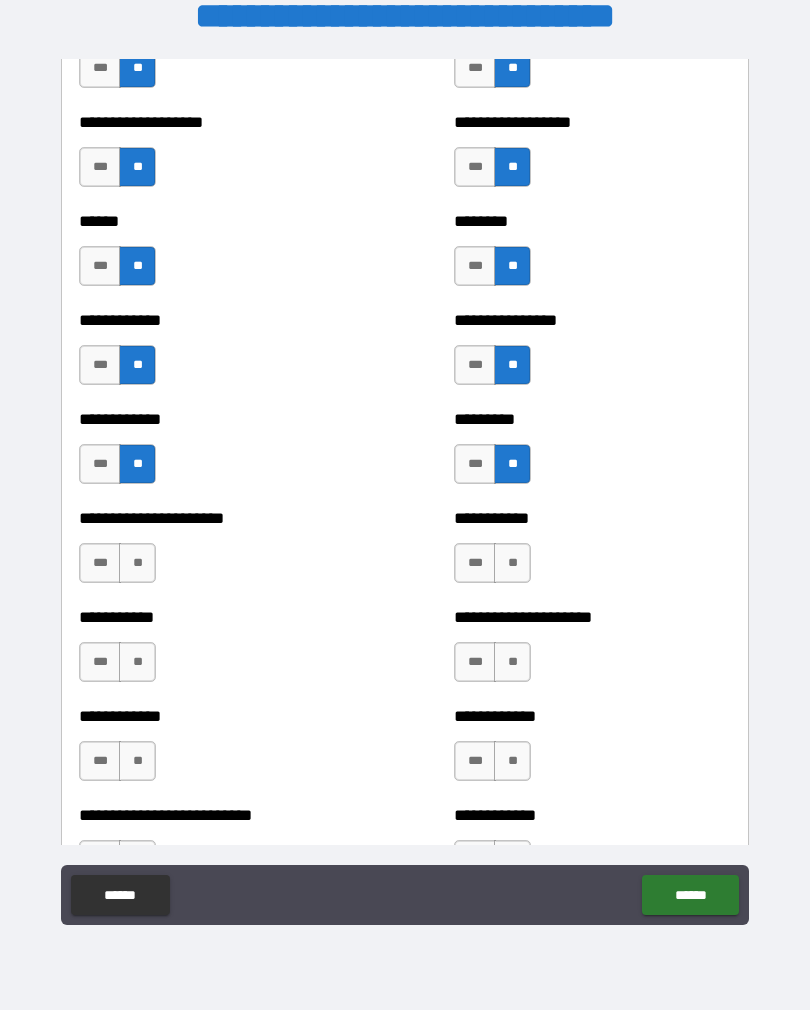 click on "**" at bounding box center (512, 563) 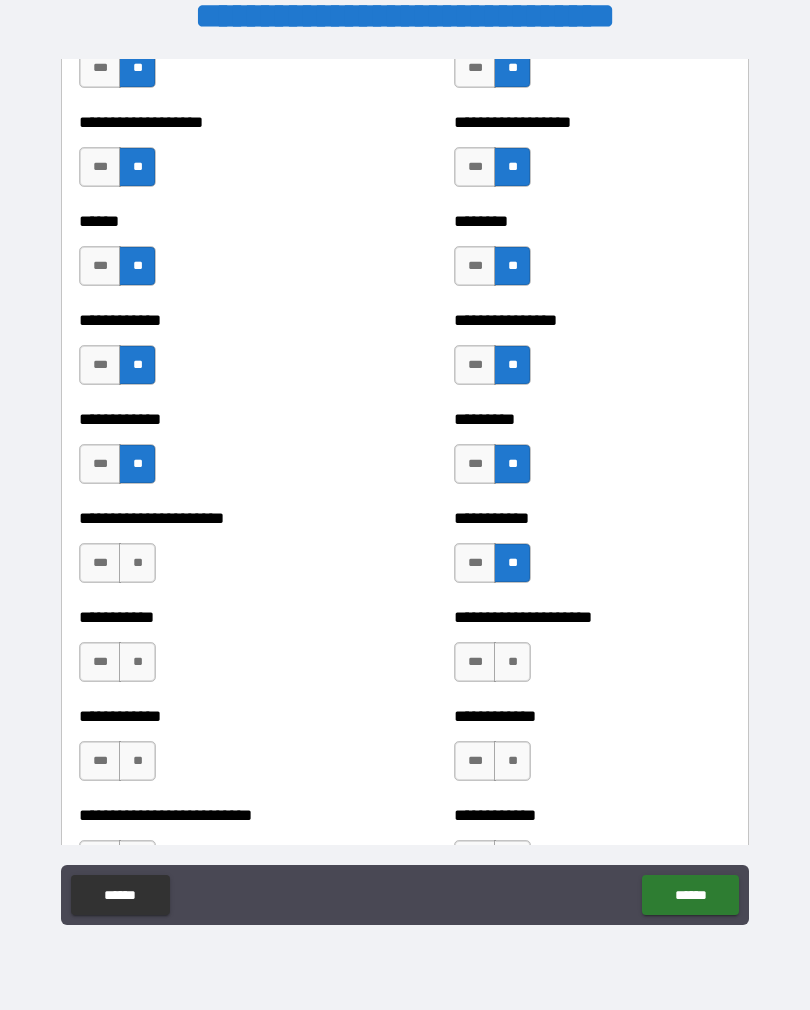 click on "**" at bounding box center [137, 563] 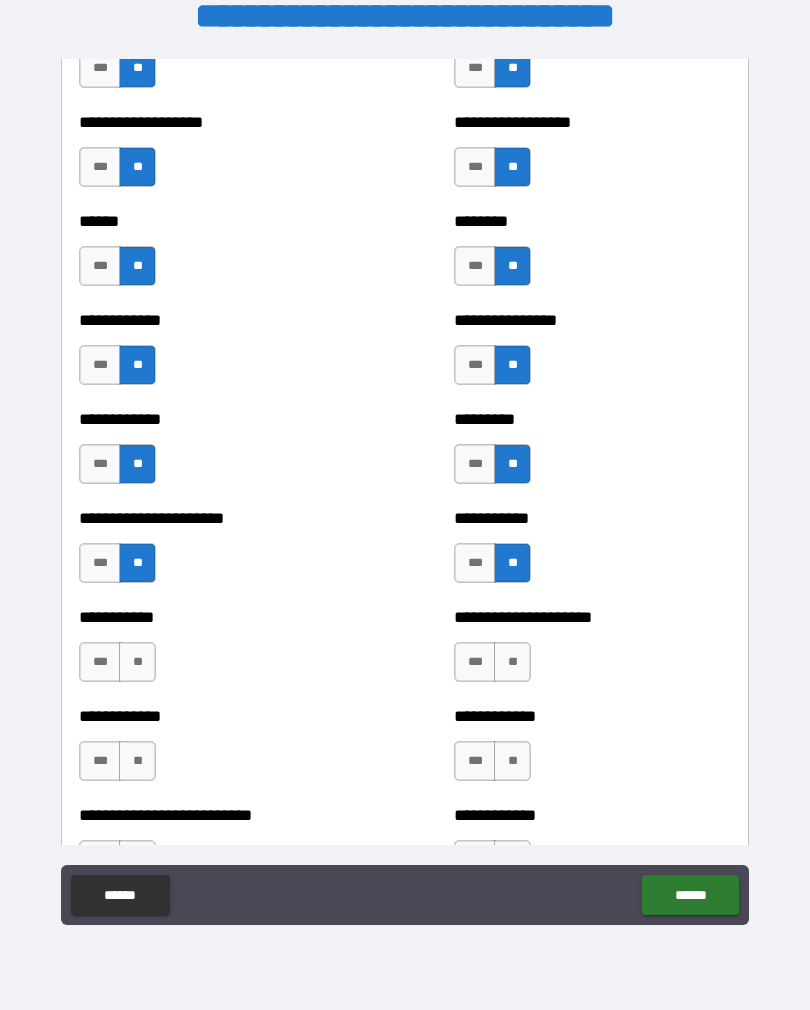 click on "**" at bounding box center [137, 662] 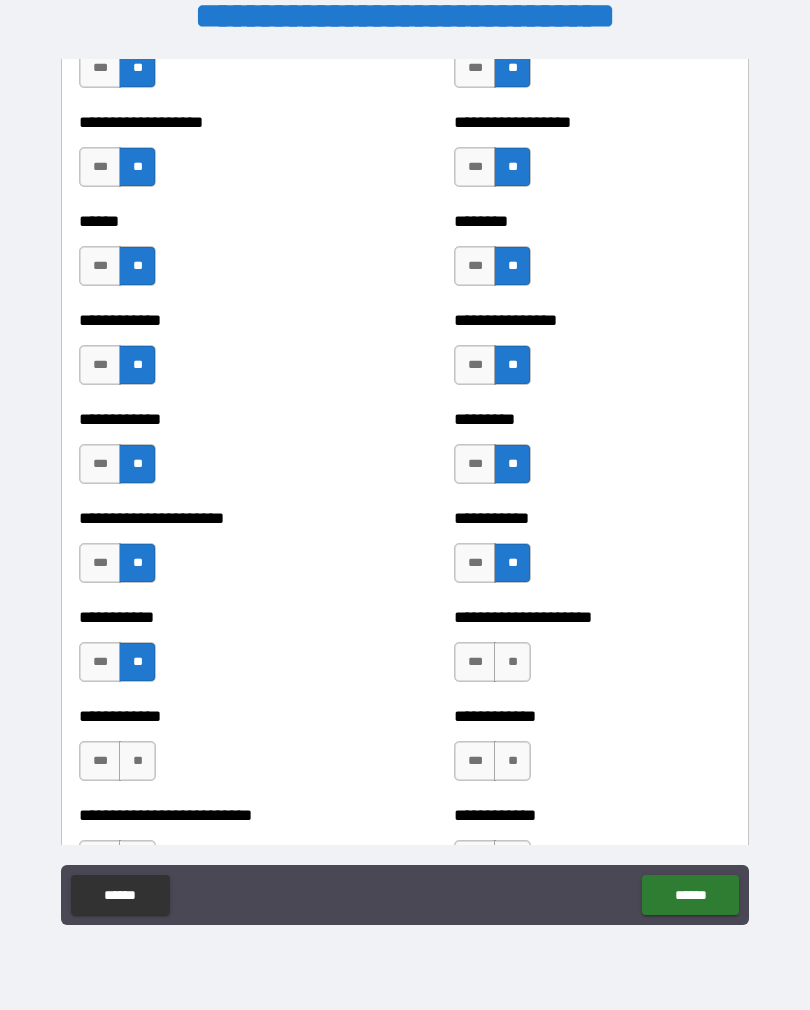 click on "**" at bounding box center (512, 662) 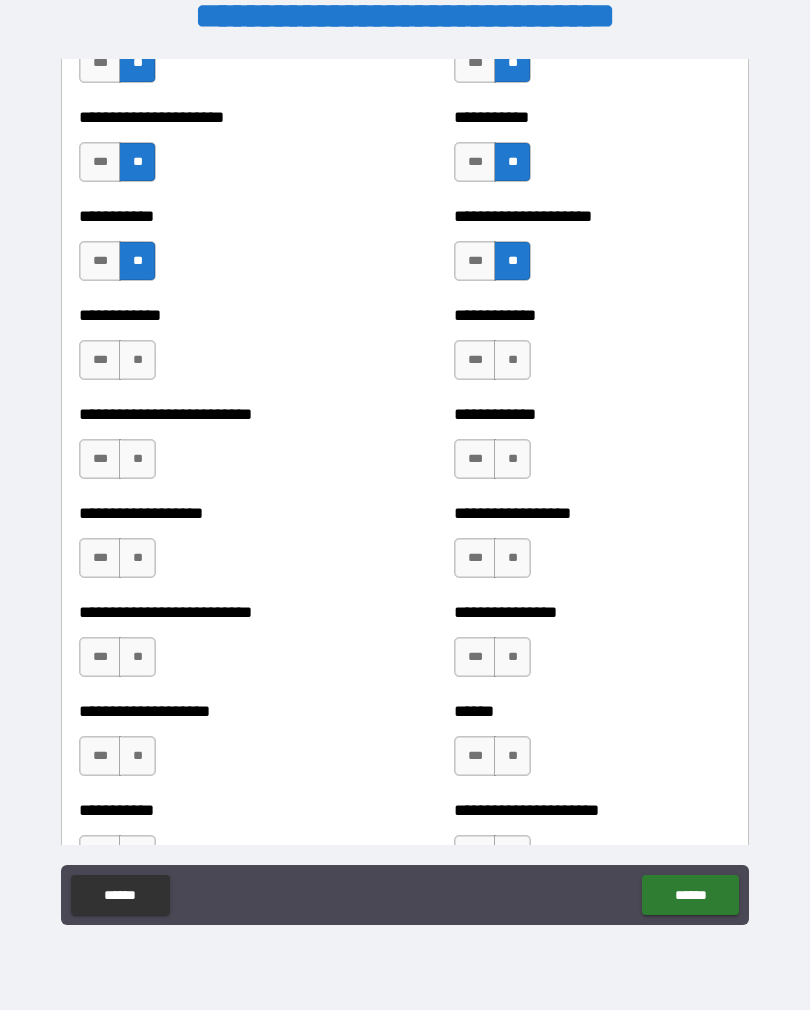 scroll, scrollTop: 5391, scrollLeft: 0, axis: vertical 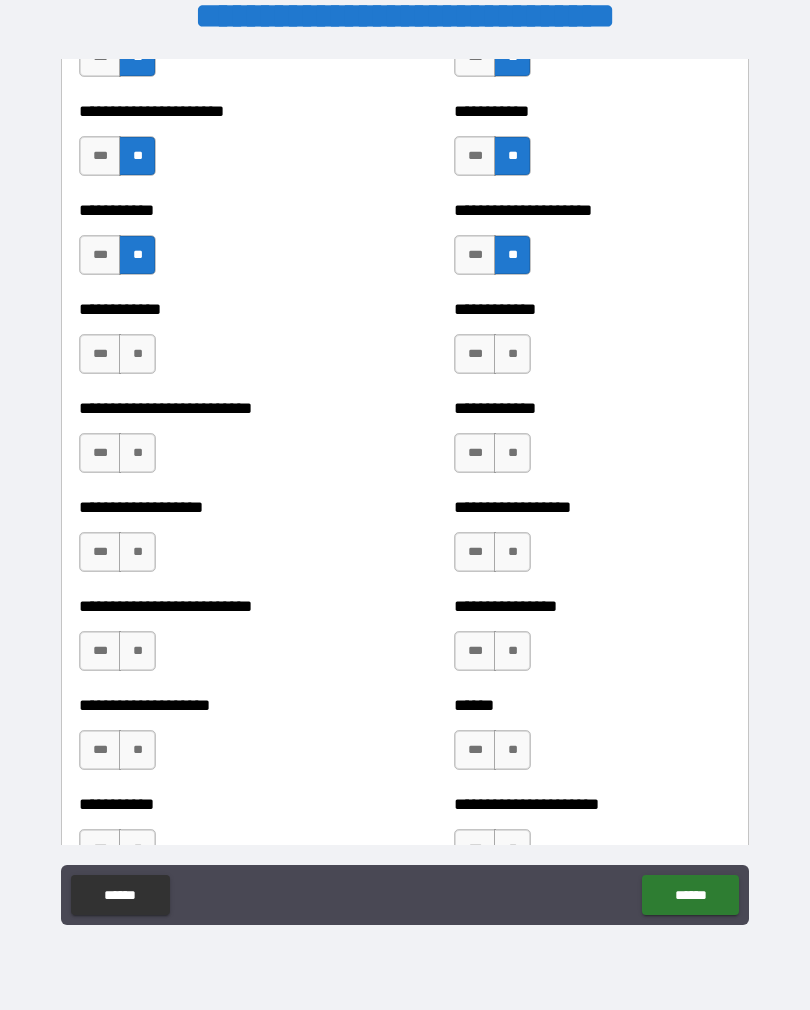 click on "**" at bounding box center (137, 354) 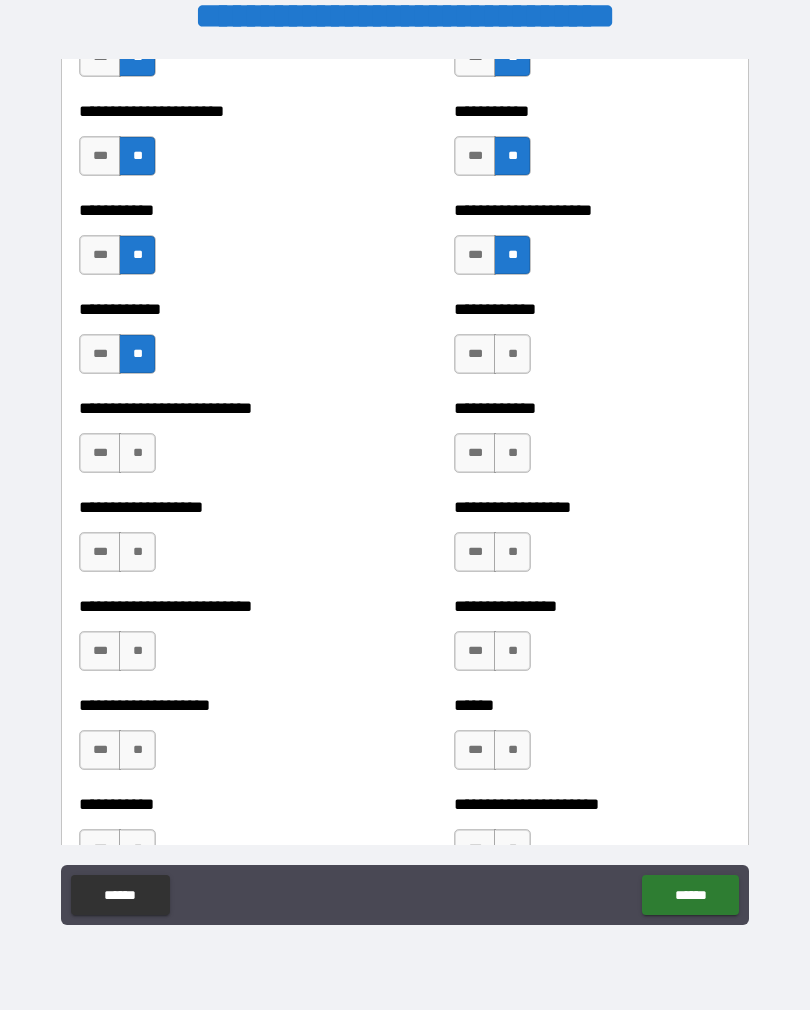 click on "**" at bounding box center (512, 354) 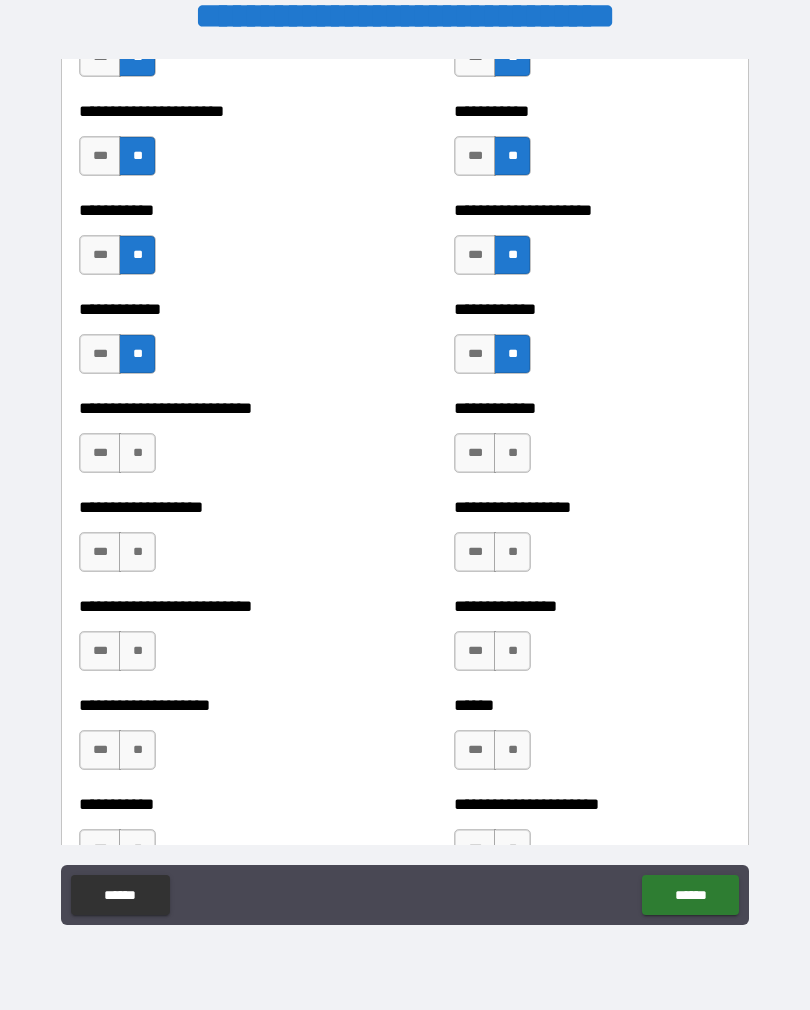 click on "**" at bounding box center (137, 453) 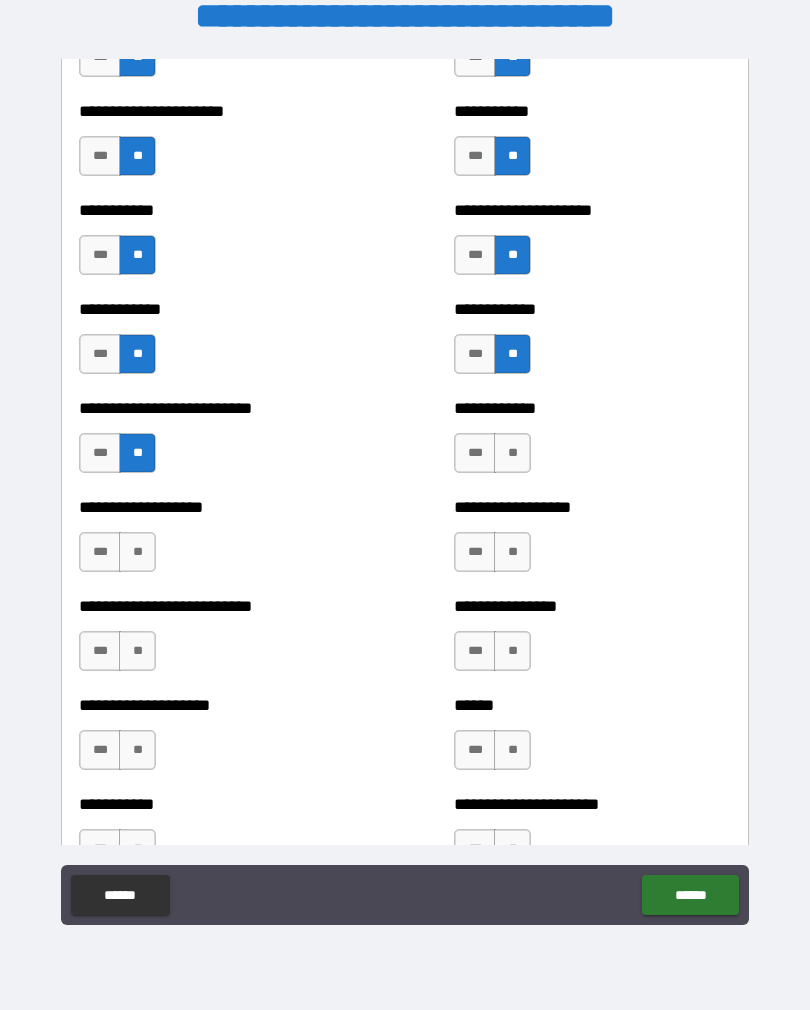 click on "**" at bounding box center (512, 453) 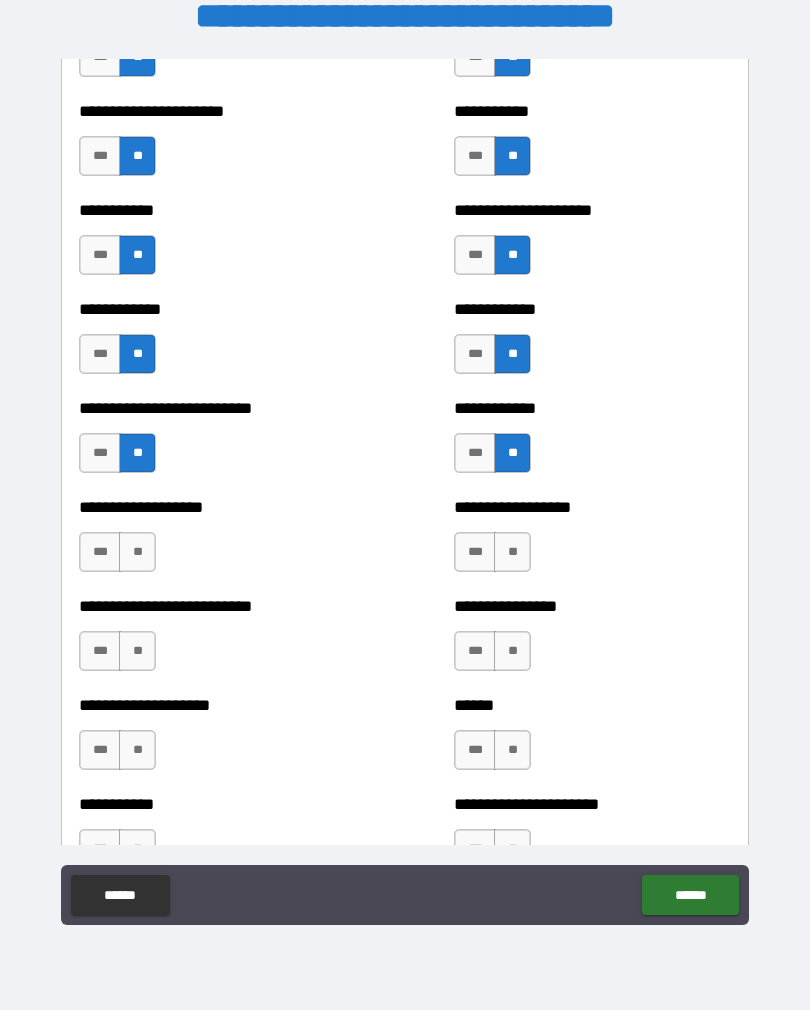 click on "**" at bounding box center [137, 552] 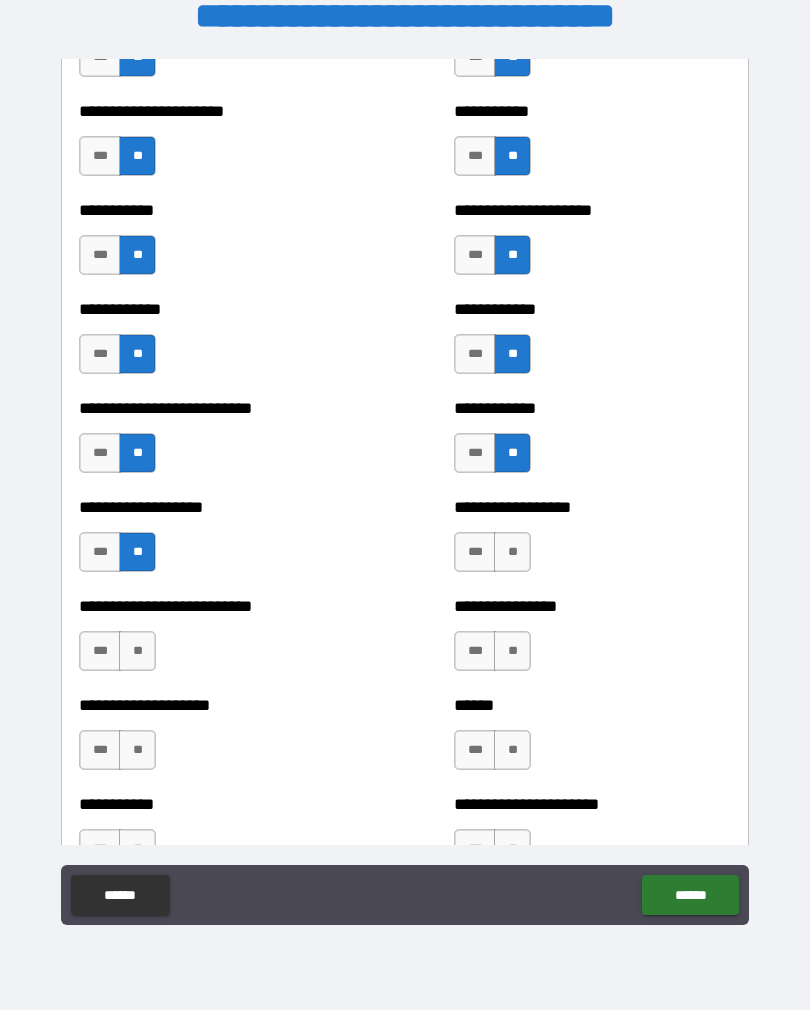 click on "**" at bounding box center [512, 552] 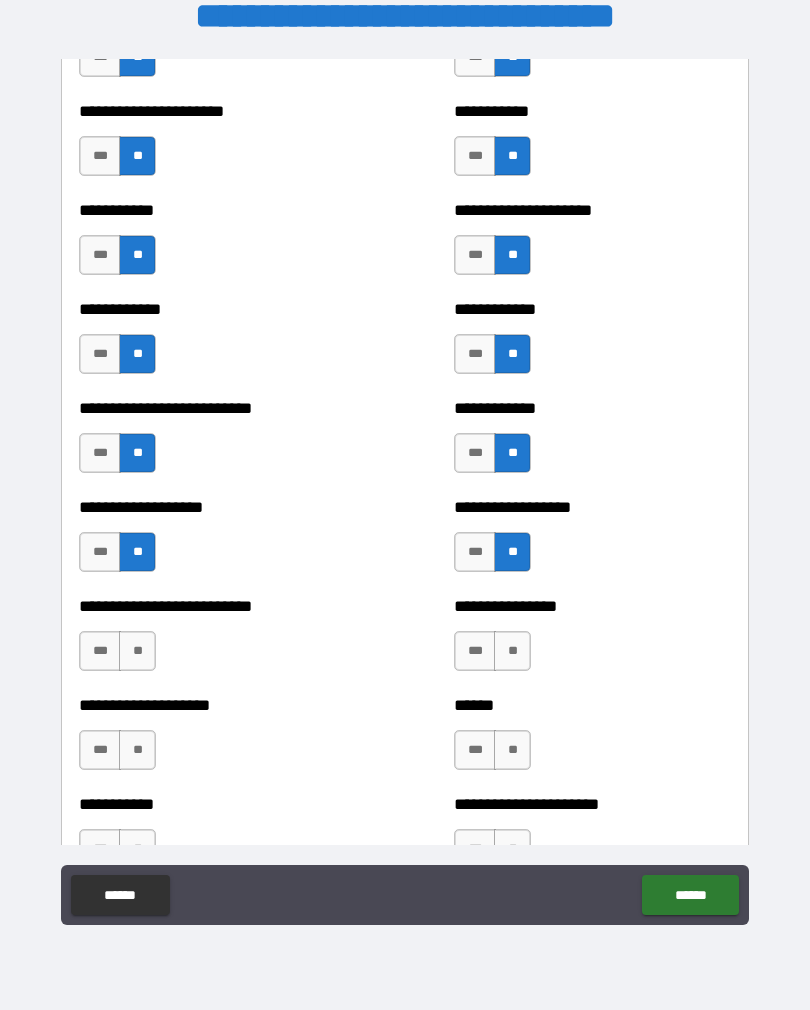 click on "**" at bounding box center (137, 651) 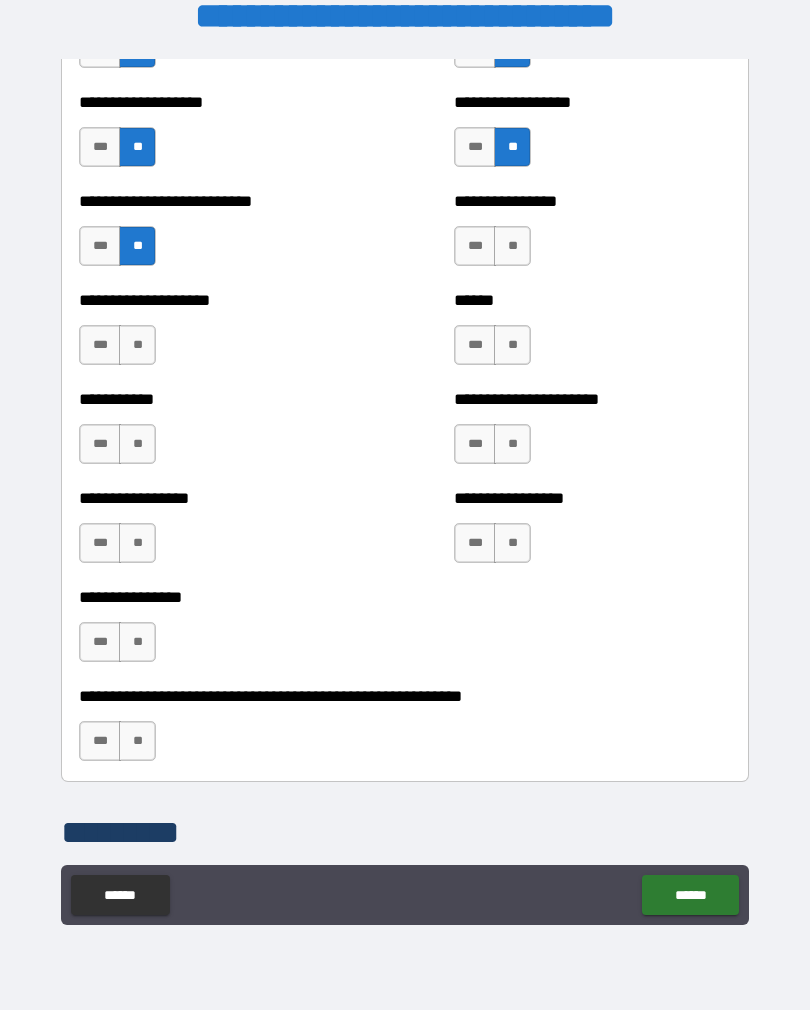 scroll, scrollTop: 5799, scrollLeft: 0, axis: vertical 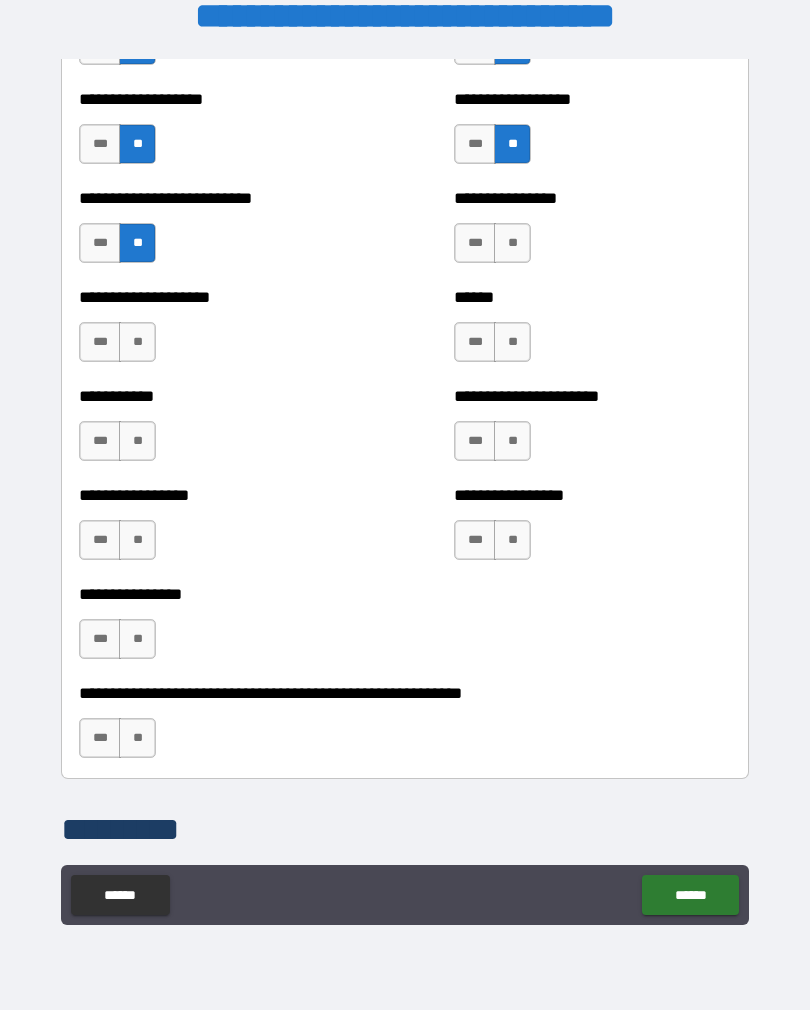 click on "**" at bounding box center [512, 243] 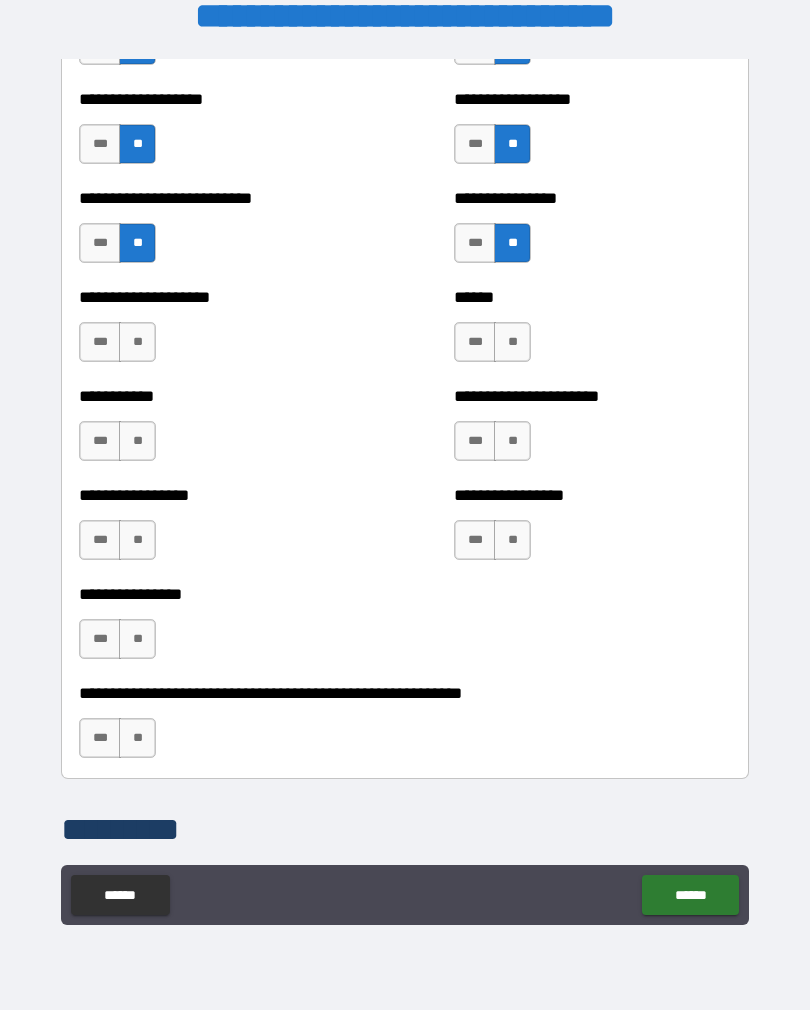 click on "**" at bounding box center [137, 342] 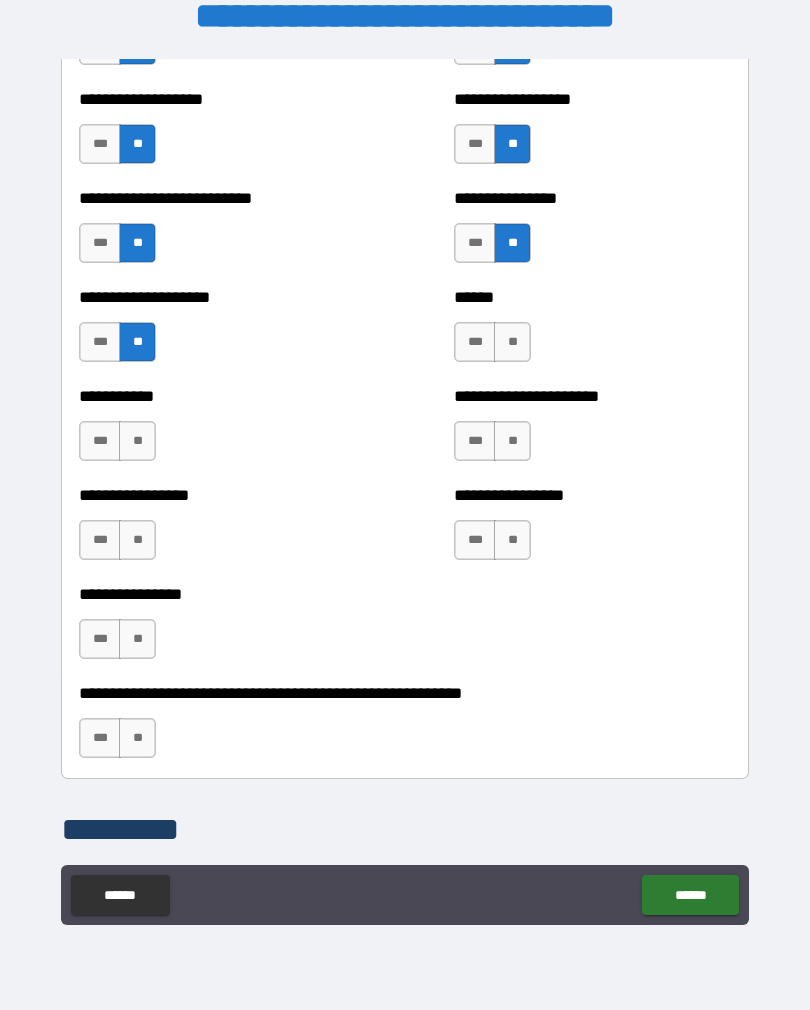 click on "**" at bounding box center [512, 342] 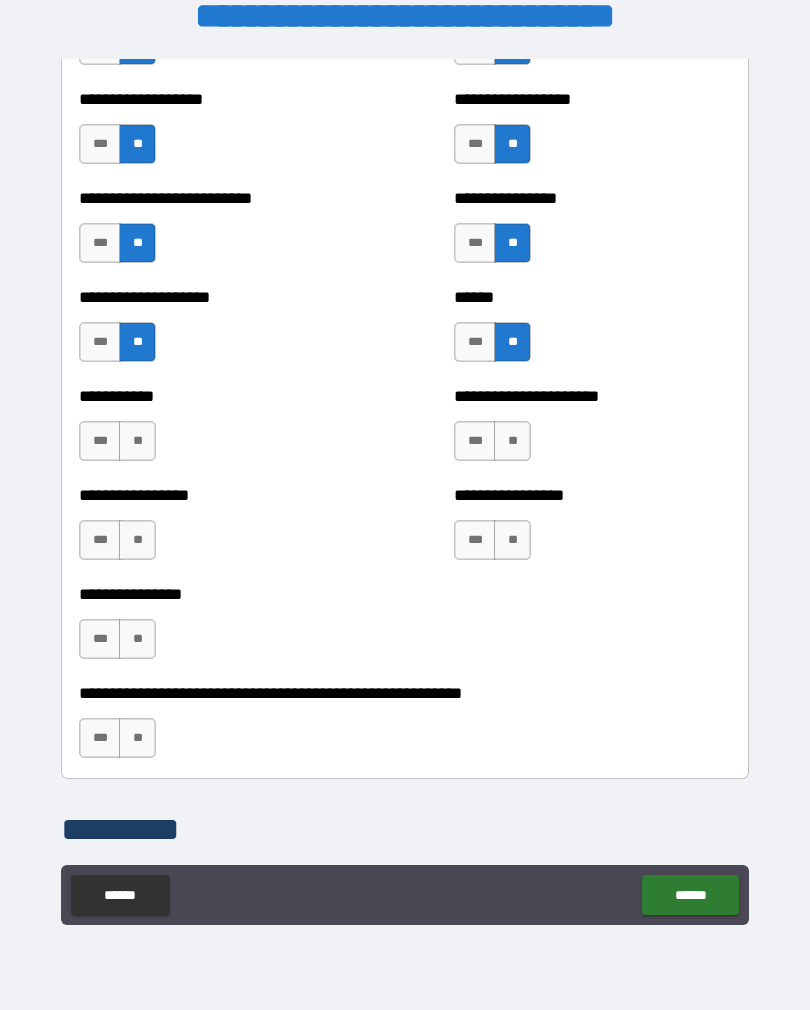 click on "**" at bounding box center [137, 441] 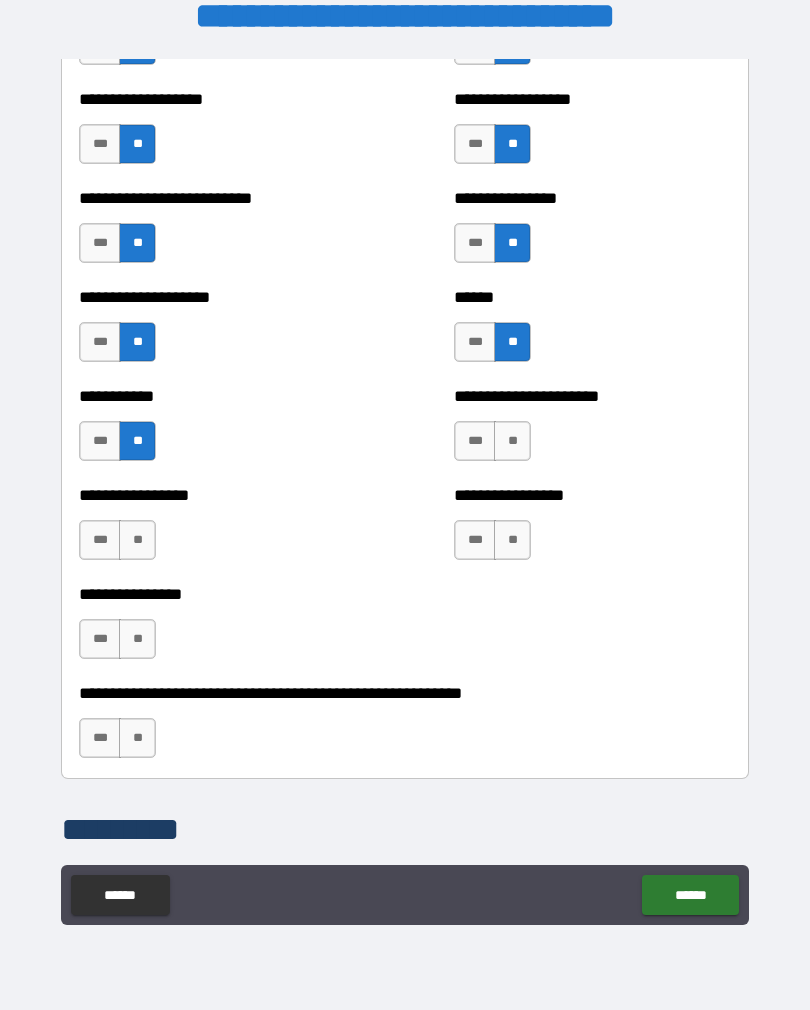 click on "**" at bounding box center (512, 441) 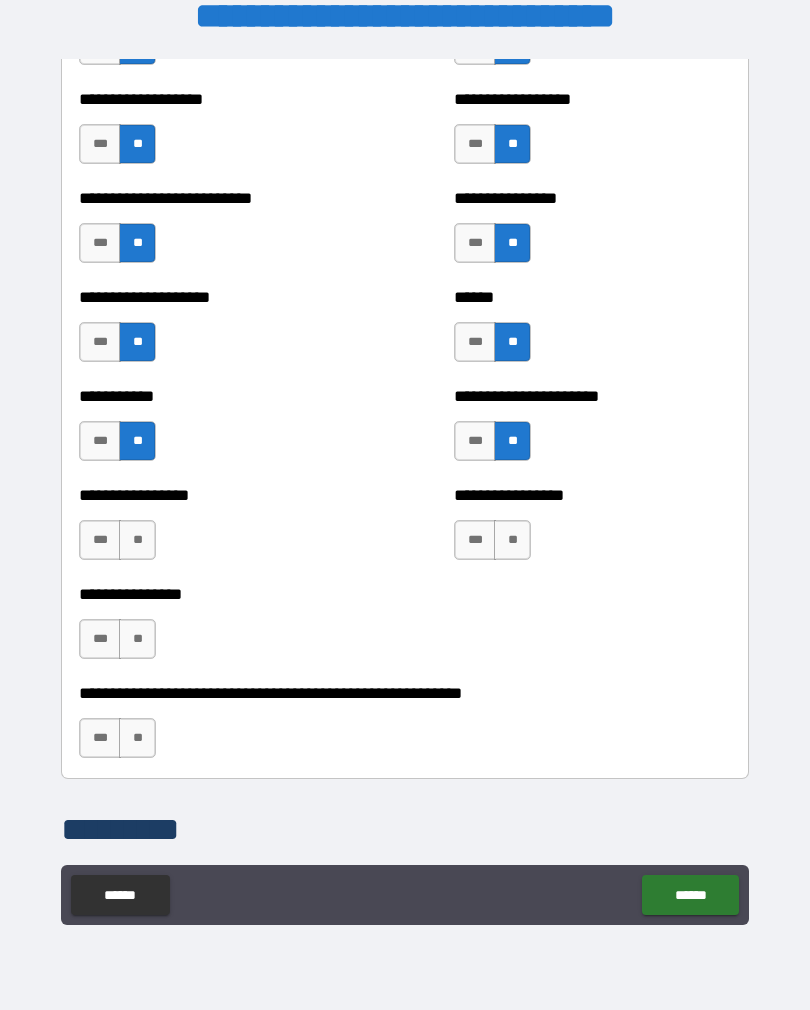 click on "**" at bounding box center (137, 540) 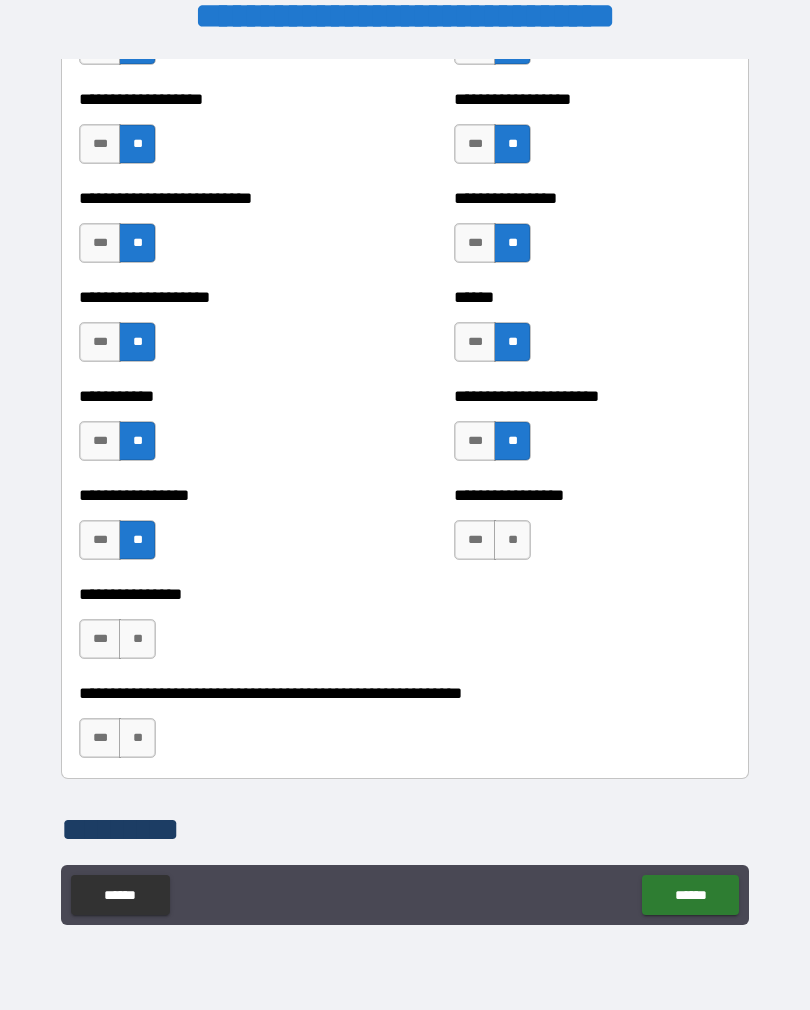 click on "**" at bounding box center (512, 540) 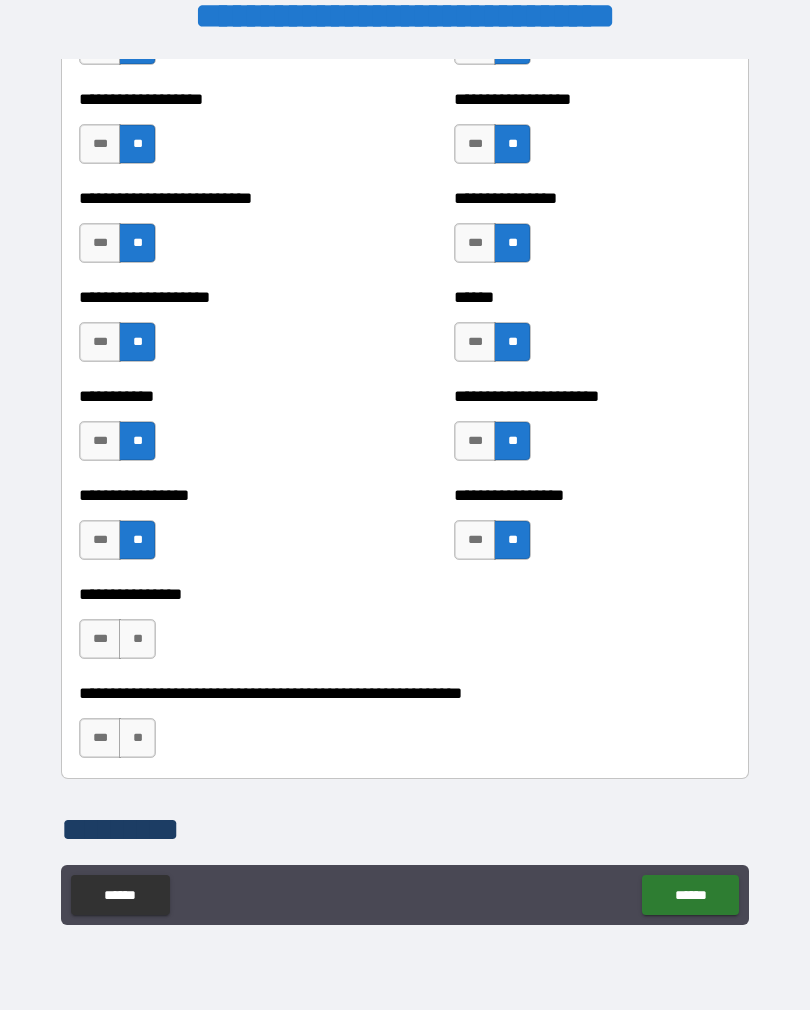 click on "**" at bounding box center (137, 639) 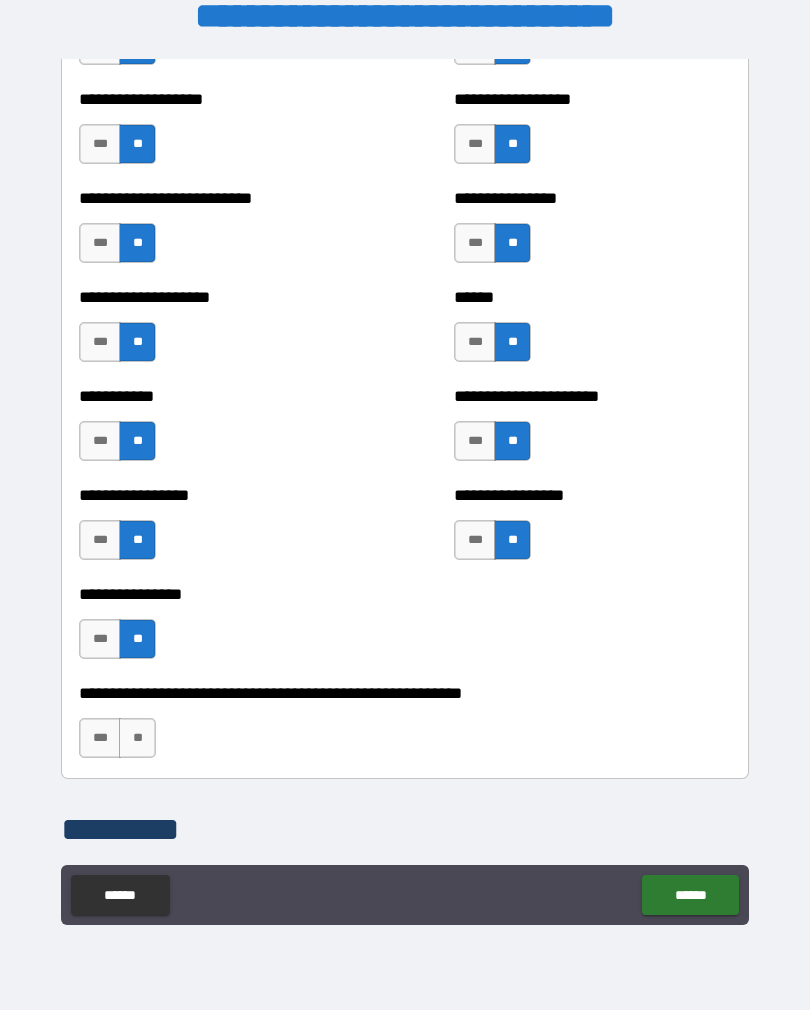 click on "**" at bounding box center [137, 738] 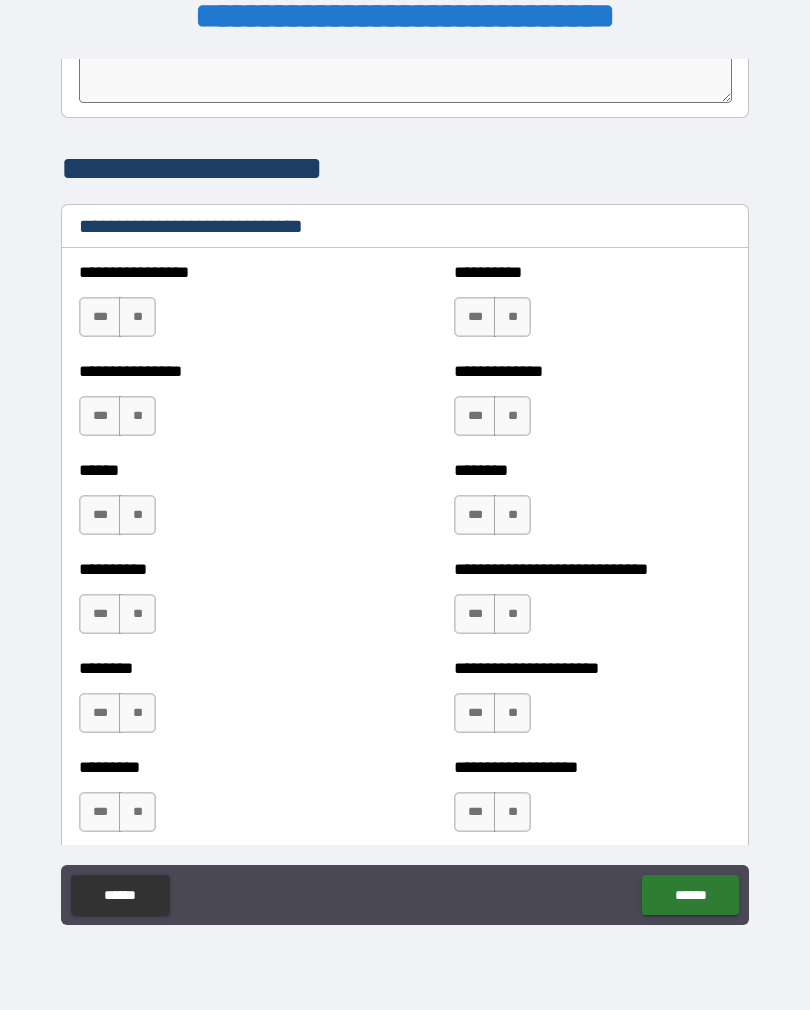 scroll, scrollTop: 6642, scrollLeft: 0, axis: vertical 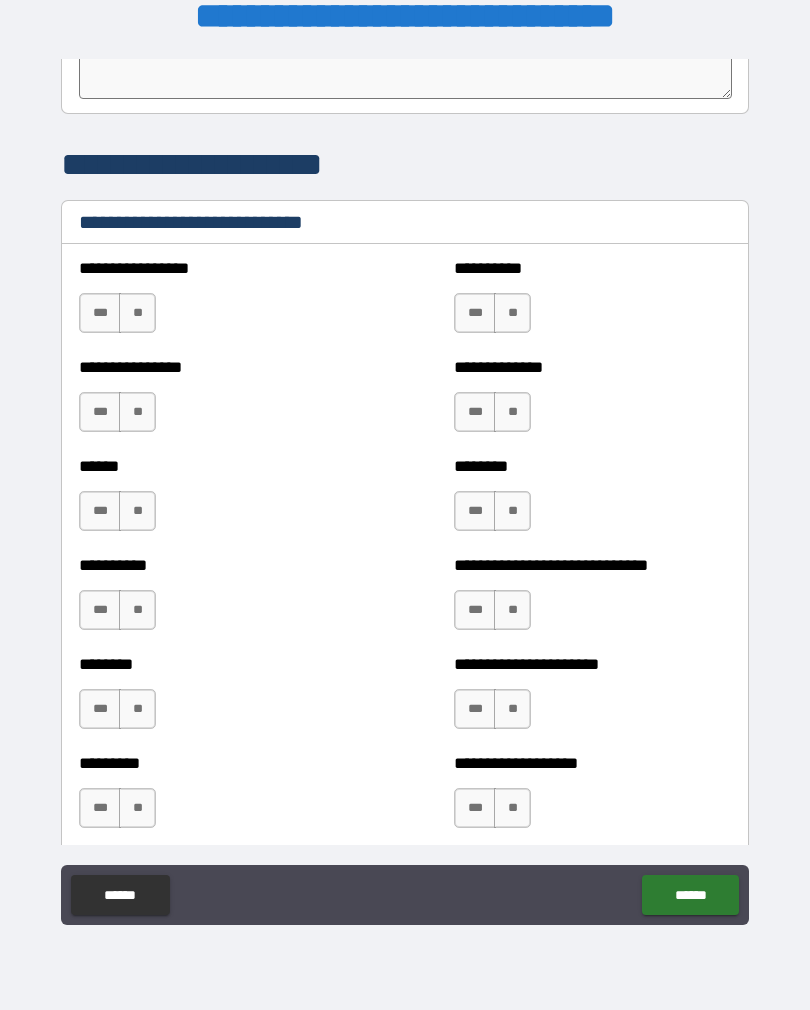 click on "***" at bounding box center [100, 313] 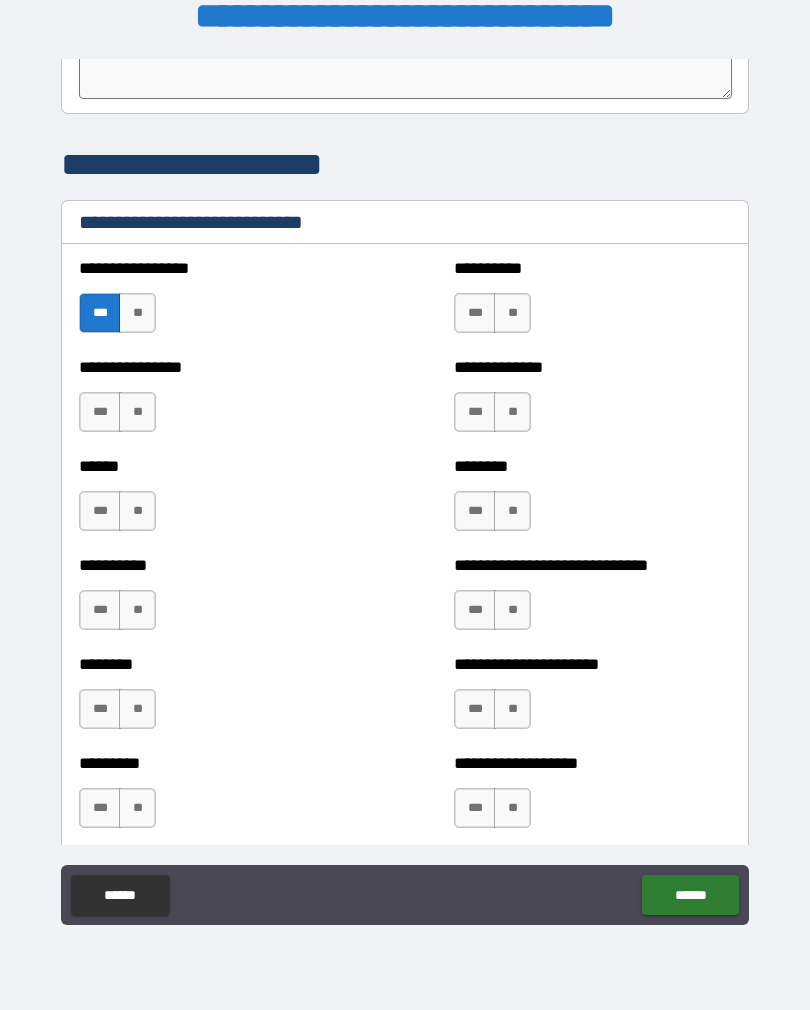 click on "**" at bounding box center [137, 412] 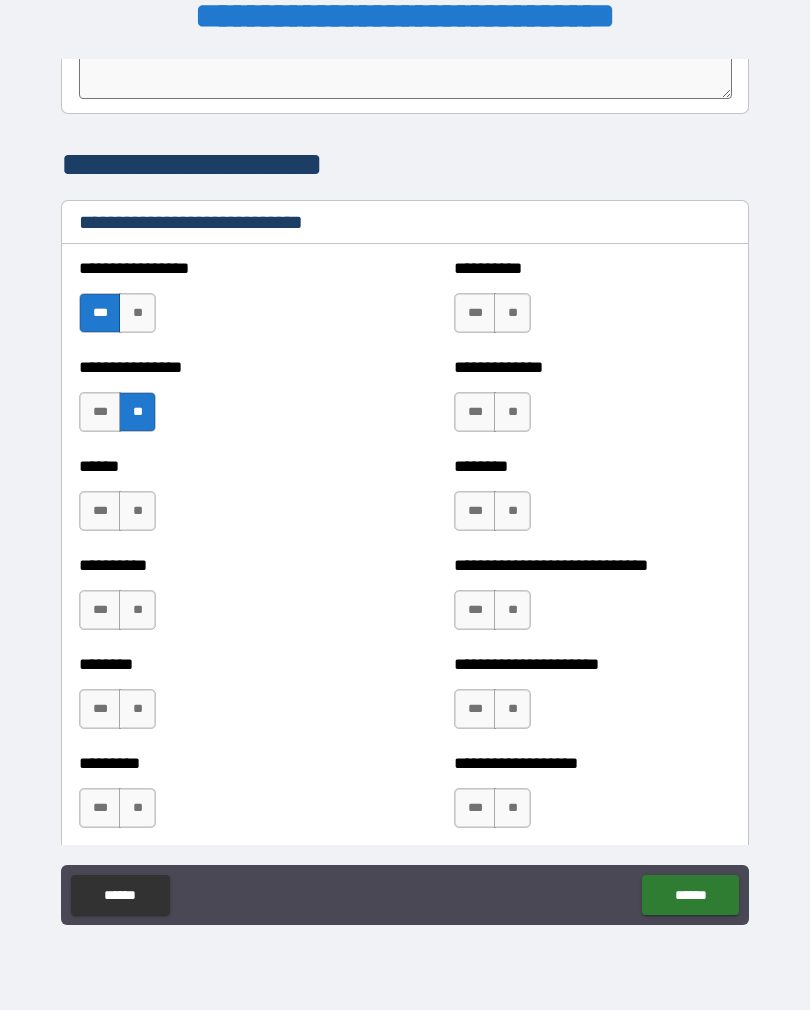 click on "**" at bounding box center [137, 511] 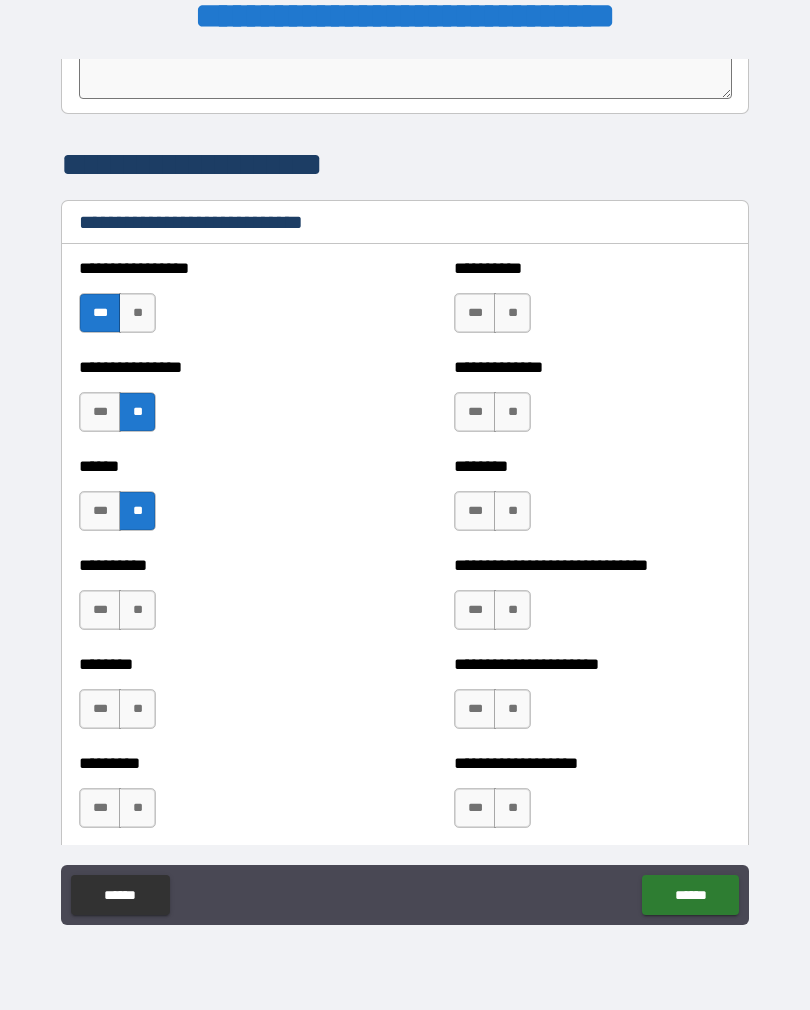 click on "**" at bounding box center [137, 610] 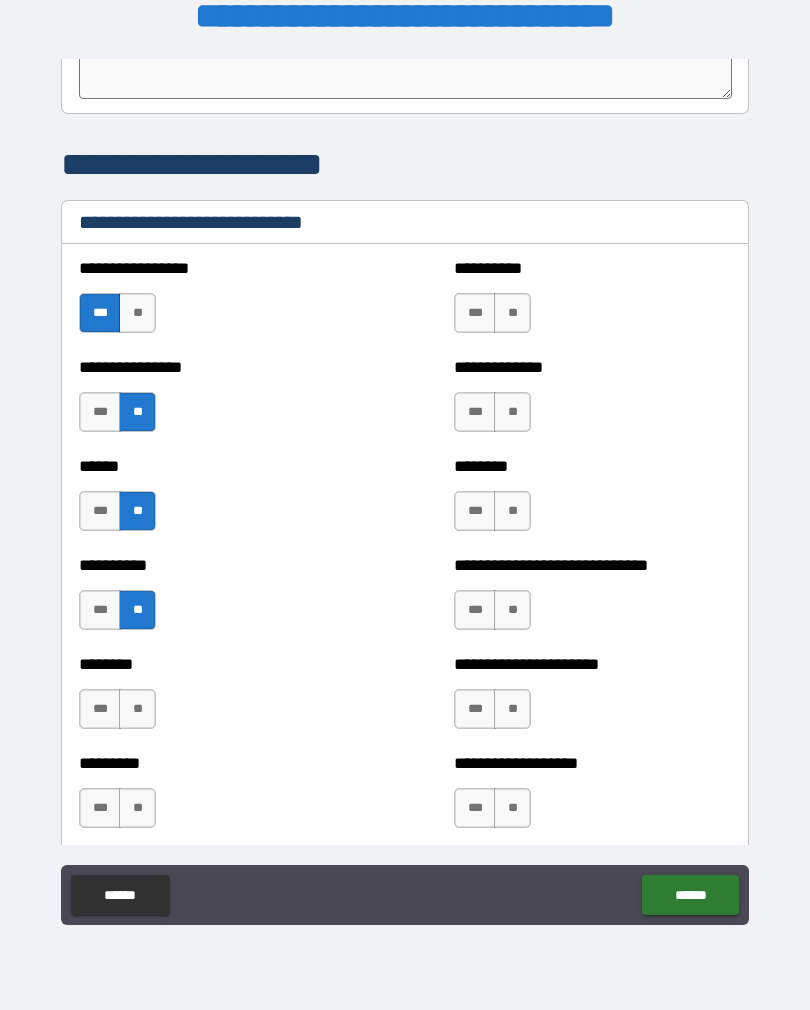 click on "**" at bounding box center (137, 709) 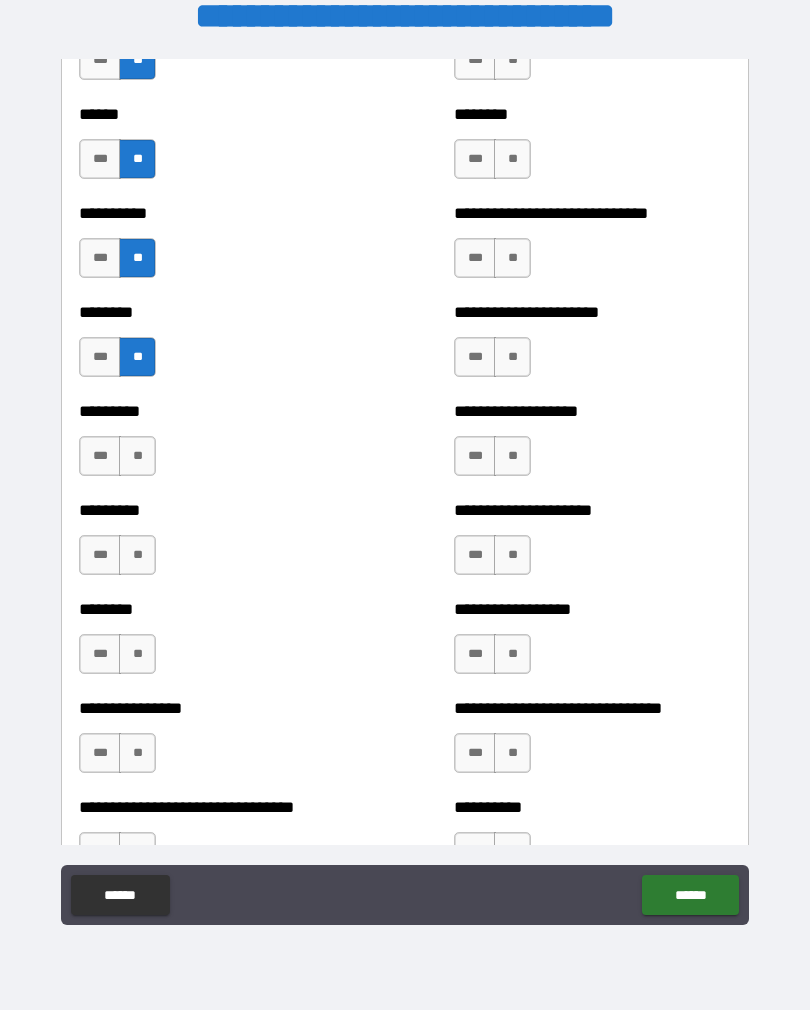 scroll, scrollTop: 6995, scrollLeft: 0, axis: vertical 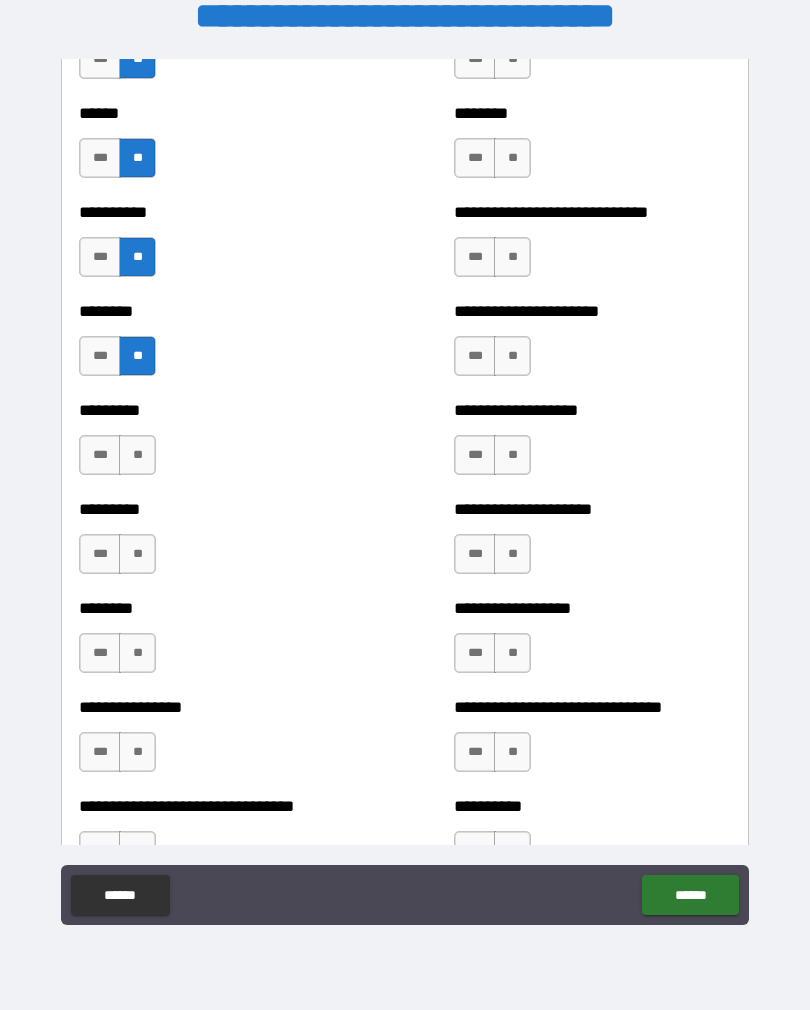 click on "**" at bounding box center [137, 455] 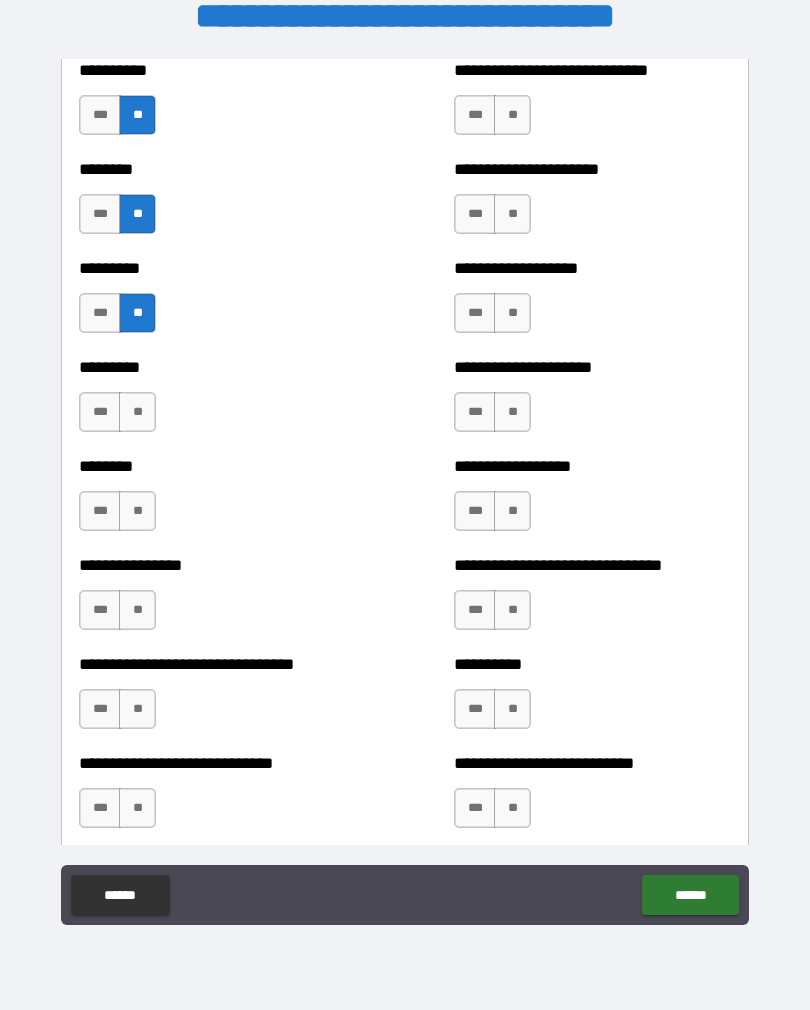 scroll, scrollTop: 7142, scrollLeft: 0, axis: vertical 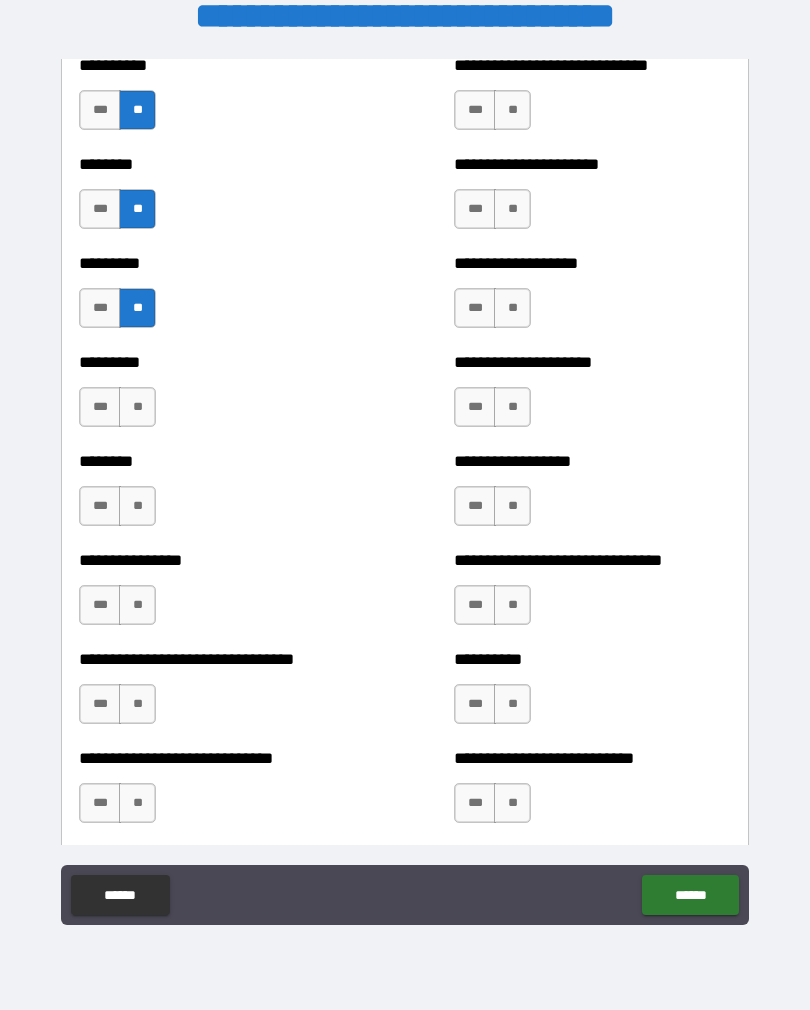 click on "**" at bounding box center [137, 407] 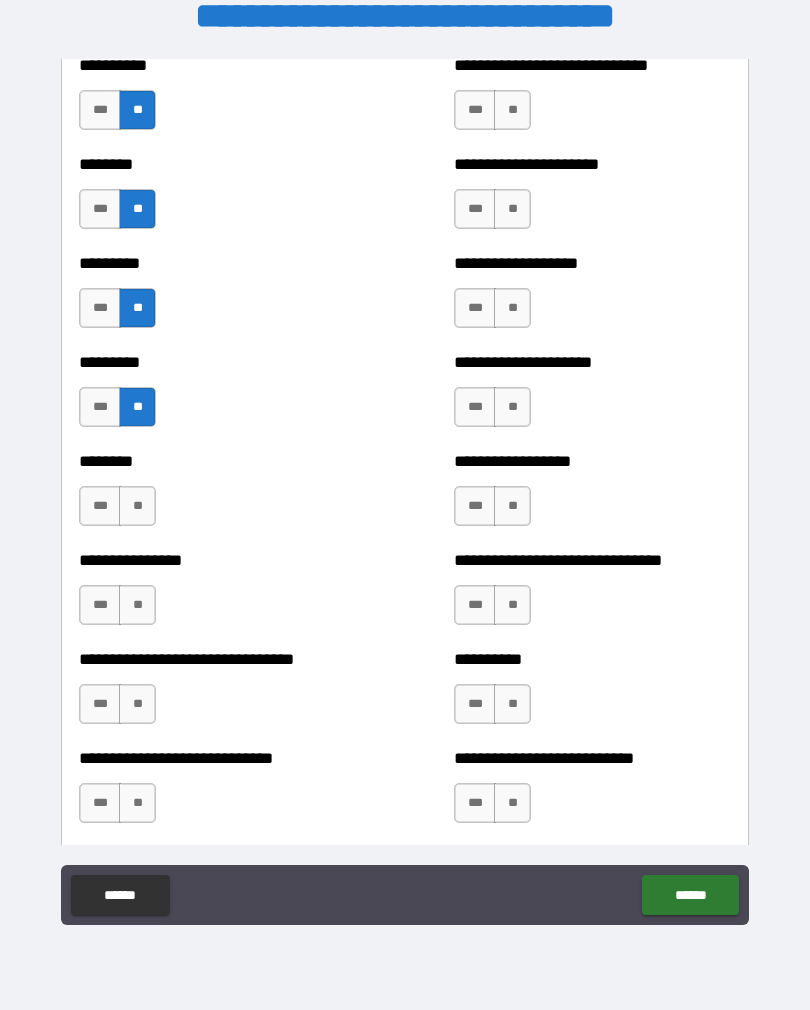 click on "**" at bounding box center (137, 506) 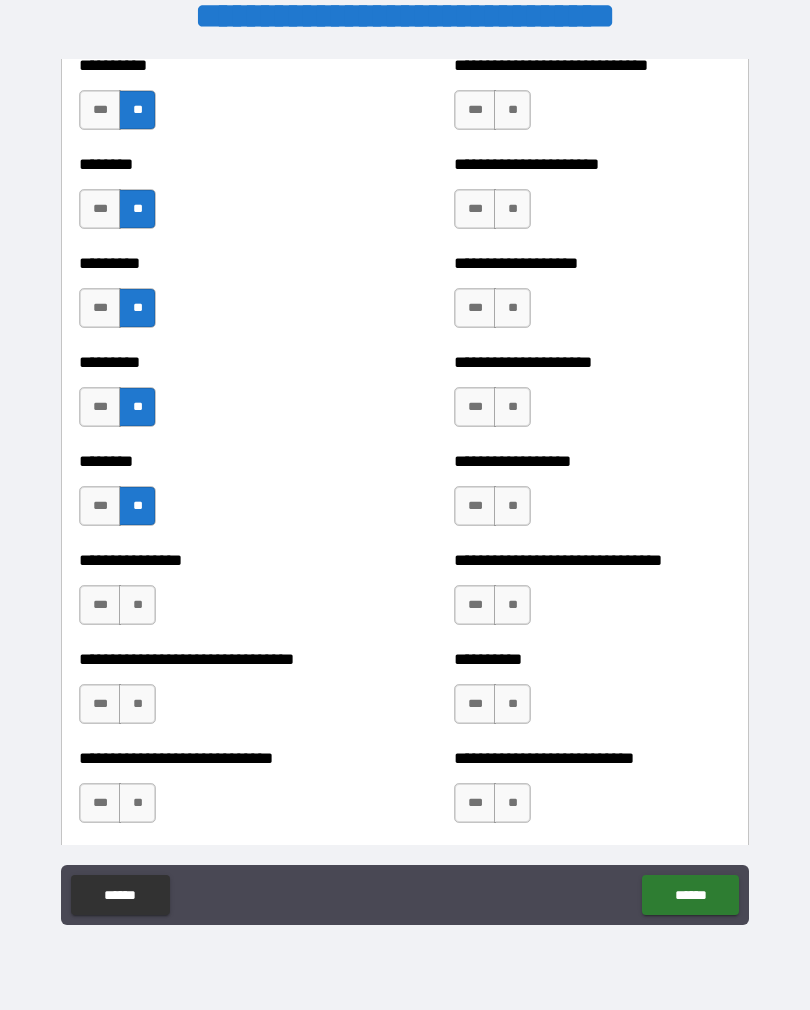 click on "**" at bounding box center [137, 605] 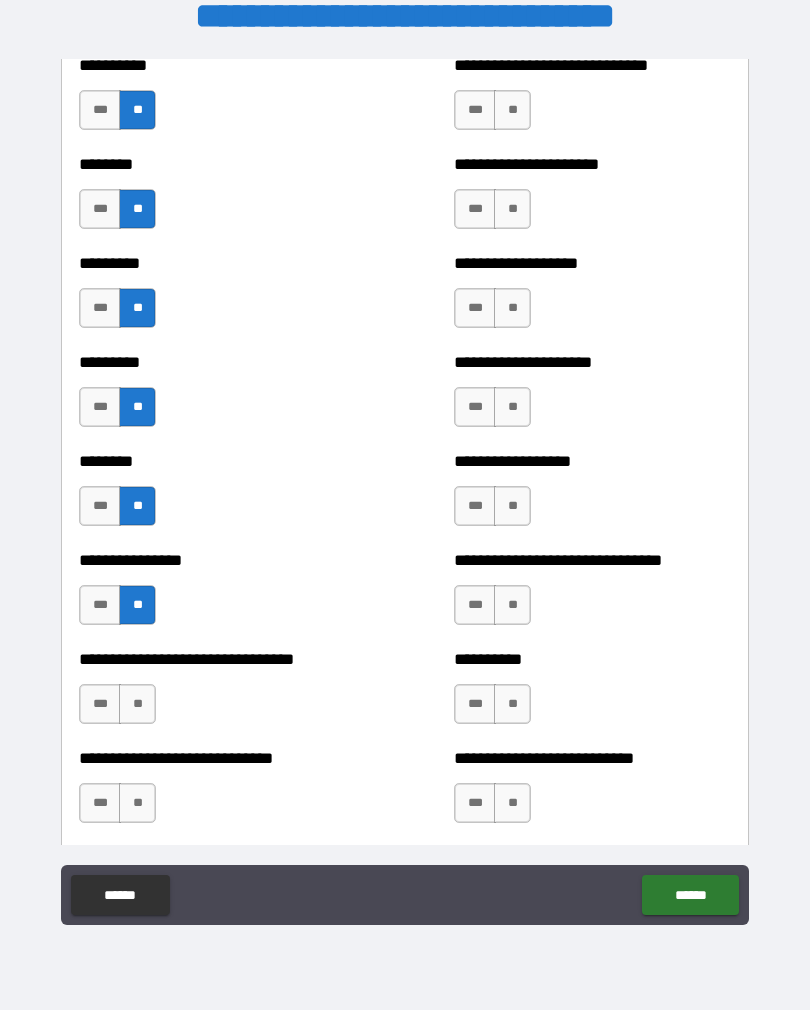 click on "**" at bounding box center [137, 704] 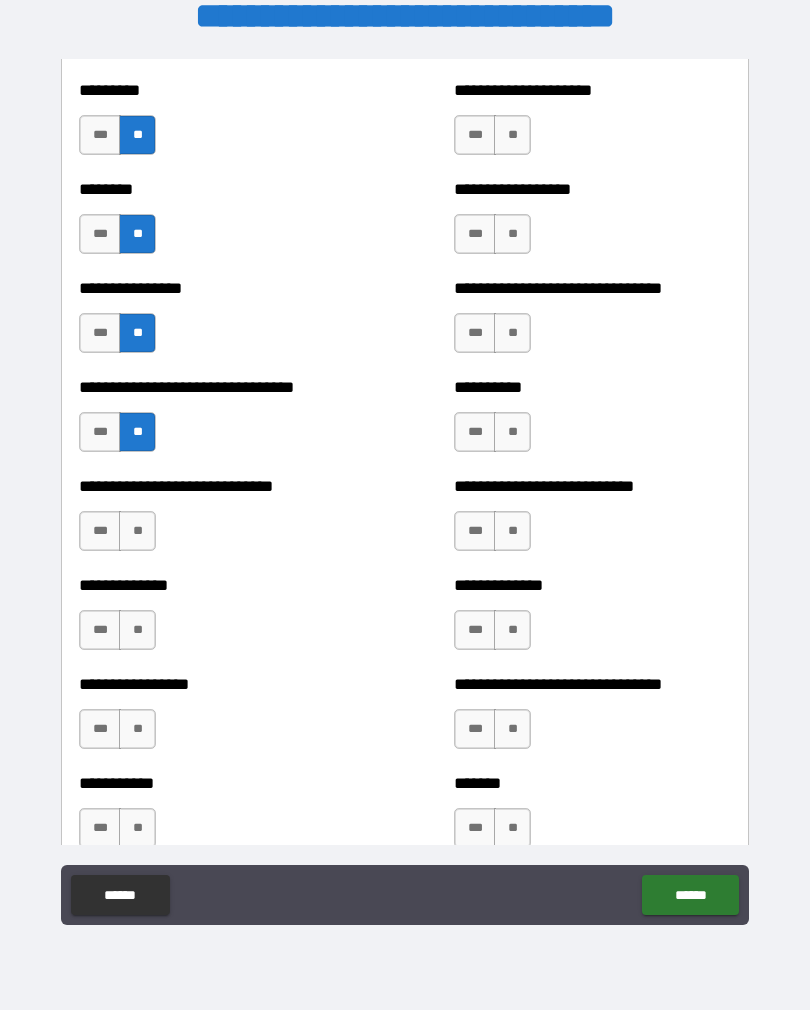 scroll, scrollTop: 7437, scrollLeft: 0, axis: vertical 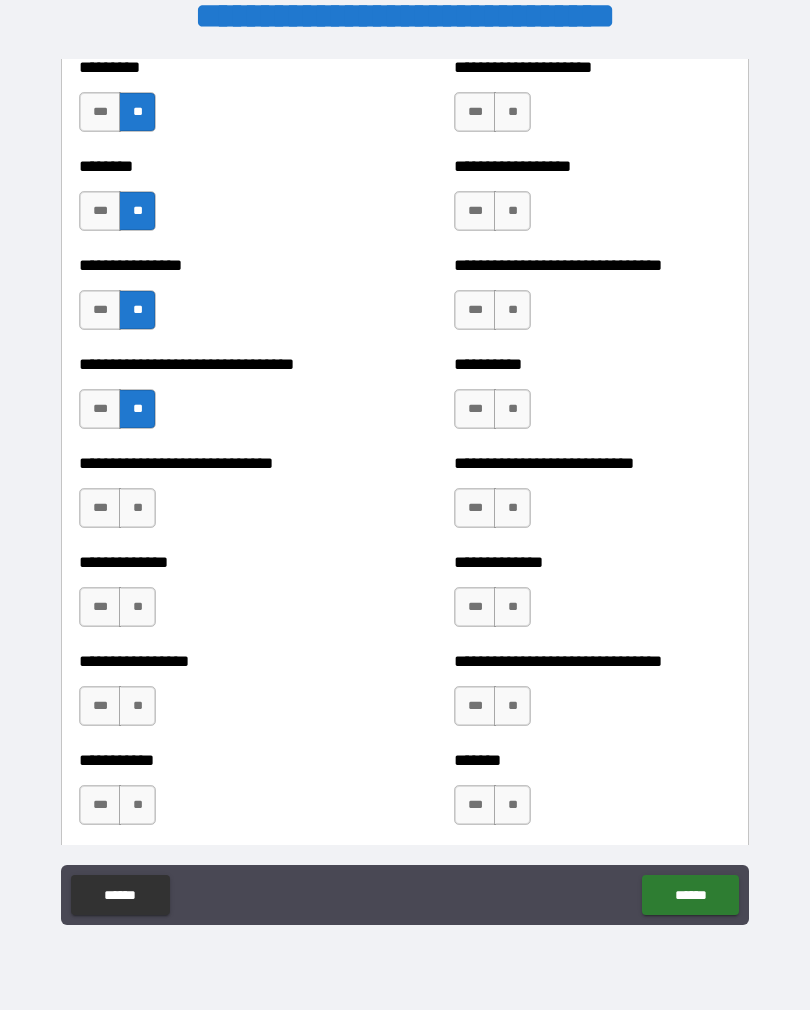 click on "**" at bounding box center [137, 508] 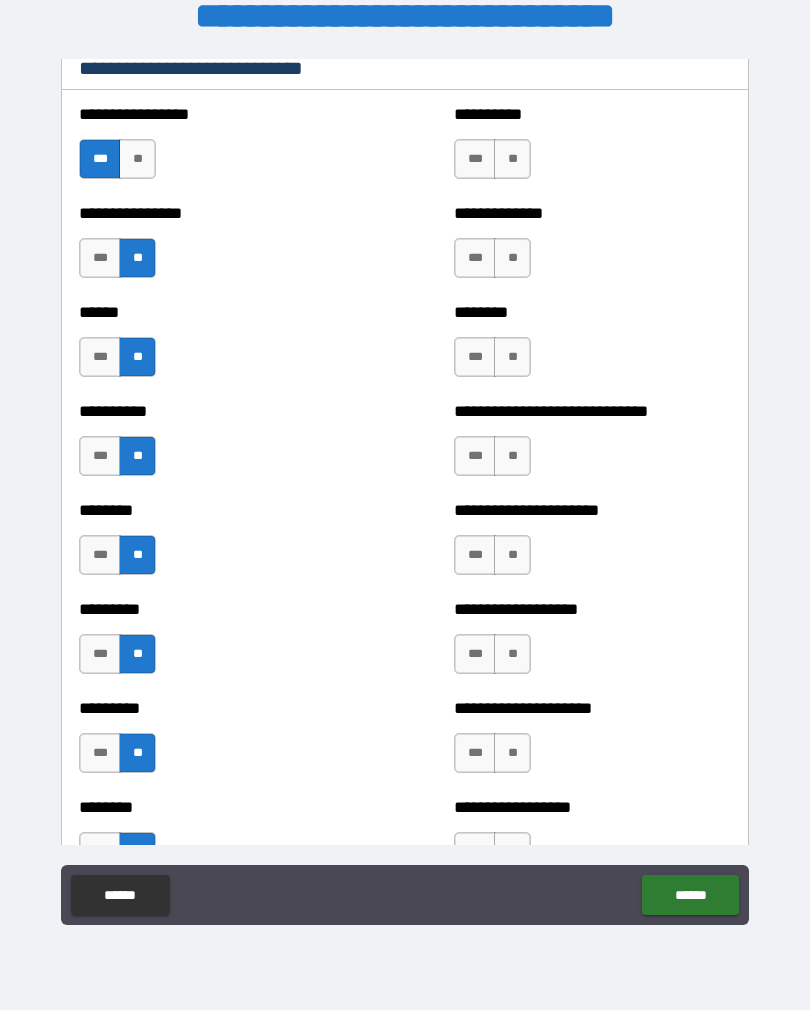scroll, scrollTop: 6659, scrollLeft: 0, axis: vertical 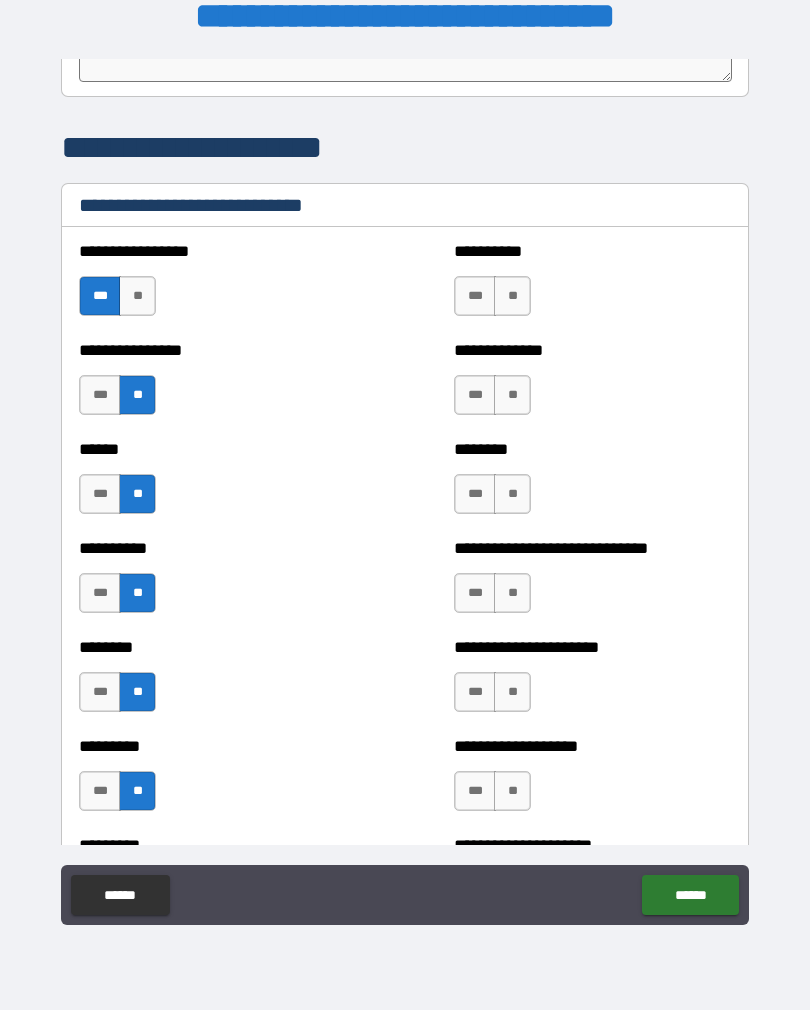 click on "**" at bounding box center (512, 296) 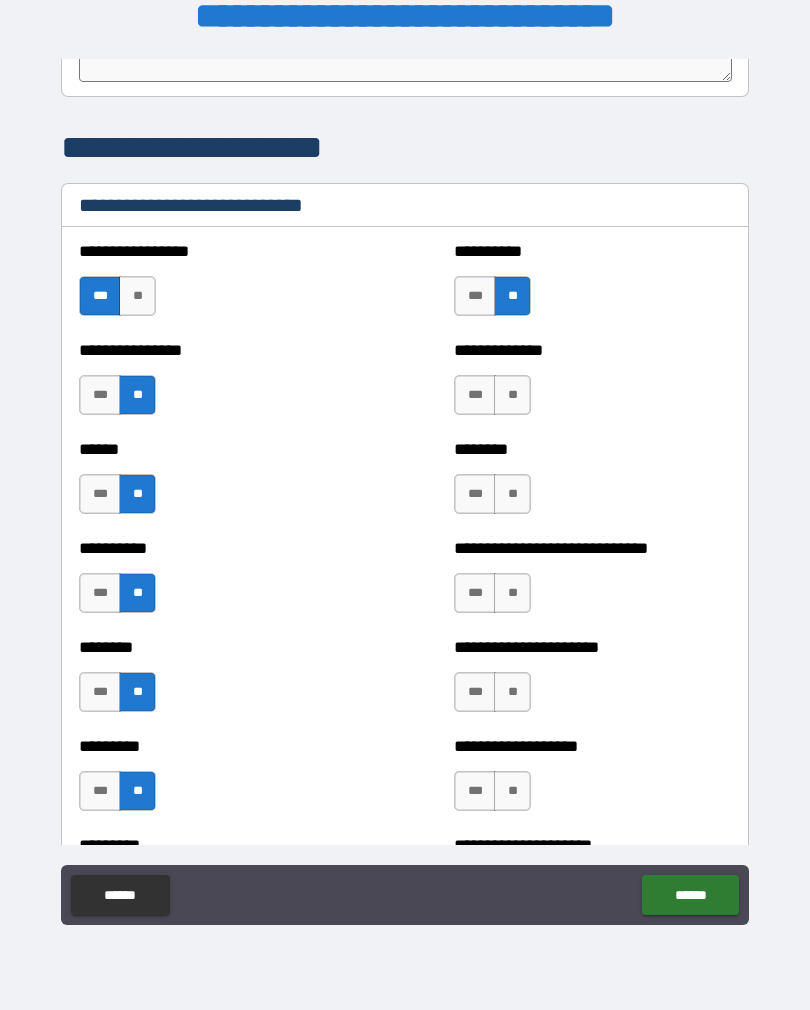 click on "***" at bounding box center (475, 395) 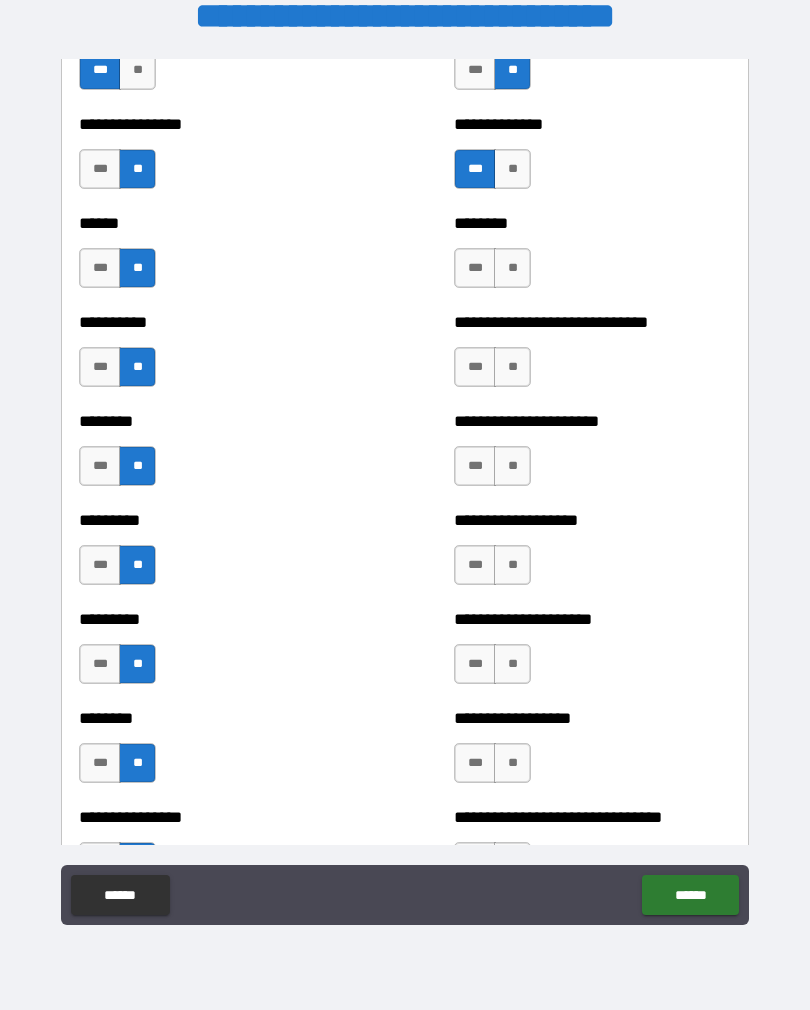 scroll, scrollTop: 6897, scrollLeft: 0, axis: vertical 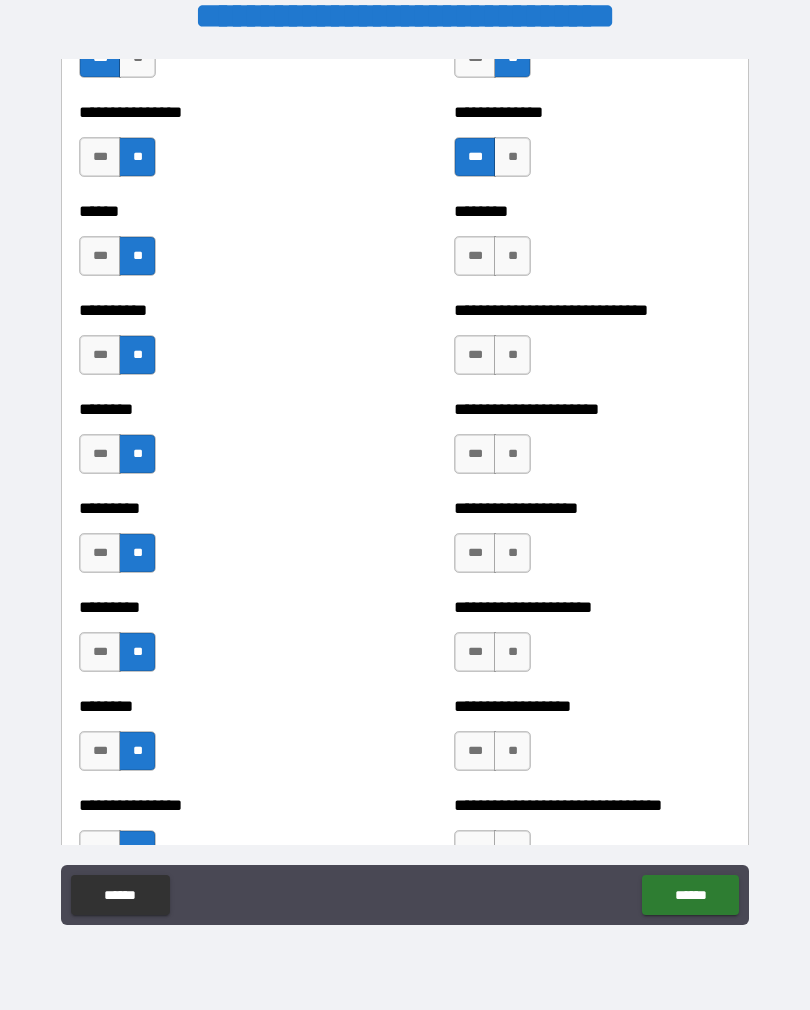 click on "***" at bounding box center (475, 256) 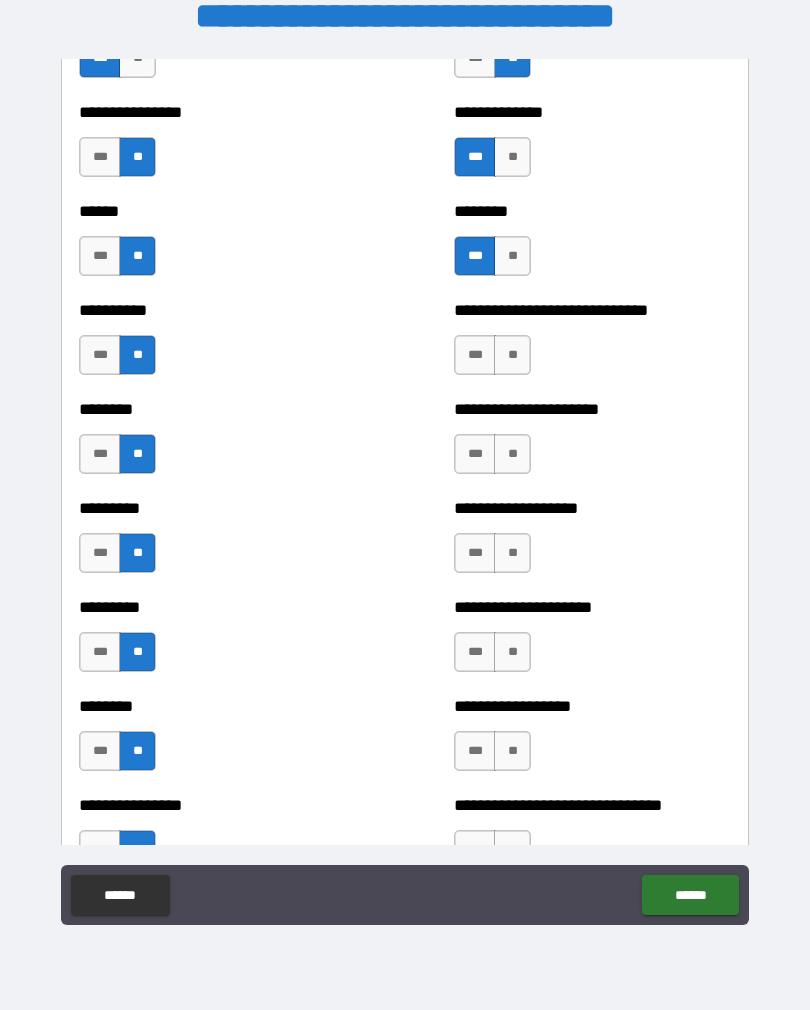 click on "***" at bounding box center (475, 256) 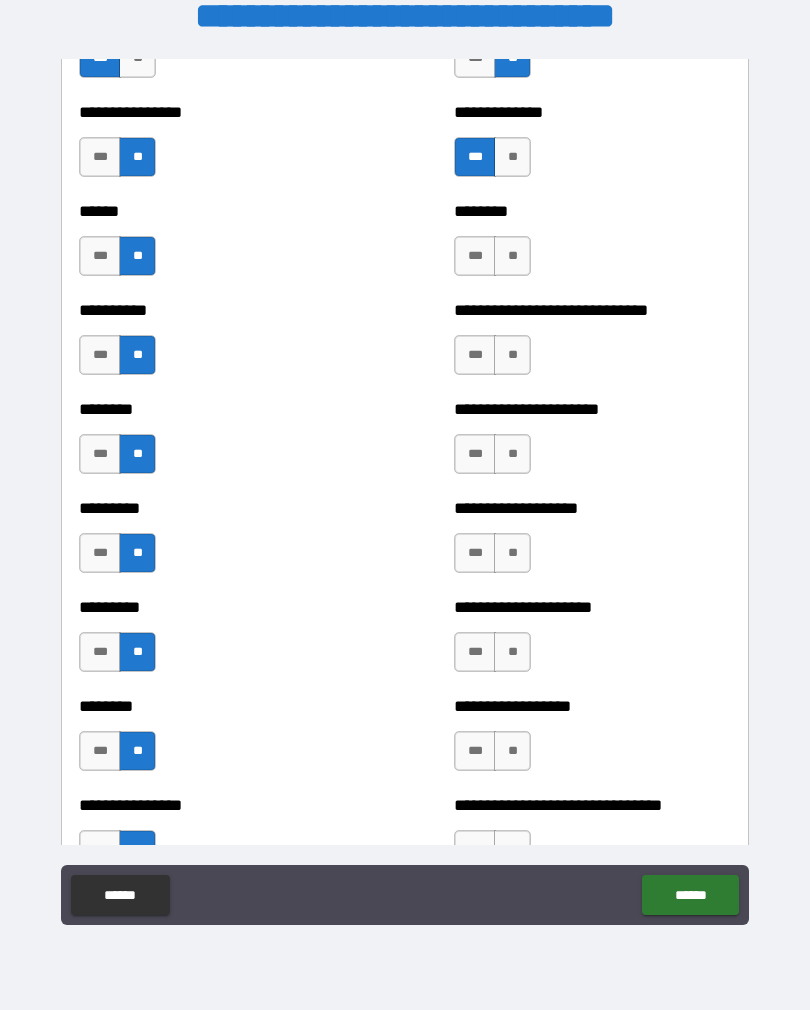 click on "**" at bounding box center (512, 256) 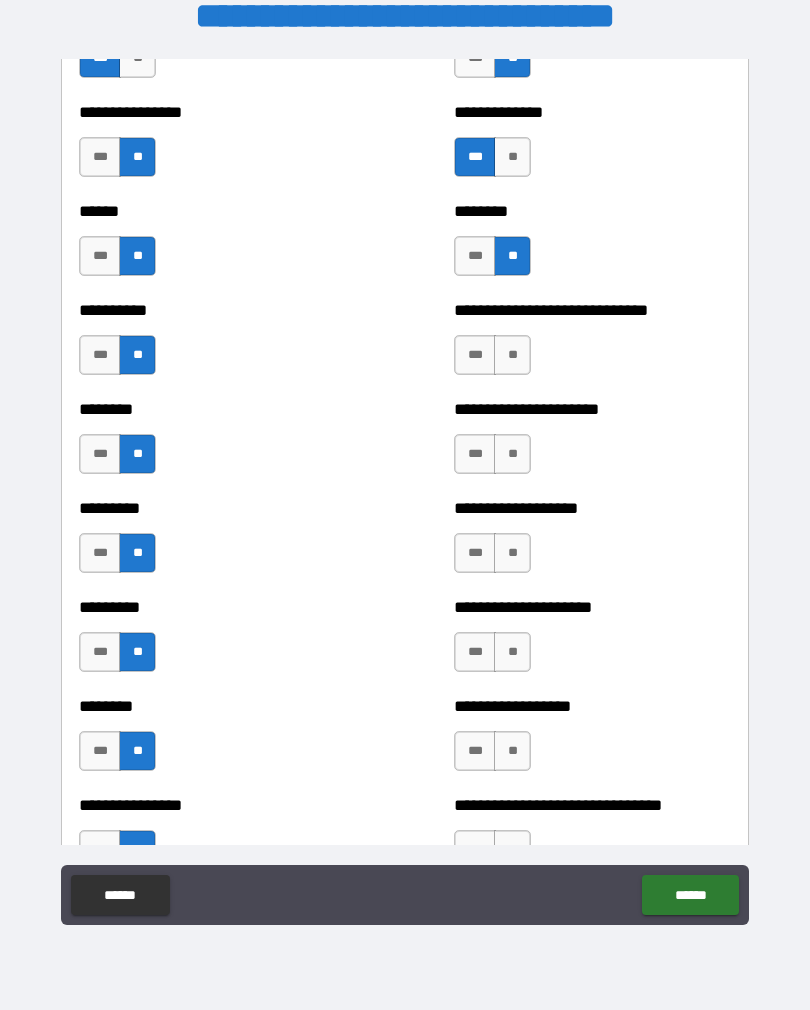 click on "**" at bounding box center [512, 355] 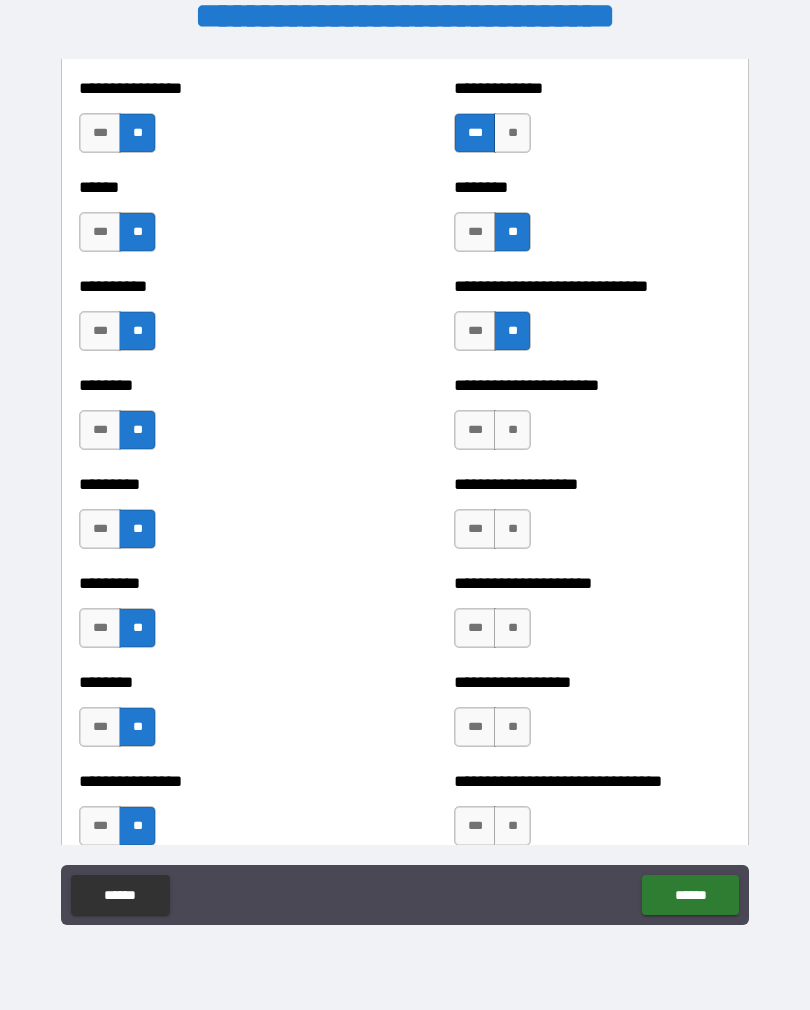scroll, scrollTop: 6926, scrollLeft: 0, axis: vertical 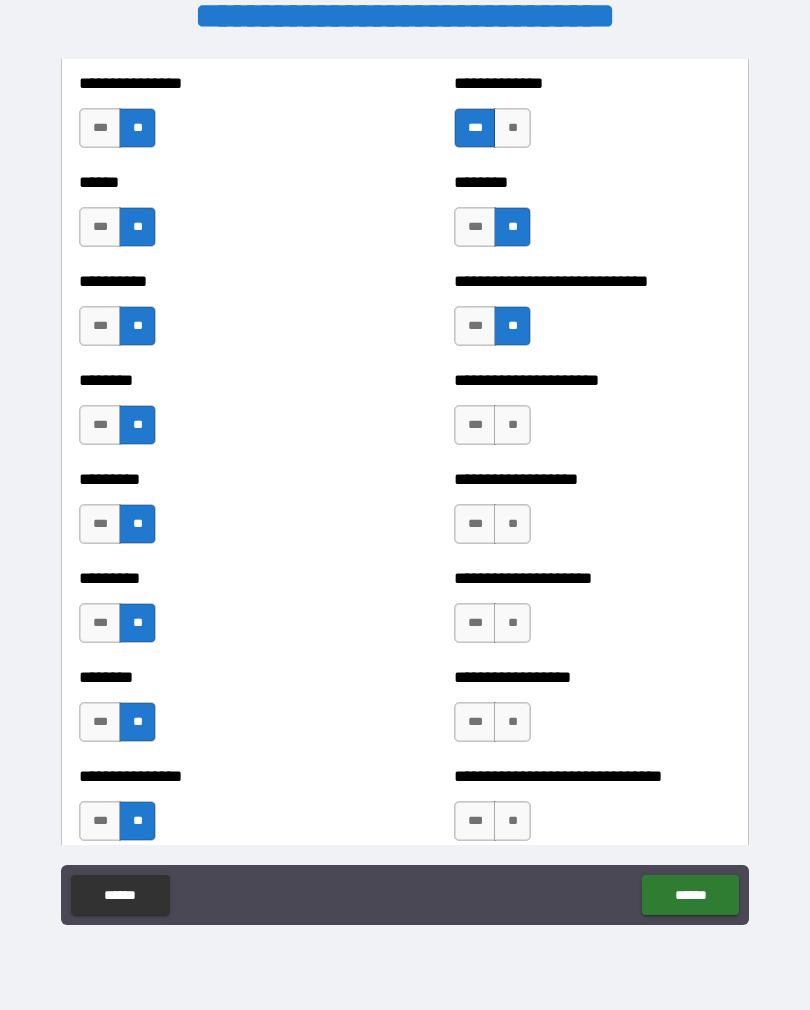click on "**" at bounding box center [512, 425] 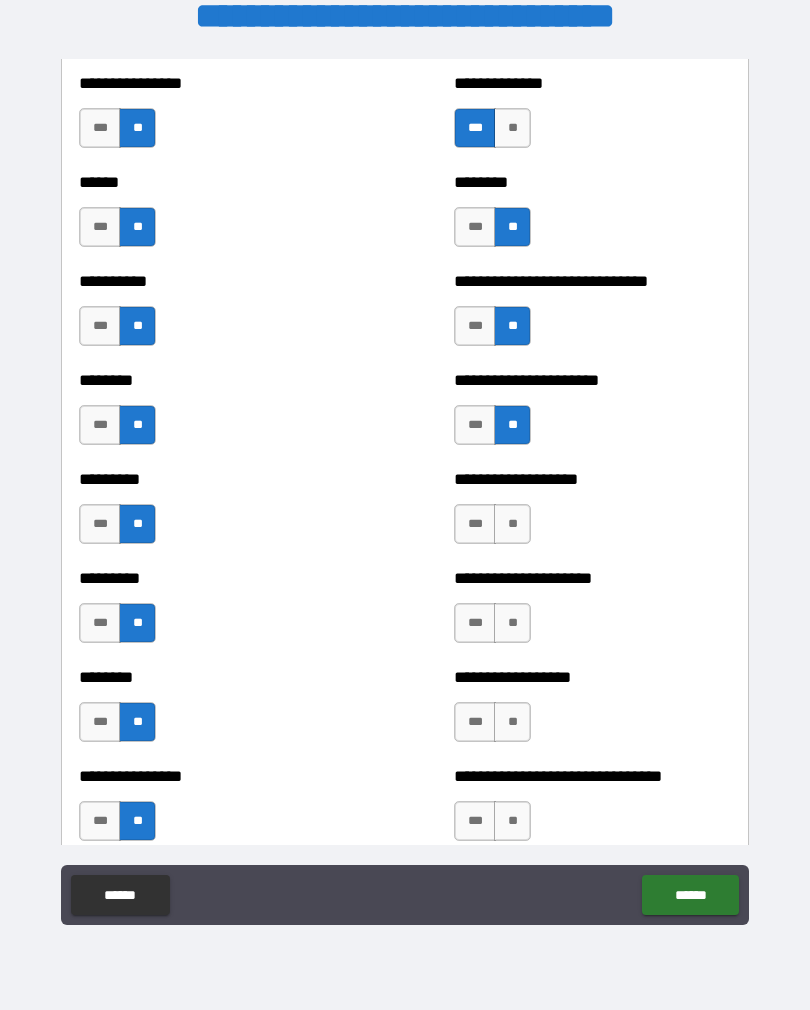 click on "**" at bounding box center (512, 524) 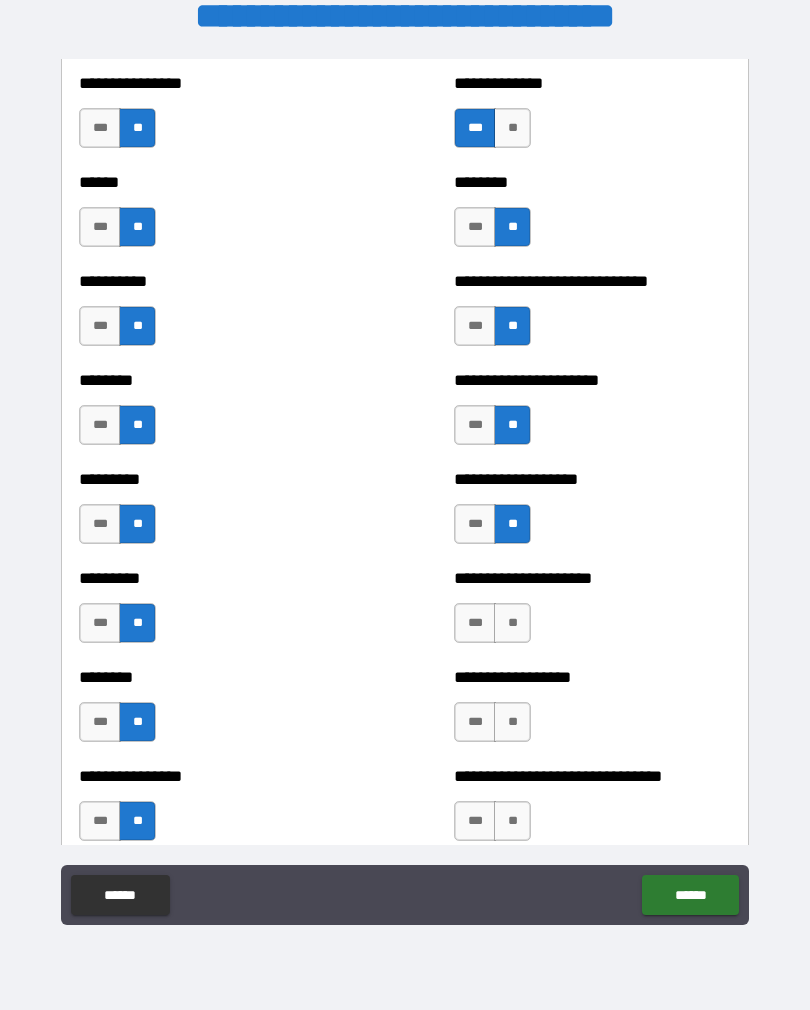 click on "**" at bounding box center (512, 623) 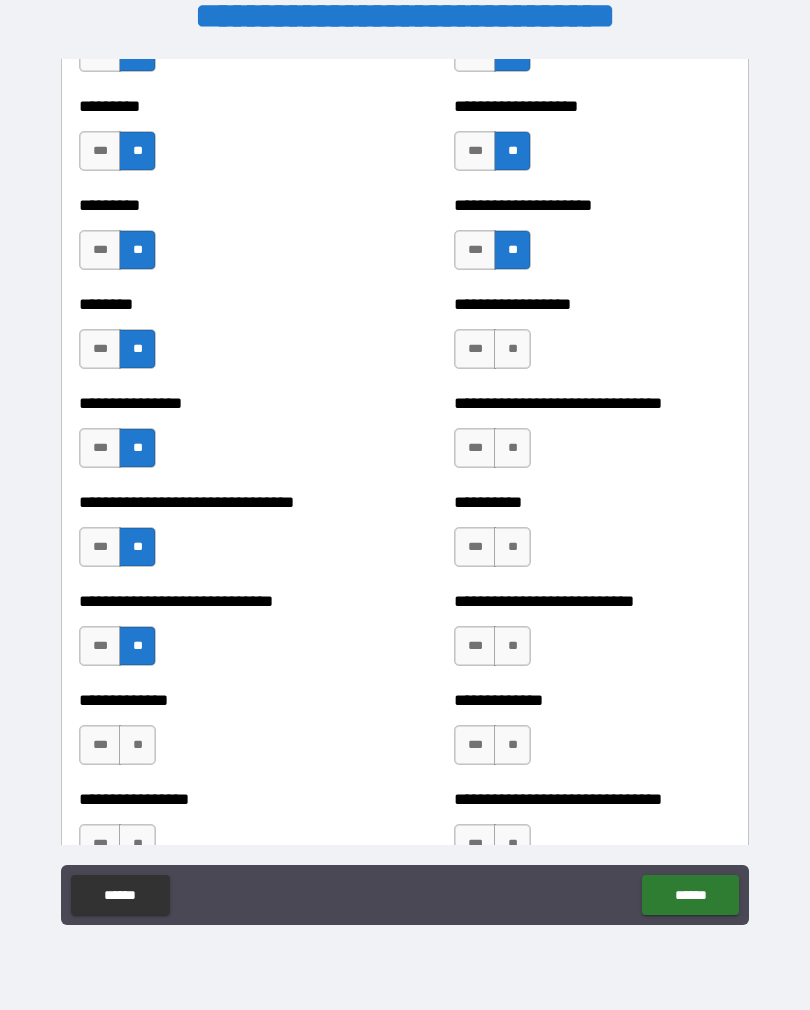 scroll, scrollTop: 7308, scrollLeft: 0, axis: vertical 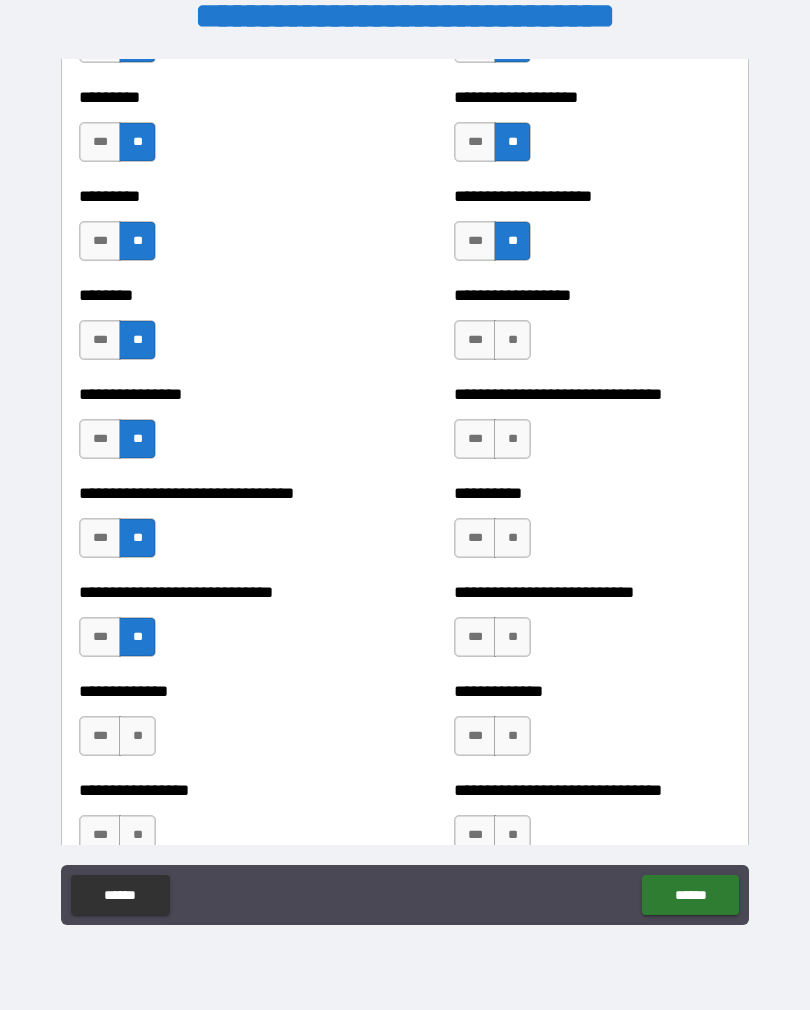 click on "**" at bounding box center [512, 340] 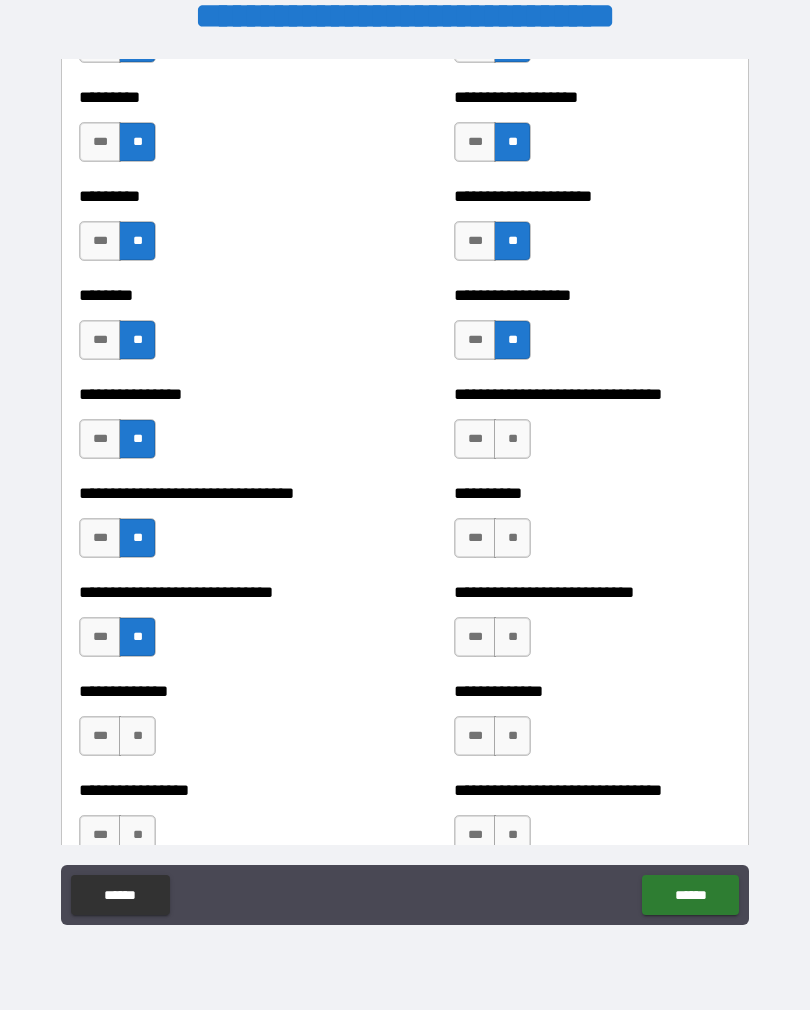 click on "**" at bounding box center (512, 439) 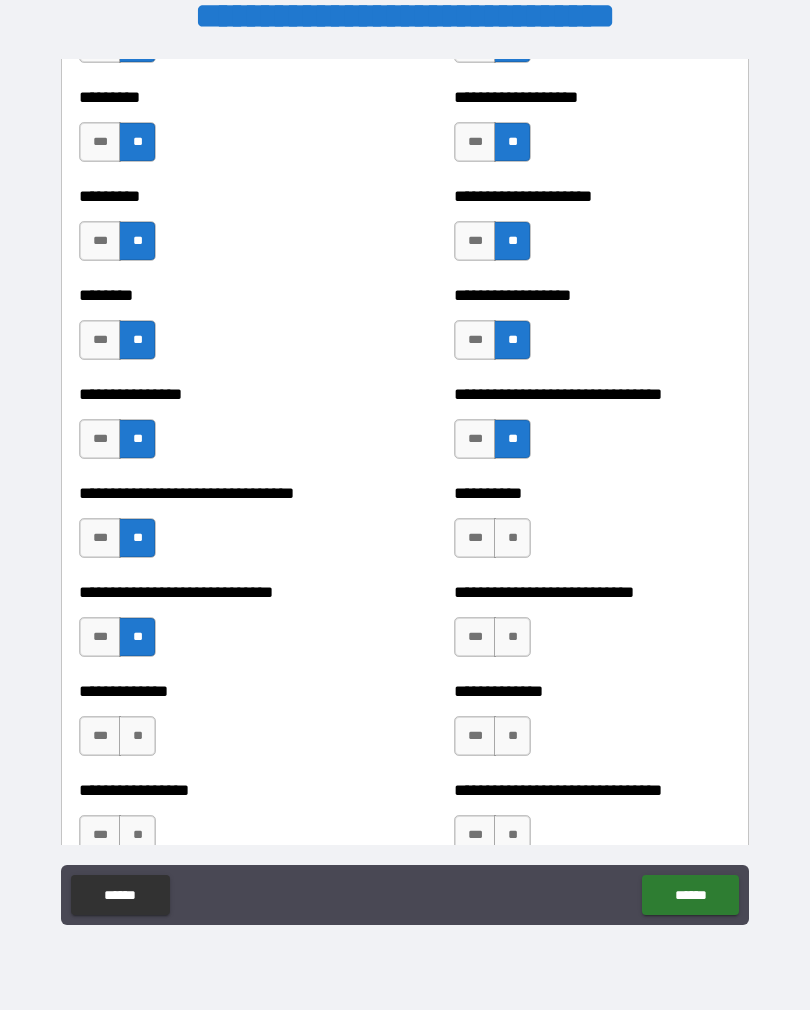 click on "**" at bounding box center (512, 538) 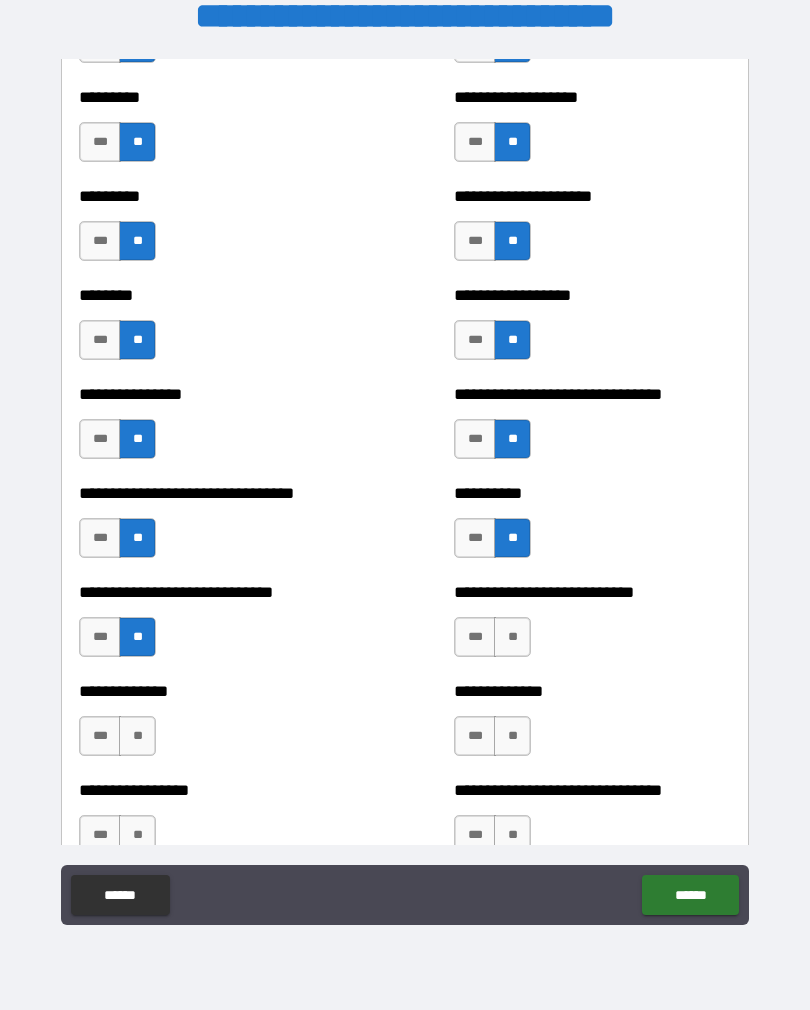 click on "**" at bounding box center [512, 637] 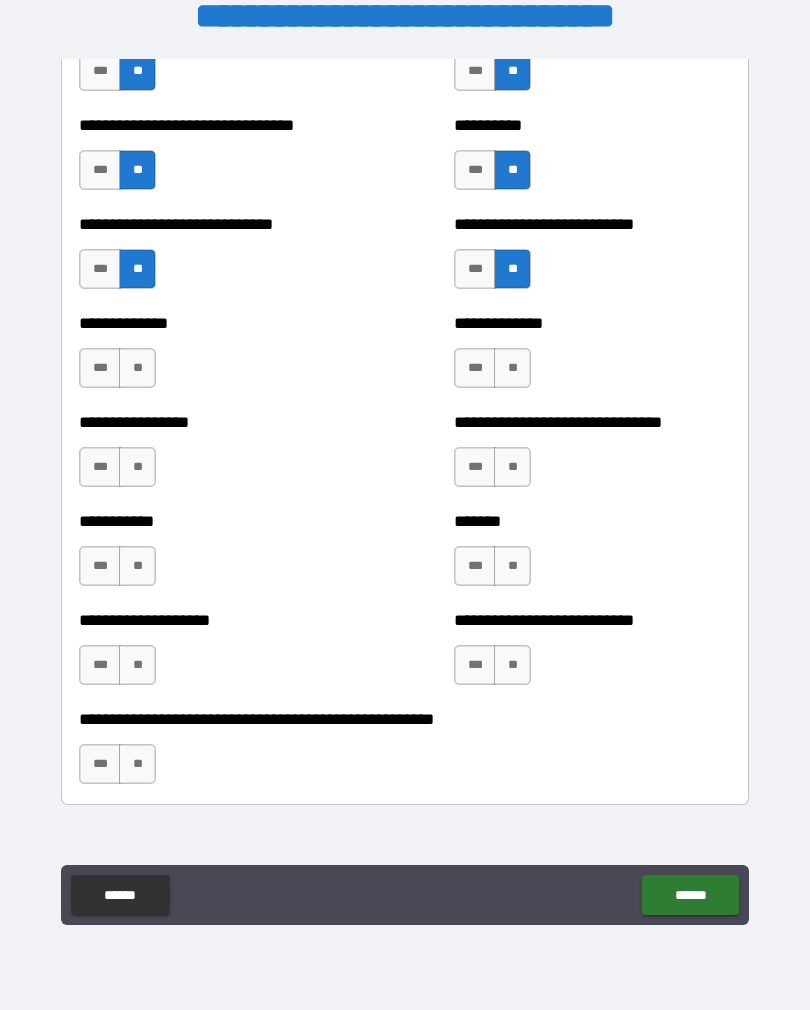 scroll, scrollTop: 7736, scrollLeft: 0, axis: vertical 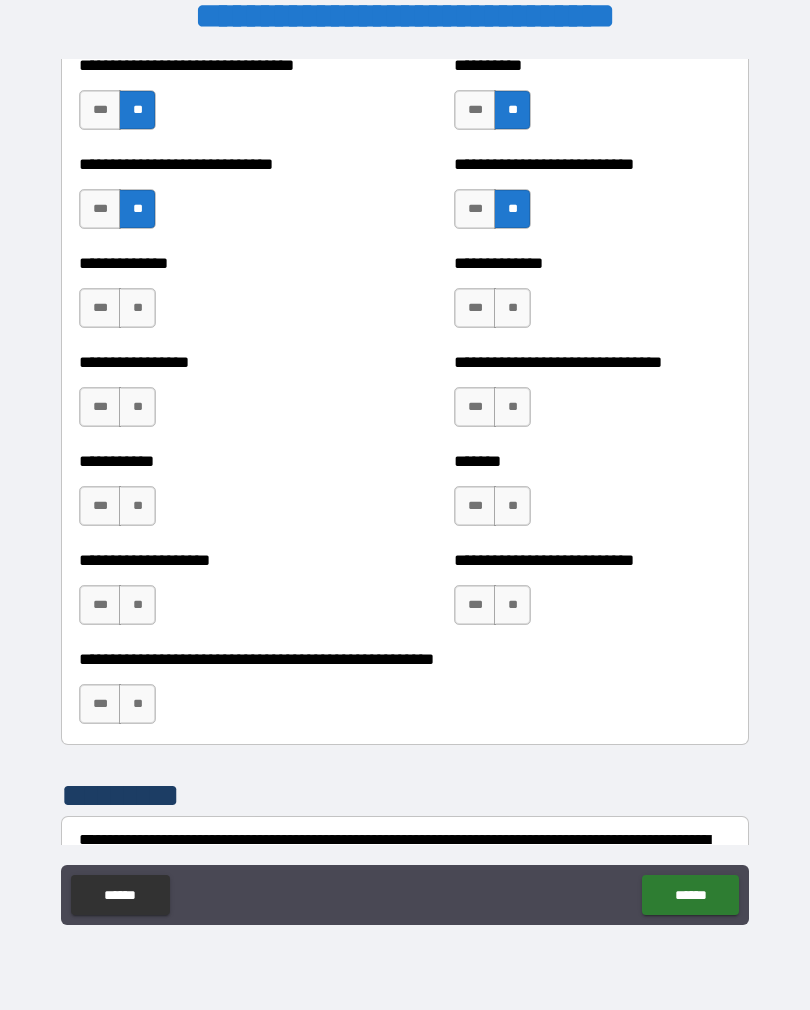 click on "**" at bounding box center (512, 308) 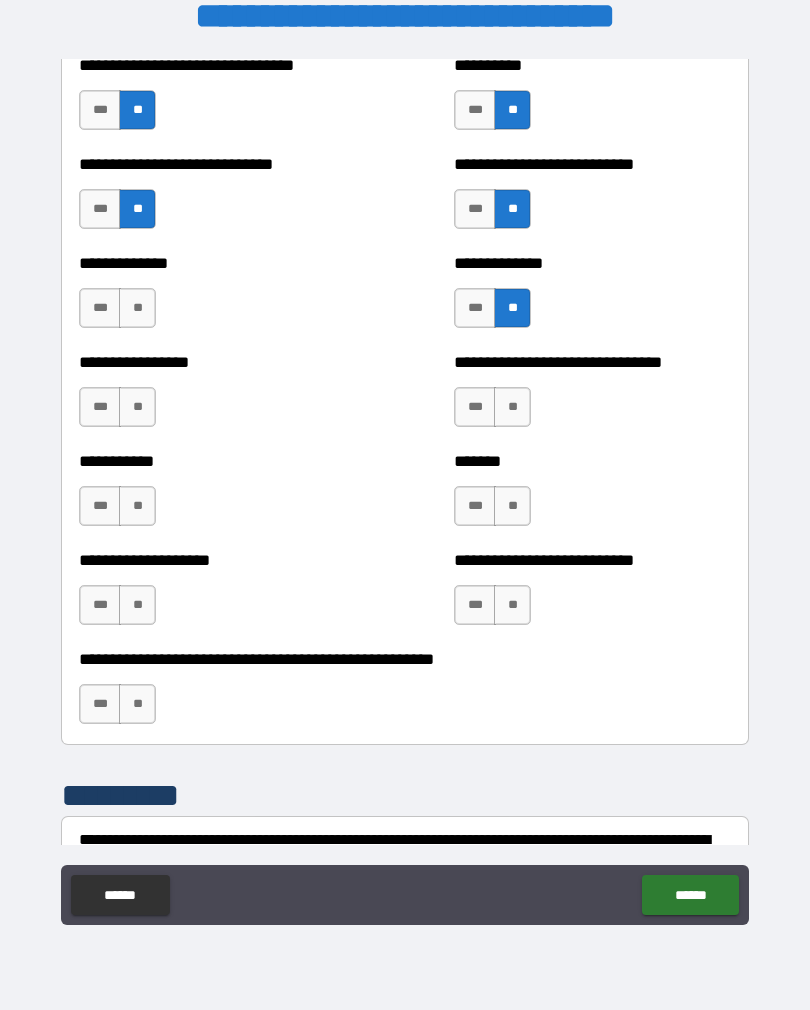 click on "**" at bounding box center (512, 407) 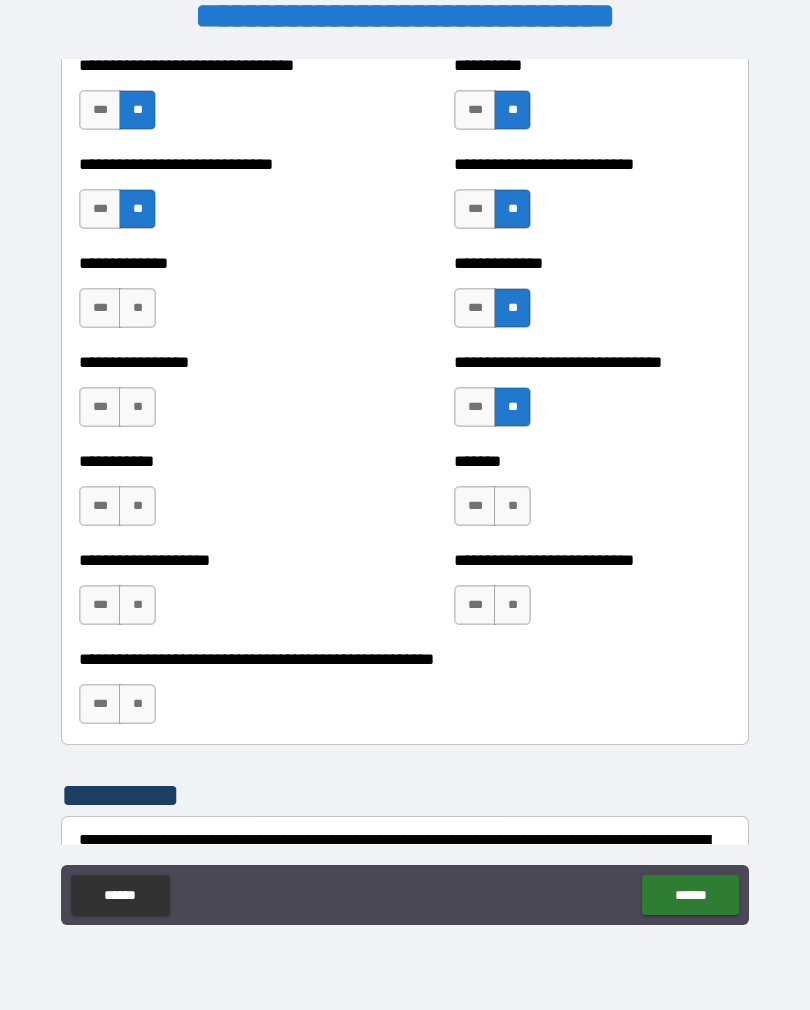 click on "**" at bounding box center [512, 506] 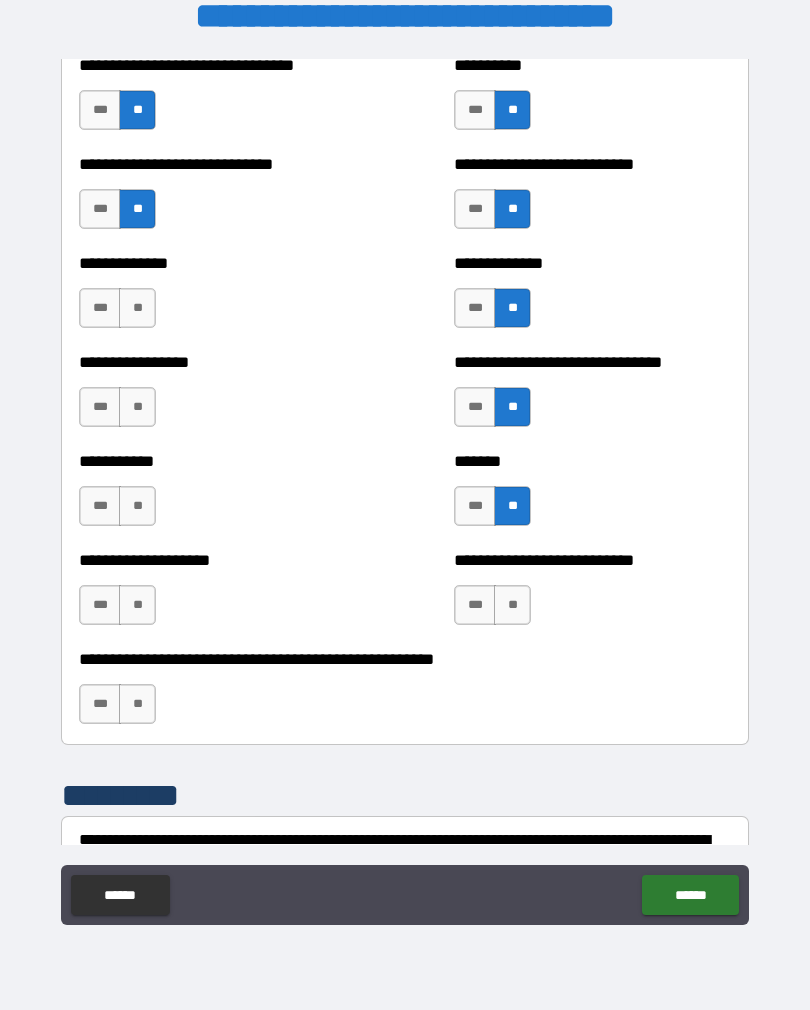 click on "***" at bounding box center [475, 506] 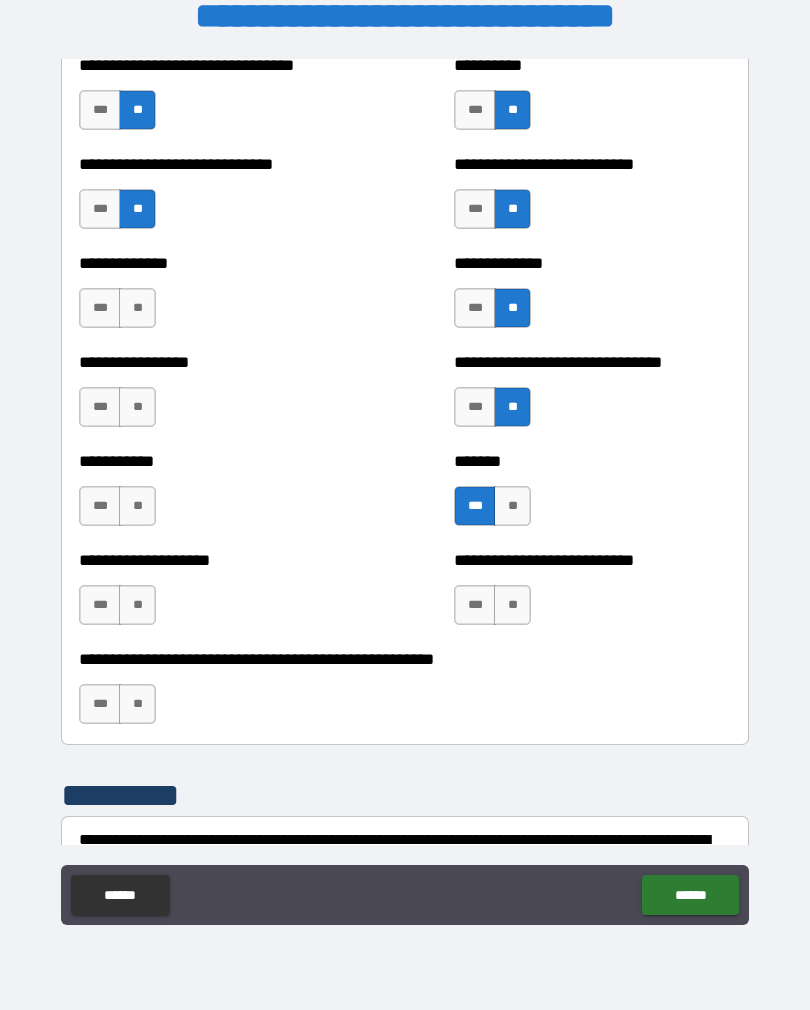 click on "**" at bounding box center (512, 605) 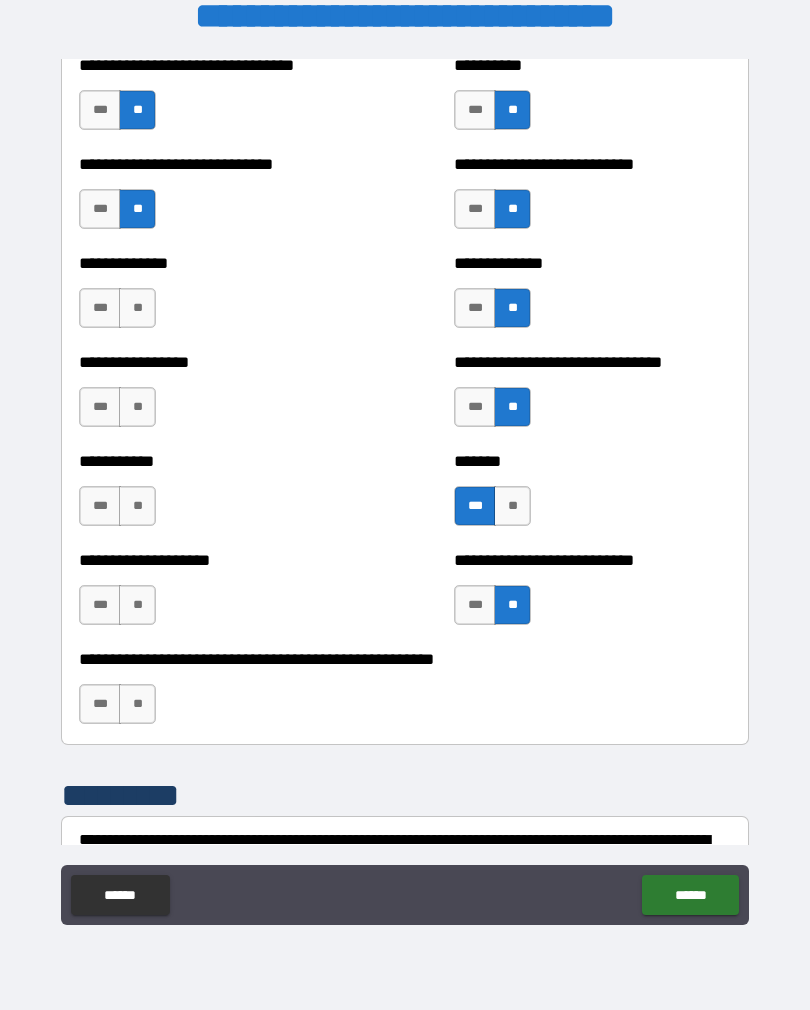 click on "**" at bounding box center (137, 308) 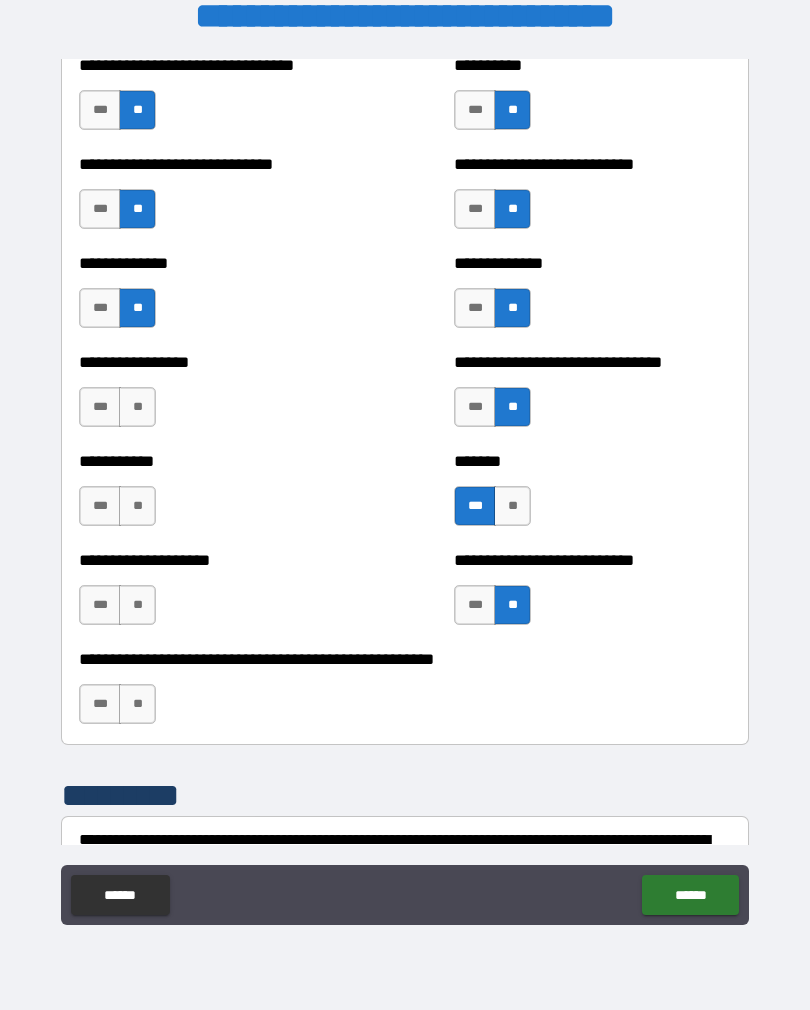 click on "**" at bounding box center (137, 407) 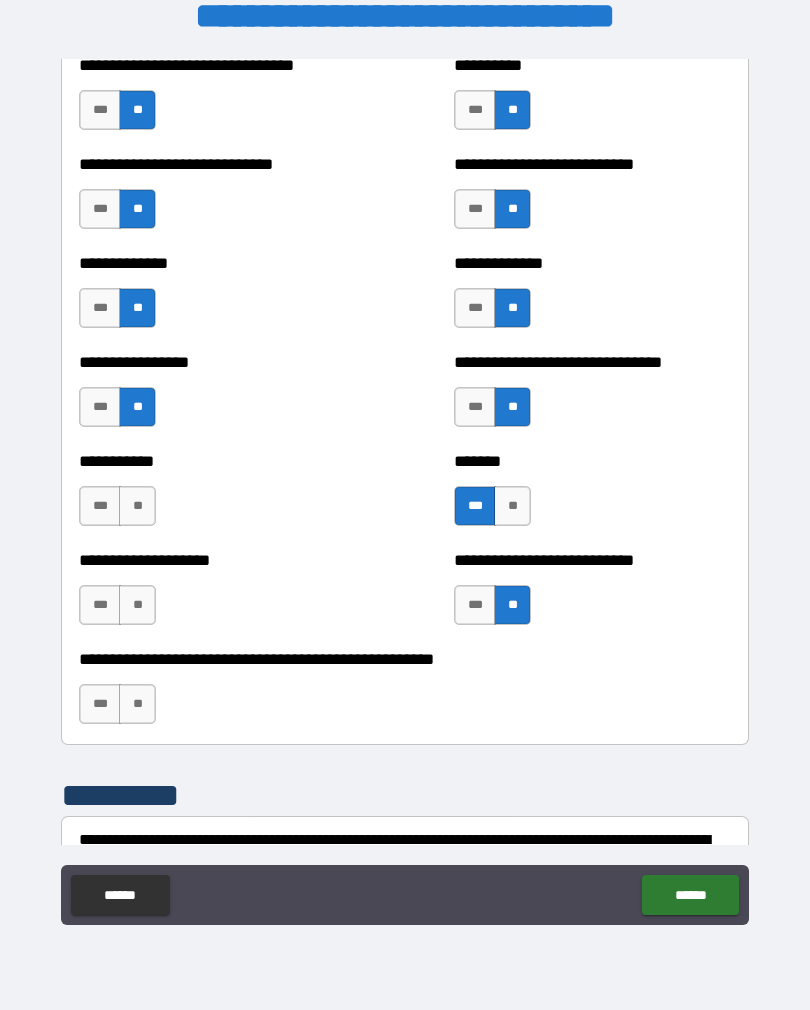 click on "**" at bounding box center (137, 506) 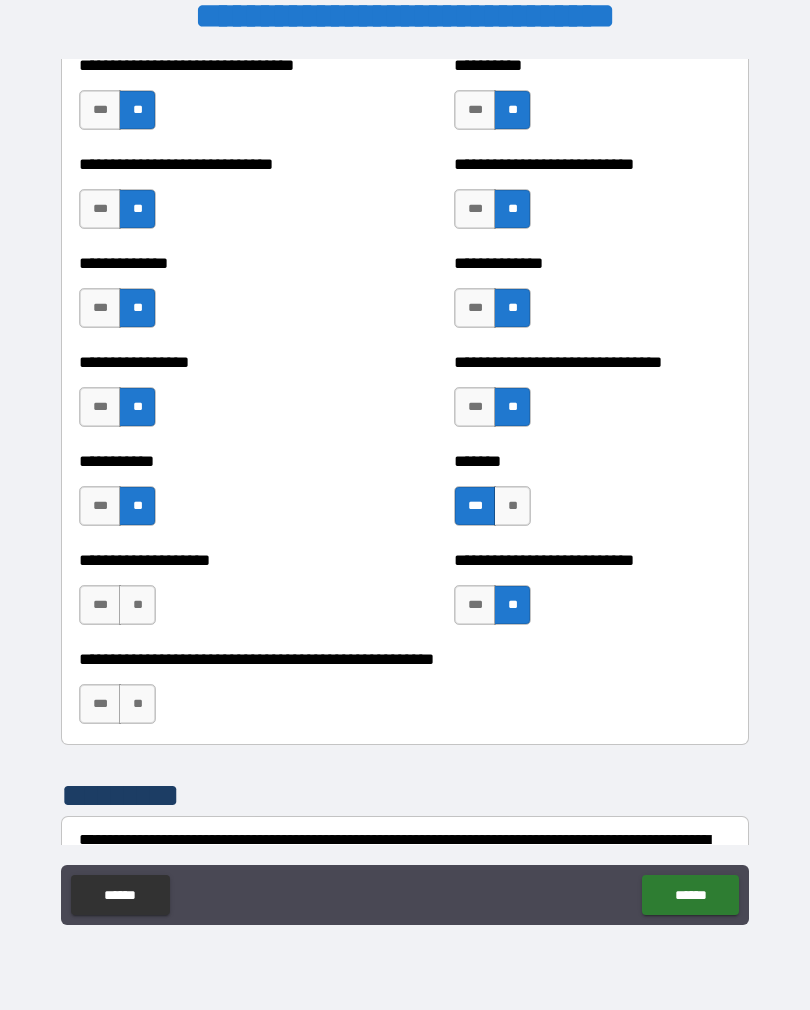 click on "**" at bounding box center [137, 605] 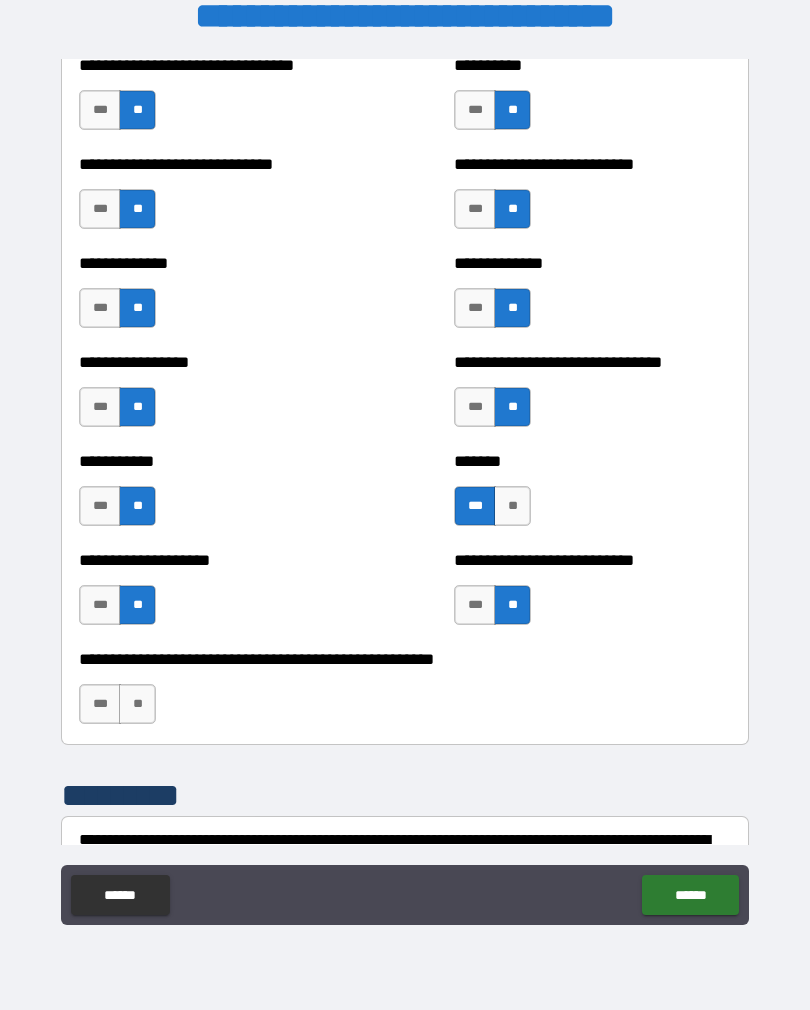 click on "**" at bounding box center [137, 704] 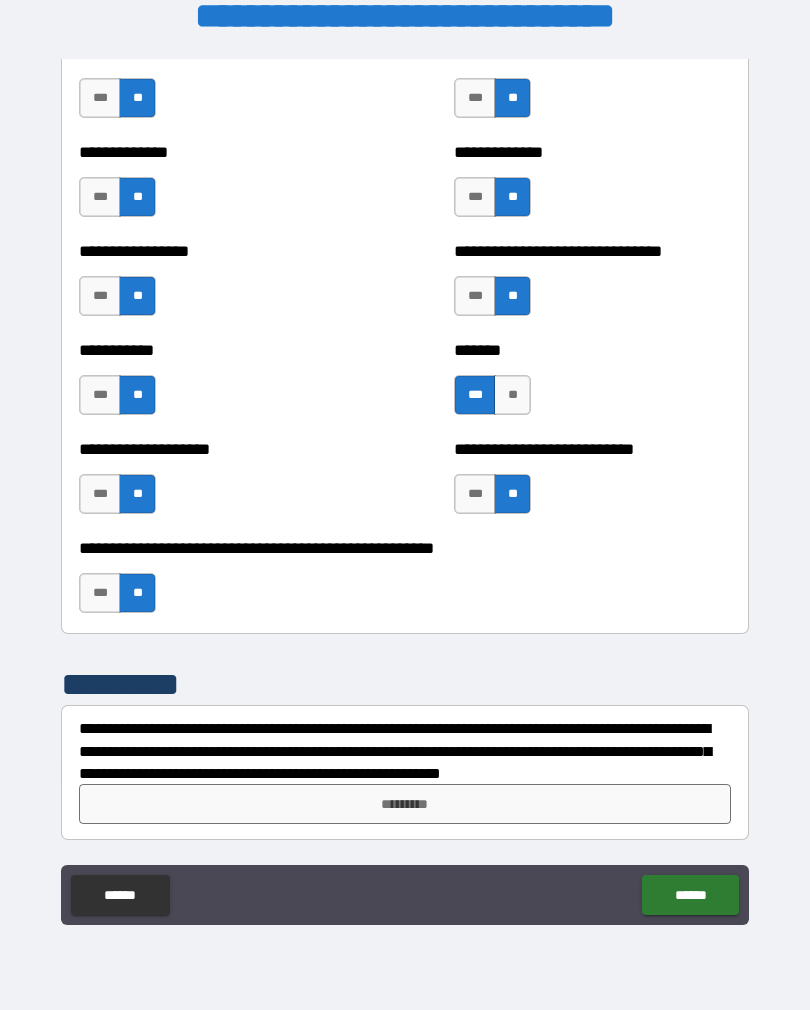 scroll, scrollTop: 7847, scrollLeft: 0, axis: vertical 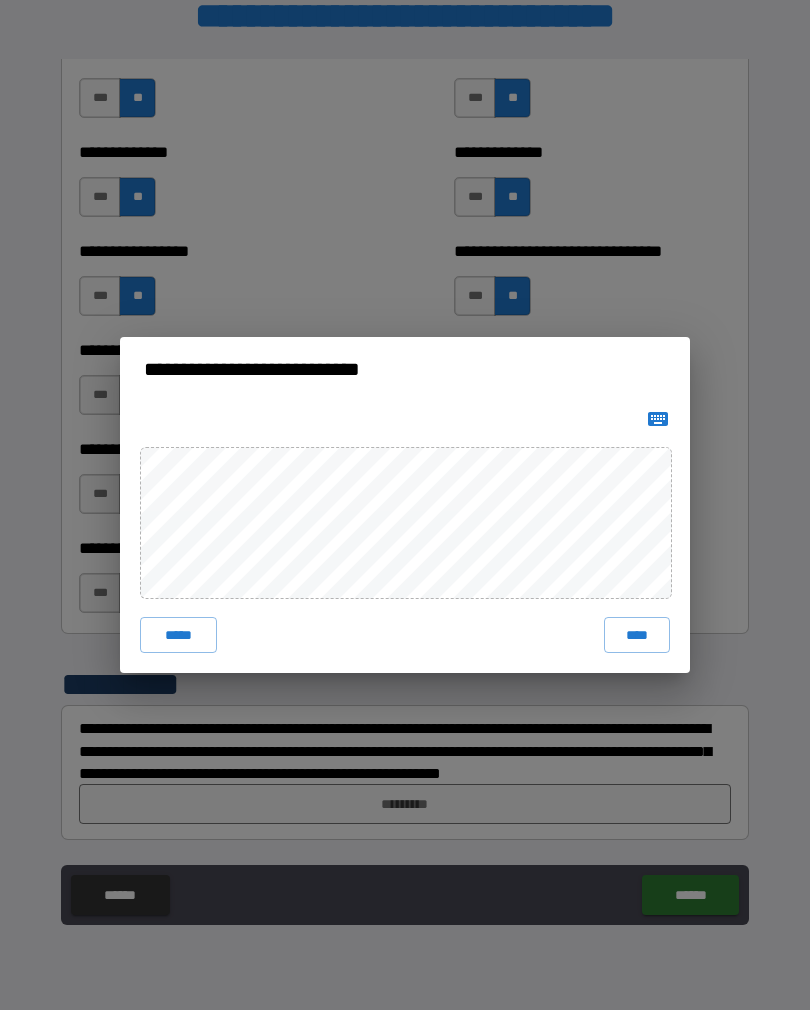 click on "****" at bounding box center [637, 635] 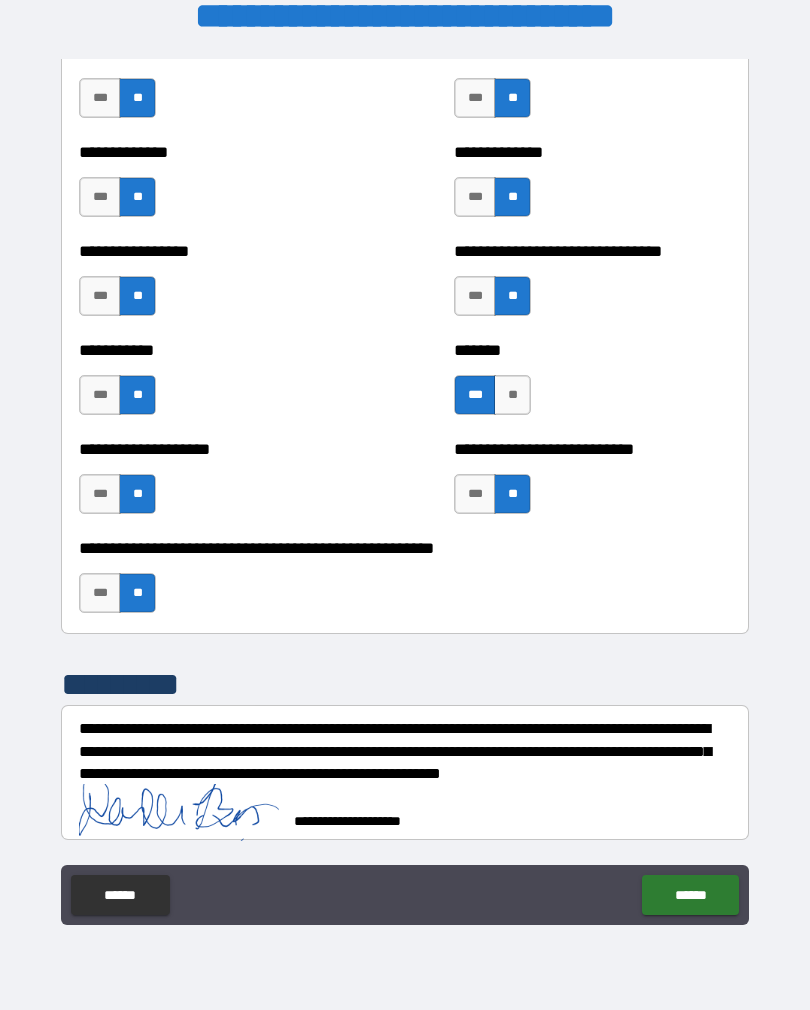 scroll, scrollTop: 7837, scrollLeft: 0, axis: vertical 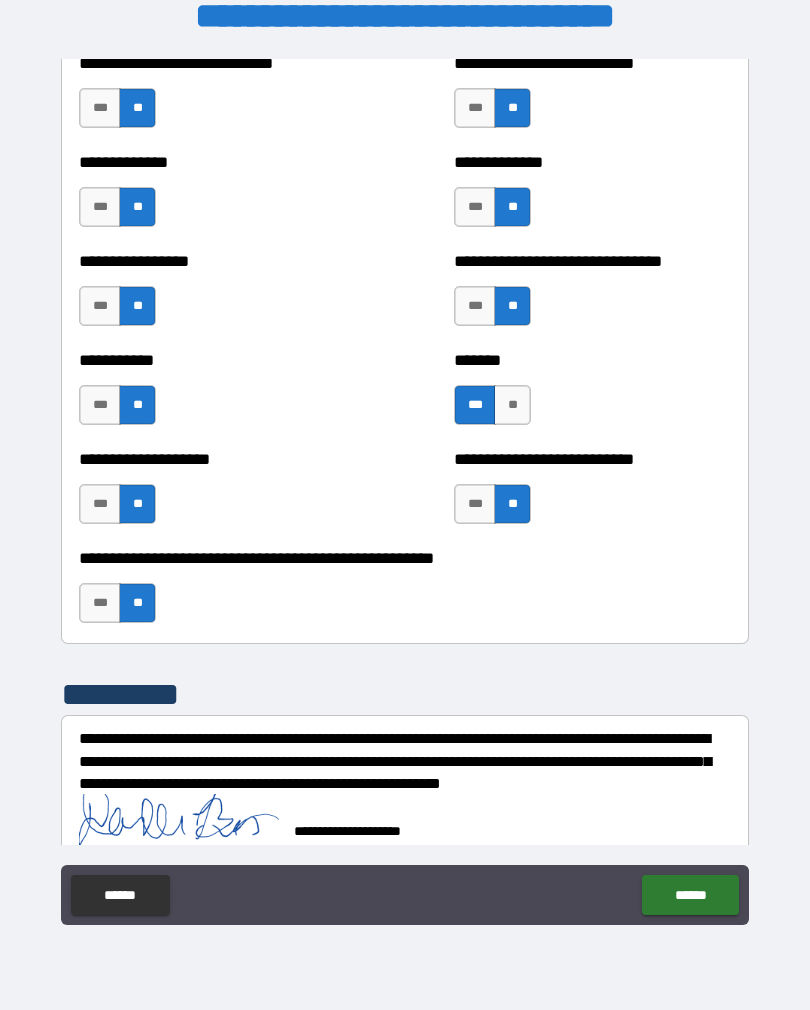 click on "******" at bounding box center (690, 895) 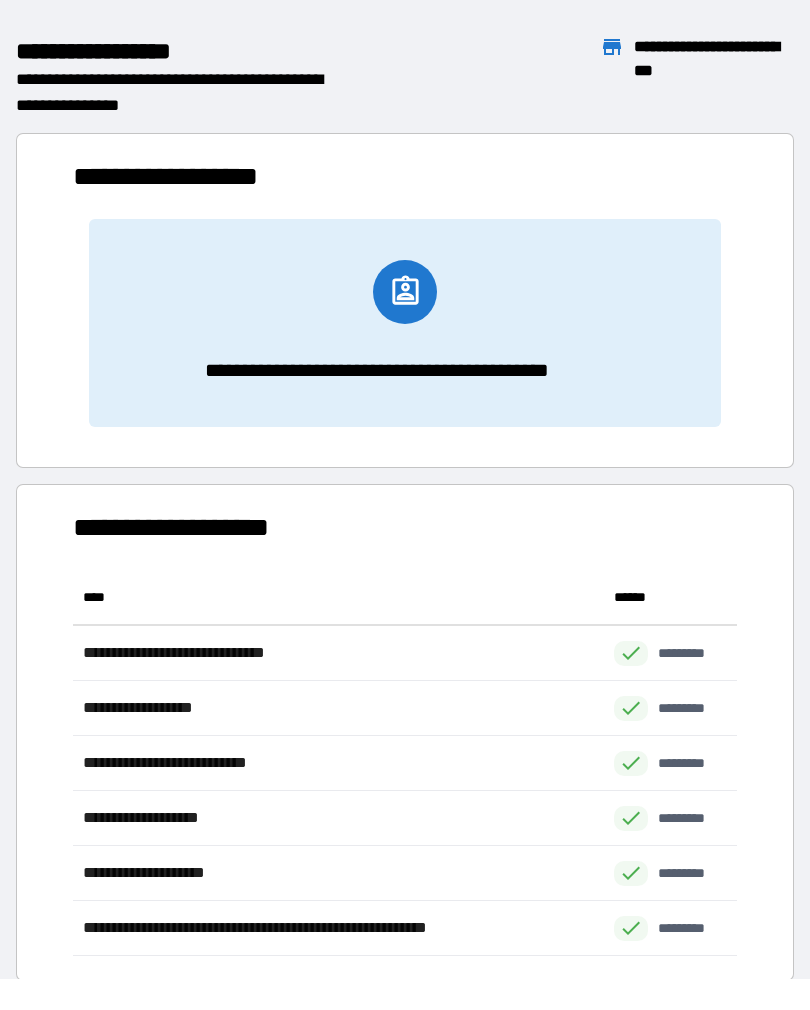 scroll, scrollTop: 1, scrollLeft: 1, axis: both 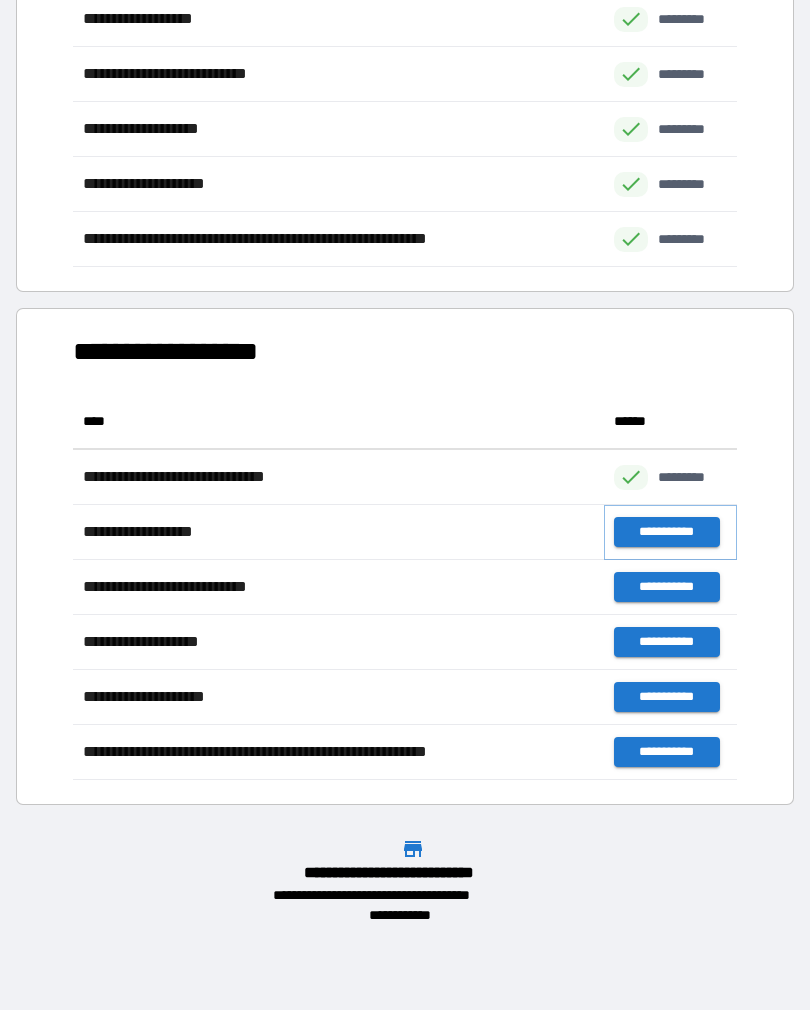 click on "**********" at bounding box center (666, 532) 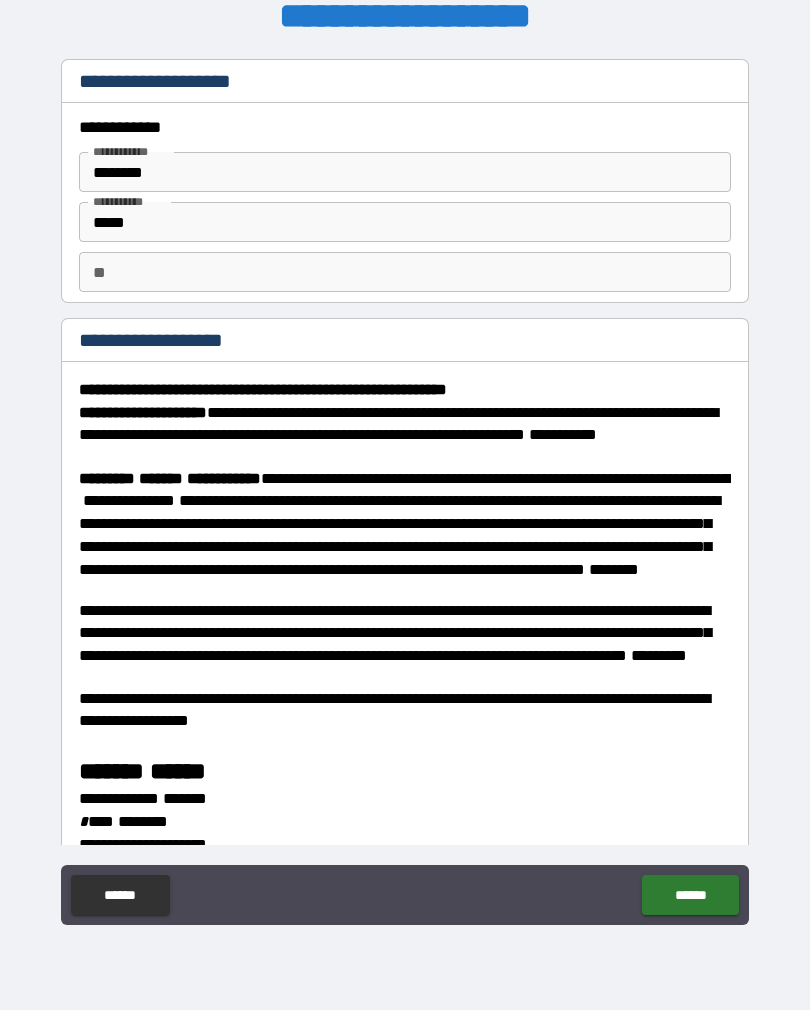 click on "**" at bounding box center [405, 272] 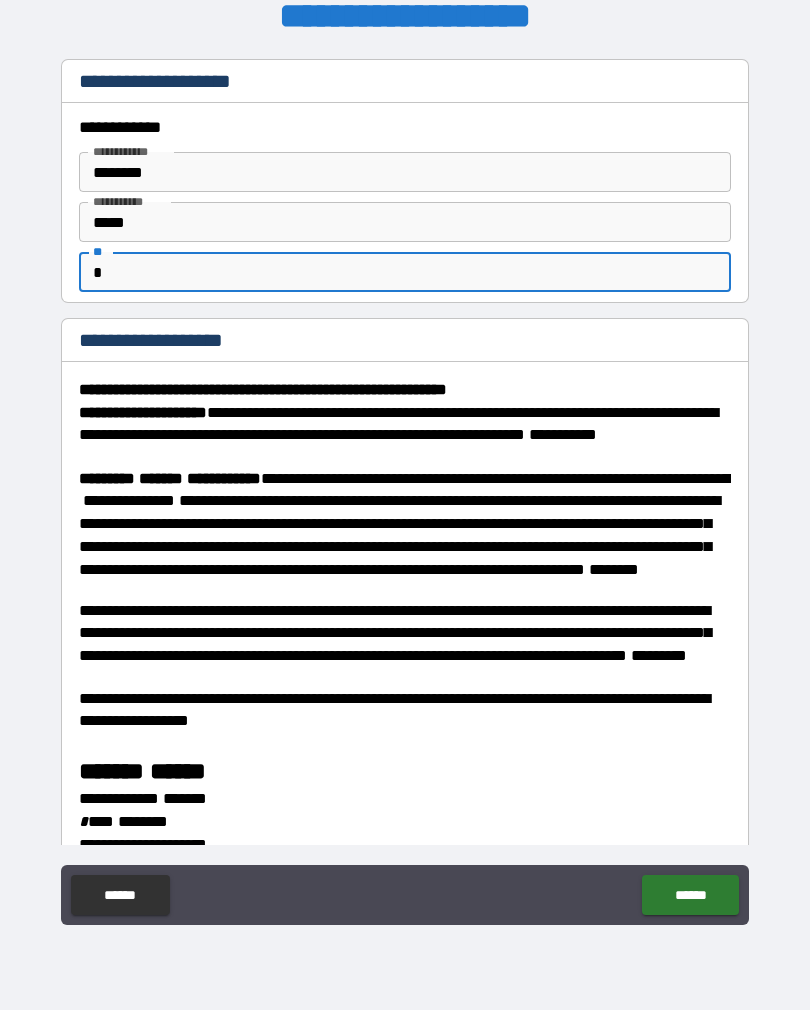 click on "**********" at bounding box center (405, 492) 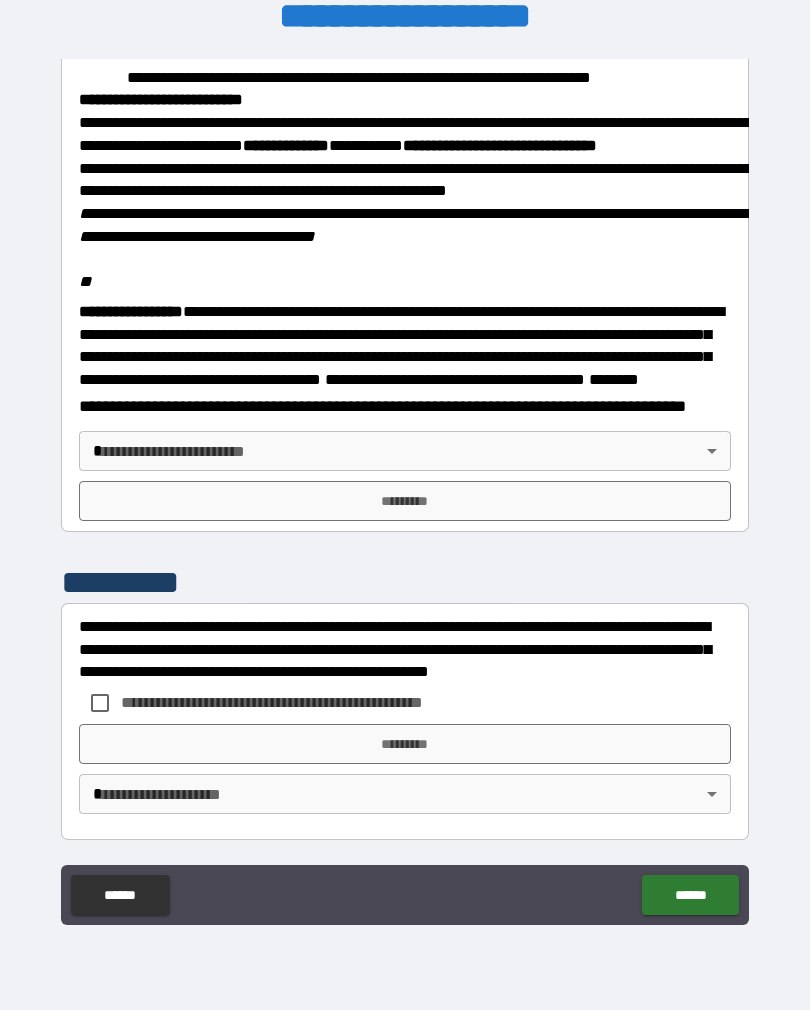 scroll, scrollTop: 2323, scrollLeft: 0, axis: vertical 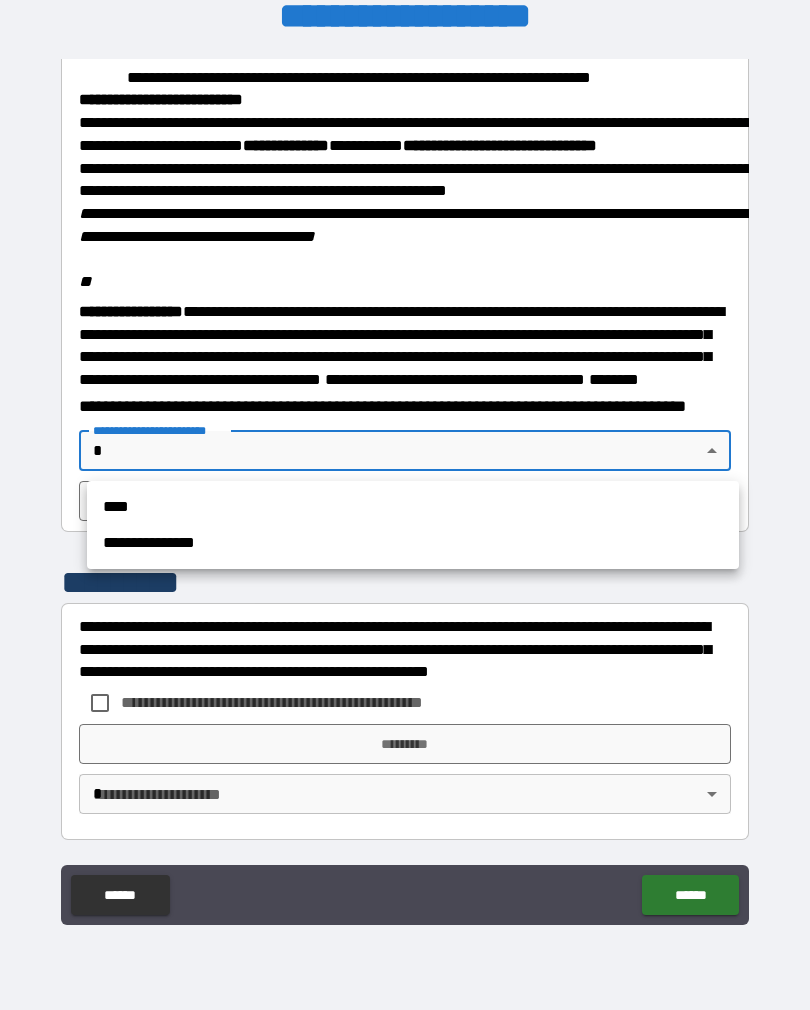 click on "**********" at bounding box center (413, 543) 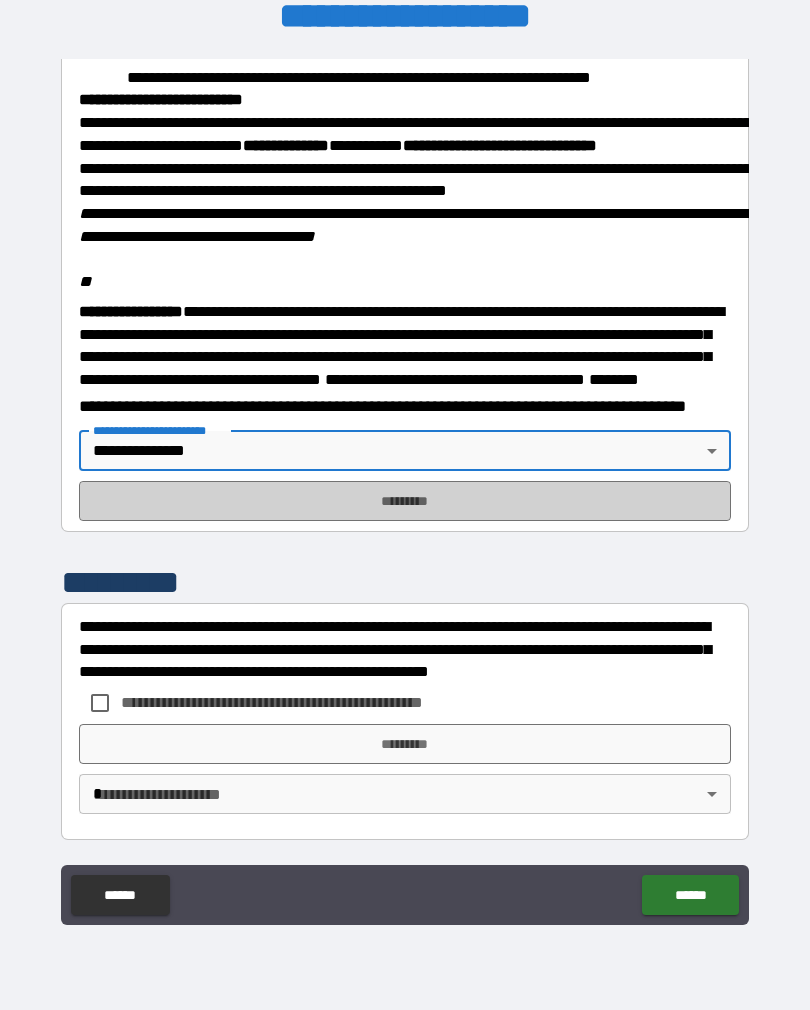 click on "*********" at bounding box center (405, 501) 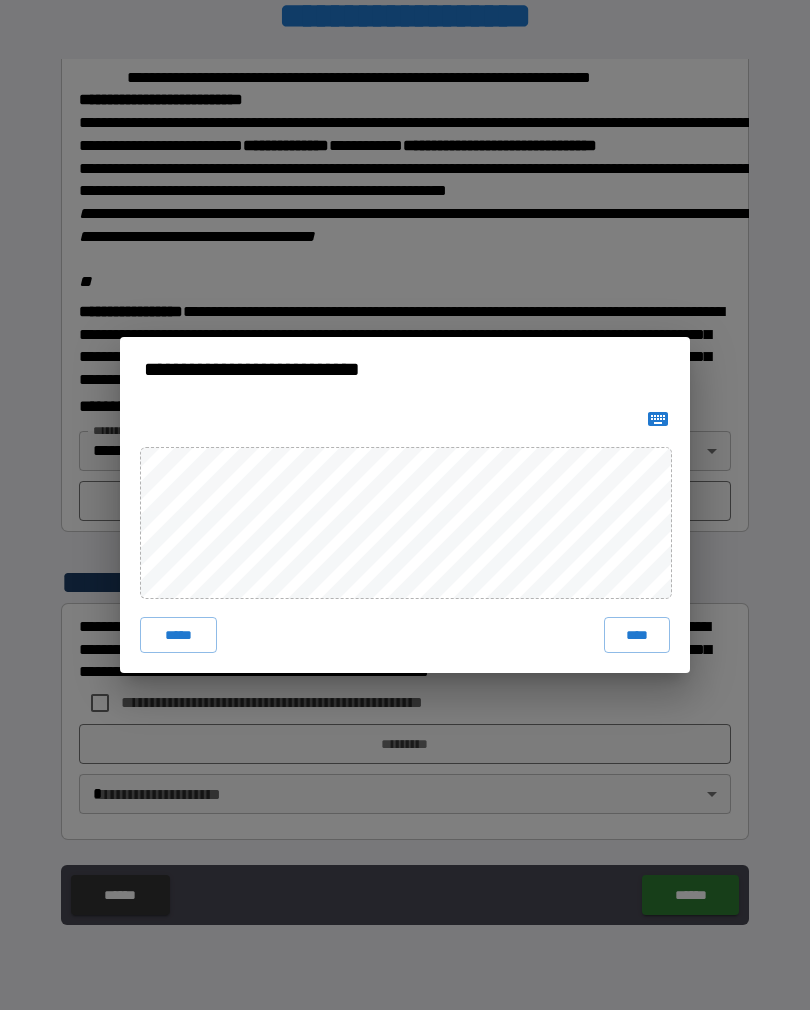 click on "****" at bounding box center [637, 635] 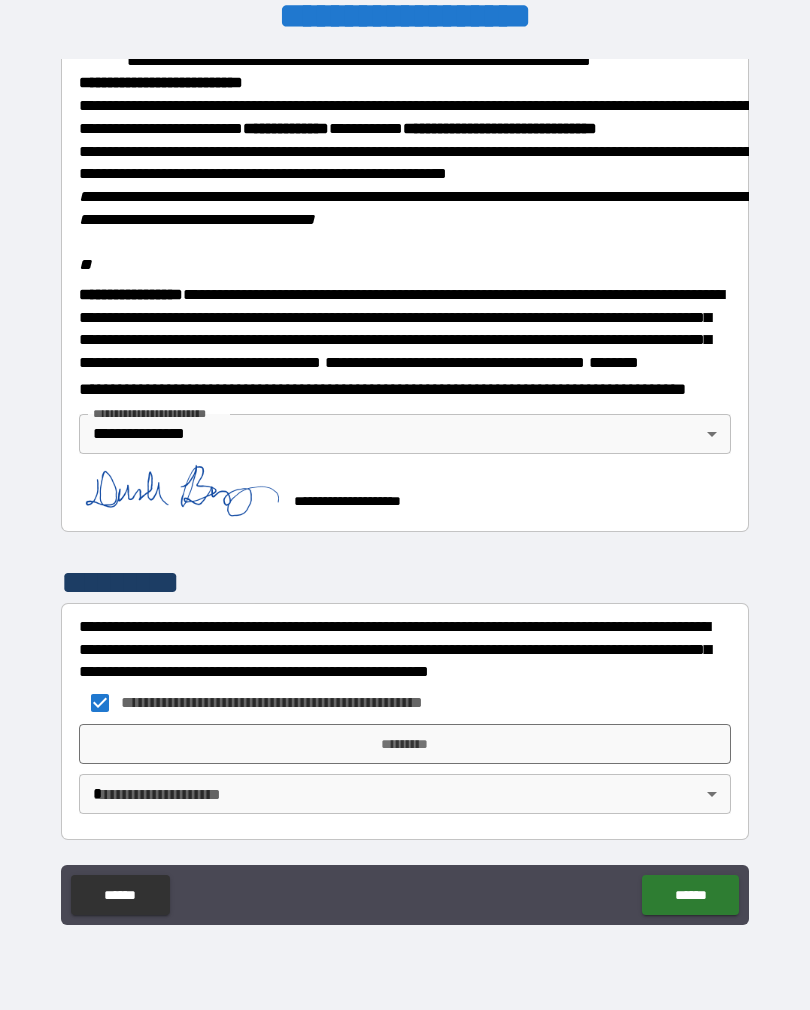 click on "*********" at bounding box center (405, 744) 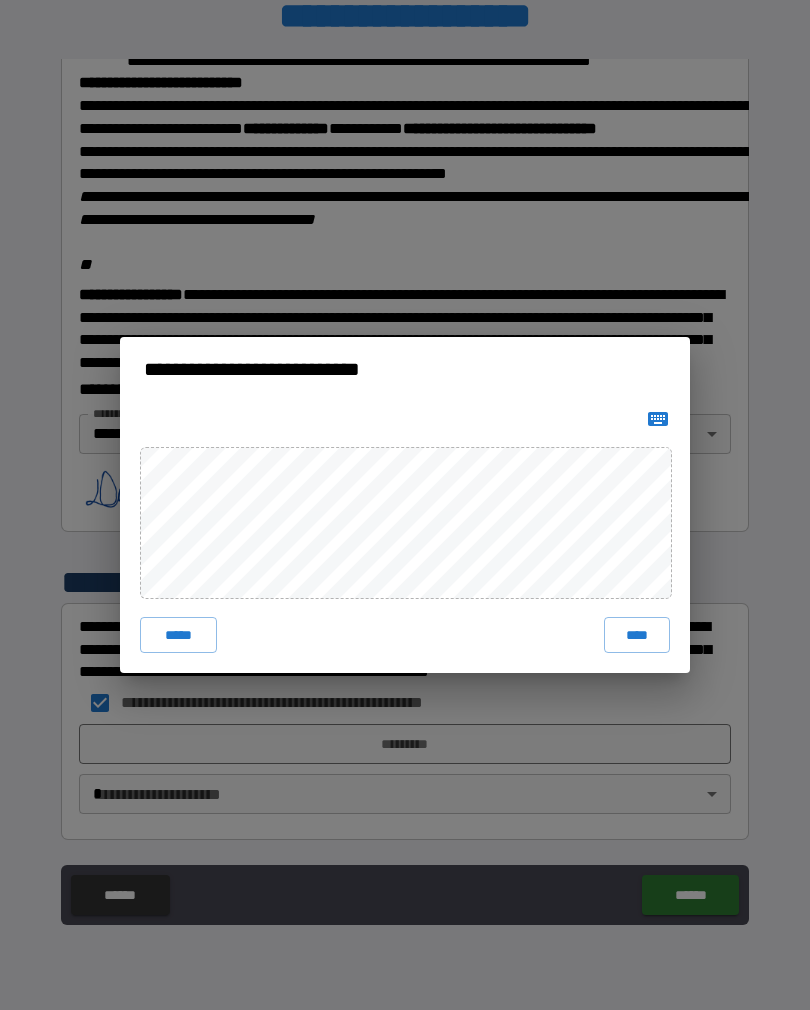 click on "***** ****" at bounding box center (405, 537) 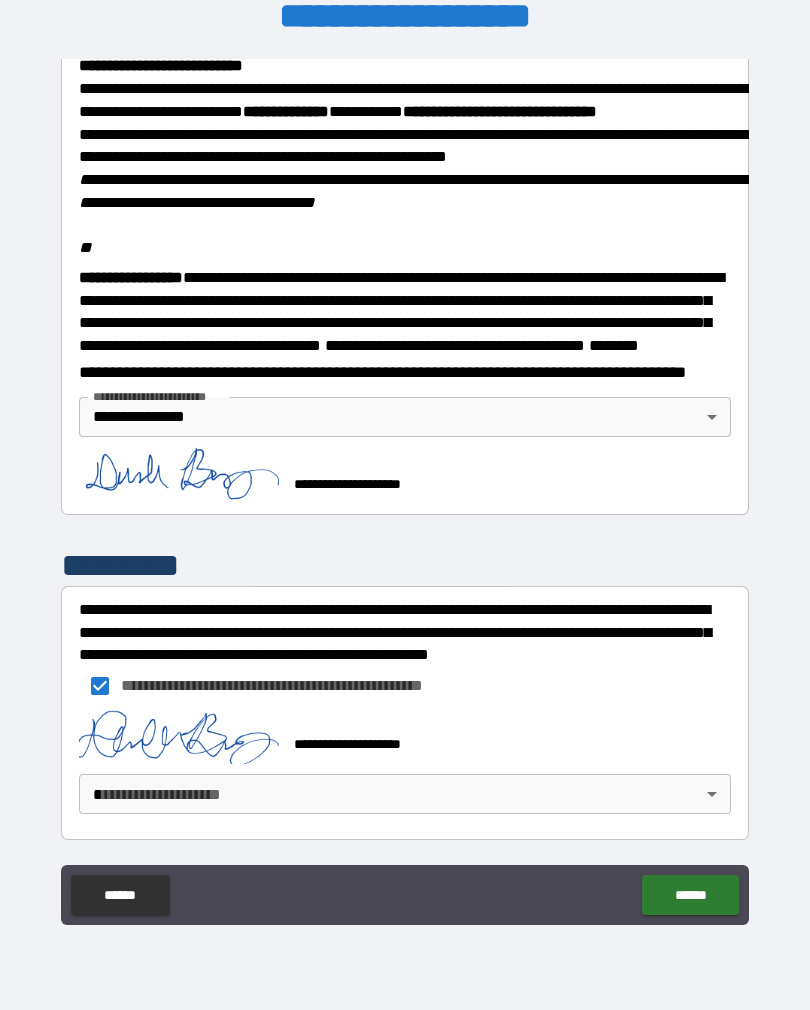 scroll, scrollTop: 2357, scrollLeft: 0, axis: vertical 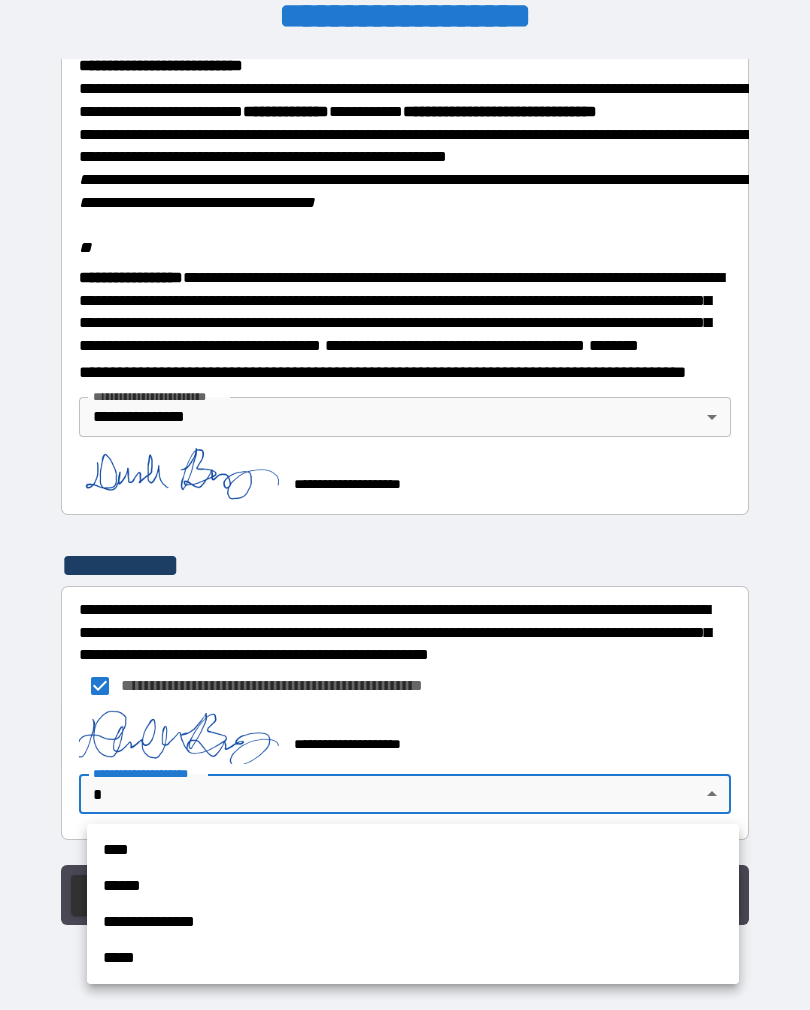 click on "**********" at bounding box center (413, 922) 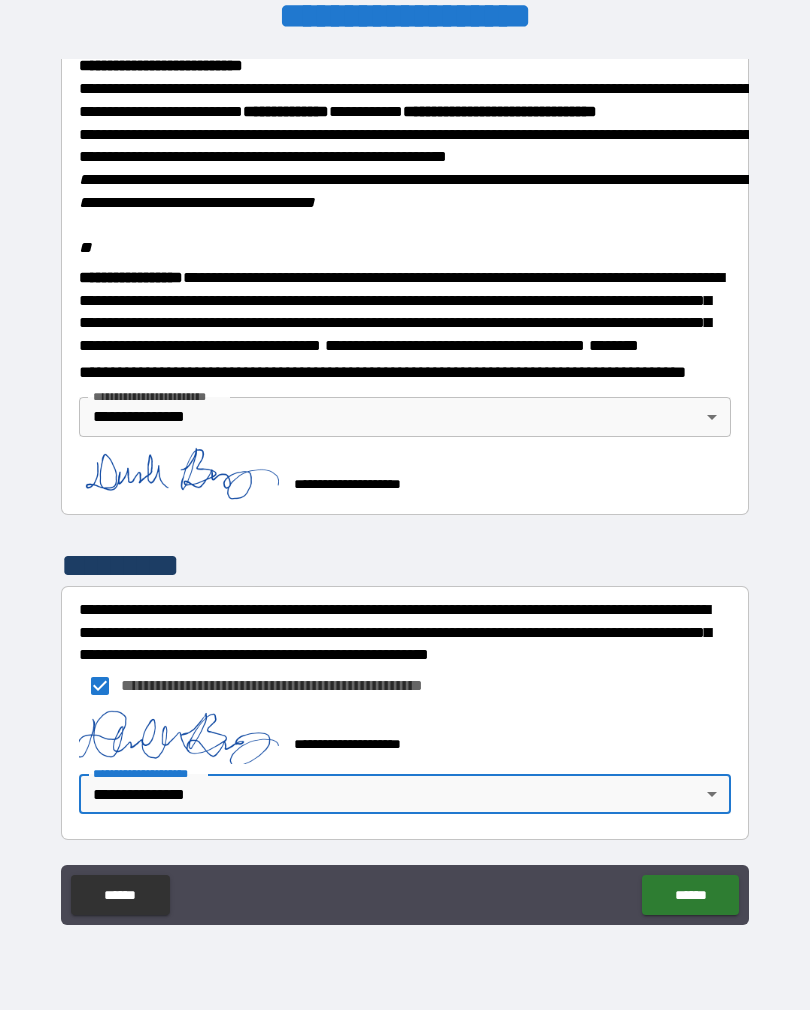 click on "******" at bounding box center (690, 895) 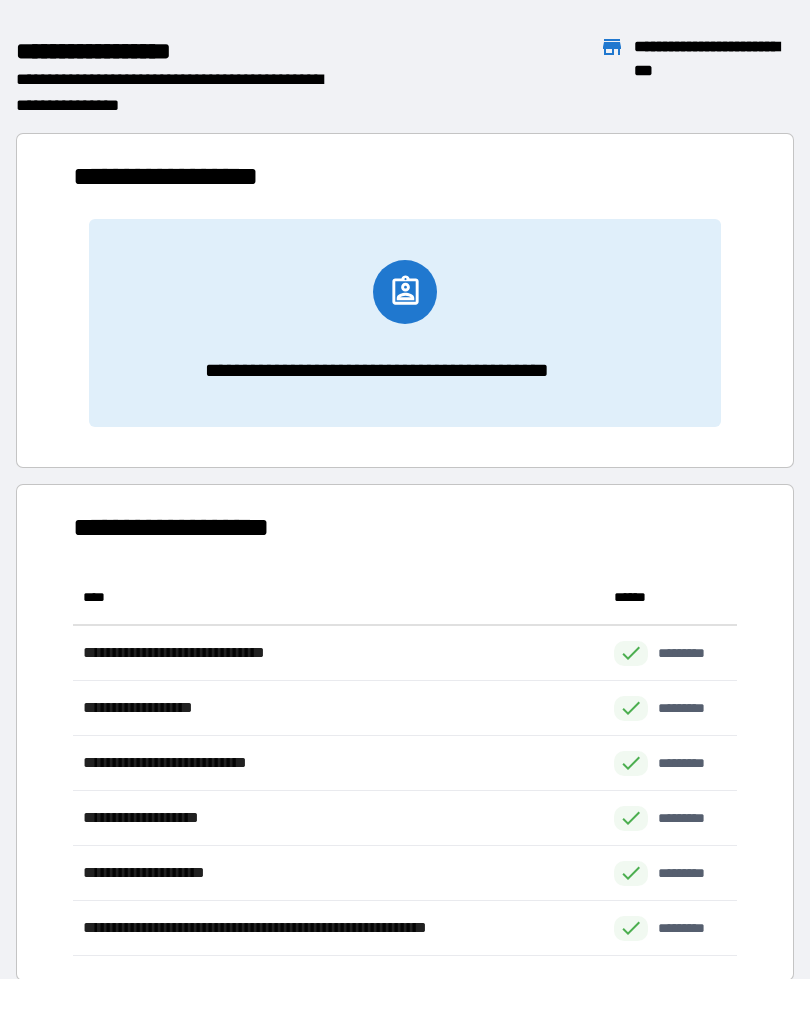 scroll, scrollTop: 1, scrollLeft: 1, axis: both 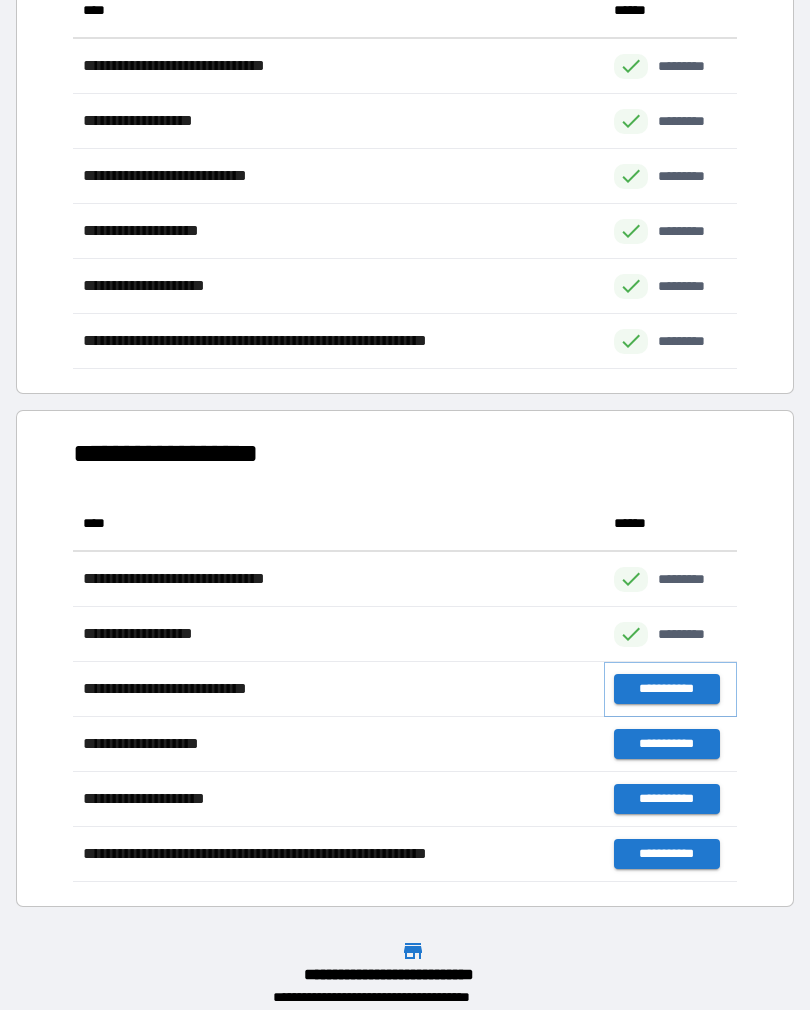click on "**********" at bounding box center (666, 689) 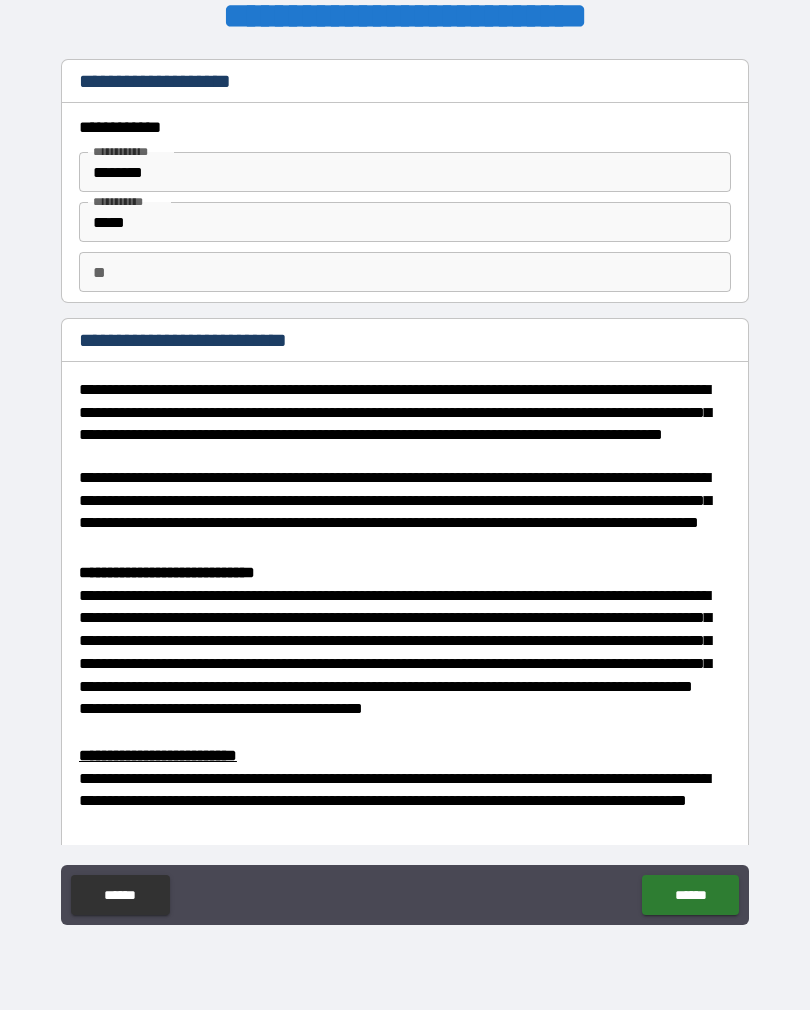 click on "**" at bounding box center [405, 272] 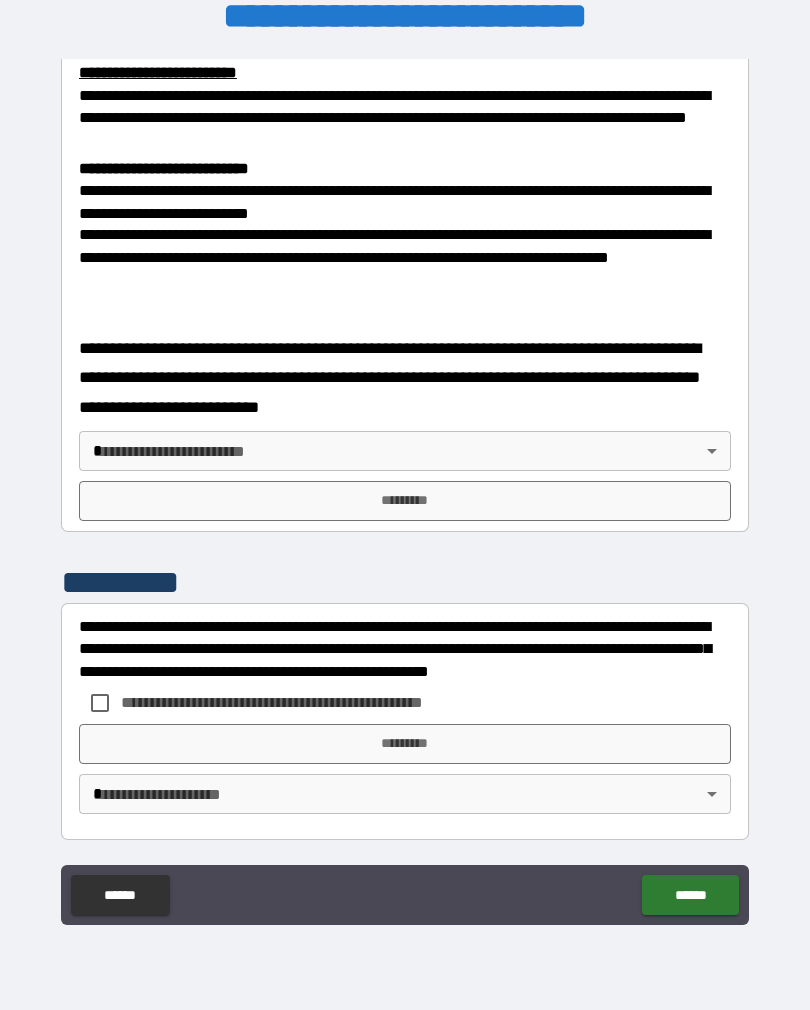scroll, scrollTop: 682, scrollLeft: 0, axis: vertical 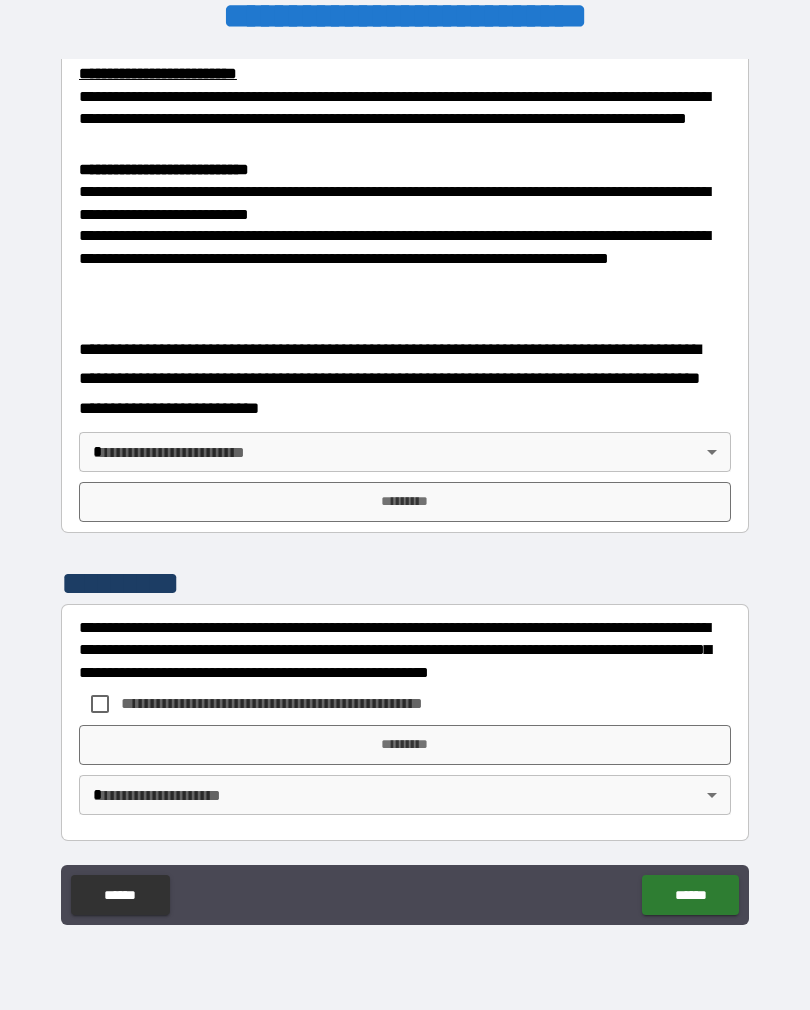 click on "**********" at bounding box center (405, 489) 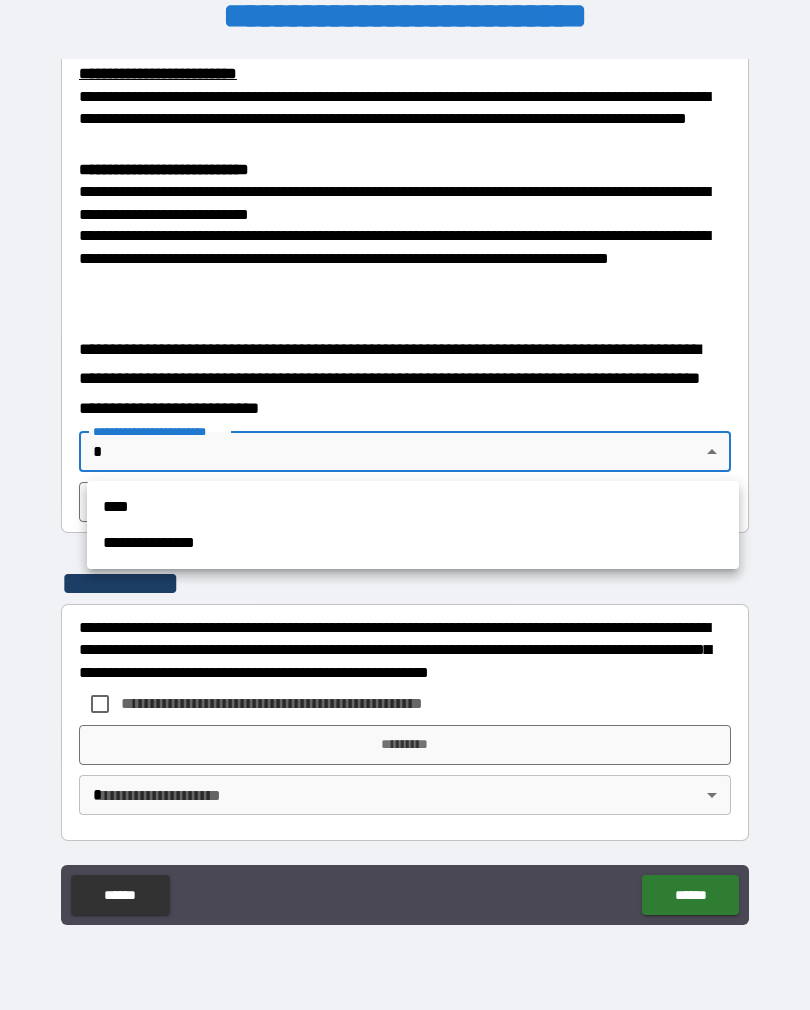 click on "**********" at bounding box center [413, 543] 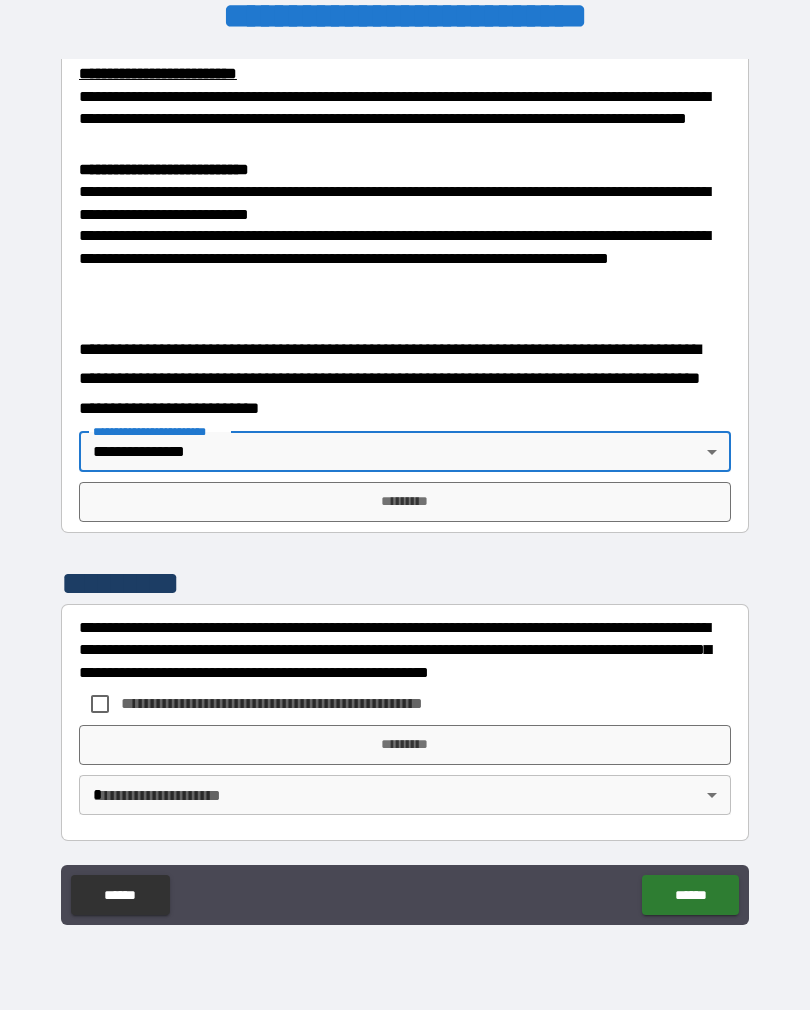 click on "*********" at bounding box center (405, 502) 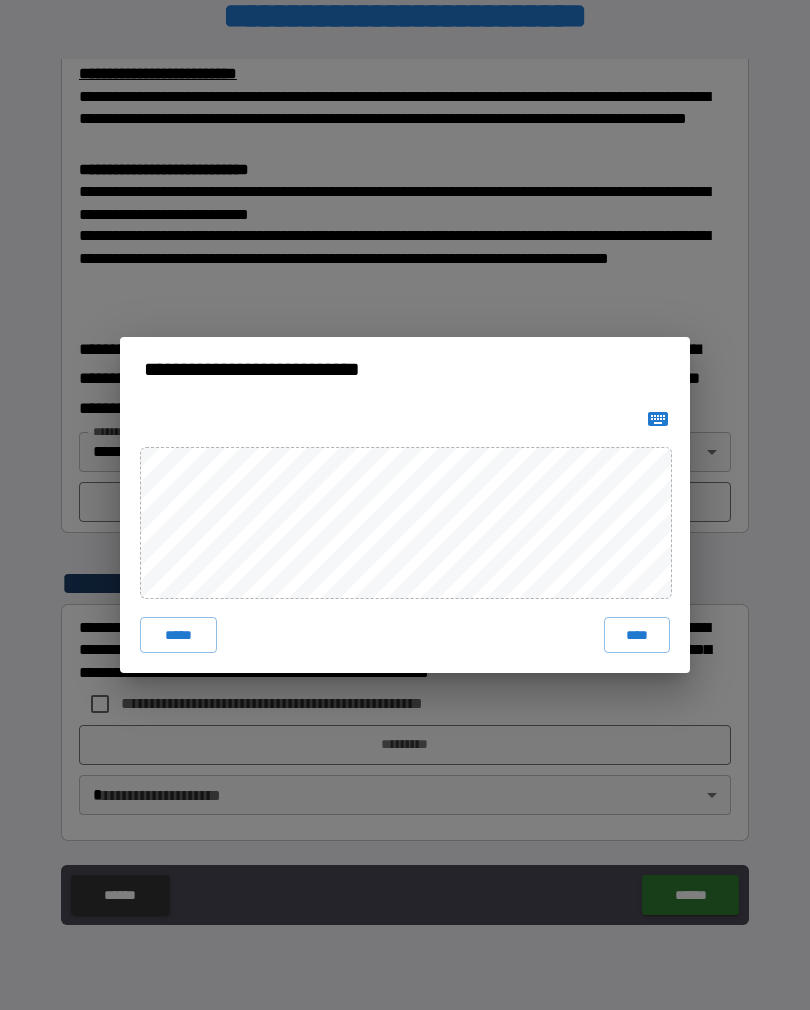 click on "****" at bounding box center [637, 635] 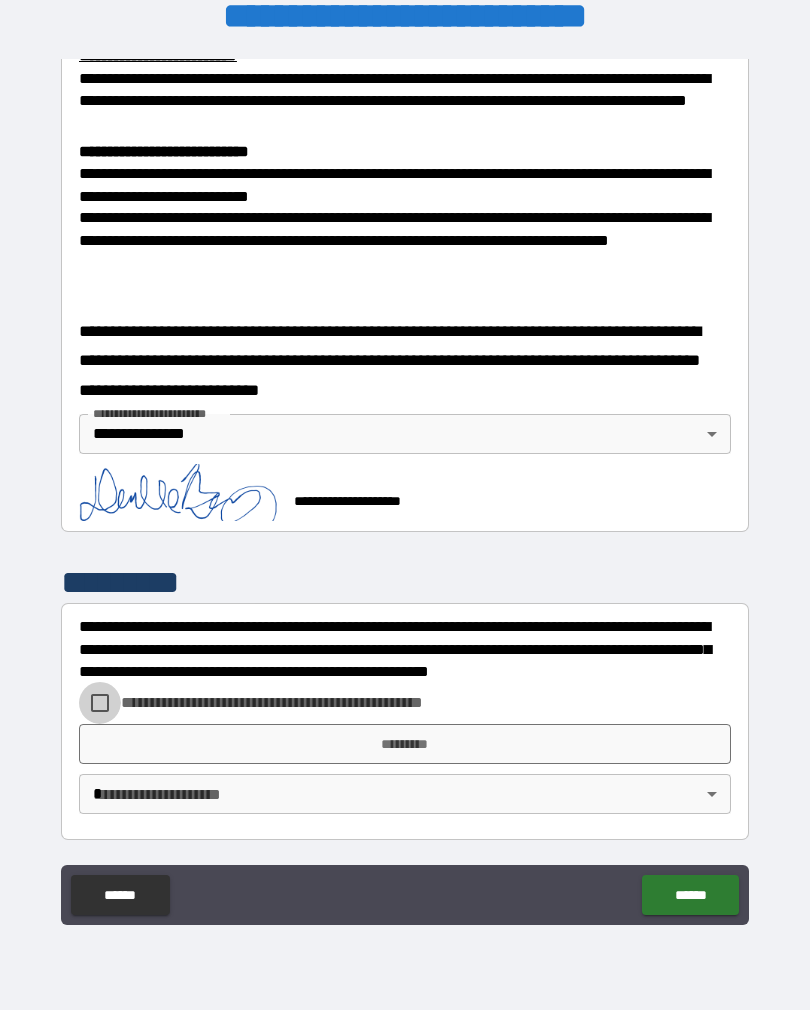 scroll, scrollTop: 699, scrollLeft: 0, axis: vertical 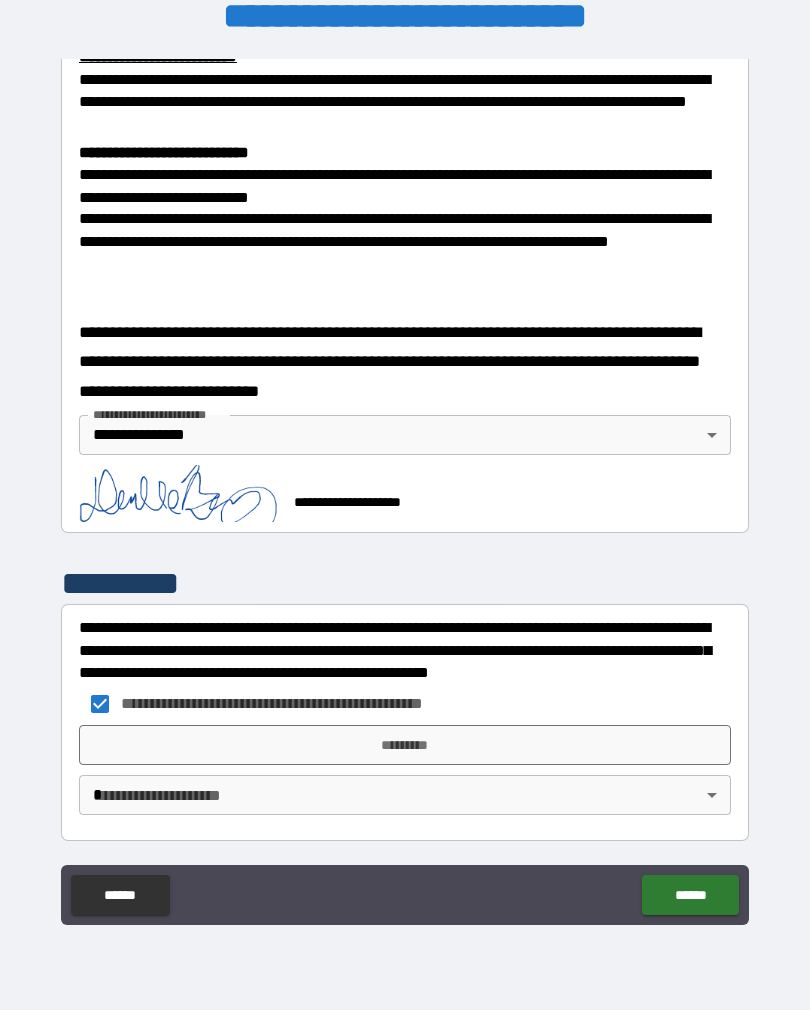 click on "*********" at bounding box center [405, 745] 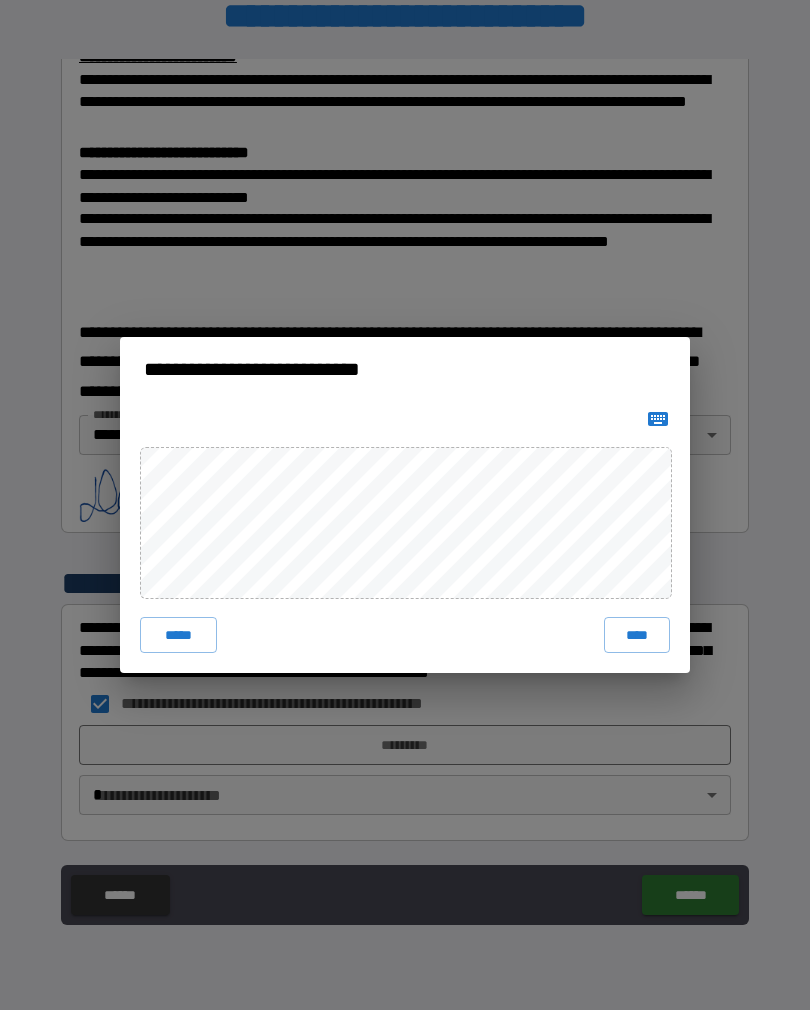 click on "****" at bounding box center [637, 635] 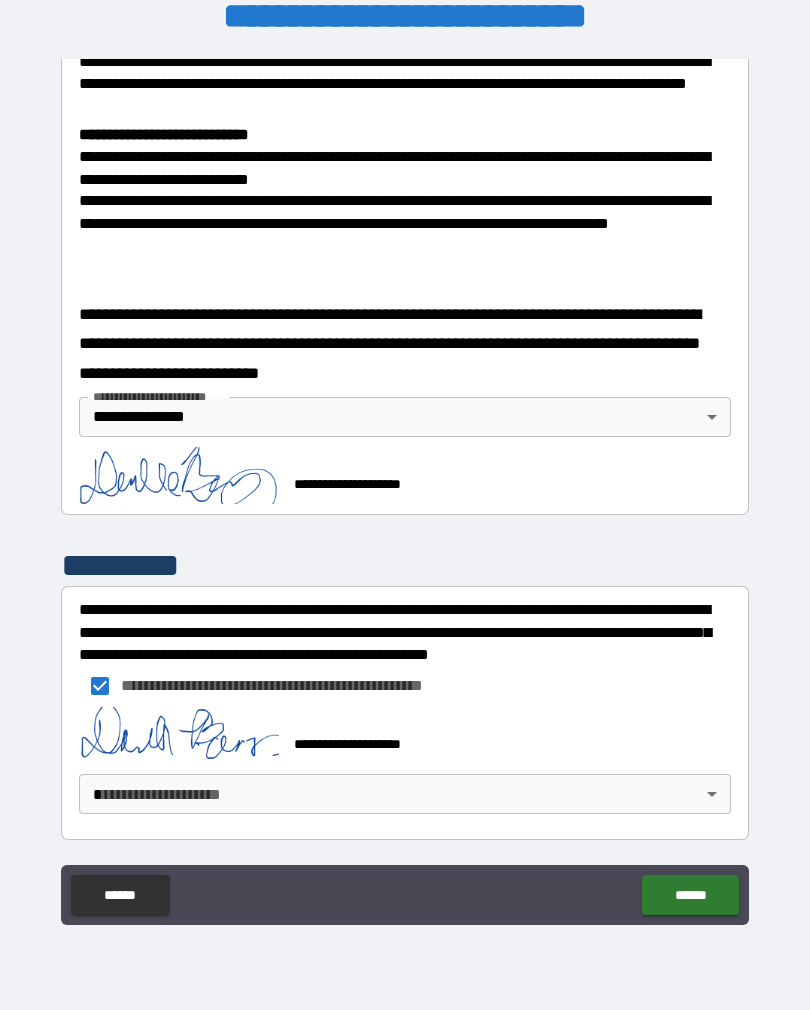 scroll, scrollTop: 716, scrollLeft: 0, axis: vertical 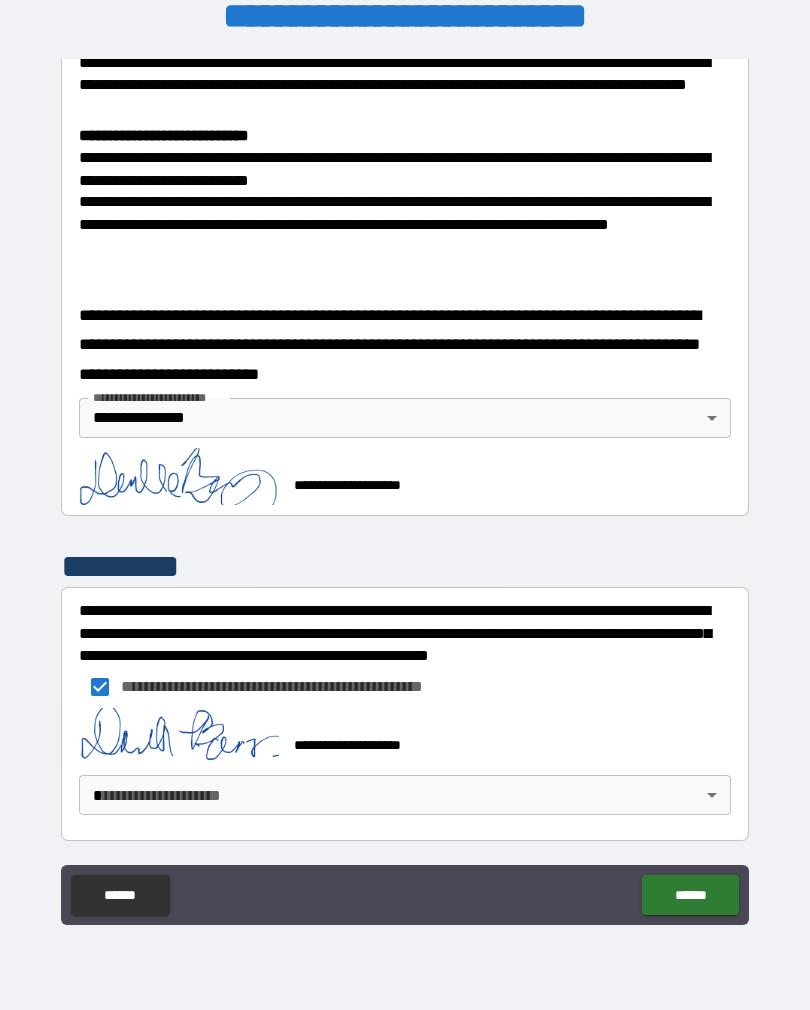 click on "**********" at bounding box center [405, 489] 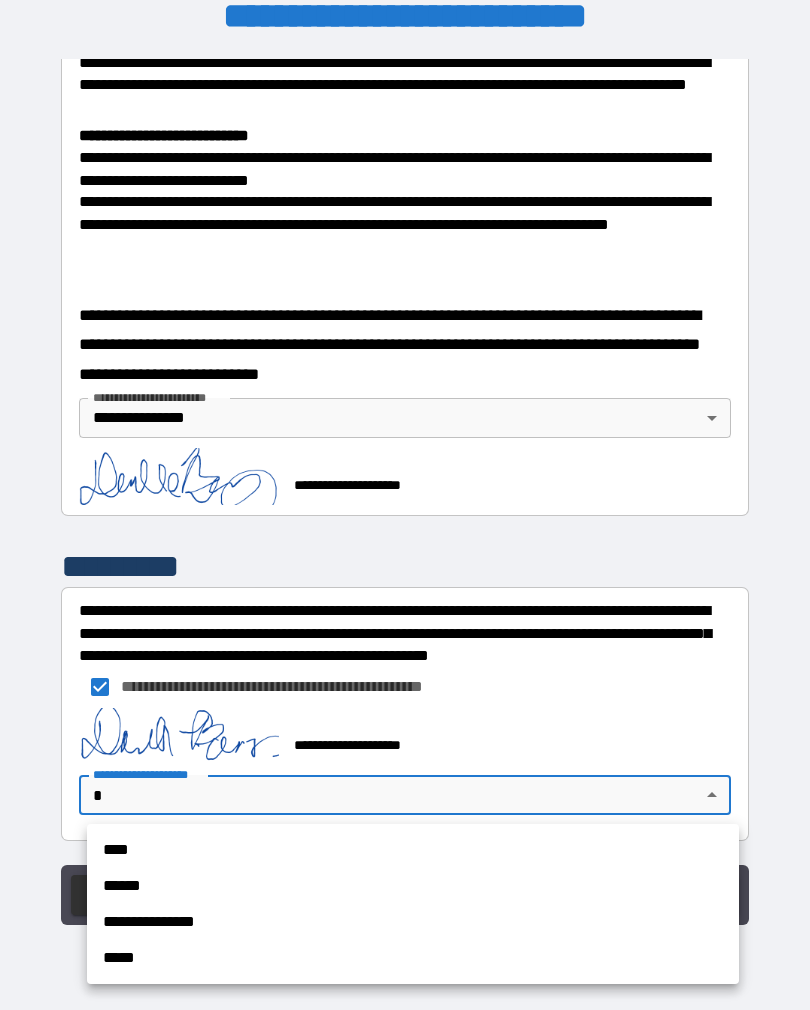 click on "**********" at bounding box center [413, 922] 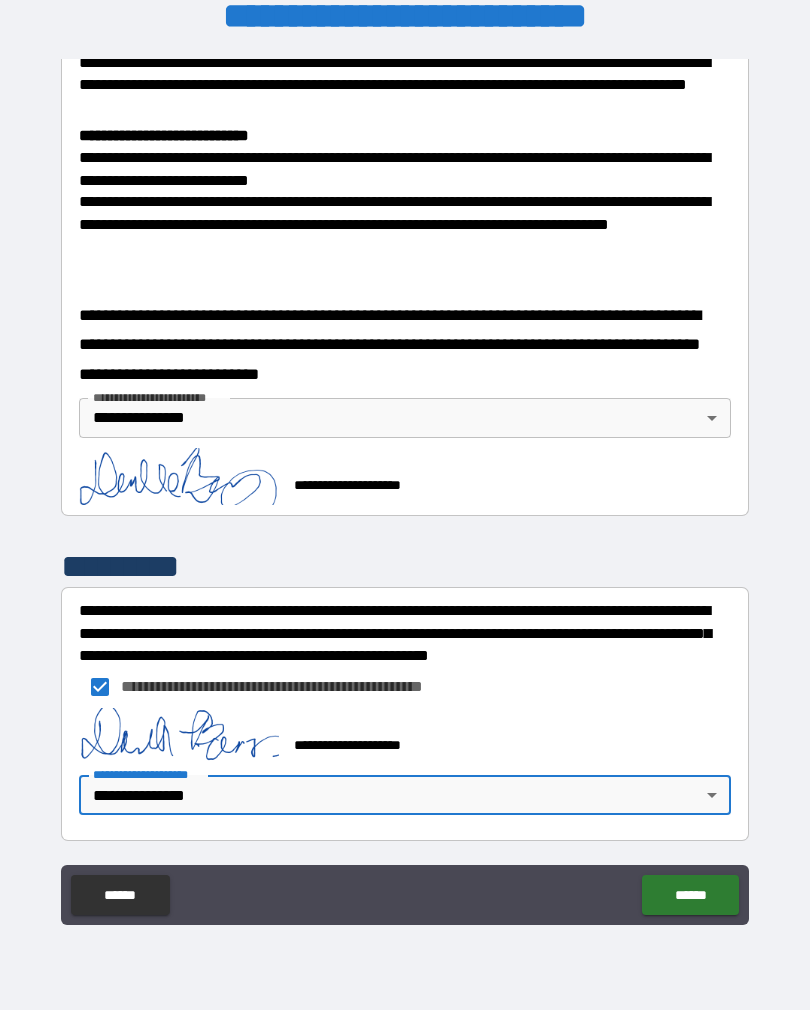 click on "******" at bounding box center [690, 895] 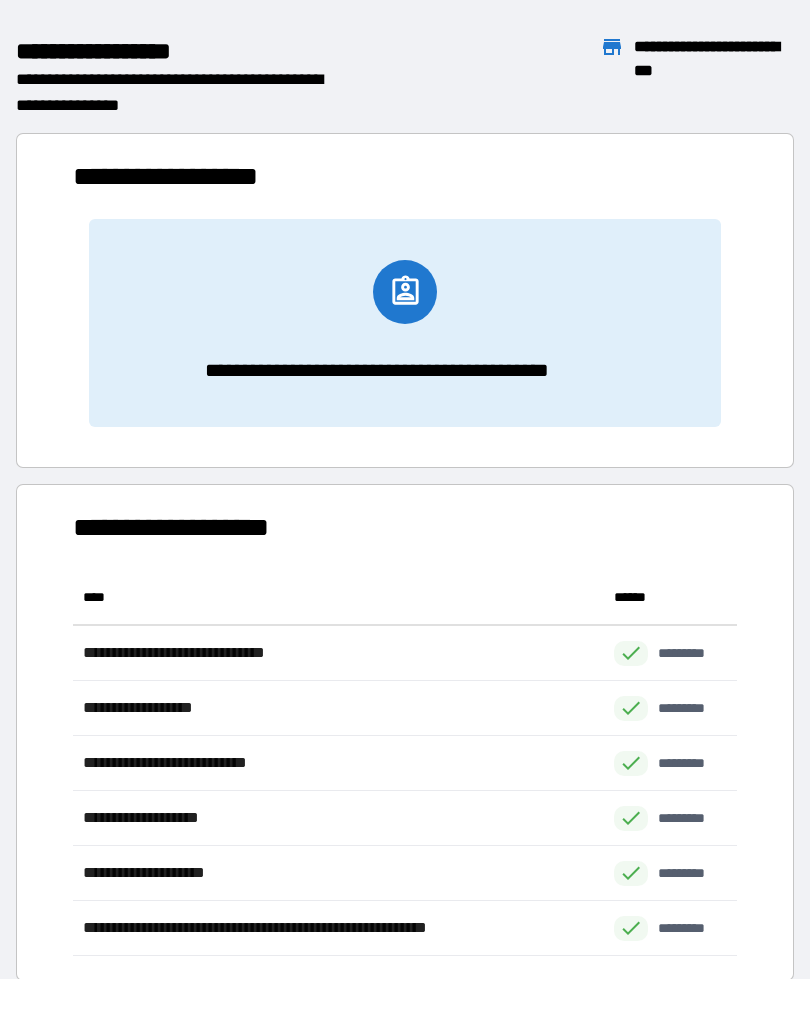 scroll, scrollTop: 1, scrollLeft: 1, axis: both 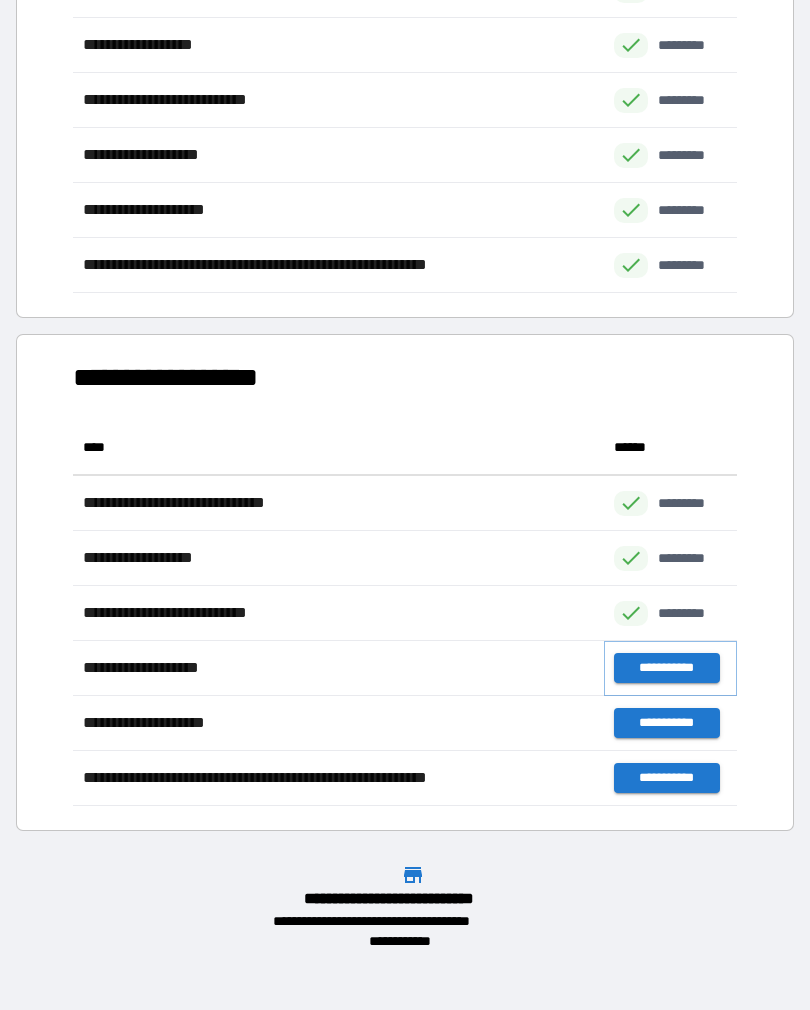 click on "**********" at bounding box center [666, 668] 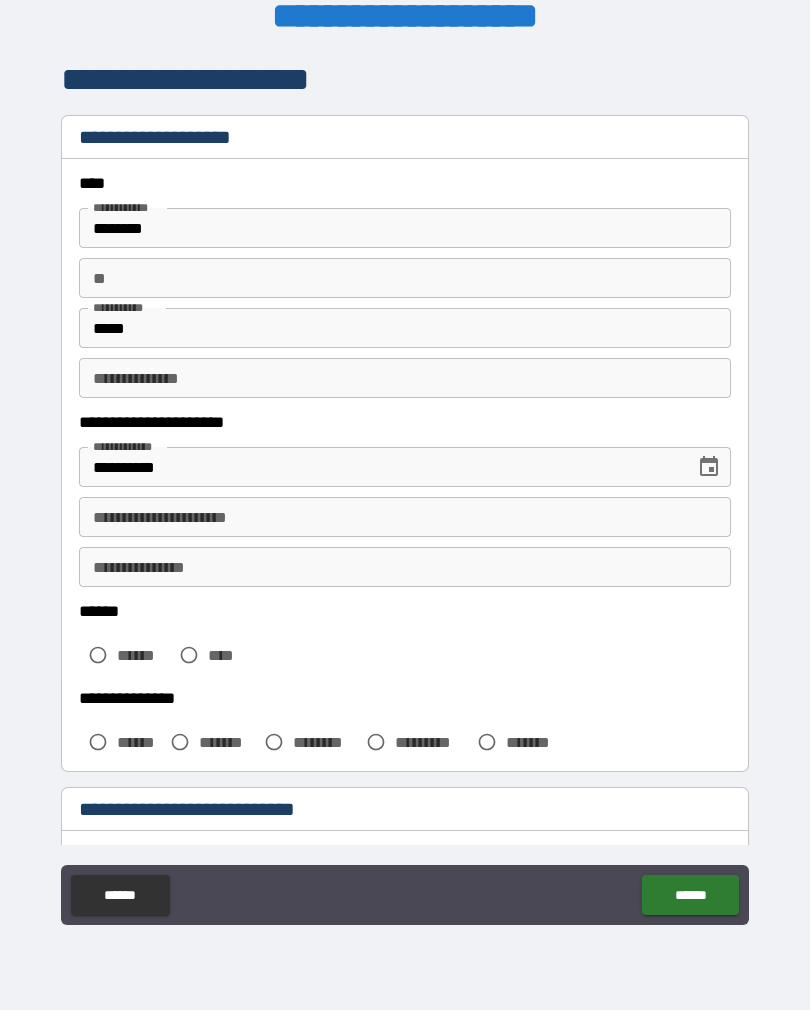 click on "**********" at bounding box center (405, 378) 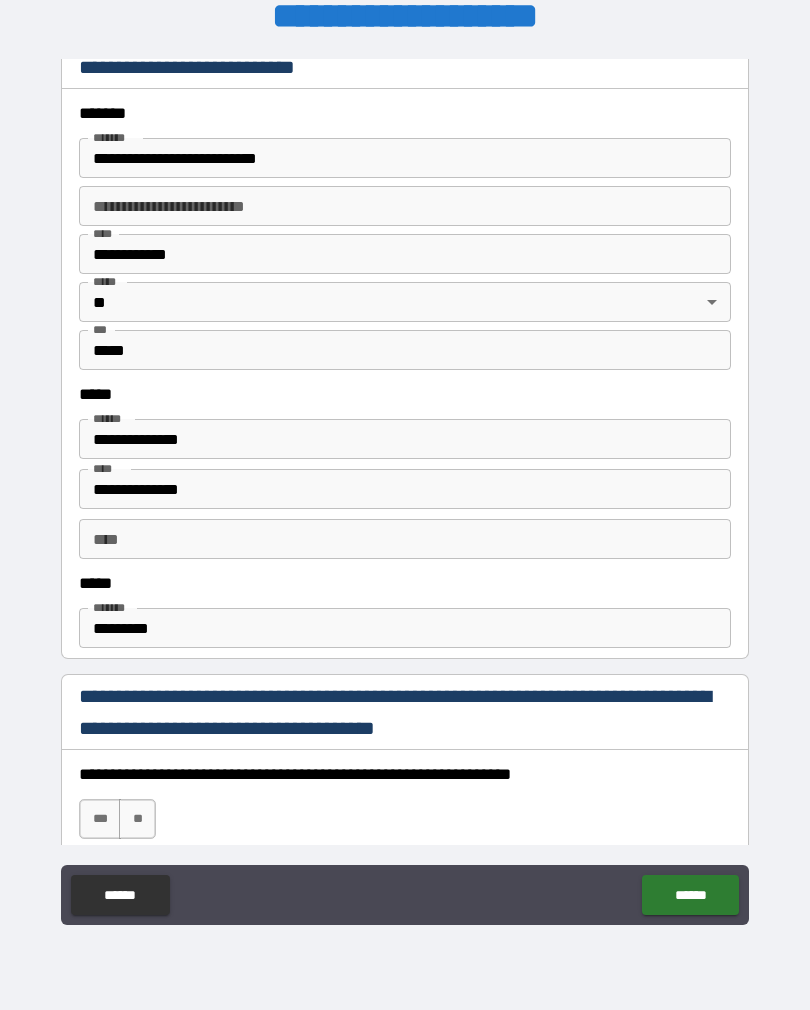 scroll, scrollTop: 747, scrollLeft: 0, axis: vertical 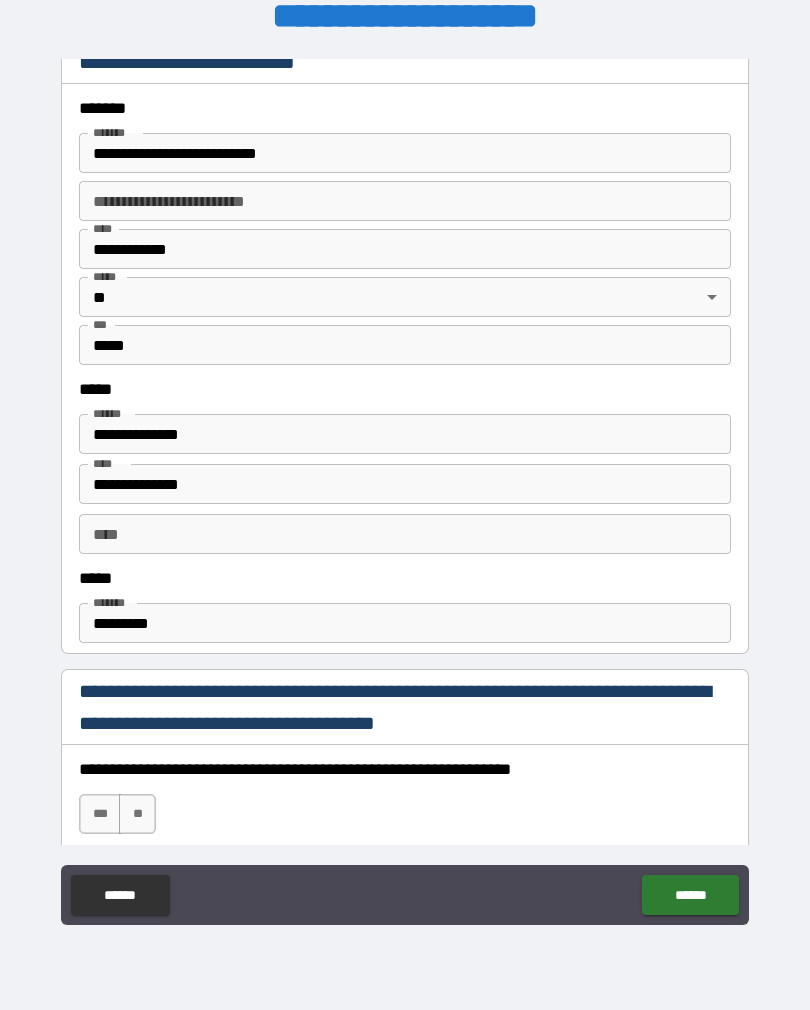 click on "*********" at bounding box center (405, 623) 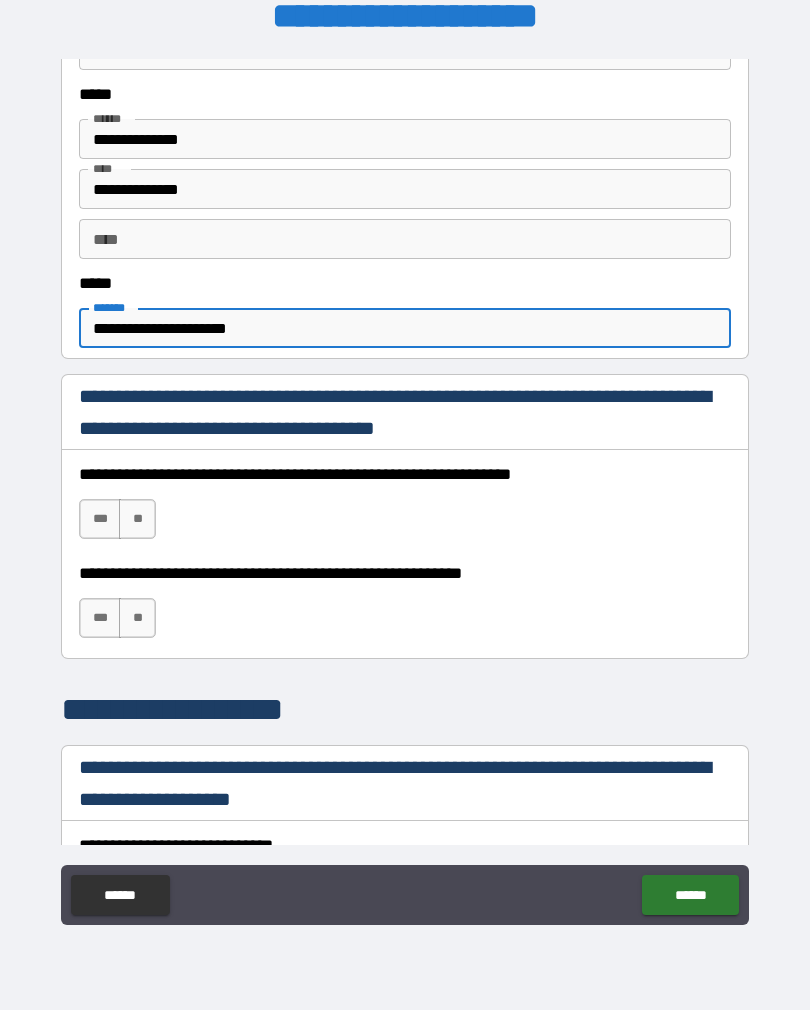 scroll, scrollTop: 1056, scrollLeft: 0, axis: vertical 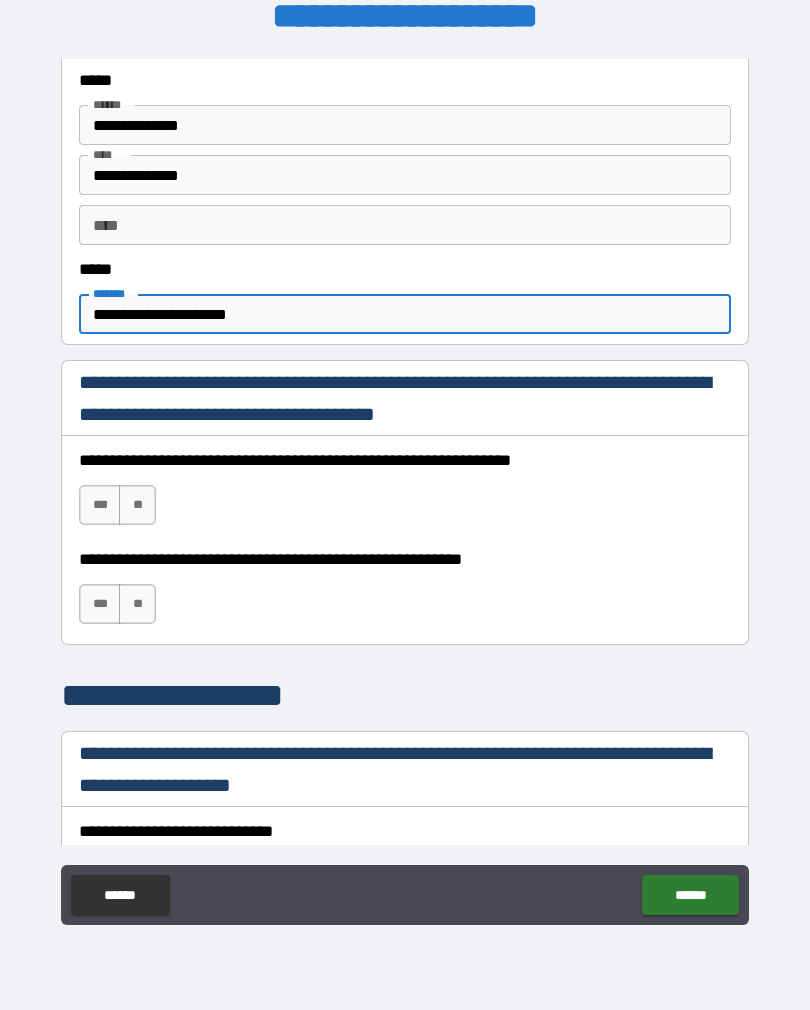 click on "***" at bounding box center [100, 505] 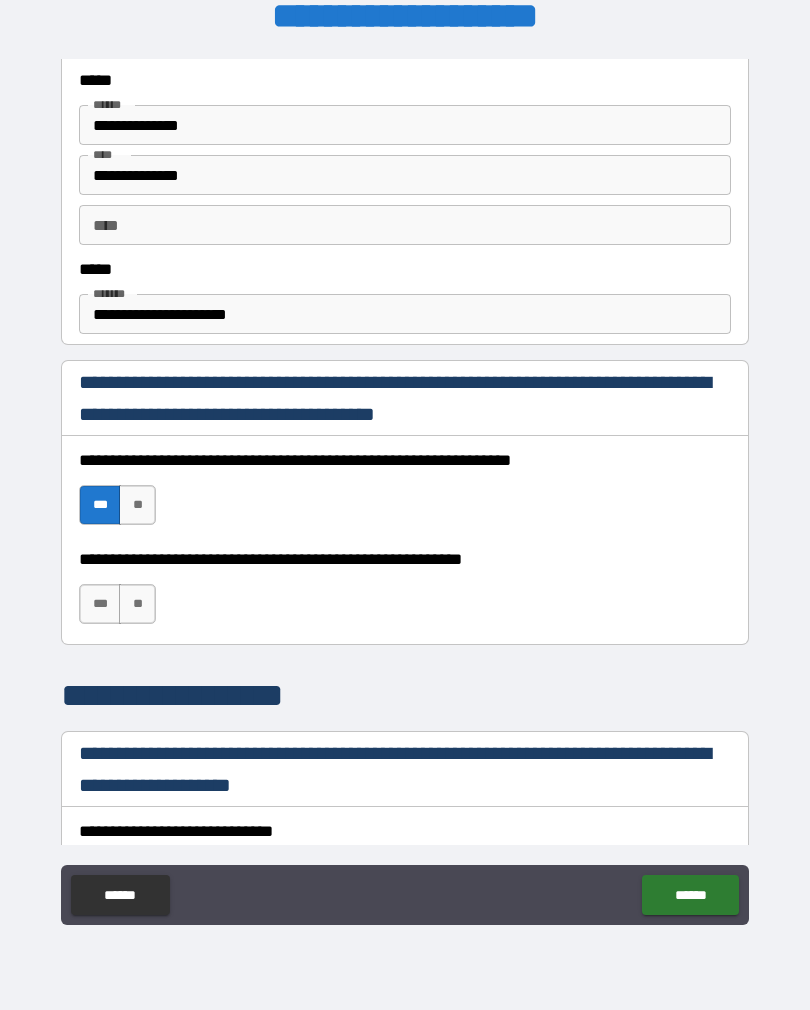 click on "***" at bounding box center [100, 604] 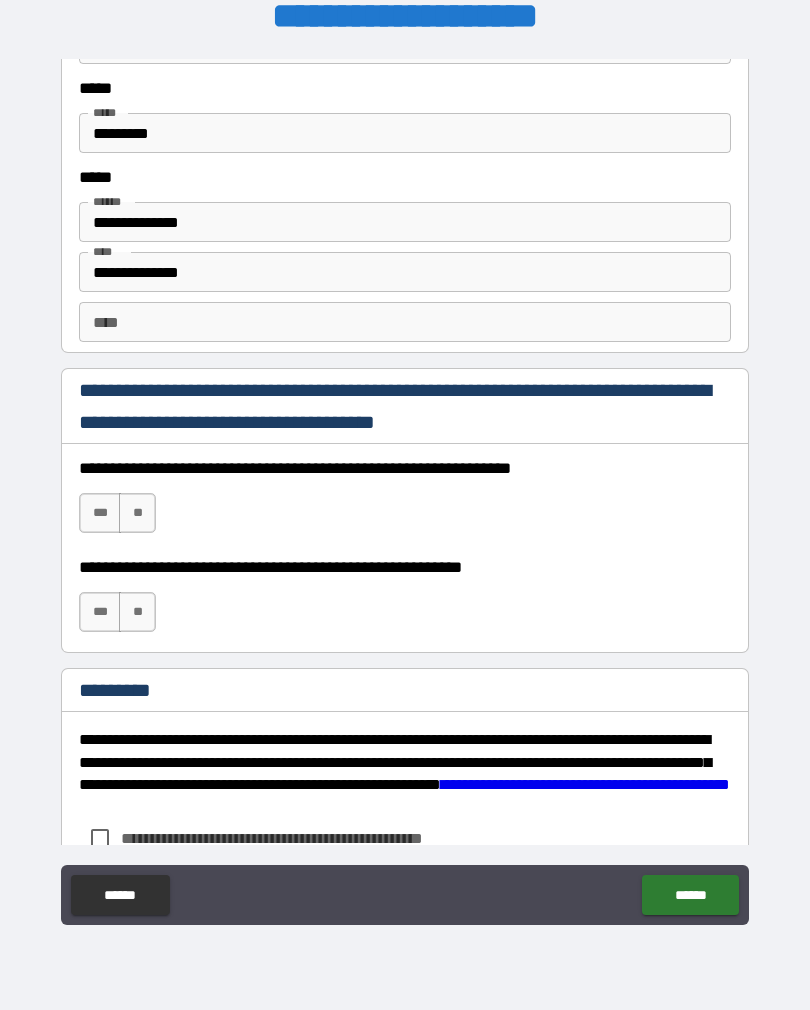 scroll, scrollTop: 2697, scrollLeft: 0, axis: vertical 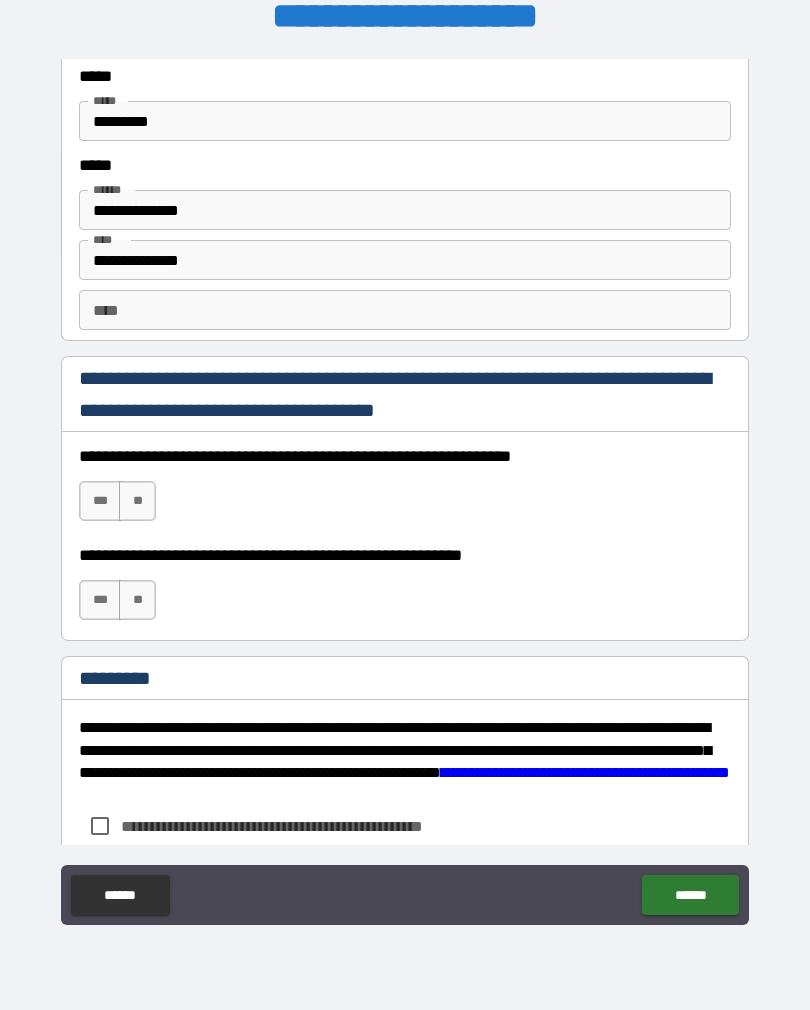 click on "***" at bounding box center [100, 501] 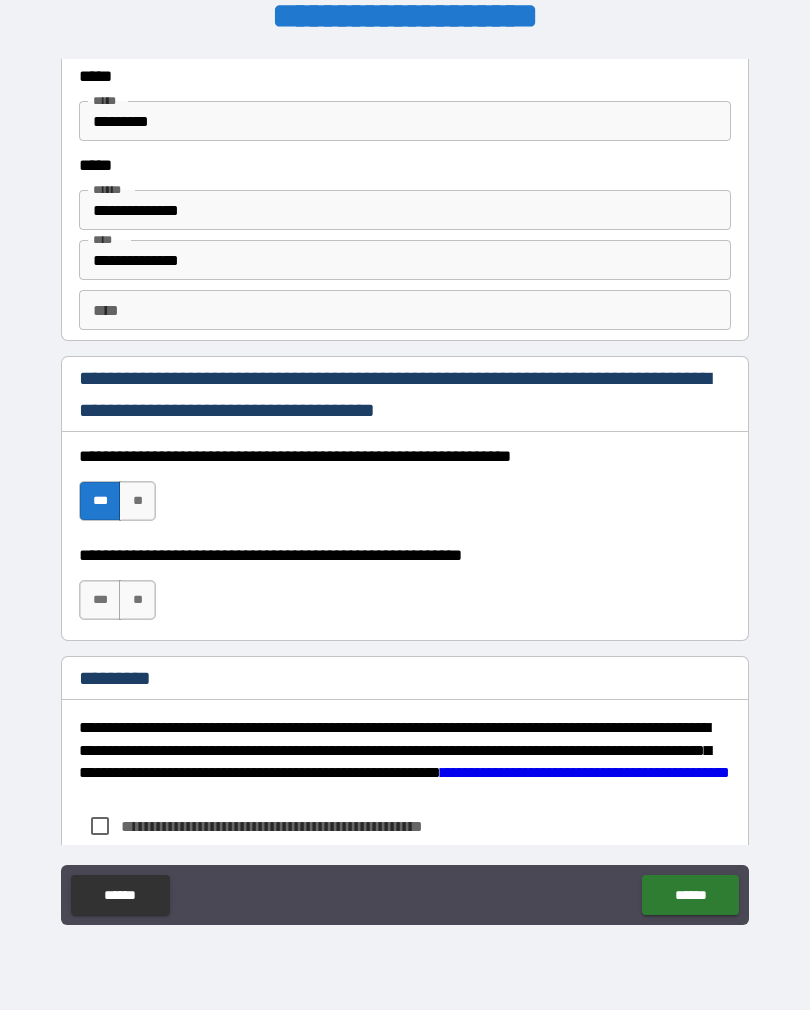 click on "***" at bounding box center (100, 600) 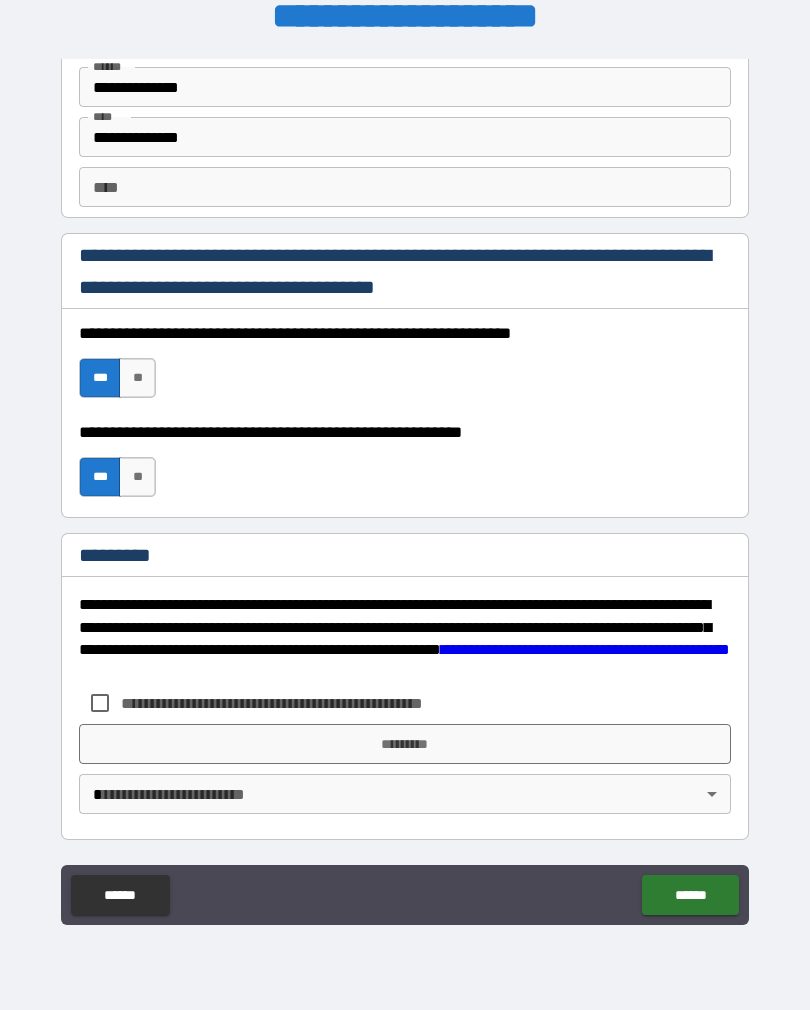 scroll, scrollTop: 2820, scrollLeft: 0, axis: vertical 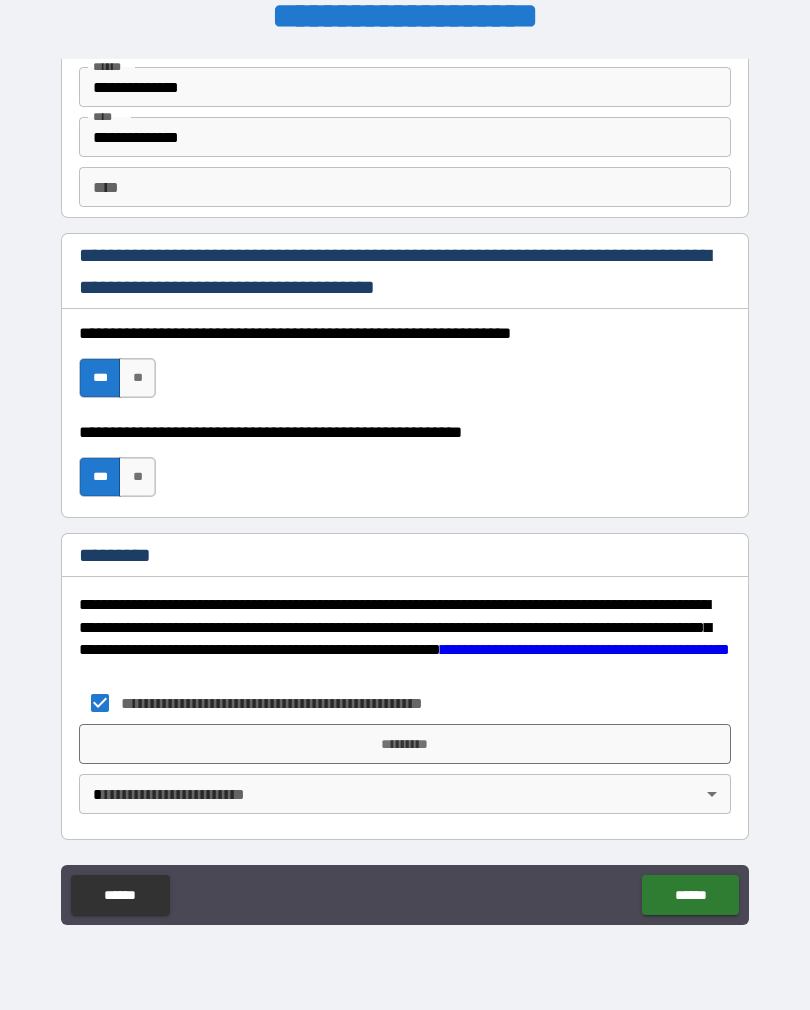 click on "*********" at bounding box center [405, 744] 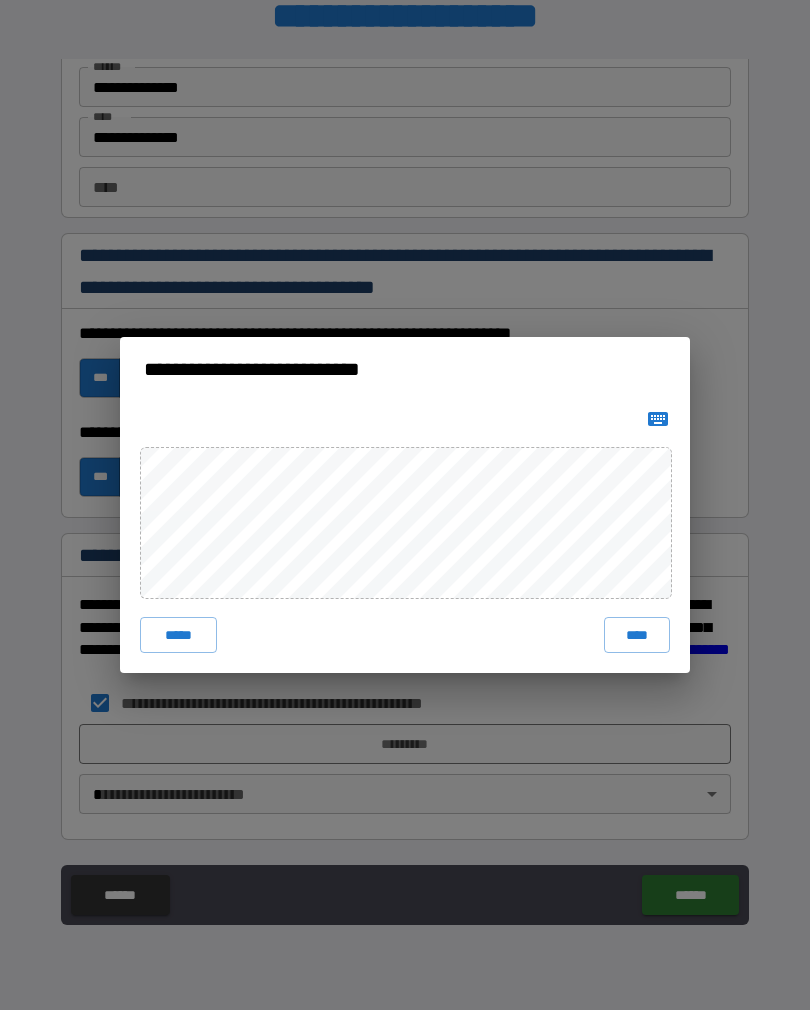 click on "***** ****" at bounding box center [405, 537] 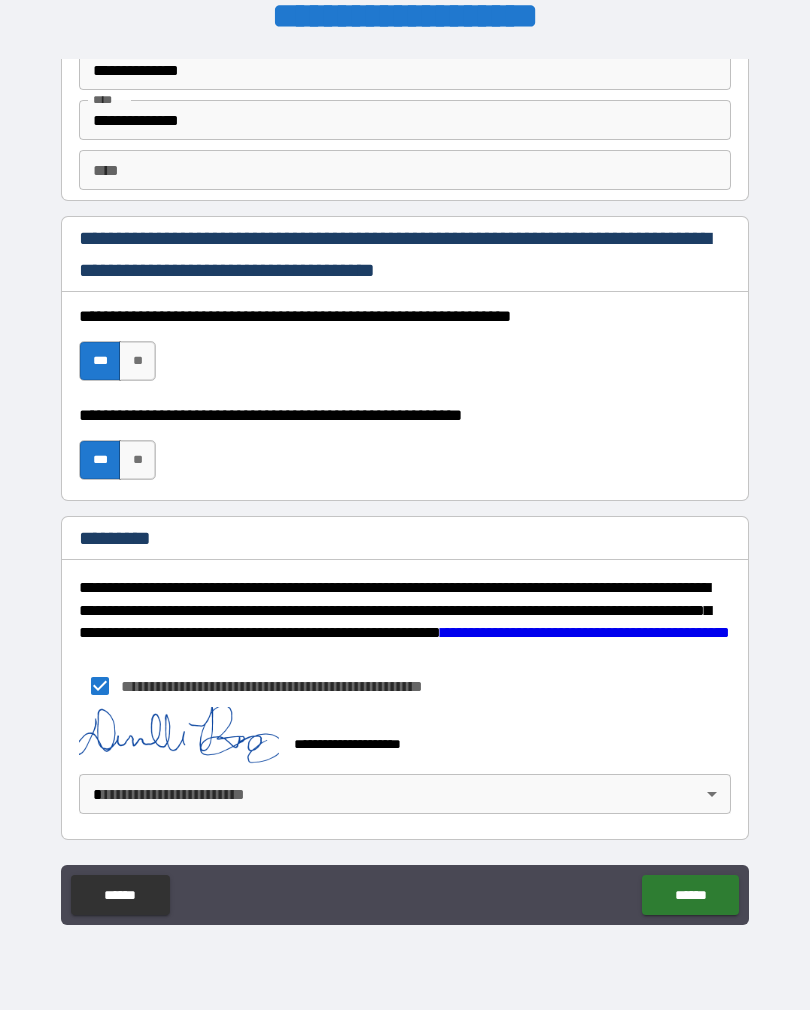 scroll, scrollTop: 2837, scrollLeft: 0, axis: vertical 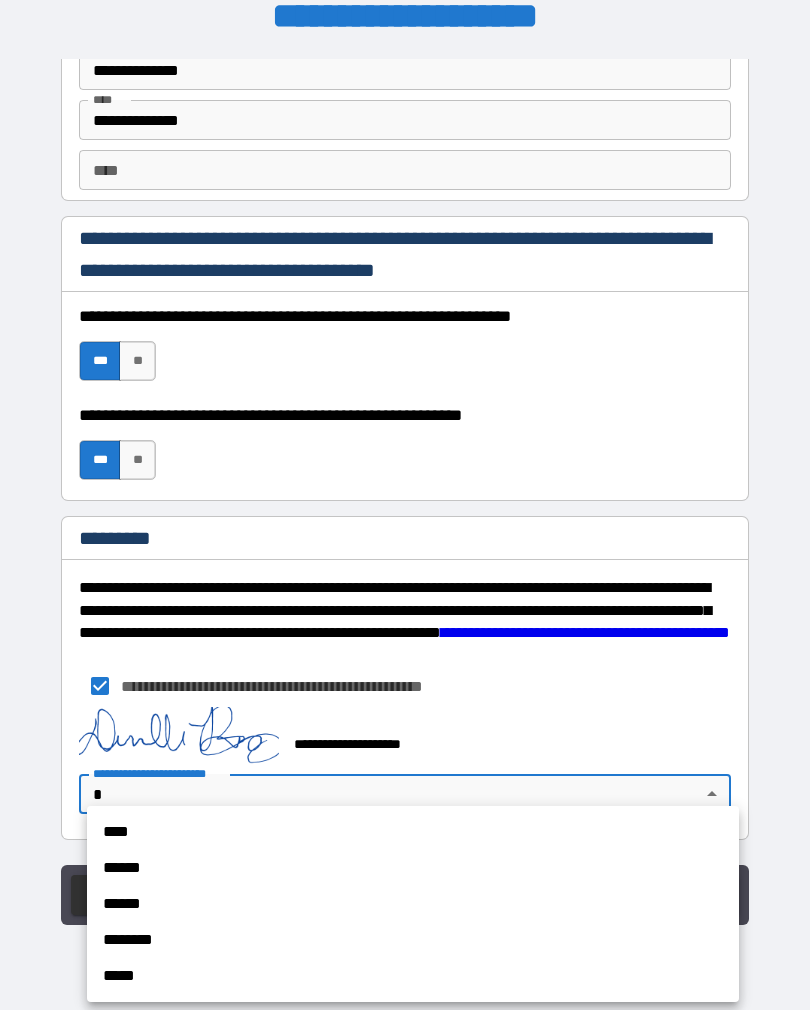 click on "******" at bounding box center (413, 868) 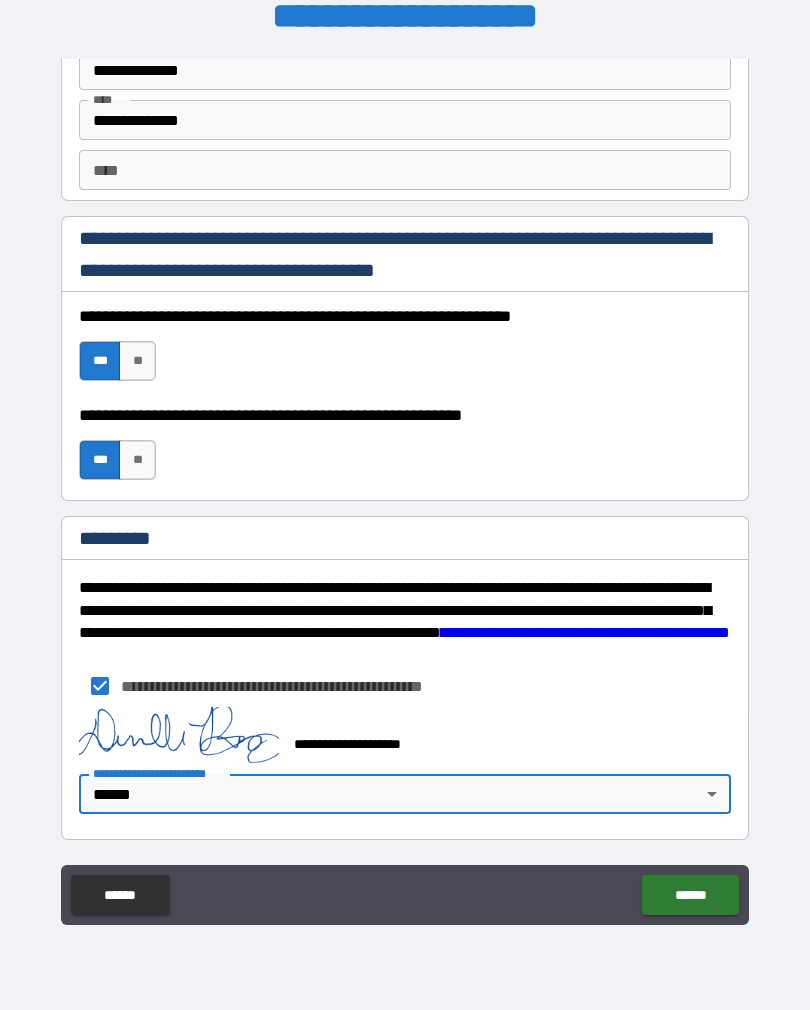scroll, scrollTop: 2837, scrollLeft: 0, axis: vertical 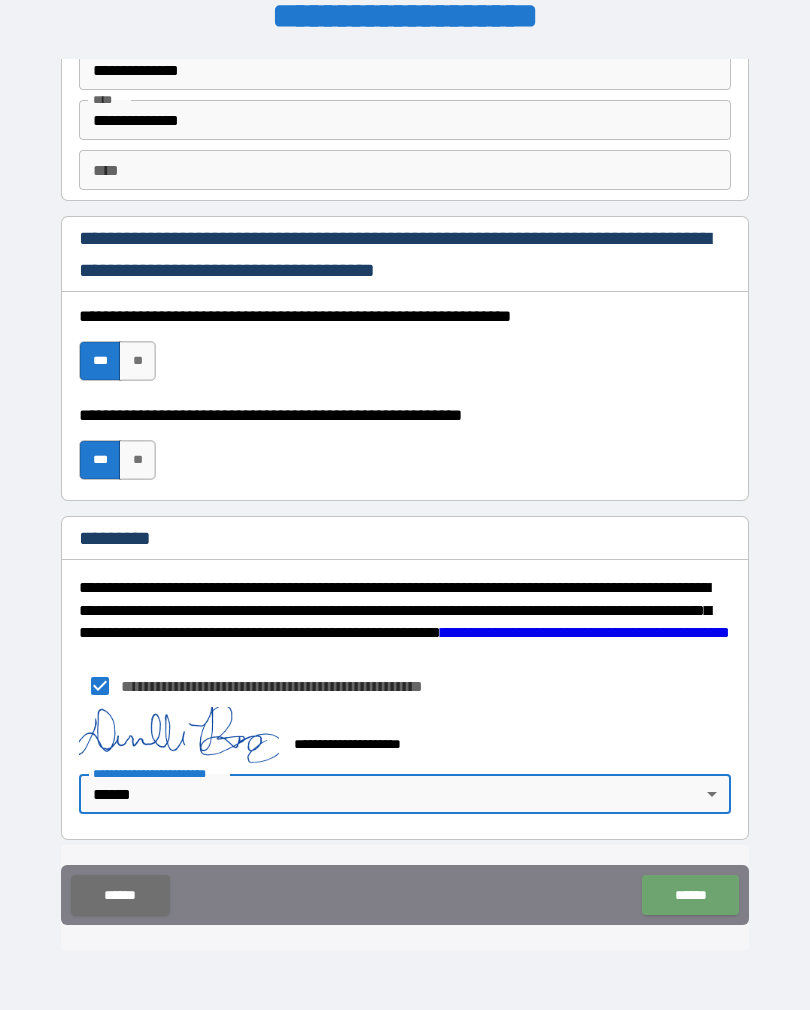 click on "******" at bounding box center (690, 895) 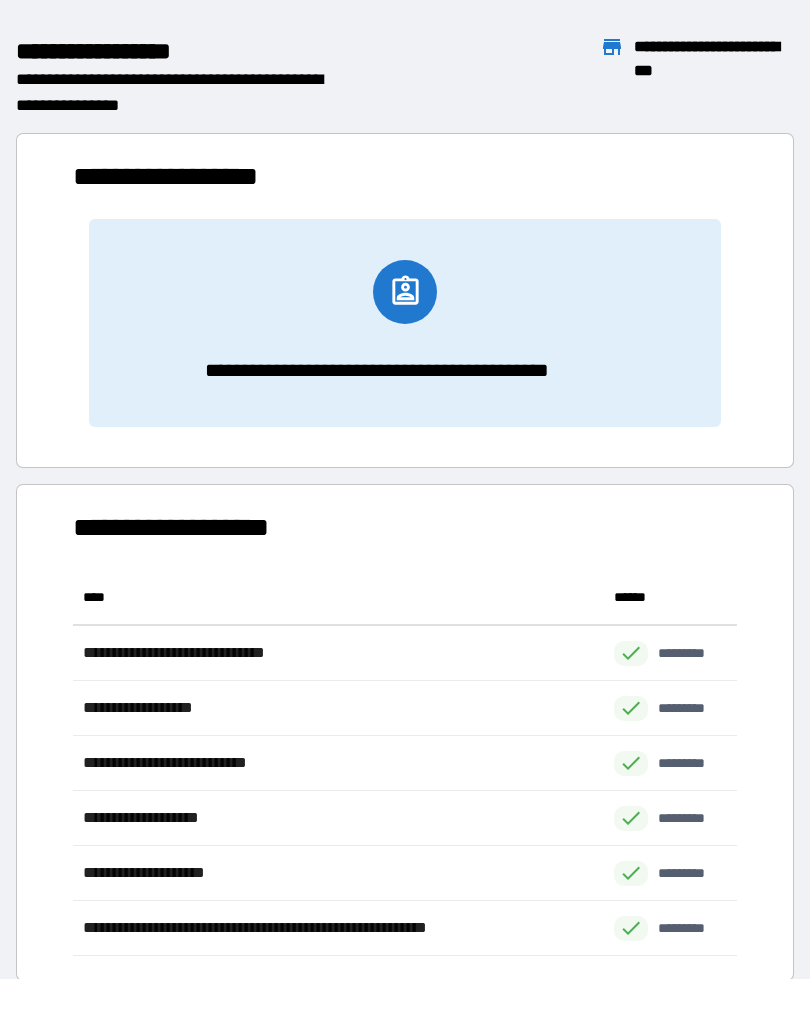 scroll, scrollTop: 1, scrollLeft: 1, axis: both 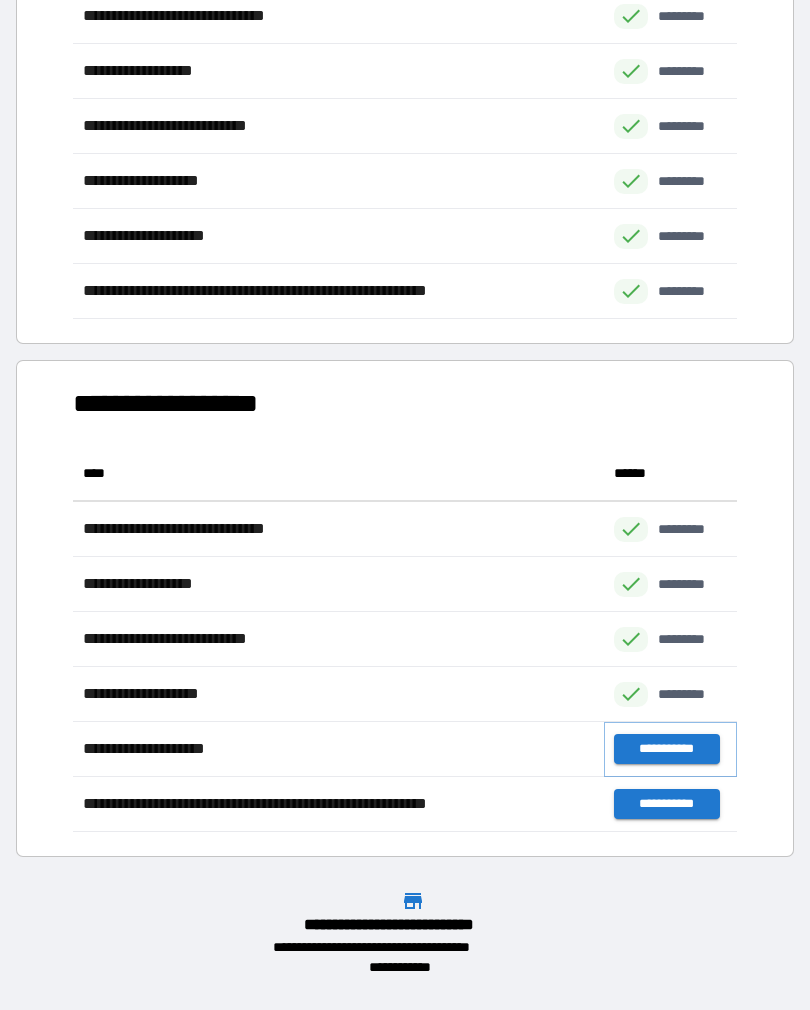 click on "**********" at bounding box center [666, 749] 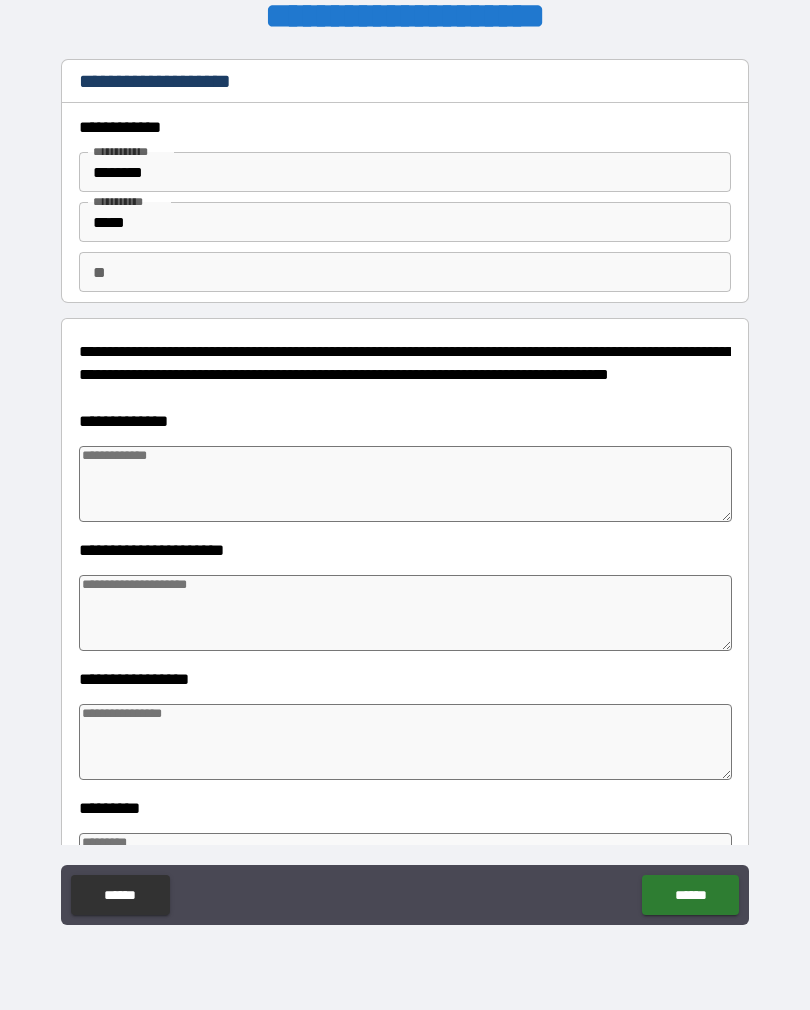 click on "**" at bounding box center (405, 272) 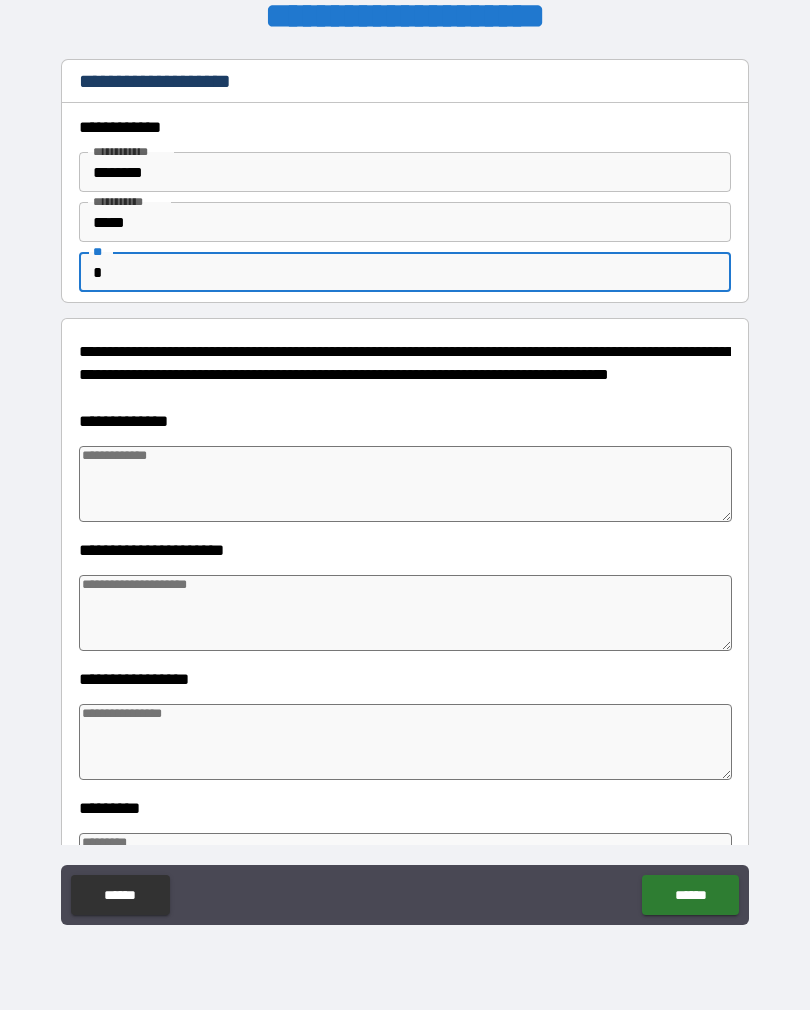 click at bounding box center (405, 484) 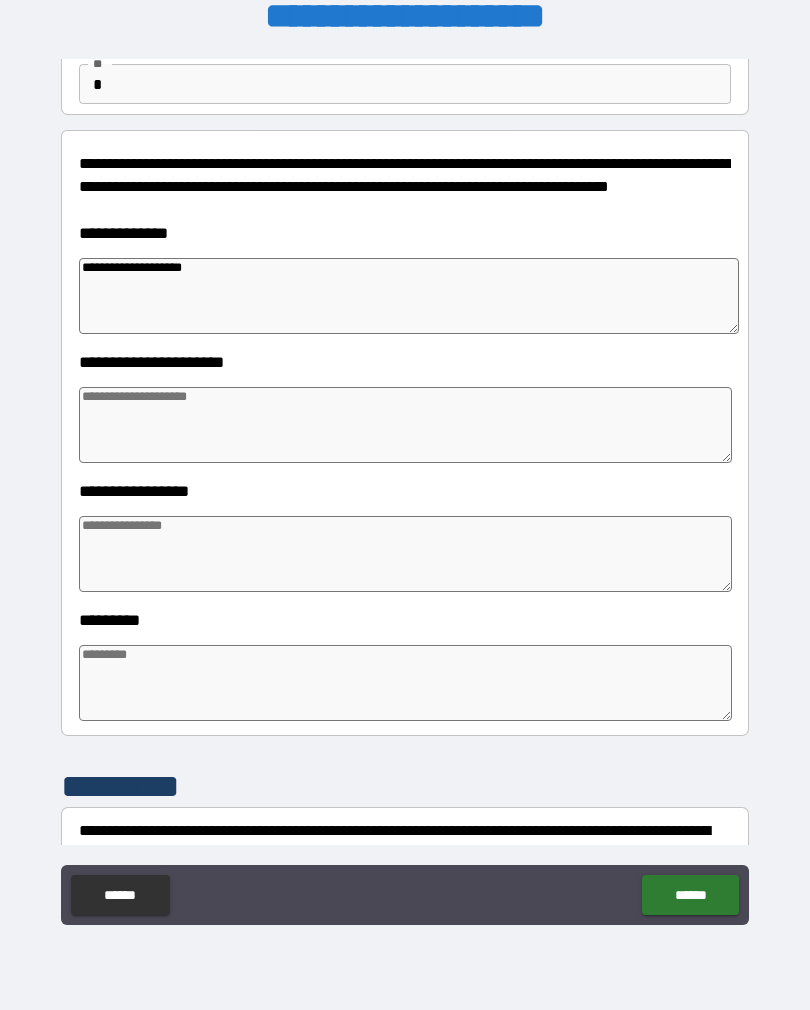 scroll, scrollTop: 205, scrollLeft: 0, axis: vertical 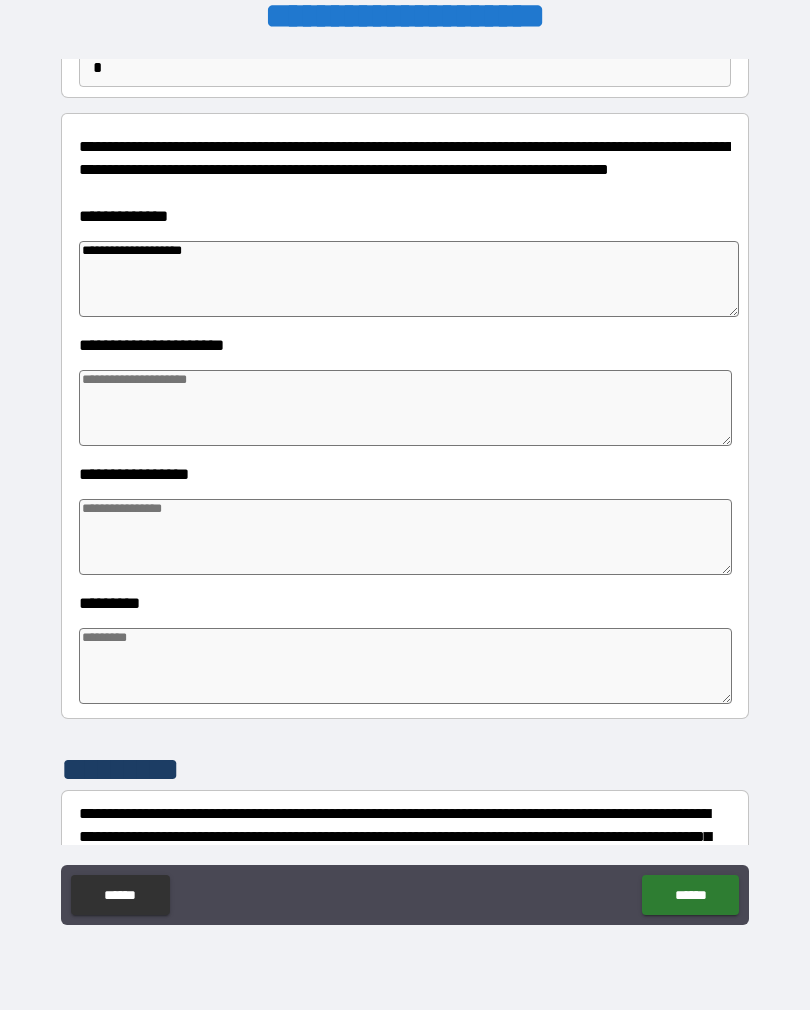 click at bounding box center (405, 408) 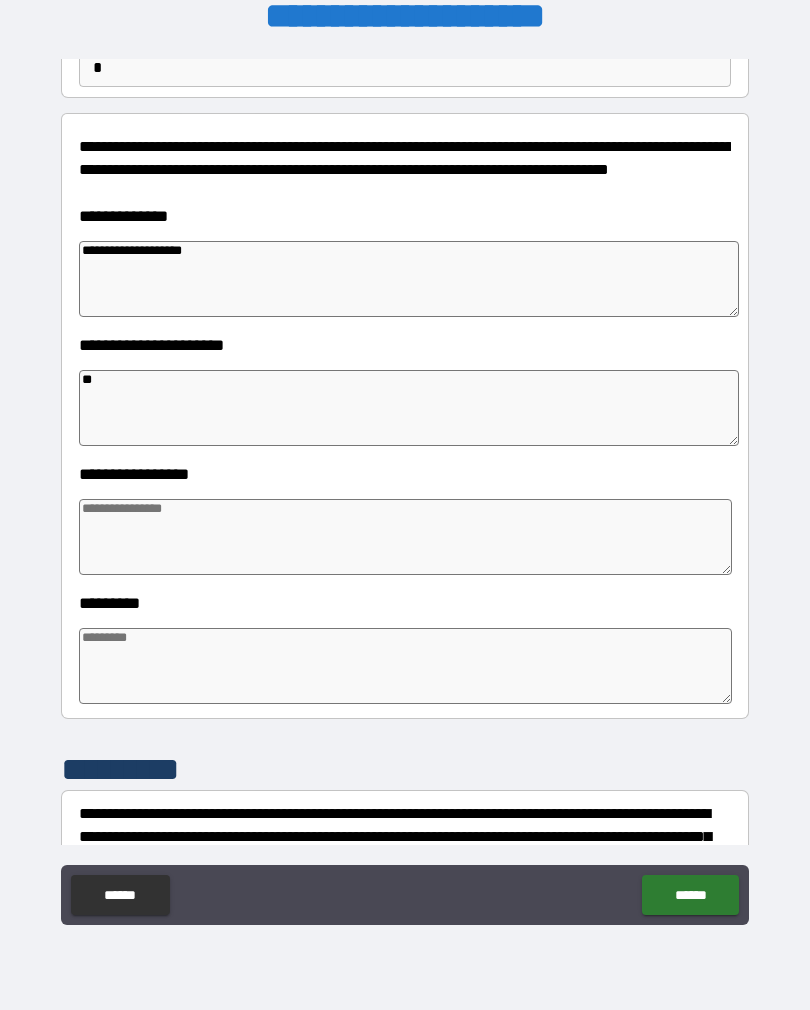 click at bounding box center (405, 537) 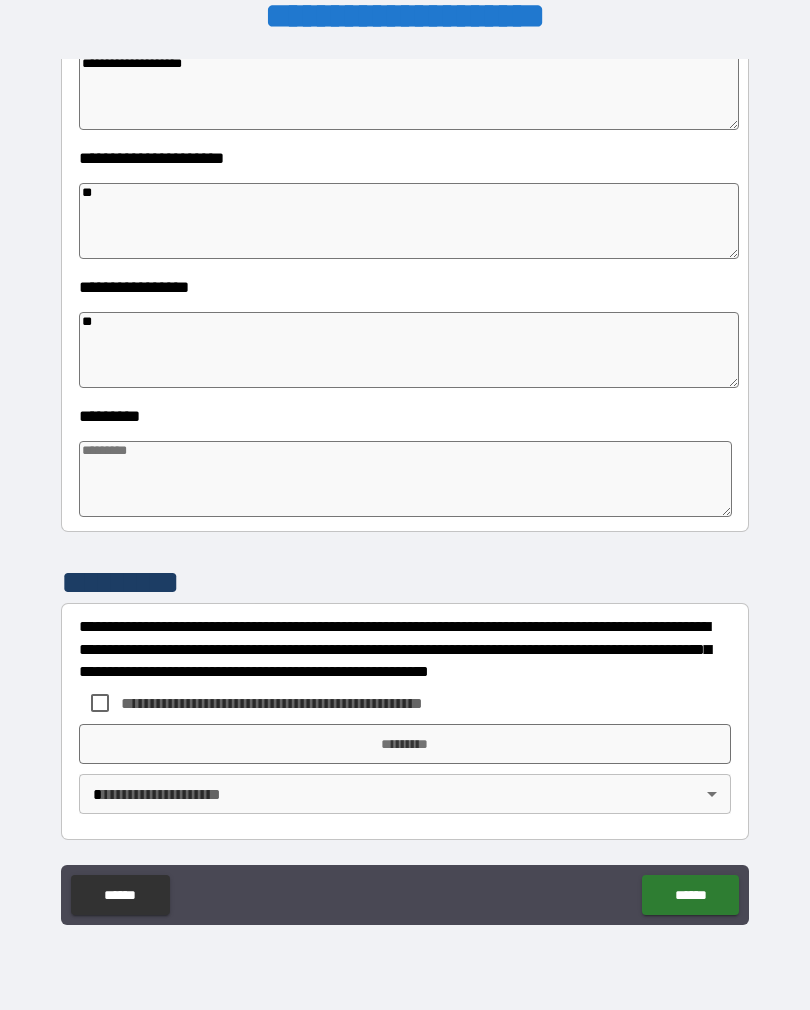 scroll, scrollTop: 392, scrollLeft: 0, axis: vertical 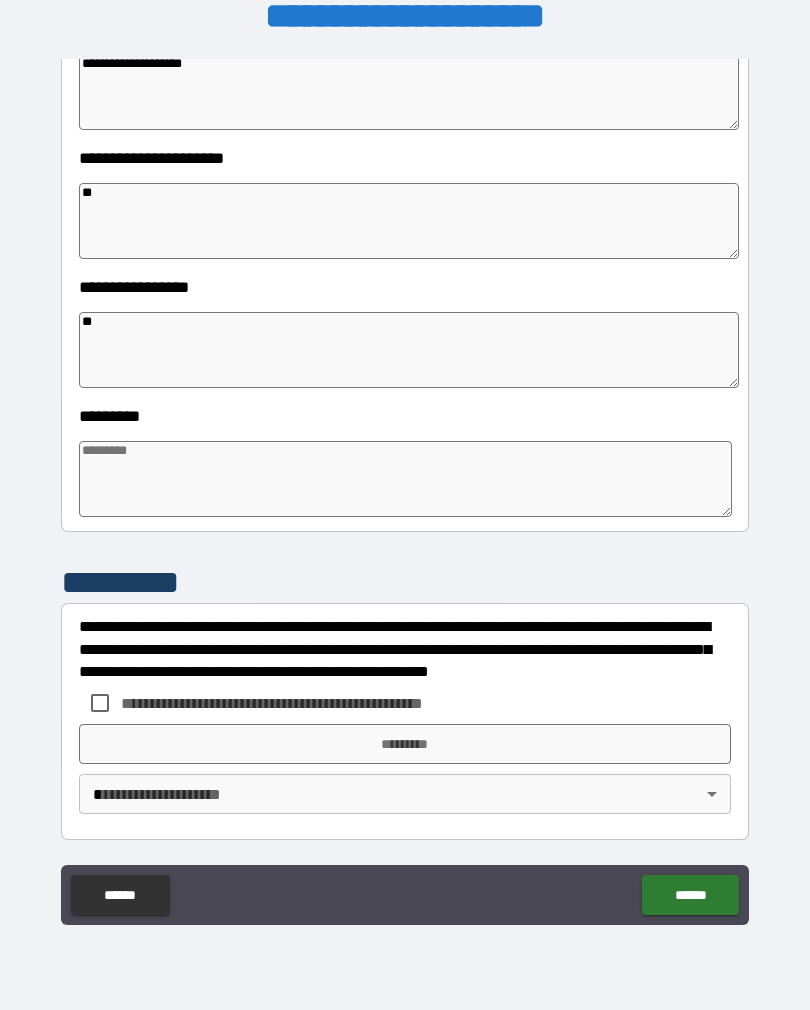 click at bounding box center (405, 479) 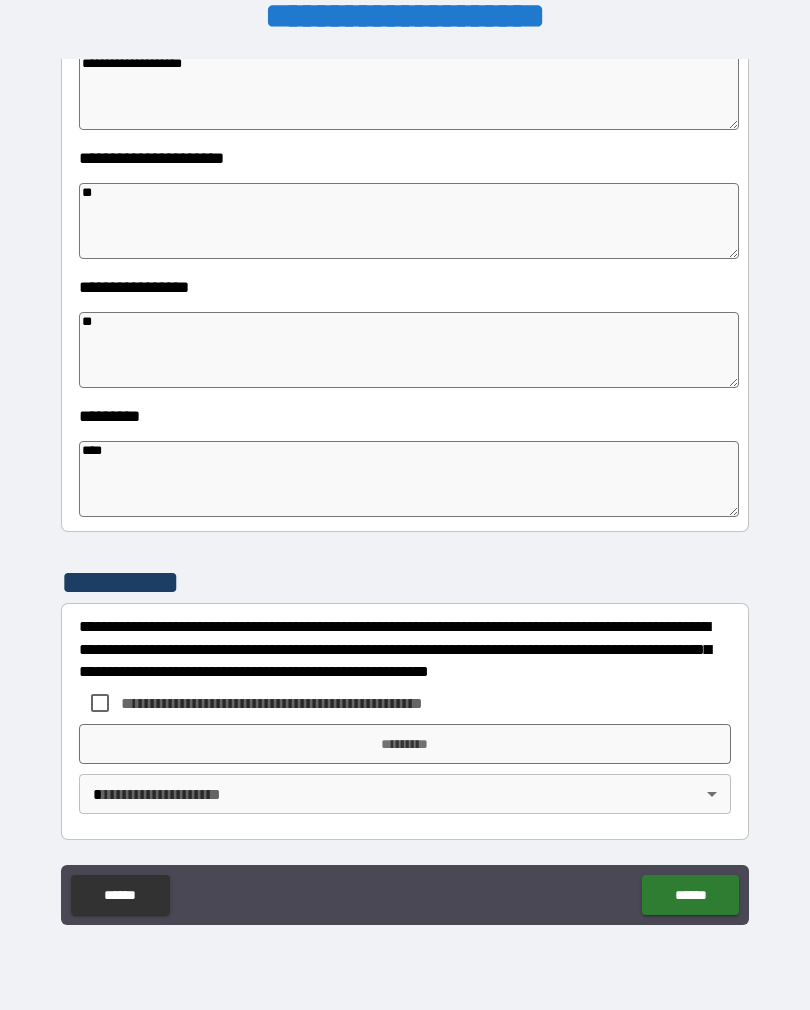 click on "**********" at bounding box center (405, 492) 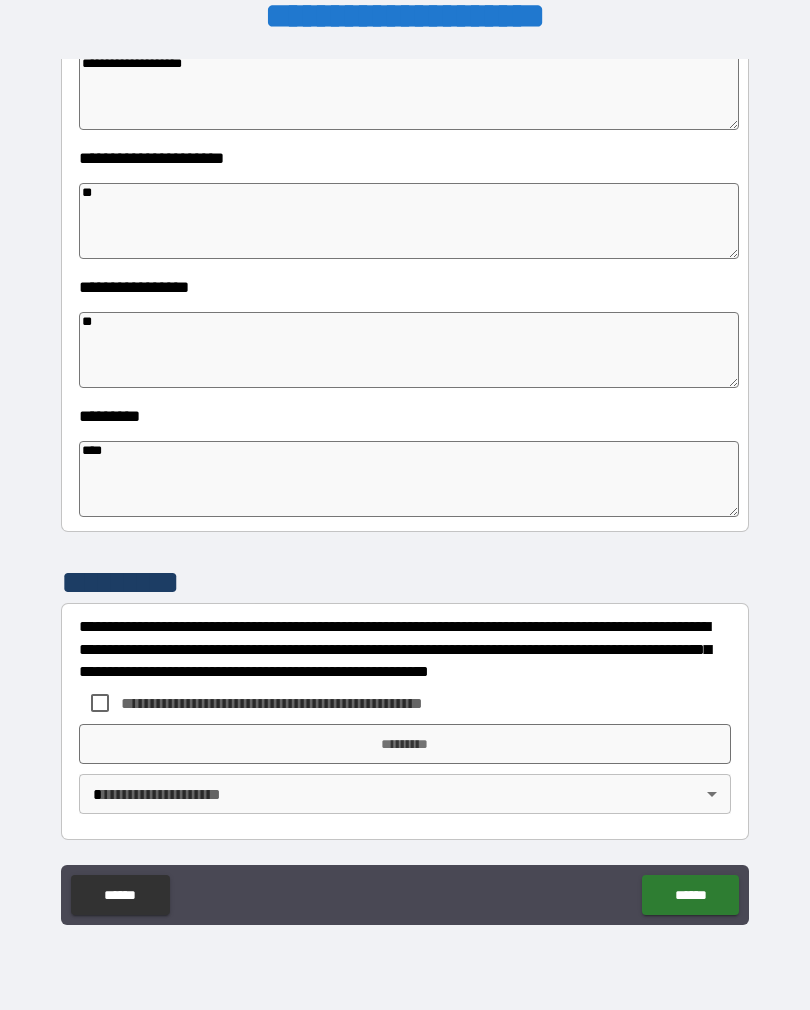 scroll, scrollTop: 392, scrollLeft: 0, axis: vertical 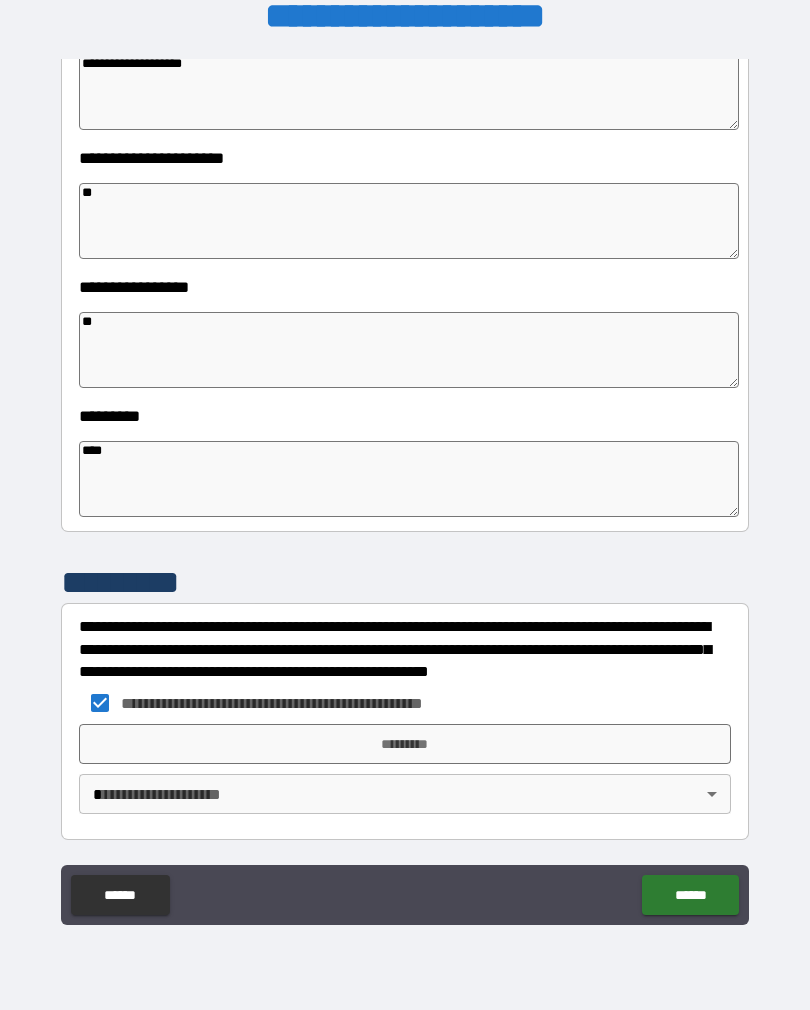 click on "*********" at bounding box center [405, 744] 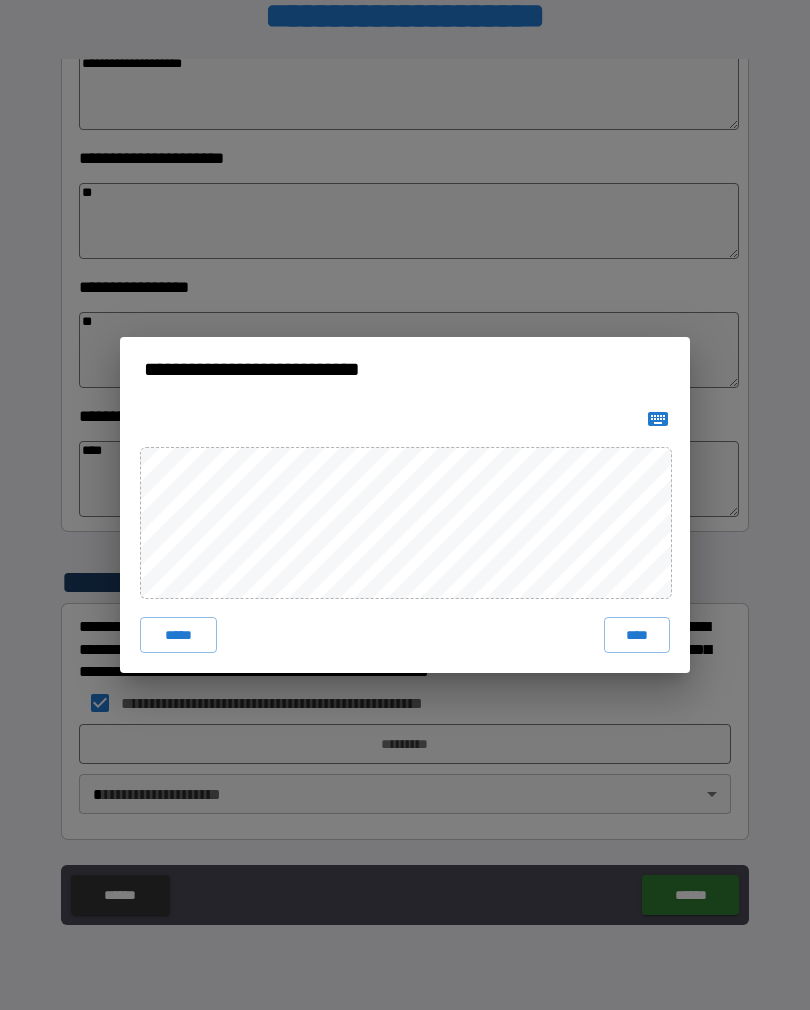 click on "****" at bounding box center [637, 635] 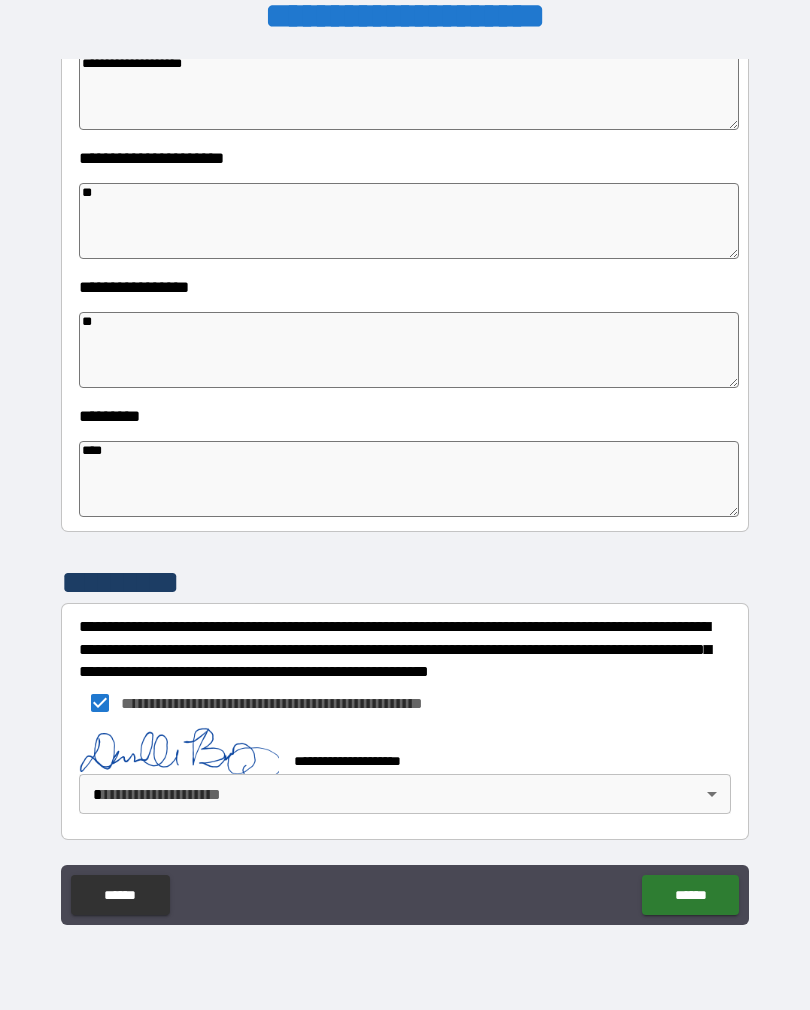 scroll, scrollTop: 382, scrollLeft: 0, axis: vertical 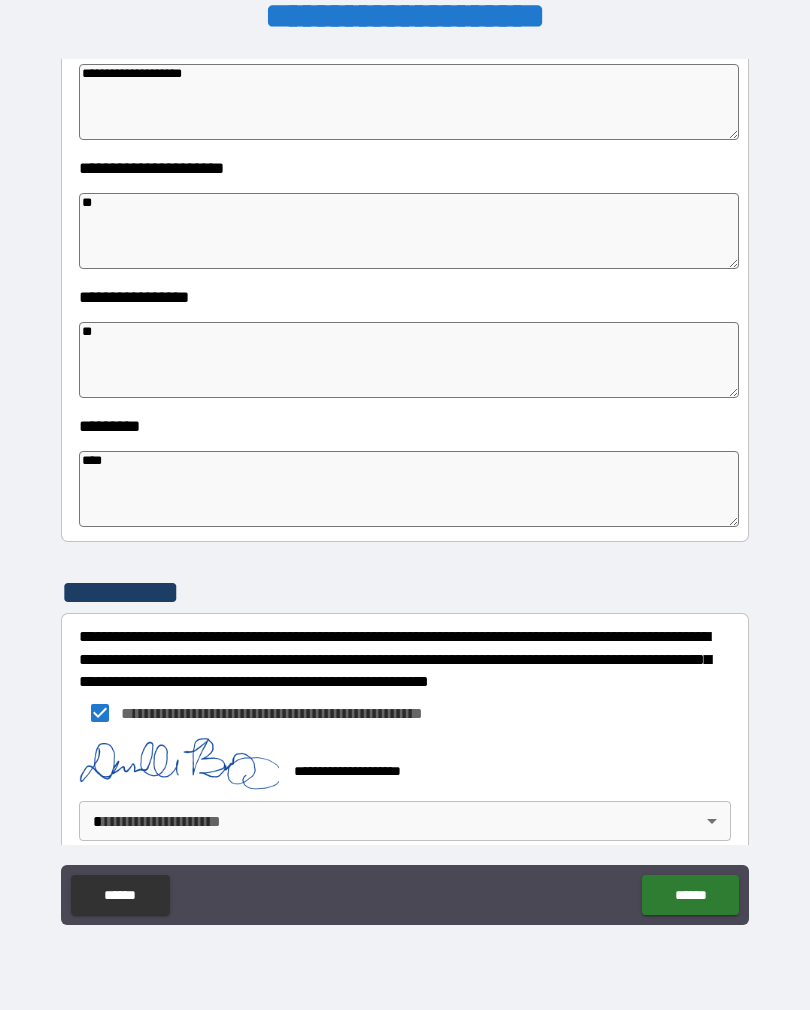 click on "**********" at bounding box center (405, 489) 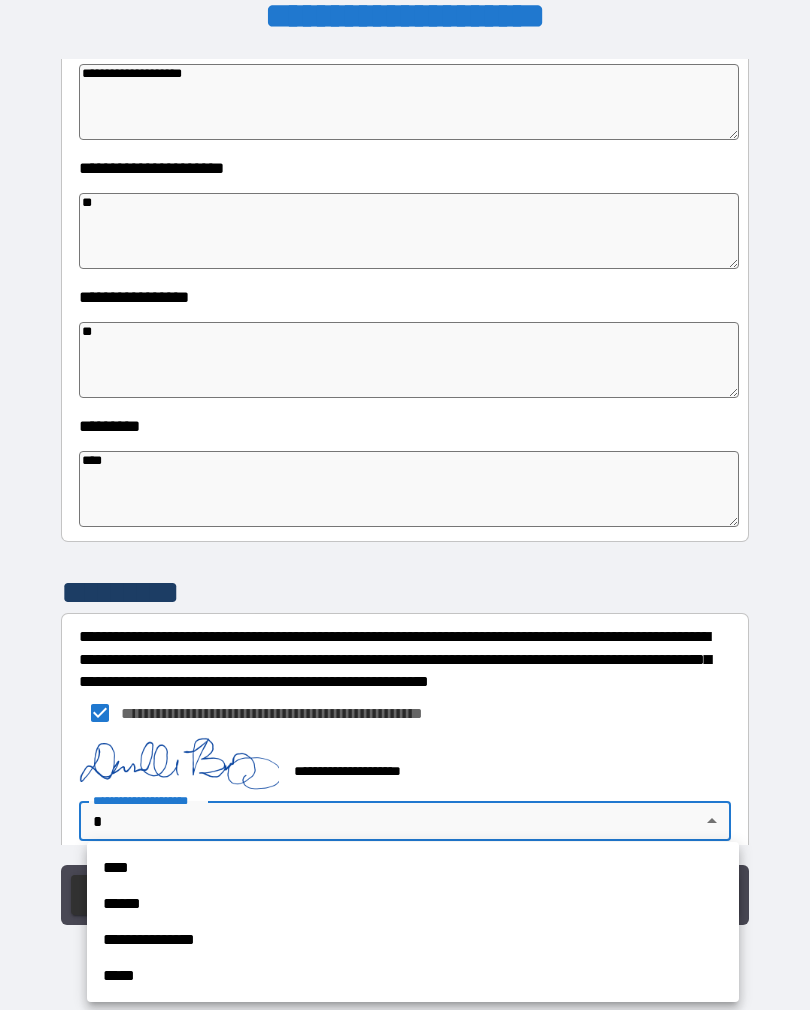 click on "******" at bounding box center (413, 904) 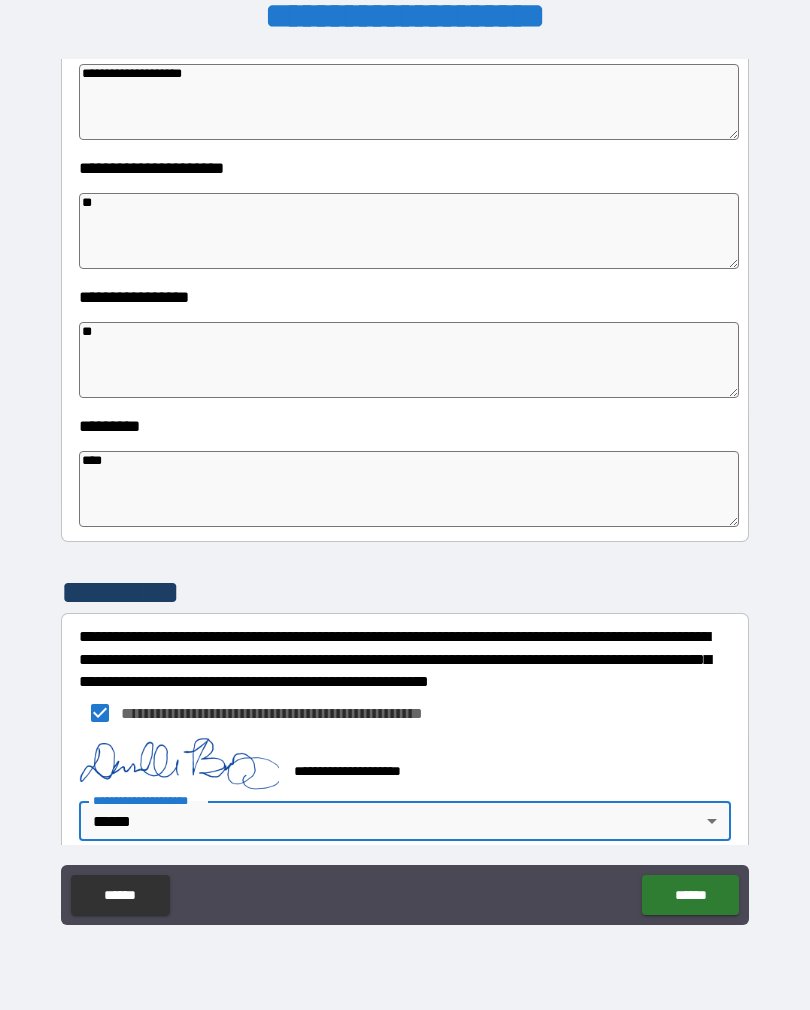 click on "**********" at bounding box center [405, 489] 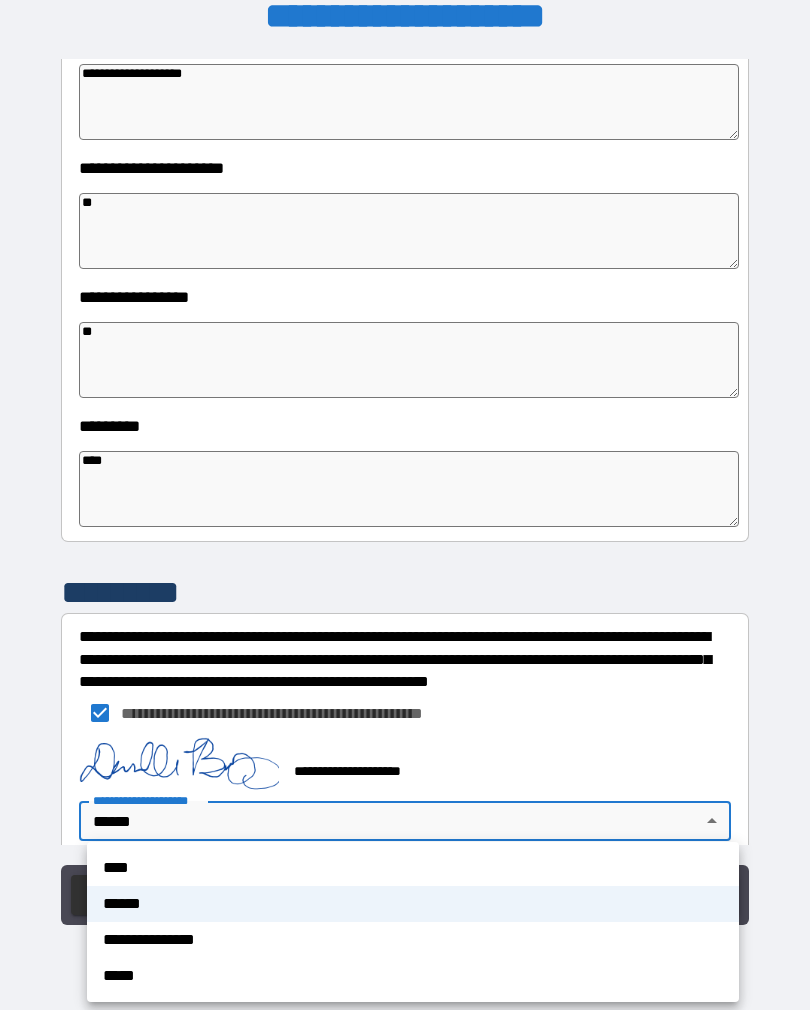 click on "**********" at bounding box center [413, 940] 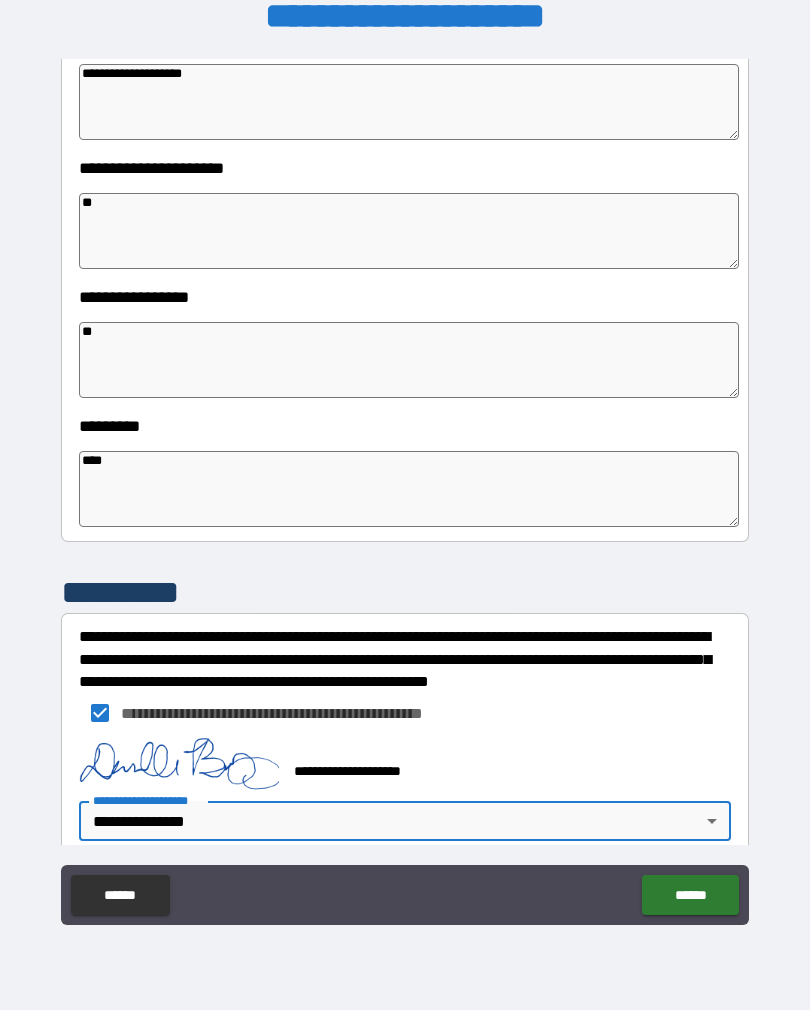 click on "******" at bounding box center (690, 895) 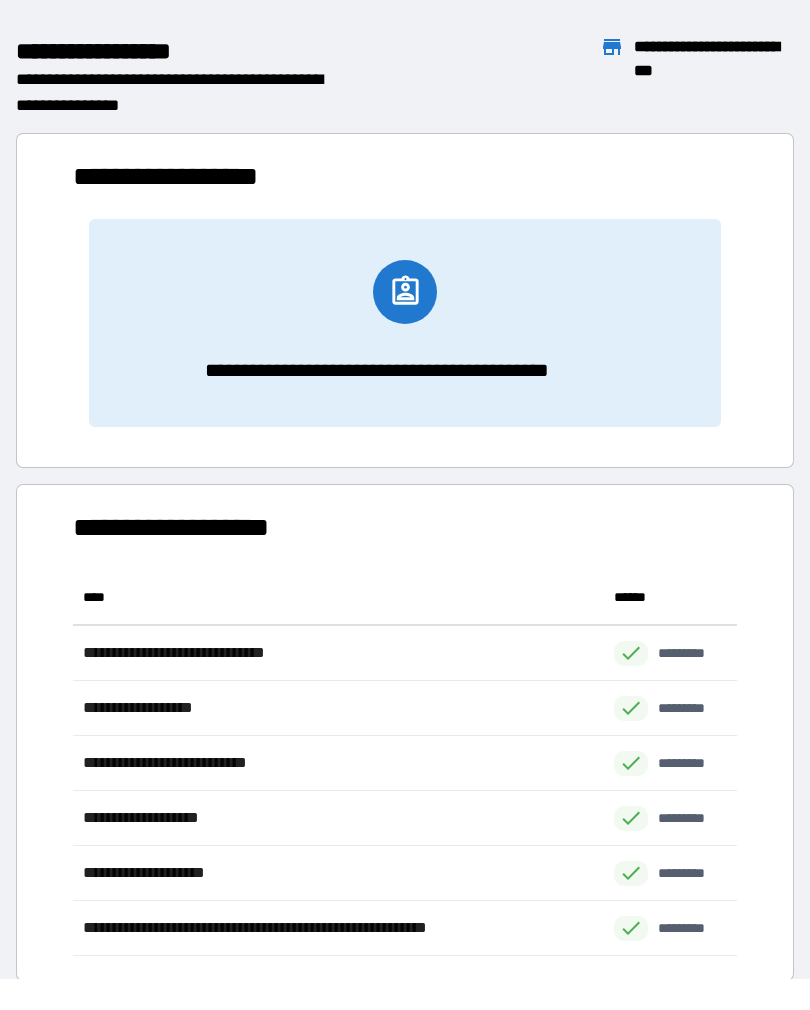 scroll, scrollTop: 1, scrollLeft: 1, axis: both 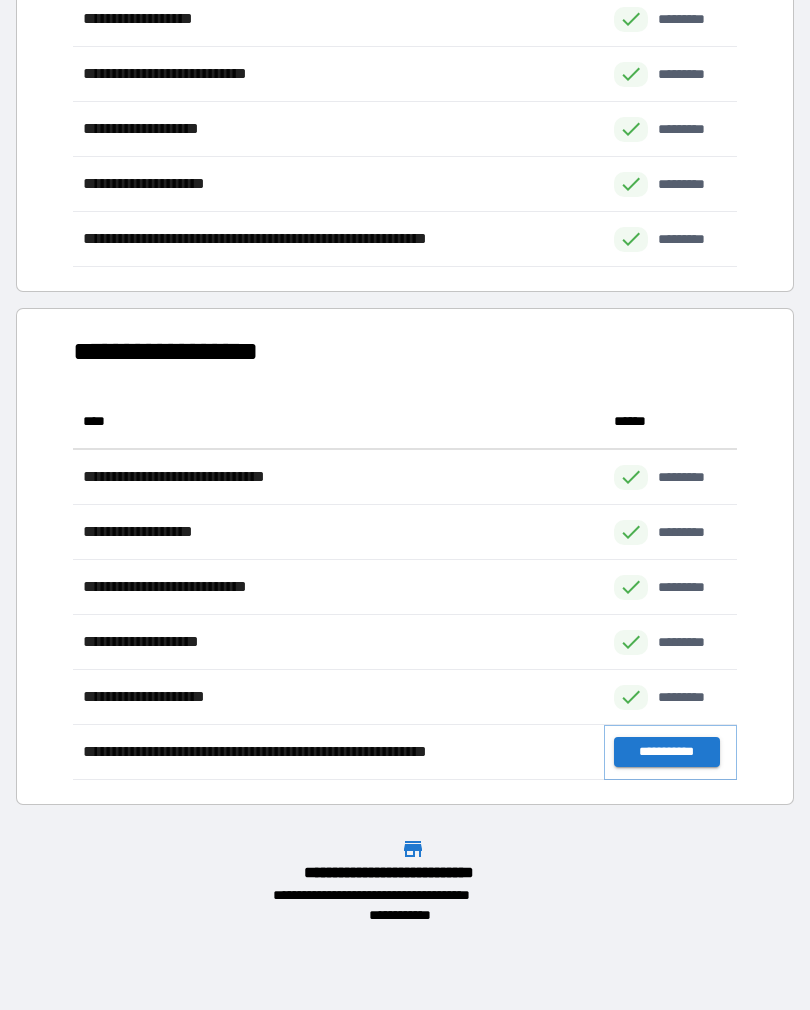 click on "**********" at bounding box center (666, 752) 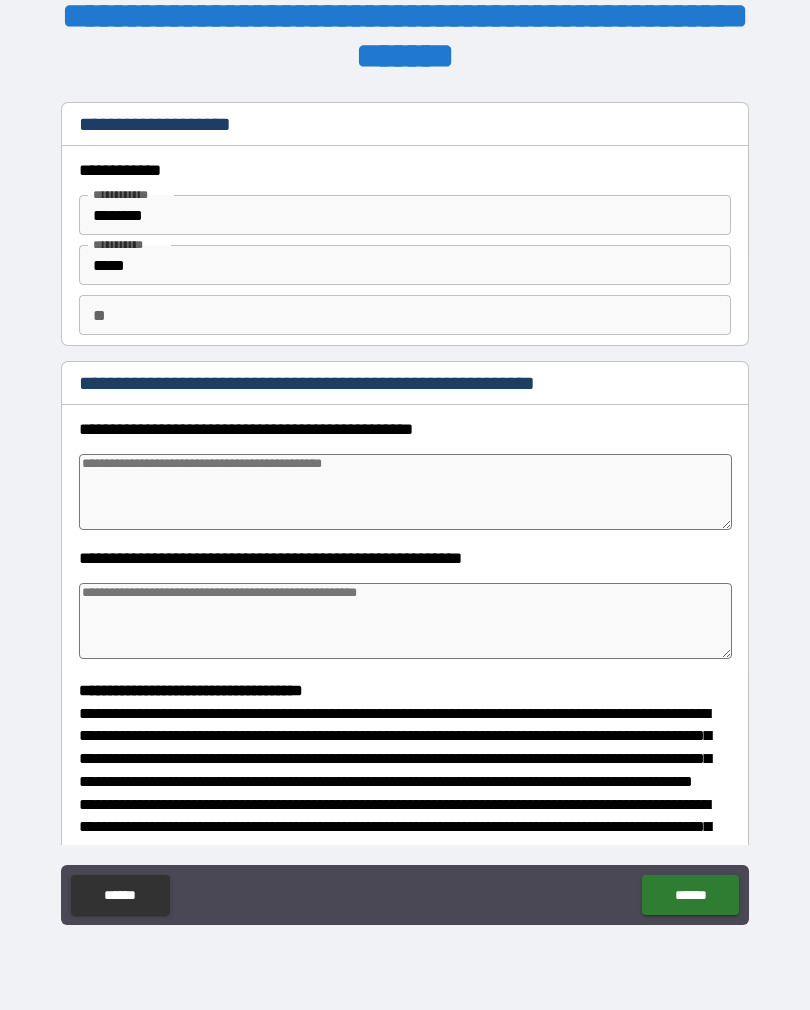 click on "**" at bounding box center (405, 315) 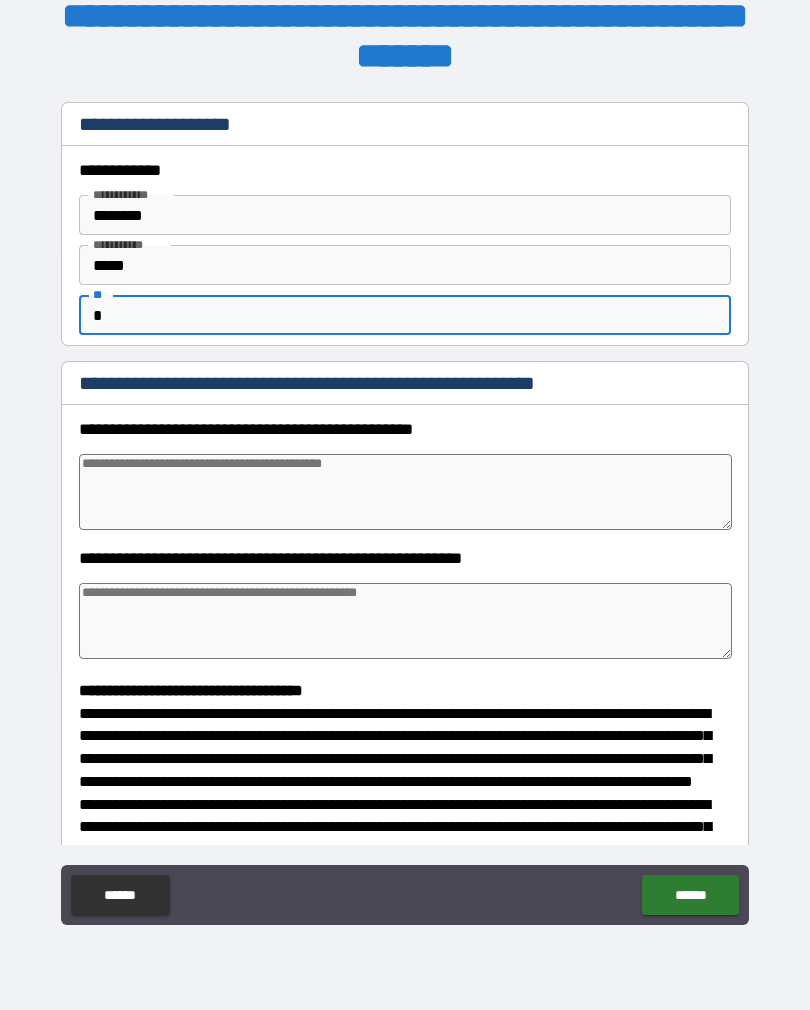 click at bounding box center (405, 492) 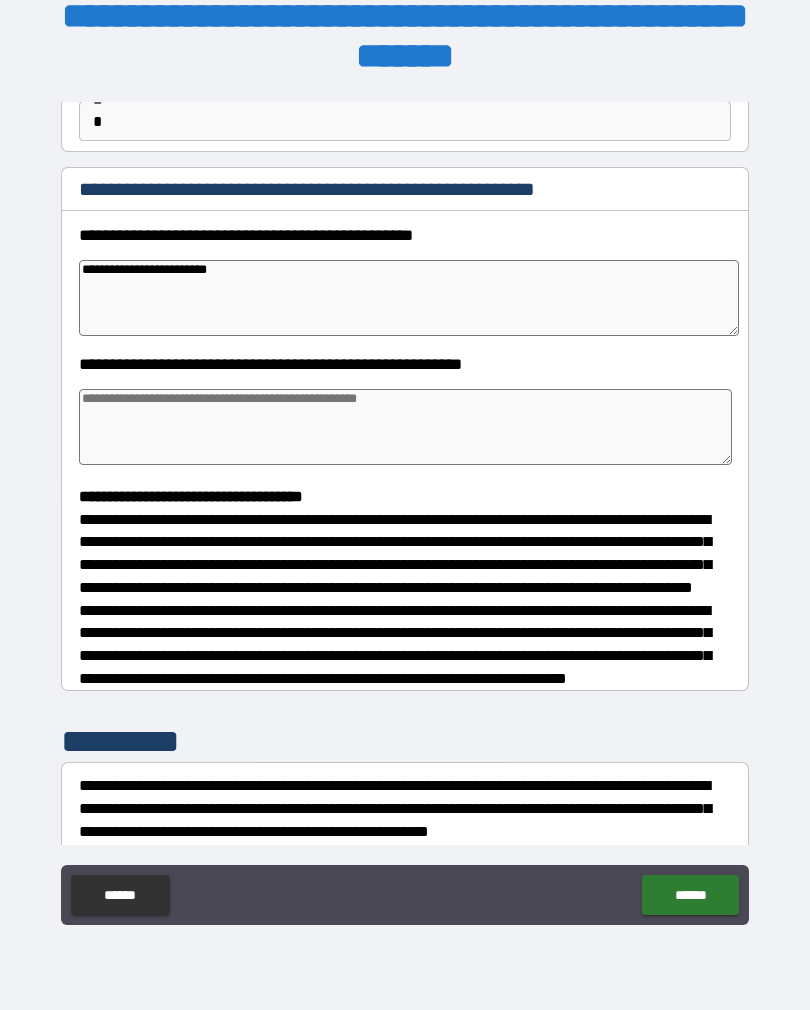 scroll, scrollTop: 211, scrollLeft: 0, axis: vertical 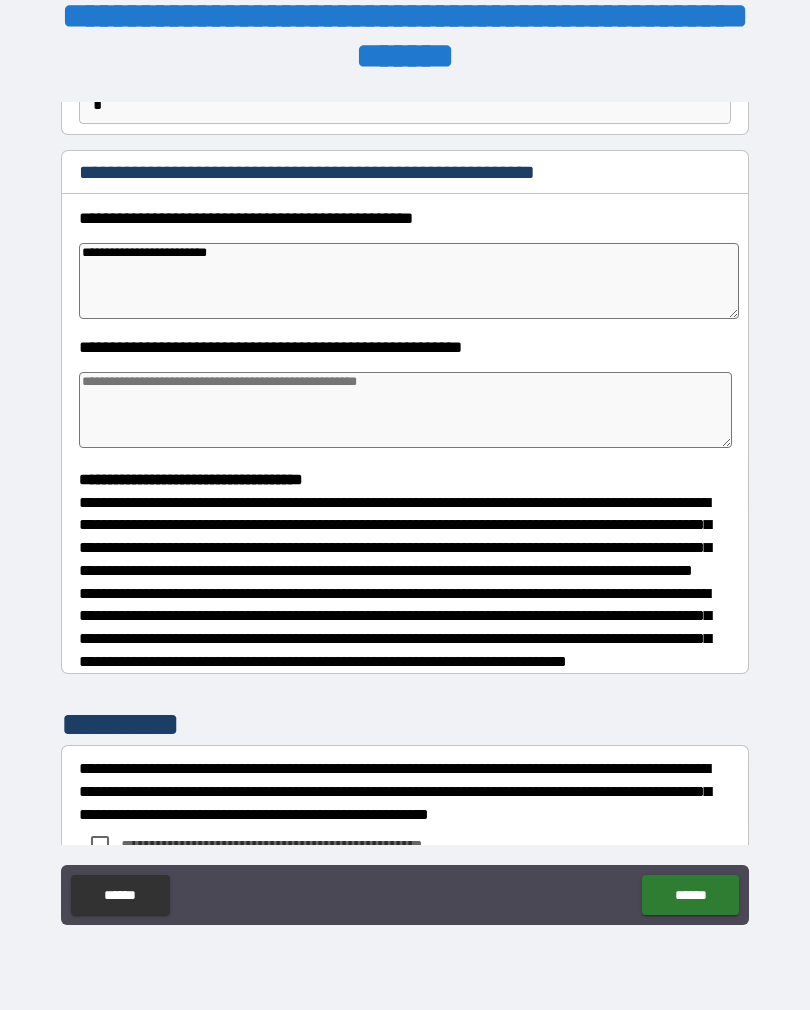 click at bounding box center [405, 410] 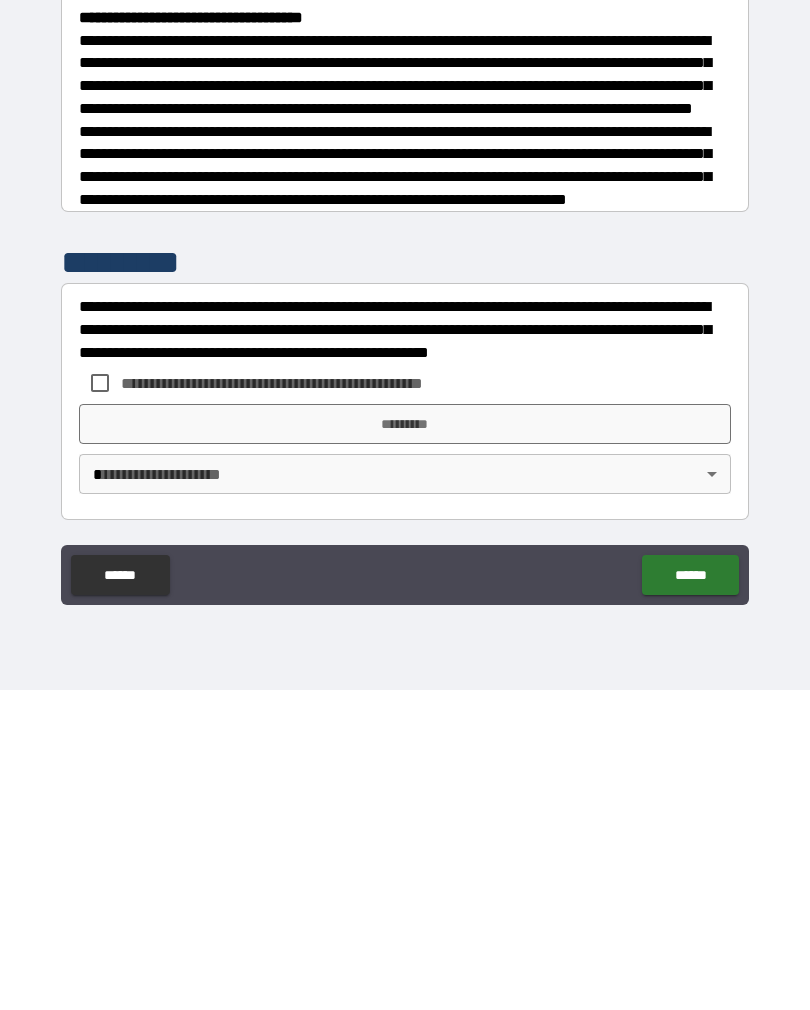scroll, scrollTop: 391, scrollLeft: 0, axis: vertical 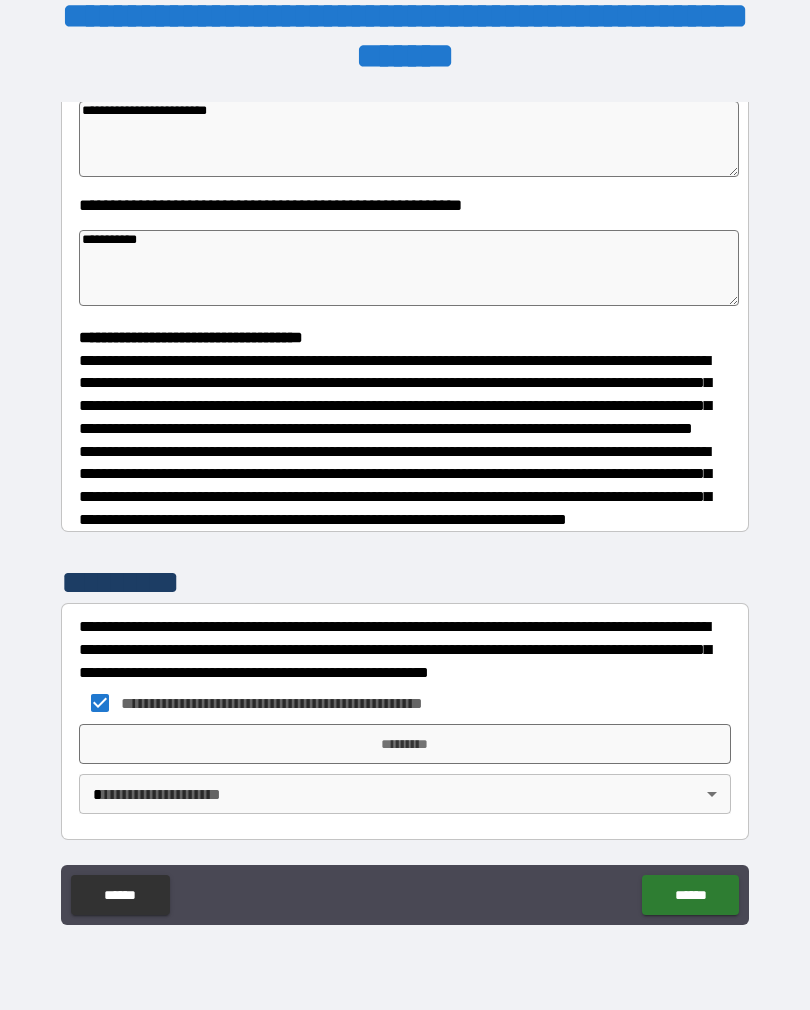 click on "*********" at bounding box center (405, 744) 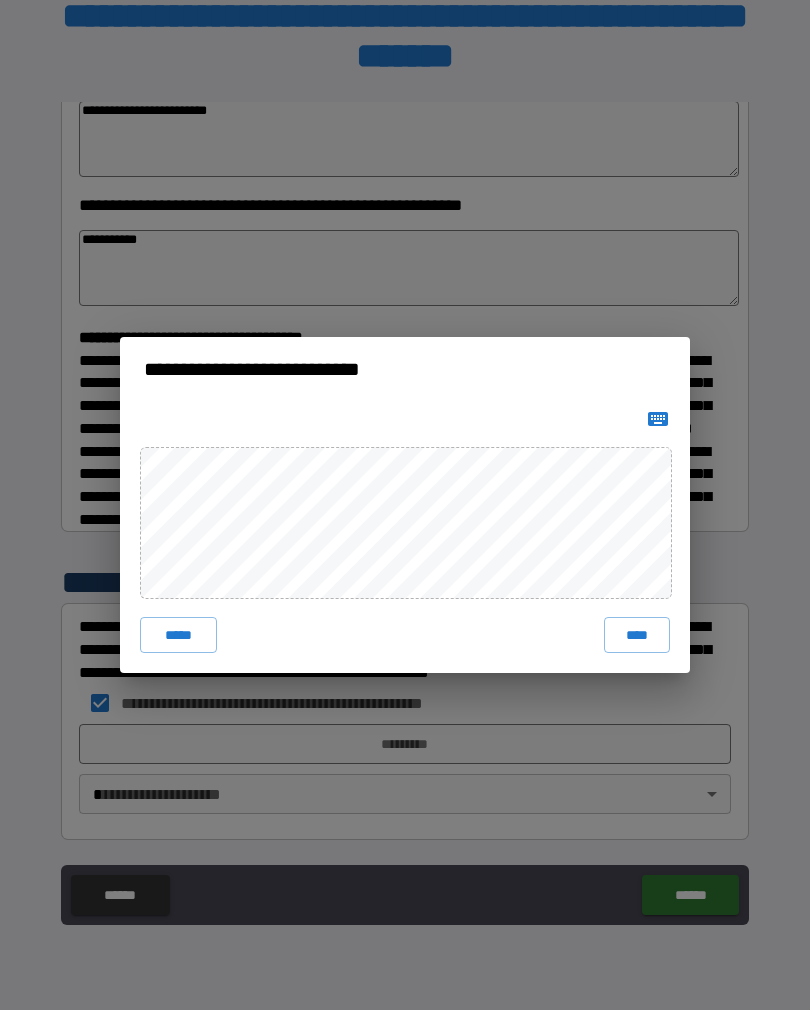 click on "****" at bounding box center (637, 635) 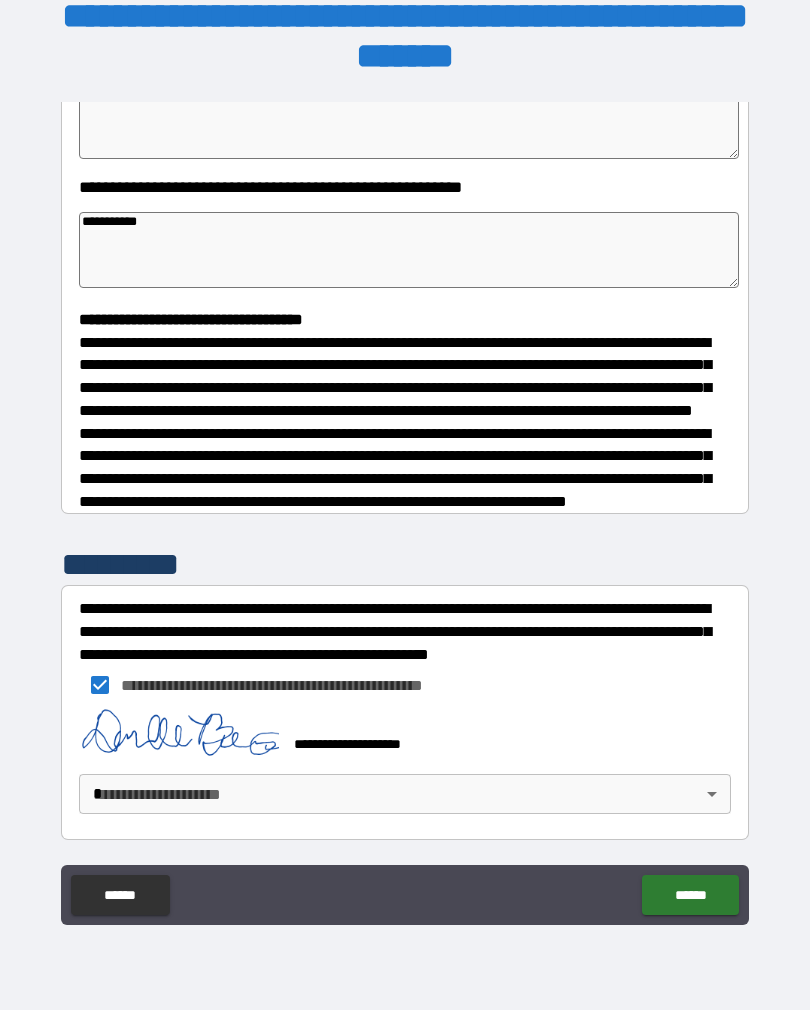 click on "**********" at bounding box center (405, 489) 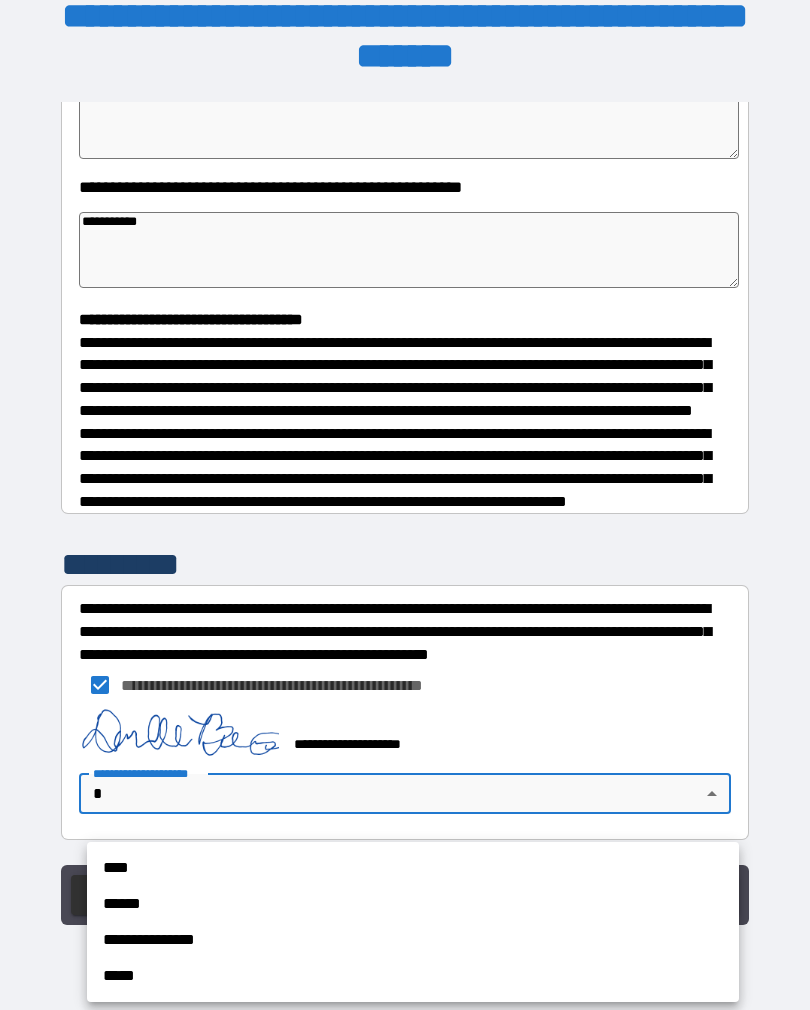 click on "**********" at bounding box center (413, 940) 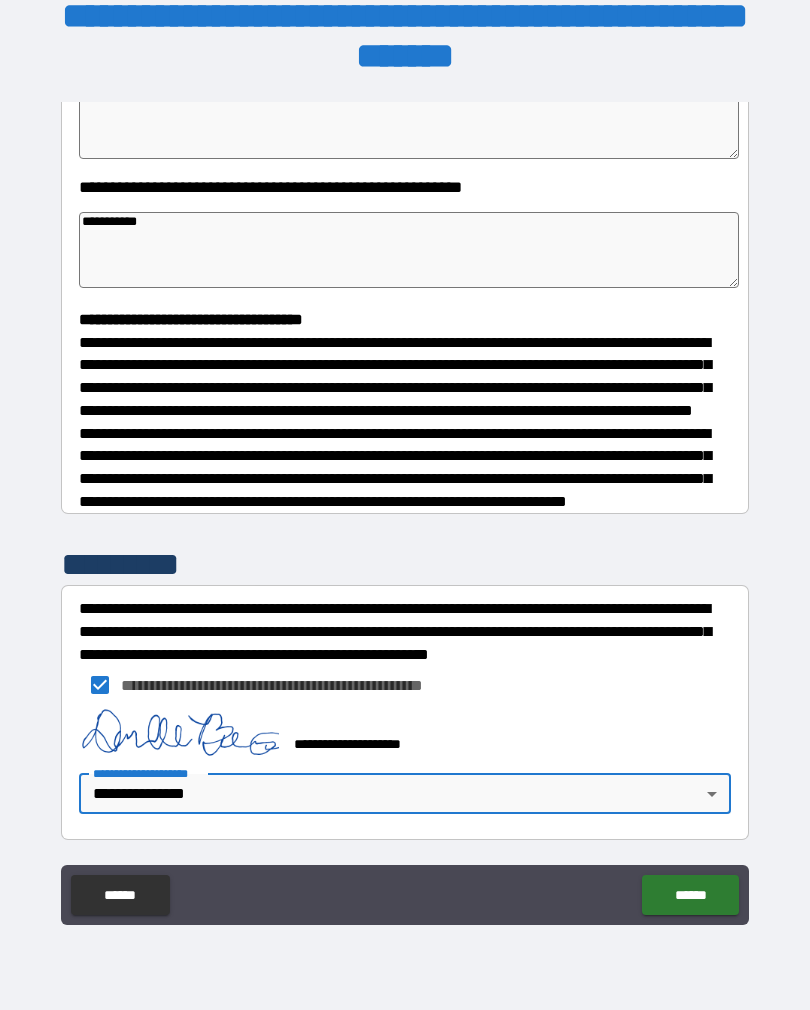 click on "******" at bounding box center [690, 895] 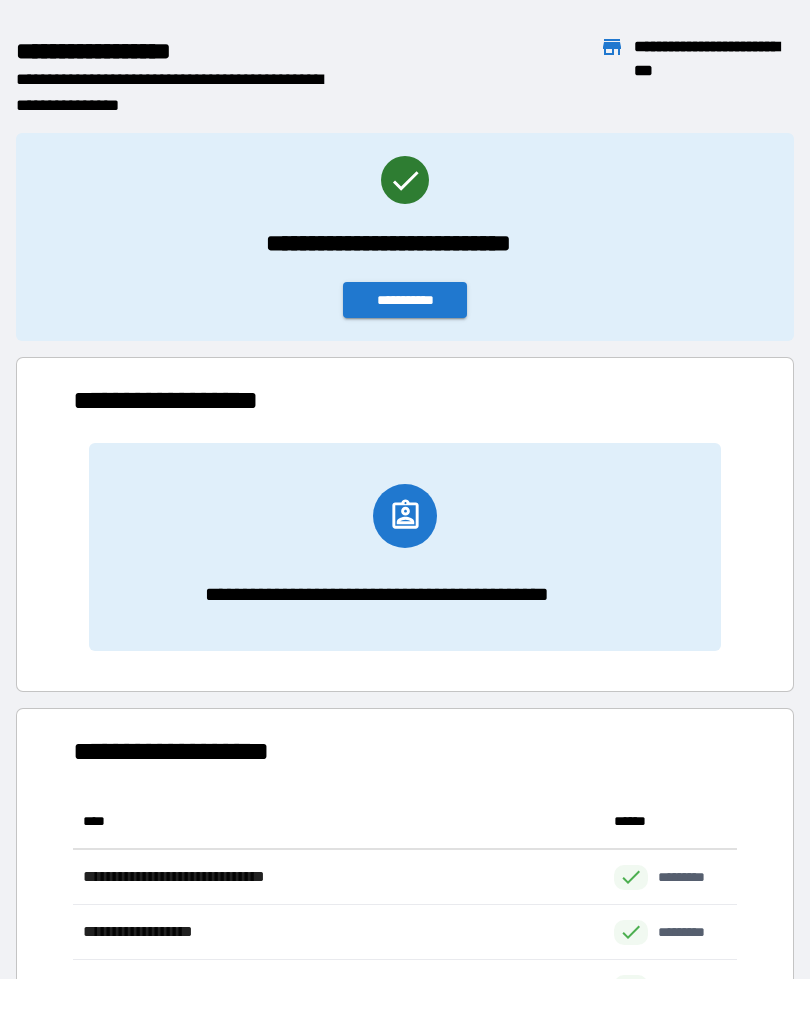 scroll, scrollTop: 1, scrollLeft: 1, axis: both 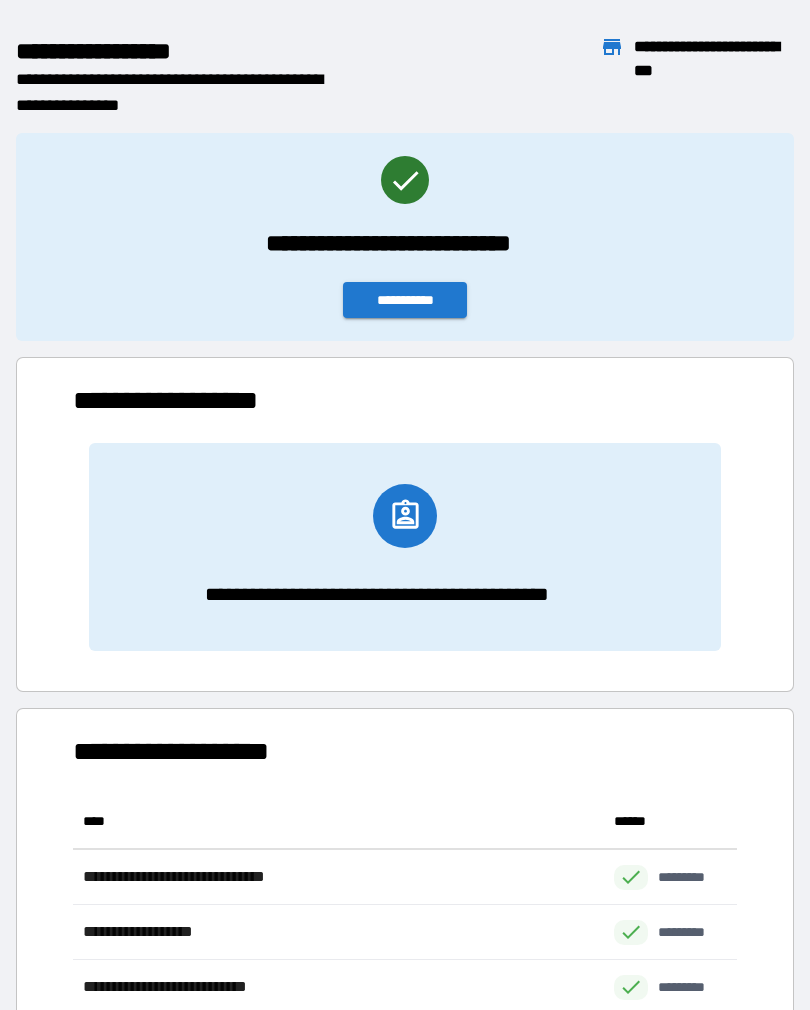 click on "**********" at bounding box center (405, 300) 